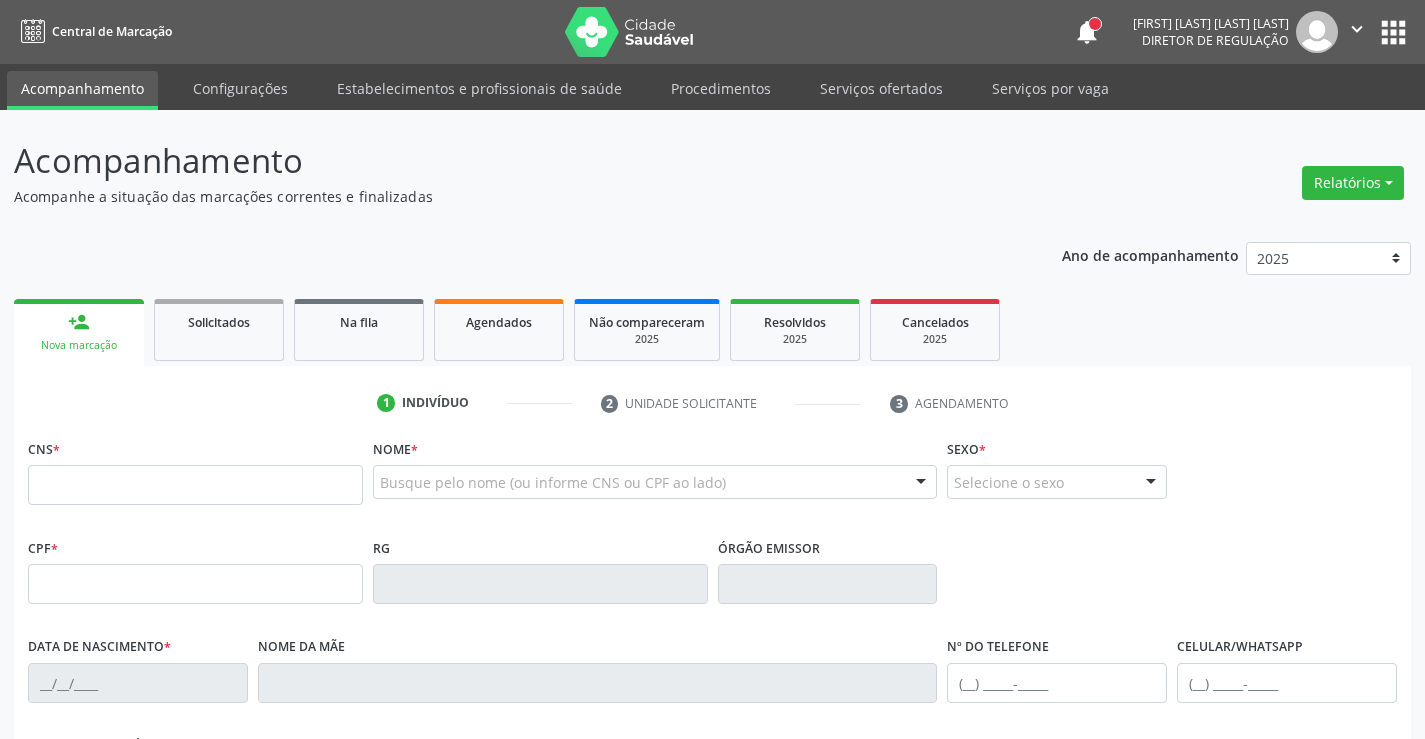 scroll, scrollTop: 0, scrollLeft: 0, axis: both 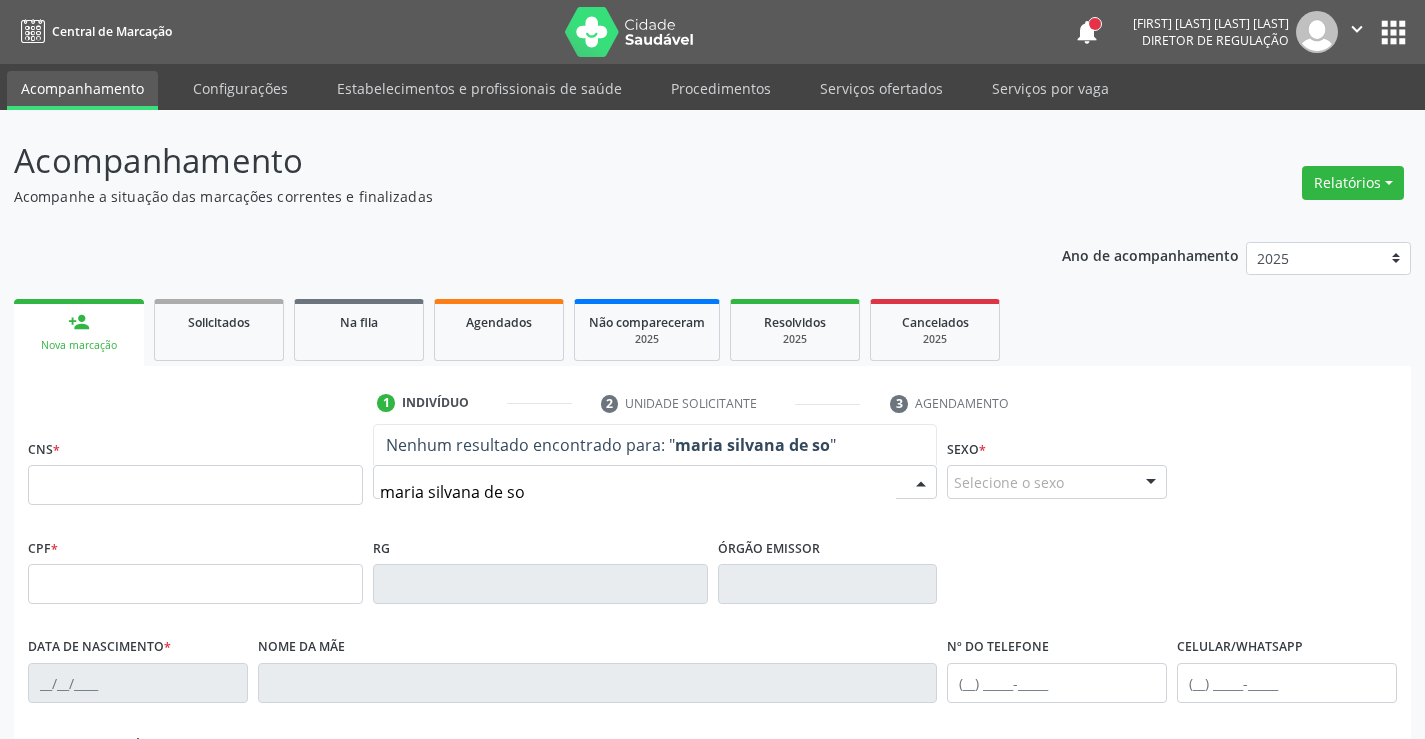 type on "maria silvana de sou" 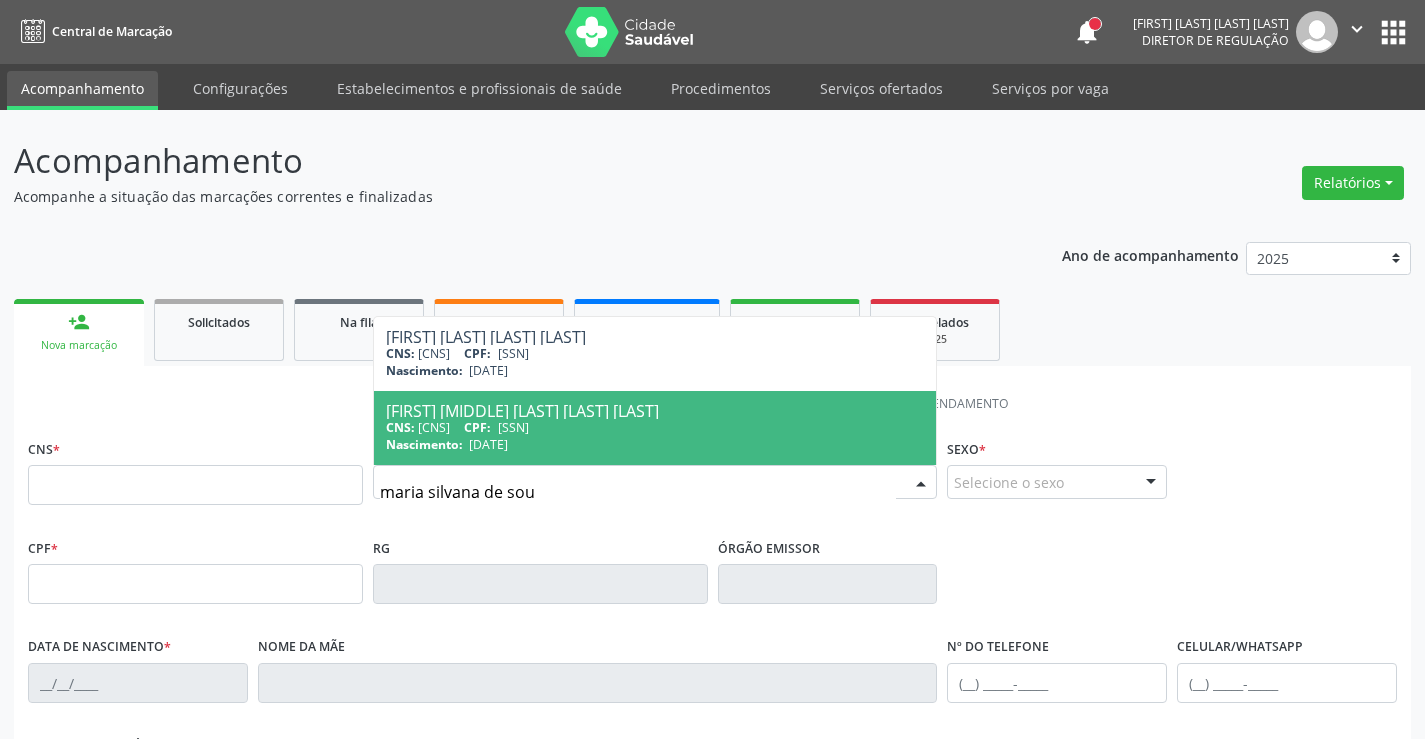 click on "CNS:
702 6012 1451 6047
CPF:
014.519.934-71" at bounding box center (655, 427) 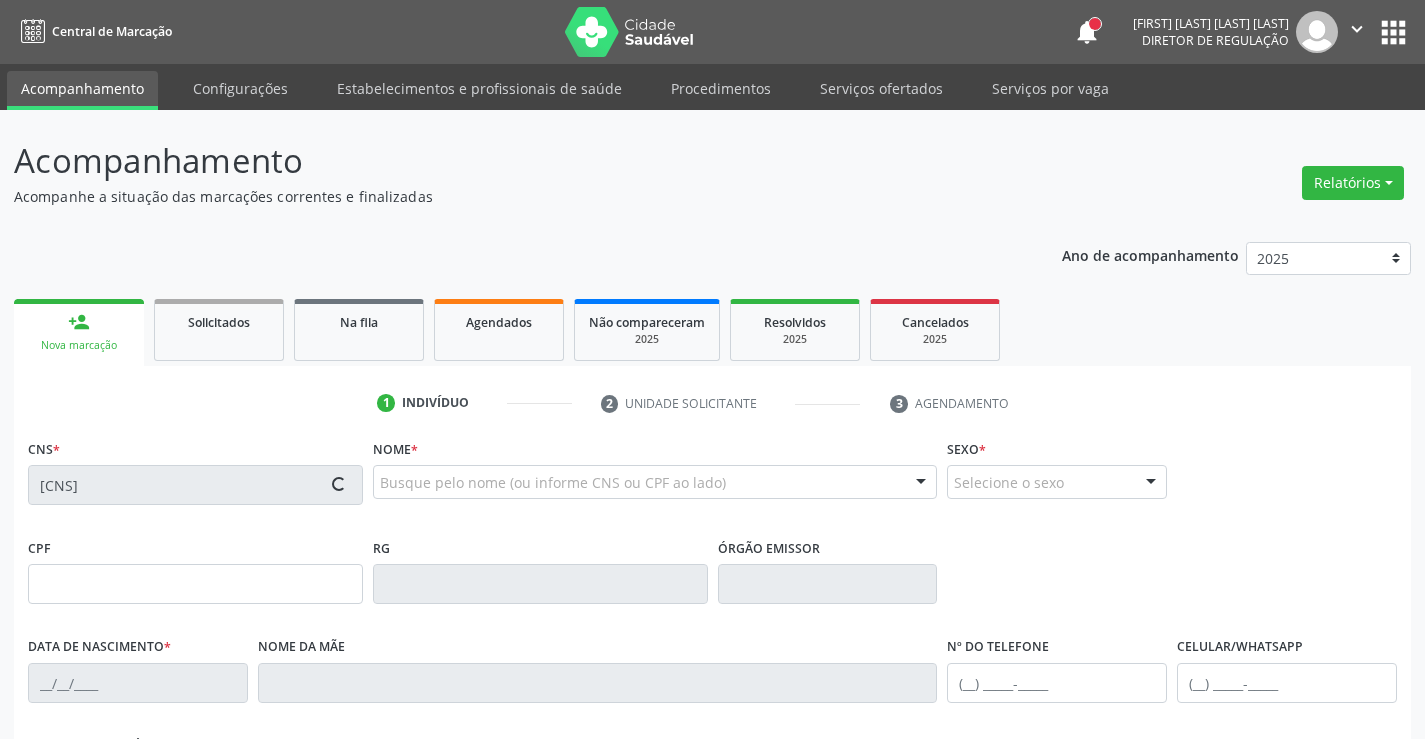 scroll, scrollTop: 345, scrollLeft: 0, axis: vertical 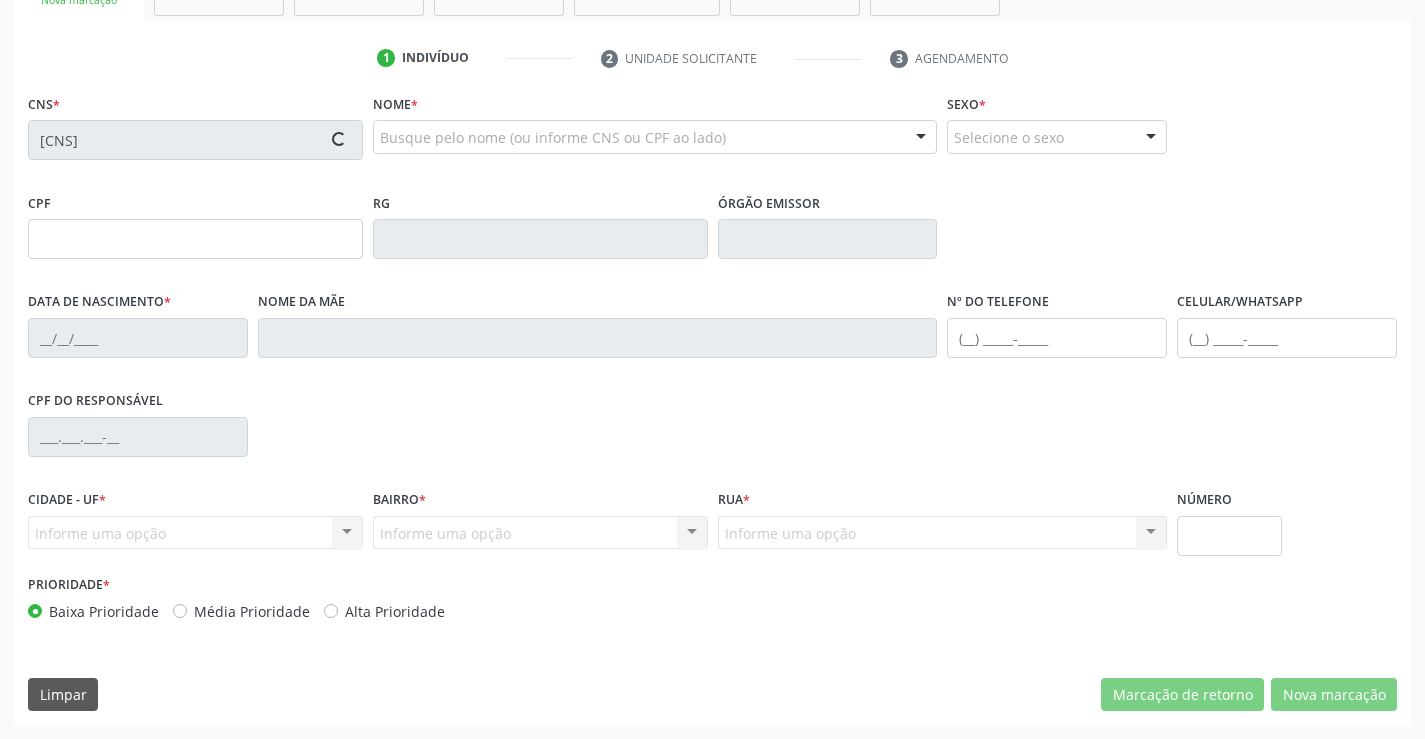 type on "014.519.934-71" 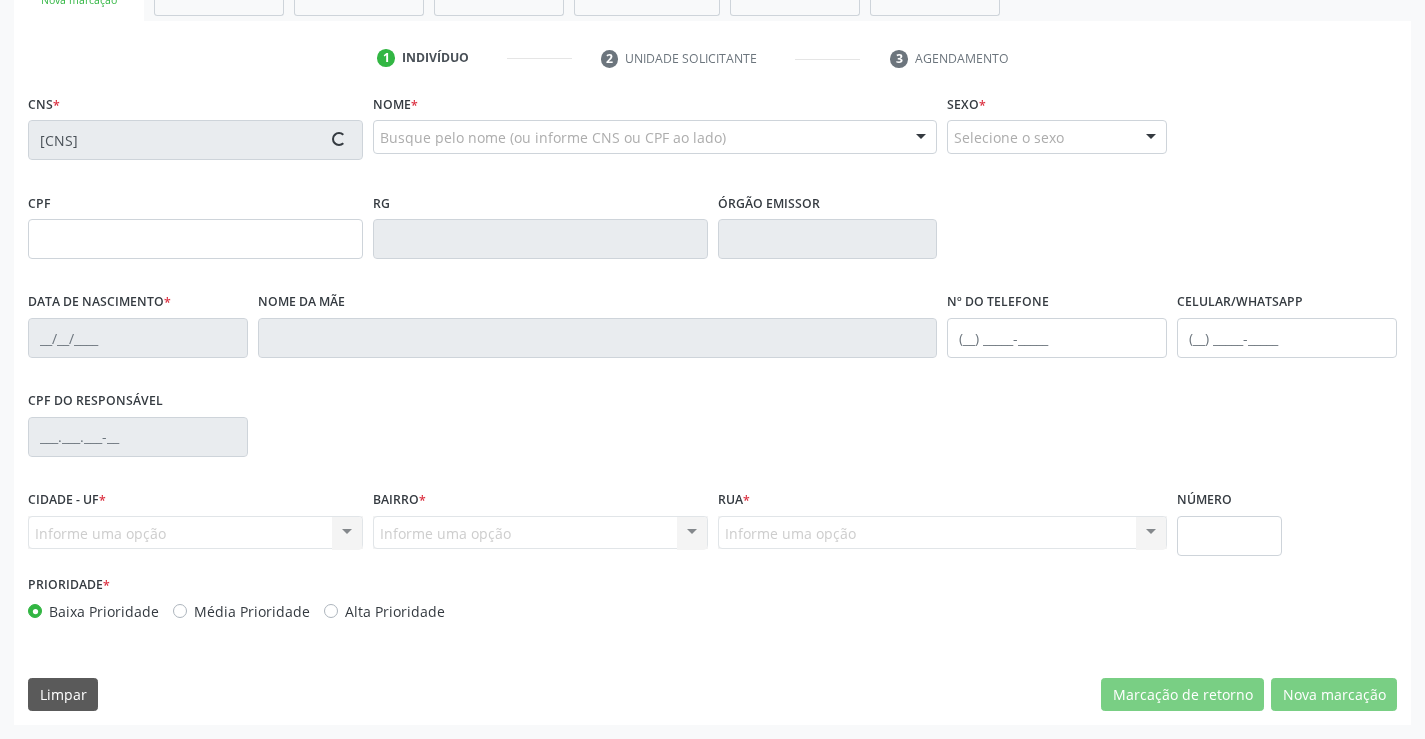 type on "05/06/1987" 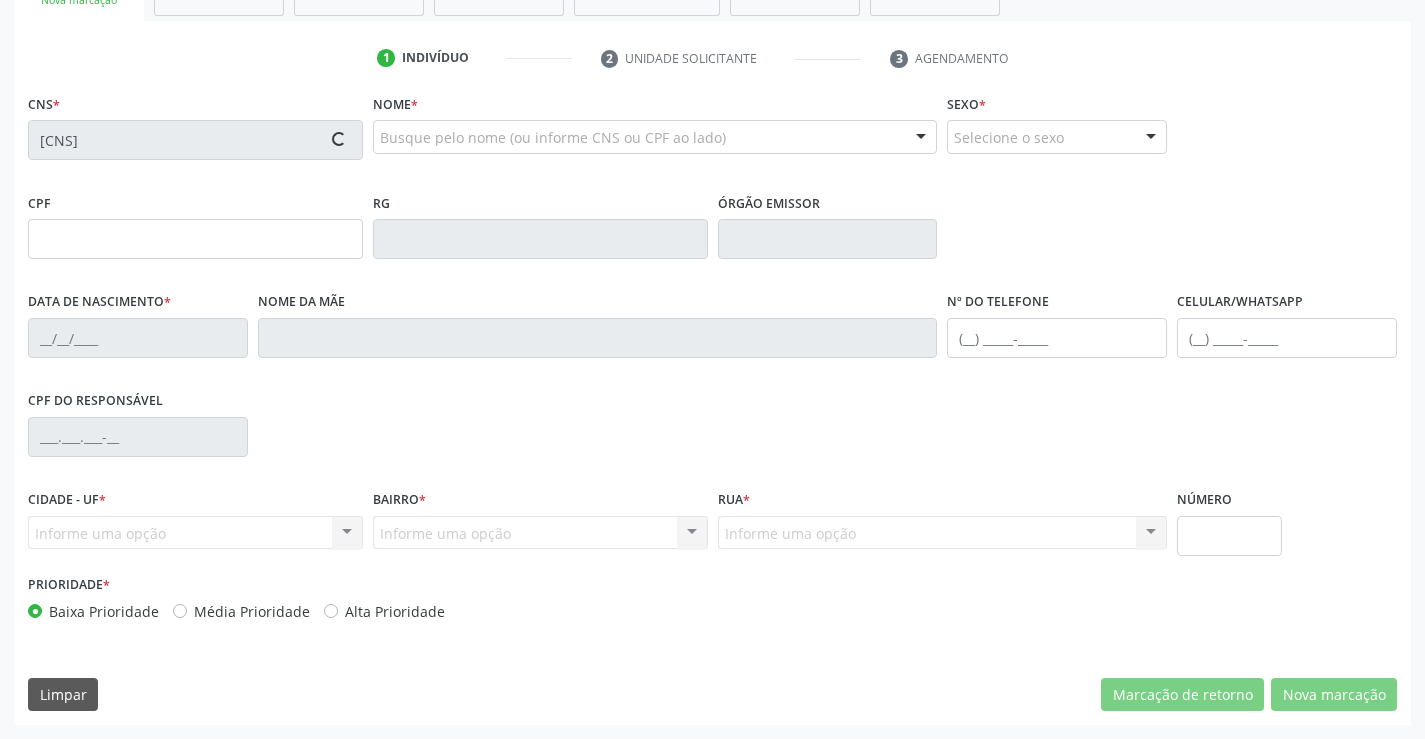 type on "(87) 98177-3623" 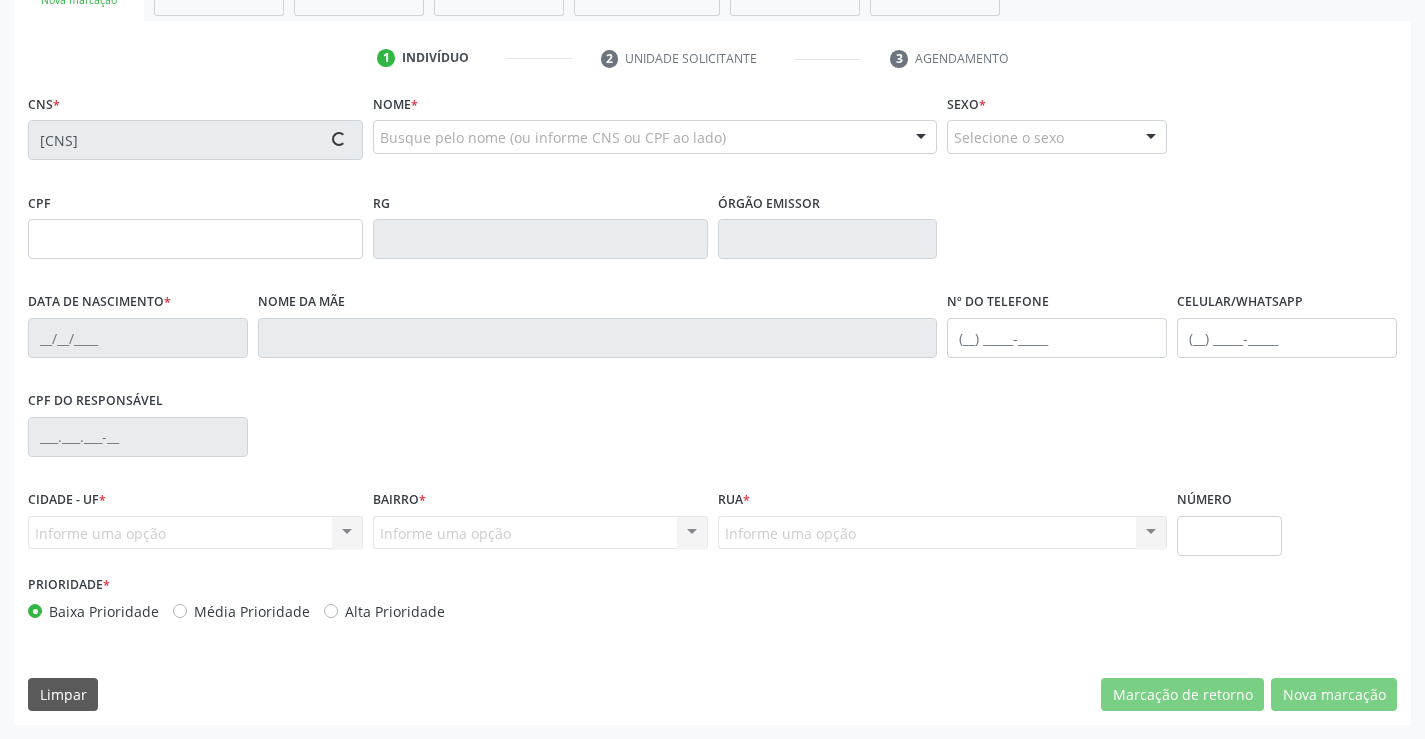 type on "396" 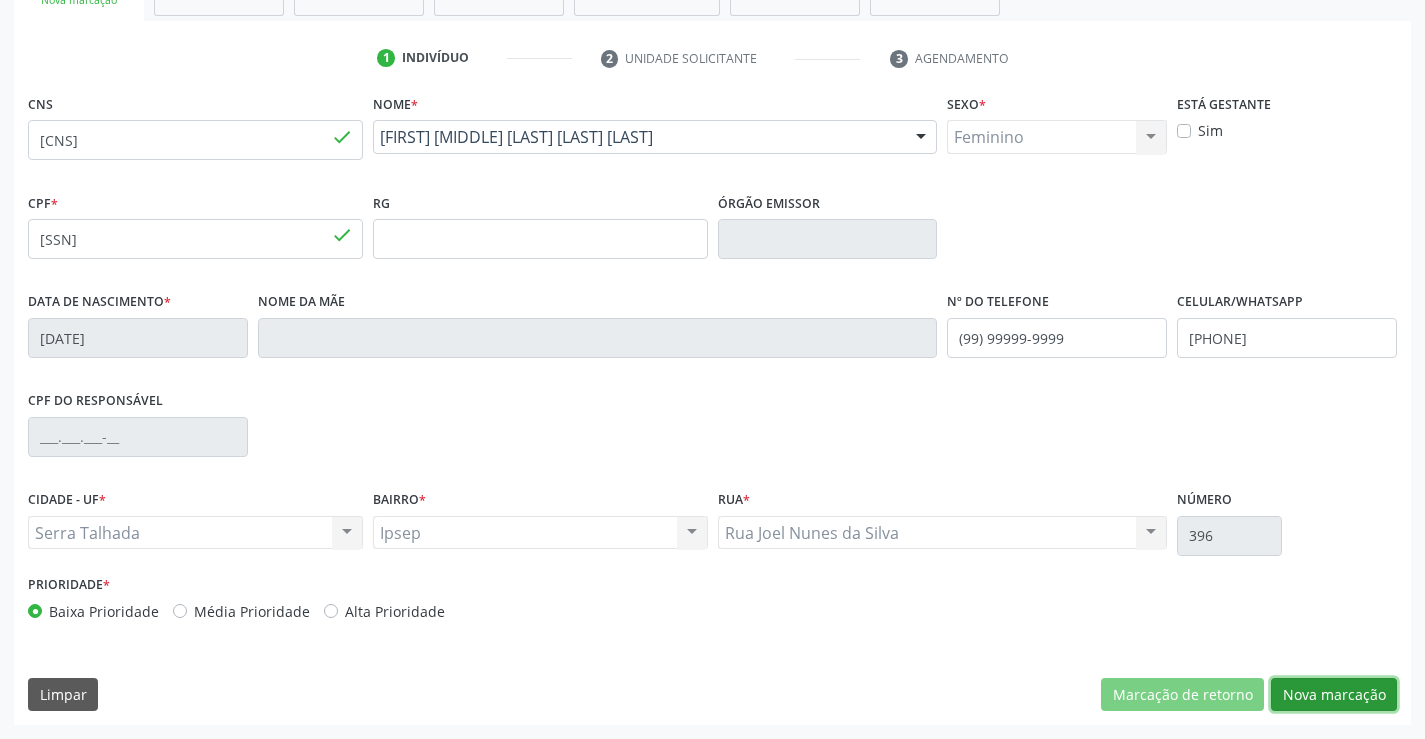 click on "Nova marcação" at bounding box center (1334, 695) 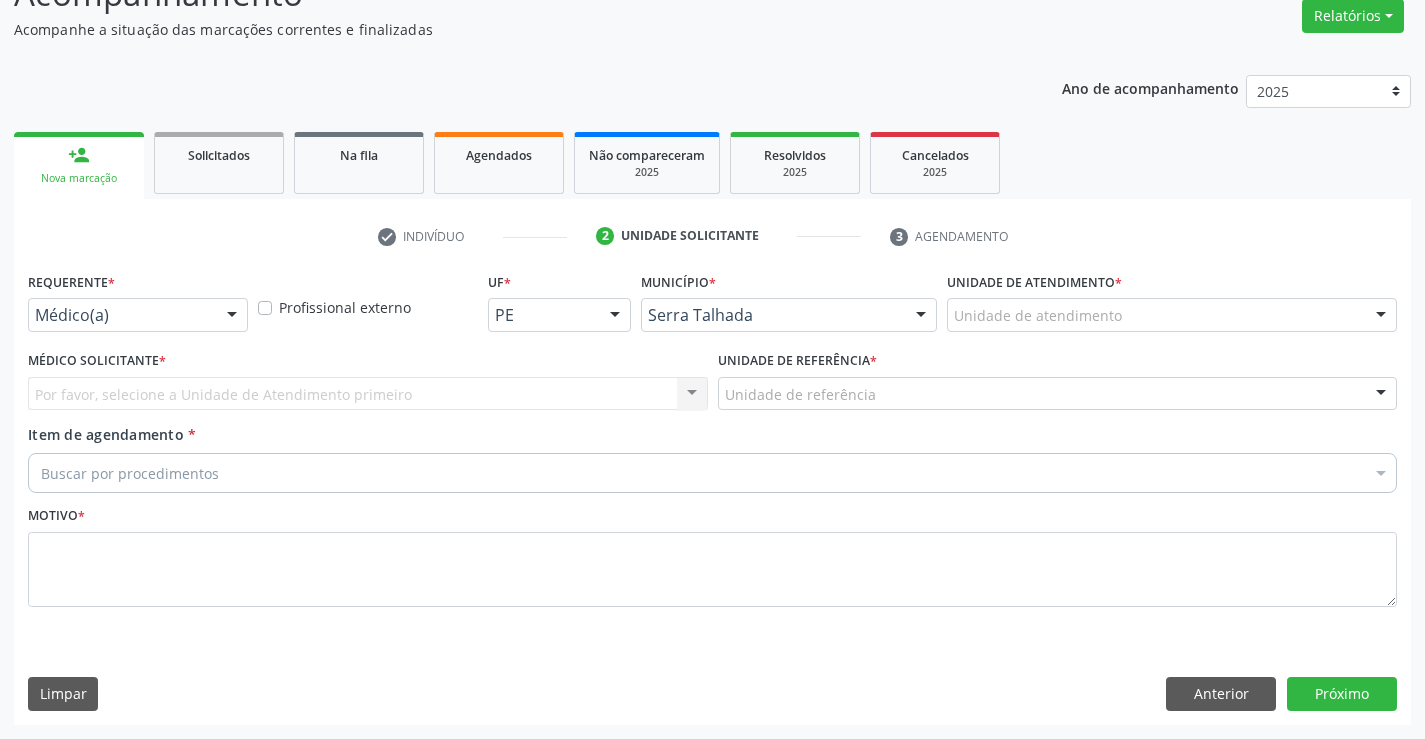 scroll, scrollTop: 167, scrollLeft: 0, axis: vertical 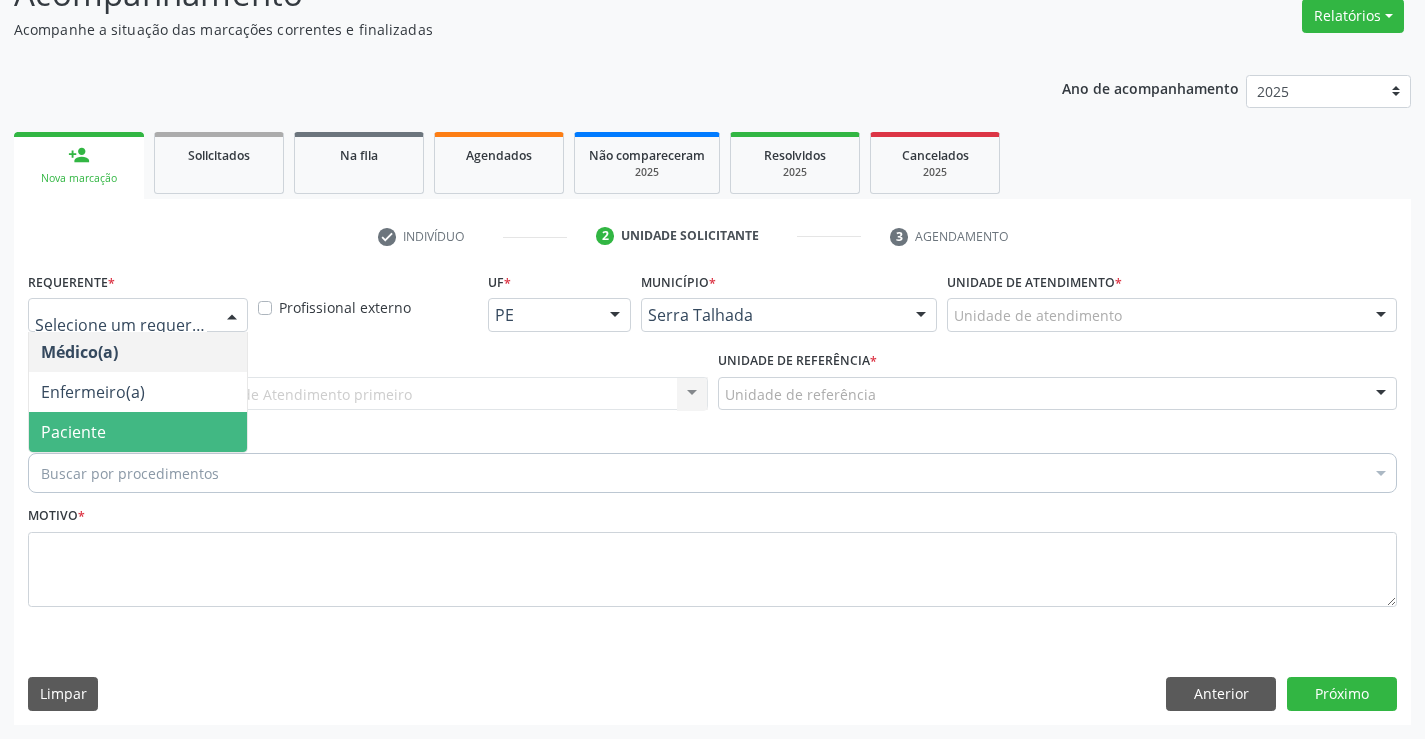 click on "Paciente" at bounding box center [138, 432] 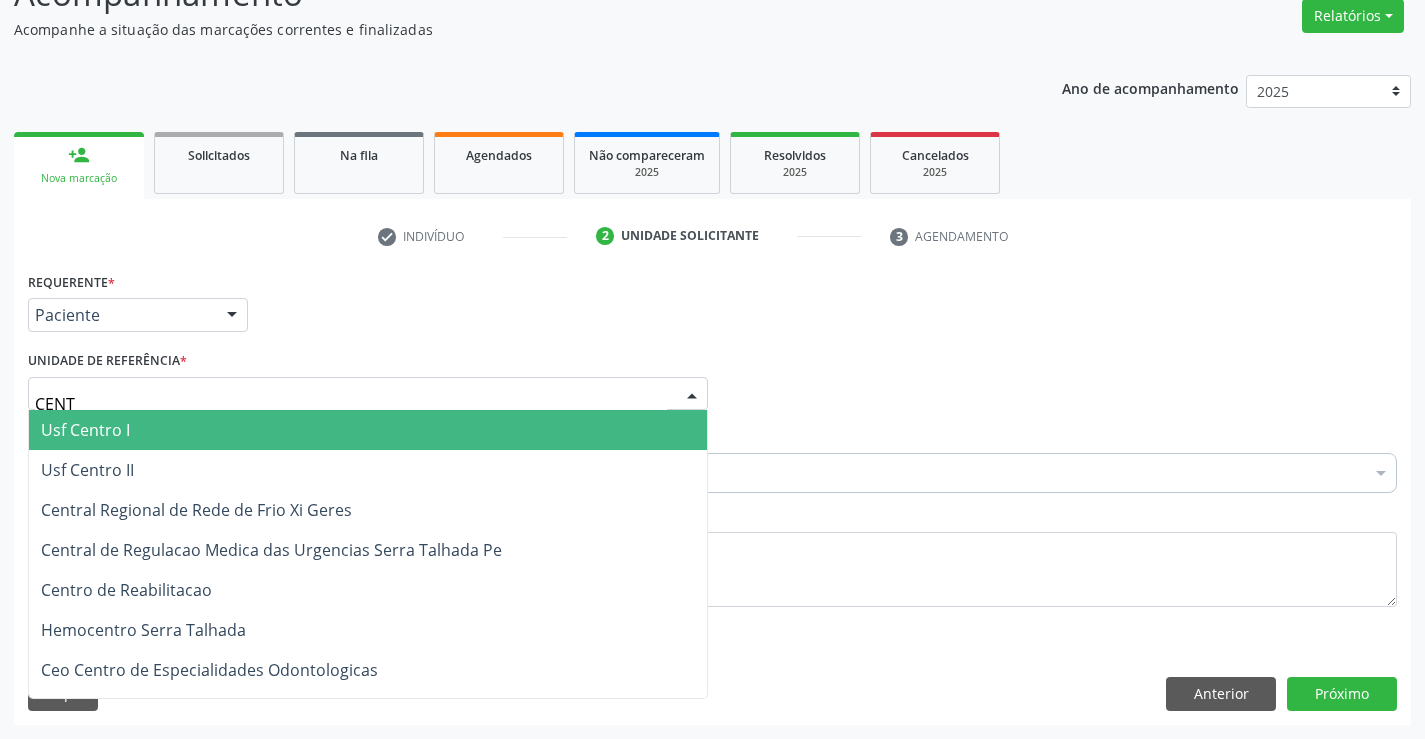 type on "CENTR" 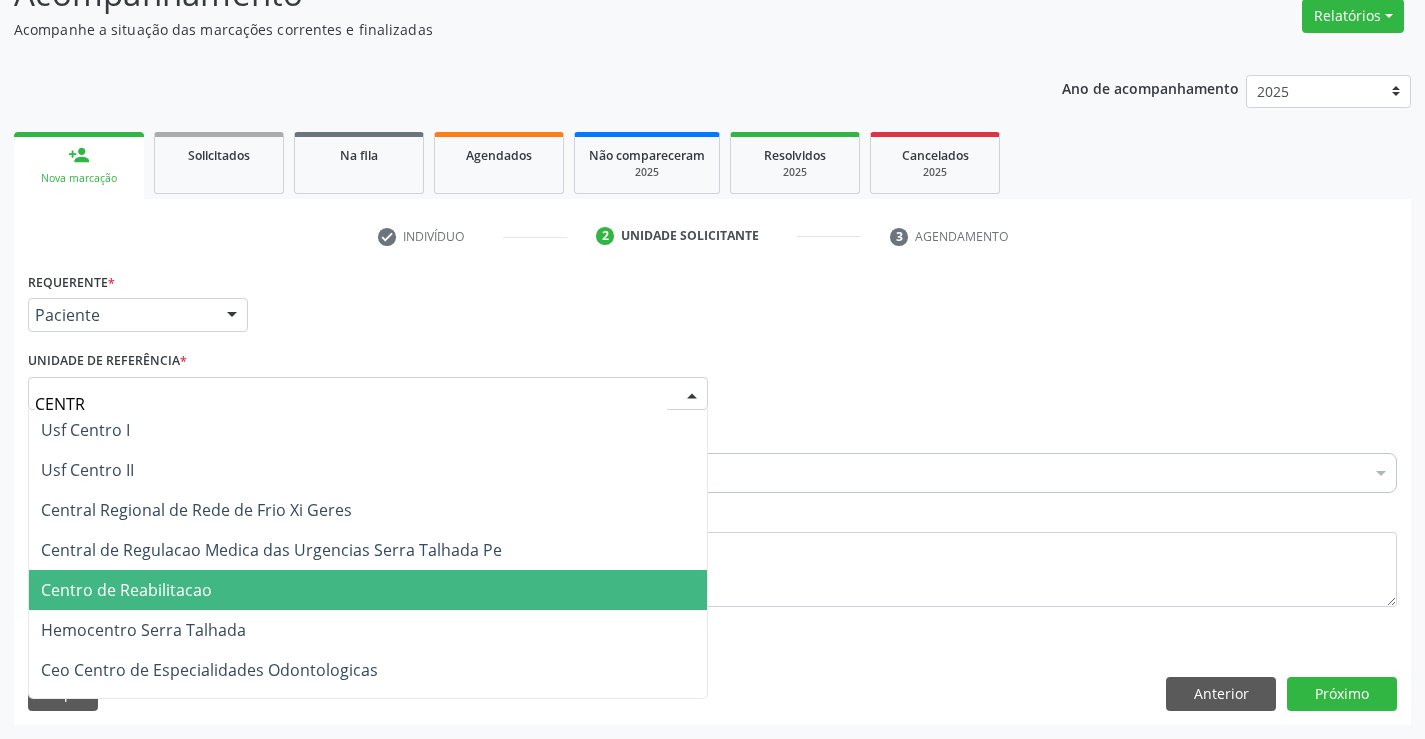 click on "Centro de Reabilitacao" at bounding box center [126, 590] 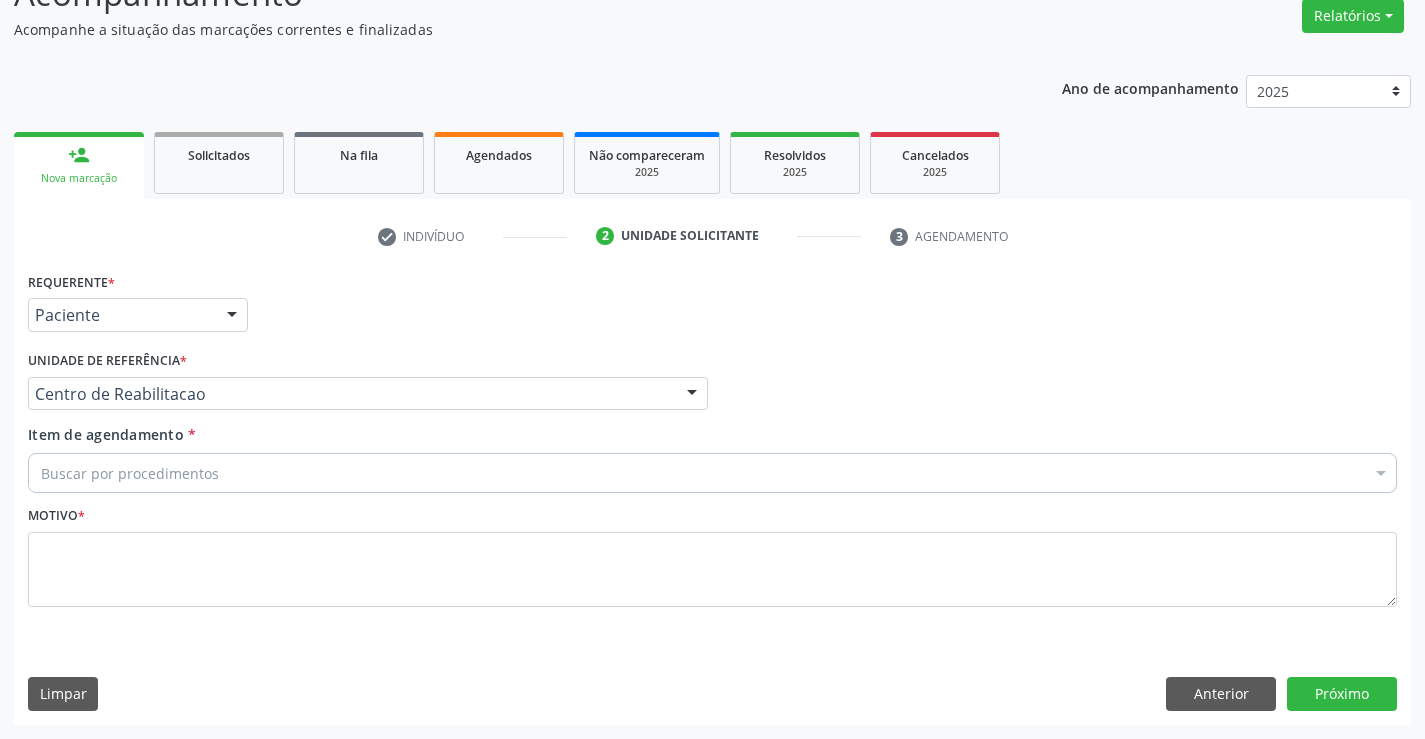 drag, startPoint x: 168, startPoint y: 460, endPoint x: 242, endPoint y: 392, distance: 100.49876 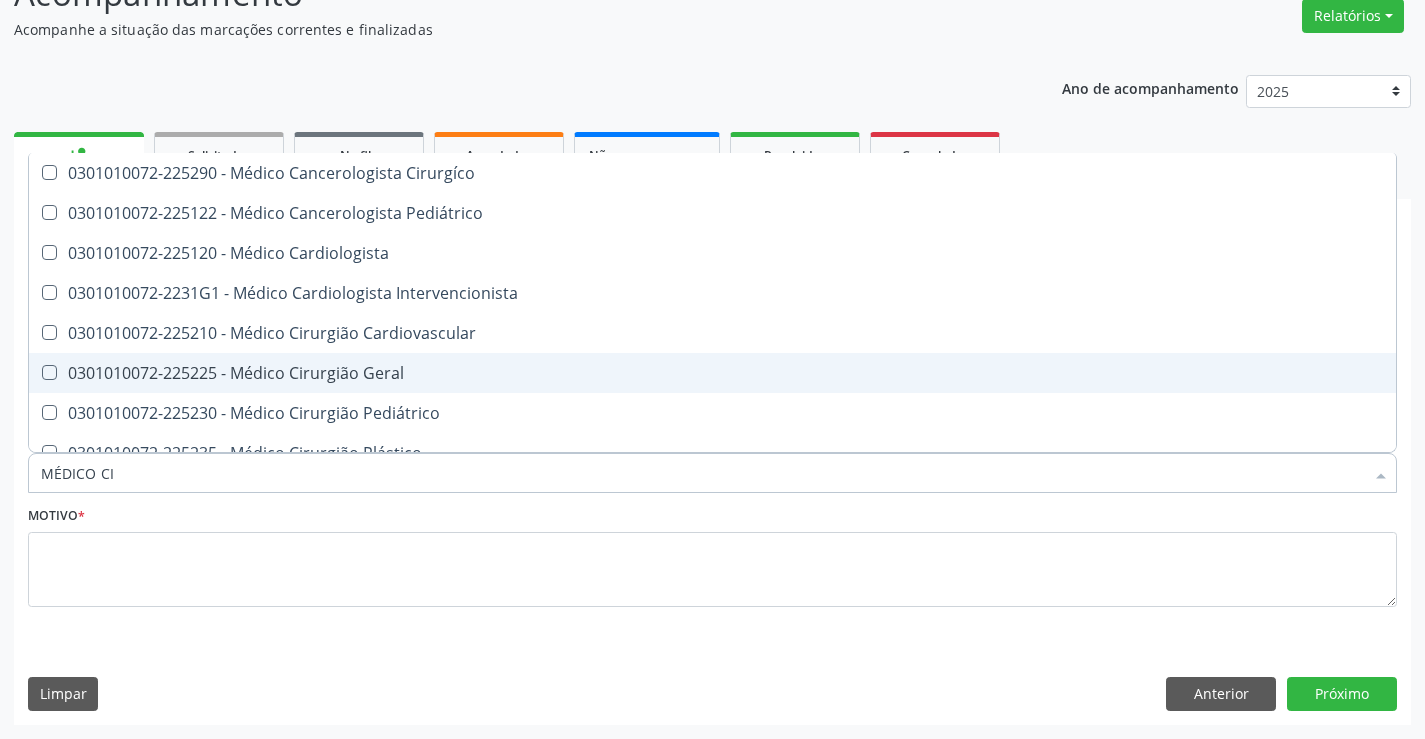 type on "MÉDICO CIR" 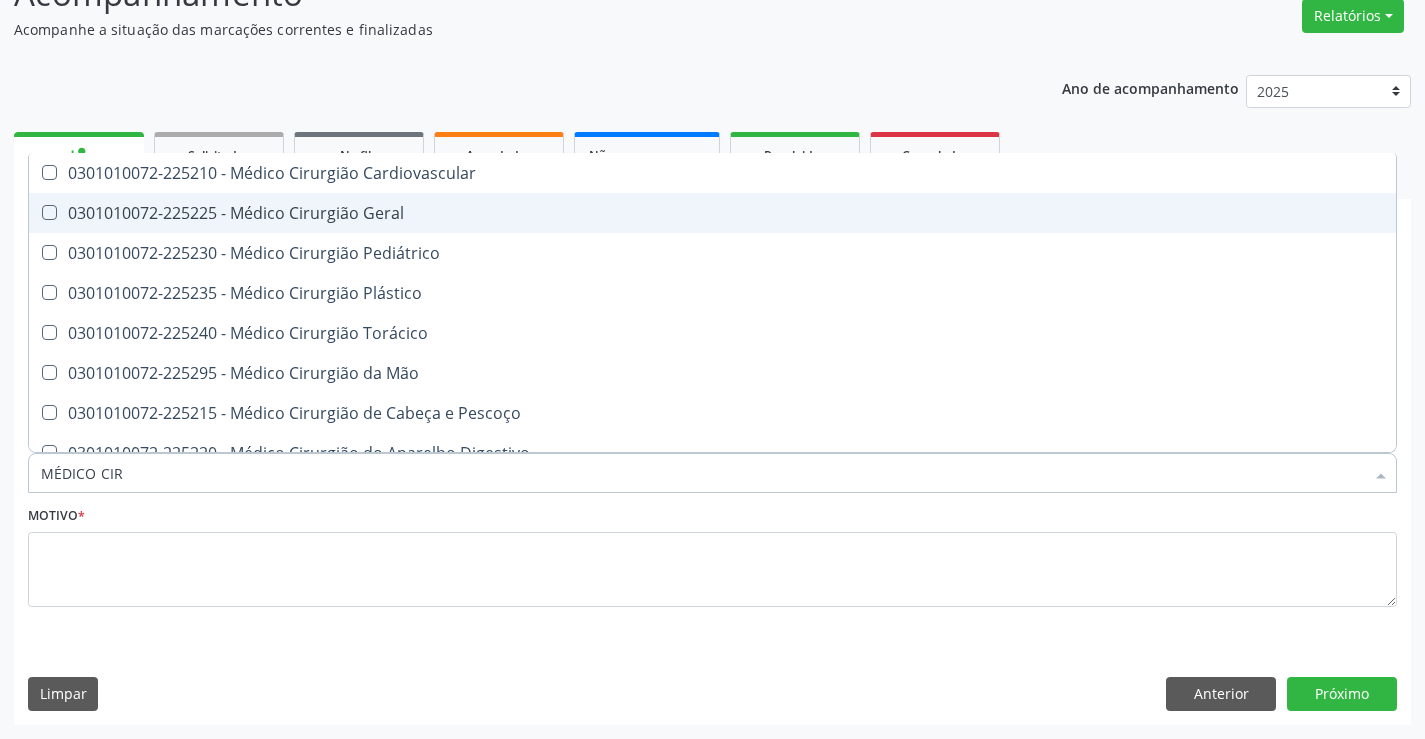click on "0301010072-225225 - Médico Cirurgião Geral" at bounding box center (712, 213) 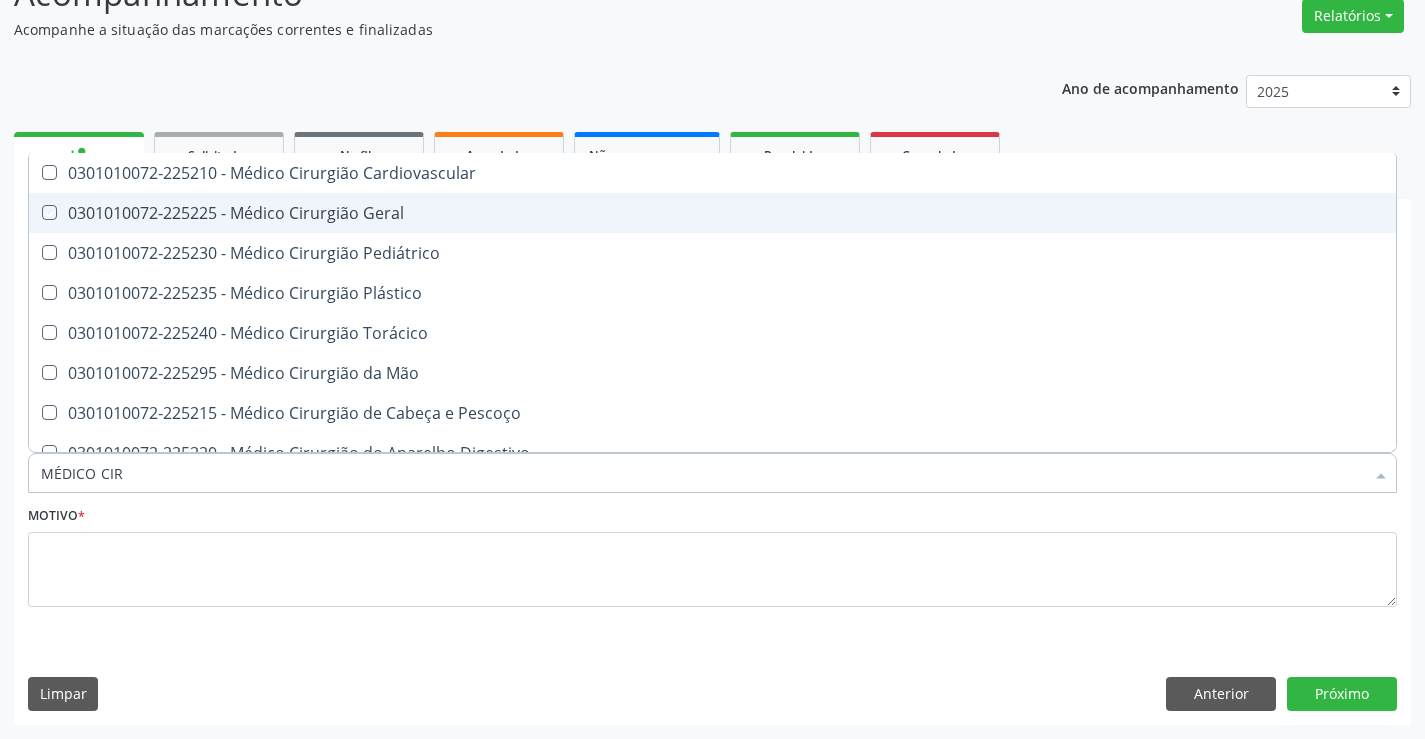 checkbox on "true" 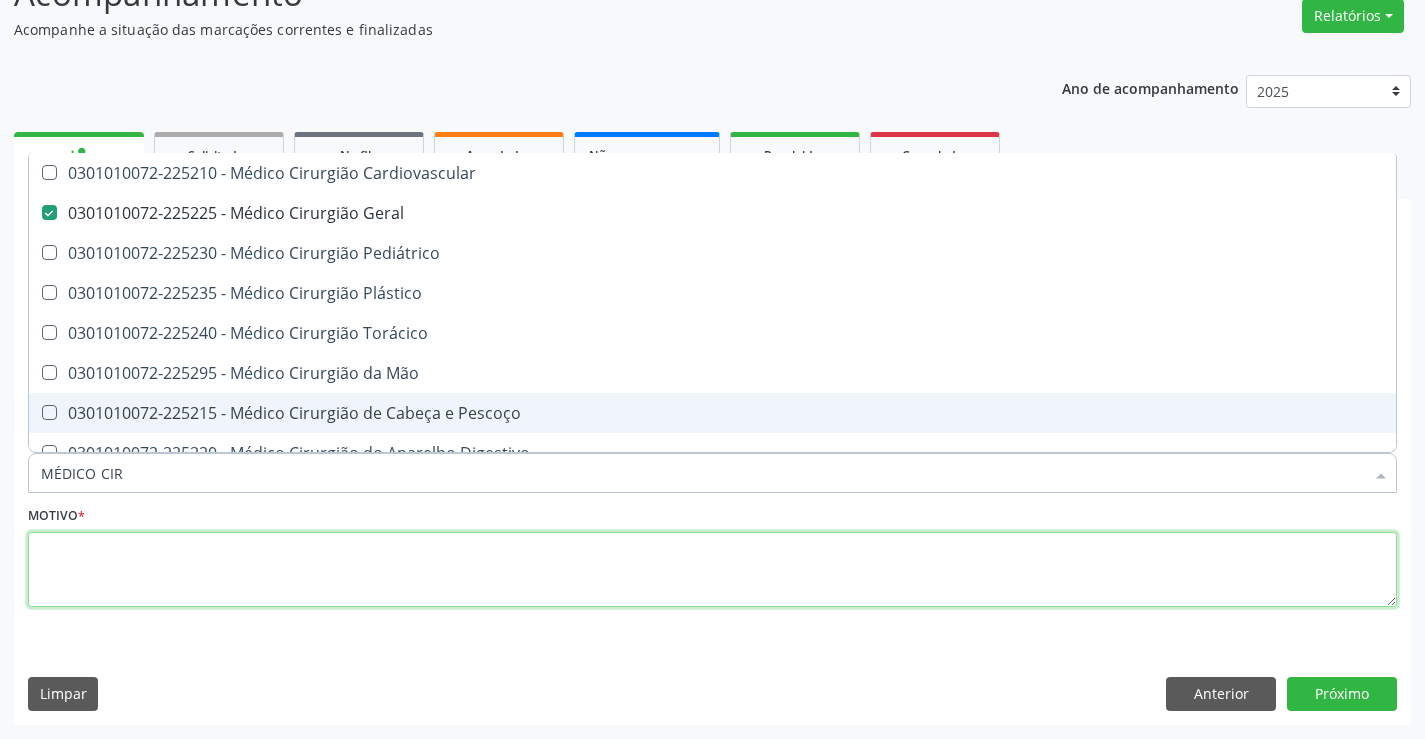 click at bounding box center [712, 570] 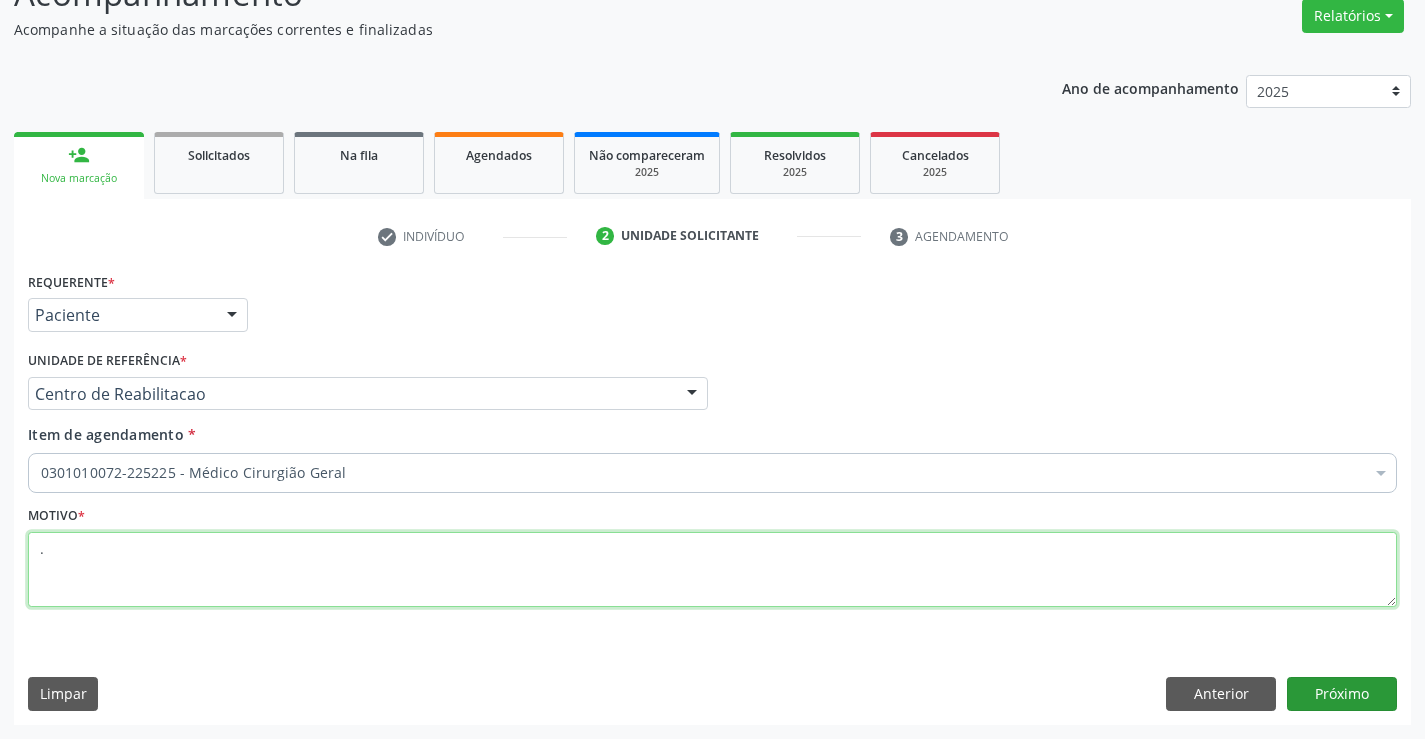 type on "." 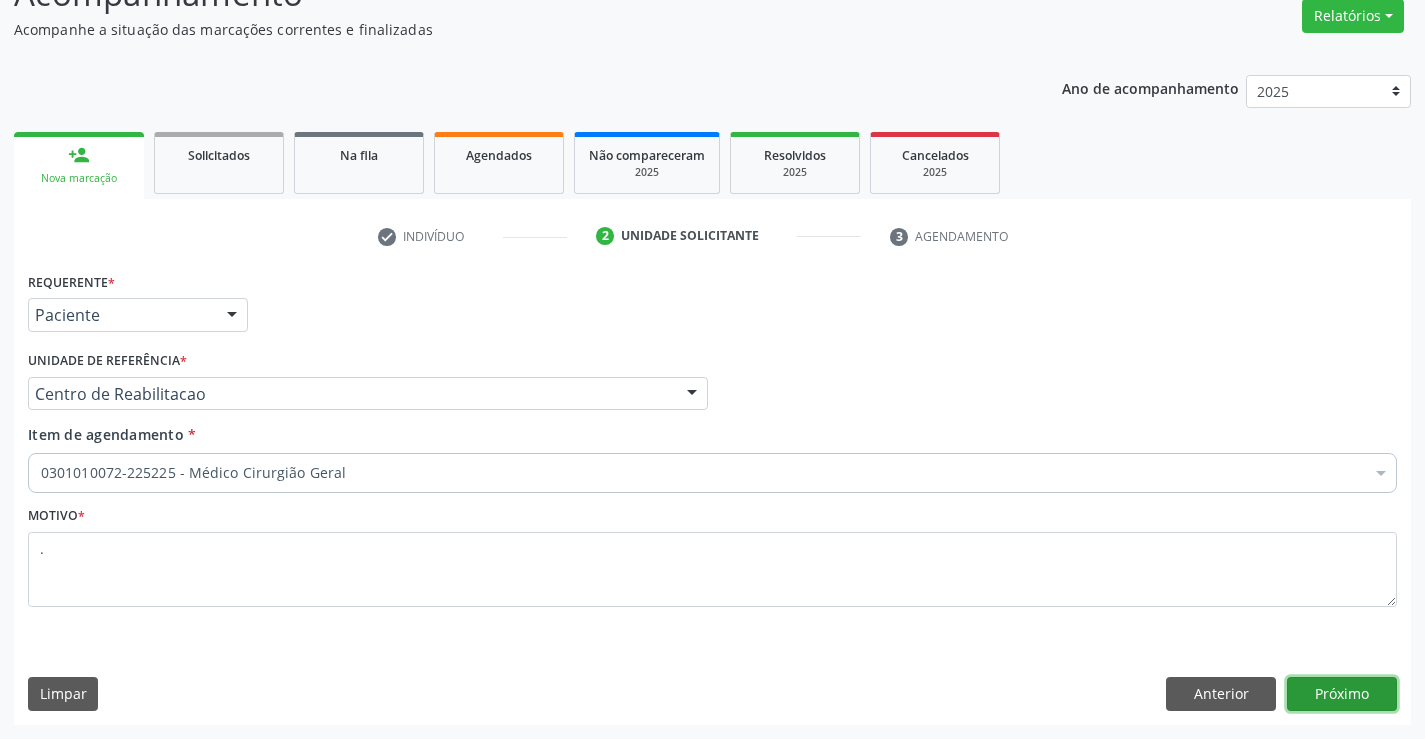 click on "Próximo" at bounding box center (1342, 694) 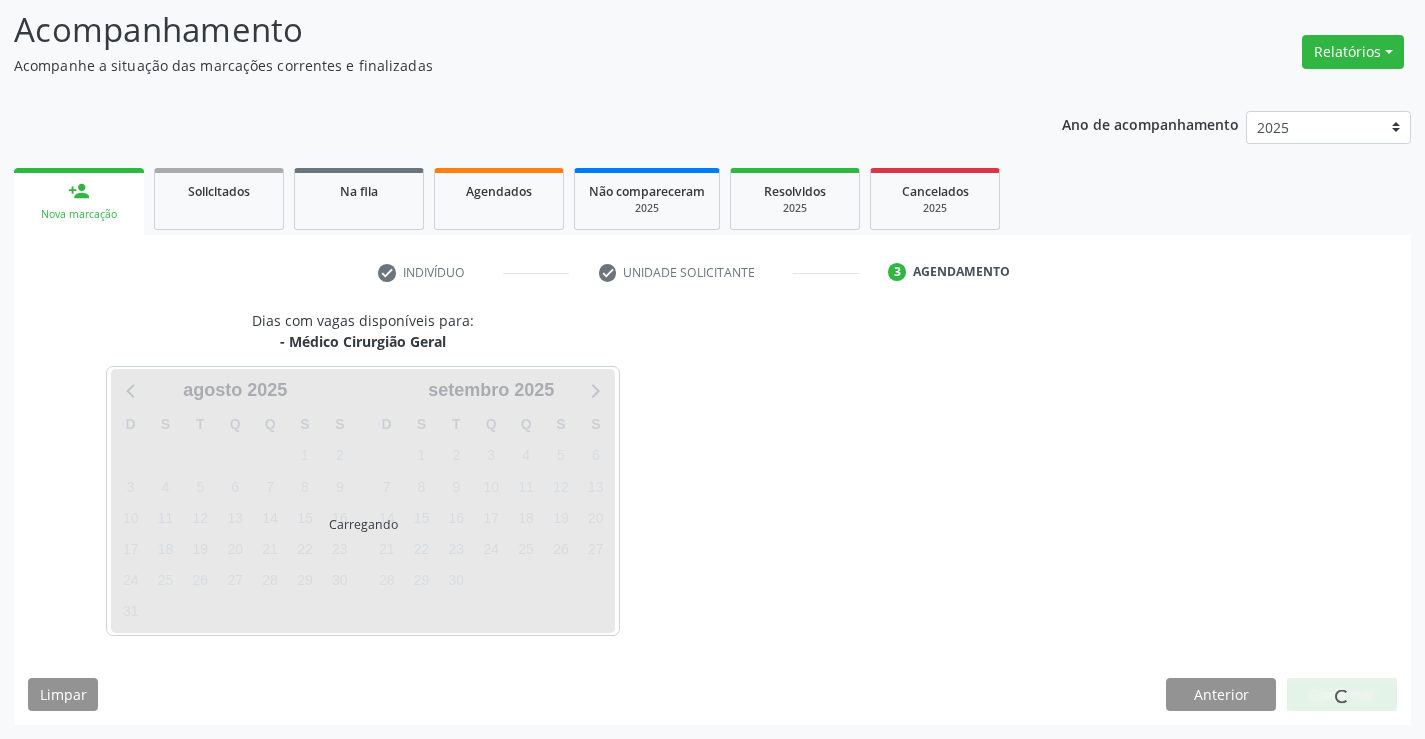 scroll, scrollTop: 131, scrollLeft: 0, axis: vertical 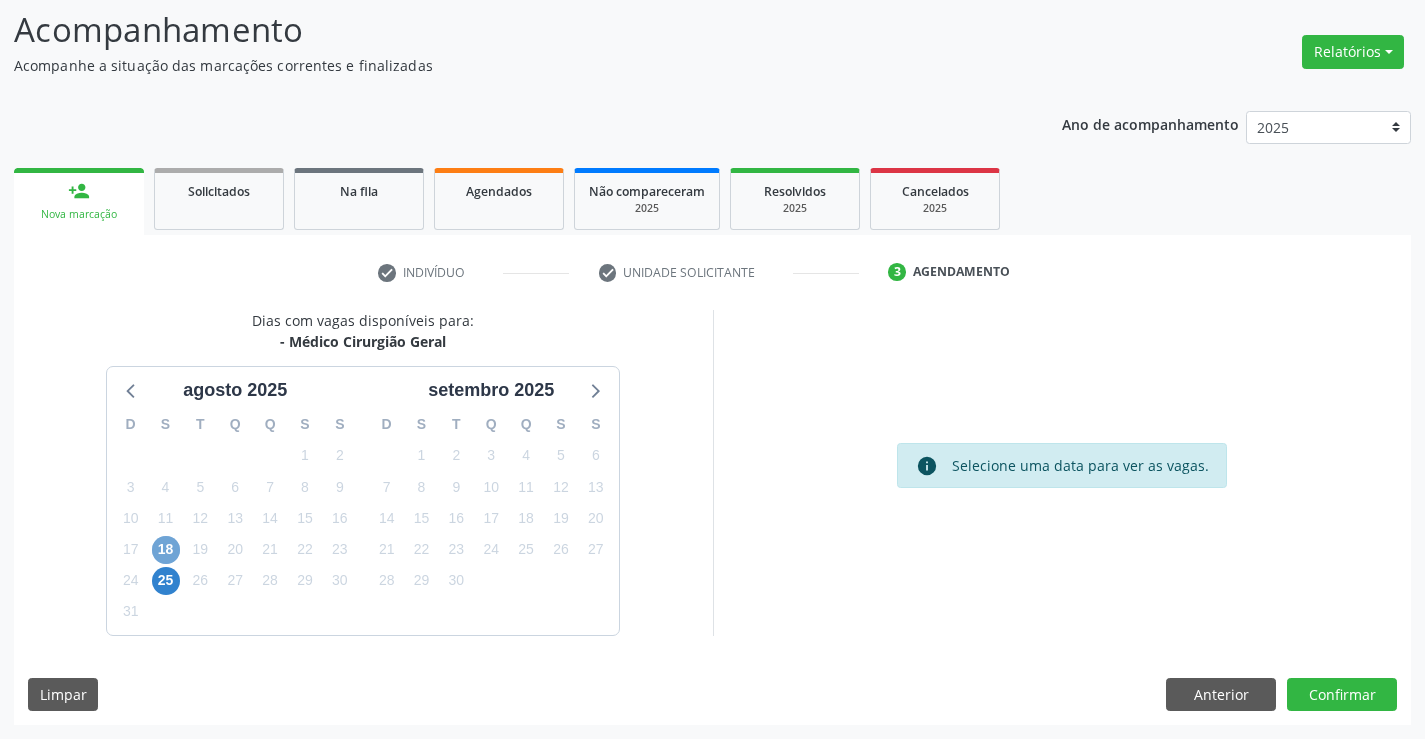 click on "18" at bounding box center (166, 550) 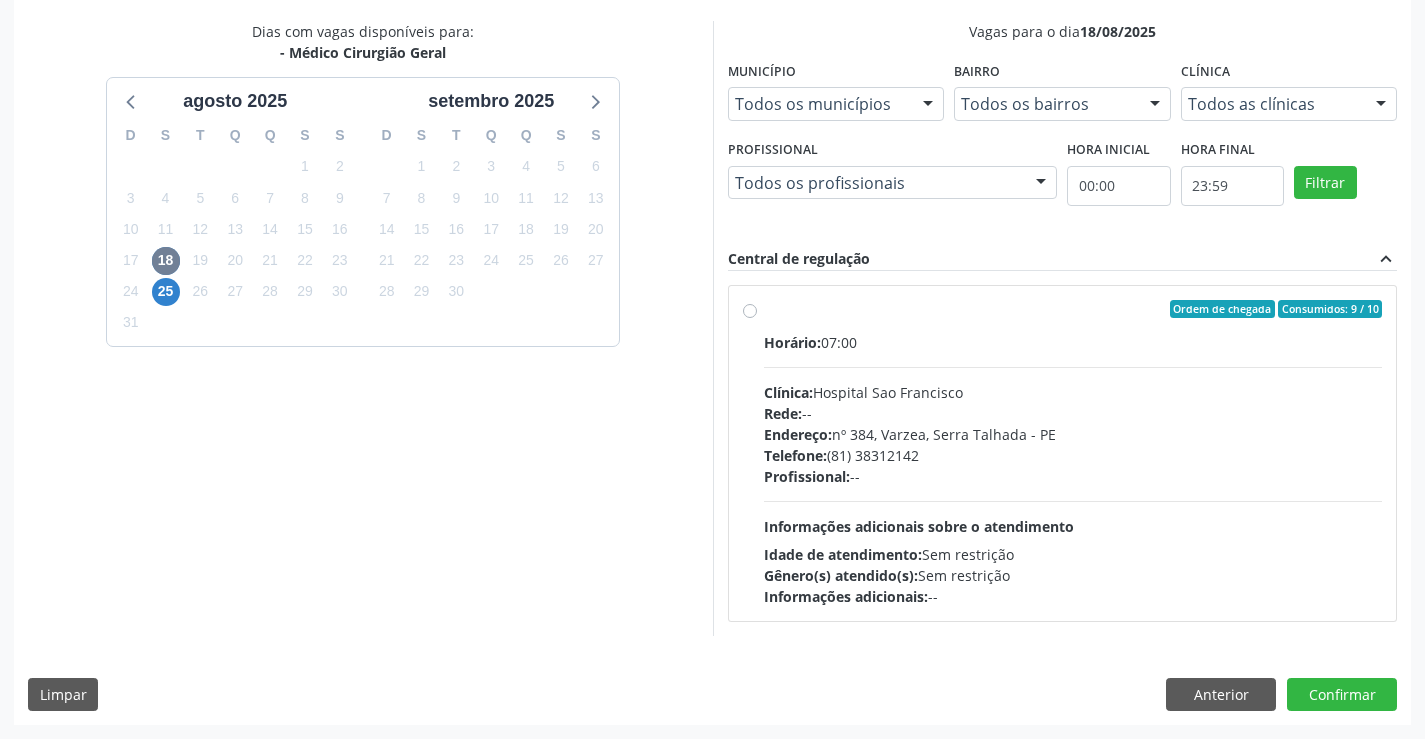 click on "Rede:
--" at bounding box center [1073, 413] 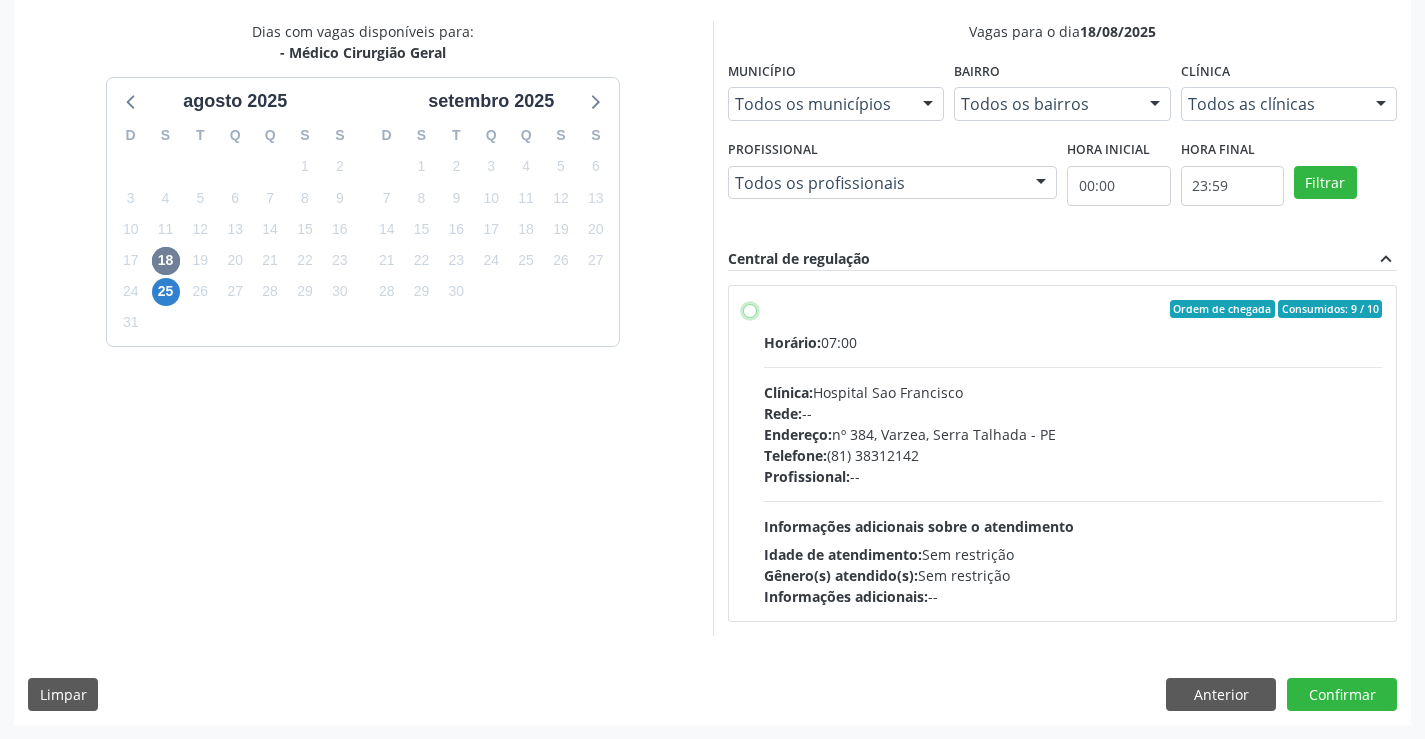 click on "Ordem de chegada
Consumidos: 9 / 10
Horário:   07:00
Clínica:  Hospital Sao Francisco
Rede:
--
Endereço:   nº 384, Varzea, Serra Talhada - PE
Telefone:   (81) 38312142
Profissional:
--
Informações adicionais sobre o atendimento
Idade de atendimento:
Sem restrição
Gênero(s) atendido(s):
Sem restrição
Informações adicionais:
--" at bounding box center (750, 309) 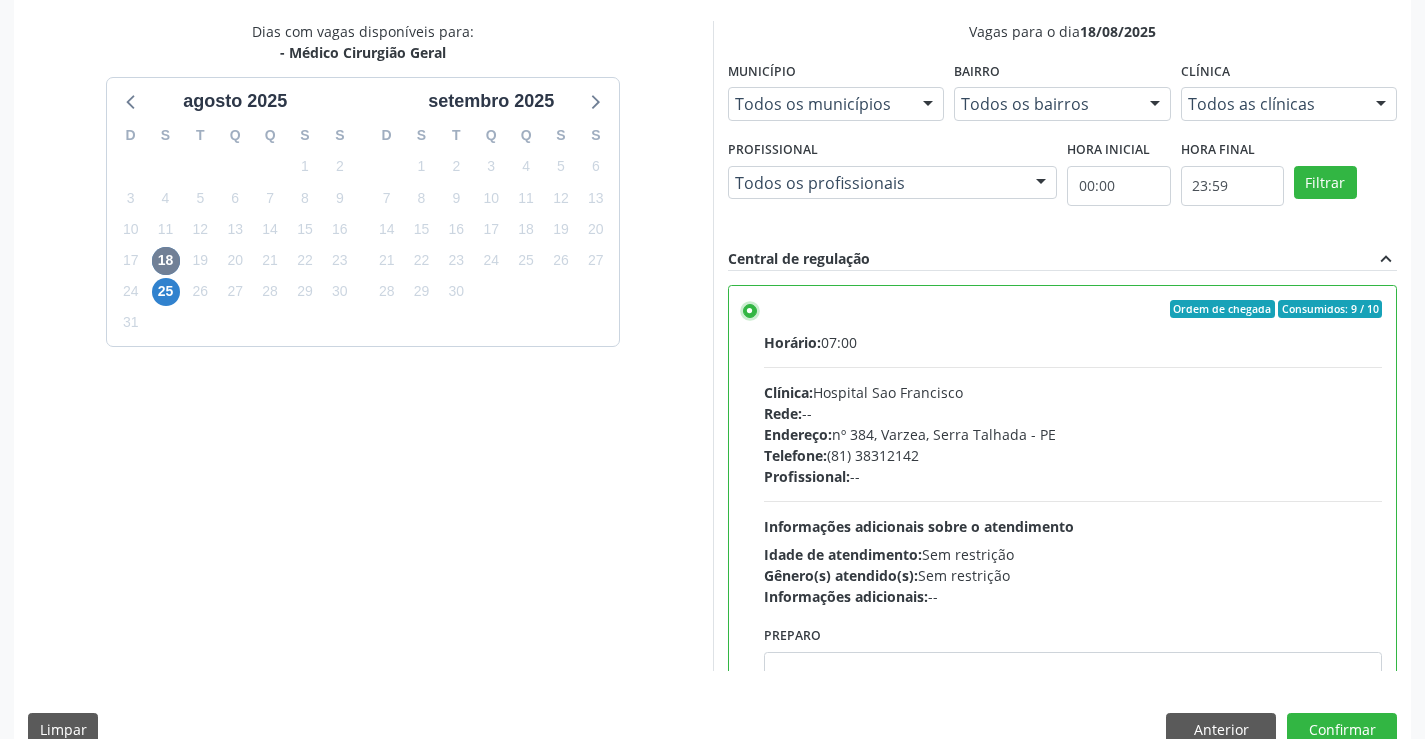 scroll, scrollTop: 456, scrollLeft: 0, axis: vertical 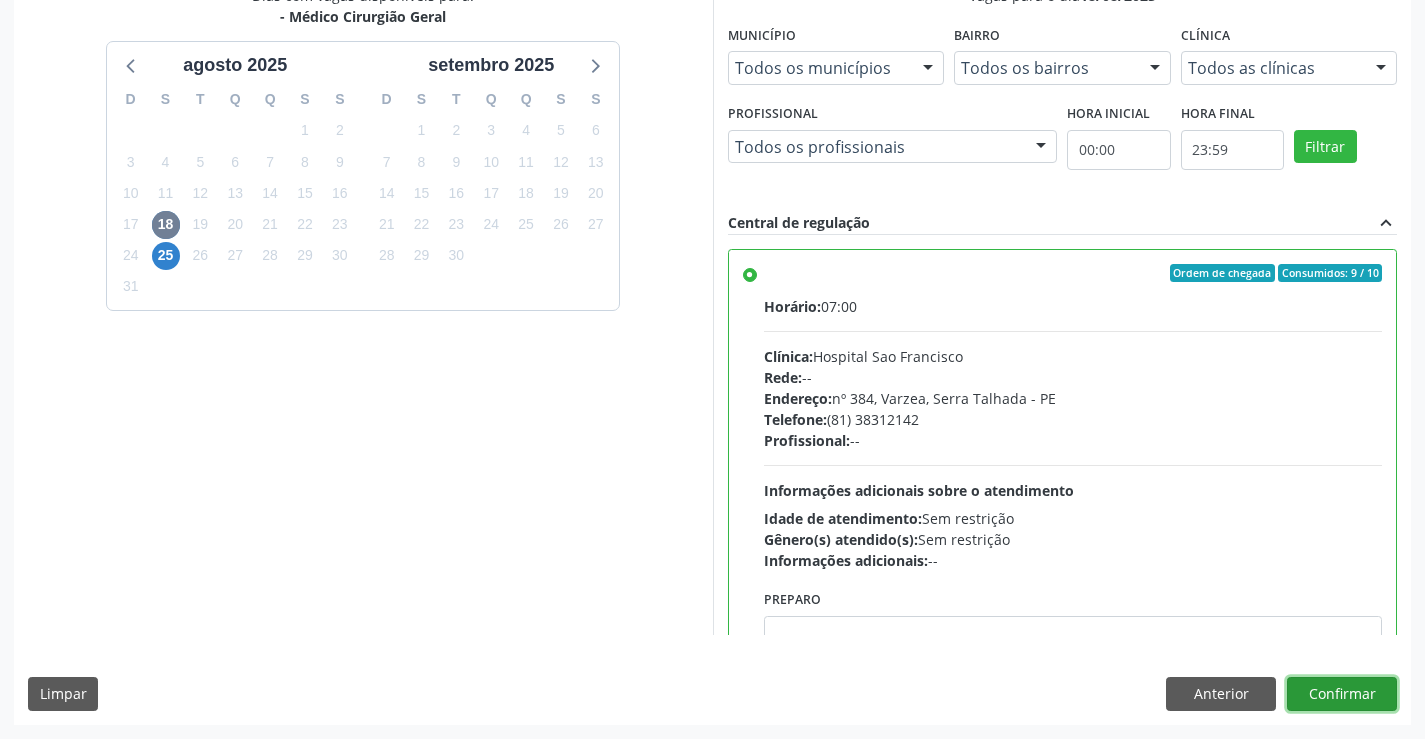 click on "Confirmar" at bounding box center [1342, 694] 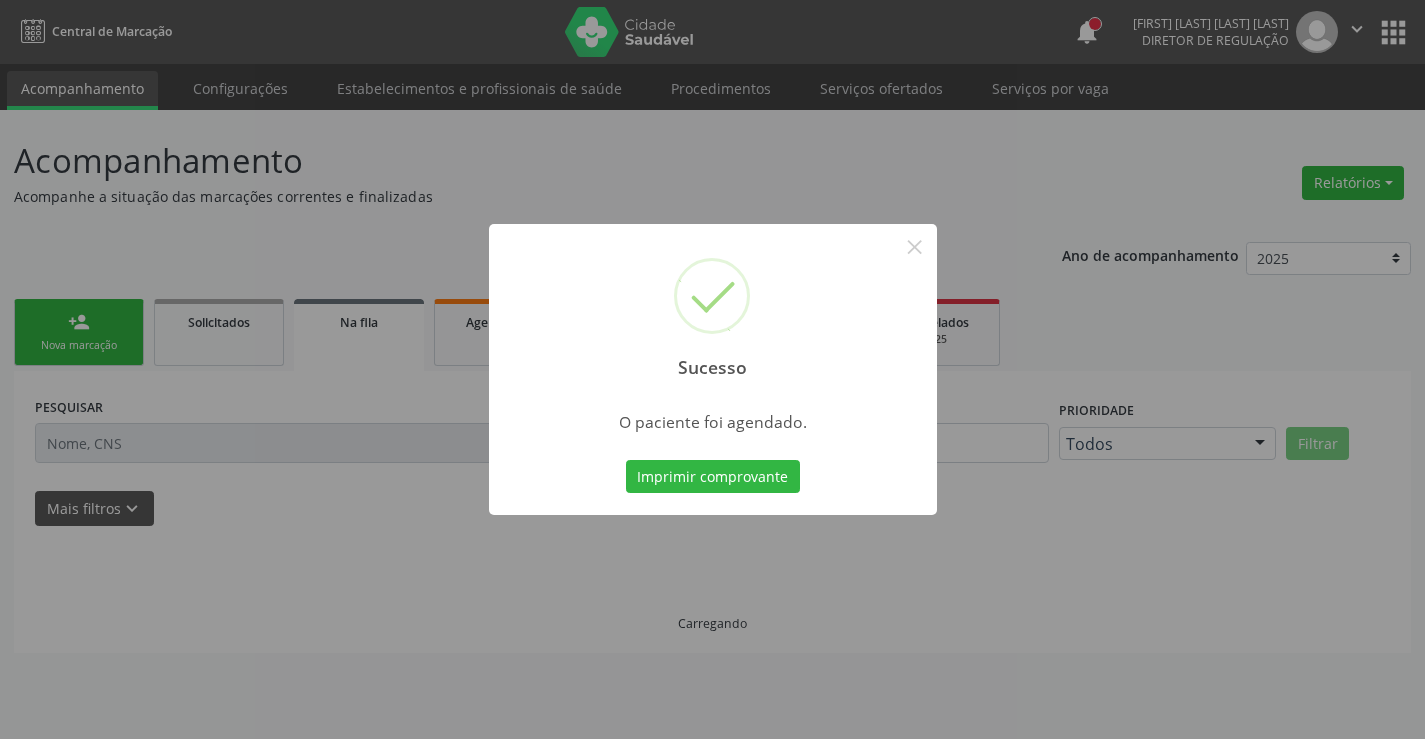 scroll, scrollTop: 0, scrollLeft: 0, axis: both 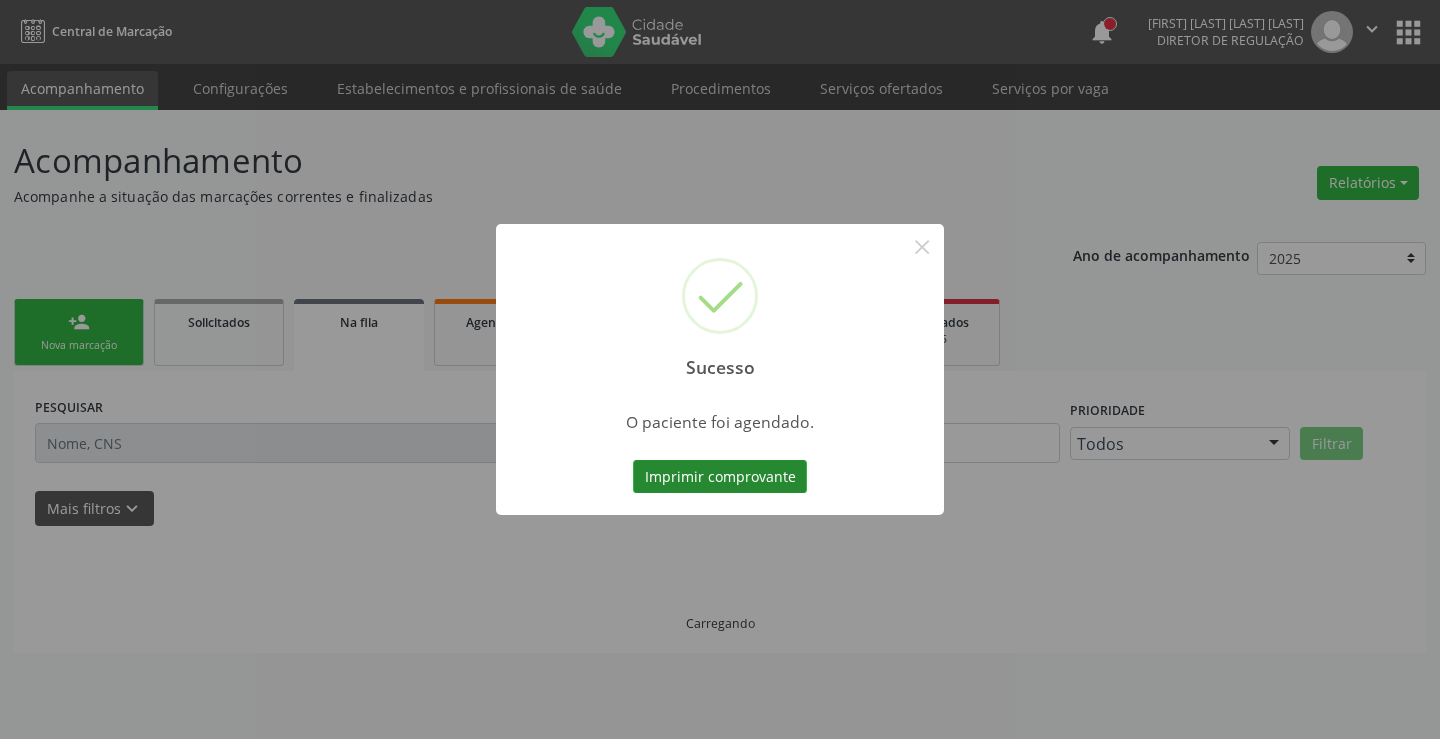 click on "Imprimir comprovante" at bounding box center [720, 477] 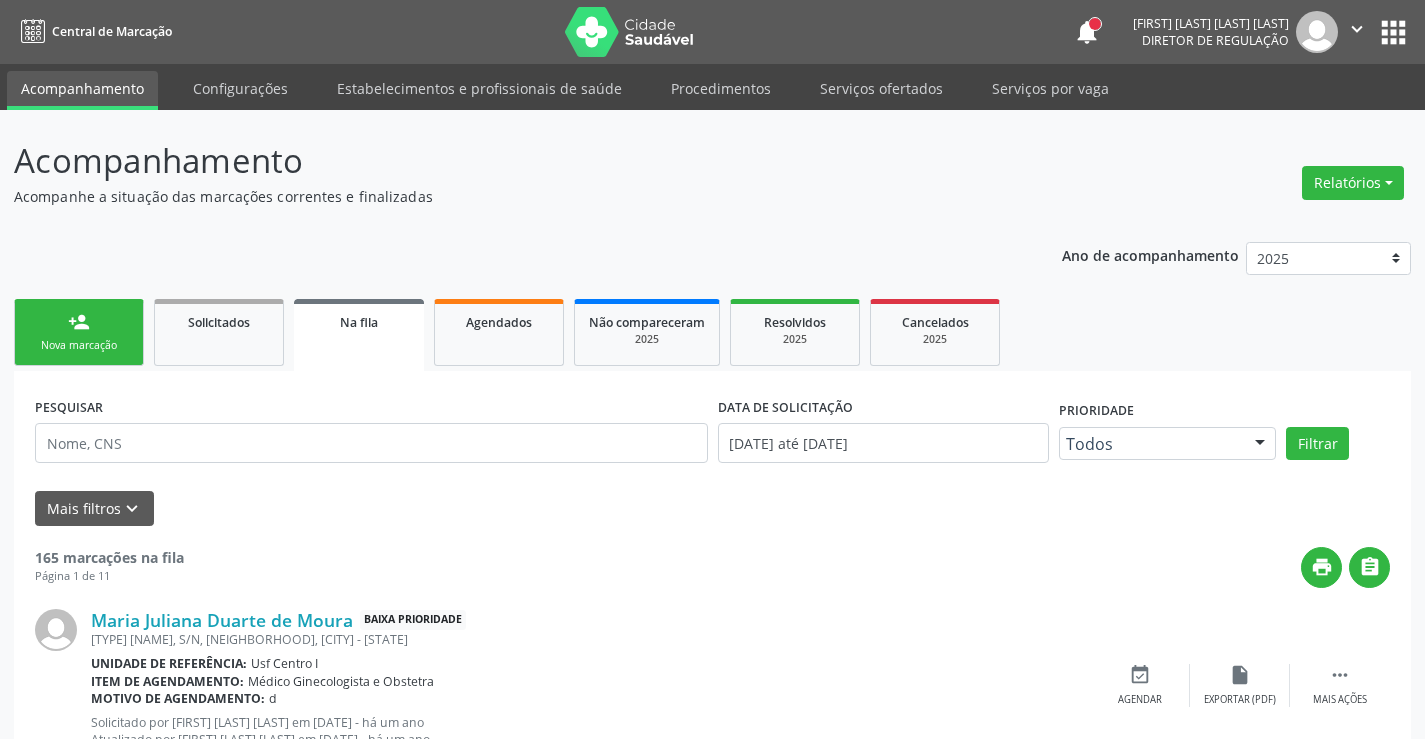click on "person_add
Nova marcação" at bounding box center [79, 332] 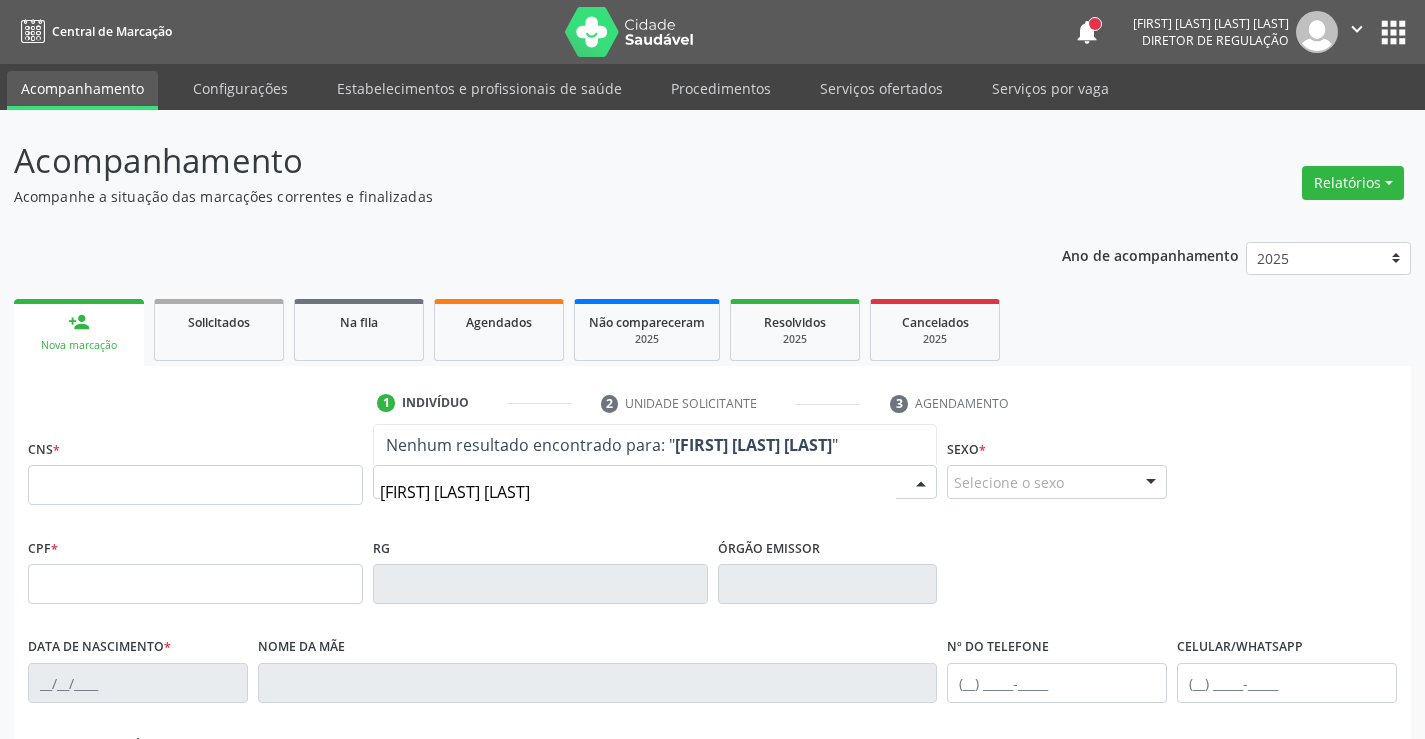 type on "MARIA DJANICE" 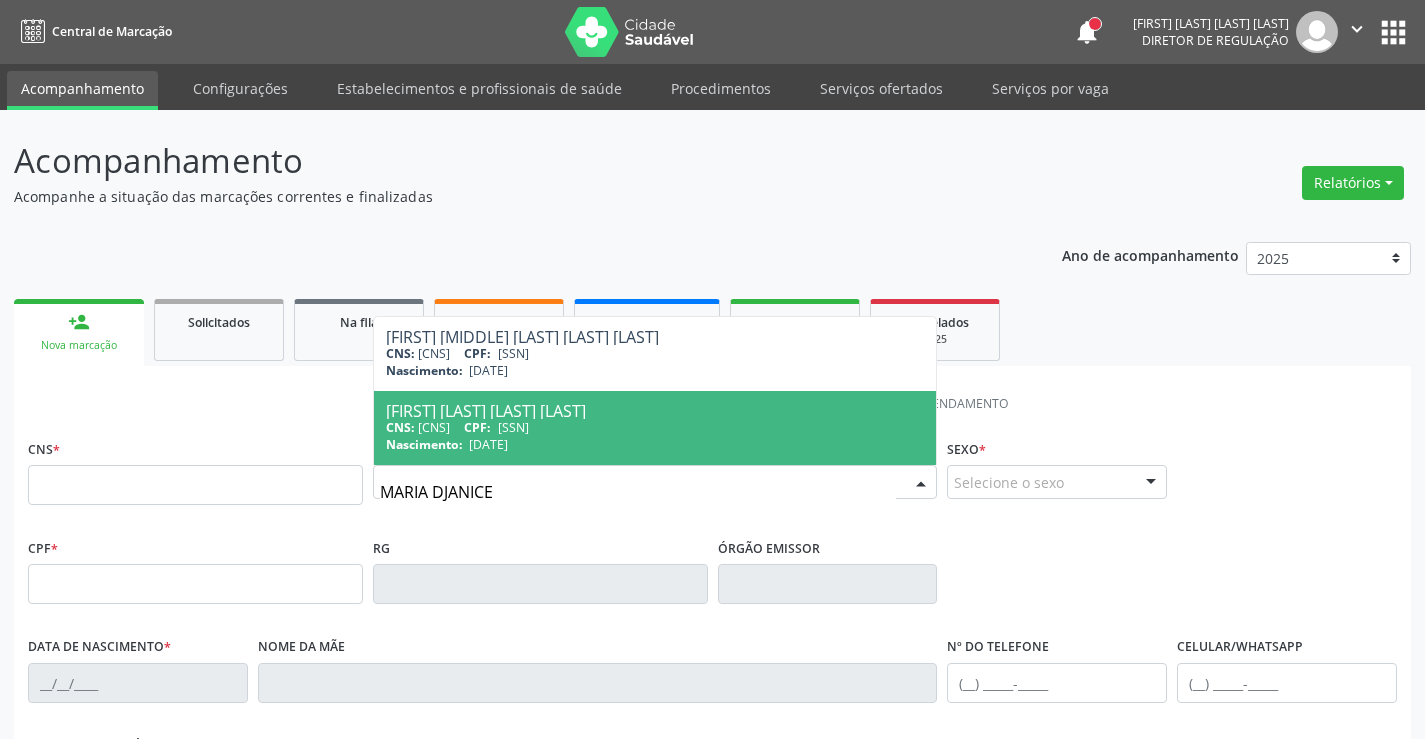click on "CNS:
700 0027 1794 2909
CPF:
420.754.438-07" at bounding box center [655, 427] 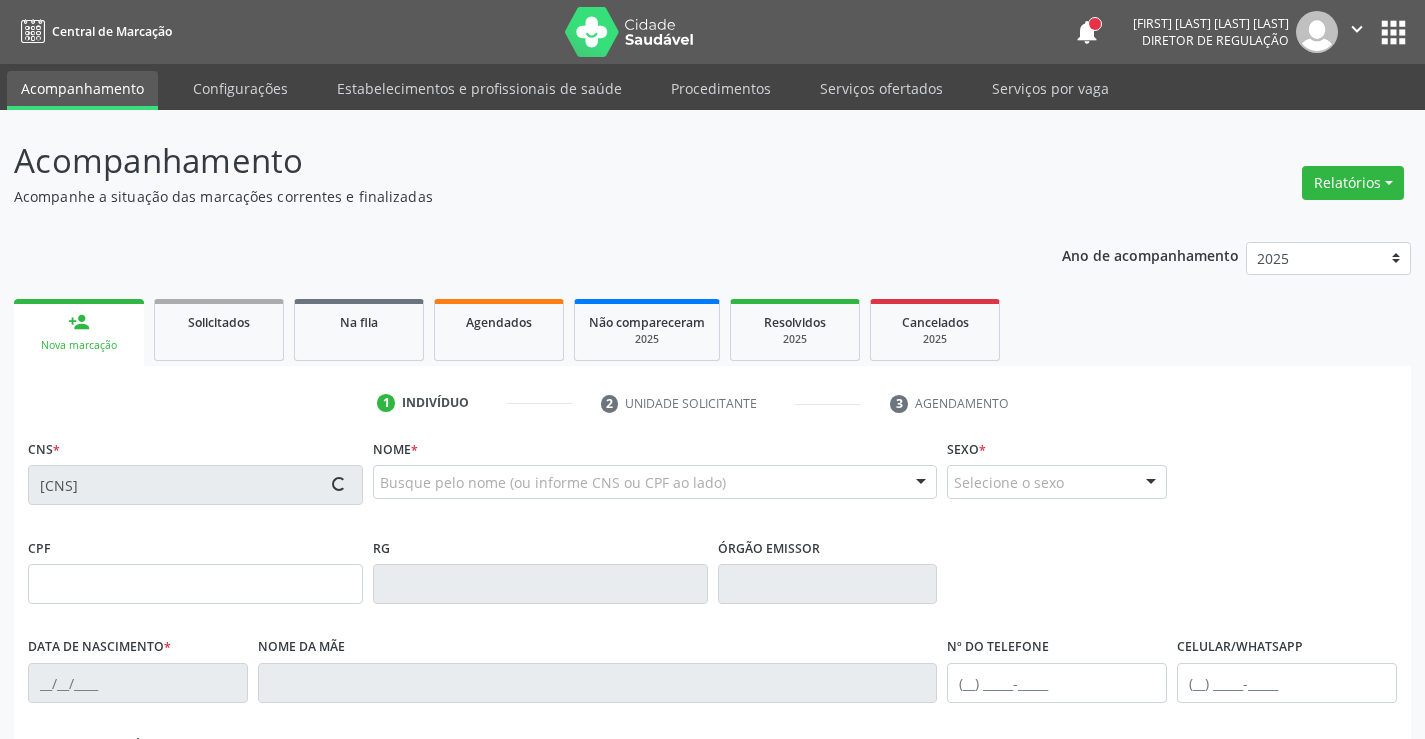 type on "420.754.438-07" 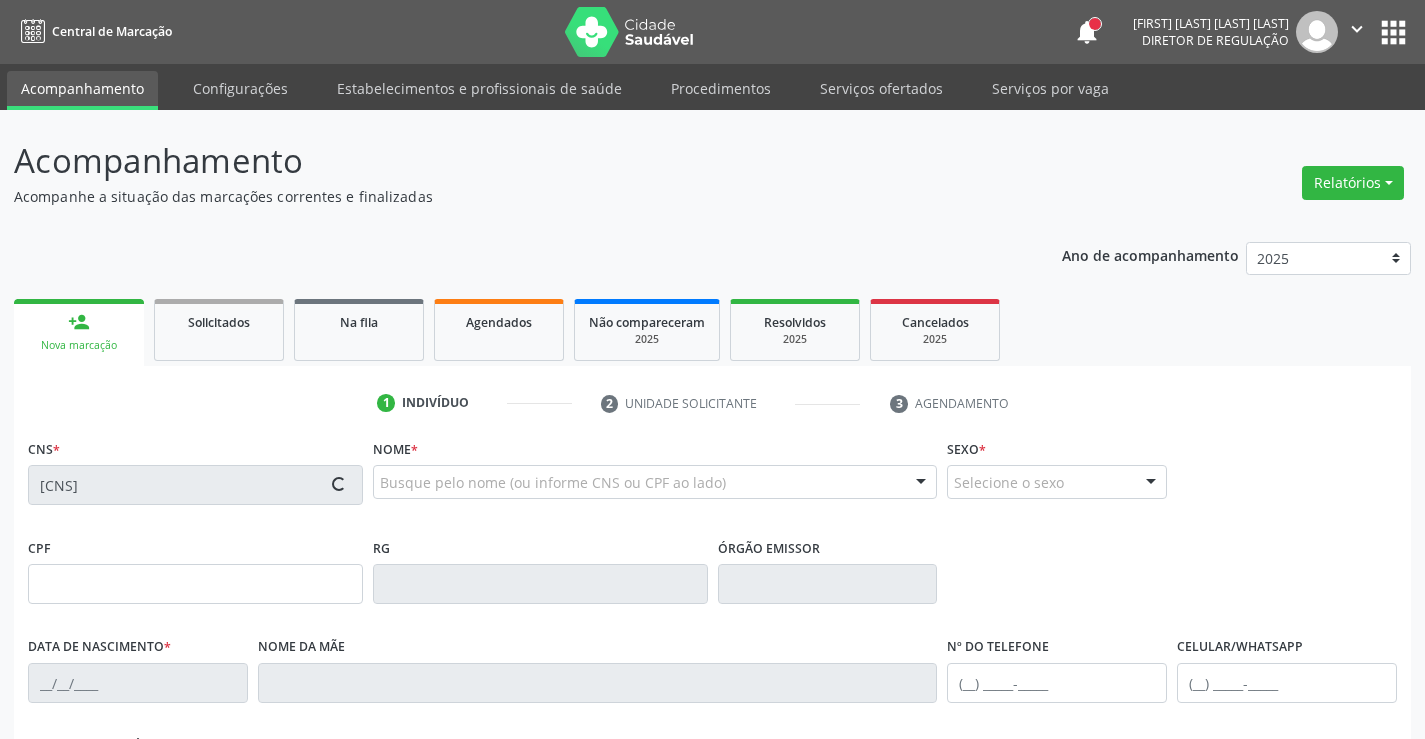 type on "02/08/1992" 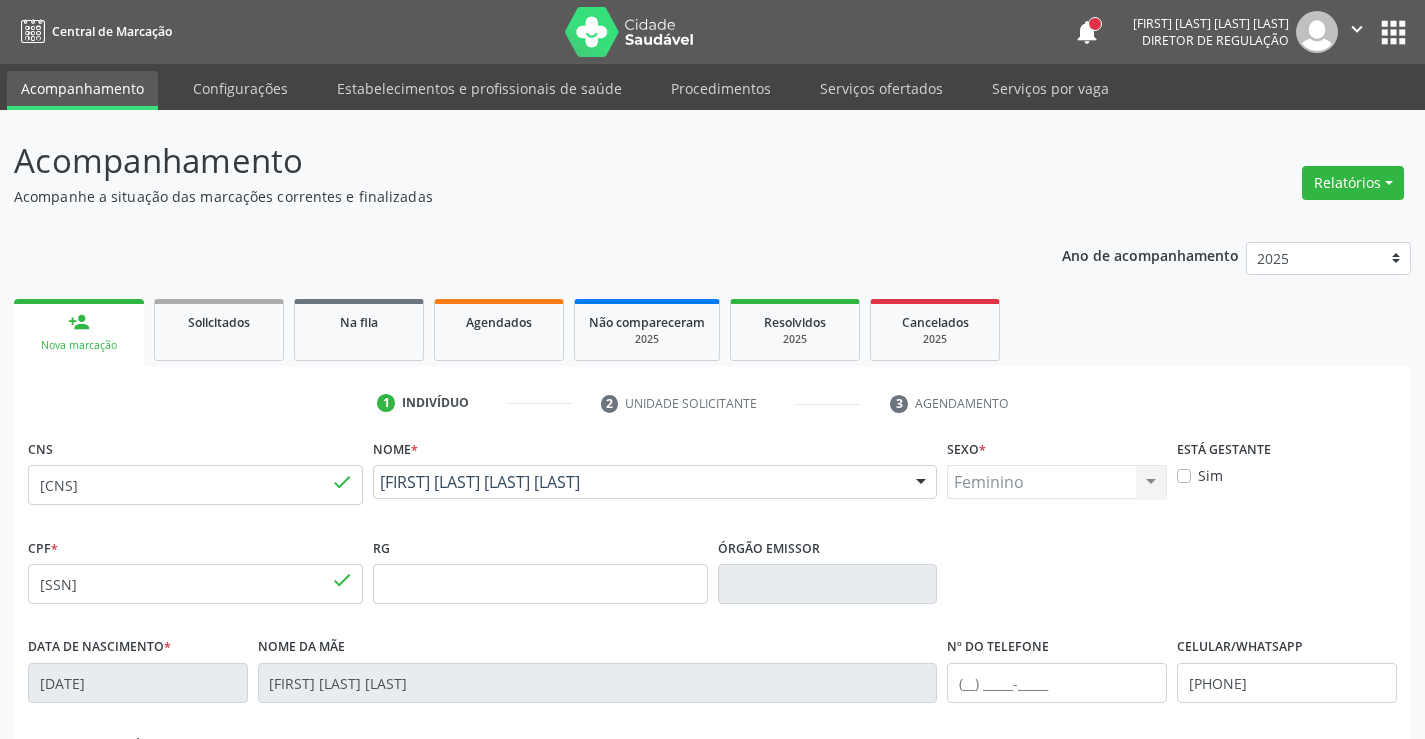 scroll, scrollTop: 345, scrollLeft: 0, axis: vertical 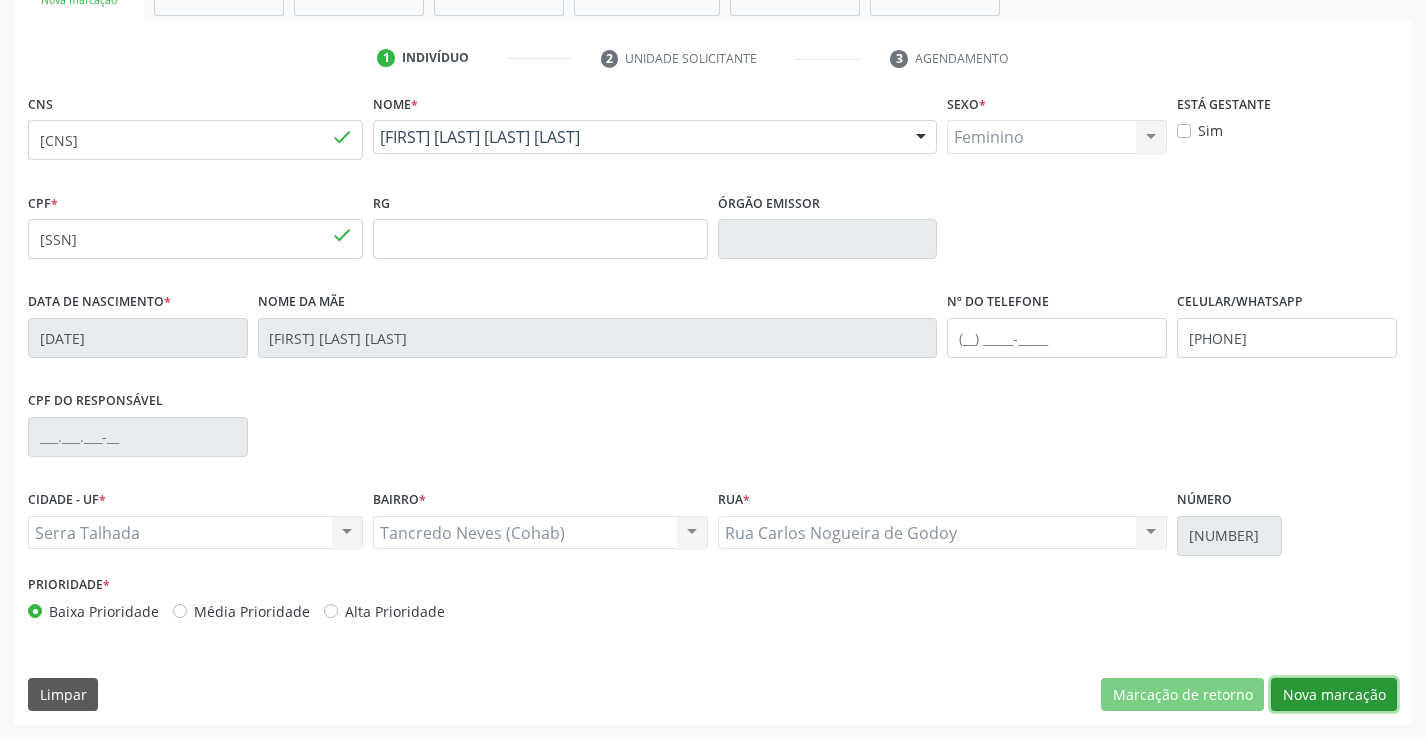 click on "Nova marcação" at bounding box center (1334, 695) 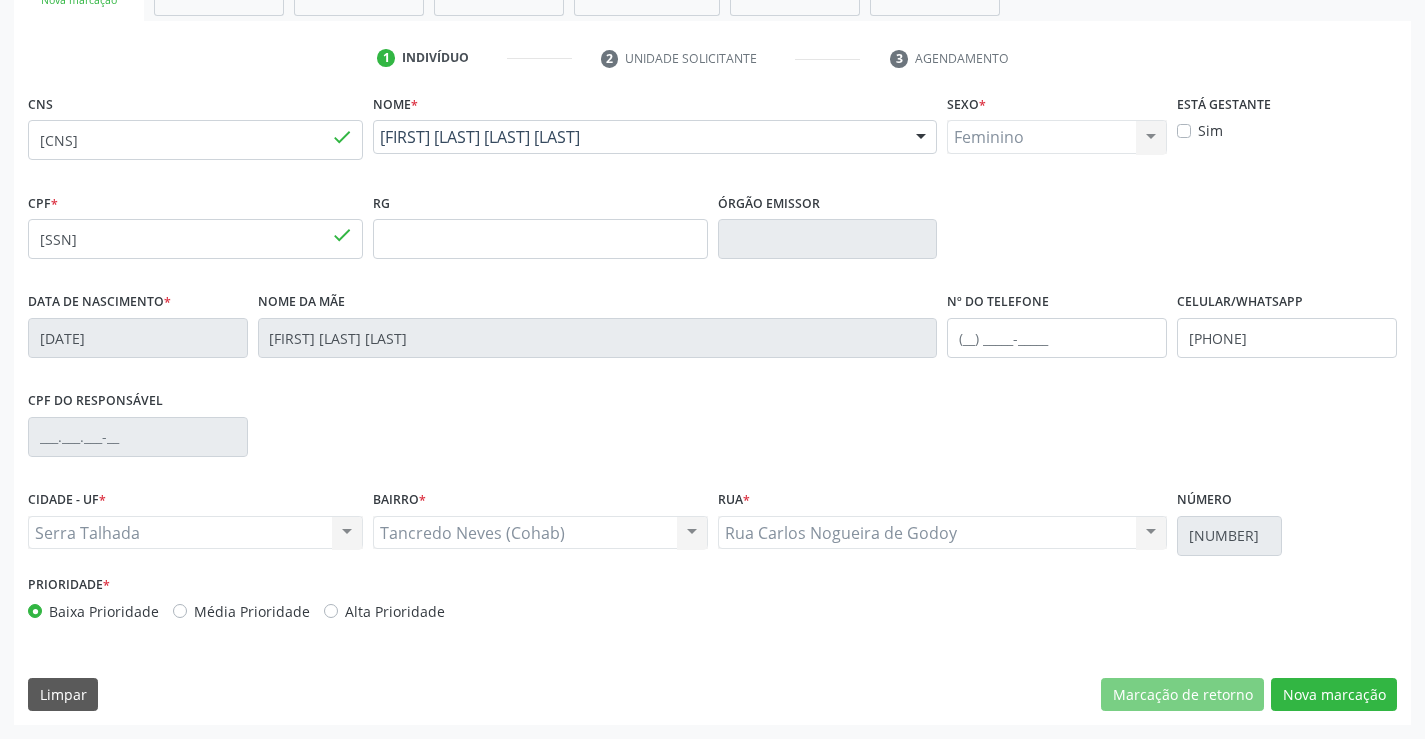 scroll, scrollTop: 167, scrollLeft: 0, axis: vertical 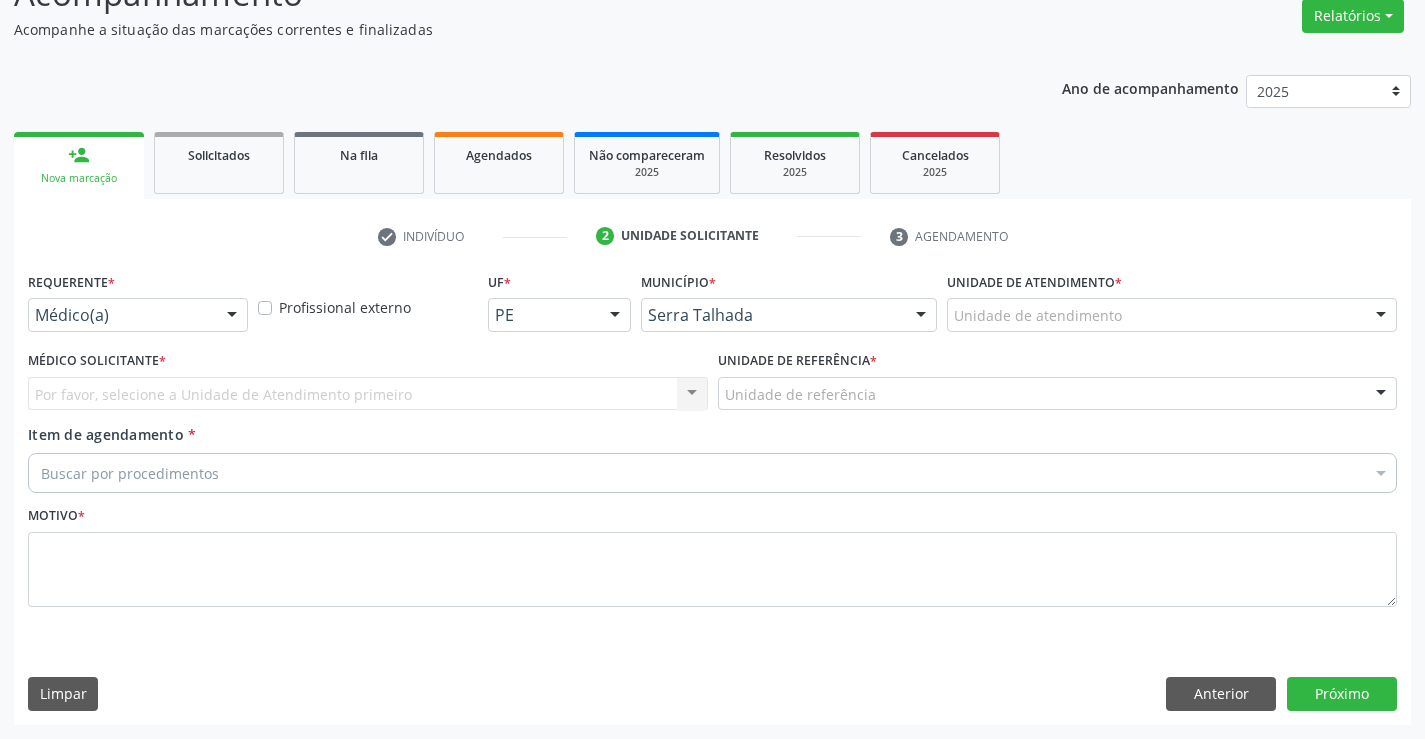 click at bounding box center (232, 316) 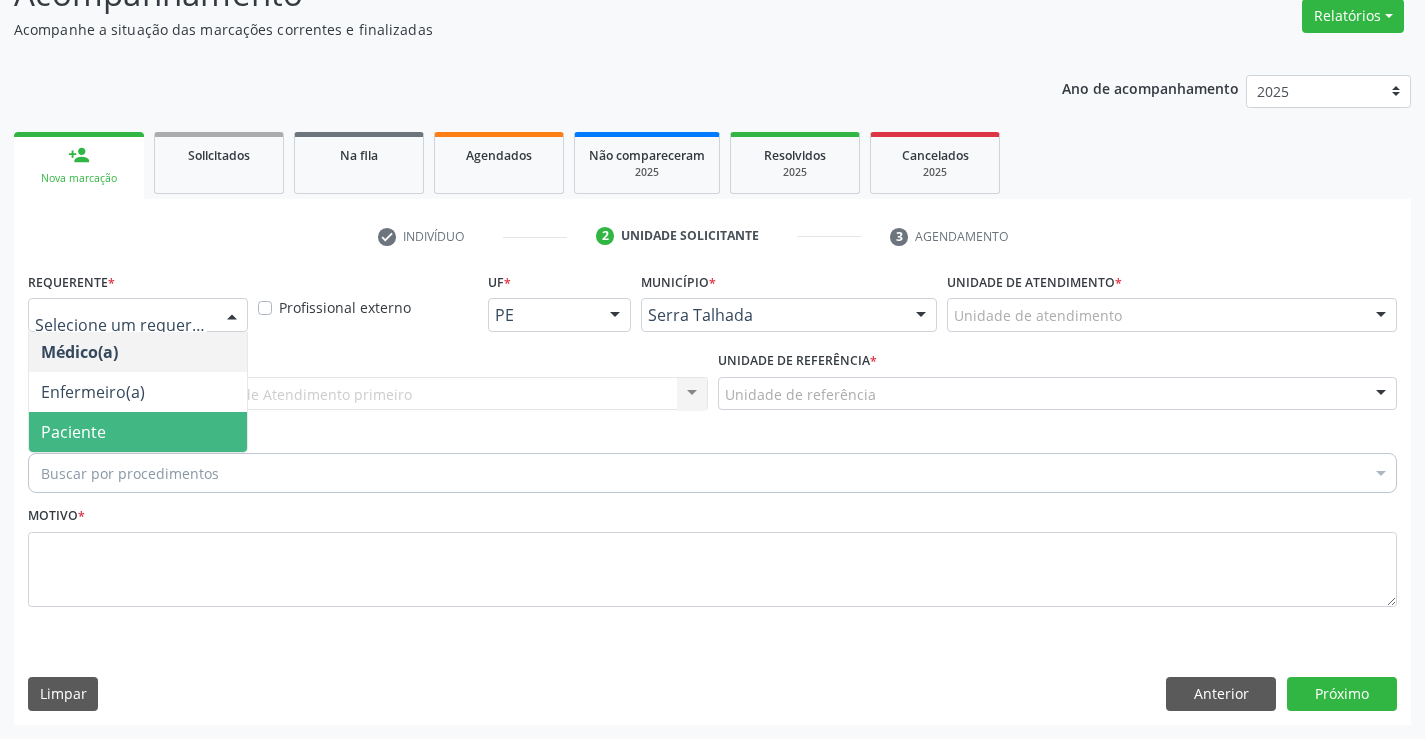 click on "Paciente" at bounding box center [138, 432] 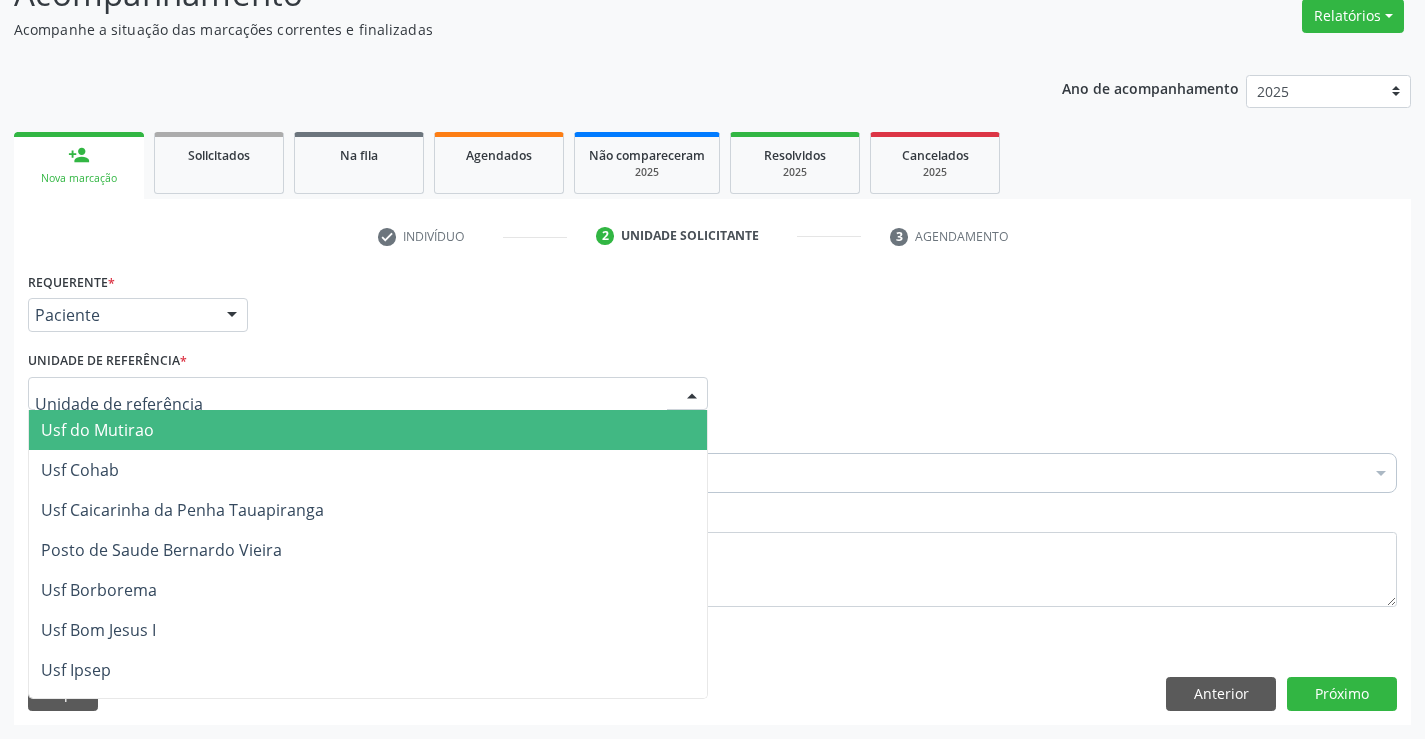 click at bounding box center [368, 394] 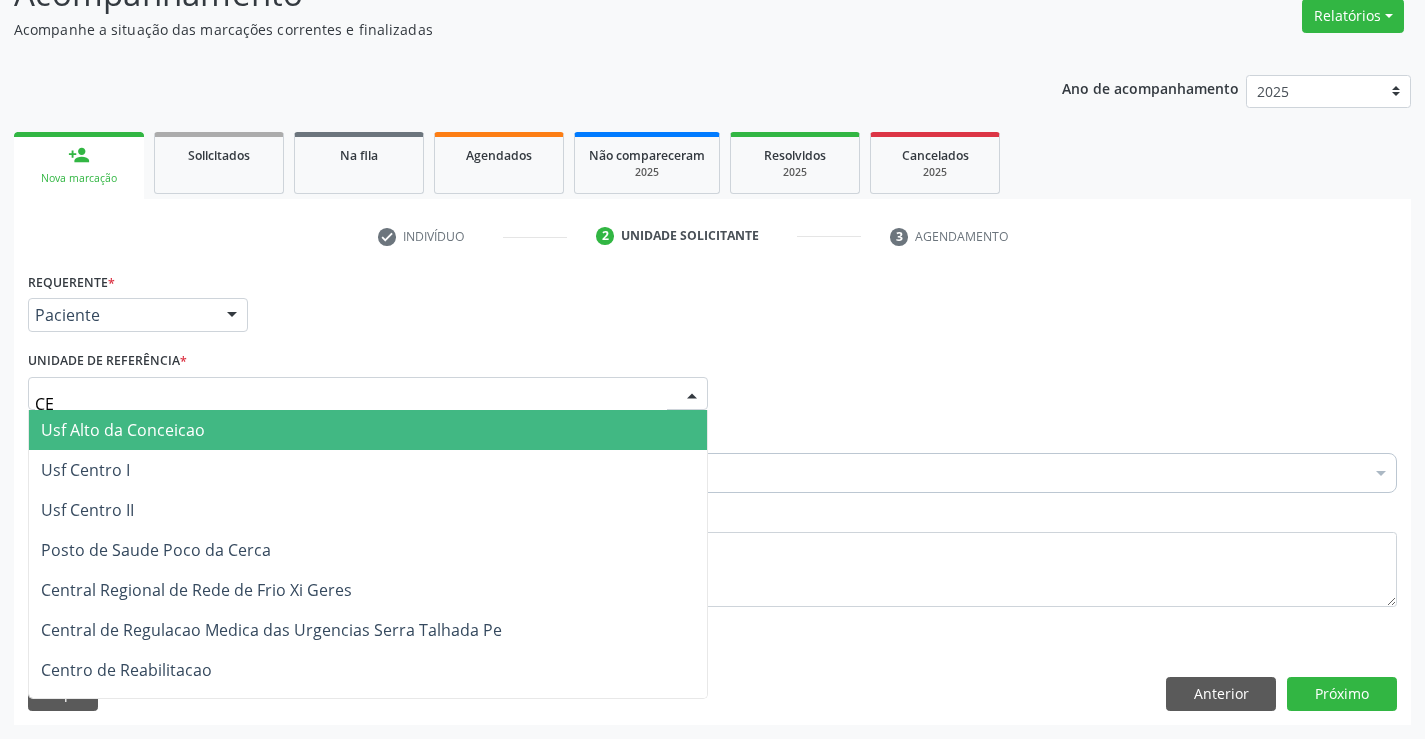 type on "CEN" 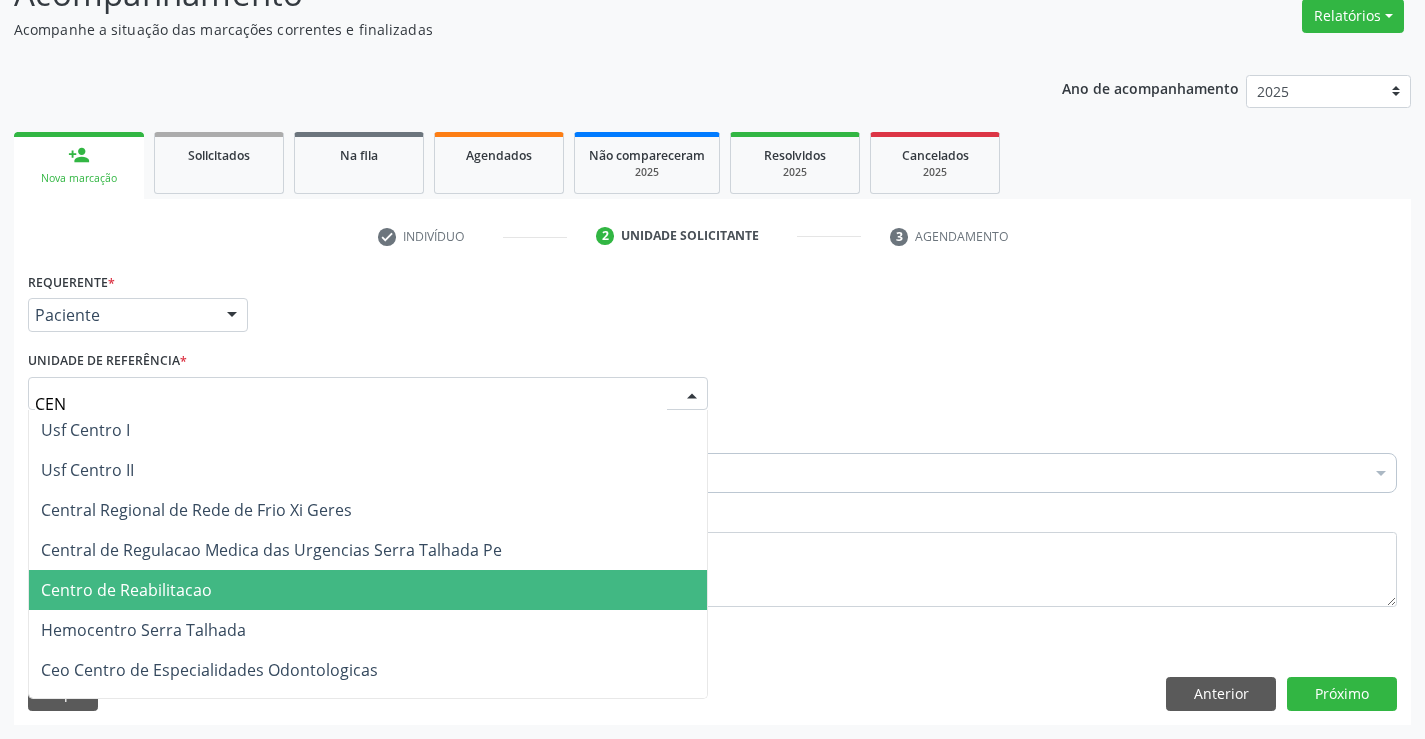 click on "Centro de Reabilitacao" at bounding box center [126, 590] 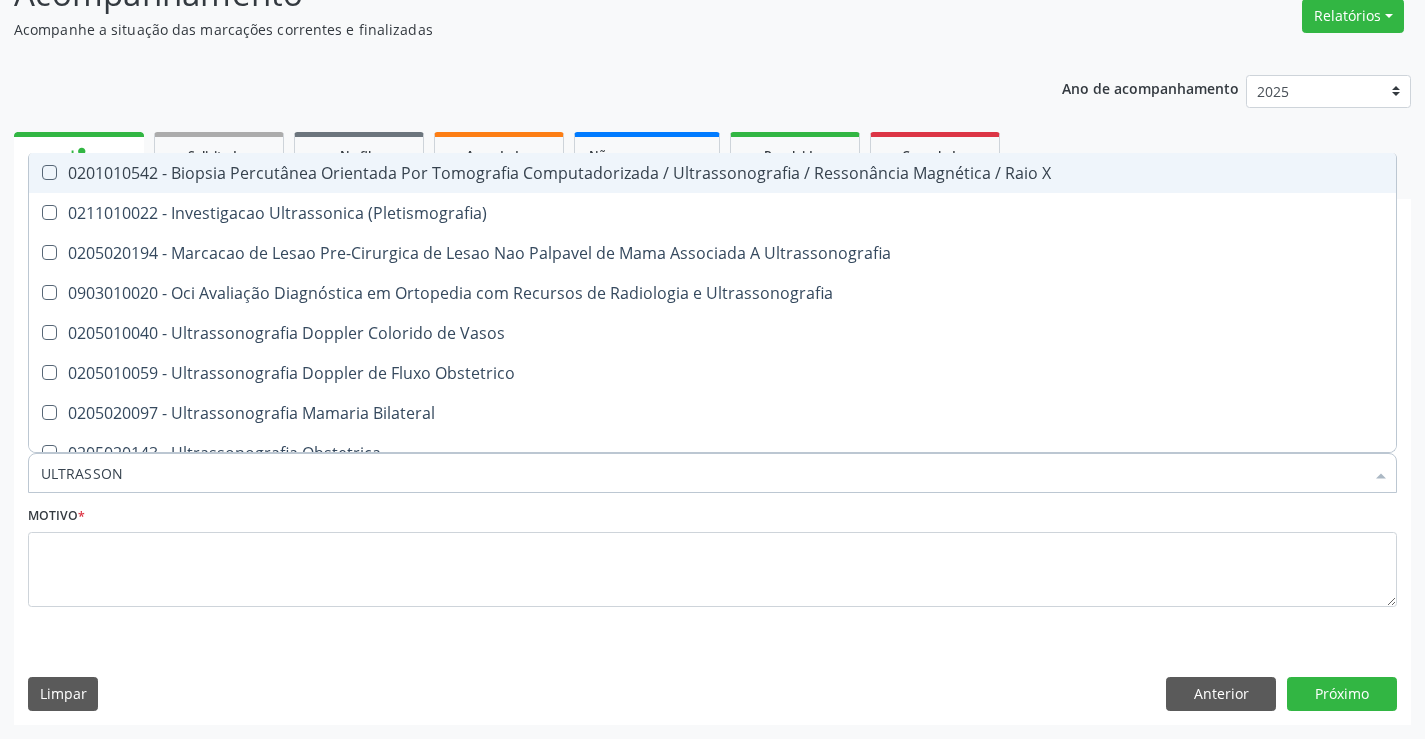 type on "ULTRASSONO" 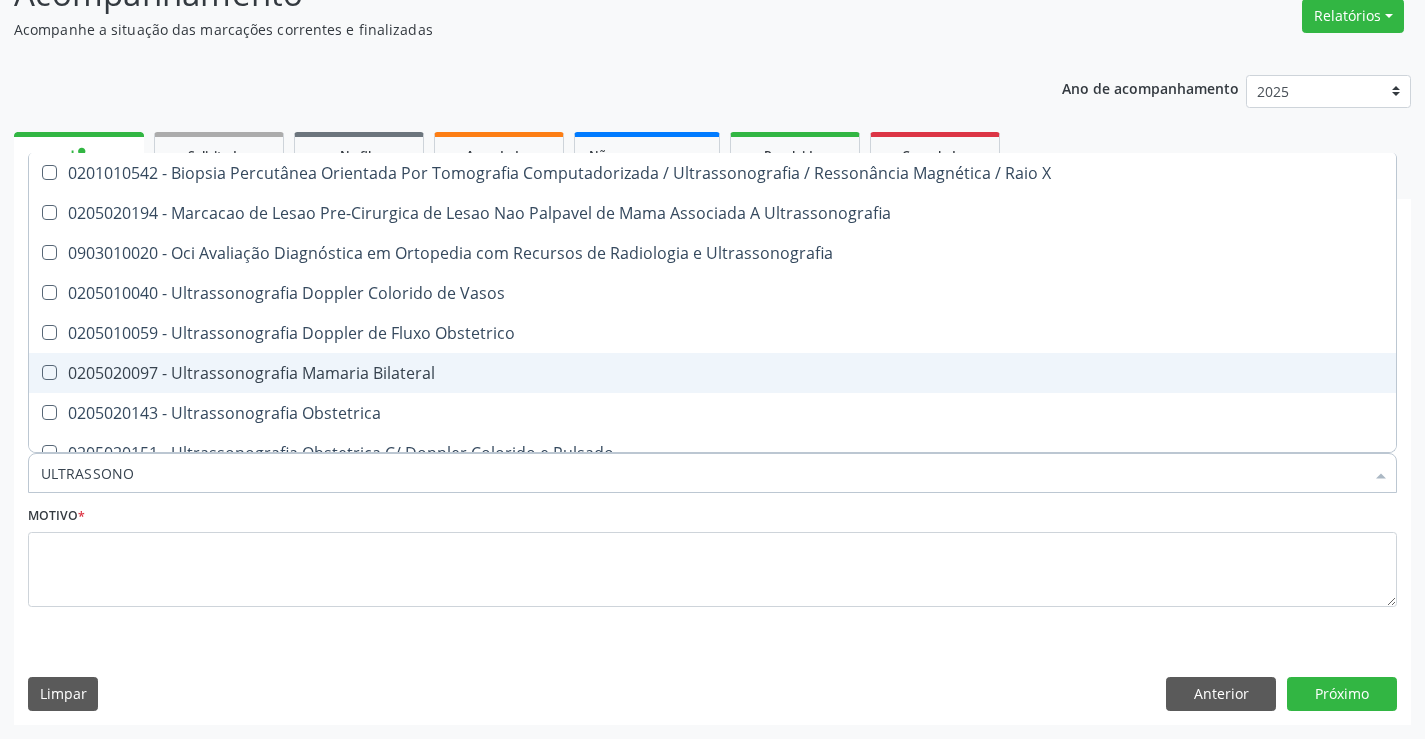 click on "0205020097 - Ultrassonografia Mamaria Bilateral" at bounding box center [712, 373] 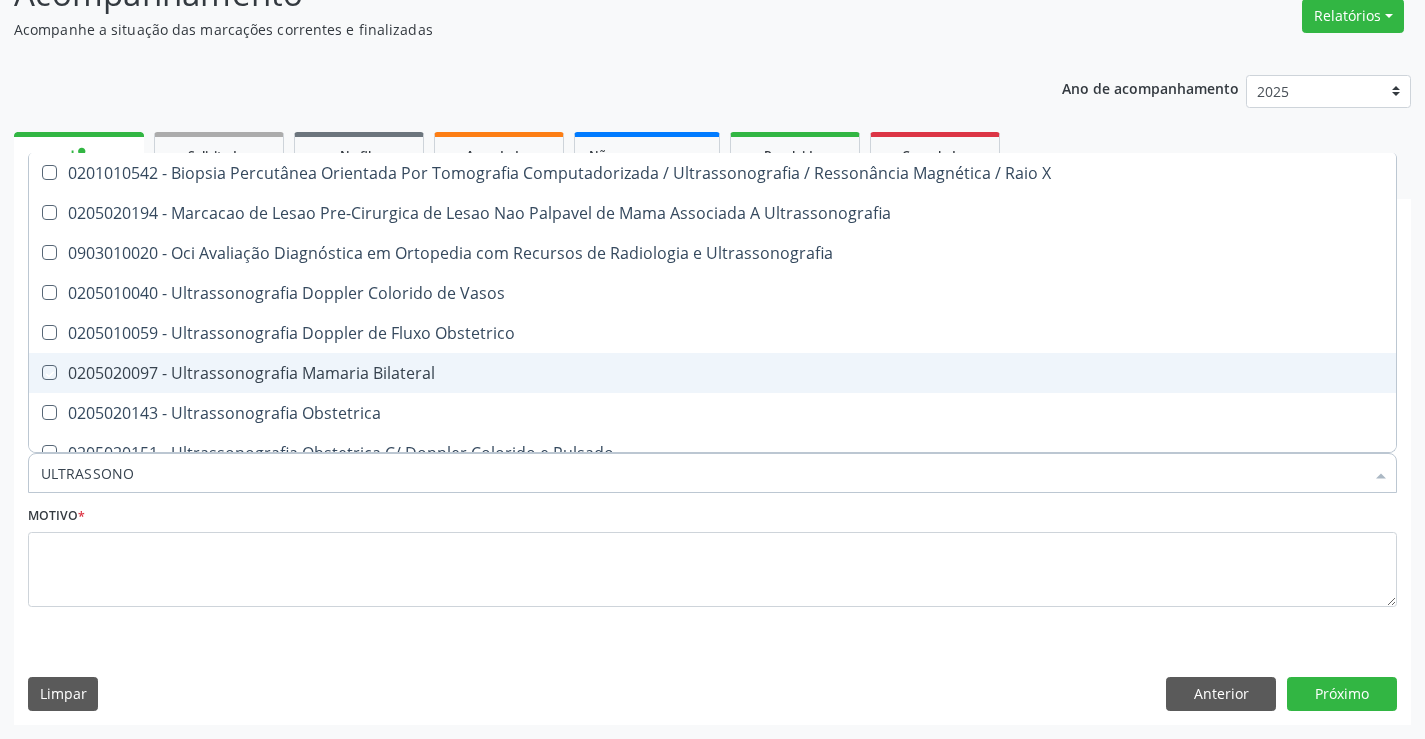 checkbox on "true" 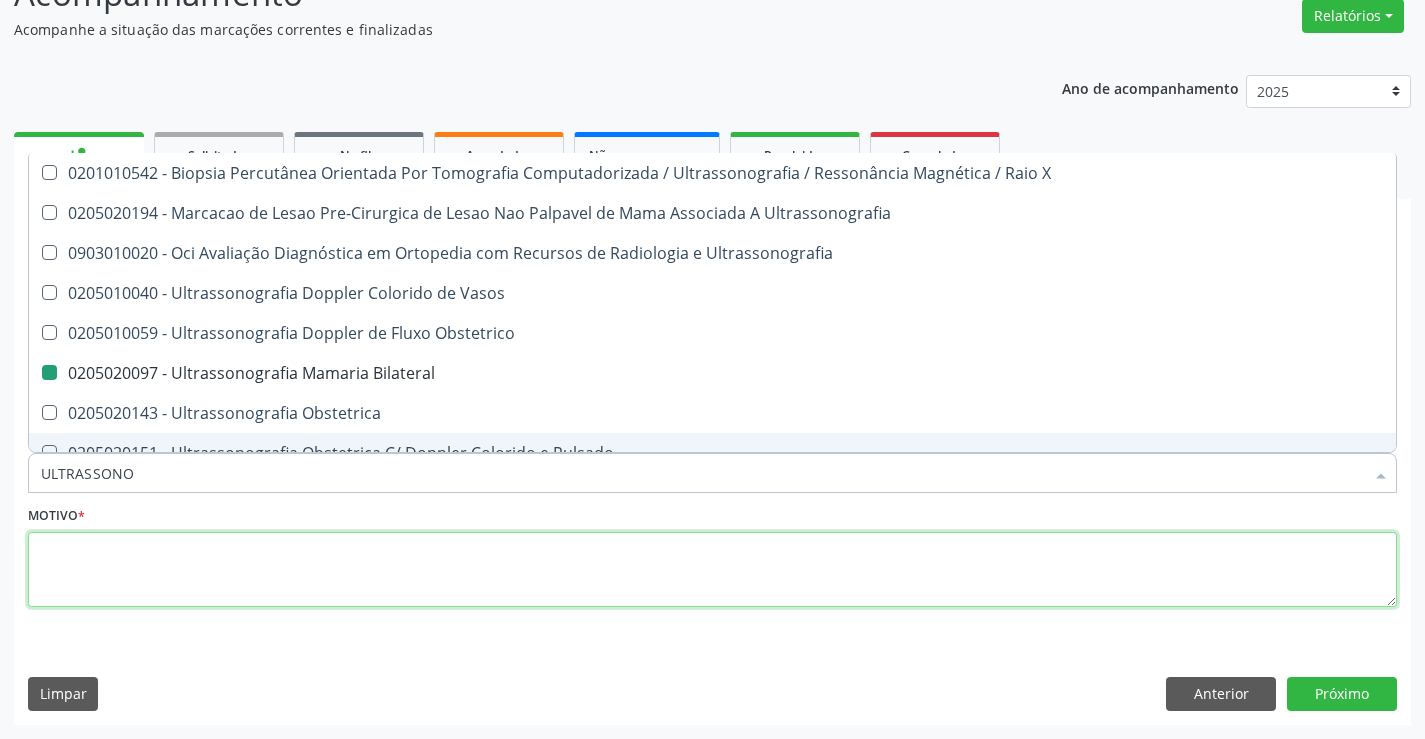 click at bounding box center (712, 570) 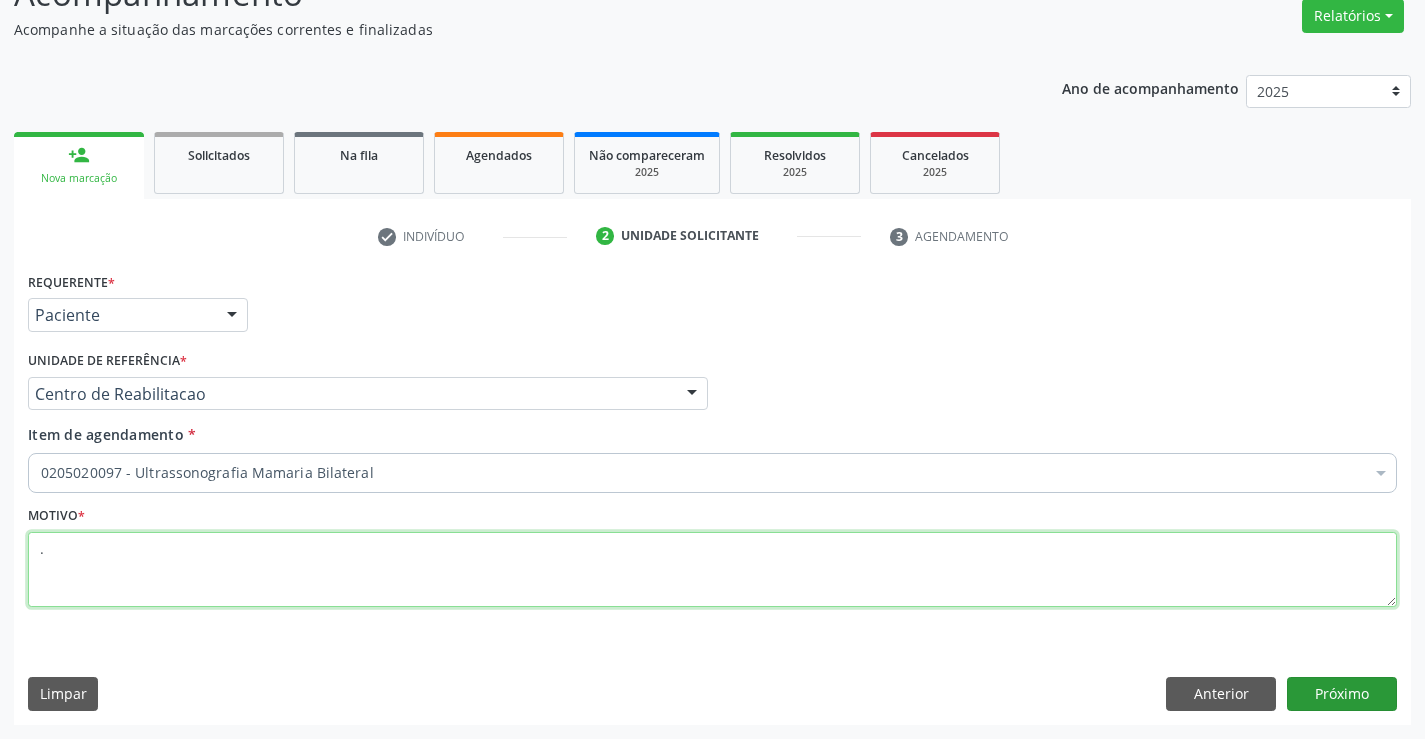 type on "." 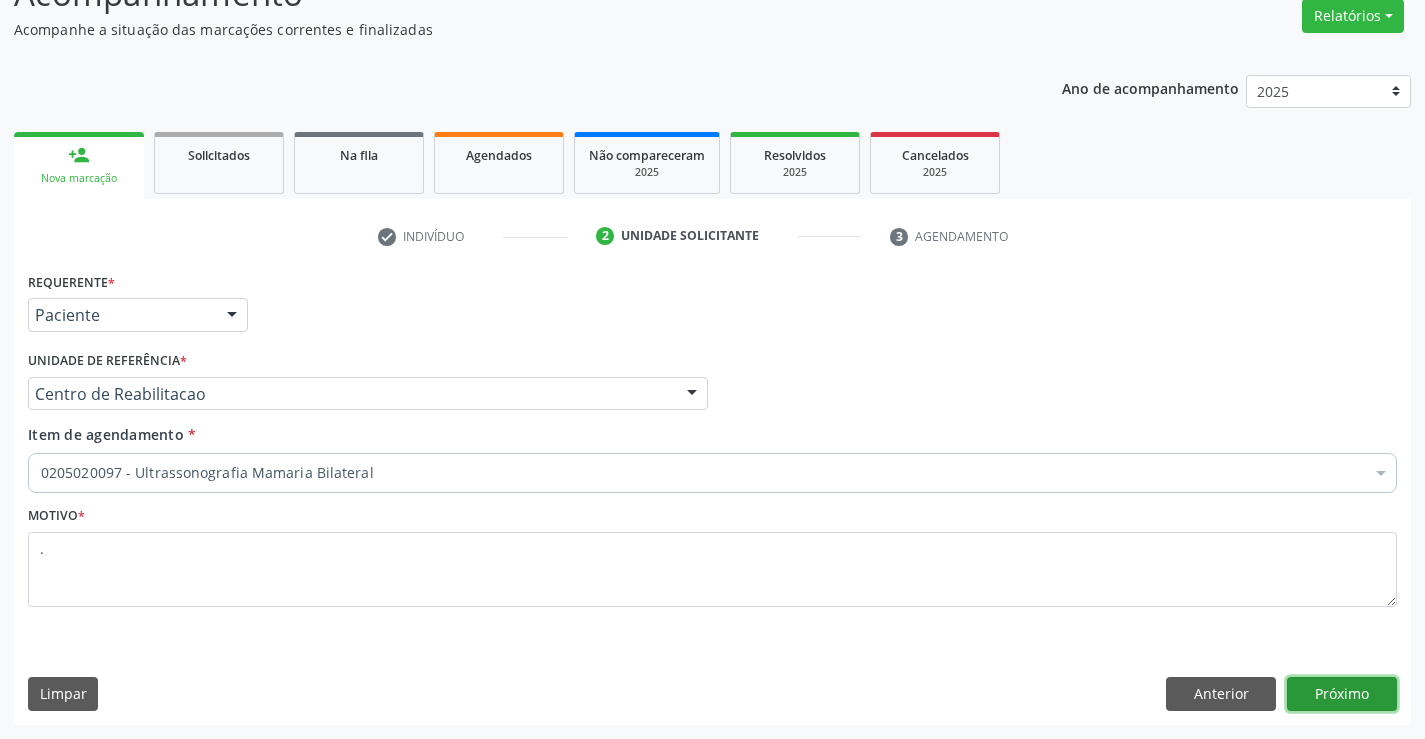 click on "Próximo" at bounding box center (1342, 694) 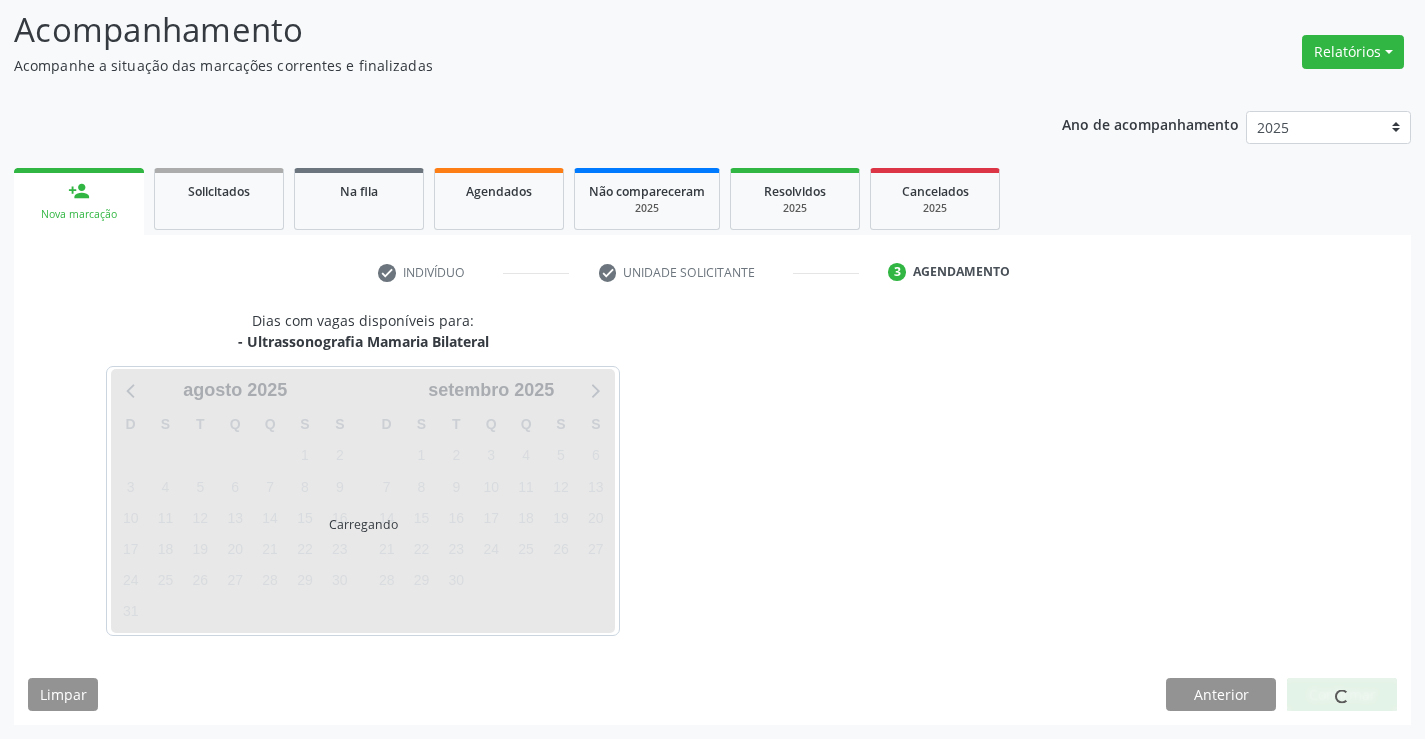 scroll, scrollTop: 131, scrollLeft: 0, axis: vertical 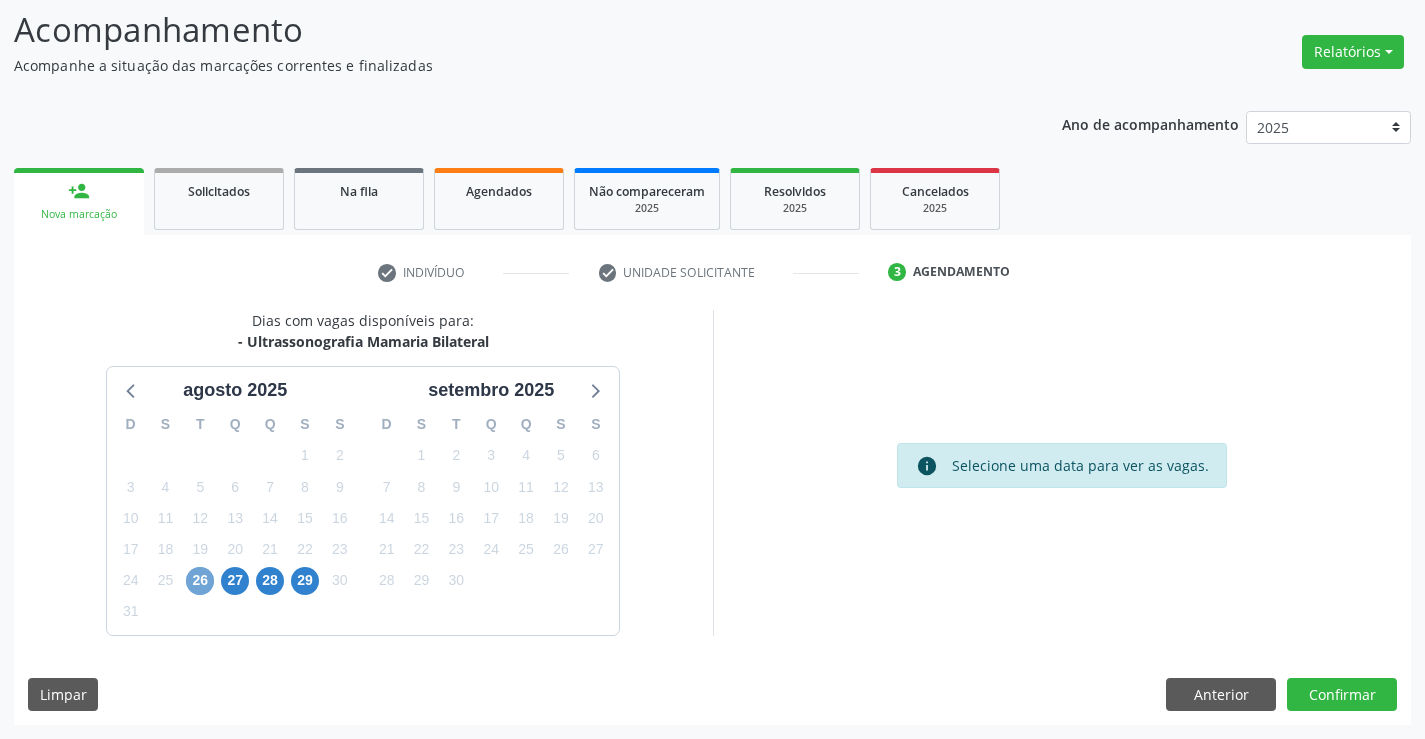 click on "26" at bounding box center [200, 581] 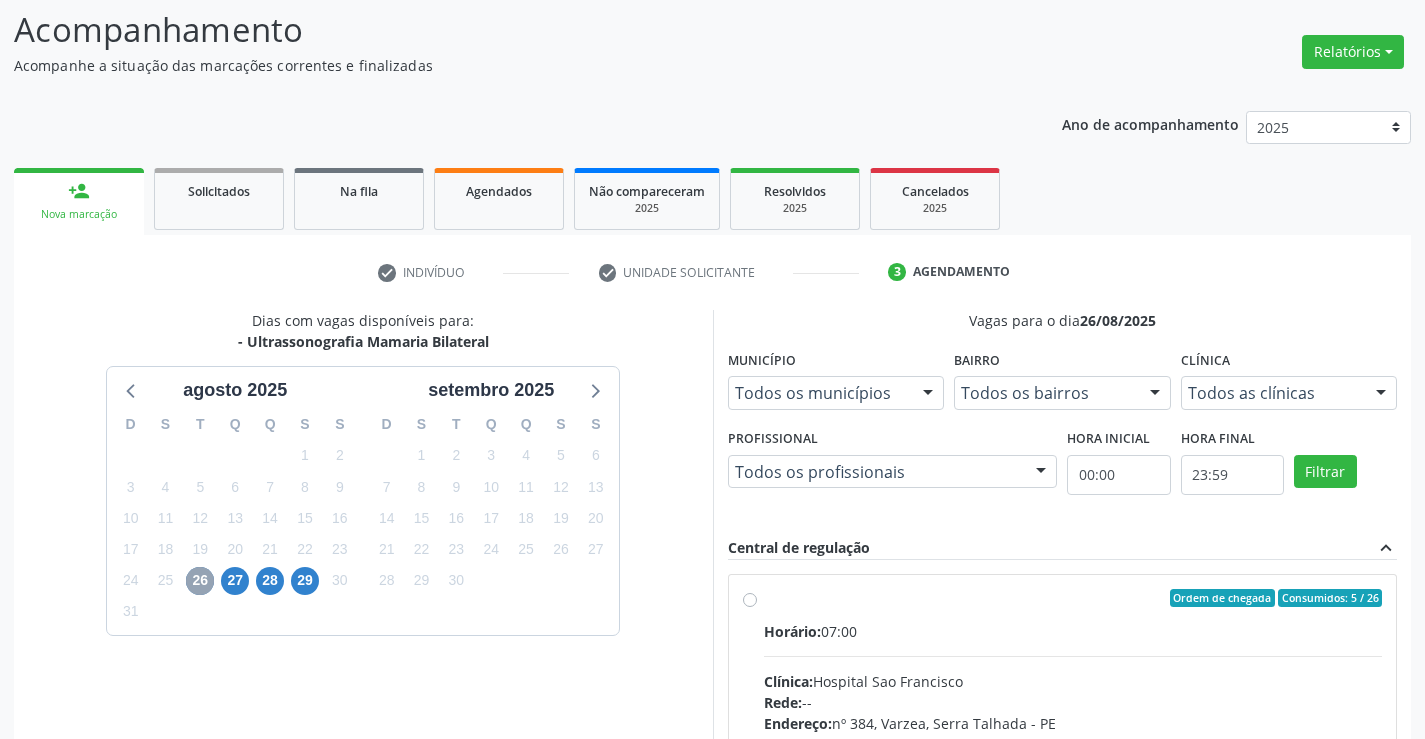 scroll, scrollTop: 420, scrollLeft: 0, axis: vertical 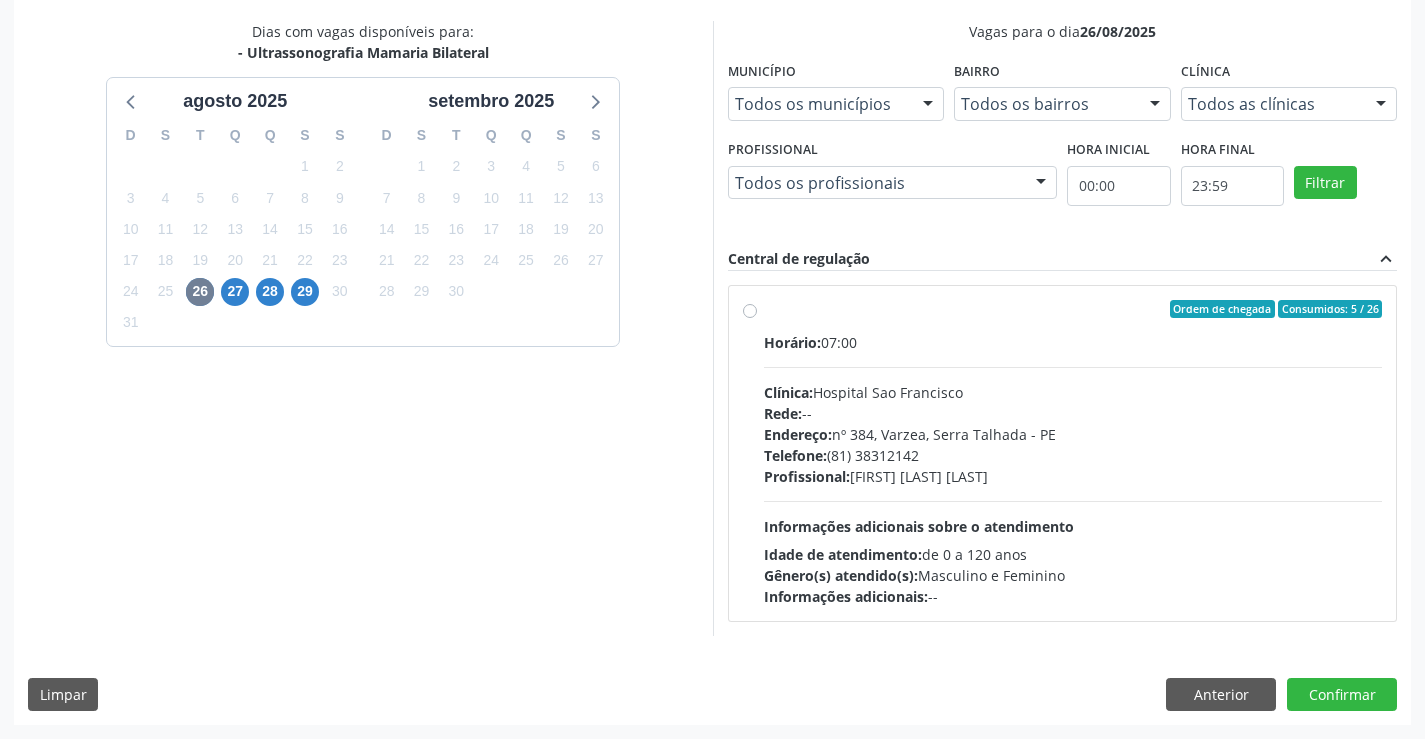 click on "Profissional:" at bounding box center [807, 476] 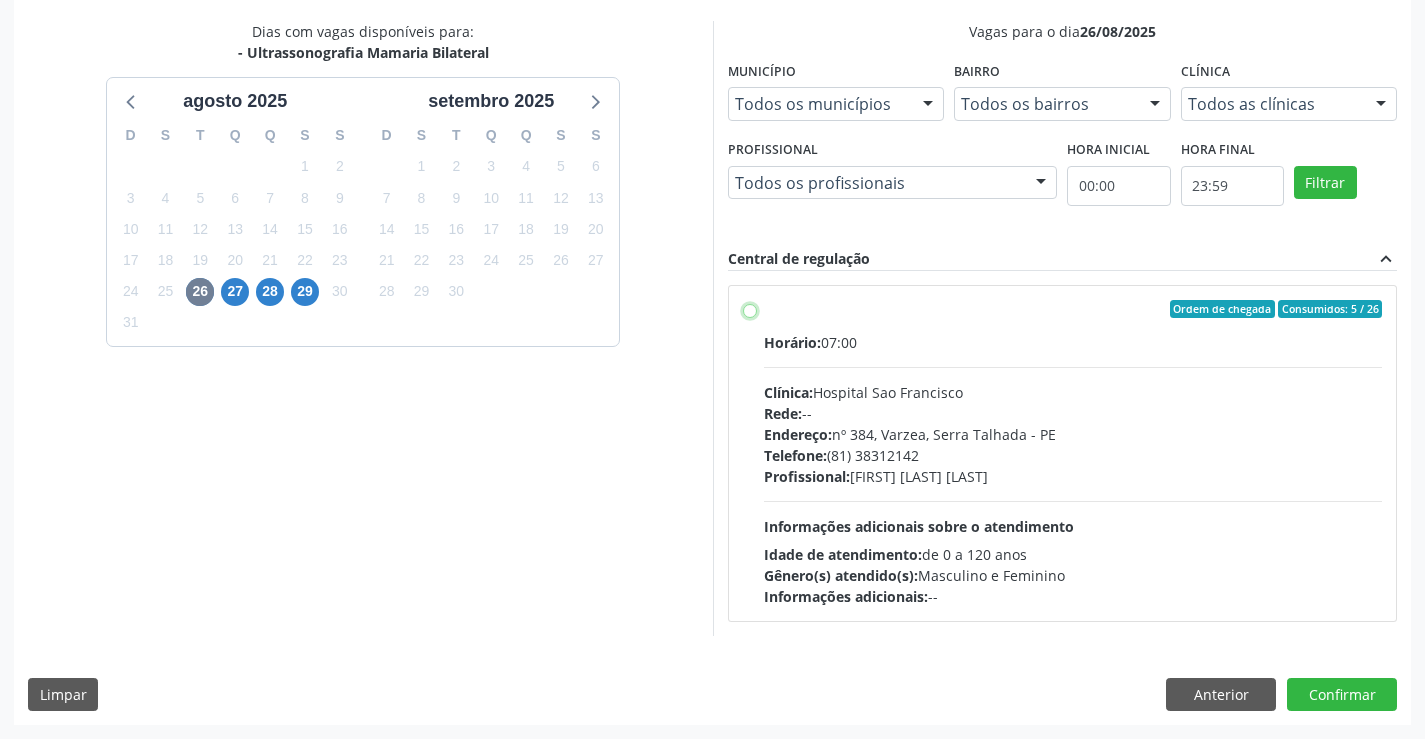 click on "Ordem de chegada
Consumidos: 5 / 26
Horário:   07:00
Clínica:  Hospital Sao Francisco
Rede:
--
Endereço:   nº 384, Varzea, Serra Talhada - PE
Telefone:   (81) 38312142
Profissional:
Yuri Araujo Magalhaes
Informações adicionais sobre o atendimento
Idade de atendimento:
de 0 a 120 anos
Gênero(s) atendido(s):
Masculino e Feminino
Informações adicionais:
--" at bounding box center (750, 309) 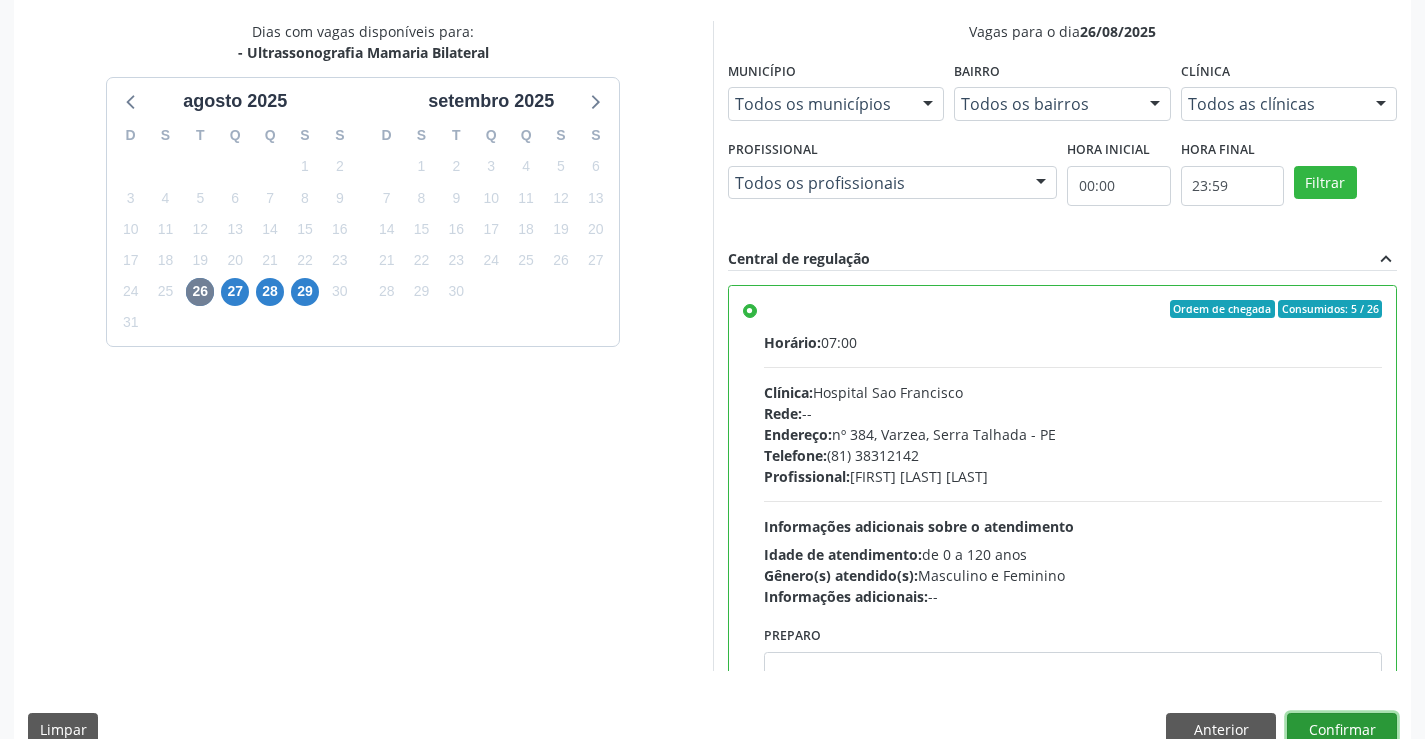 click on "Confirmar" at bounding box center [1342, 730] 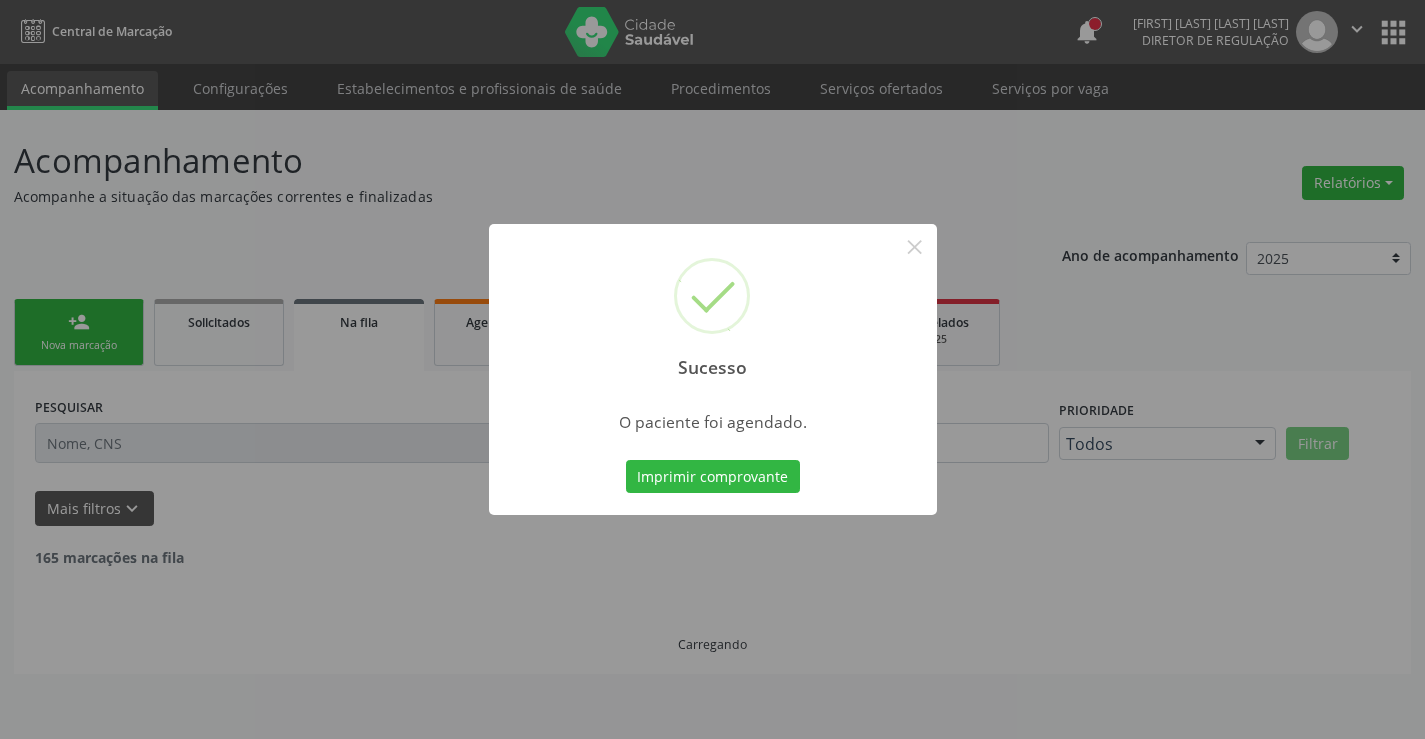 scroll, scrollTop: 0, scrollLeft: 0, axis: both 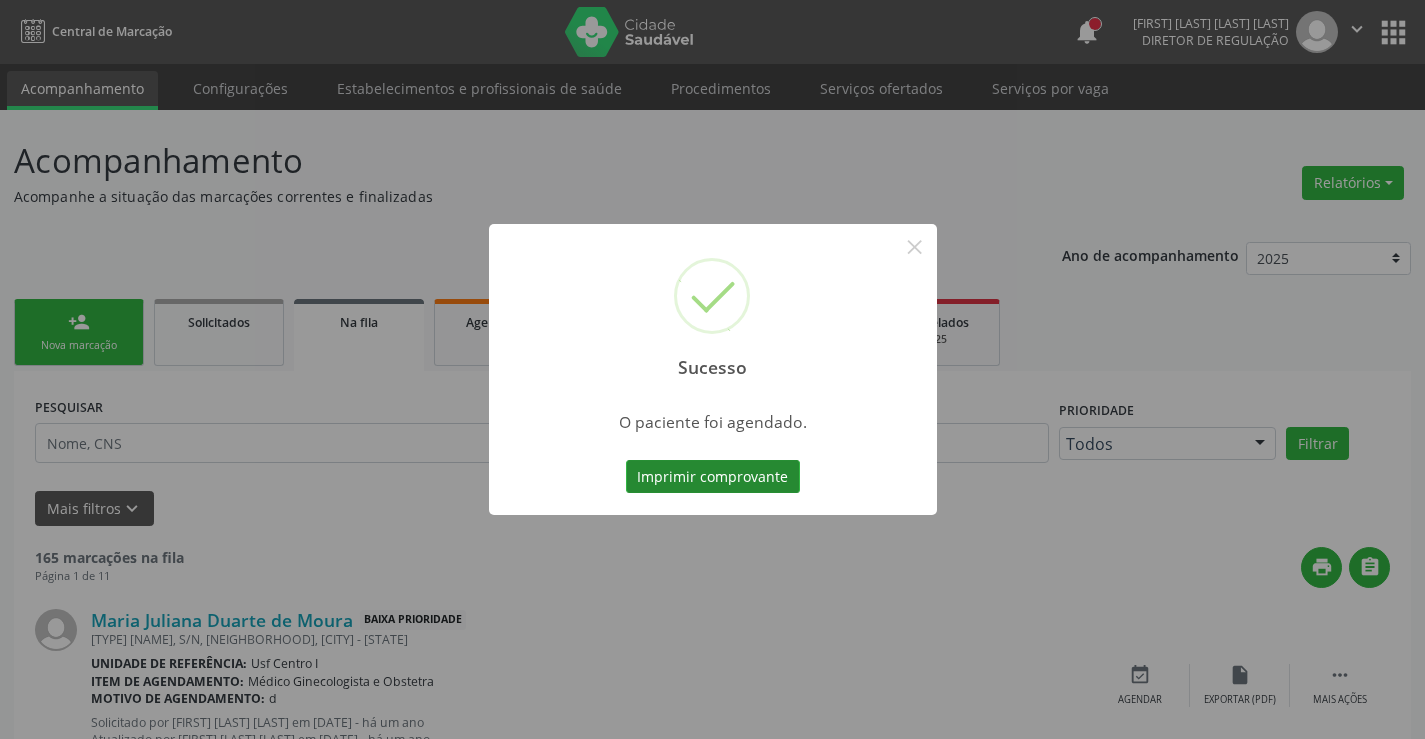 click on "Imprimir comprovante" at bounding box center (713, 477) 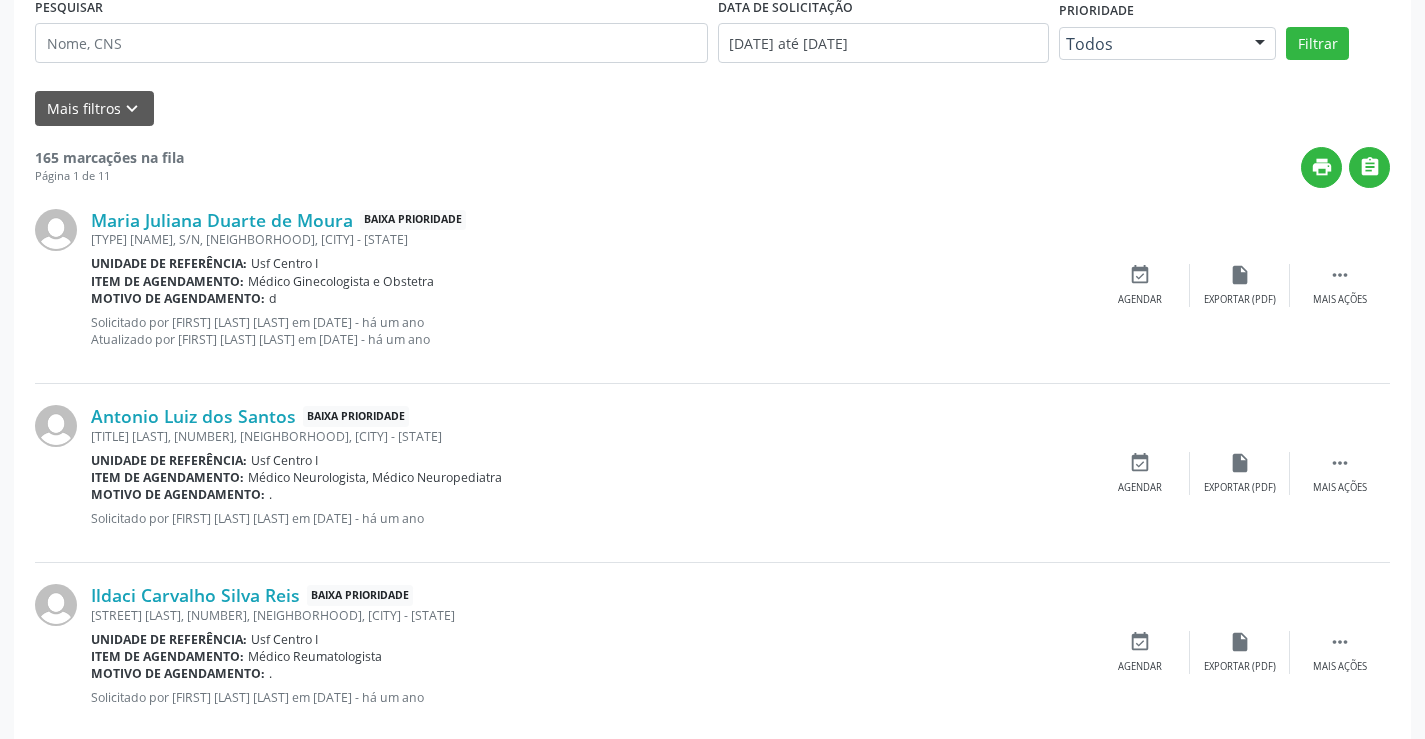 scroll, scrollTop: 0, scrollLeft: 0, axis: both 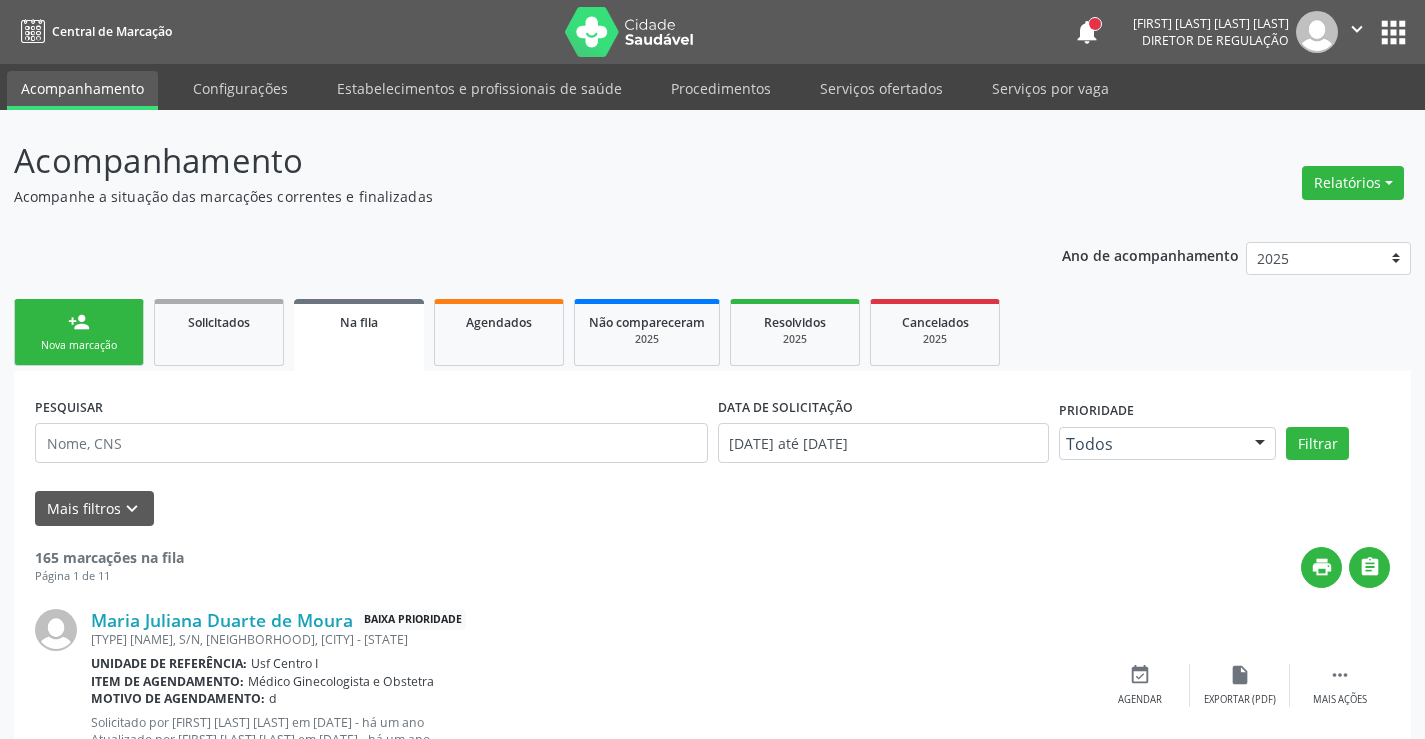click on "person_add
Nova marcação" at bounding box center [79, 332] 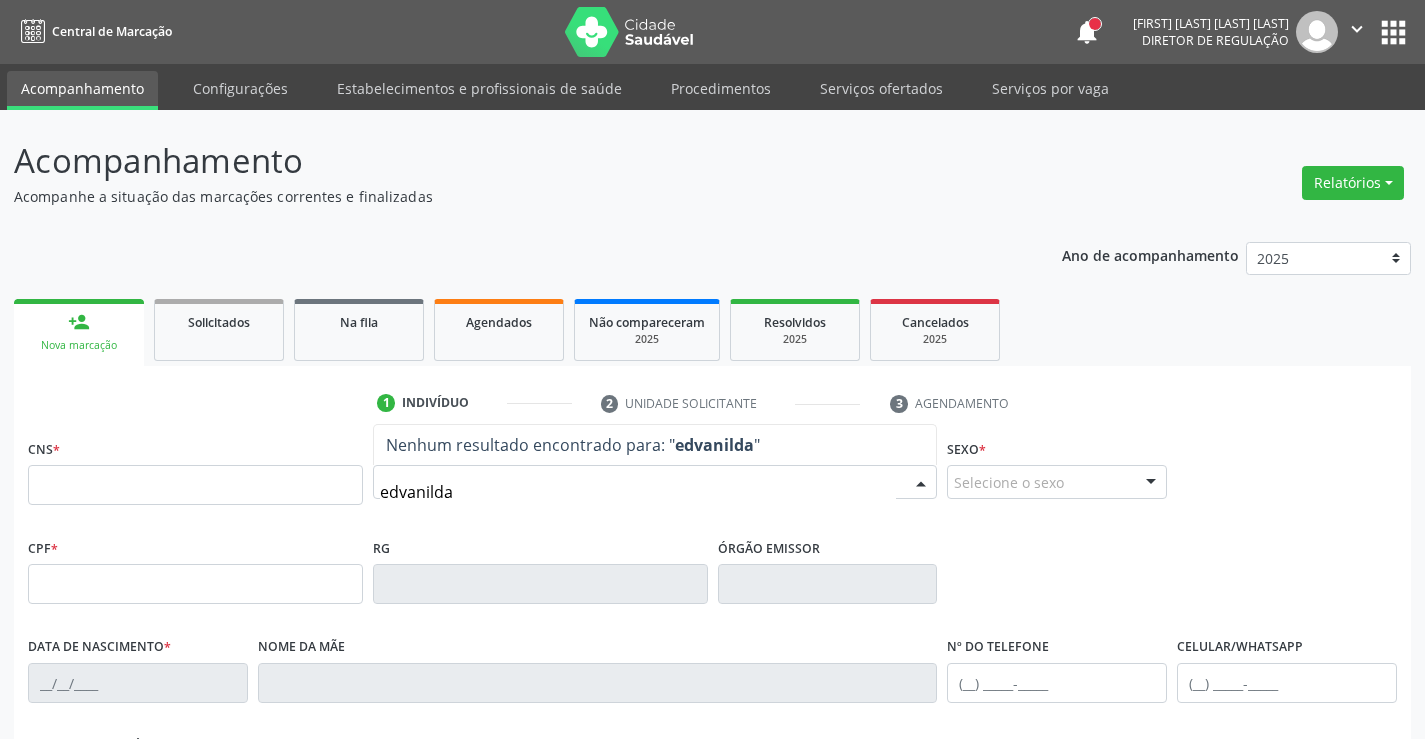 type on "edvanilda l" 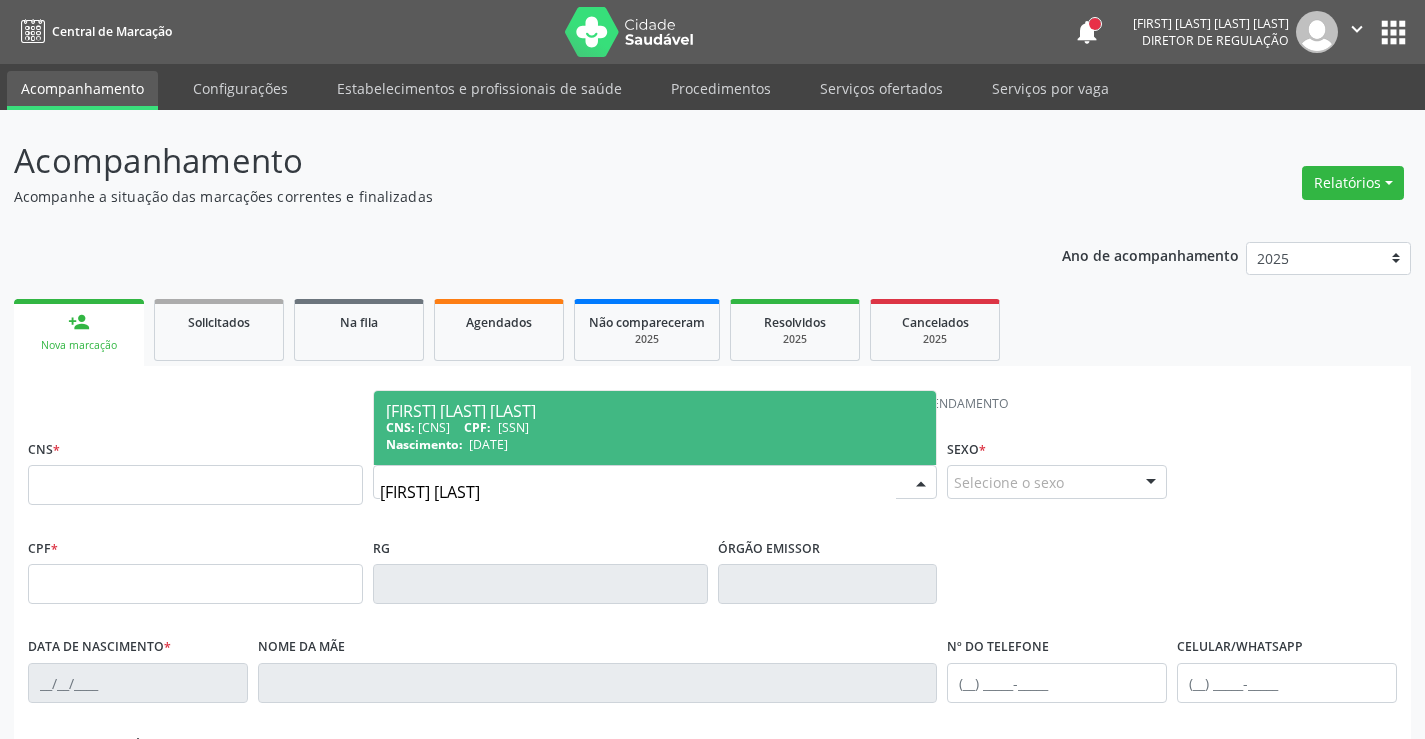 click on "Nascimento:
30/11/1979" at bounding box center [655, 444] 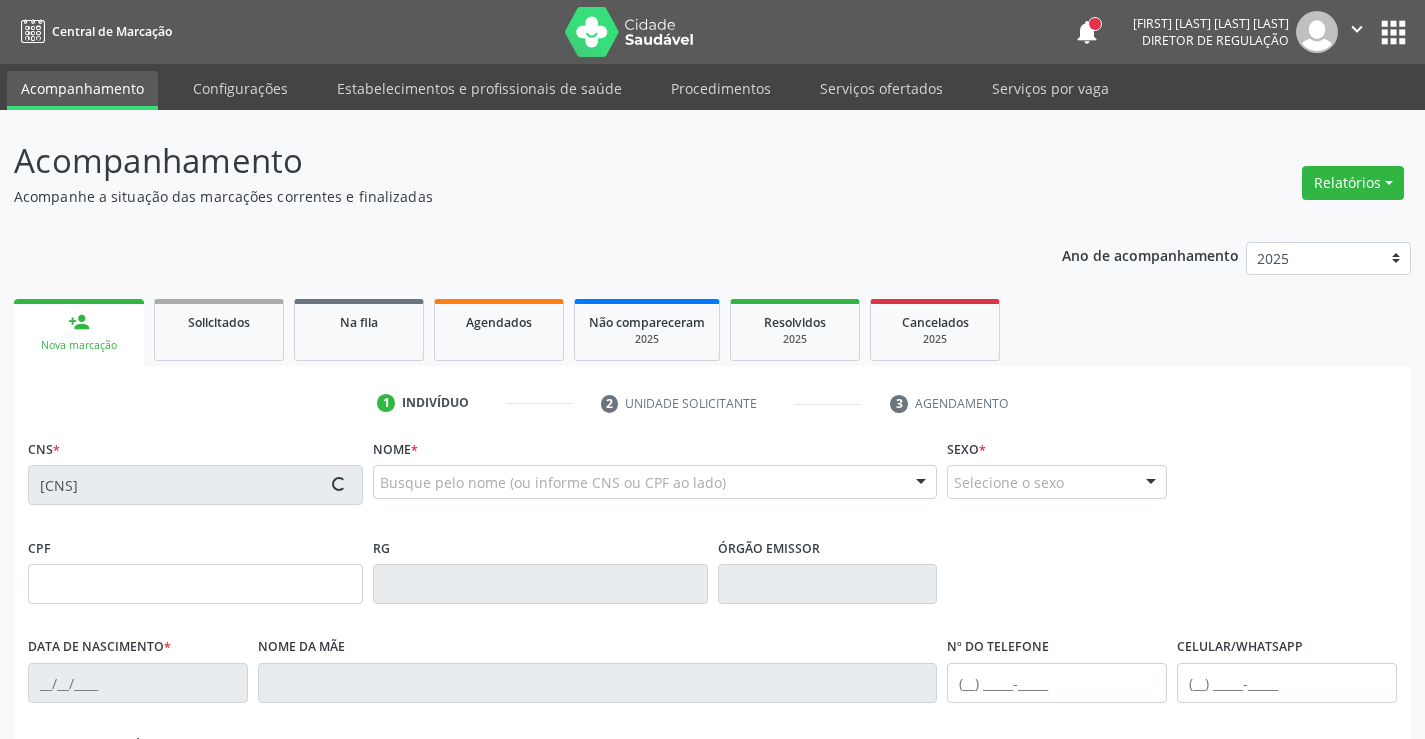 type on "050.201.774-07" 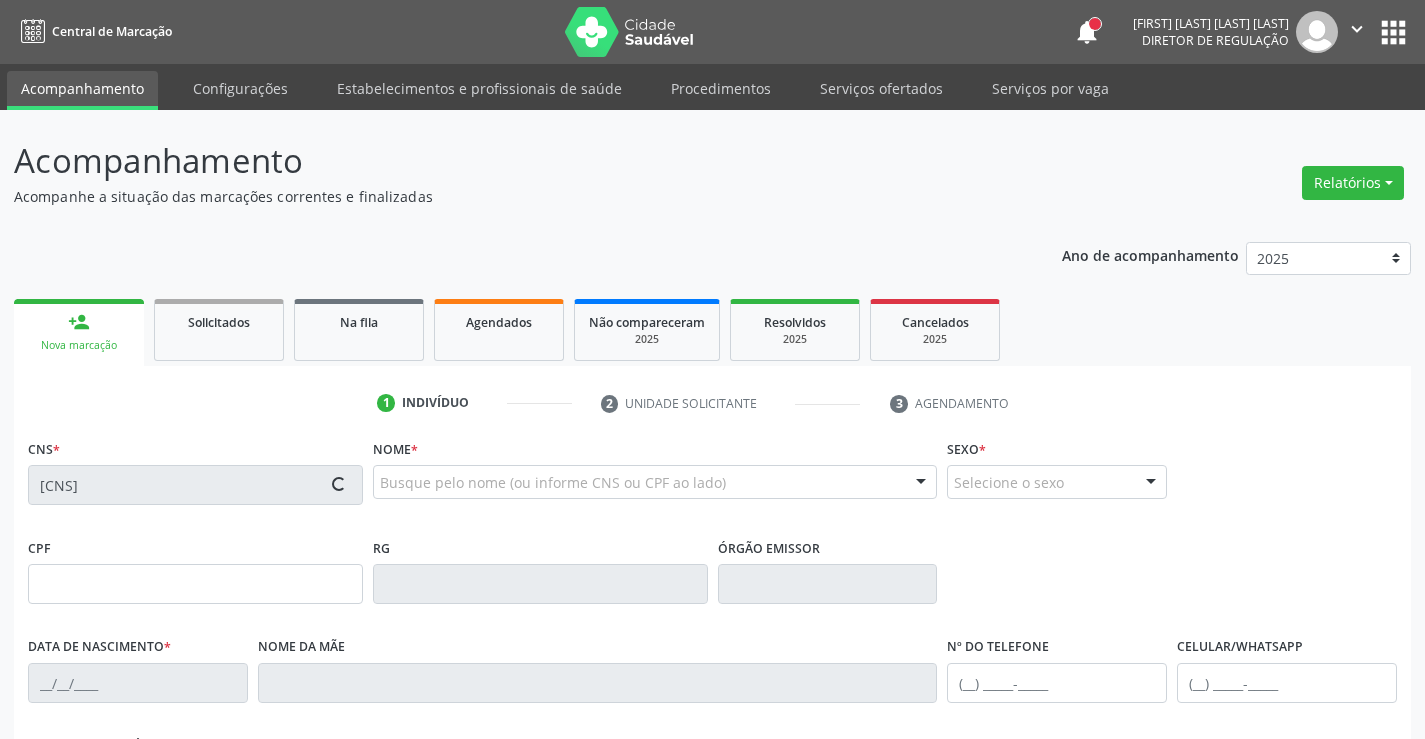 type on "30/11/1979" 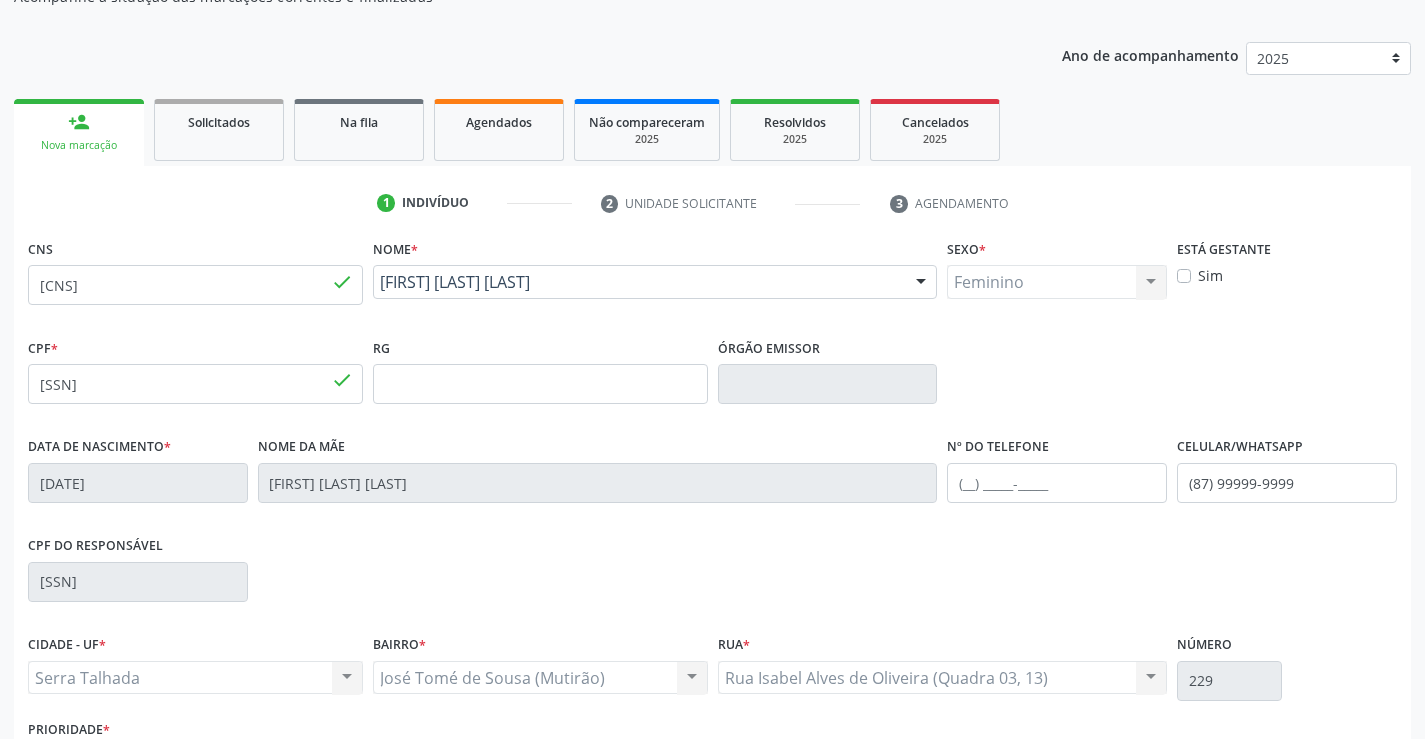 scroll, scrollTop: 345, scrollLeft: 0, axis: vertical 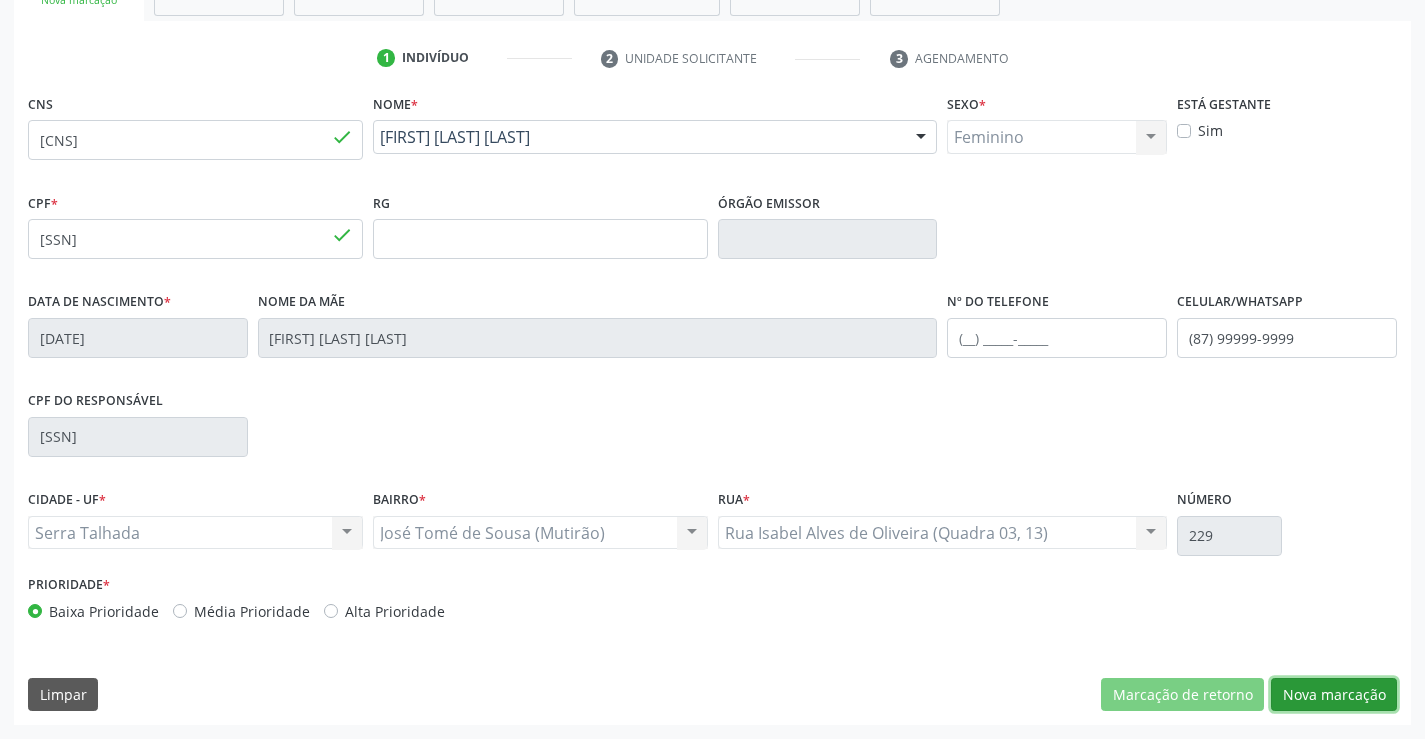 click on "Nova marcação" at bounding box center (1334, 695) 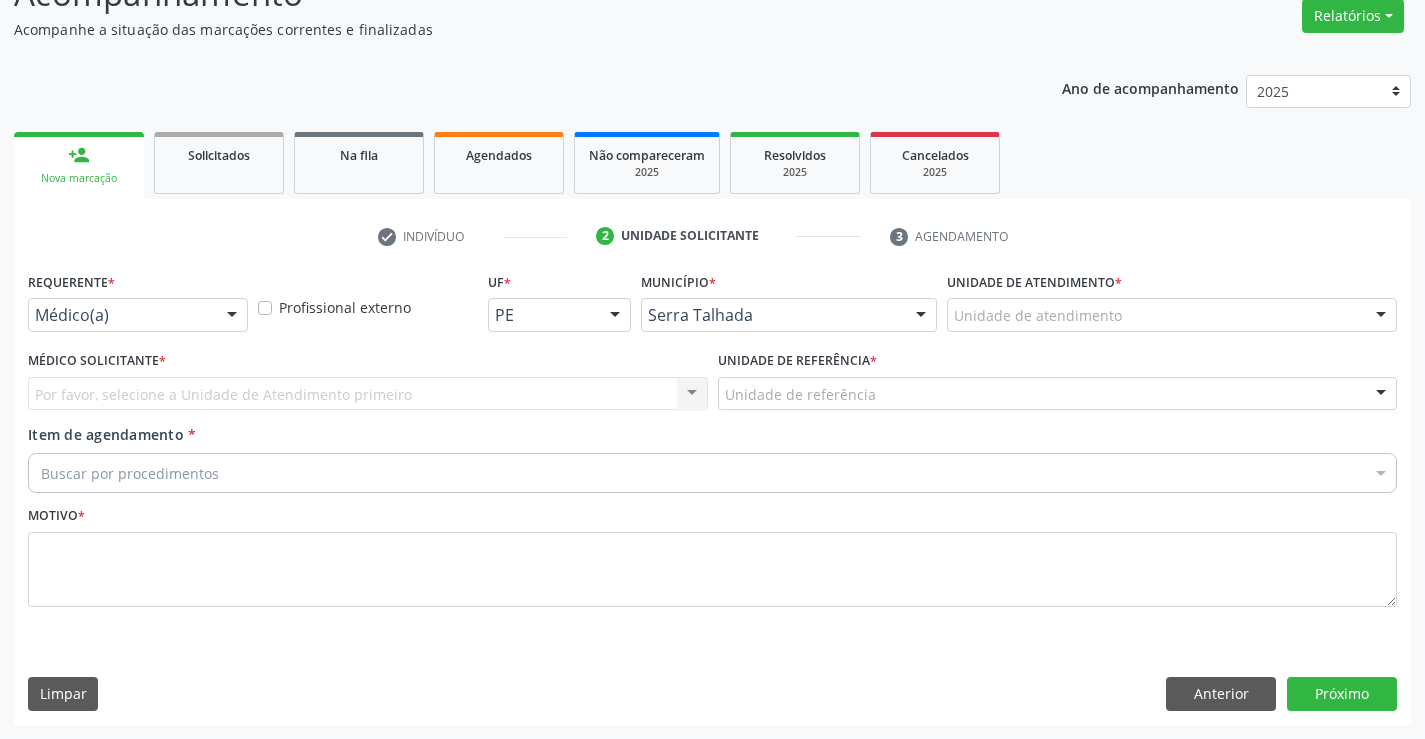scroll, scrollTop: 167, scrollLeft: 0, axis: vertical 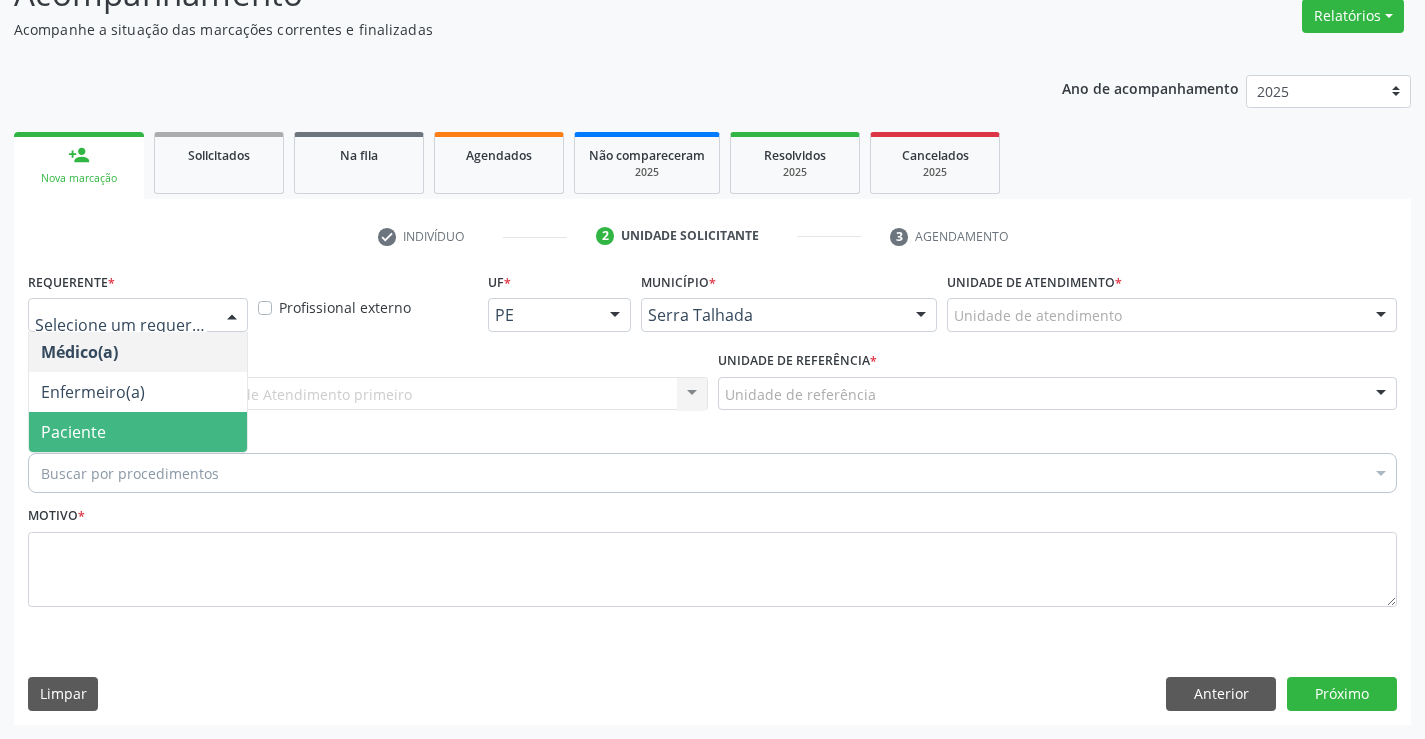 click on "Paciente" at bounding box center (138, 432) 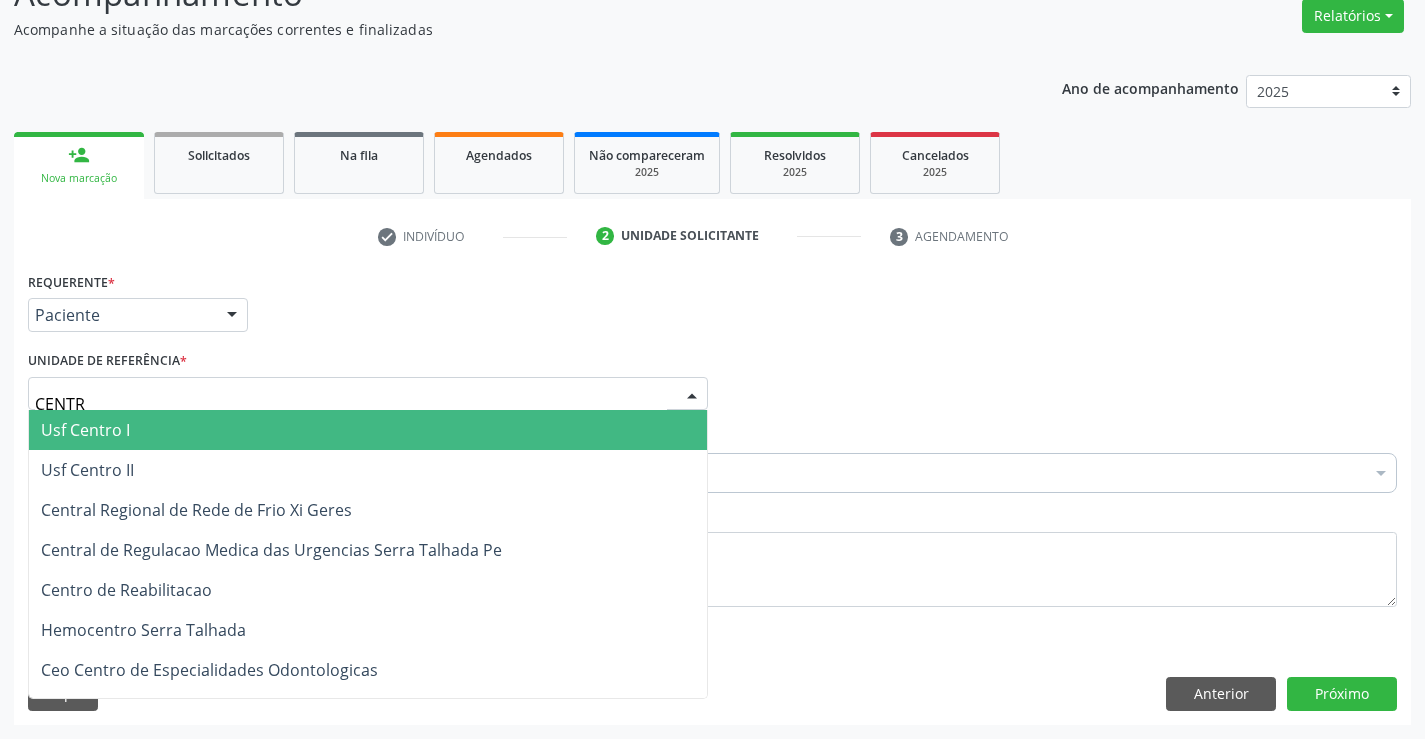 type on "CENTRO" 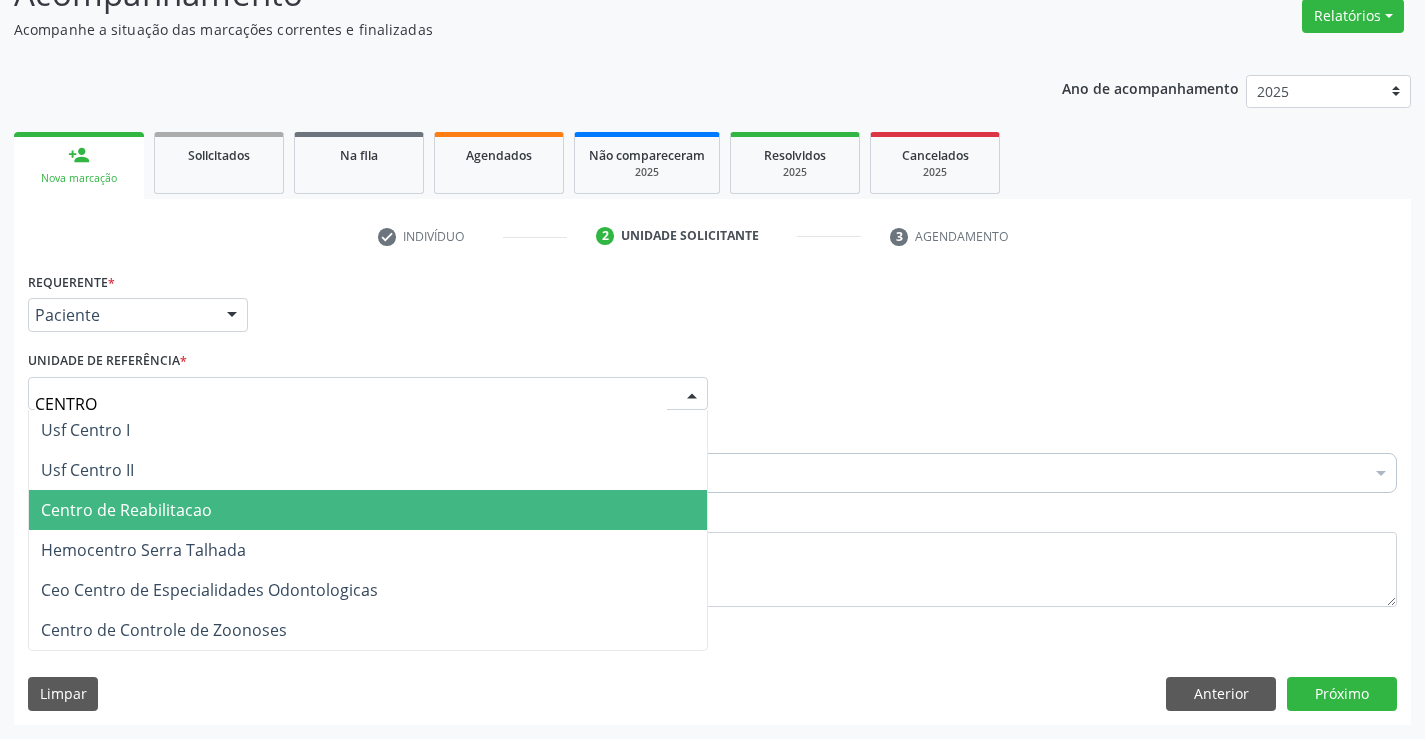 click on "Centro de Reabilitacao" at bounding box center [126, 510] 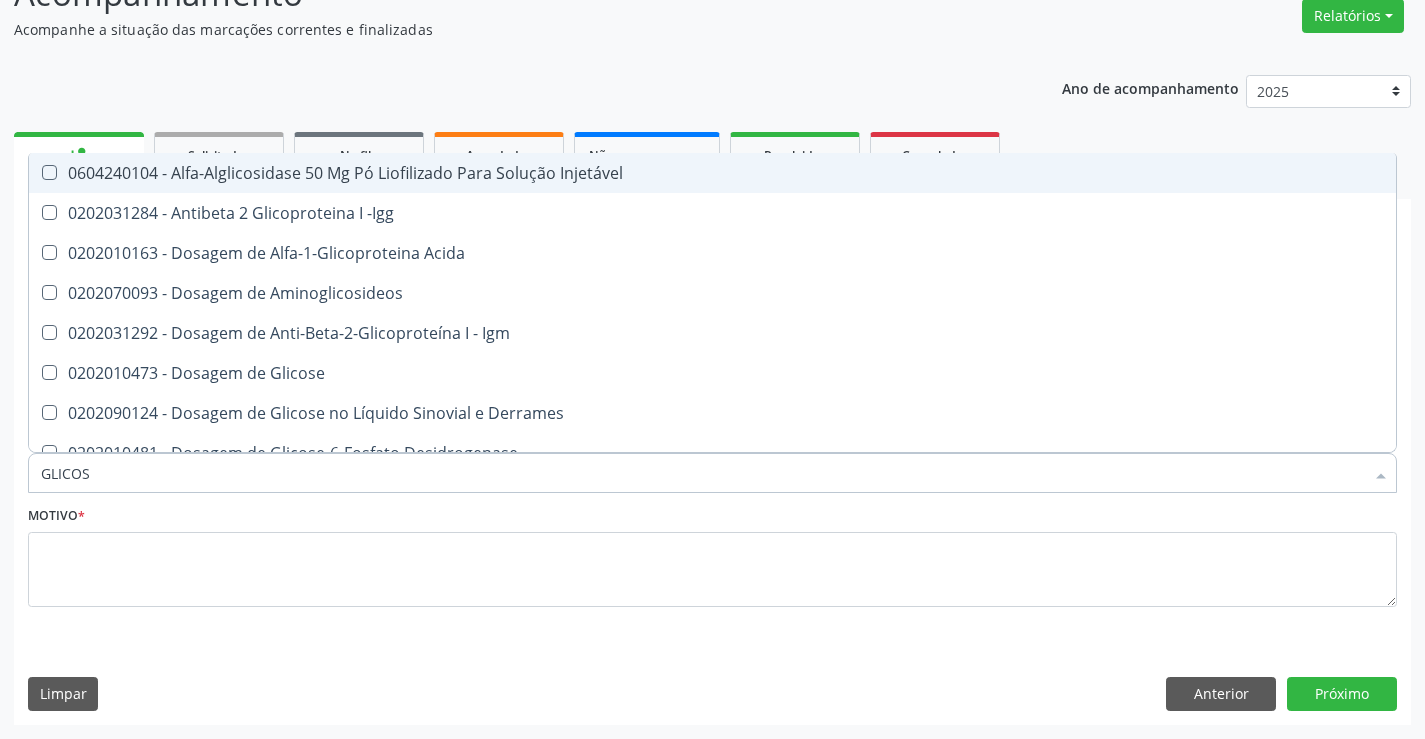 type on "GLICOSE" 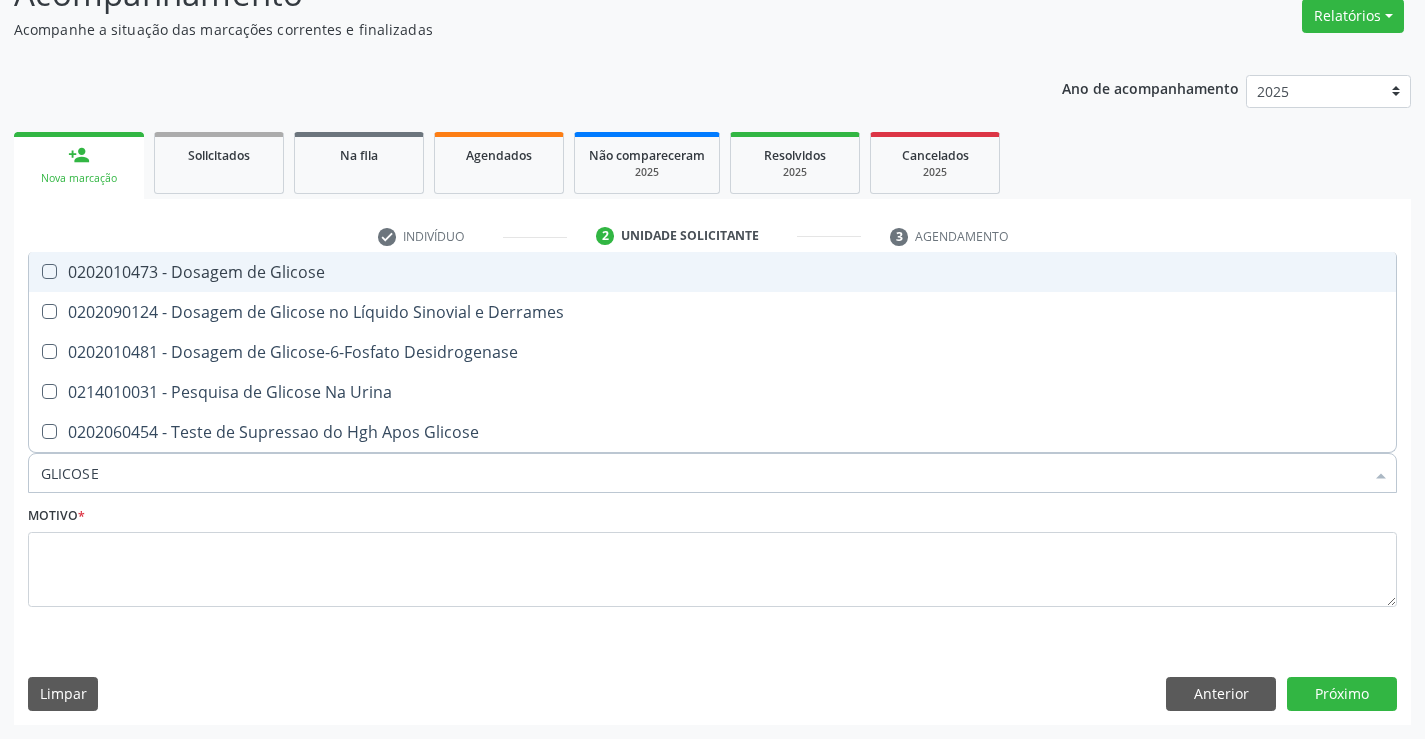 click on "0202010473 - Dosagem de Glicose" at bounding box center [712, 272] 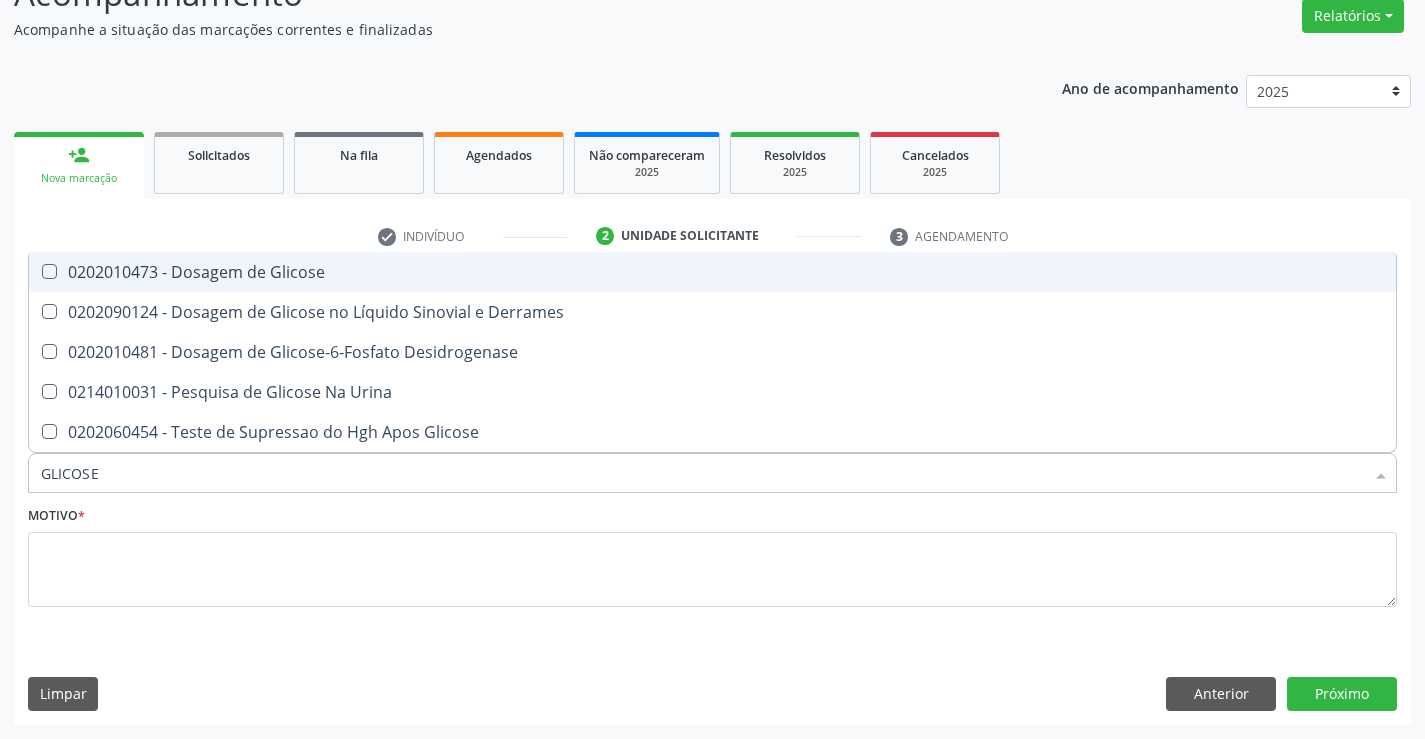 checkbox on "true" 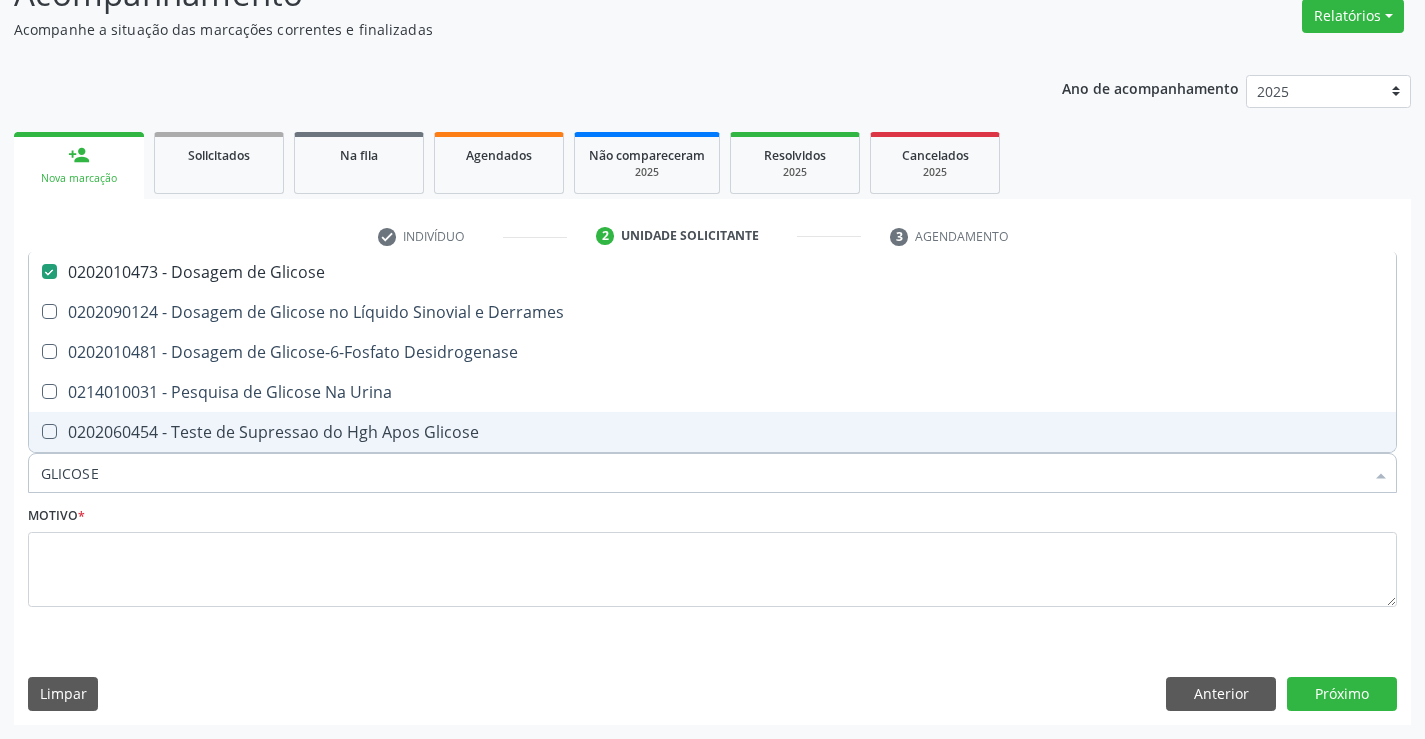 drag, startPoint x: 169, startPoint y: 480, endPoint x: 0, endPoint y: 485, distance: 169.07394 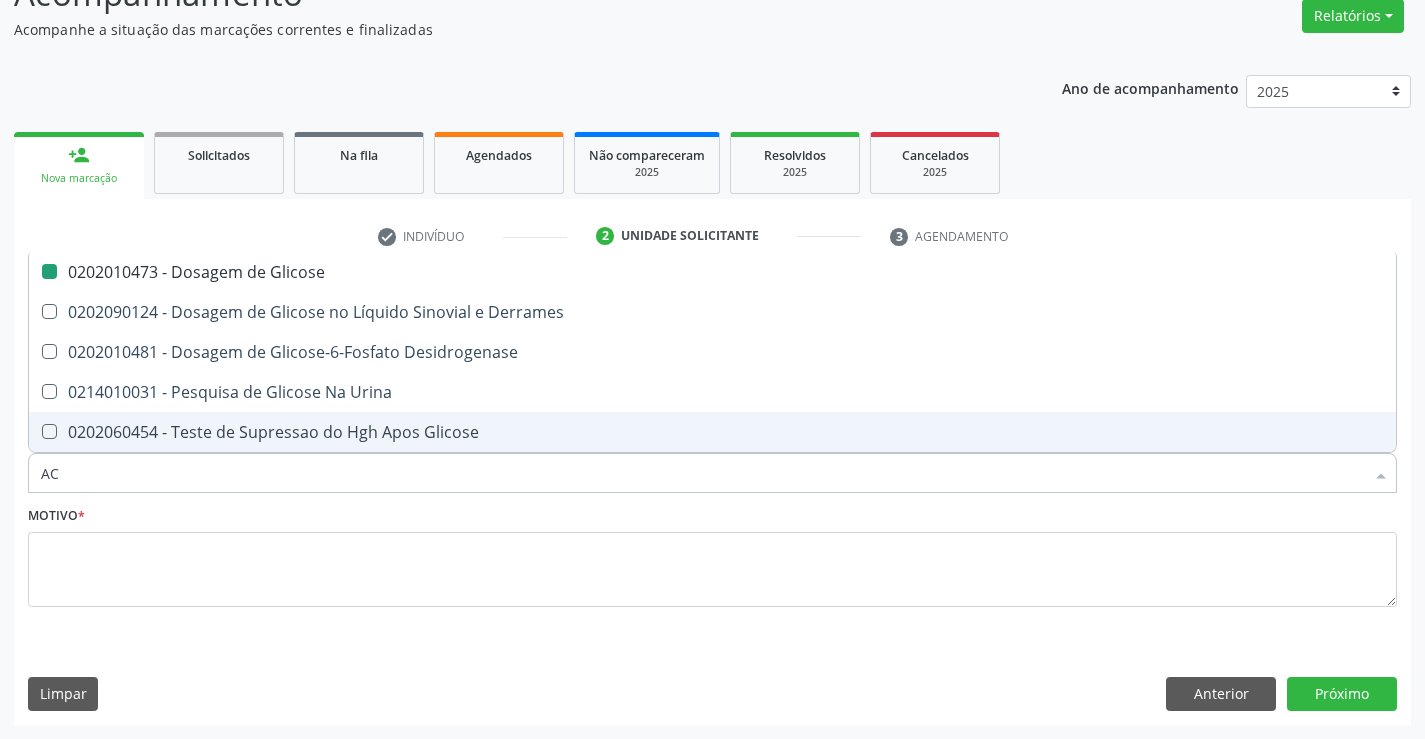 type on "ACI" 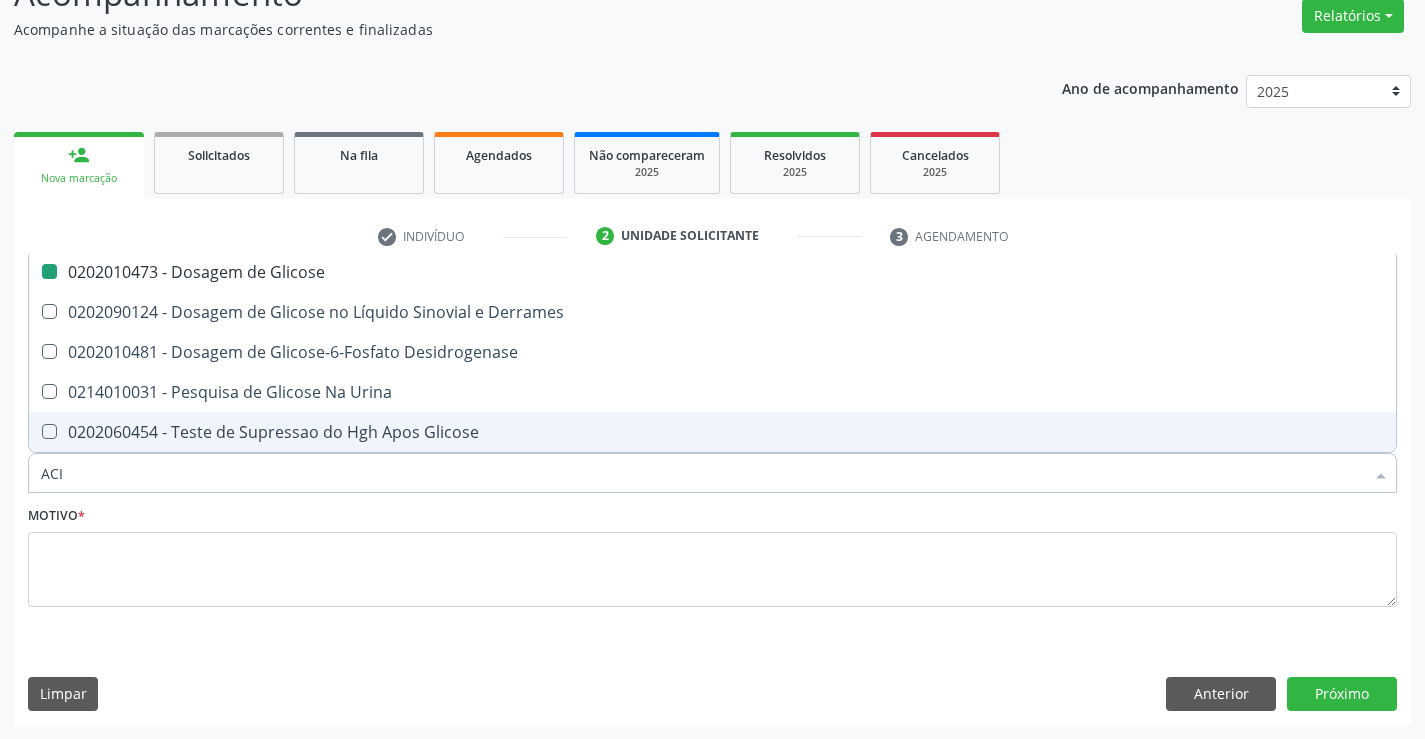 checkbox on "false" 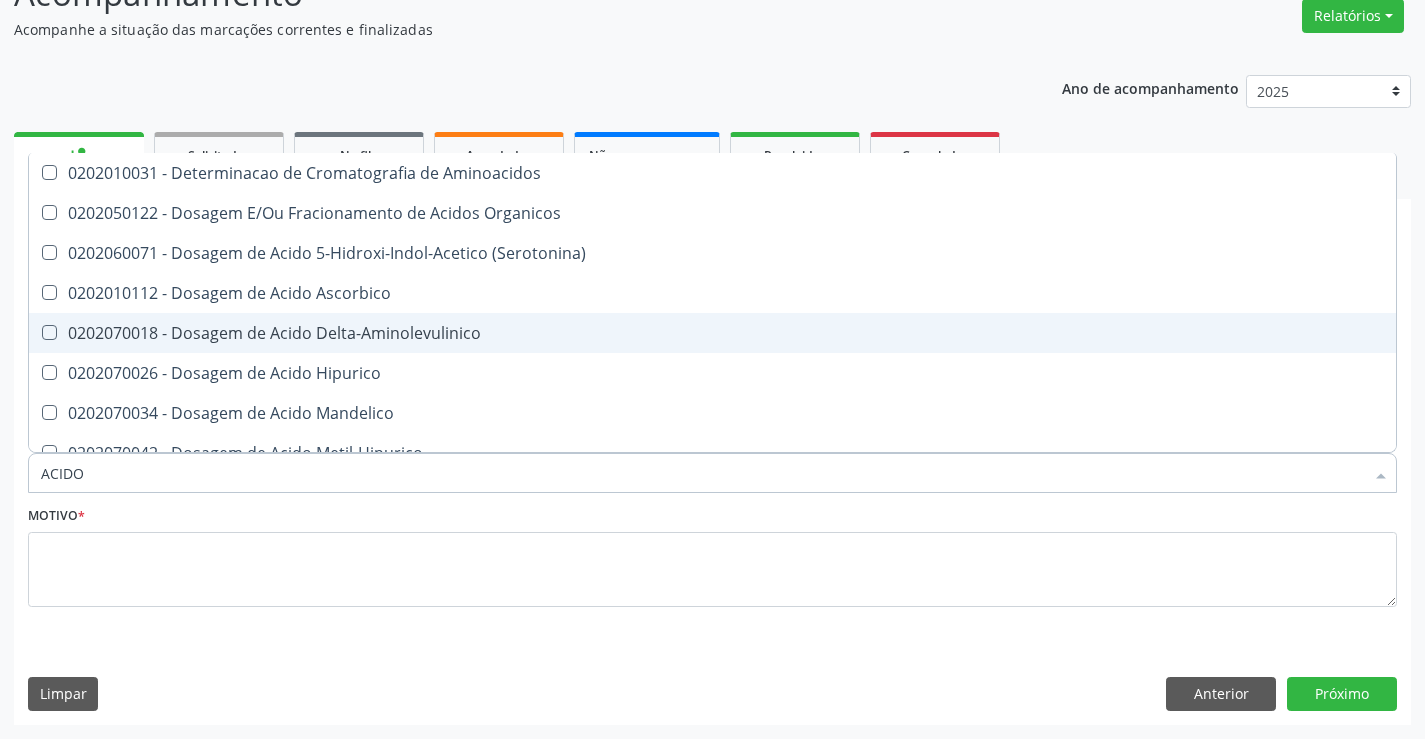 type on "ACIDO U" 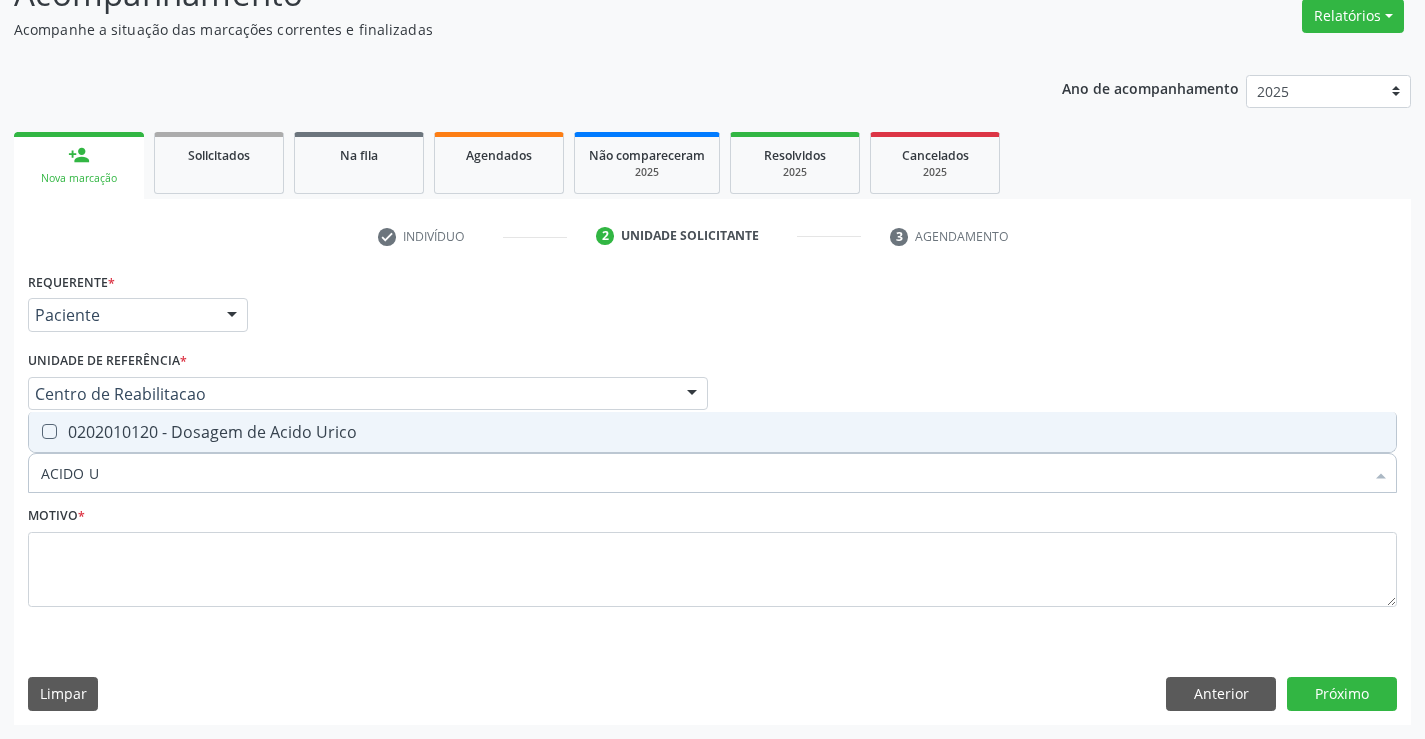click on "0202010120 - Dosagem de Acido Urico" at bounding box center (712, 432) 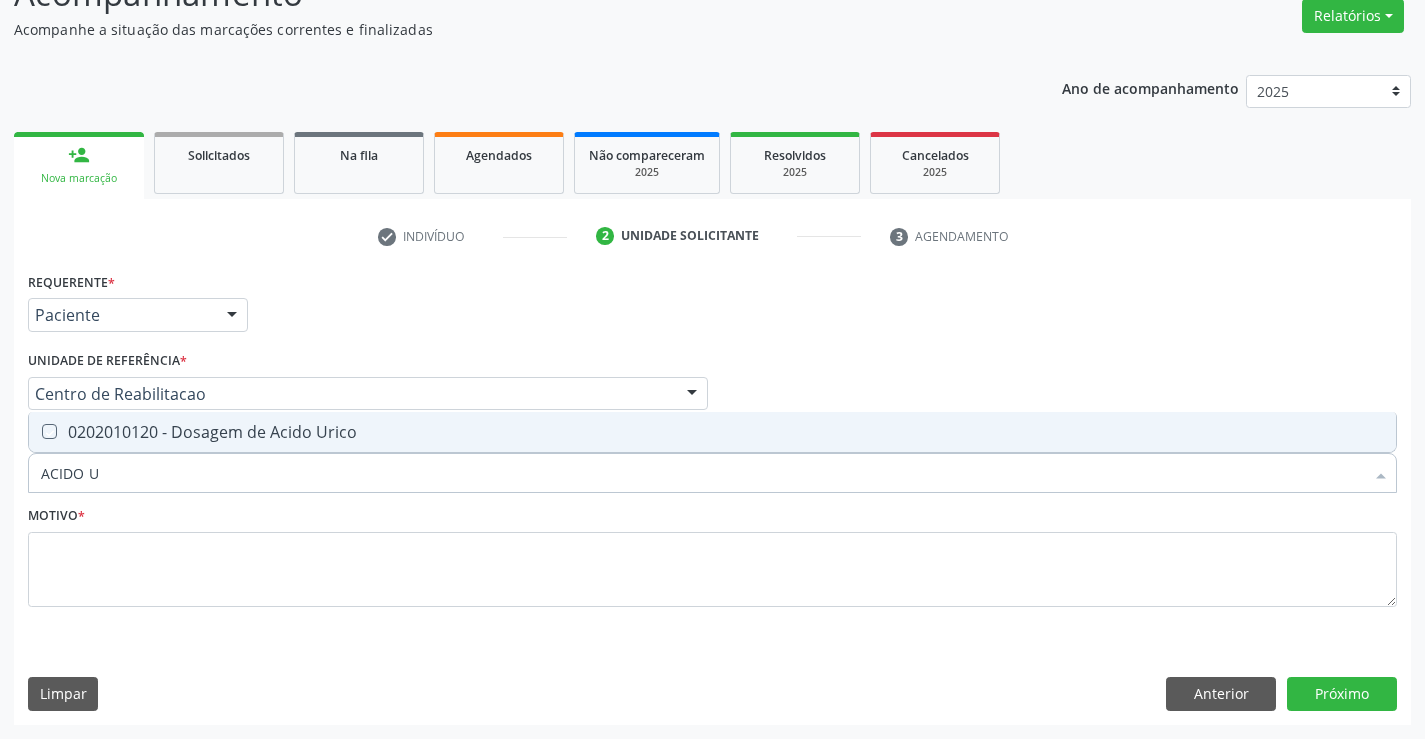 checkbox on "true" 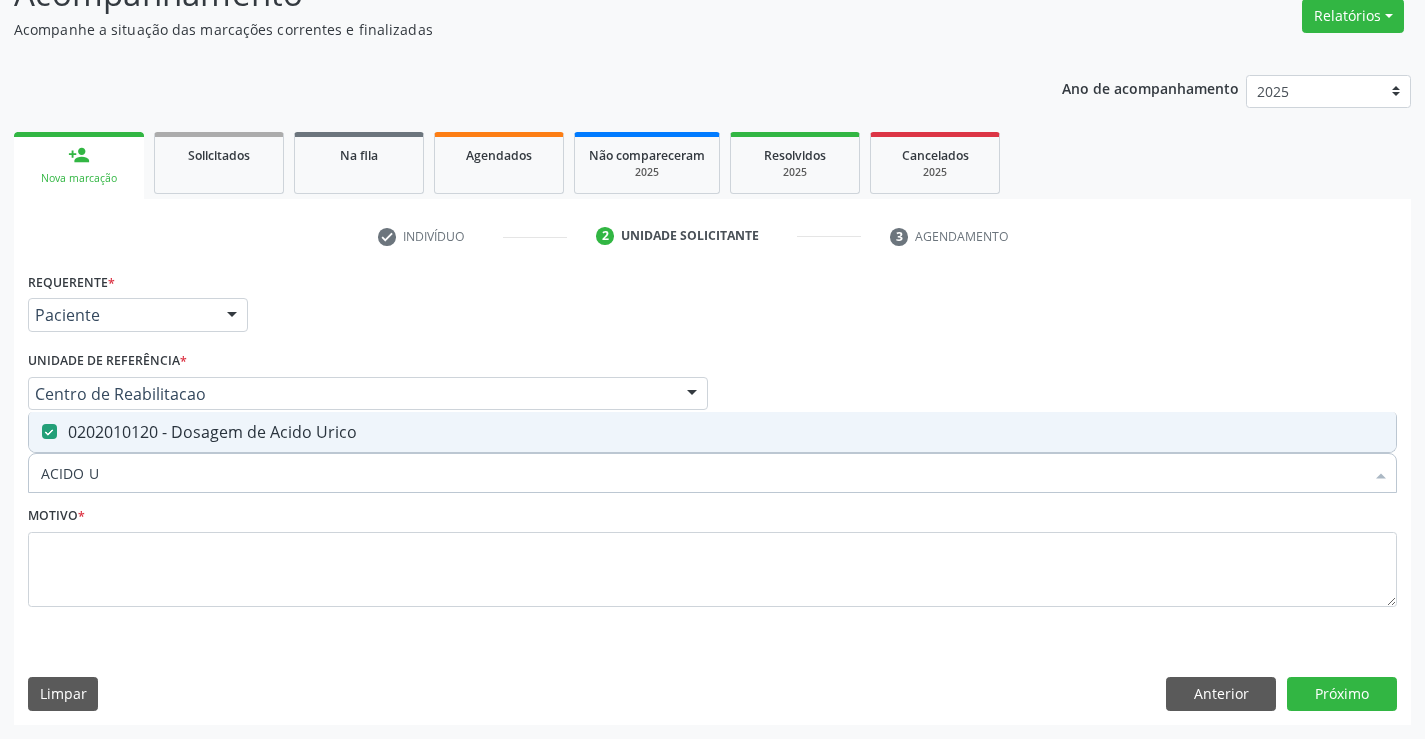 drag, startPoint x: 146, startPoint y: 475, endPoint x: 54, endPoint y: 479, distance: 92.086914 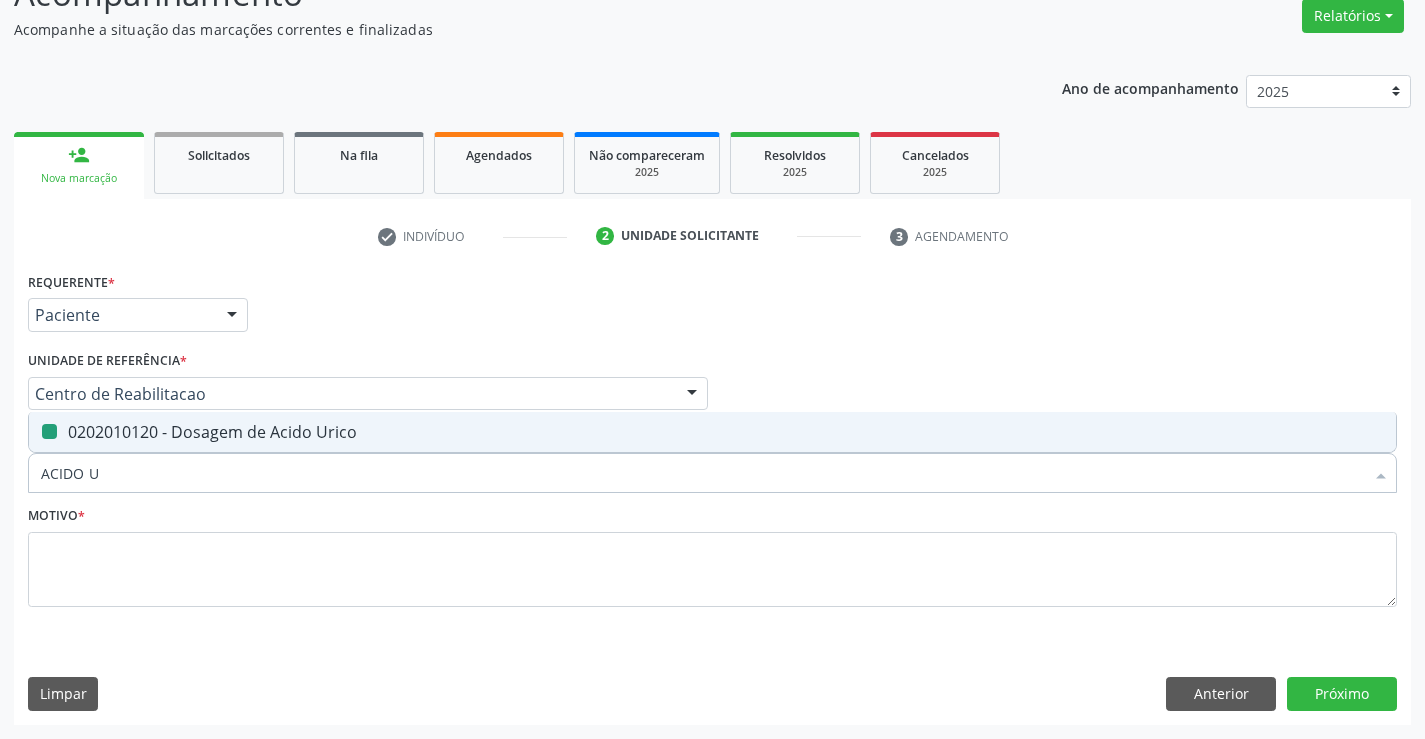 type on "A" 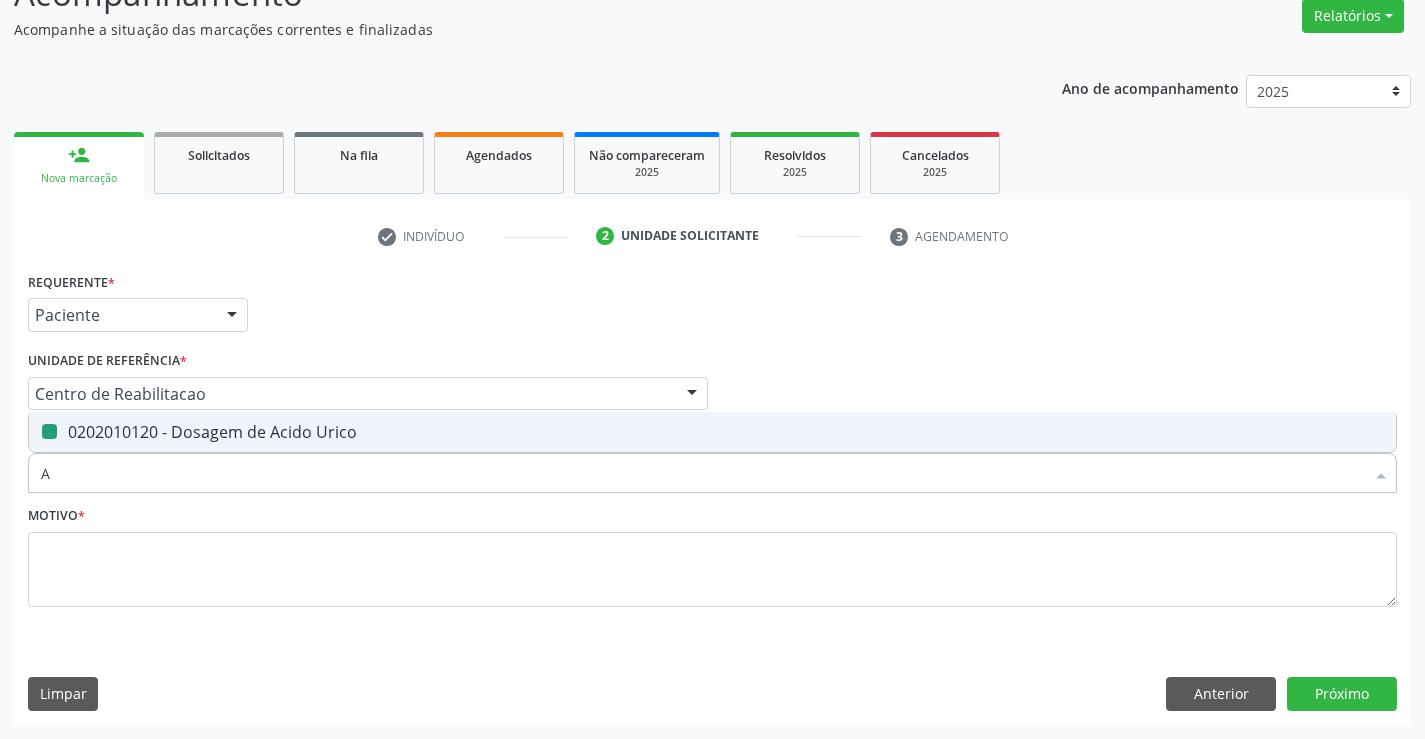 type 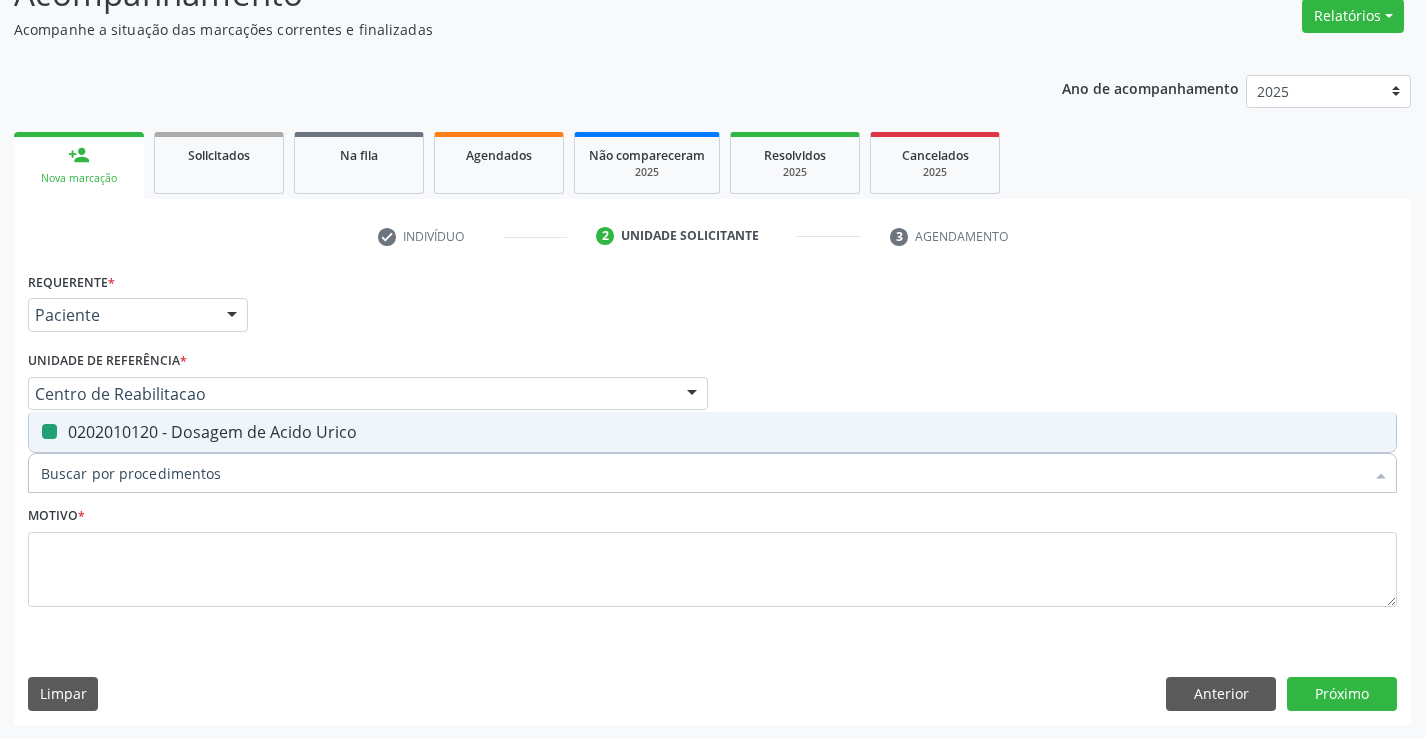 checkbox on "false" 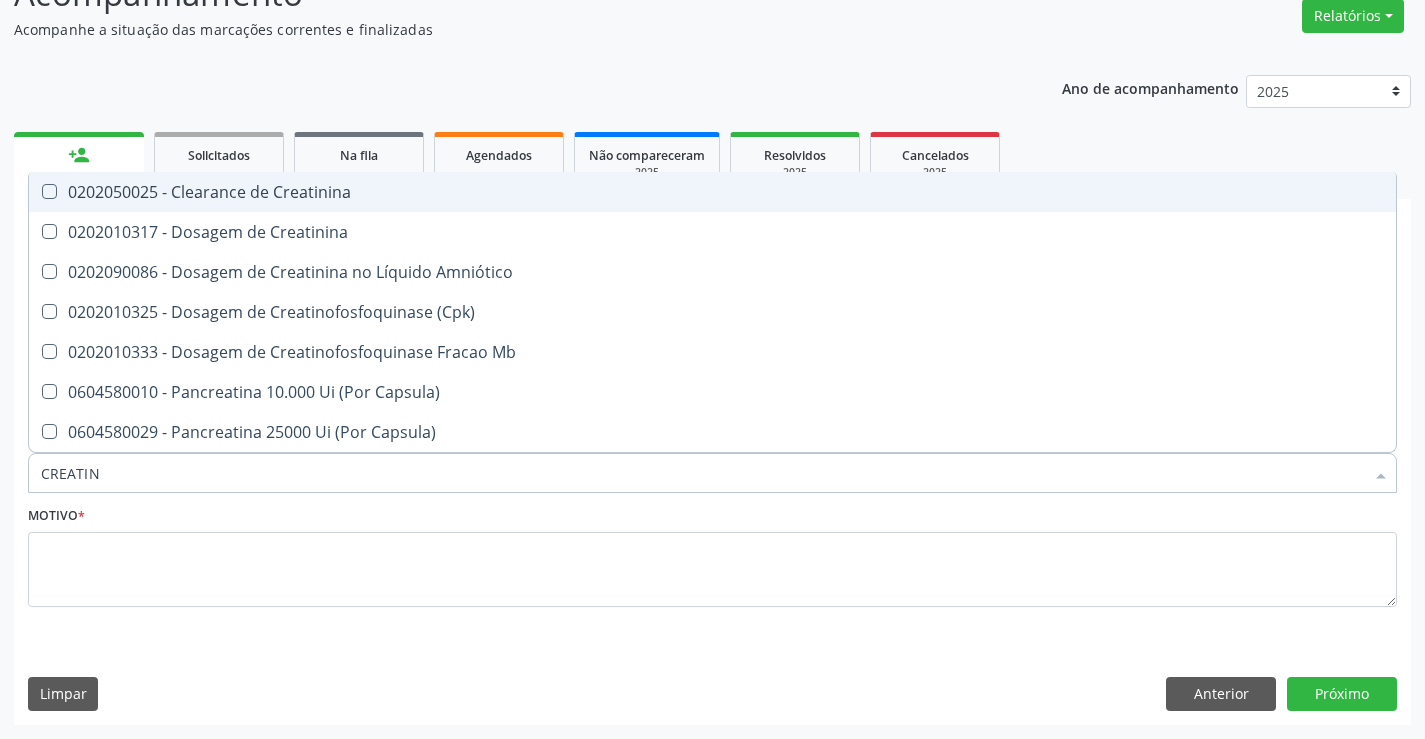 type on "CREATINI" 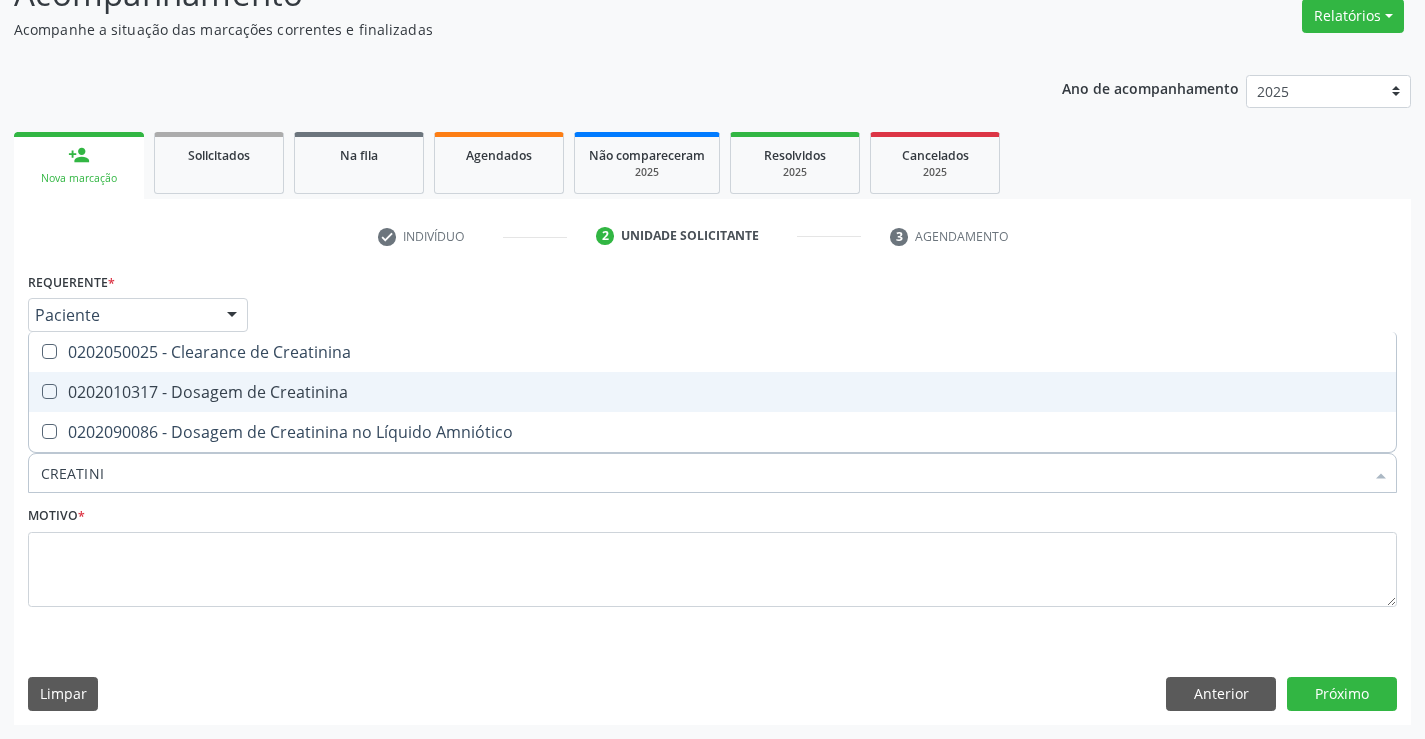 click on "0202010317 - Dosagem de Creatinina" at bounding box center (712, 392) 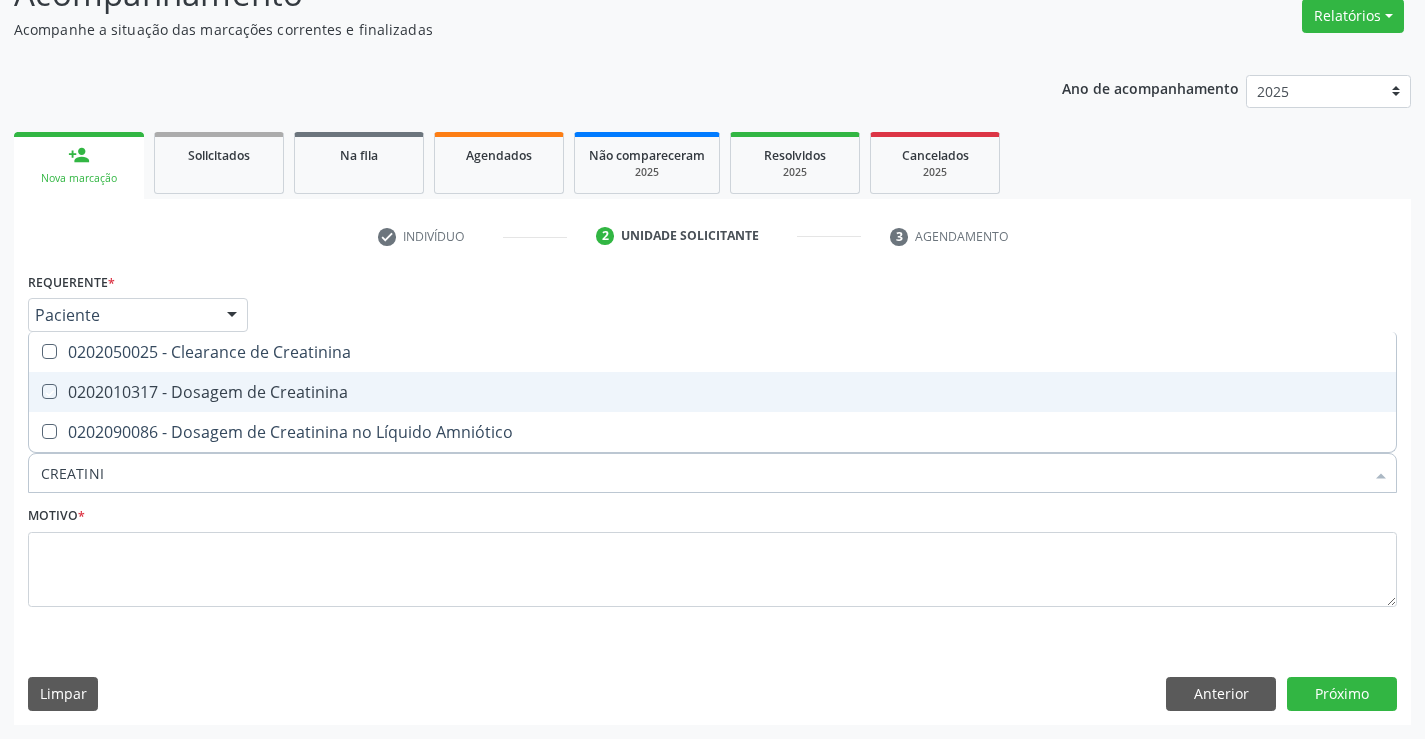 checkbox on "true" 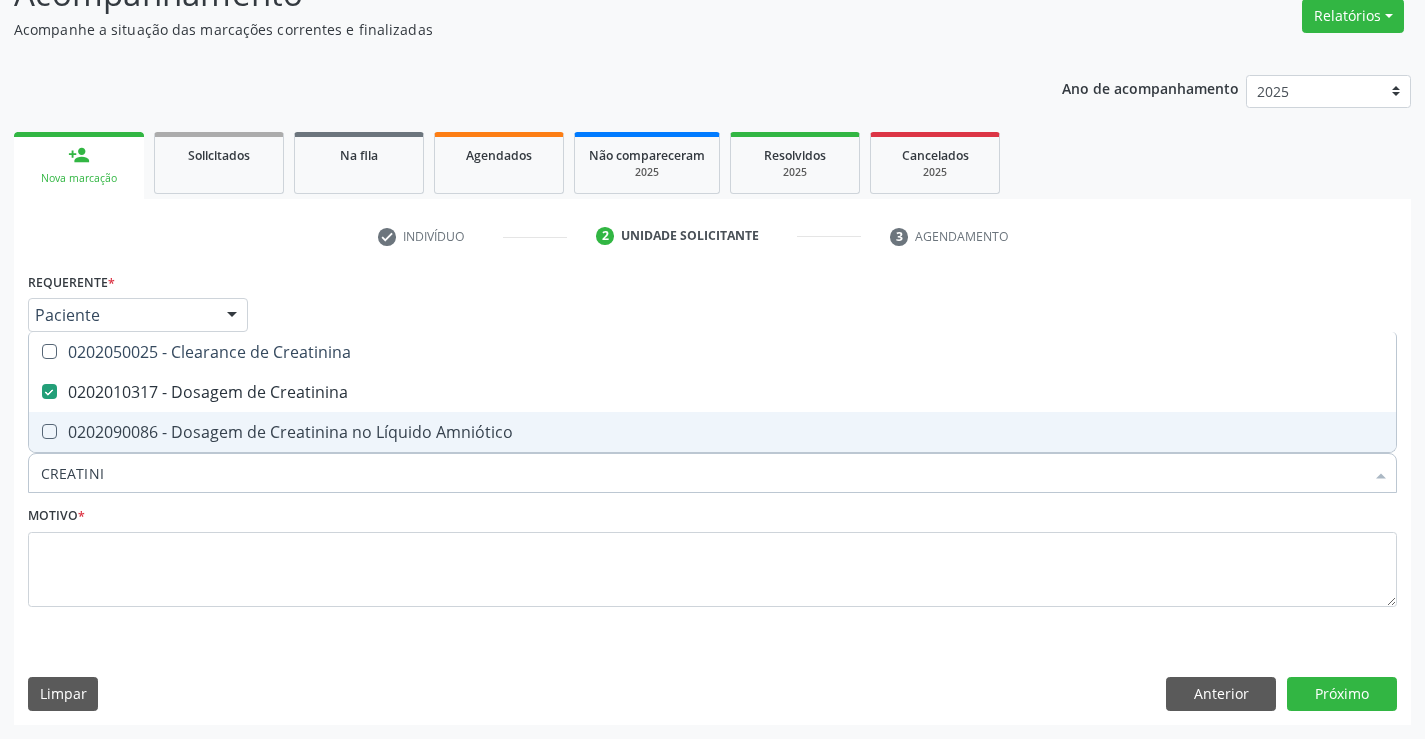 drag, startPoint x: 128, startPoint y: 469, endPoint x: 0, endPoint y: 472, distance: 128.03516 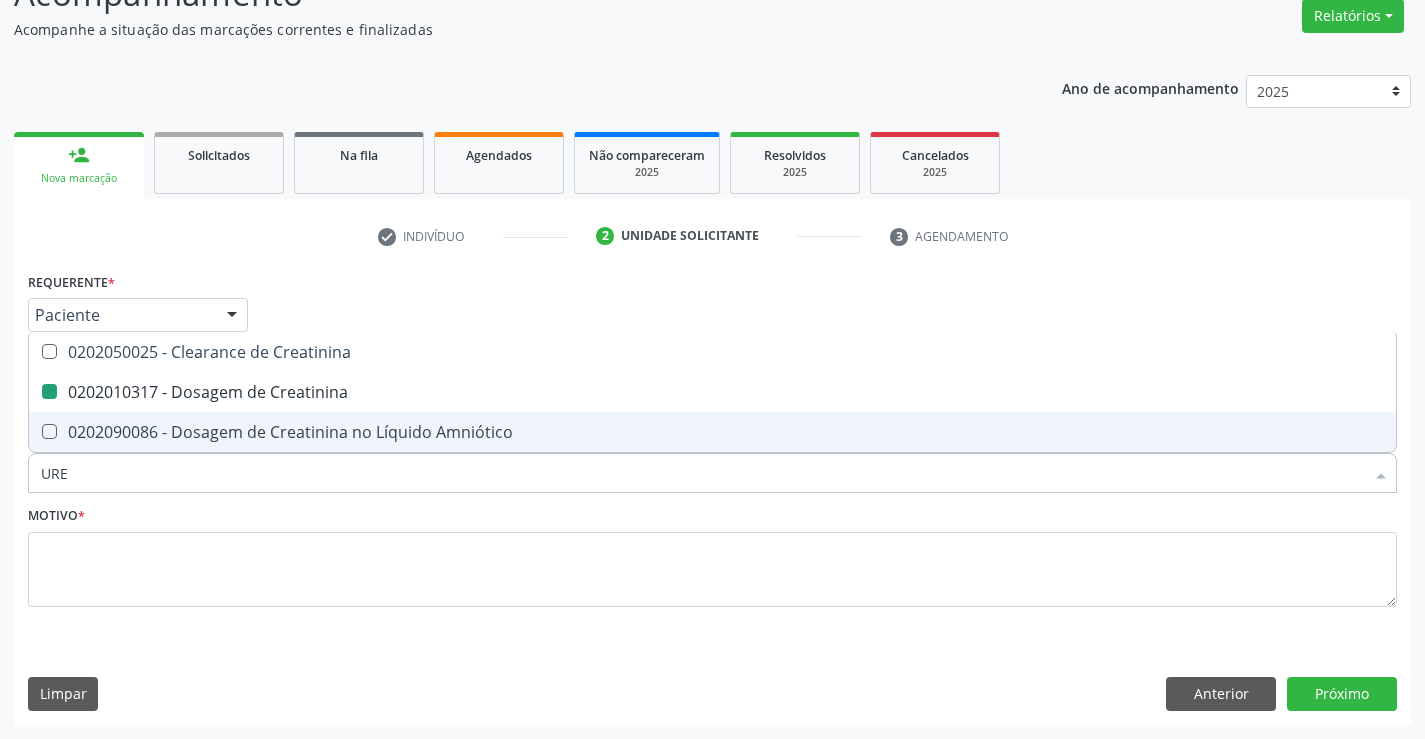 type on "UREI" 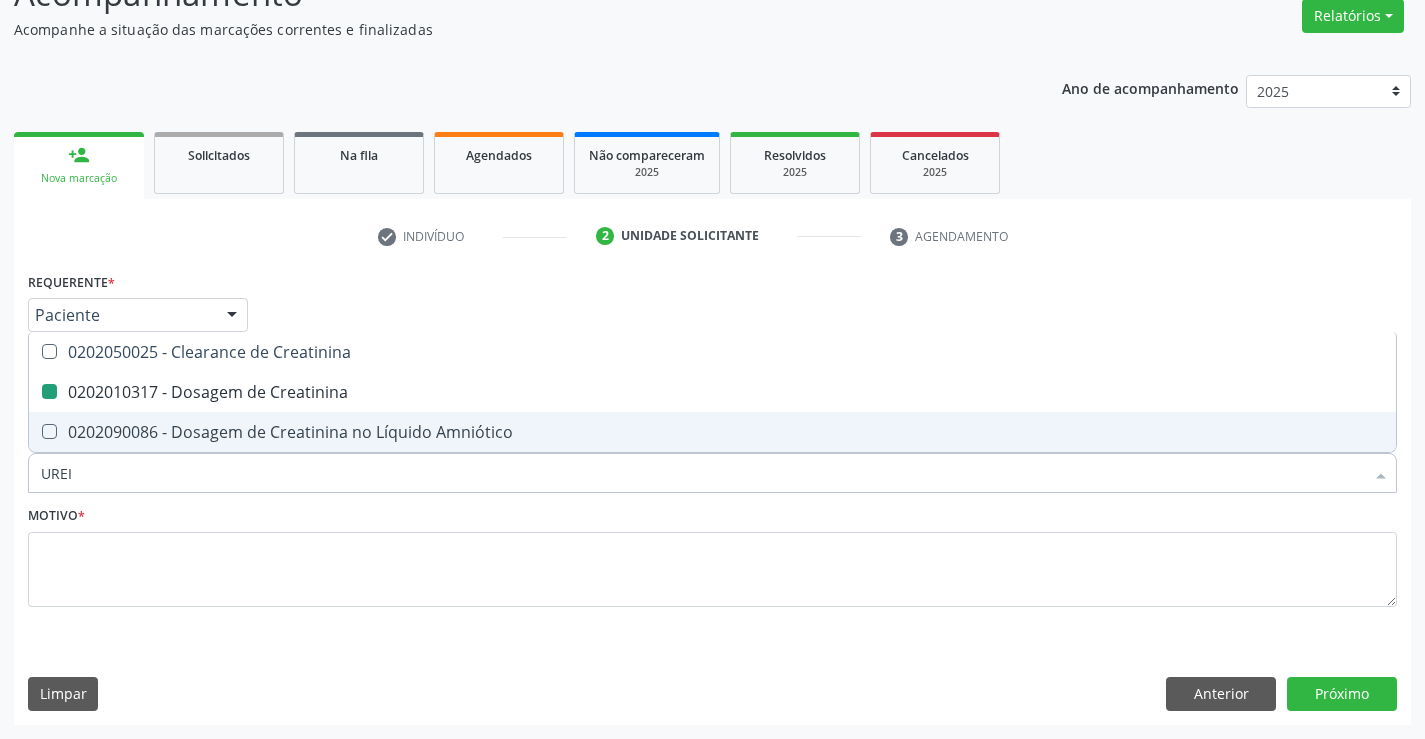 checkbox on "false" 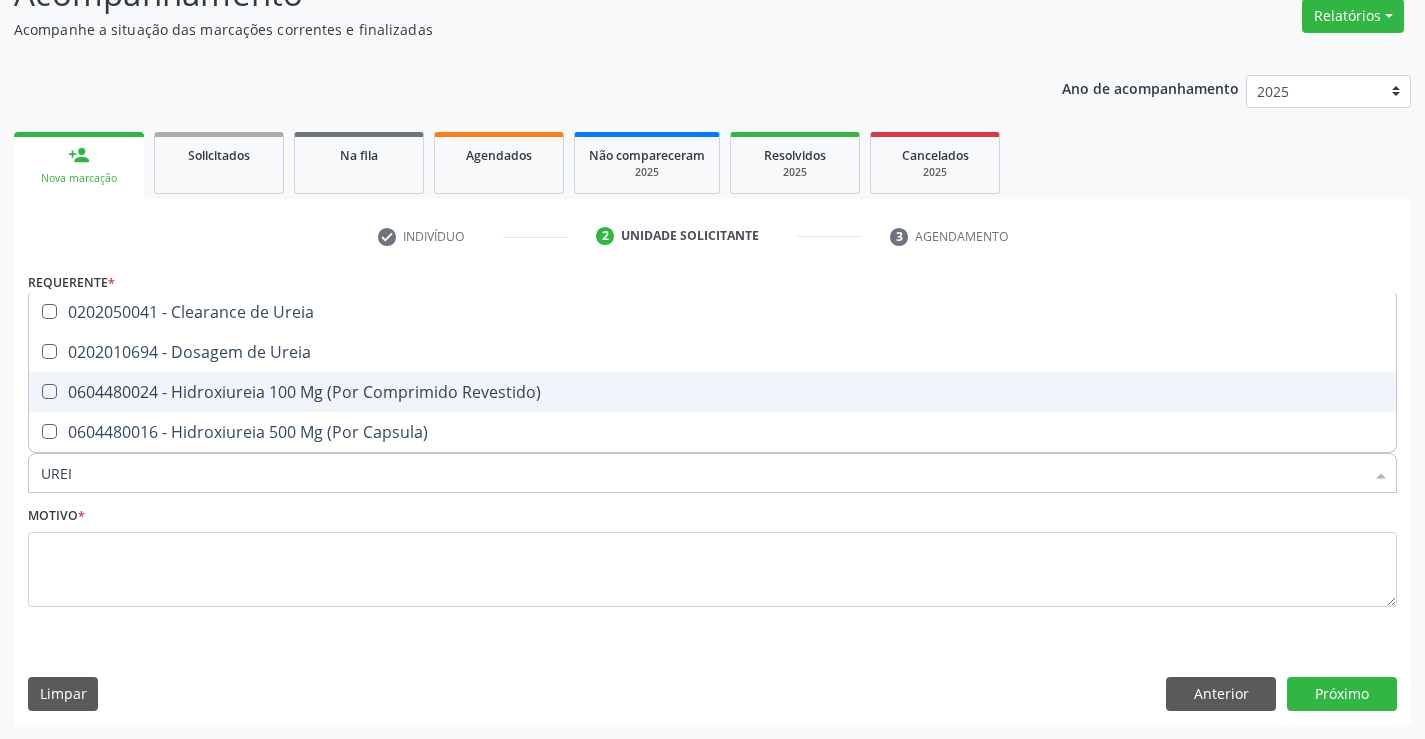 type on "UREIA" 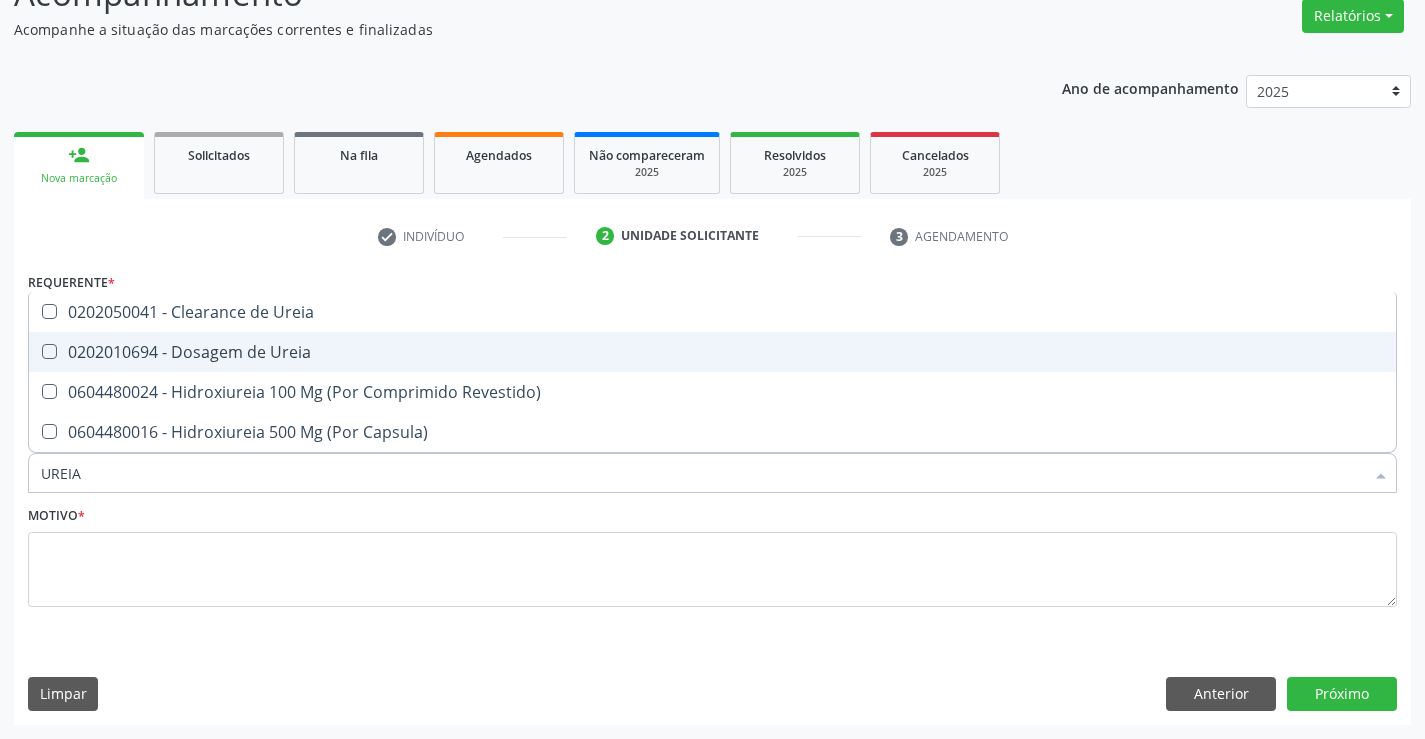 click on "0202010694 - Dosagem de Ureia" at bounding box center [712, 352] 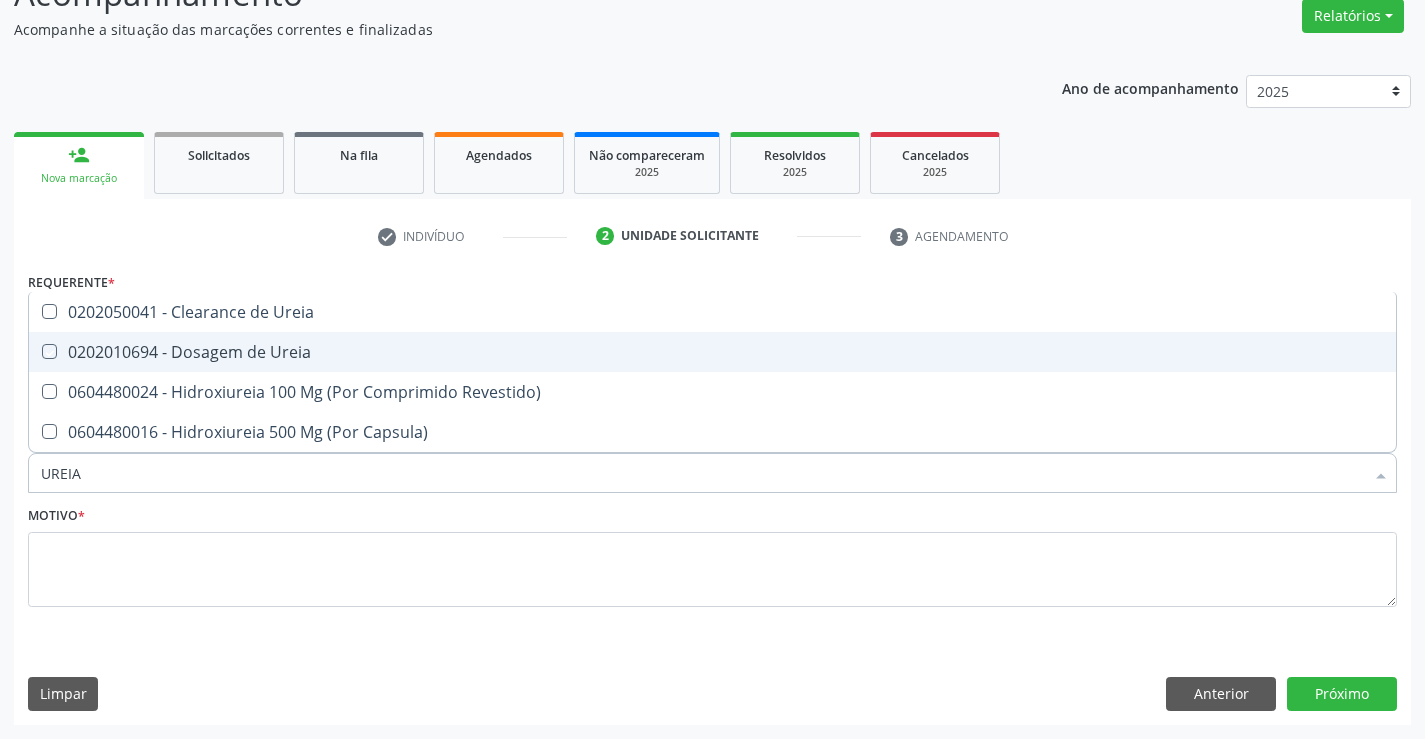 checkbox on "true" 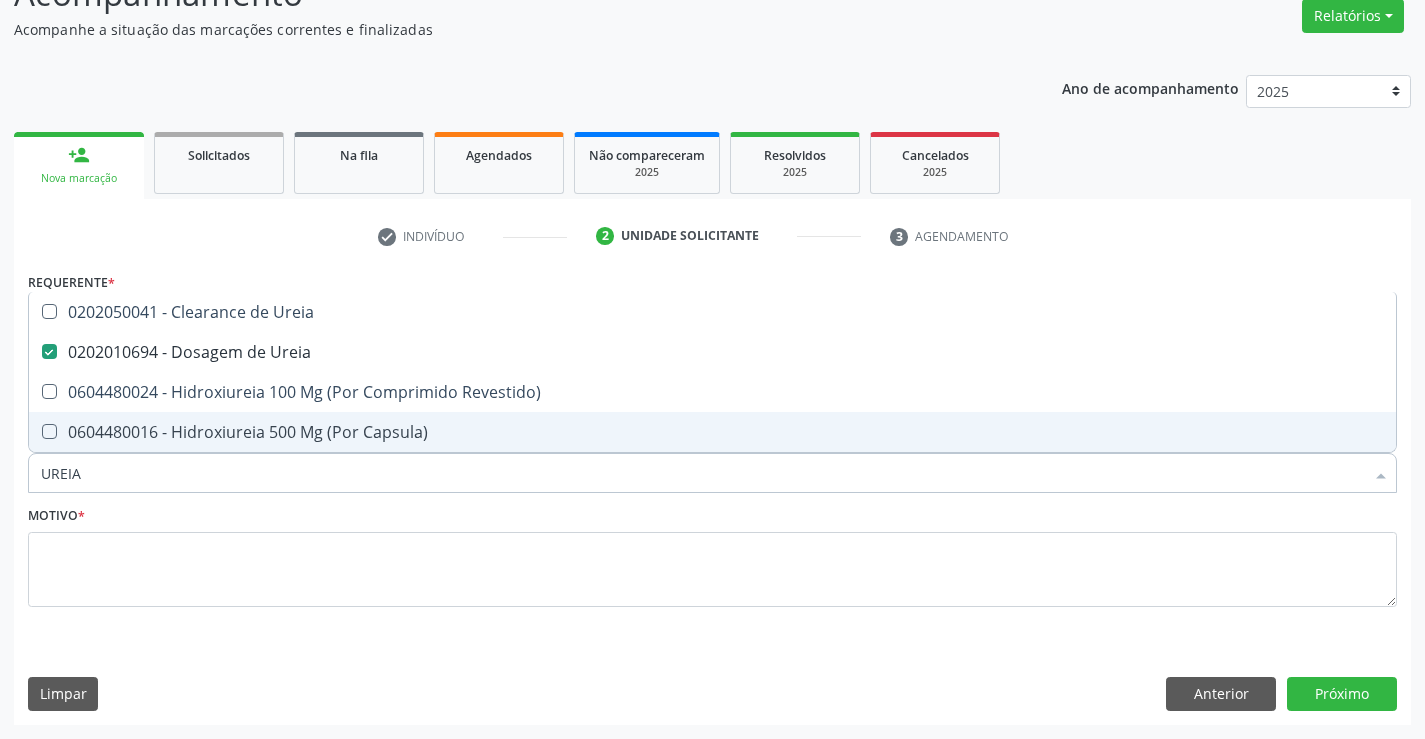 drag, startPoint x: 100, startPoint y: 470, endPoint x: 0, endPoint y: 471, distance: 100.005 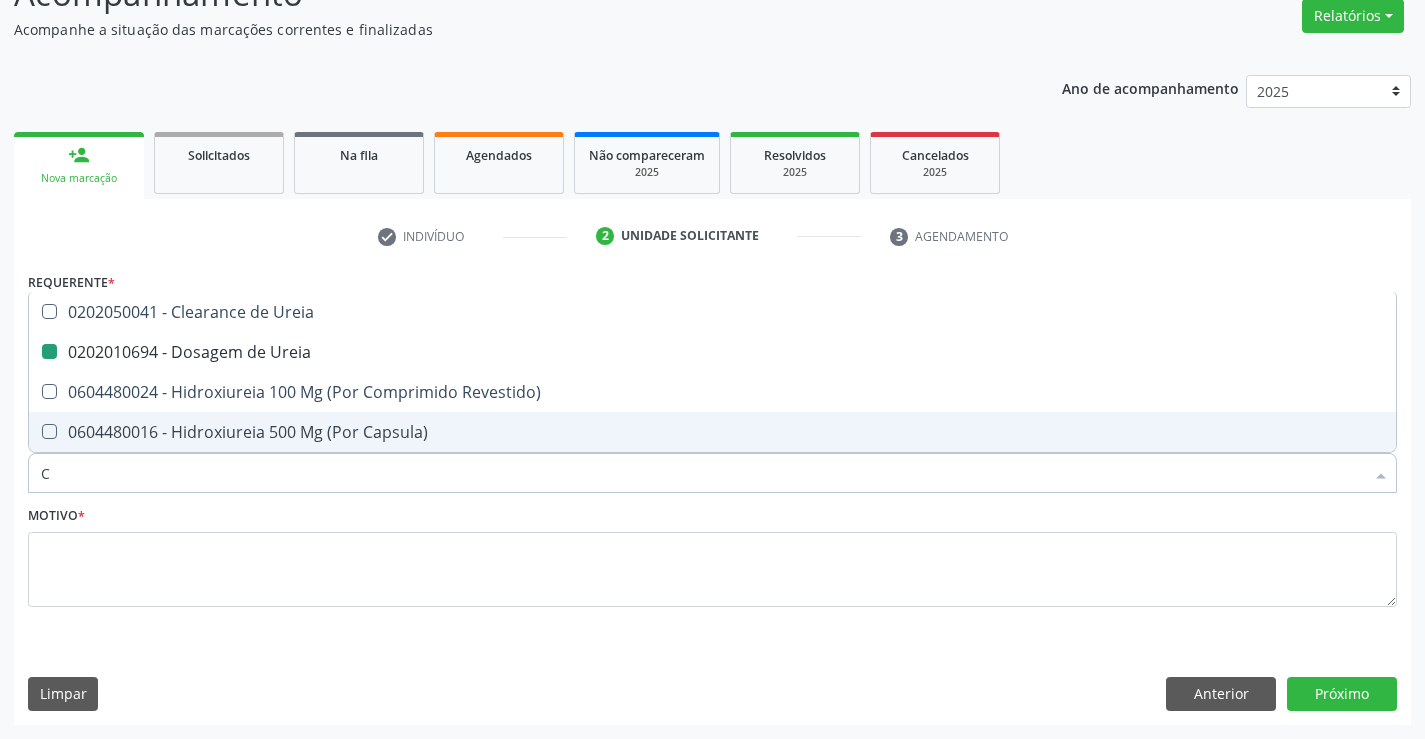 type on "CO" 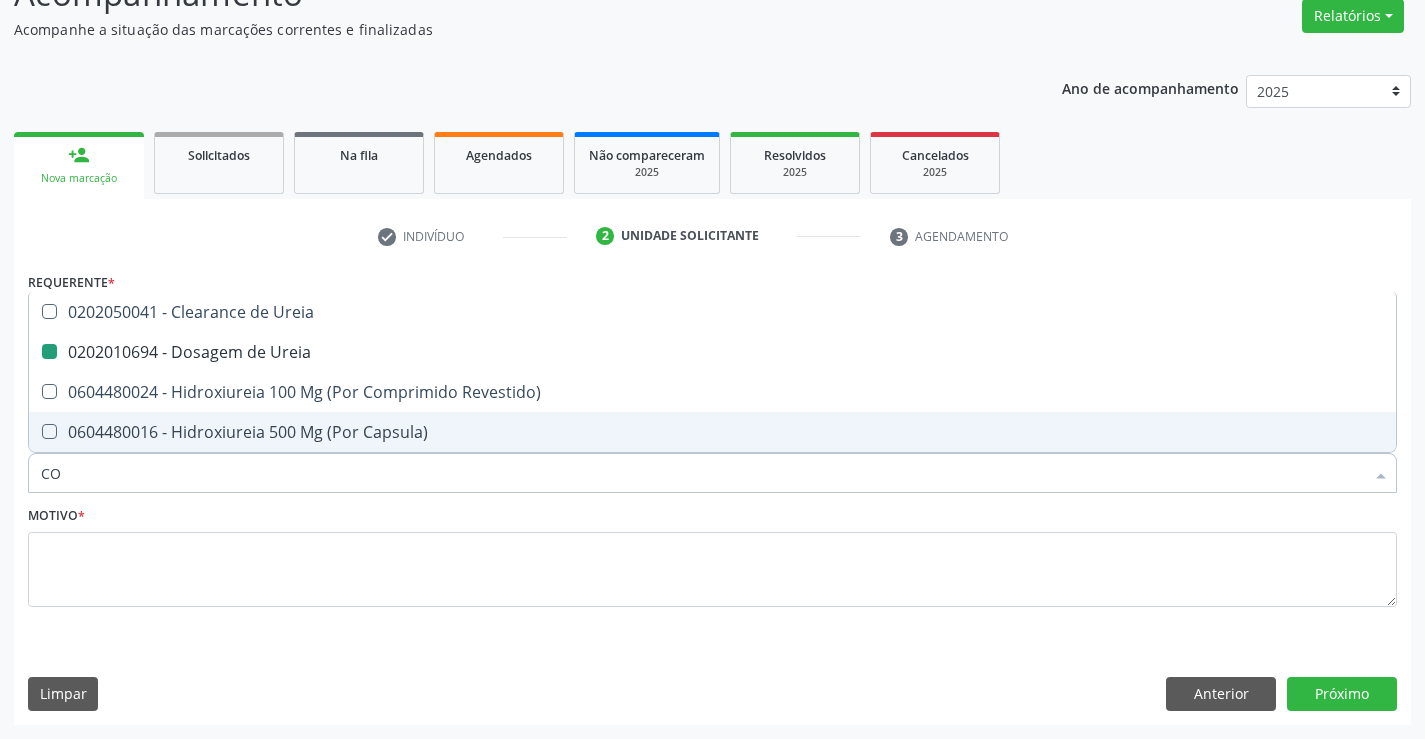 checkbox on "false" 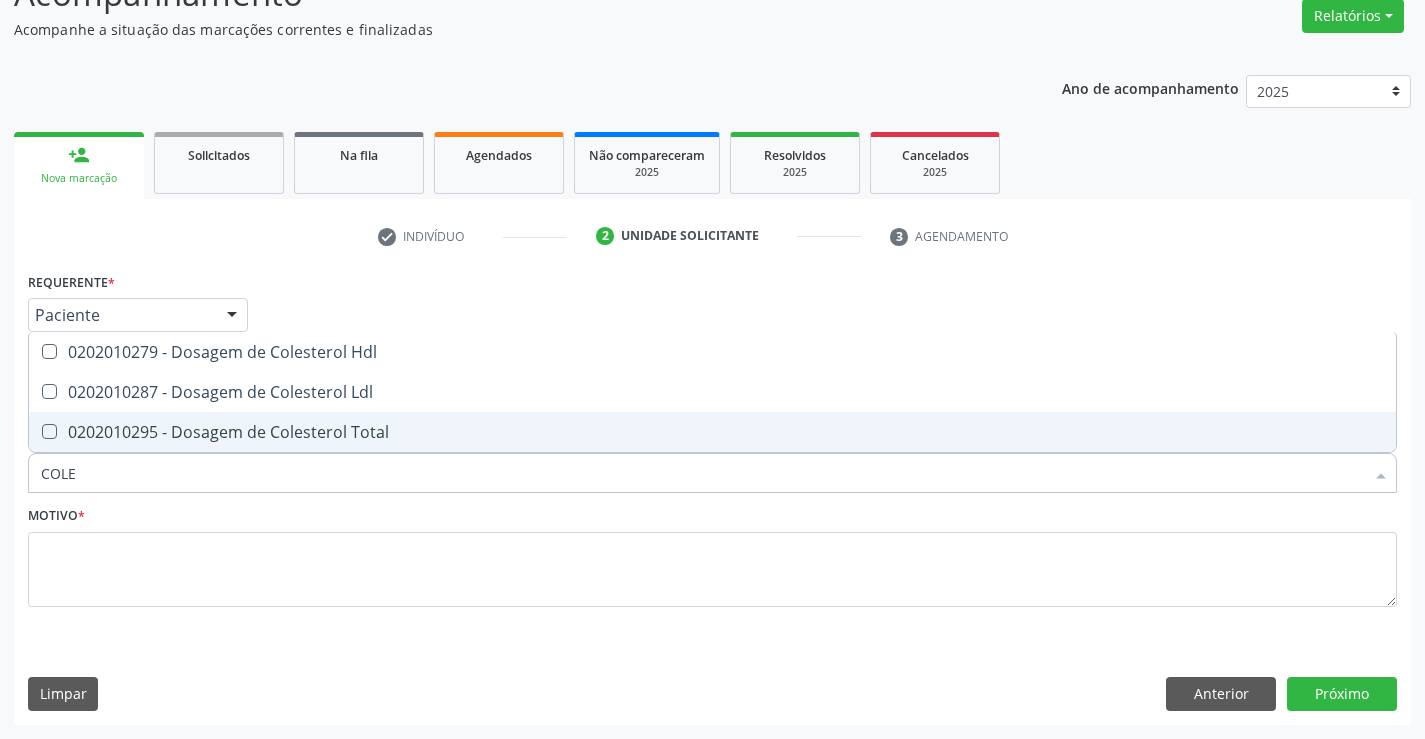 type on "COLES" 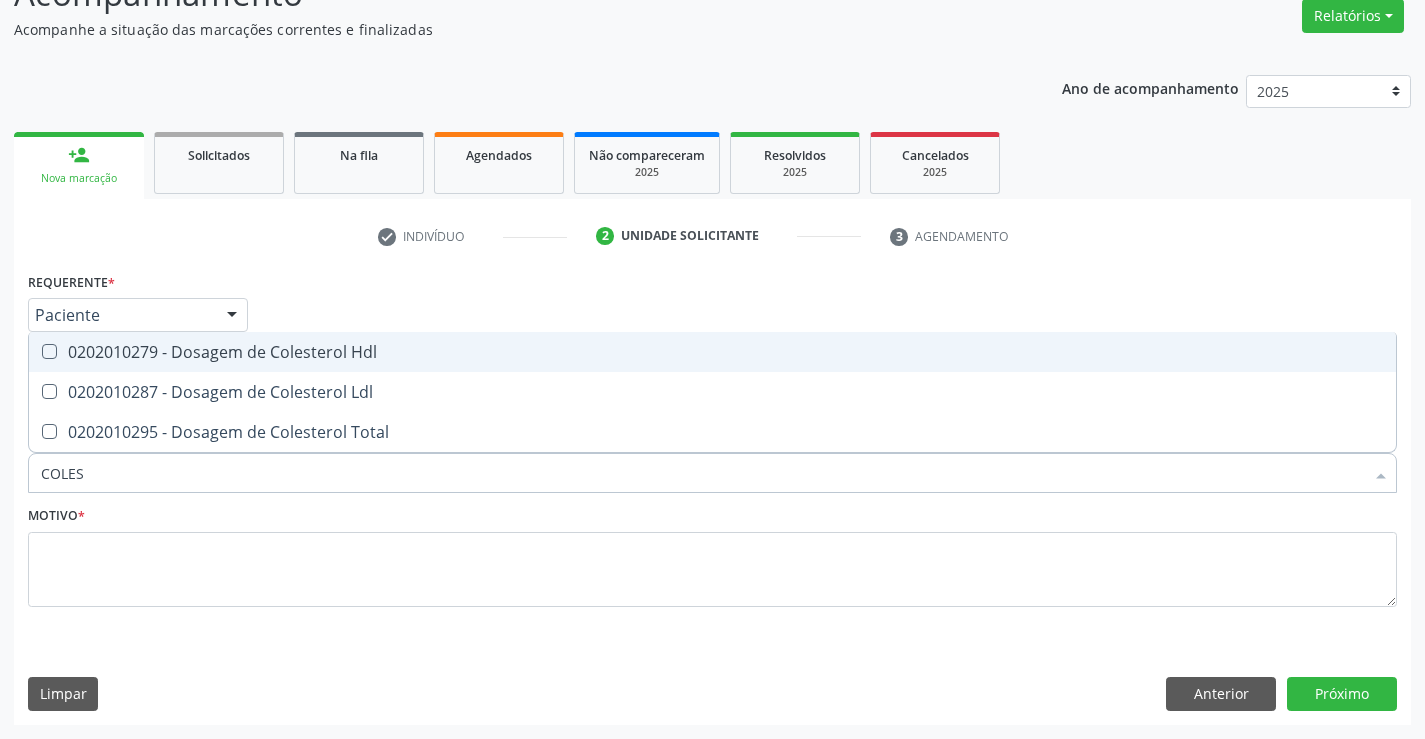click on "0202010279 - Dosagem de Colesterol Hdl" at bounding box center (712, 352) 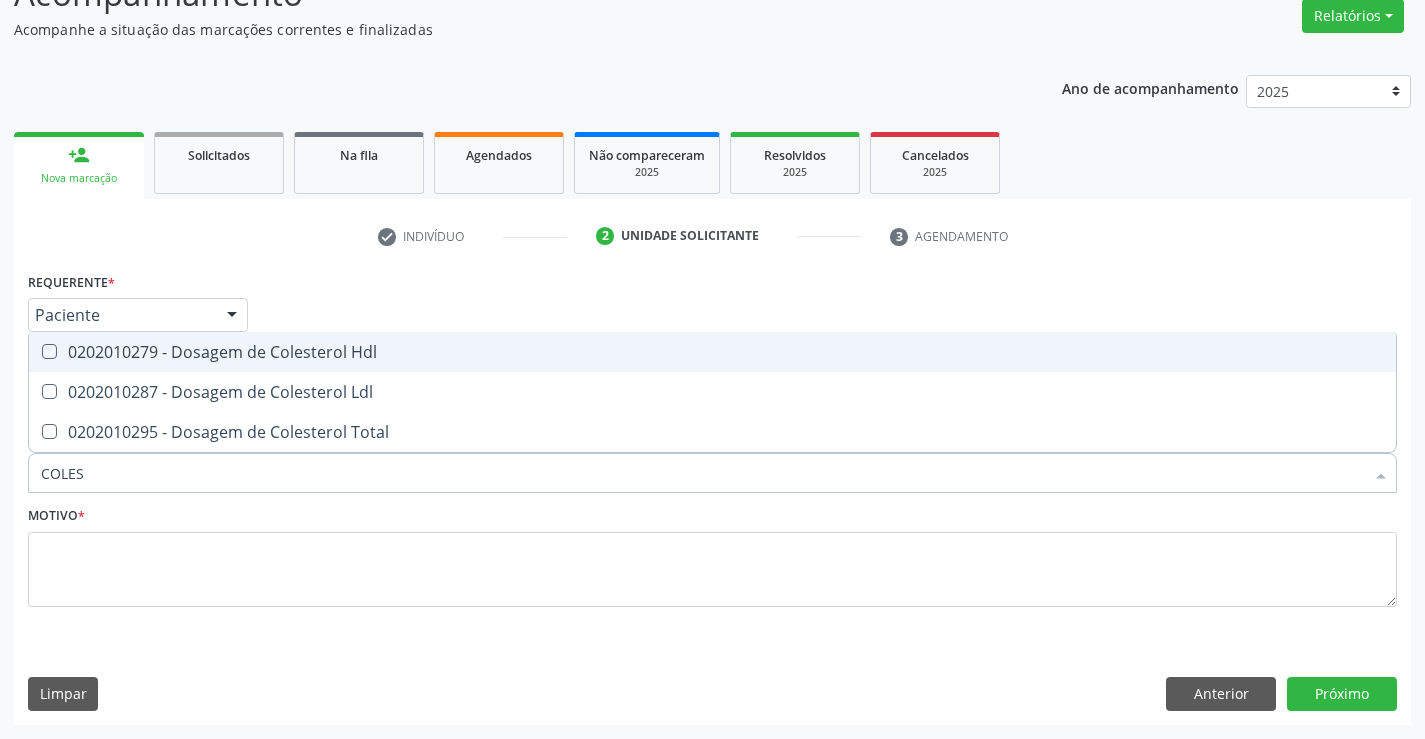 checkbox on "true" 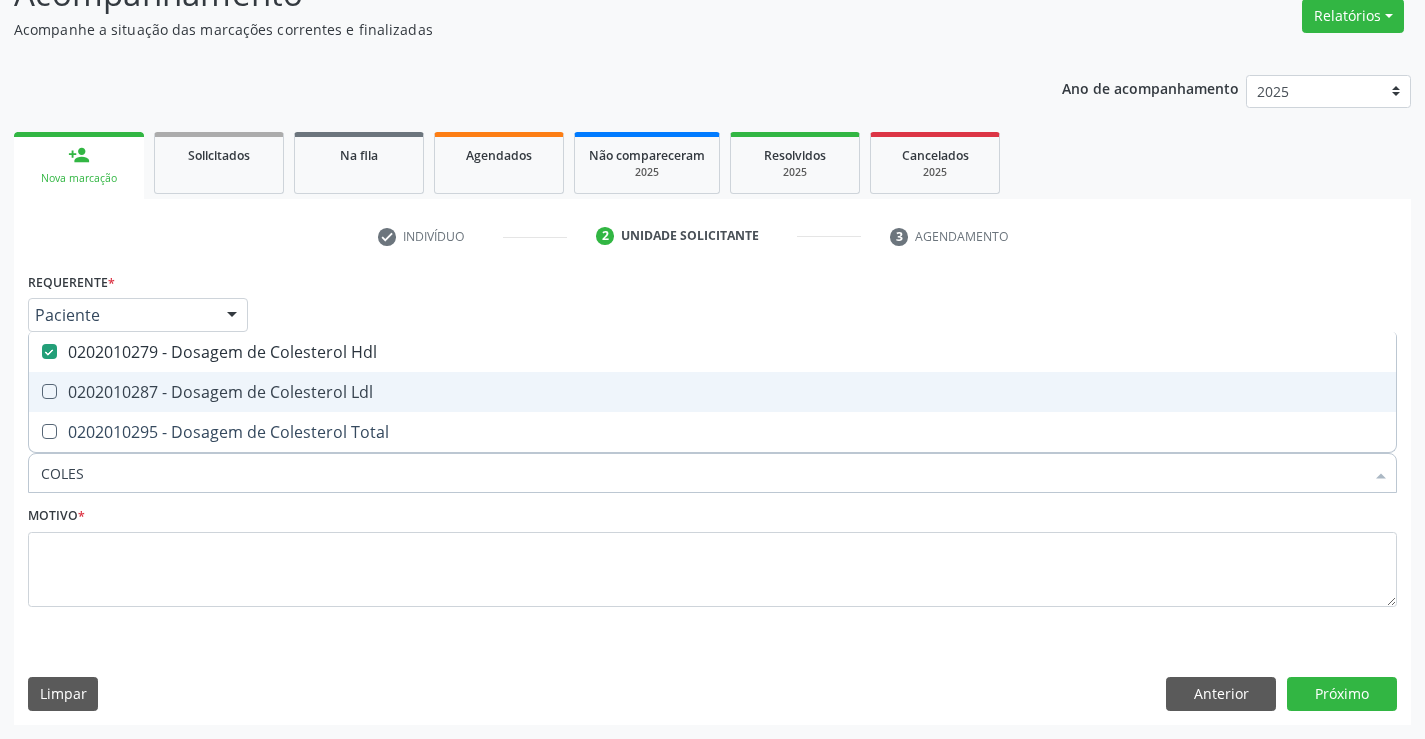 click on "0202010287 - Dosagem de Colesterol Ldl" at bounding box center (712, 392) 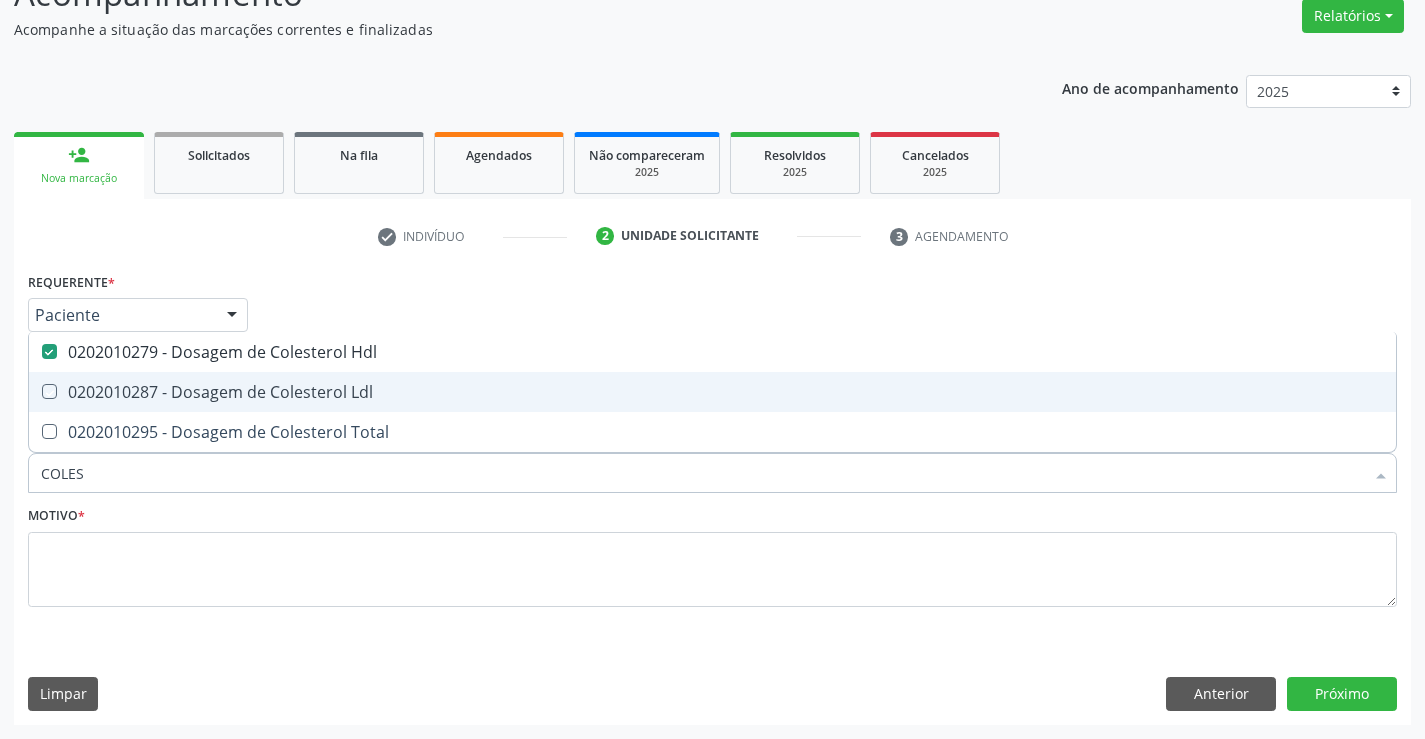 checkbox on "true" 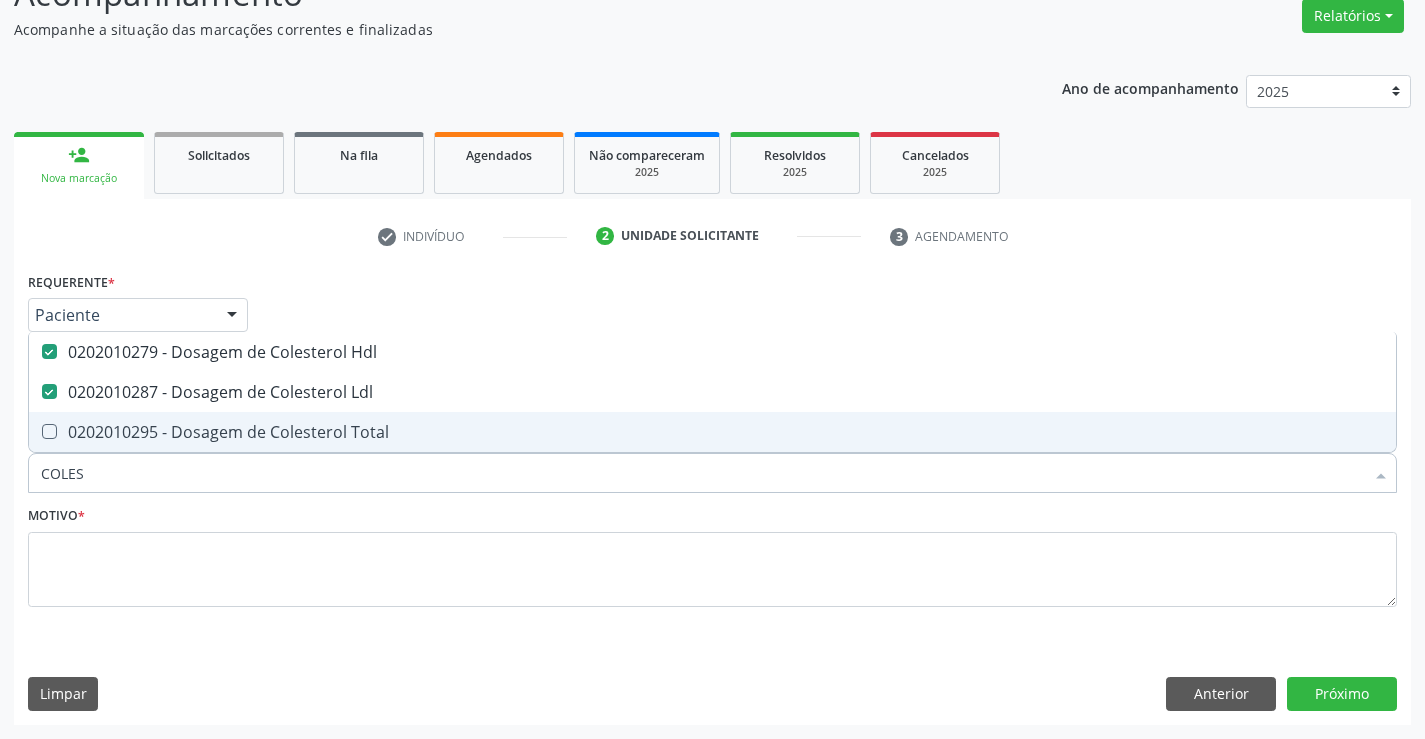 click on "0202010295 - Dosagem de Colesterol Total" at bounding box center (712, 432) 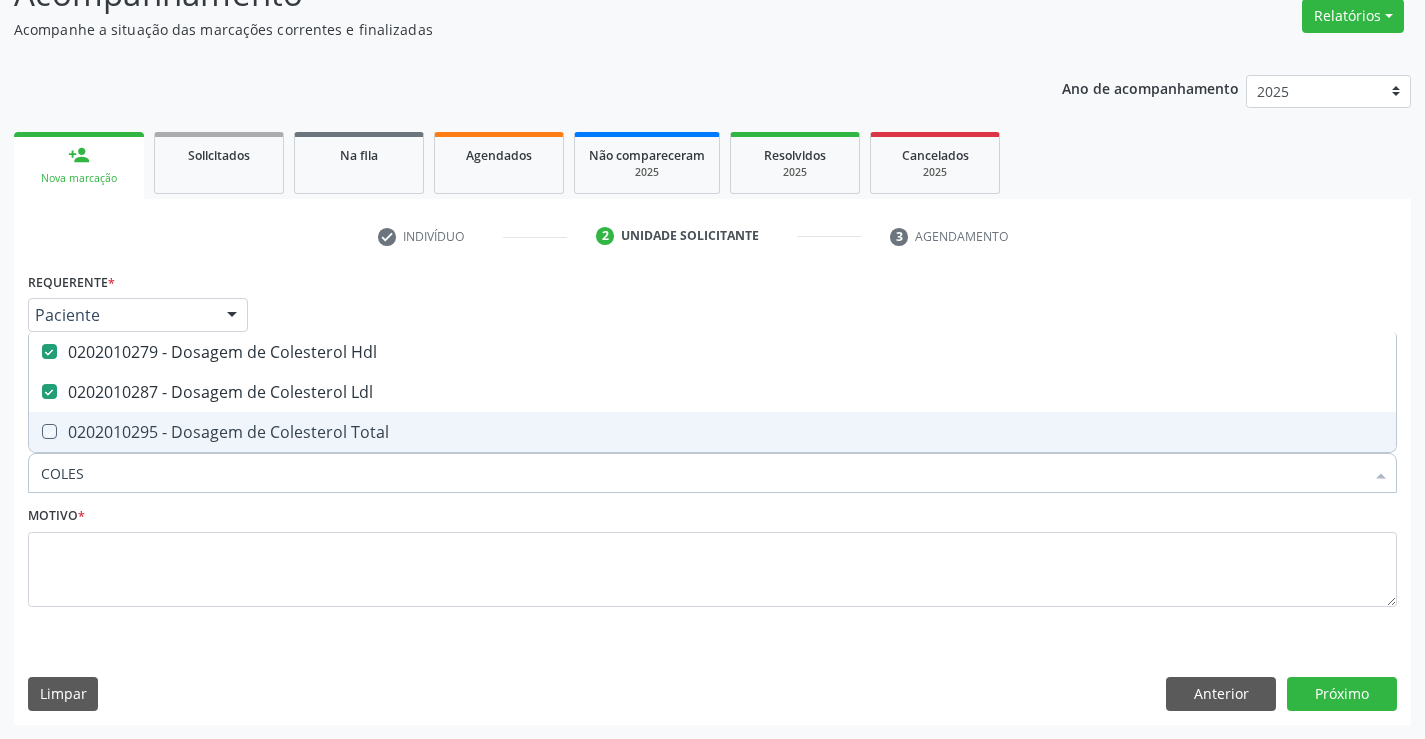 checkbox on "true" 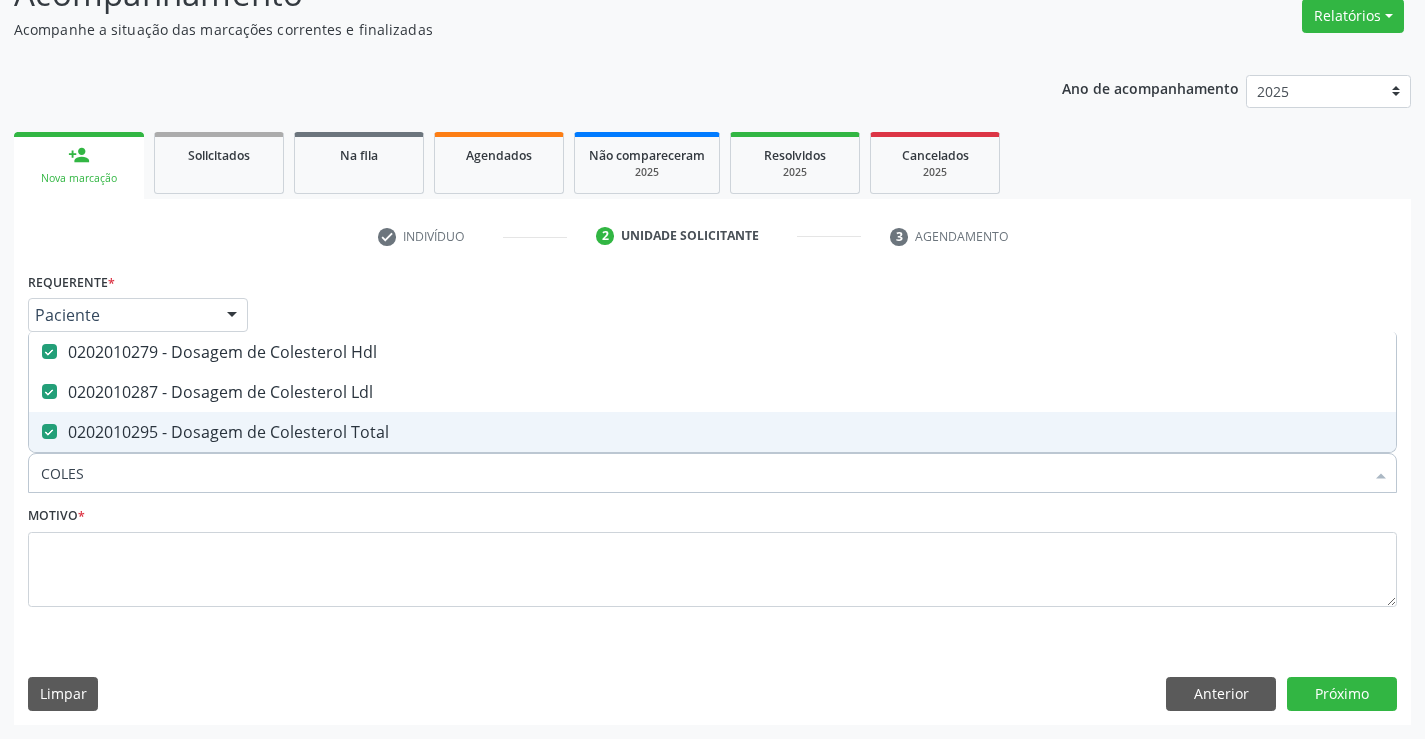 drag, startPoint x: 102, startPoint y: 475, endPoint x: 0, endPoint y: 471, distance: 102.0784 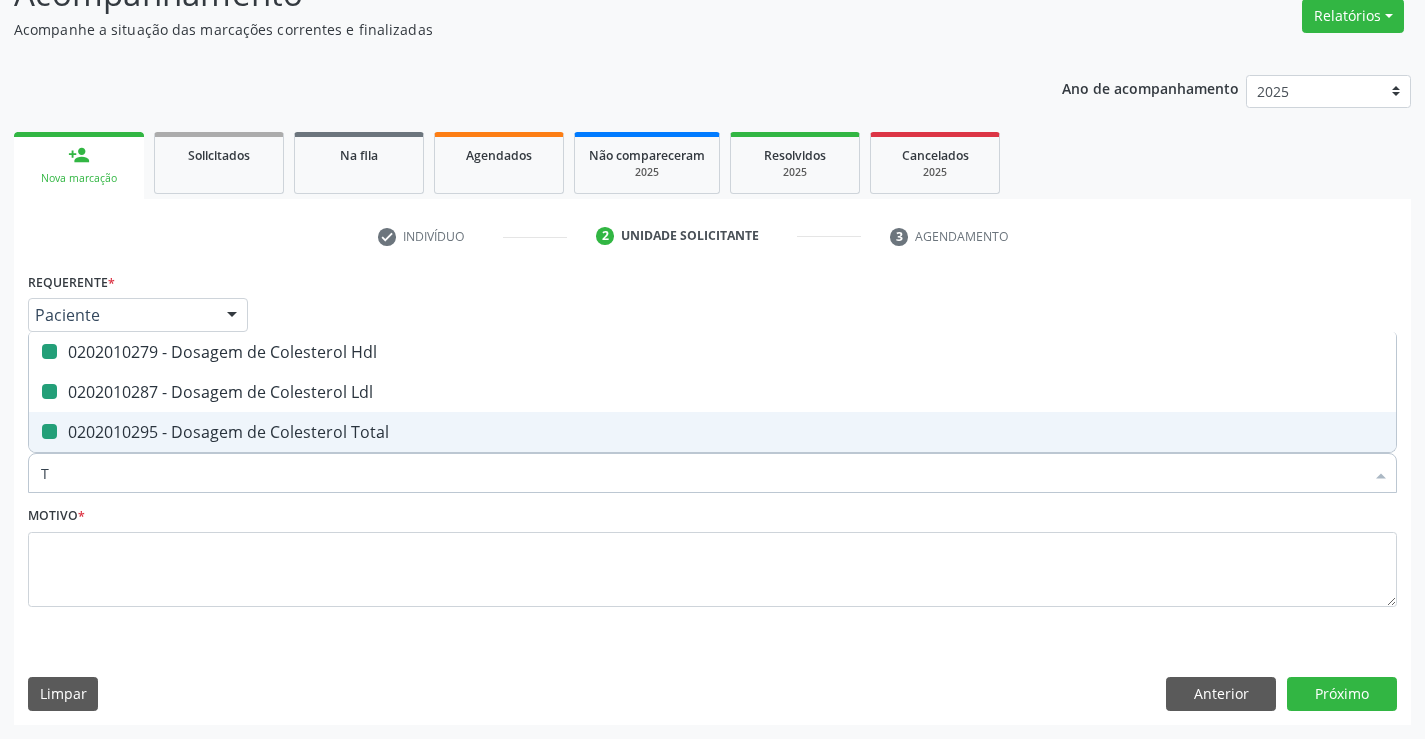 type on "TG" 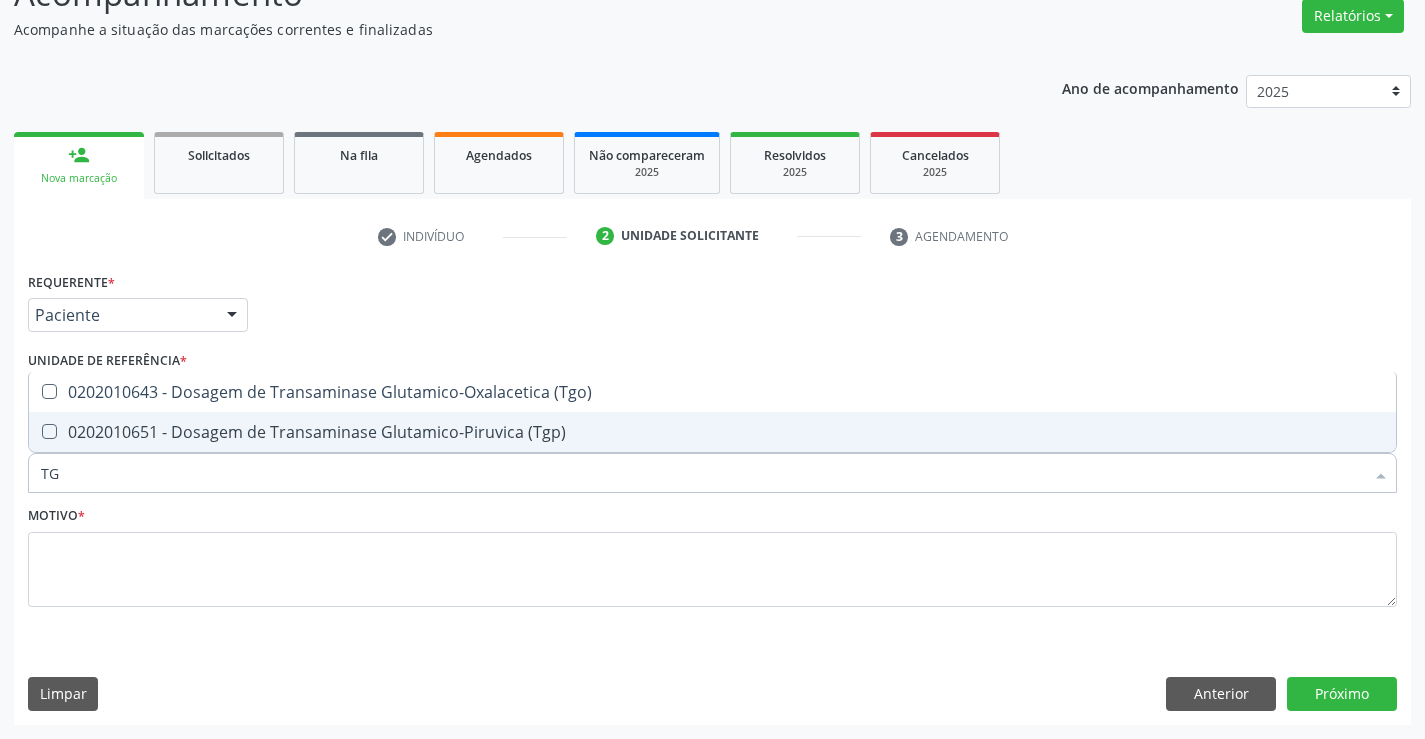 click on "0202010651 - Dosagem de Transaminase Glutamico-Piruvica (Tgp)" at bounding box center (712, 432) 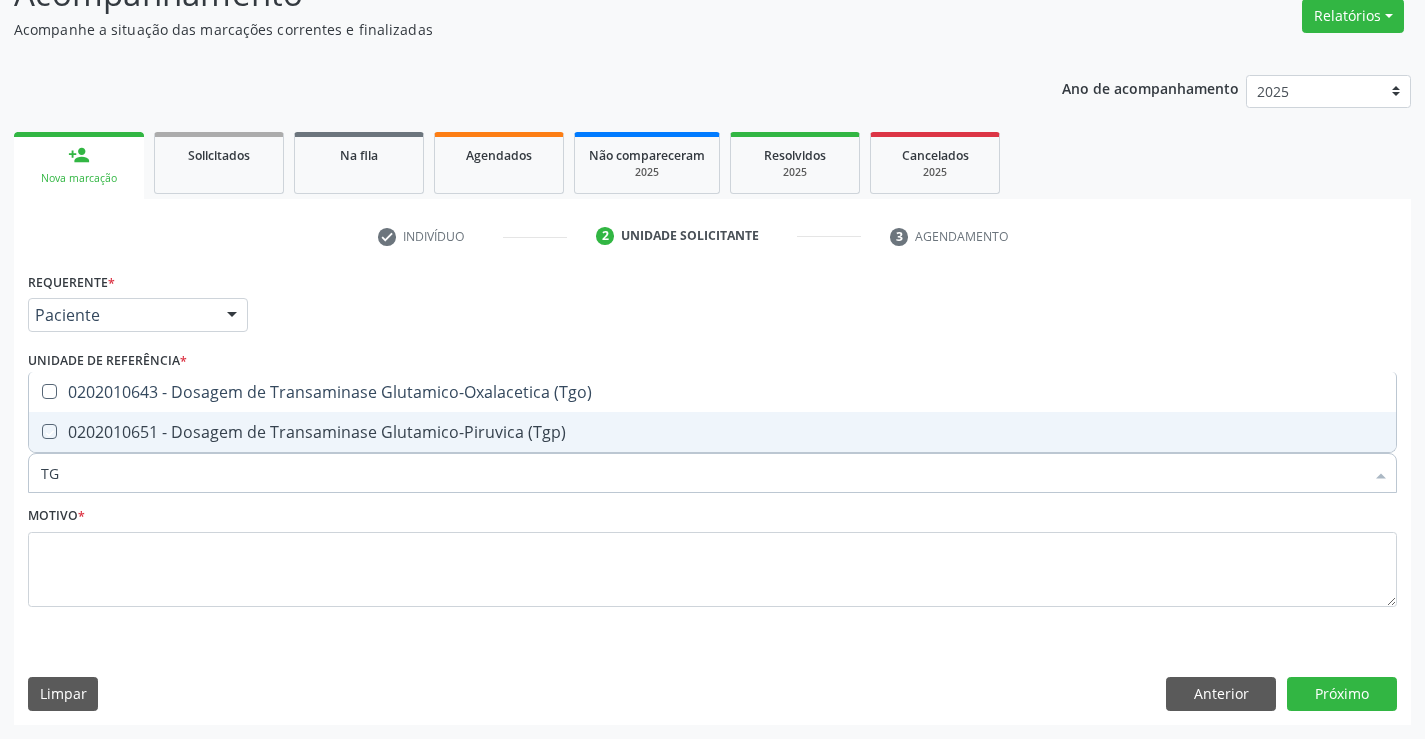 checkbox on "true" 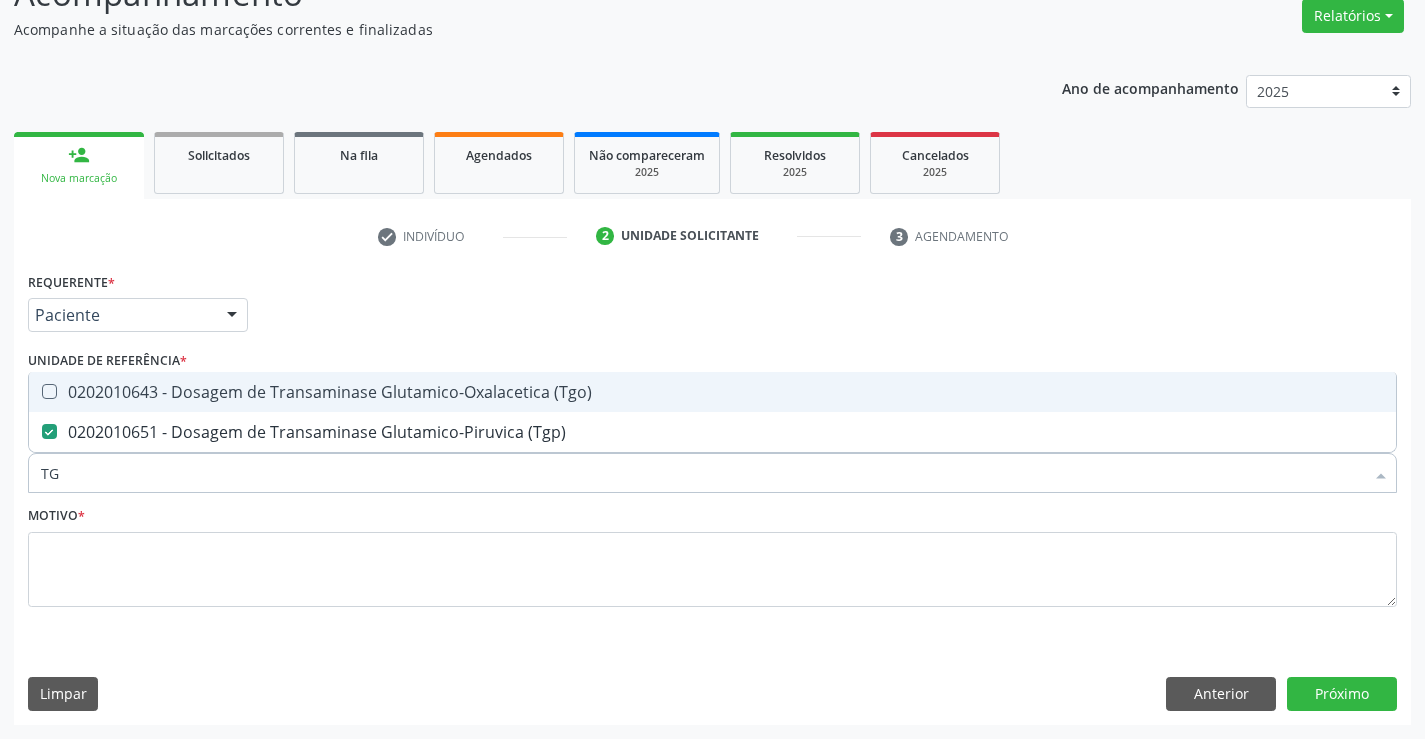 click on "0202010643 - Dosagem de Transaminase Glutamico-Oxalacetica (Tgo)" at bounding box center (712, 392) 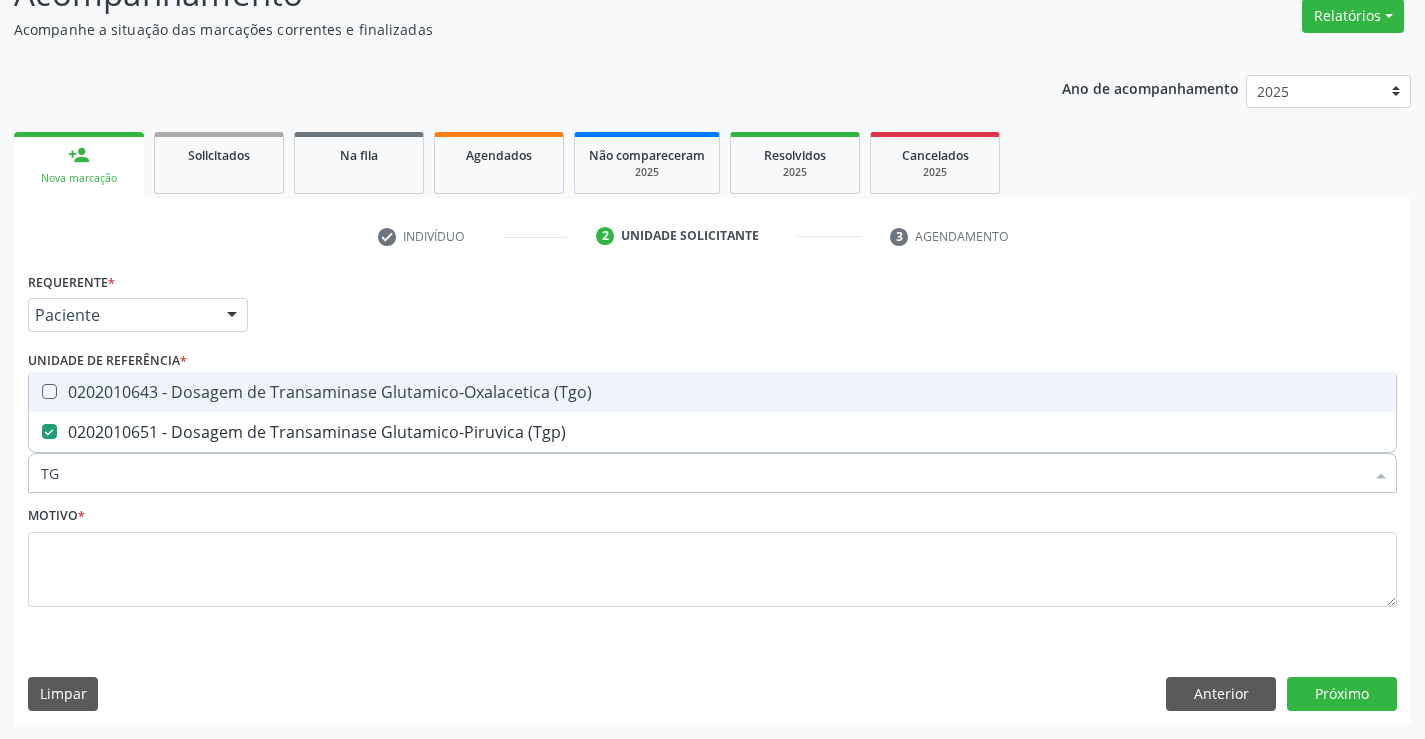checkbox on "true" 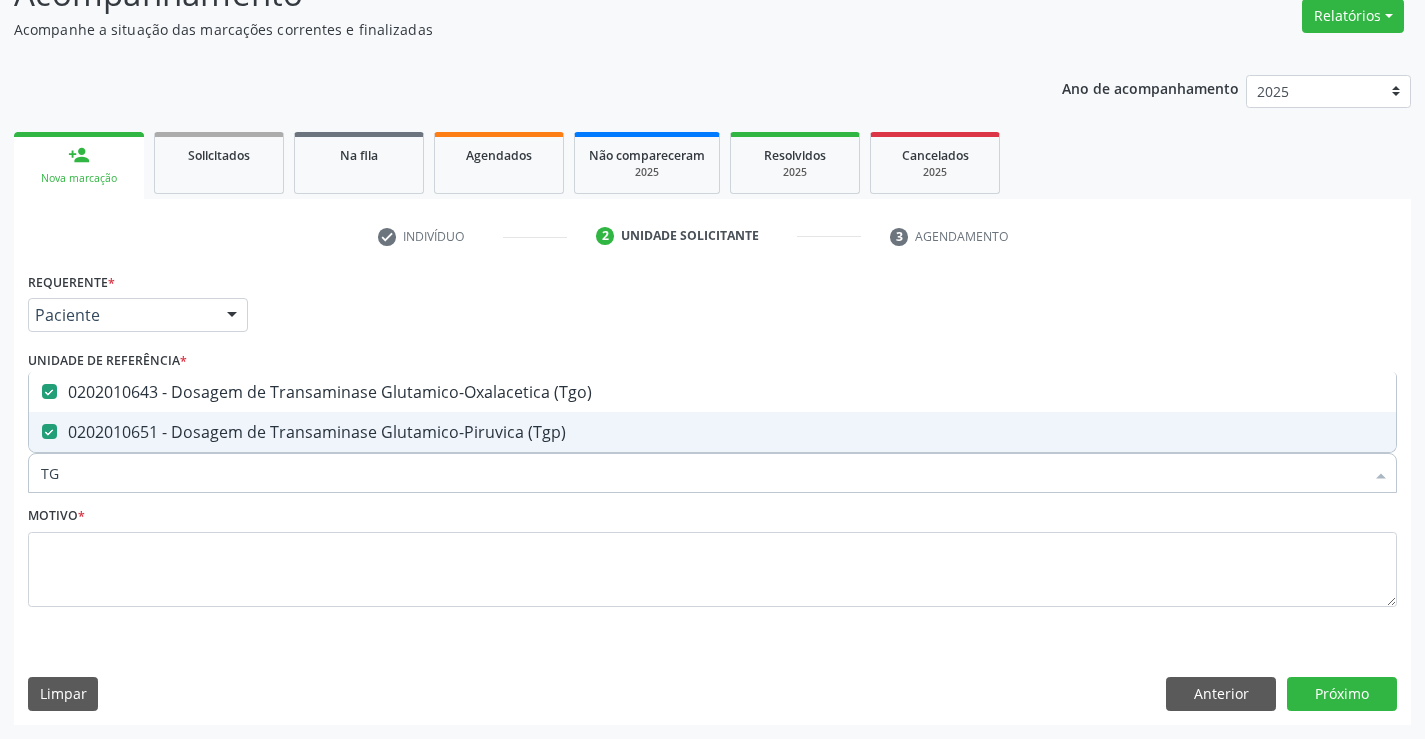 drag, startPoint x: 85, startPoint y: 477, endPoint x: 0, endPoint y: 473, distance: 85.09406 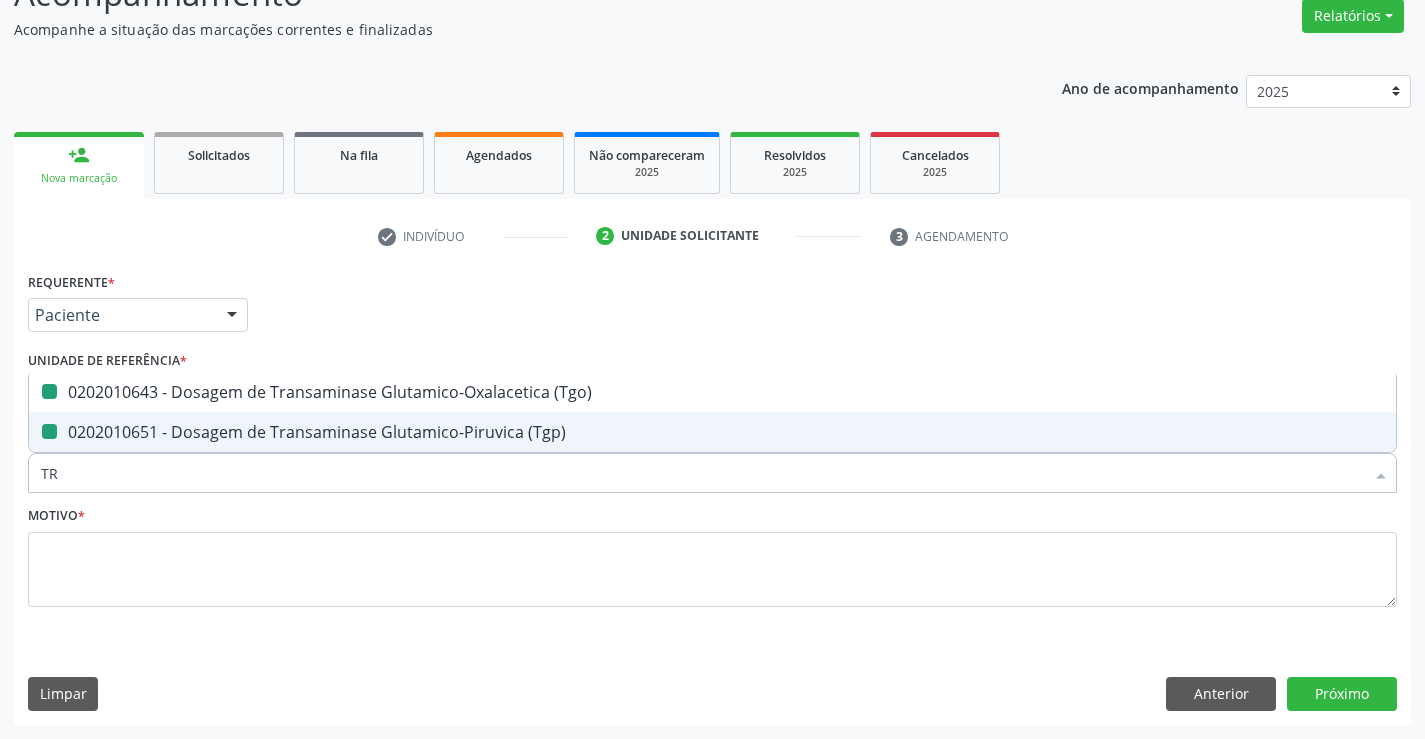 type on "TRI" 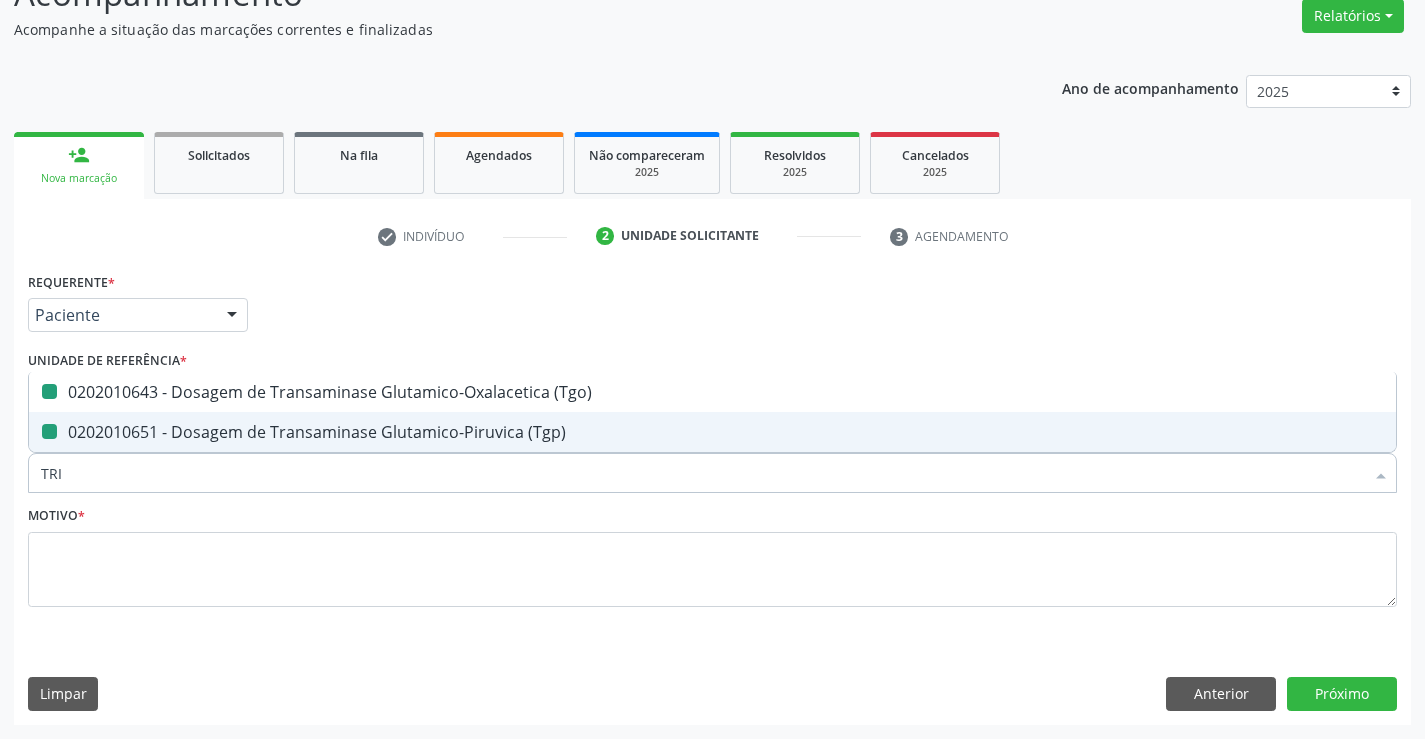 checkbox on "false" 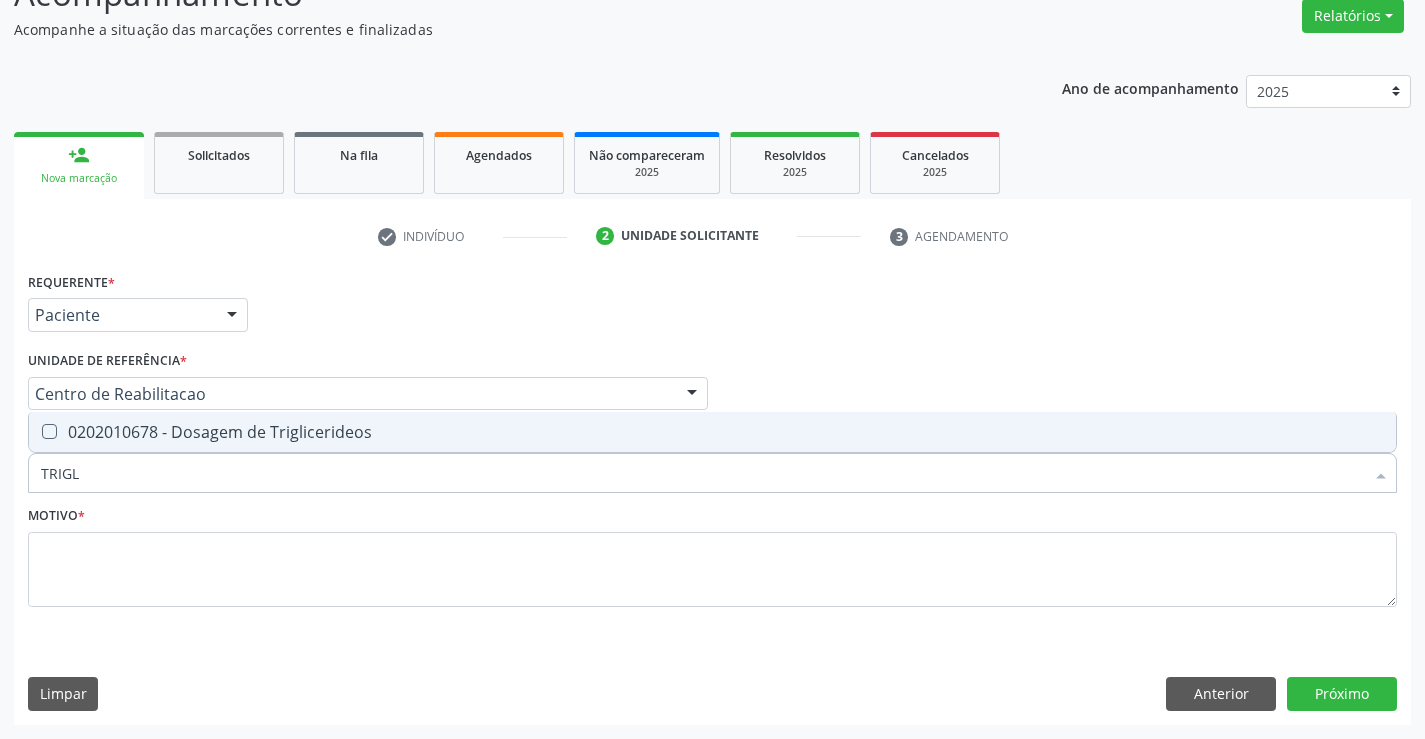 type on "TRIGLI" 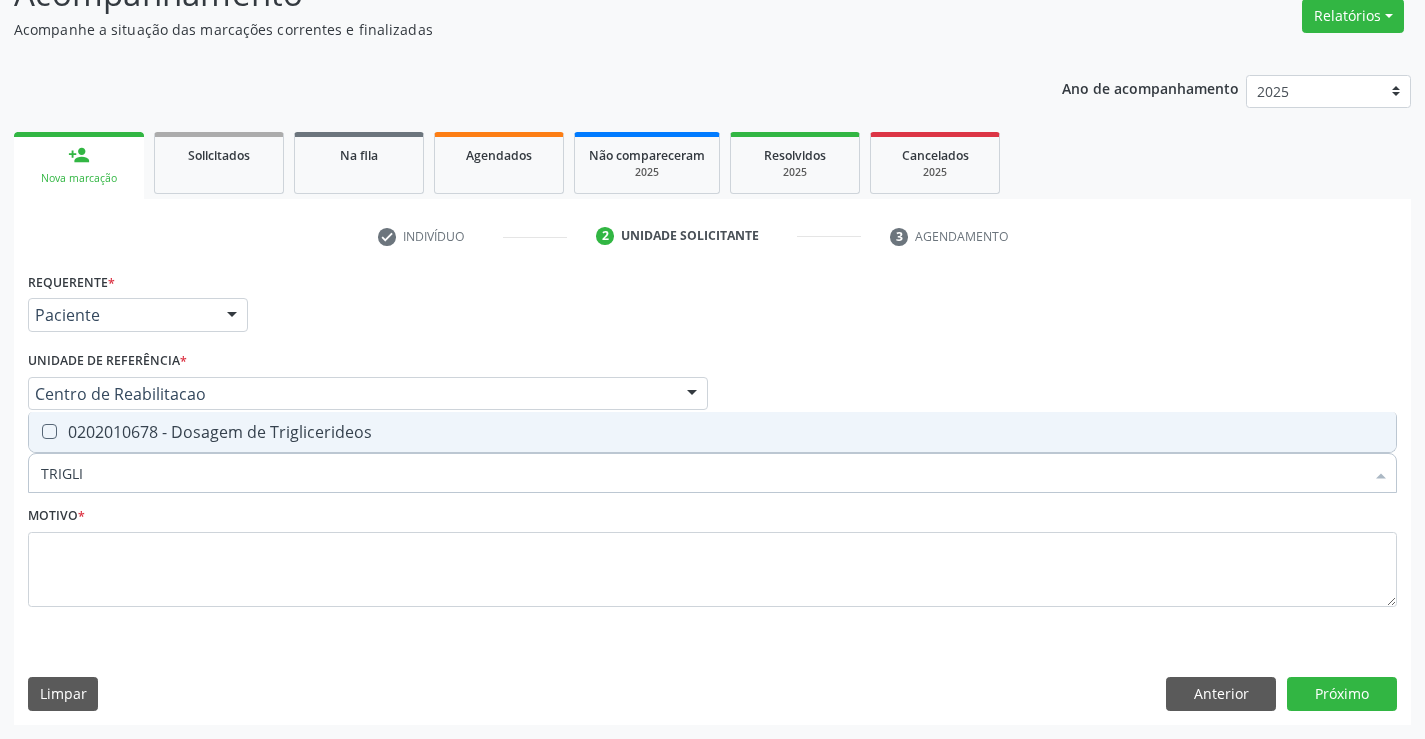 click on "0202010678 - Dosagem de Triglicerideos" at bounding box center [712, 432] 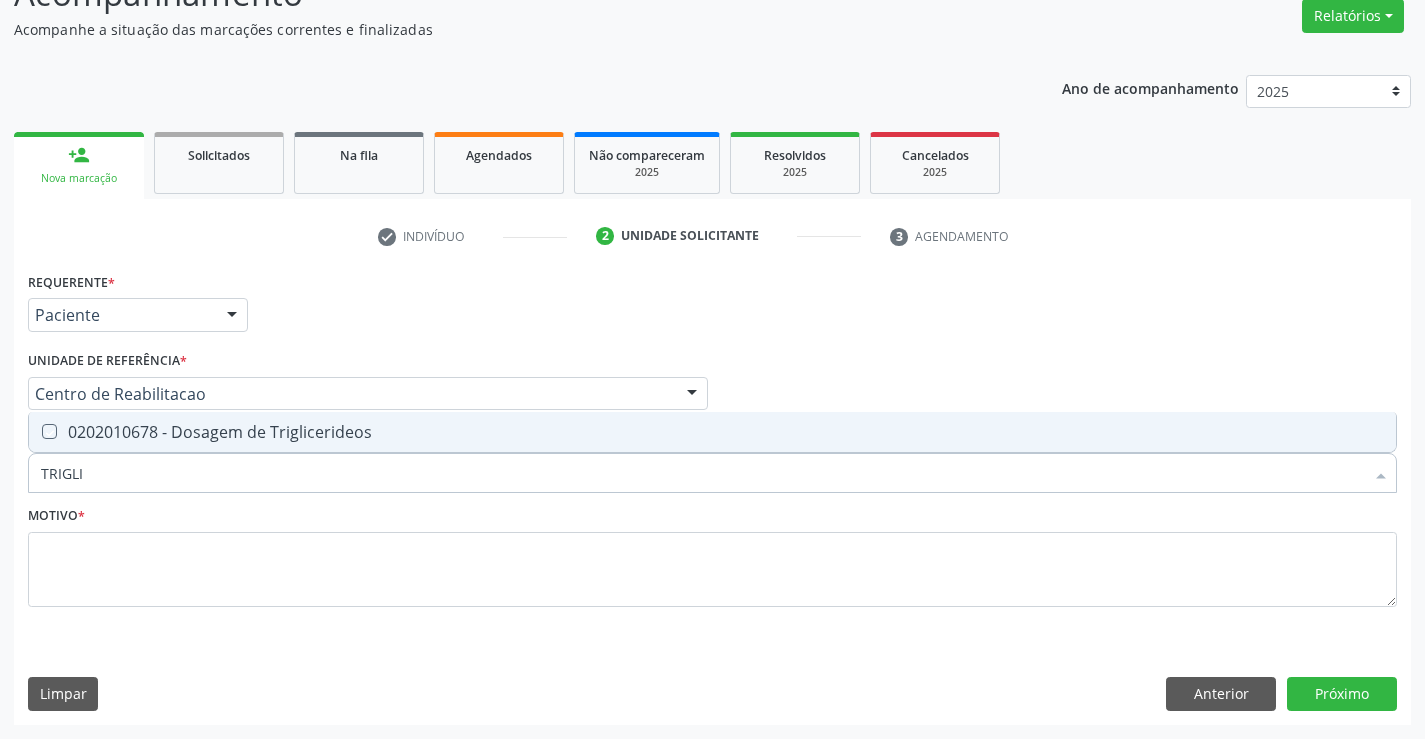 checkbox on "true" 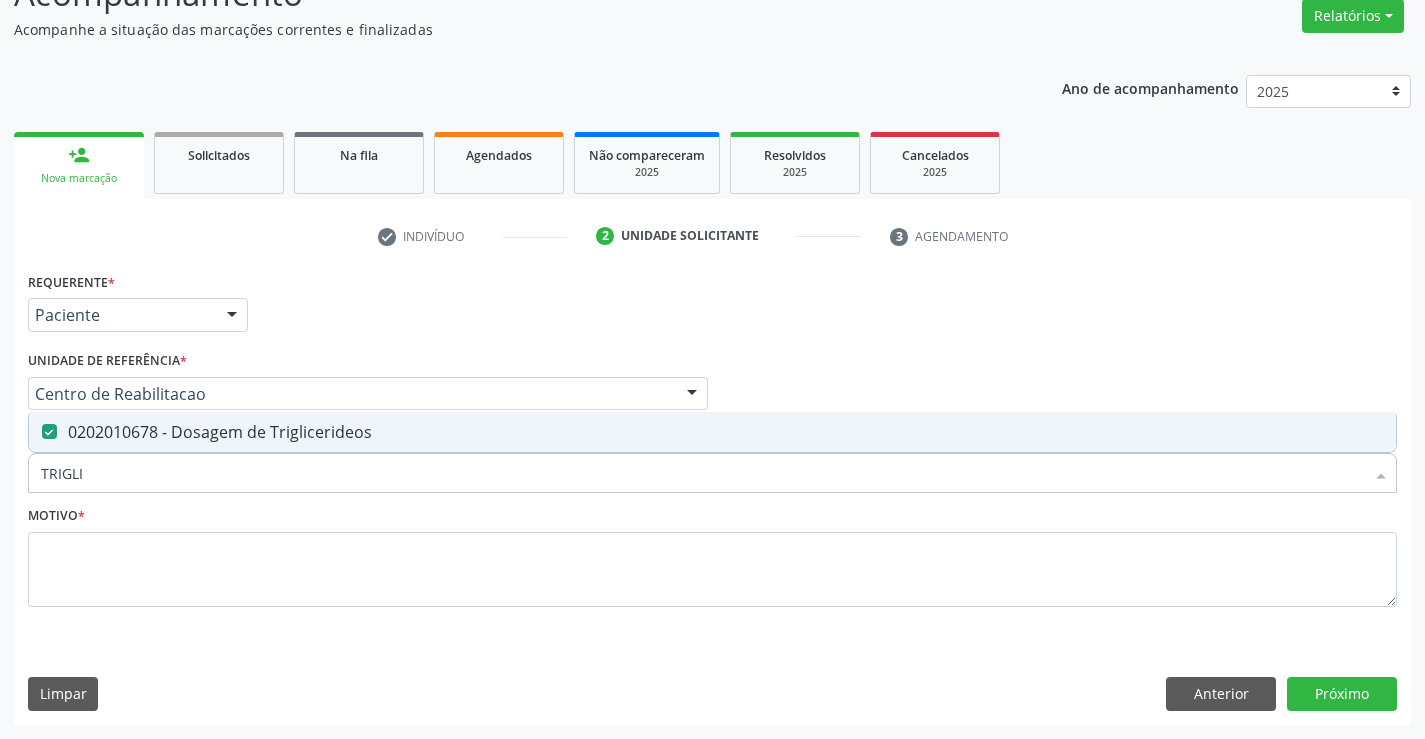 drag, startPoint x: 99, startPoint y: 480, endPoint x: 0, endPoint y: 464, distance: 100.28459 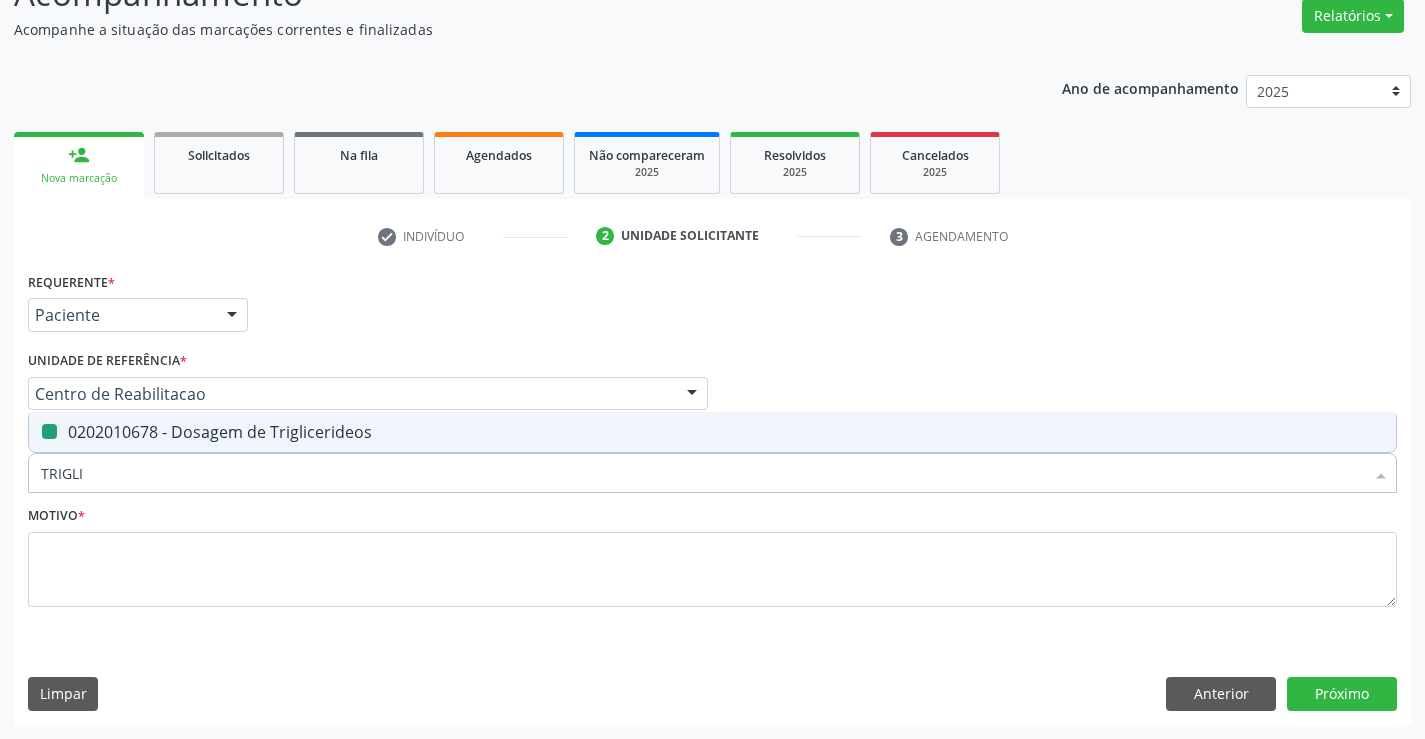 type on "H" 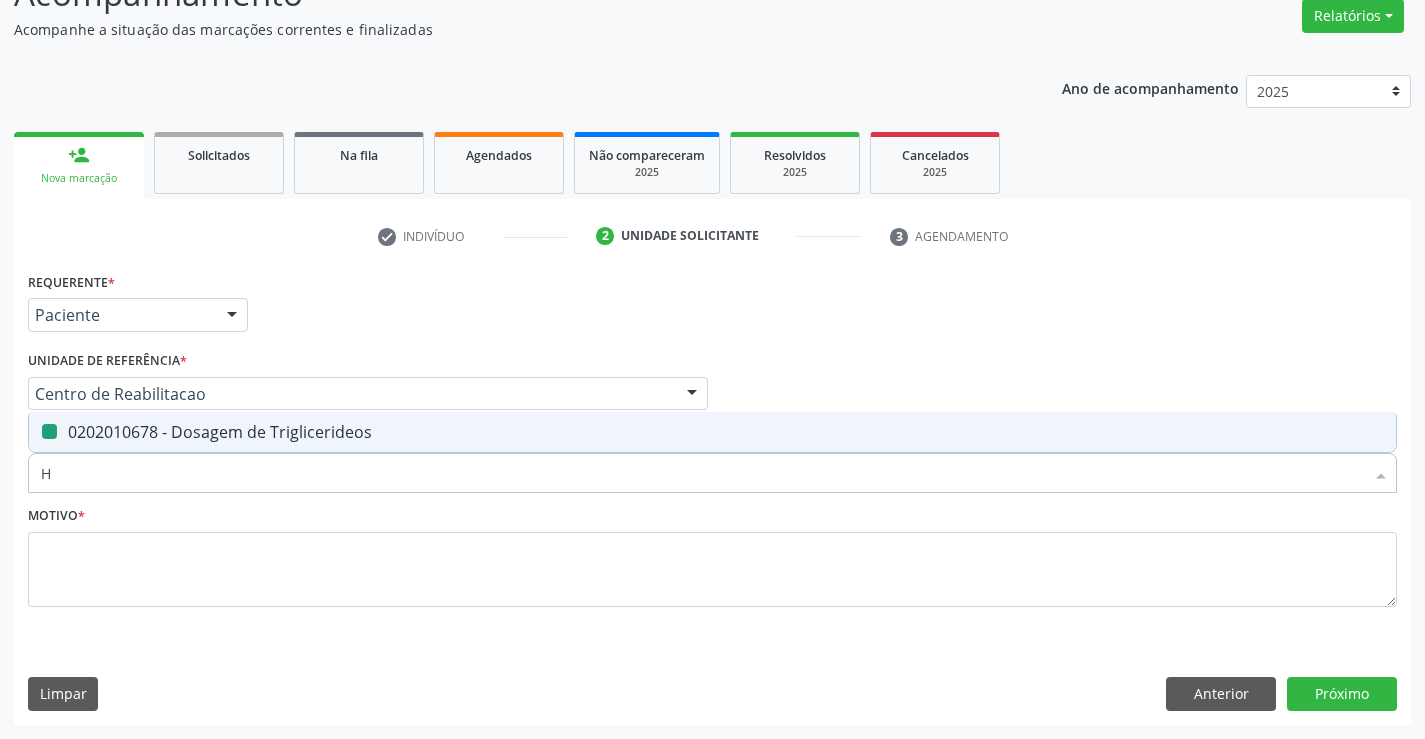 checkbox on "false" 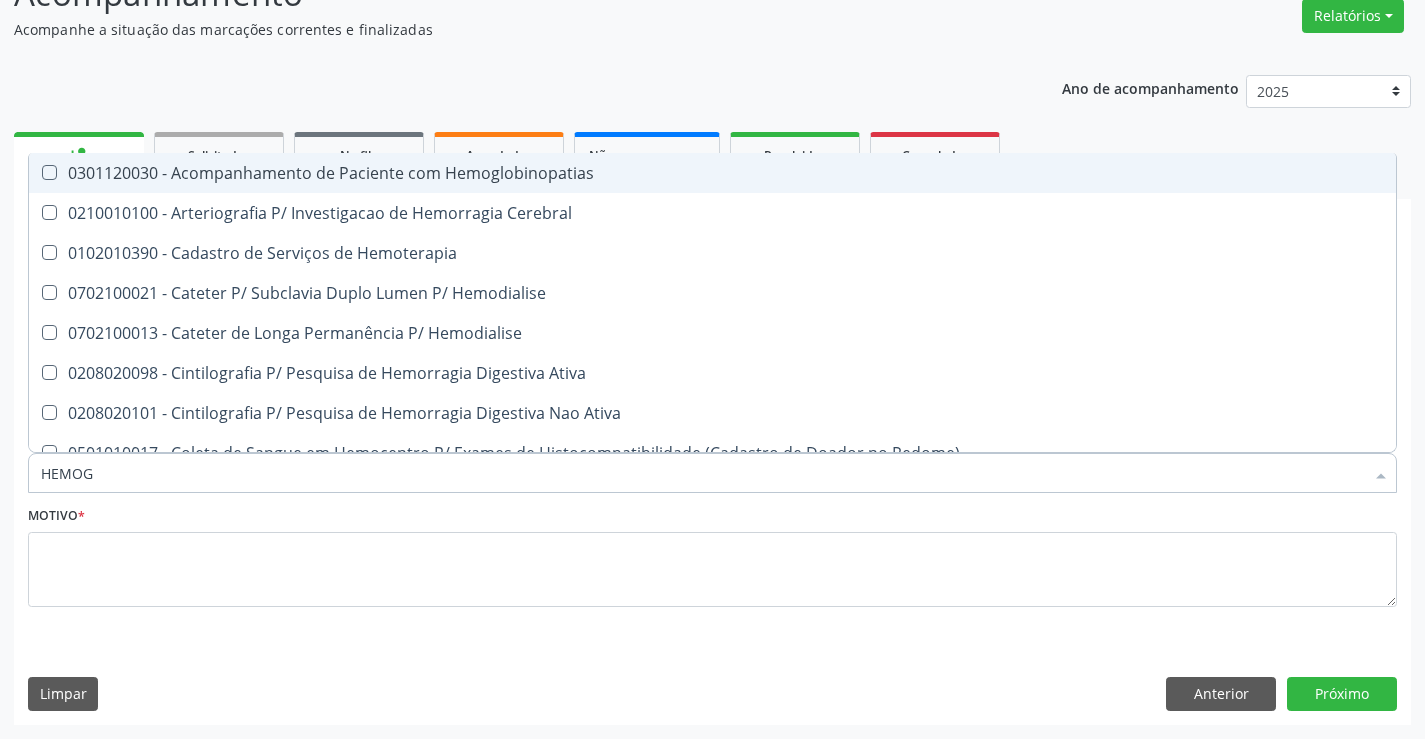 type on "HEMOGR" 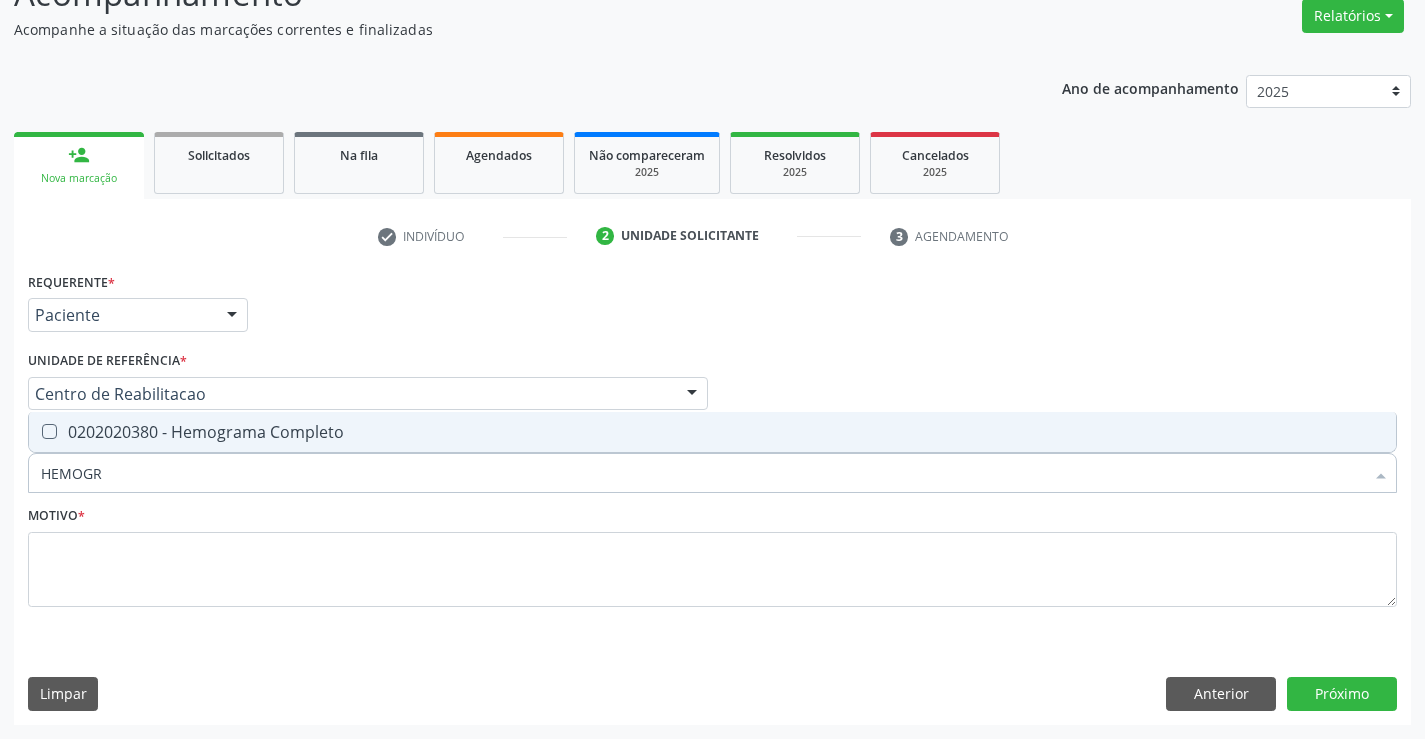 click on "0202020380 - Hemograma Completo" at bounding box center [712, 432] 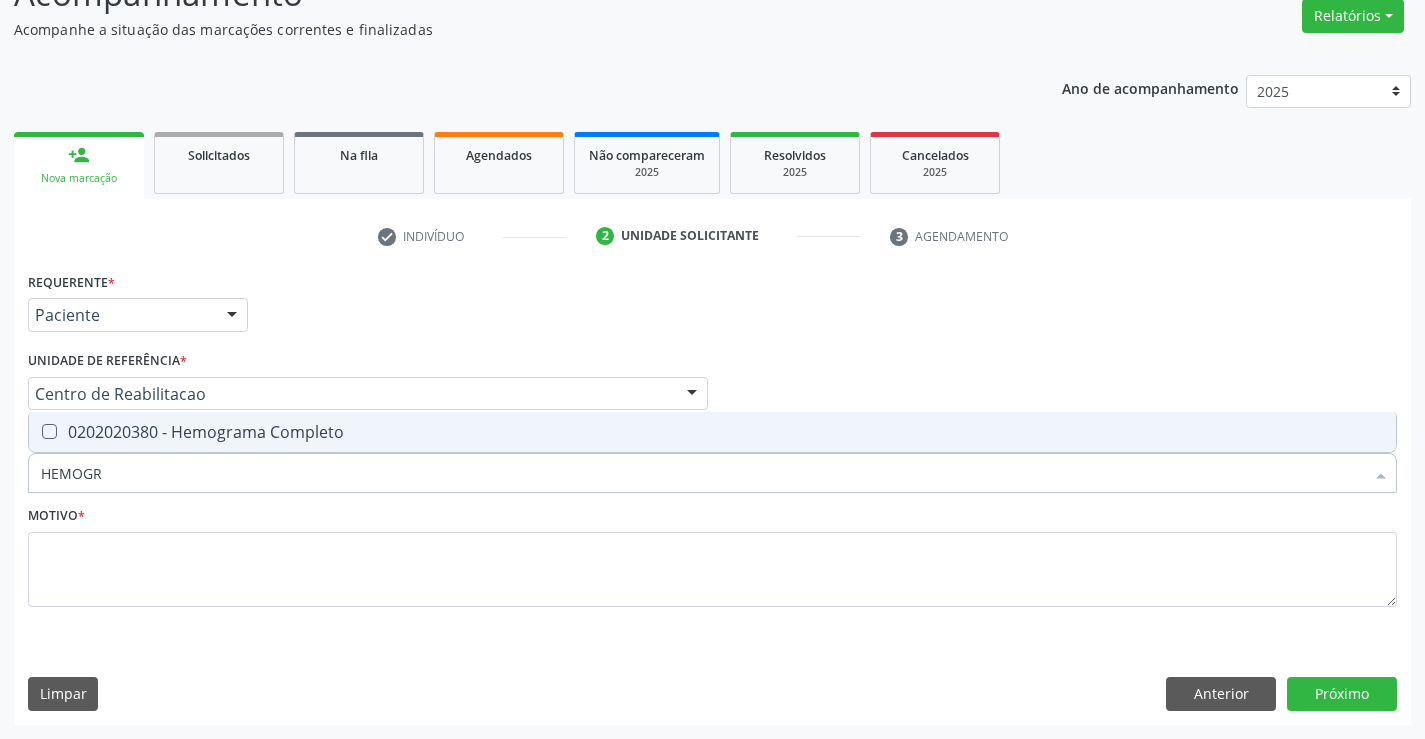 checkbox on "true" 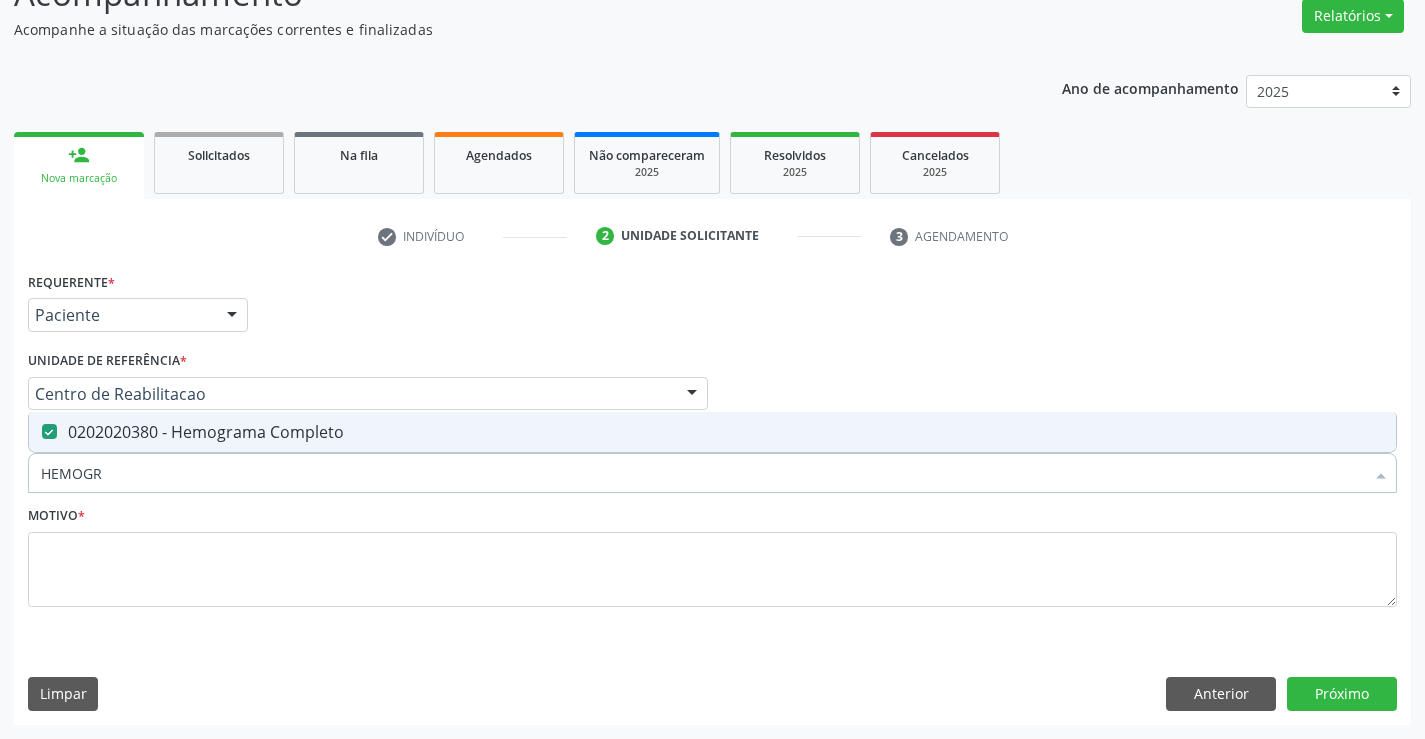 drag, startPoint x: 135, startPoint y: 486, endPoint x: 0, endPoint y: 481, distance: 135.09256 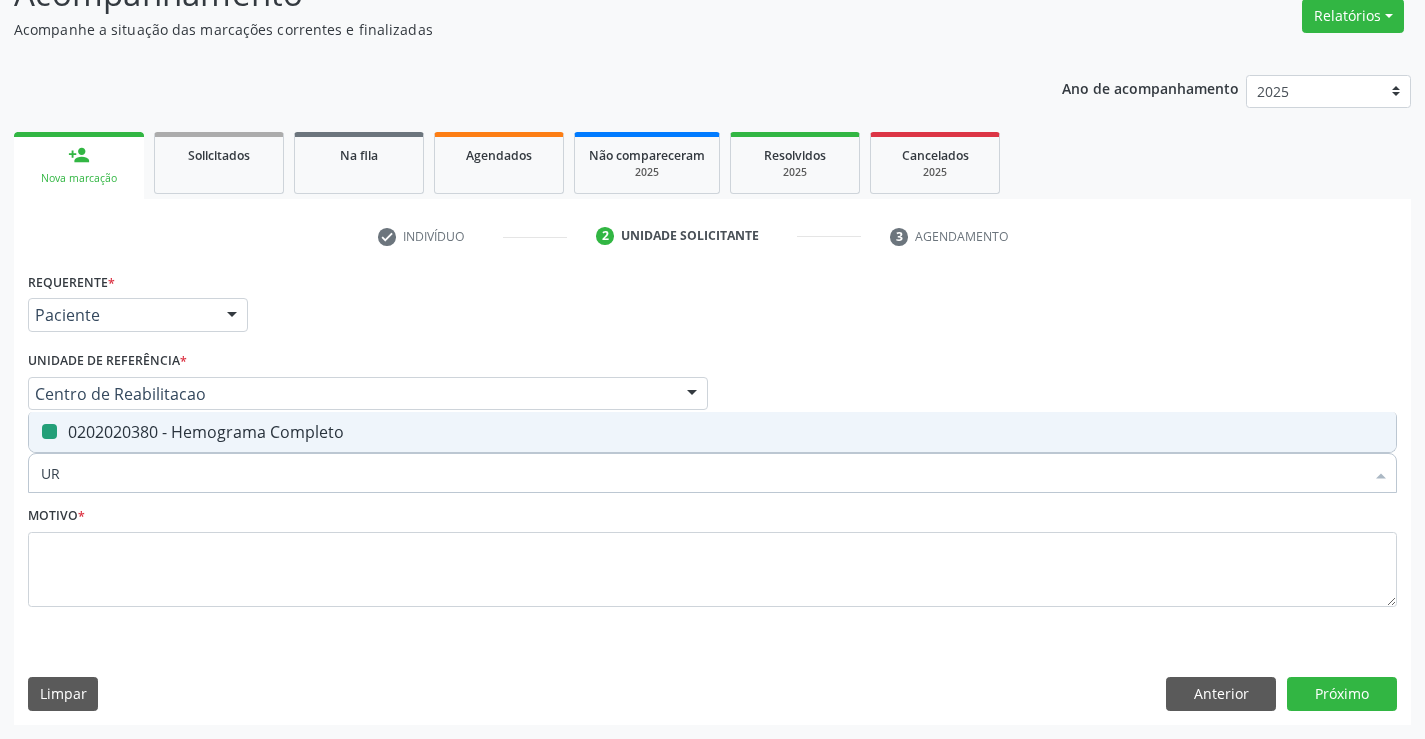 type on "URI" 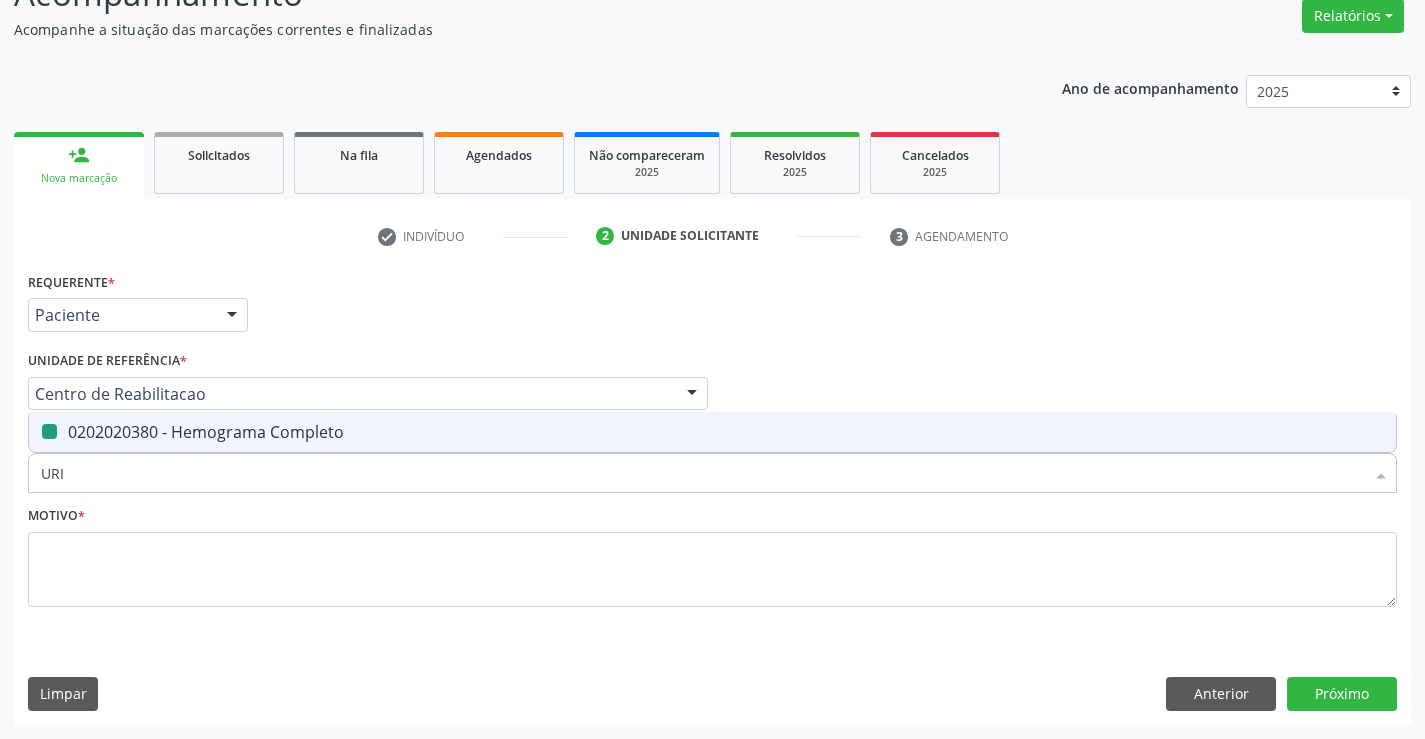 checkbox on "false" 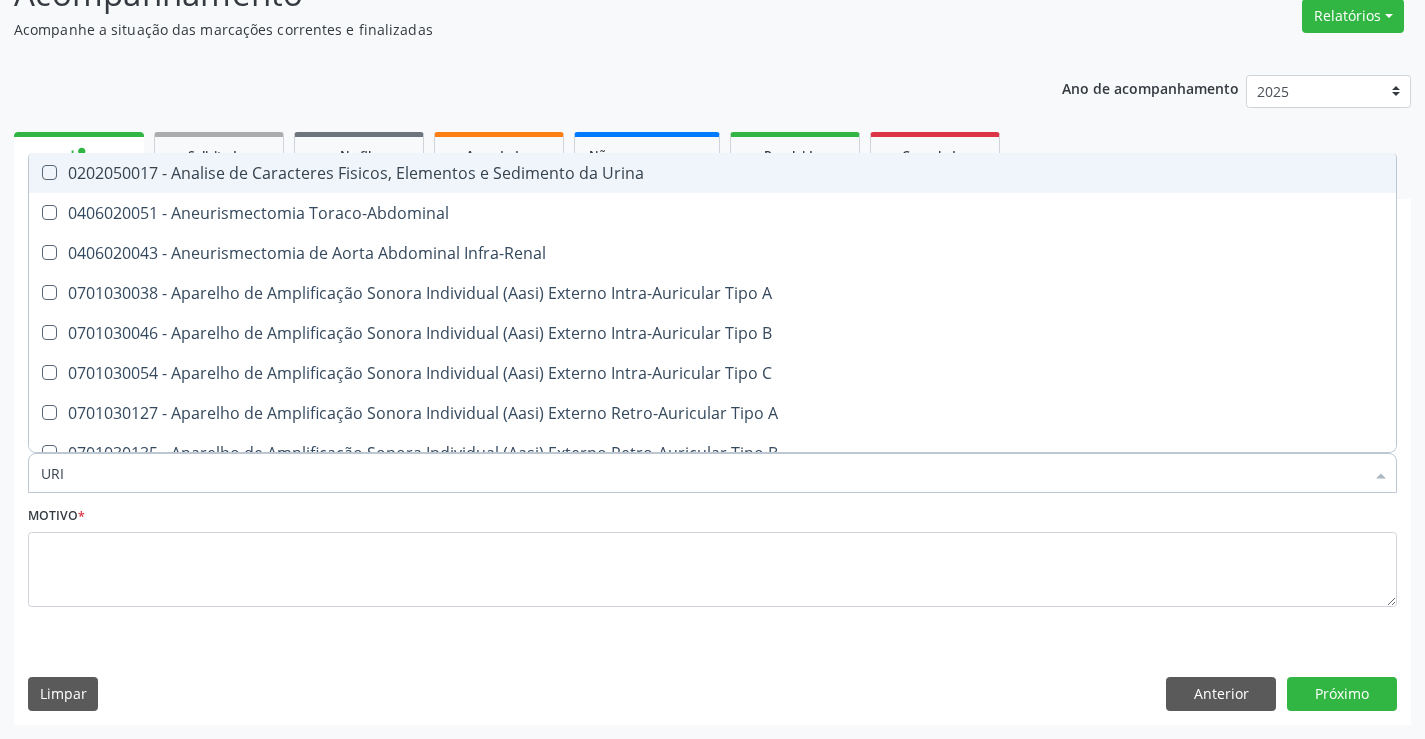 type on "URIN" 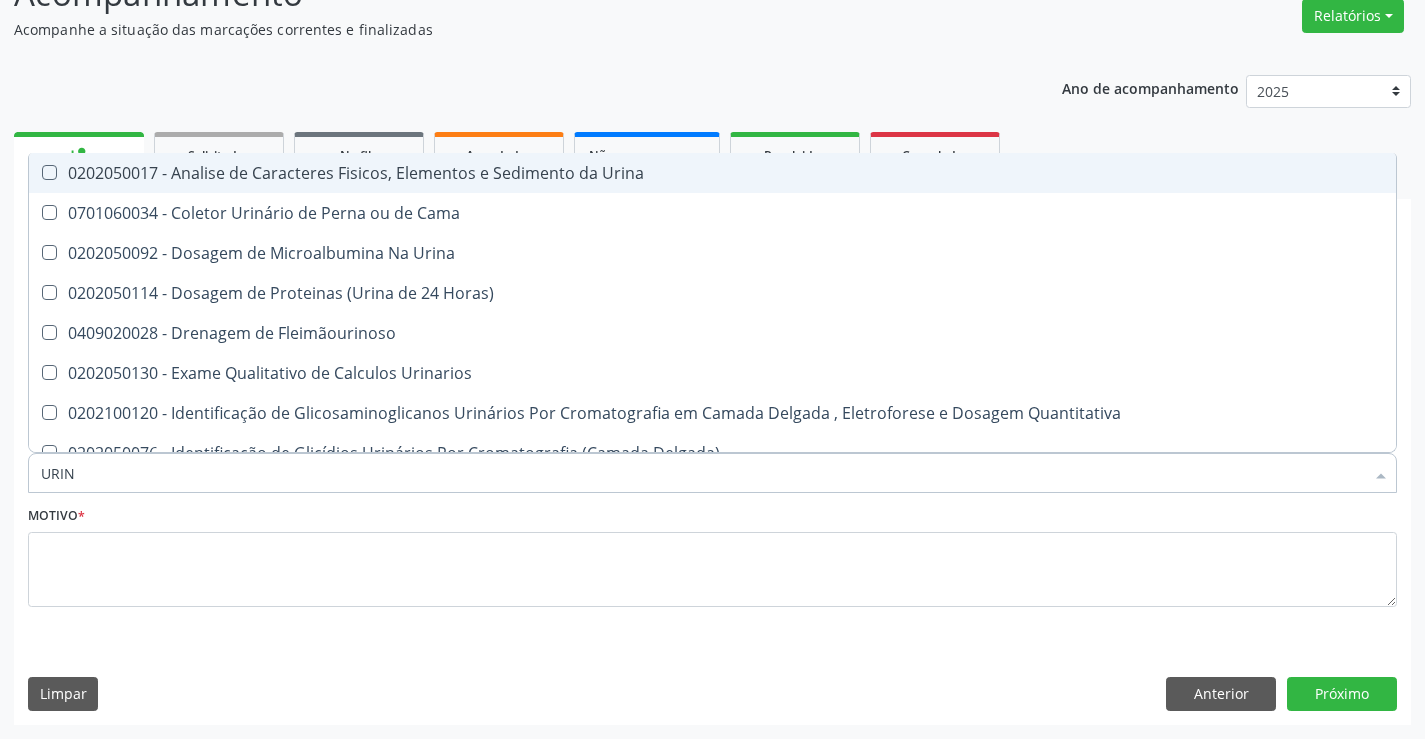 type on "URINA" 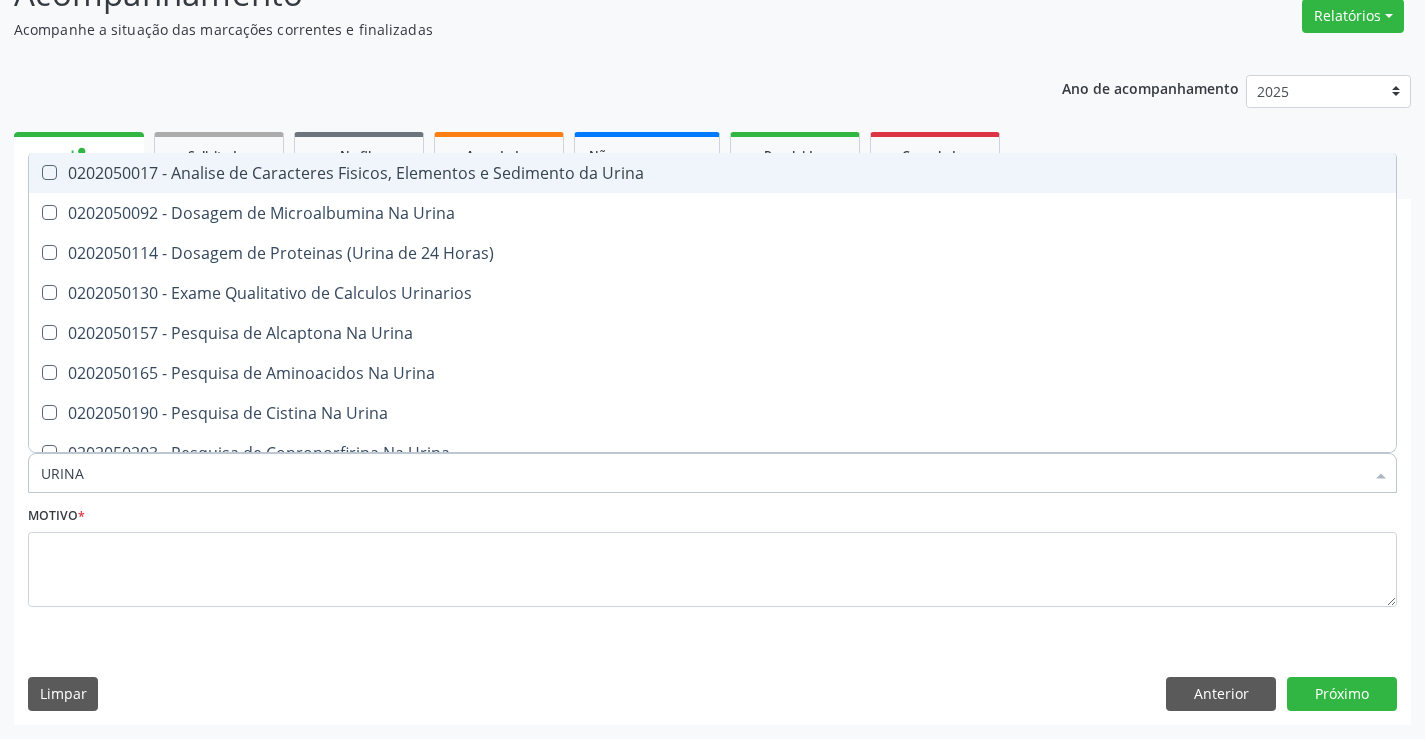 click on "0202050017 - Analise de Caracteres Fisicos, Elementos e Sedimento da Urina" at bounding box center [712, 173] 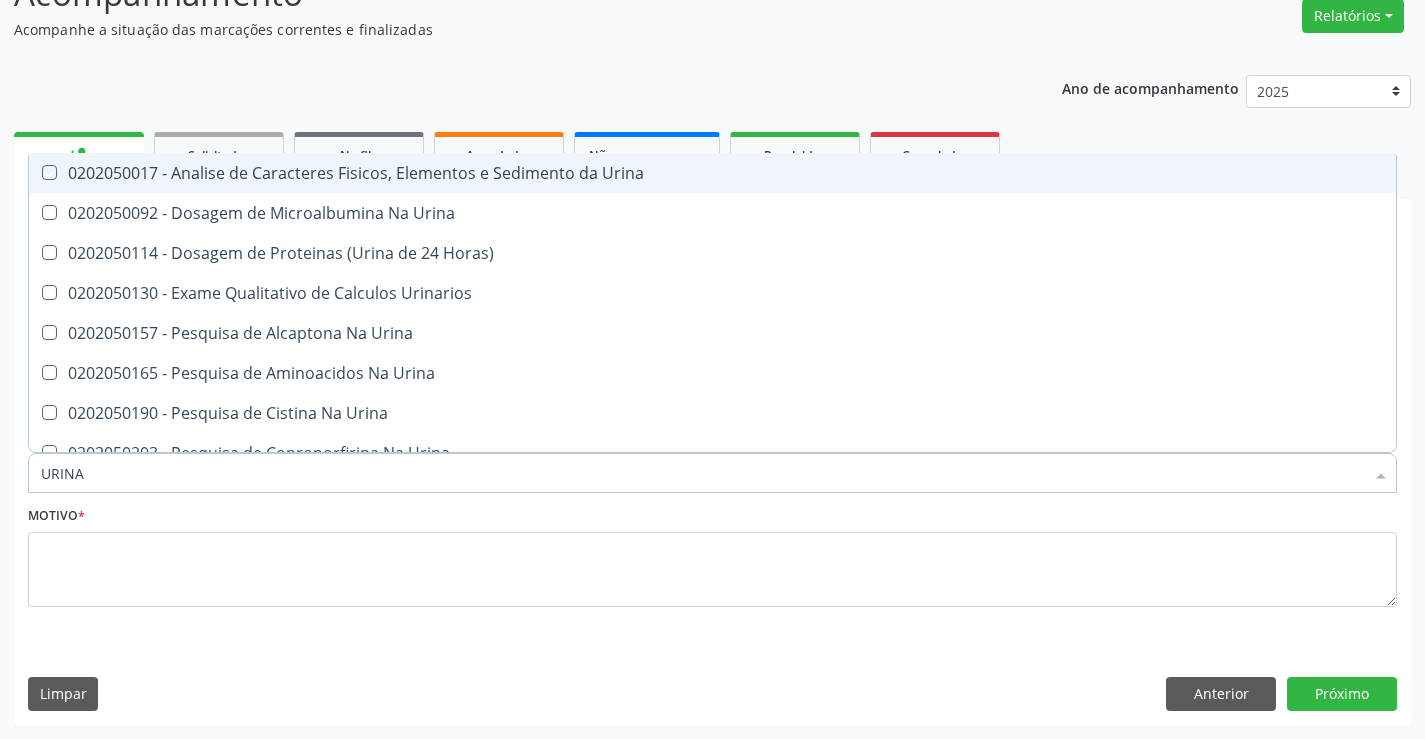 checkbox on "true" 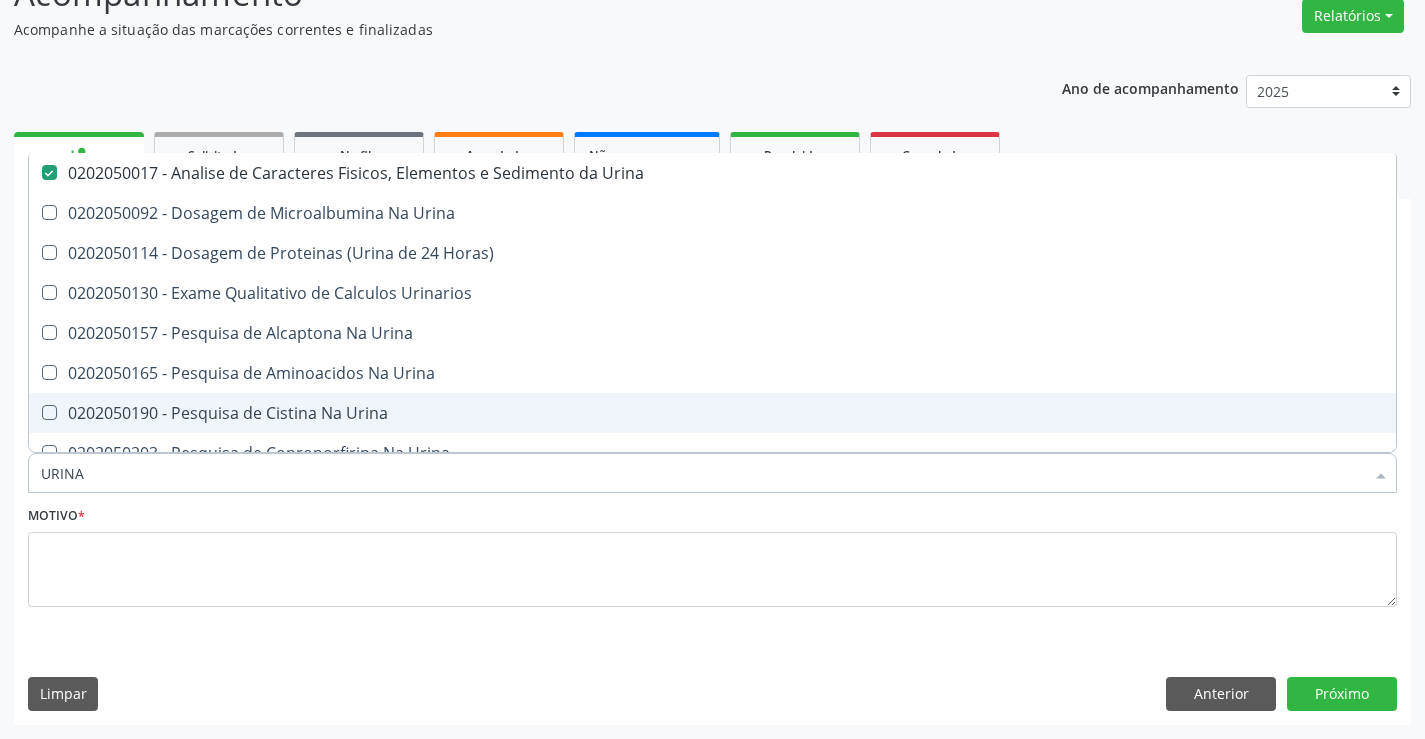 drag, startPoint x: 103, startPoint y: 476, endPoint x: 0, endPoint y: 499, distance: 105.53672 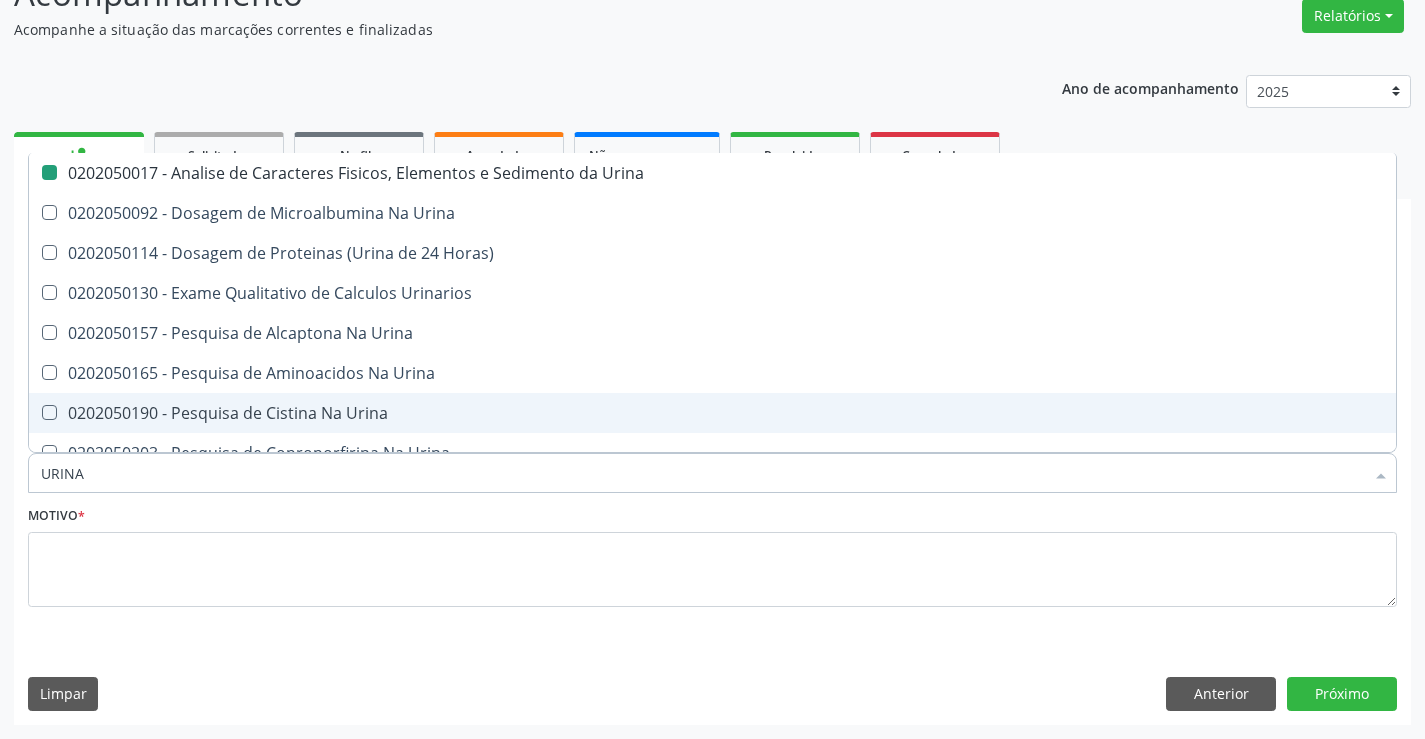 type on "P" 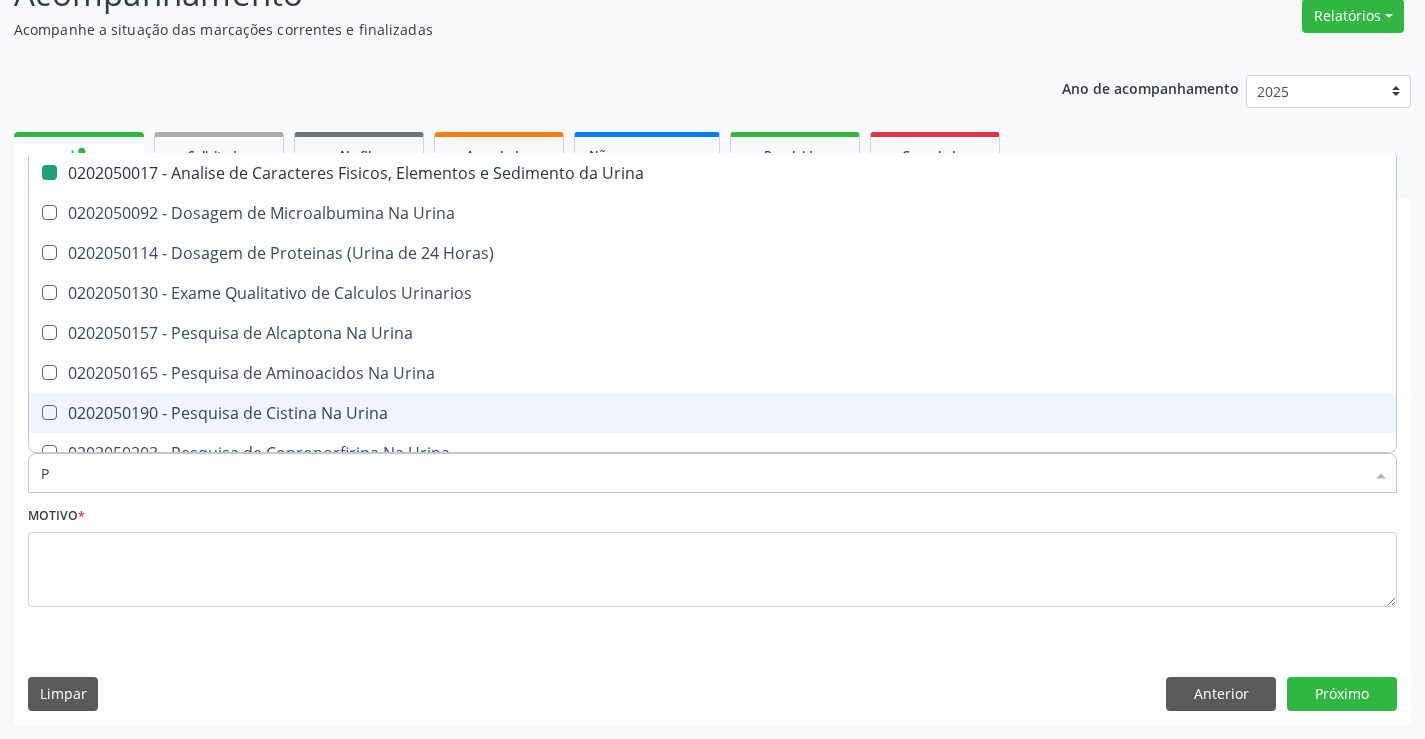 checkbox on "false" 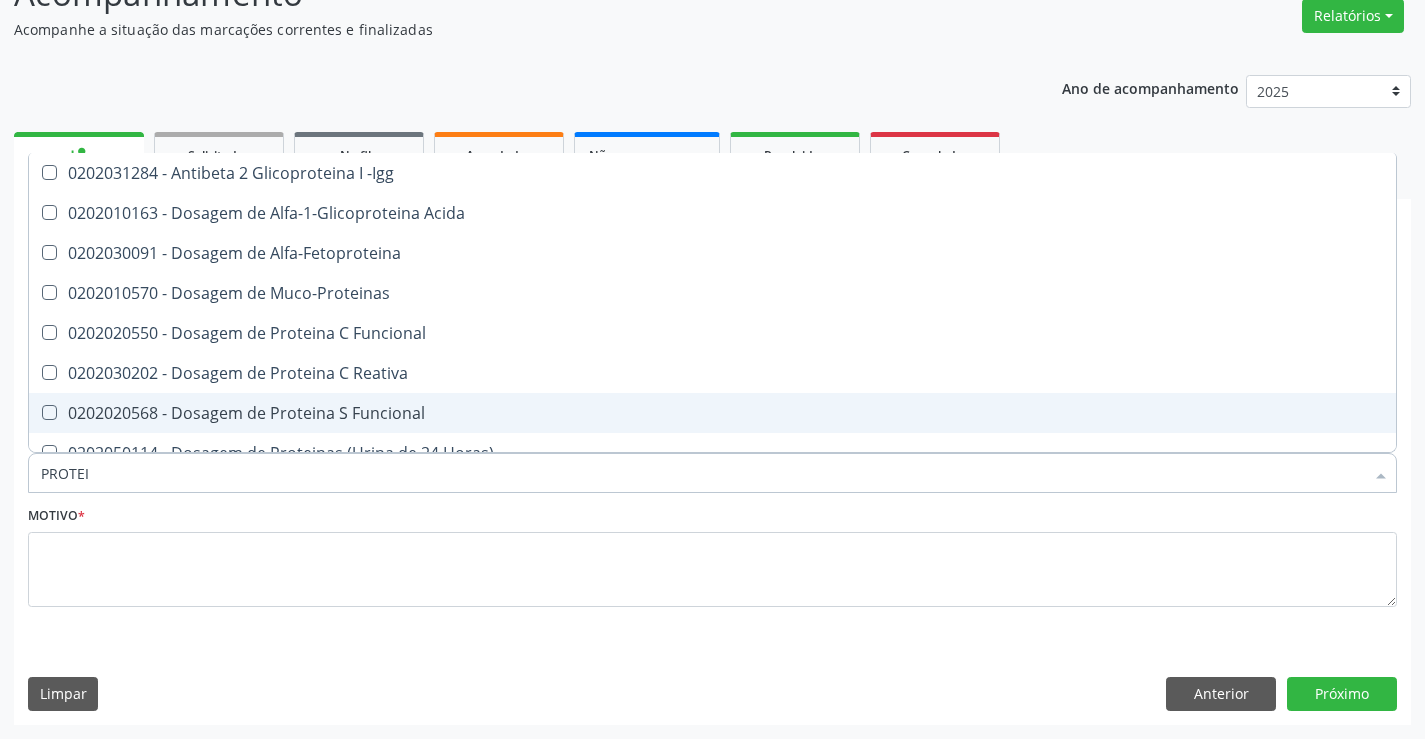 type on "PROTEIN" 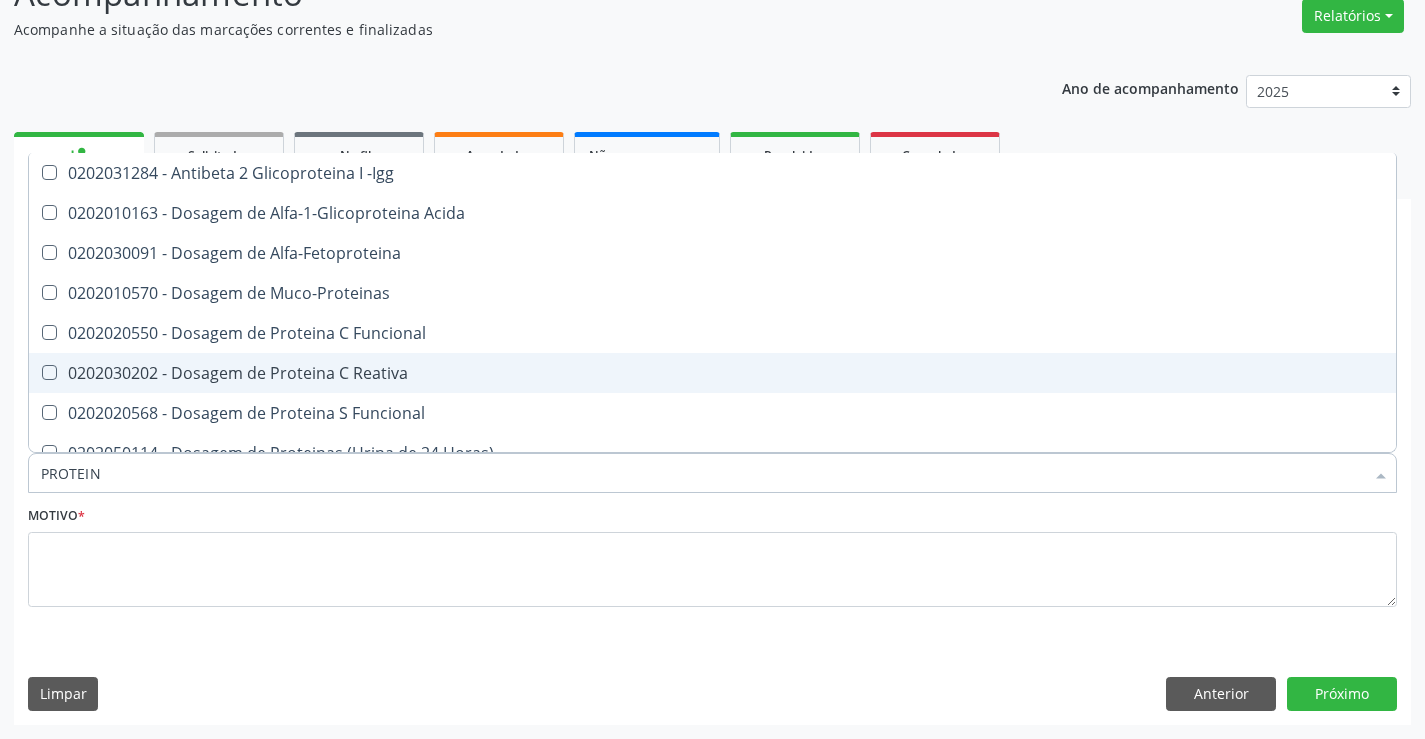 click on "0202030202 - Dosagem de Proteina C Reativa" at bounding box center (712, 373) 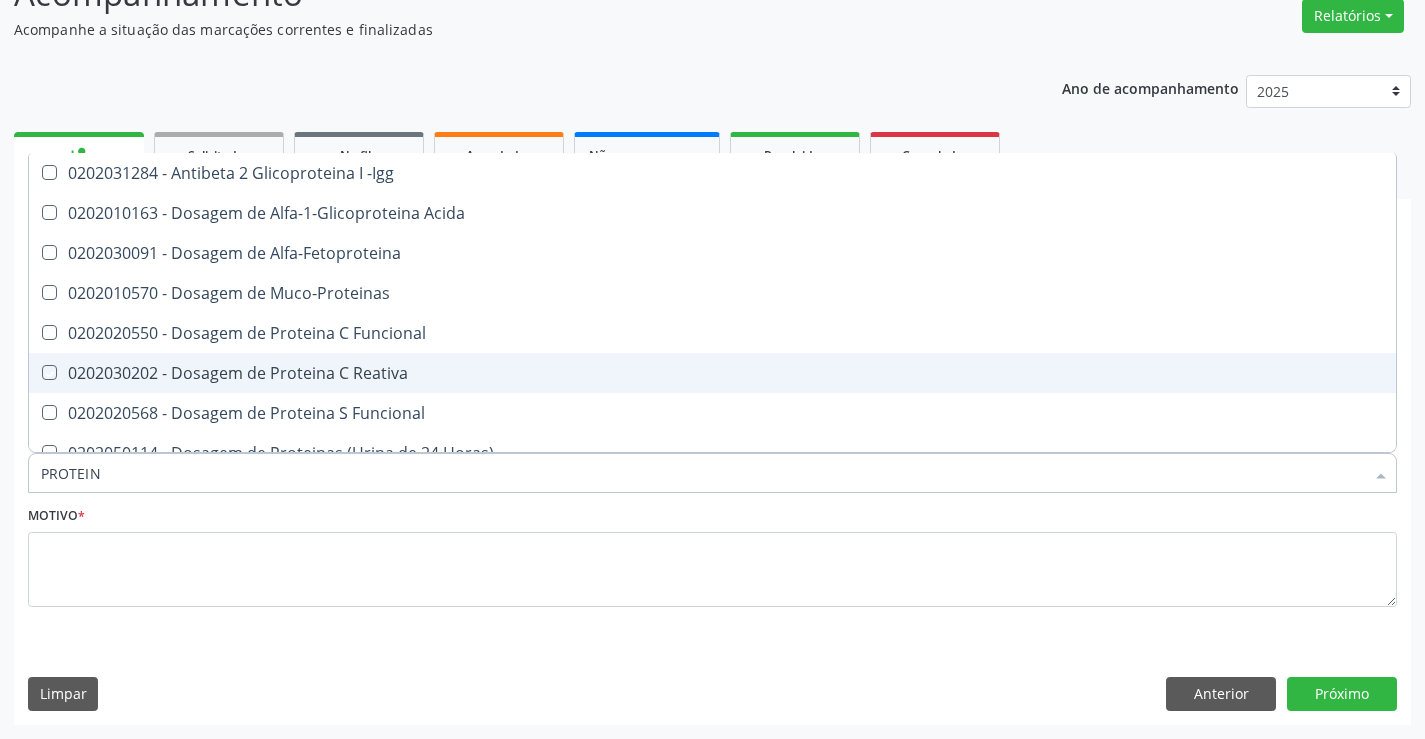 checkbox on "true" 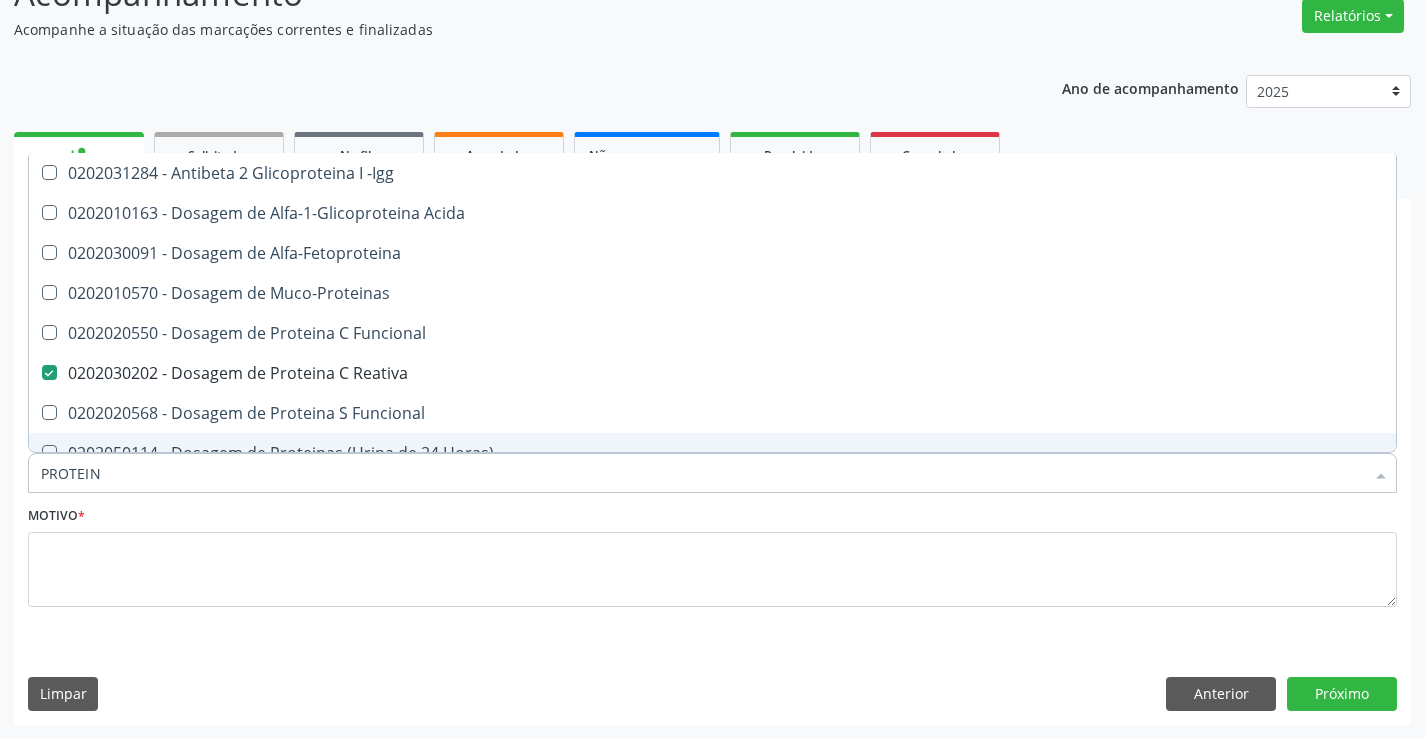 drag, startPoint x: 148, startPoint y: 475, endPoint x: 0, endPoint y: 492, distance: 148.97314 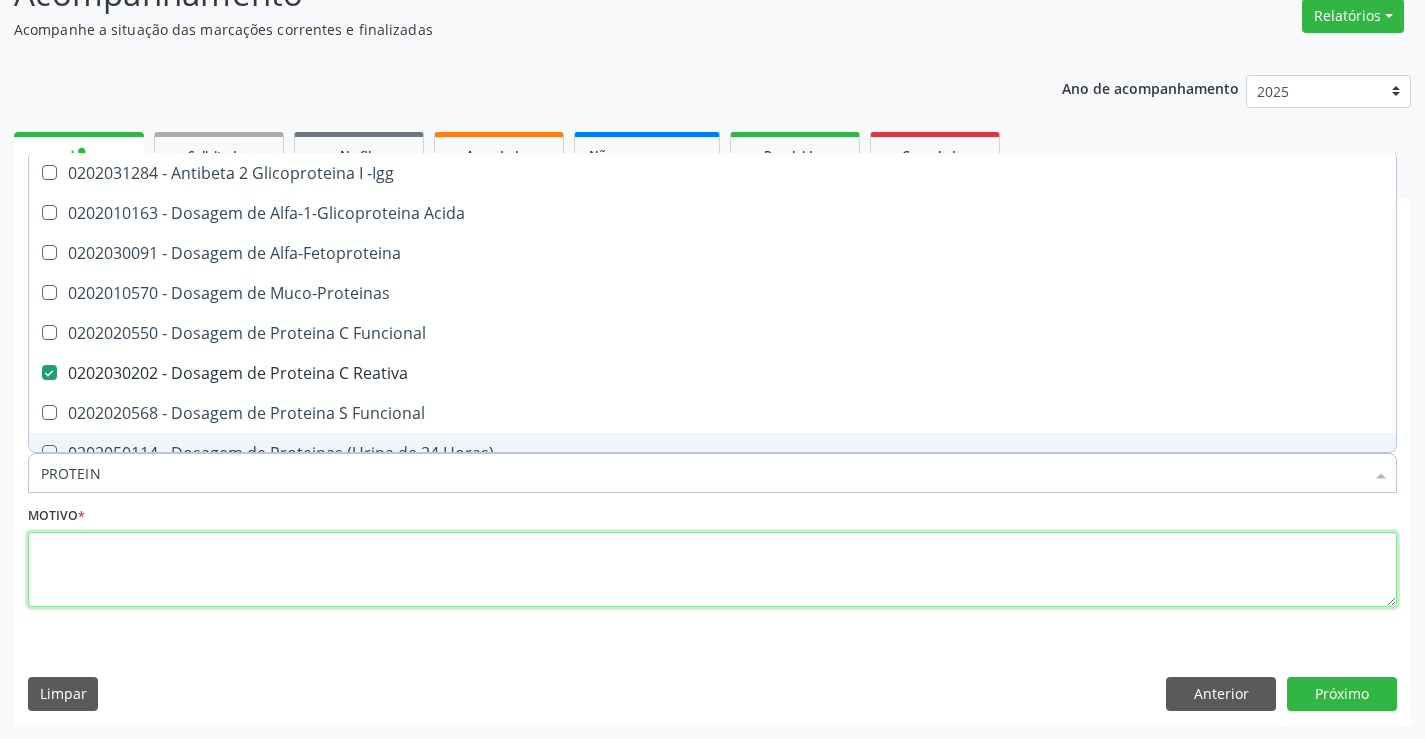 click at bounding box center [712, 570] 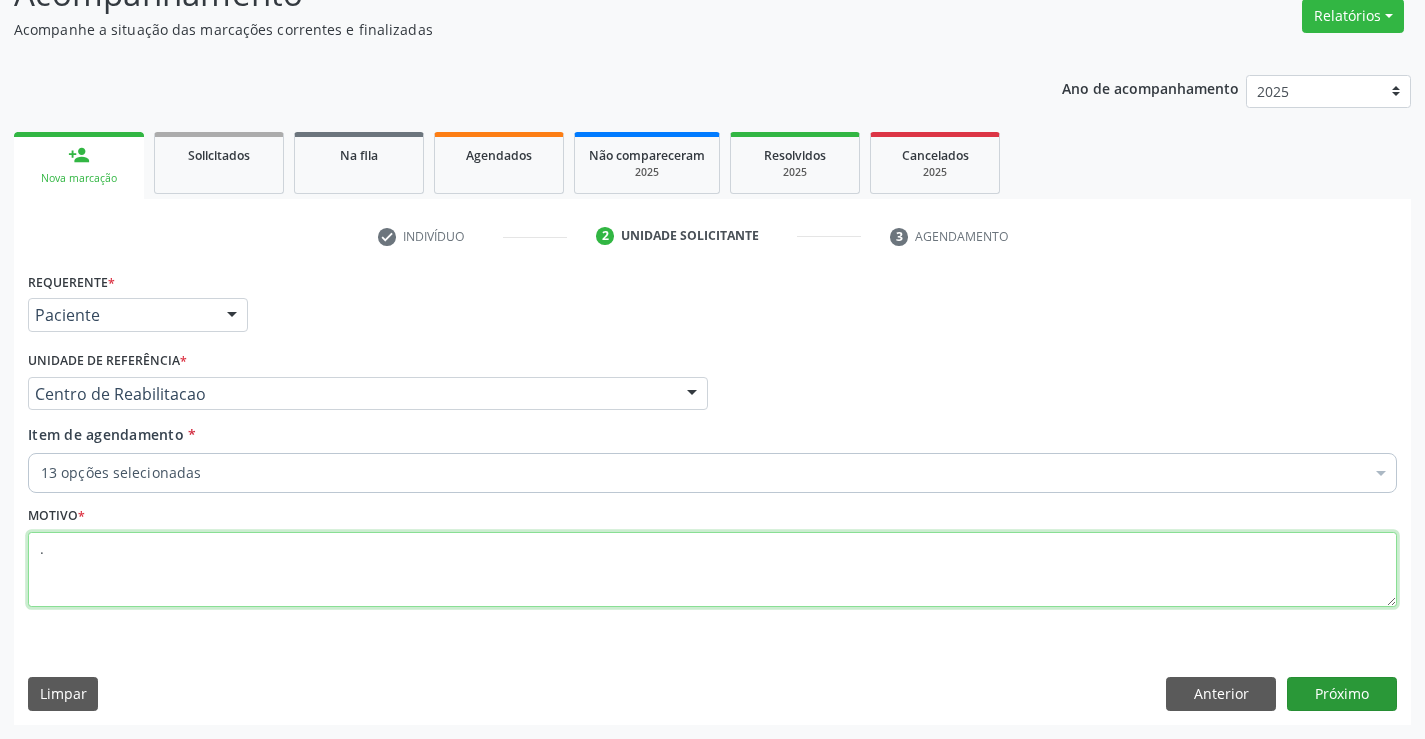 type on "." 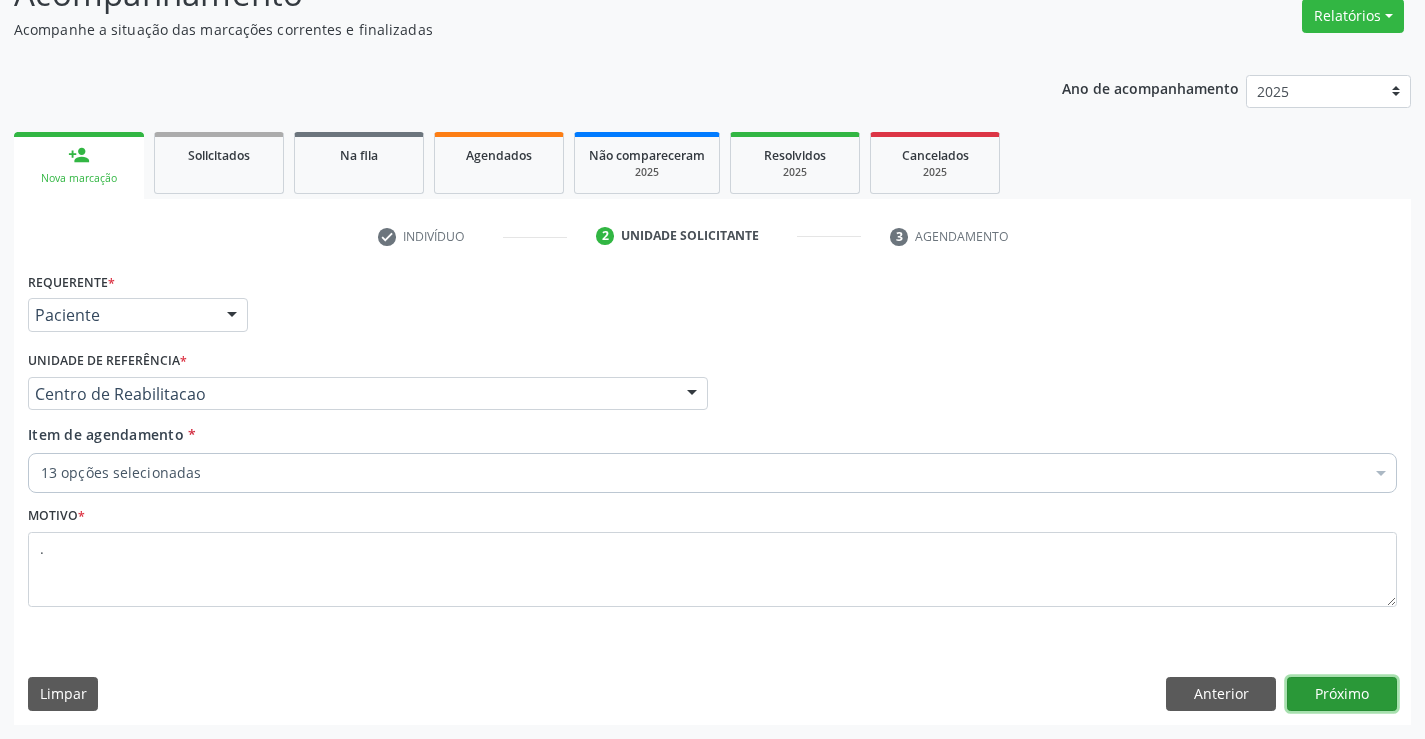 click on "Próximo" at bounding box center (1342, 694) 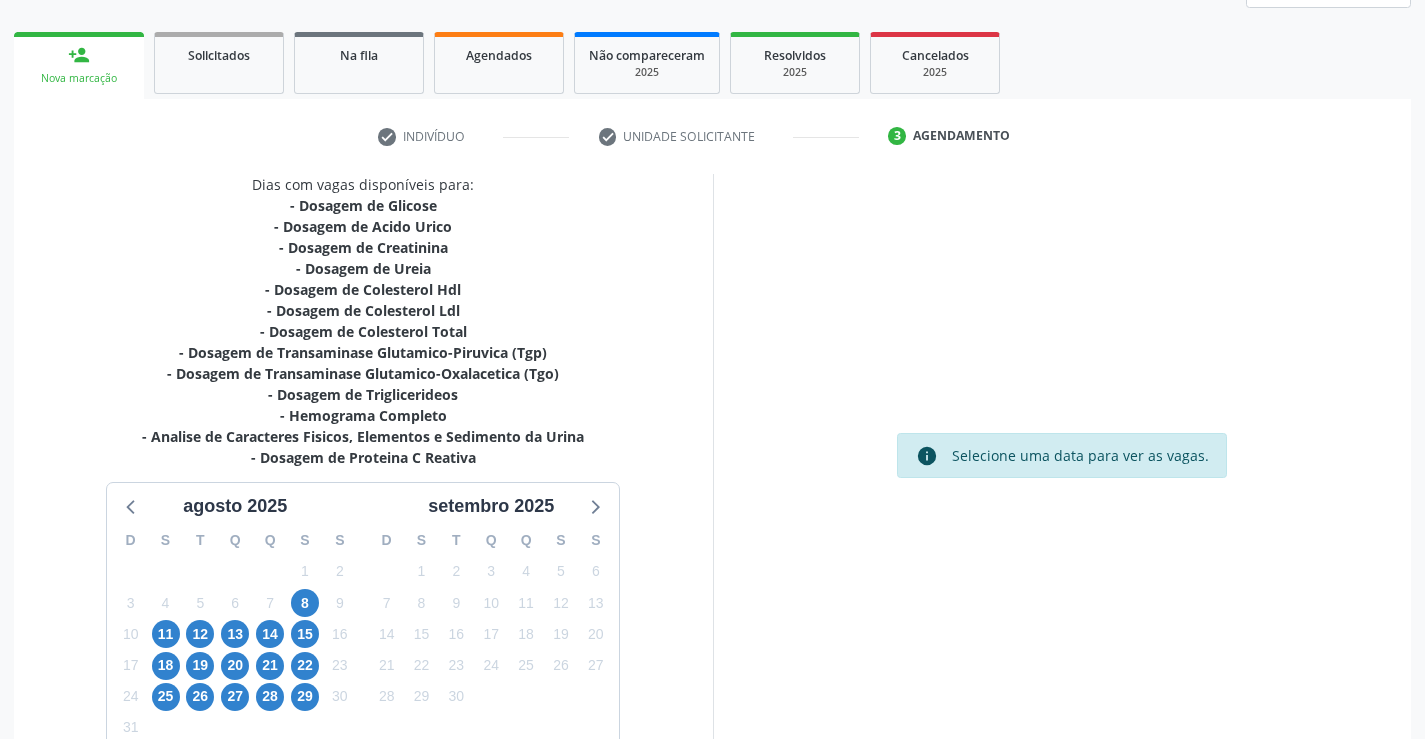 scroll, scrollTop: 383, scrollLeft: 0, axis: vertical 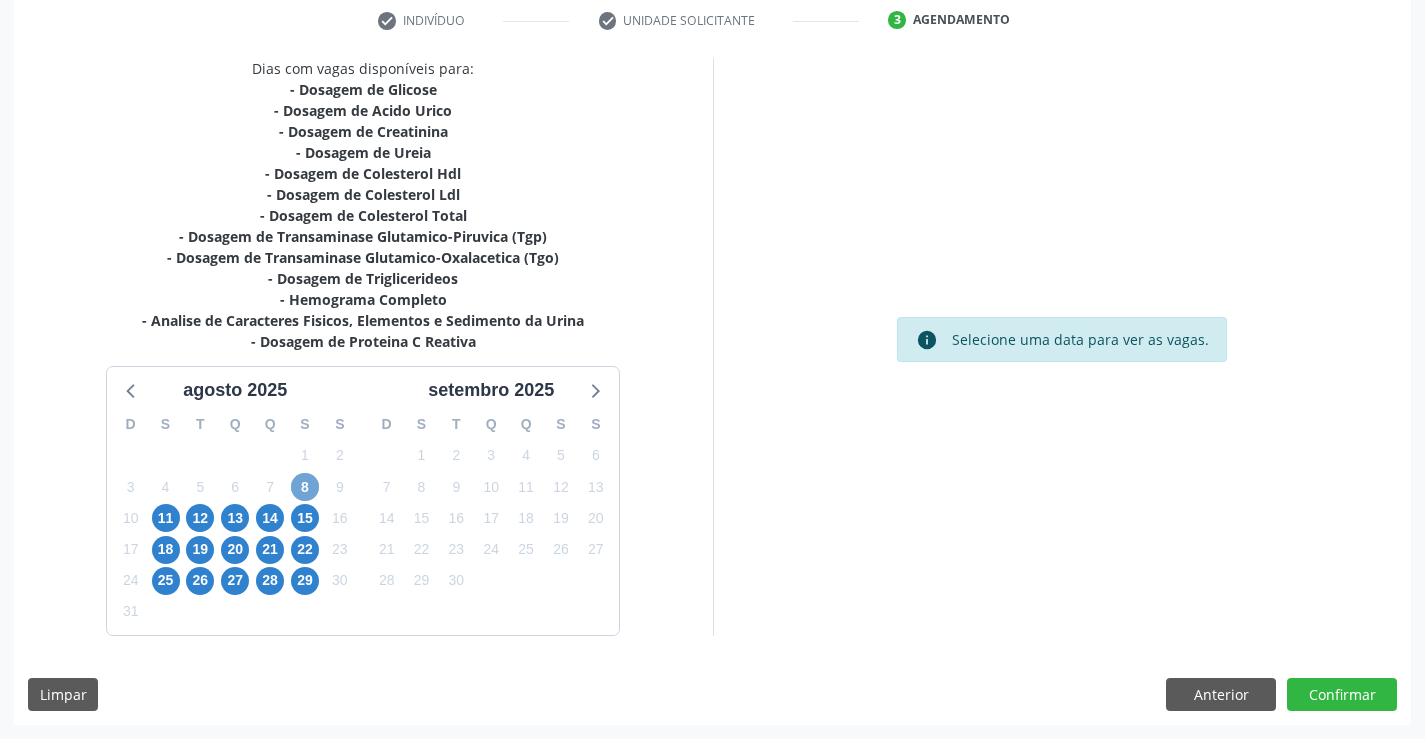 click on "8" at bounding box center (305, 487) 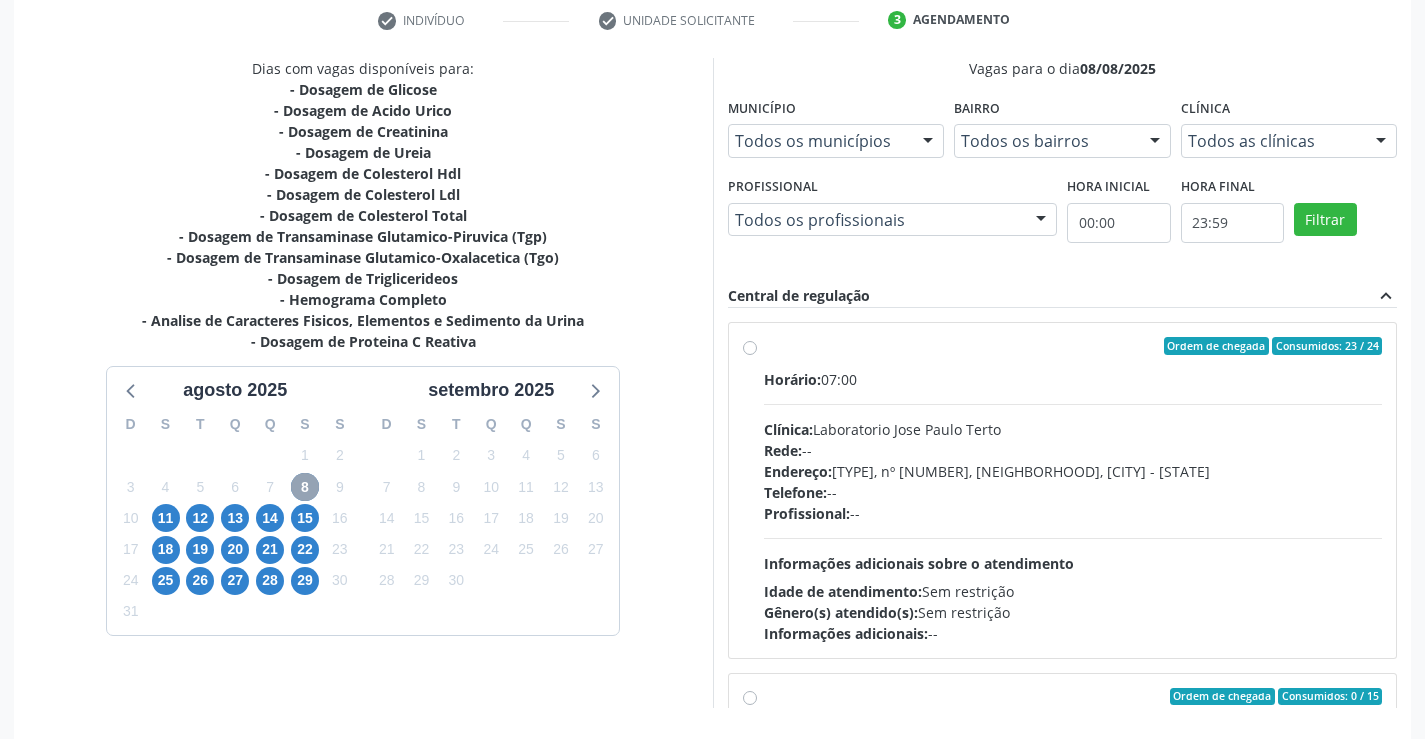 scroll, scrollTop: 456, scrollLeft: 0, axis: vertical 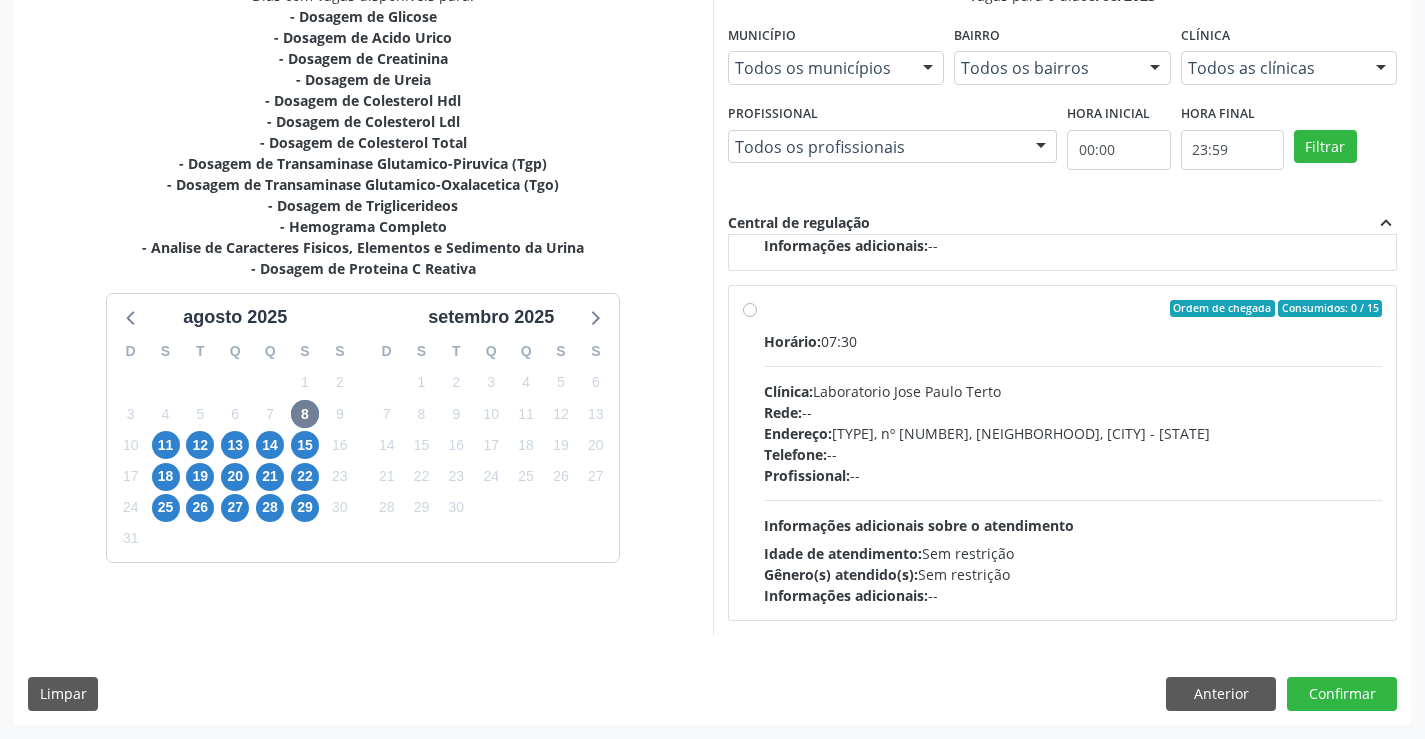 click on "Profissional:
--" at bounding box center (1073, 475) 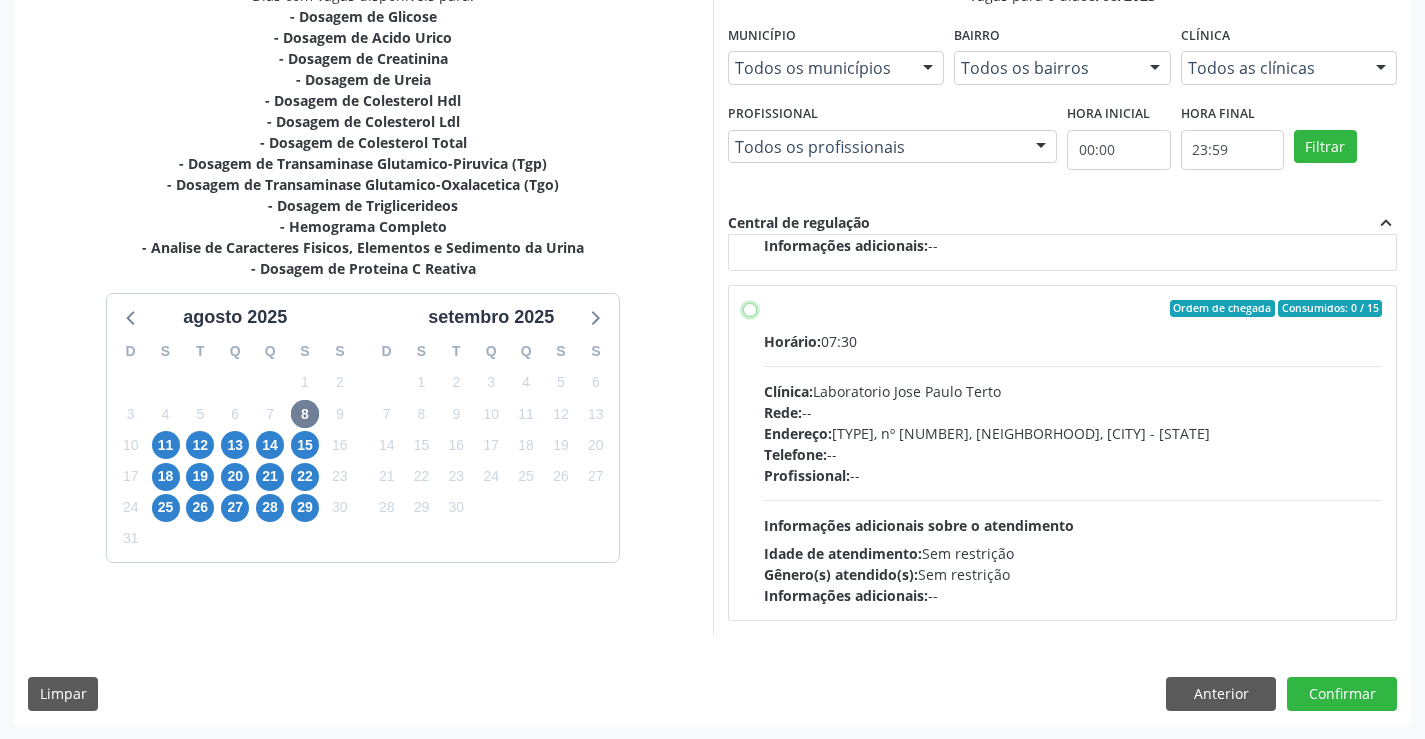click on "Ordem de chegada
Consumidos: 0 / 15
Horário:   07:30
Clínica:  Laboratorio Jose Paulo Terto
Rede:
--
Endereço:   Casa, nº 409, N Senhora da Penha, Serra Talhada - PE
Telefone:   --
Profissional:
--
Informações adicionais sobre o atendimento
Idade de atendimento:
Sem restrição
Gênero(s) atendido(s):
Sem restrição
Informações adicionais:
--" at bounding box center [750, 309] 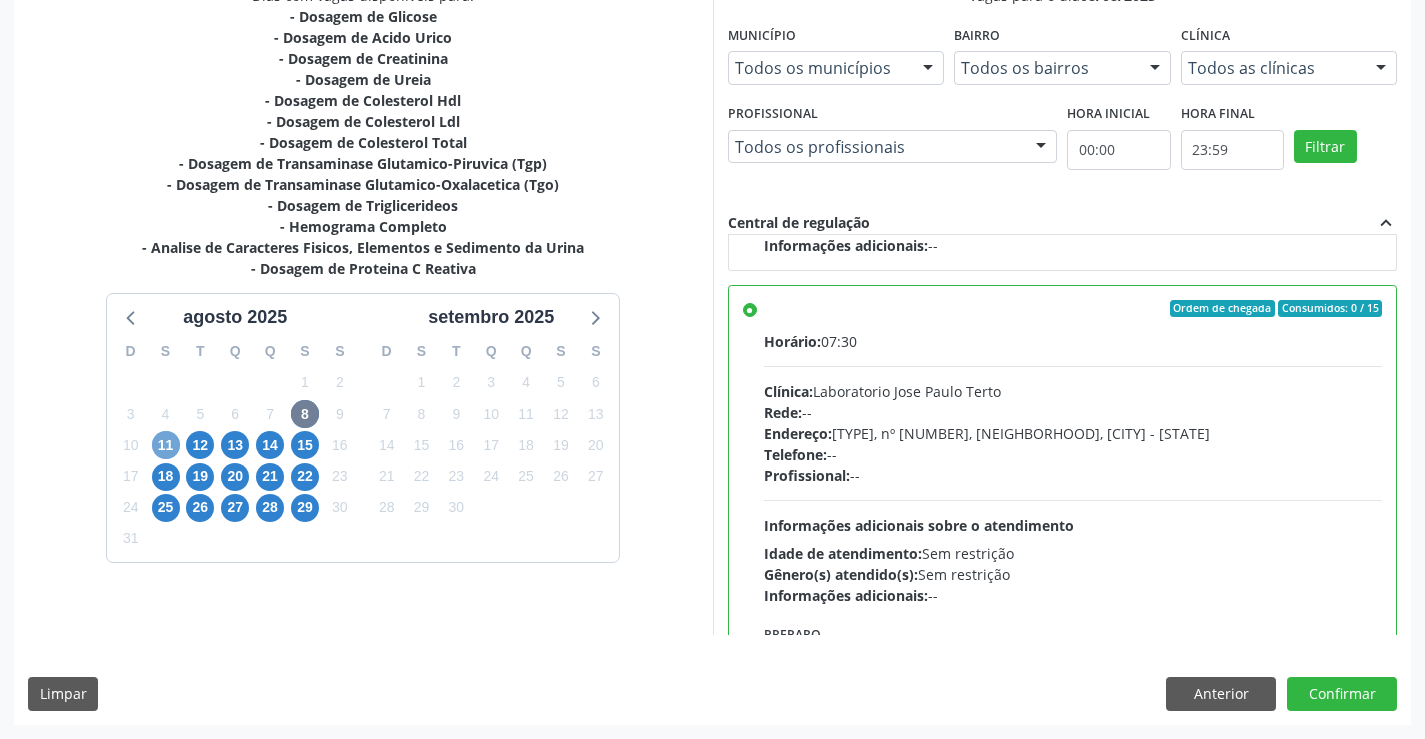 click on "11" at bounding box center [166, 445] 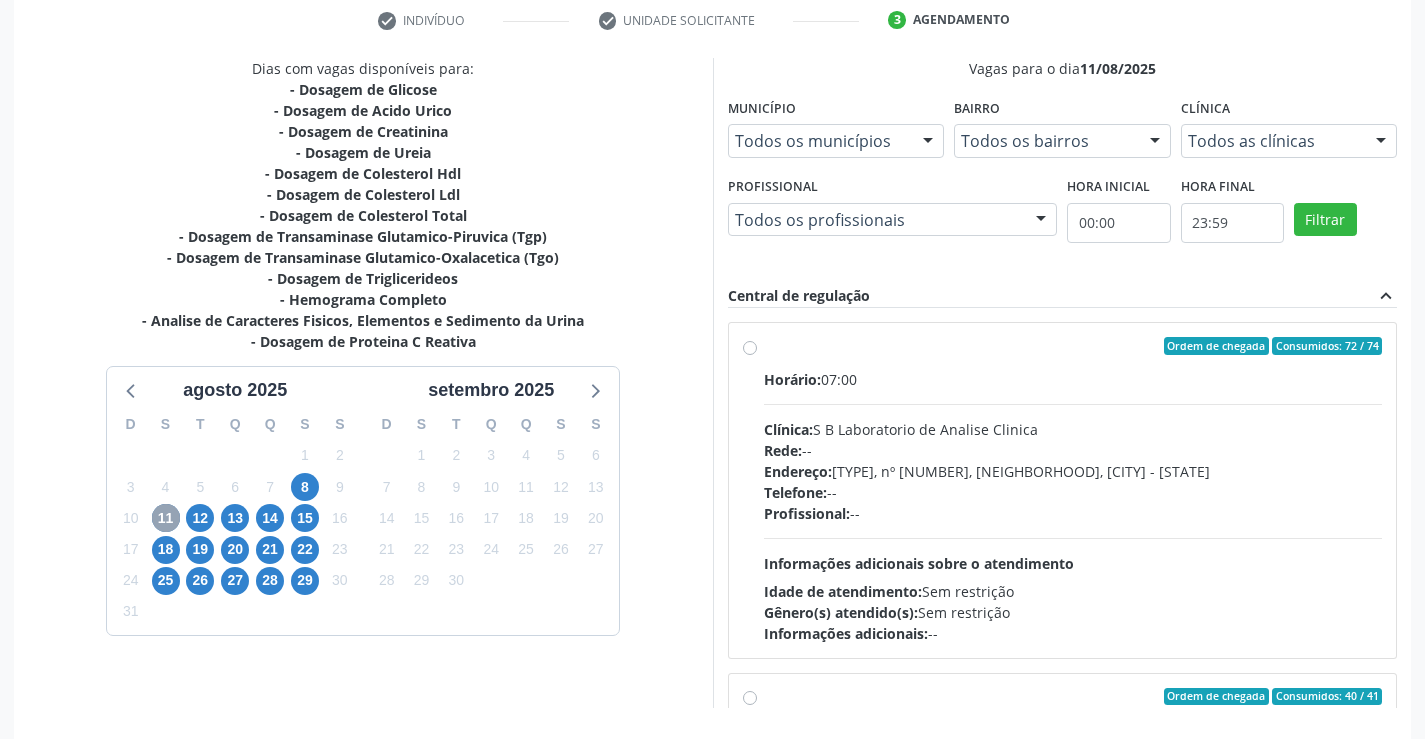 scroll, scrollTop: 456, scrollLeft: 0, axis: vertical 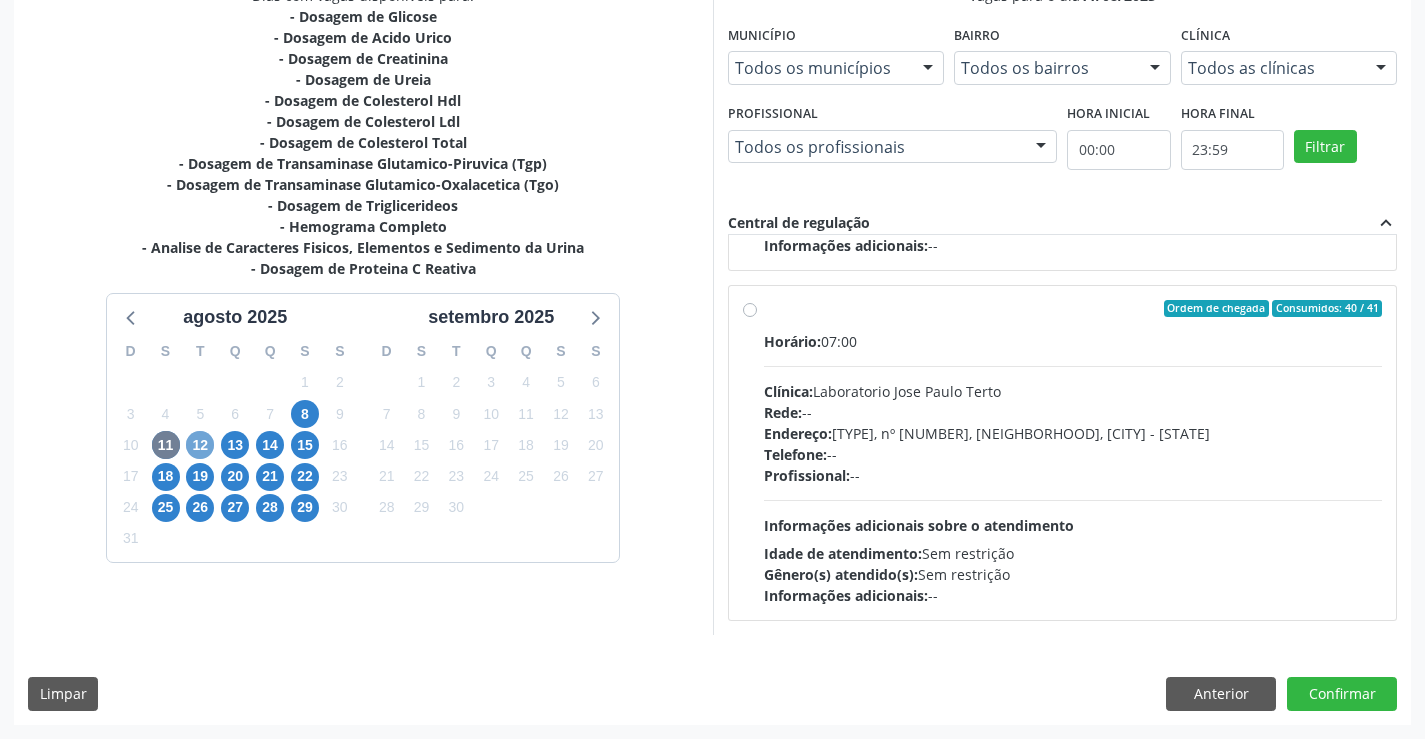 click on "12" at bounding box center (200, 445) 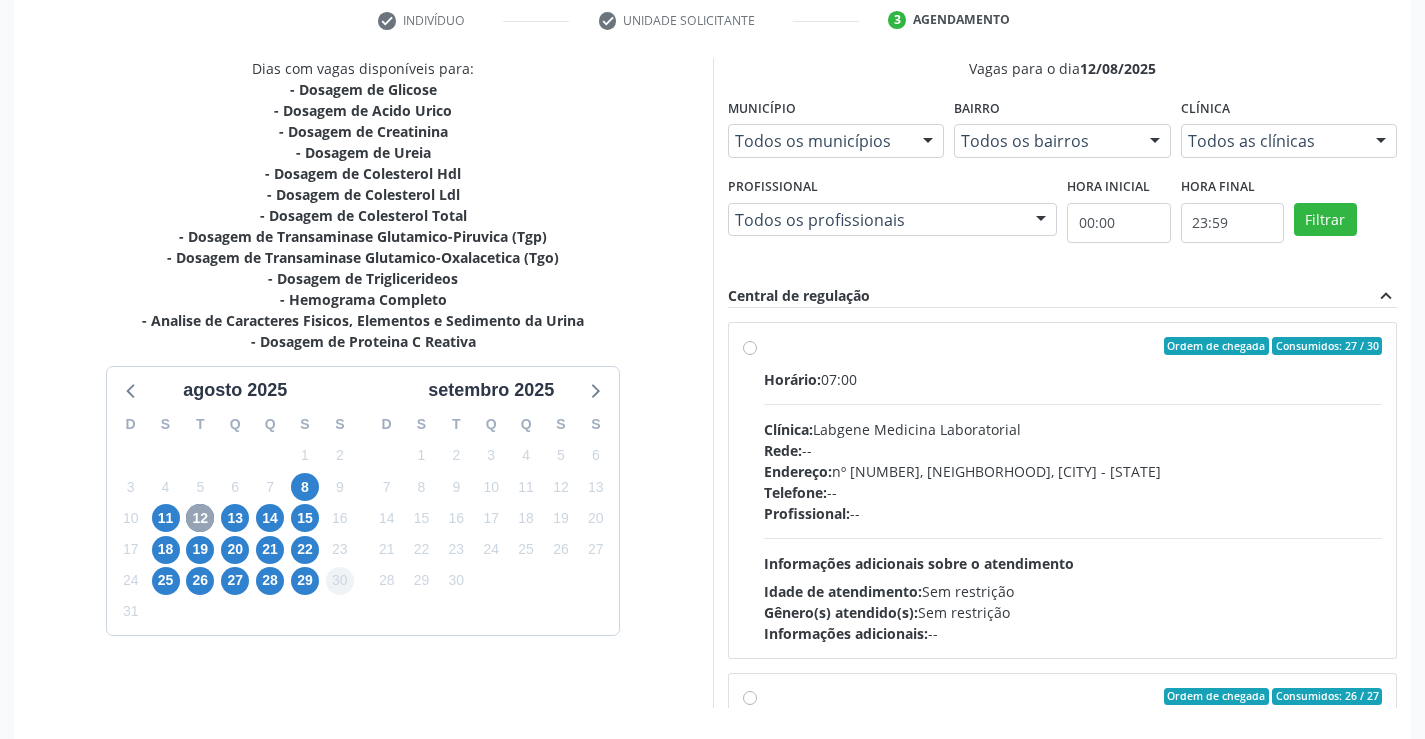 scroll, scrollTop: 456, scrollLeft: 0, axis: vertical 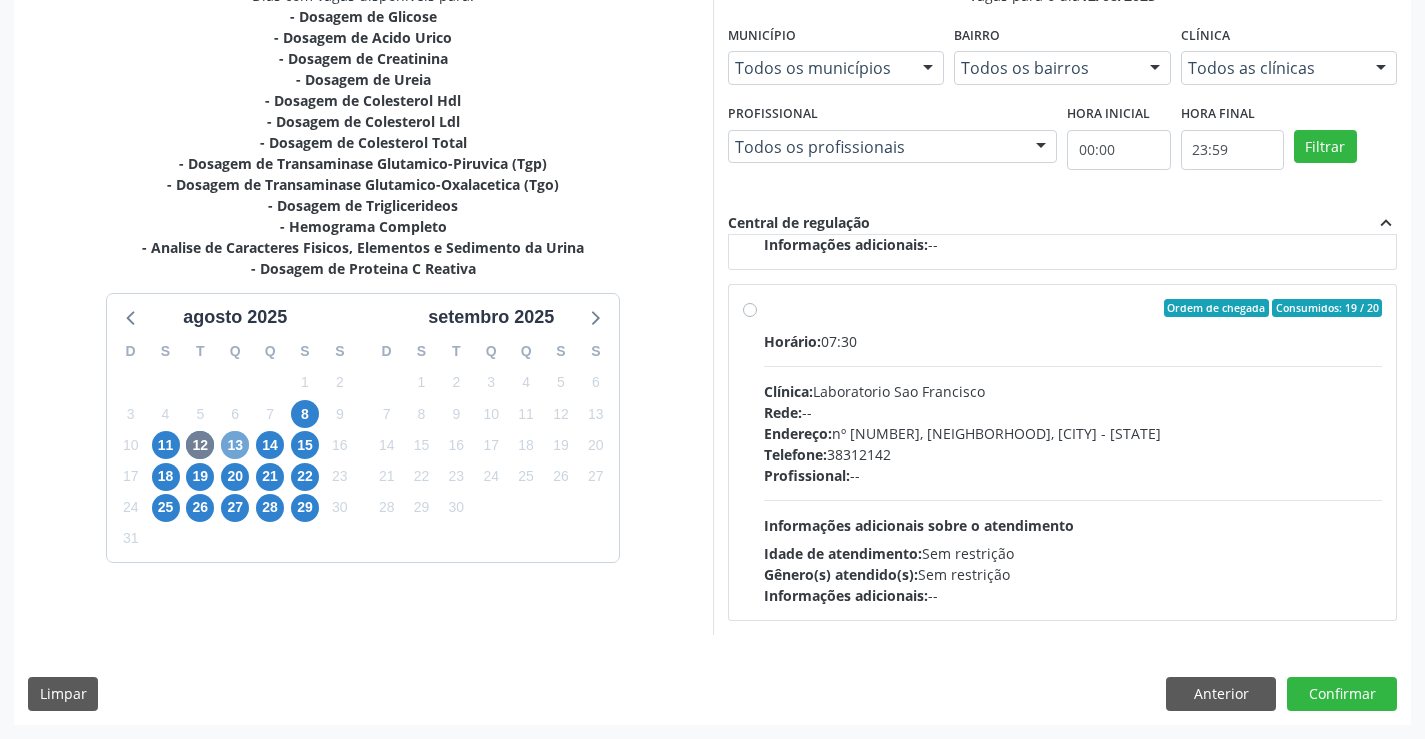 click on "13" at bounding box center (235, 445) 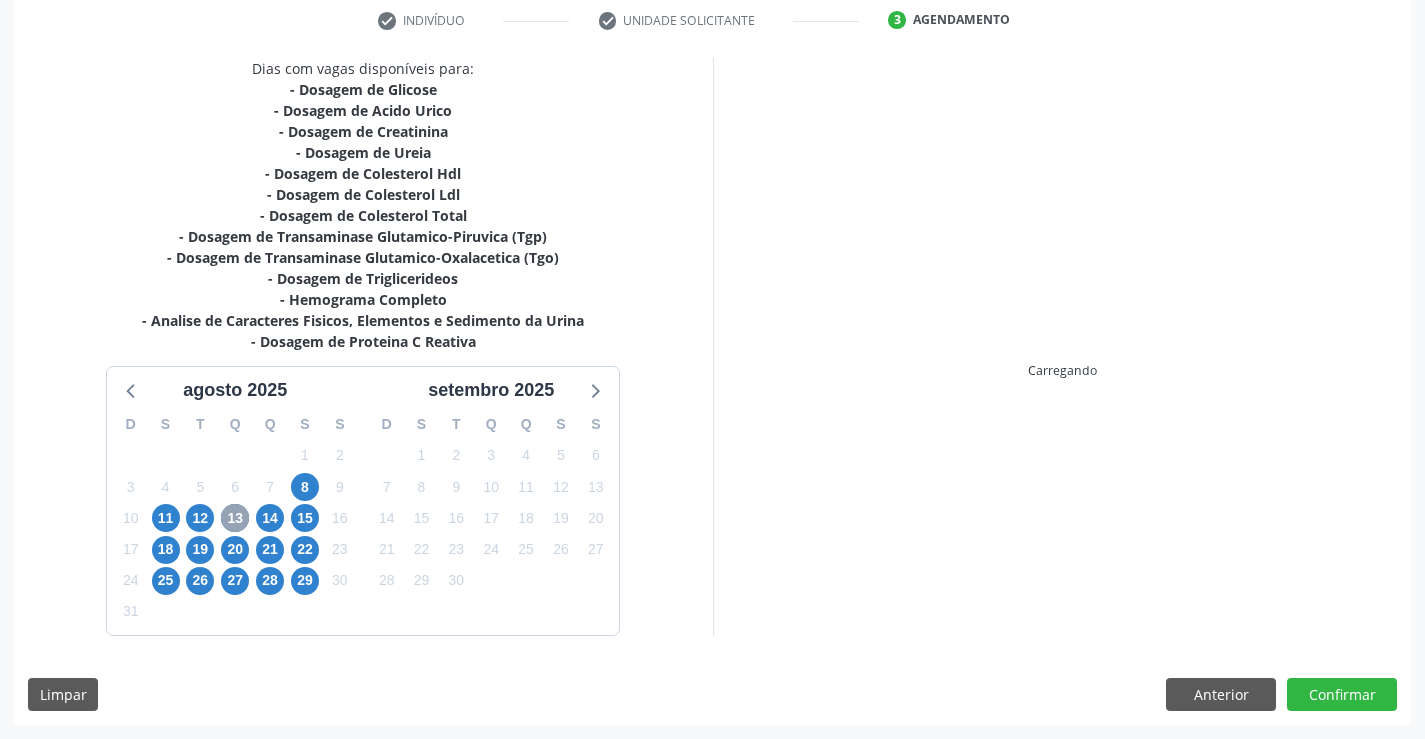 scroll, scrollTop: 456, scrollLeft: 0, axis: vertical 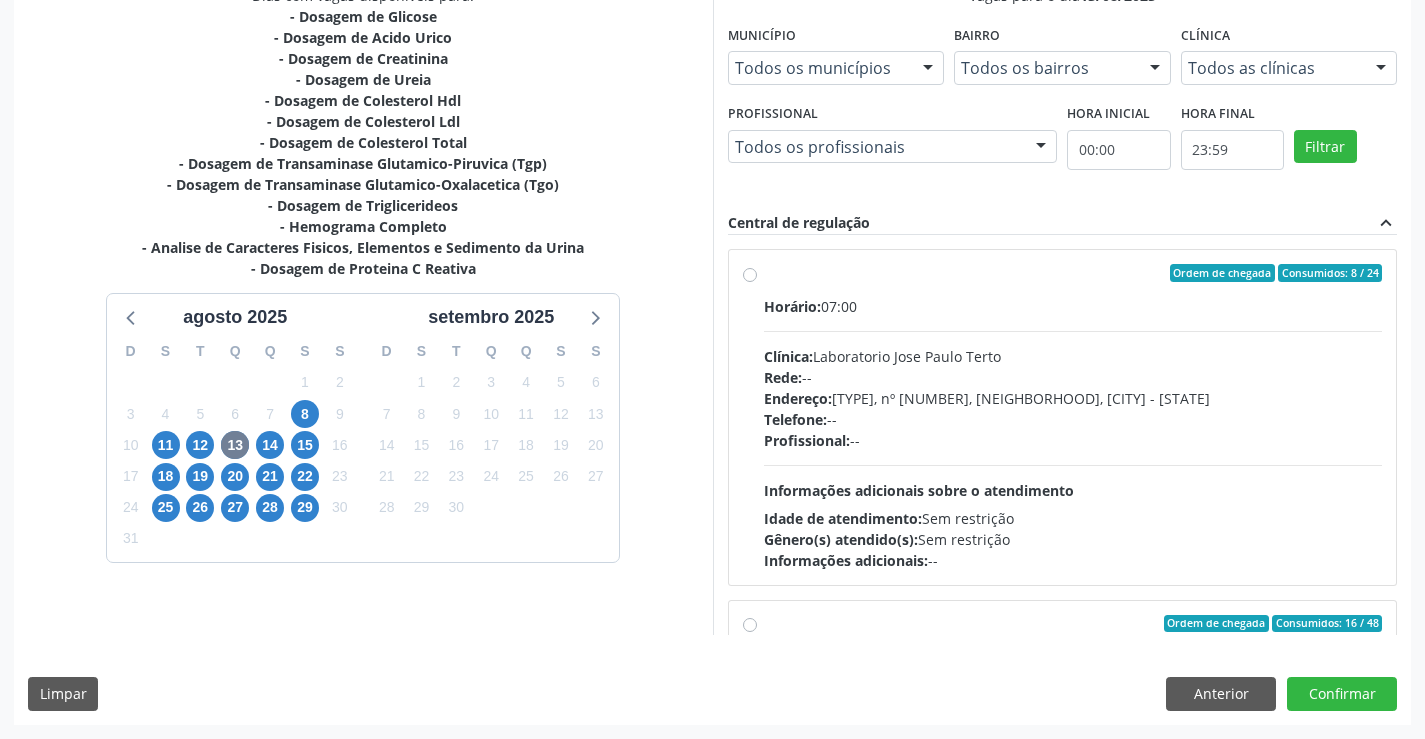 click on "Telefone:   --" at bounding box center [1073, 419] 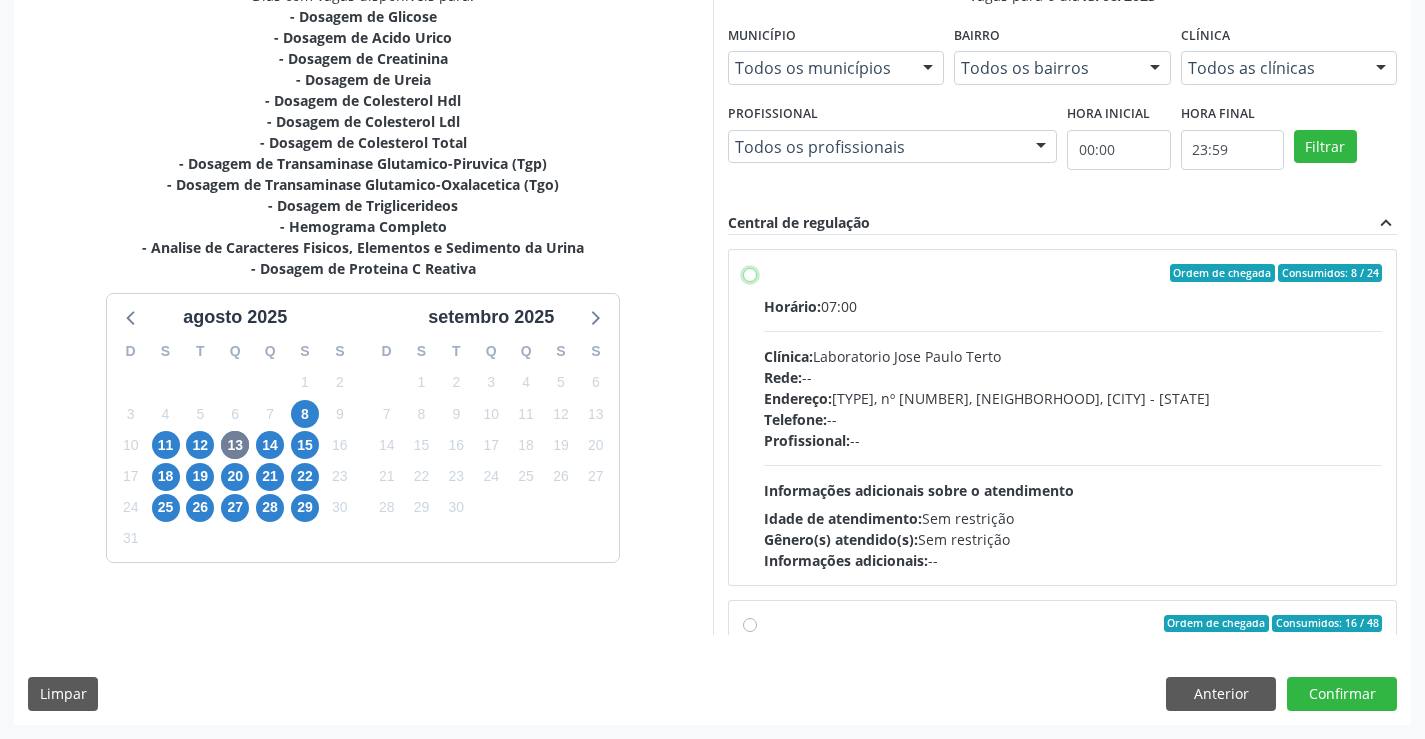 click on "Ordem de chegada
Consumidos: 8 / 24
Horário:   07:00
Clínica:  Laboratorio Jose Paulo Terto
Rede:
--
Endereço:   Casa, nº 409, N Senhora da Penha, Serra Talhada - PE
Telefone:   --
Profissional:
--
Informações adicionais sobre o atendimento
Idade de atendimento:
Sem restrição
Gênero(s) atendido(s):
Sem restrição
Informações adicionais:
--" at bounding box center [750, 273] 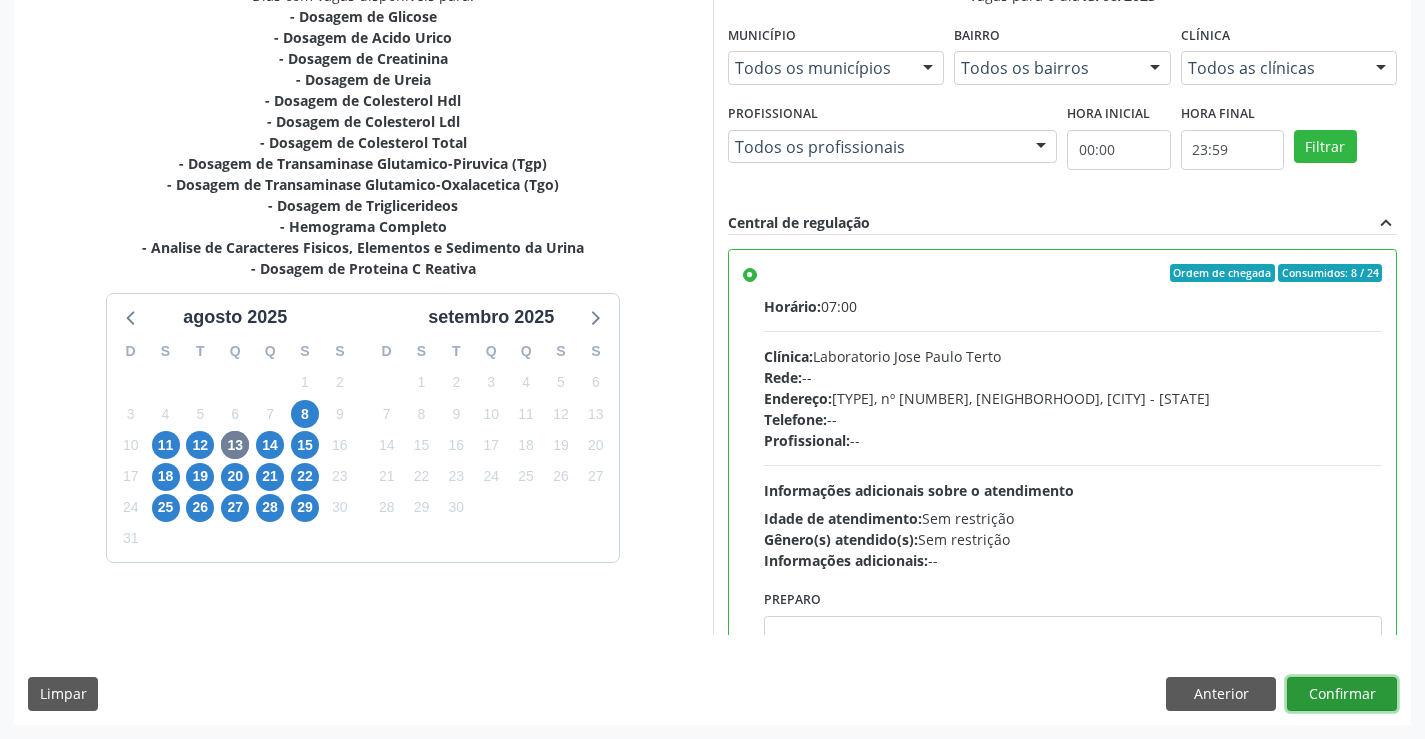click on "Confirmar" at bounding box center (1342, 694) 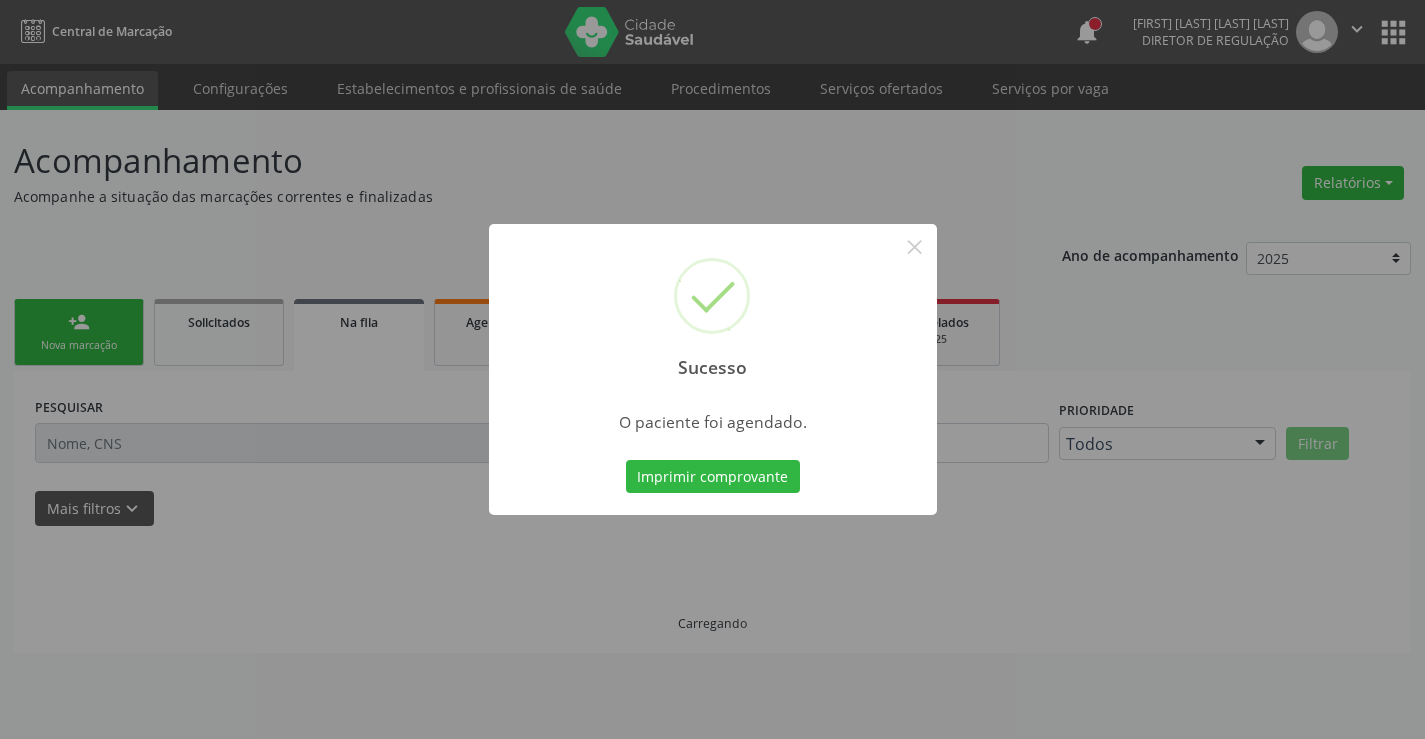 scroll, scrollTop: 0, scrollLeft: 0, axis: both 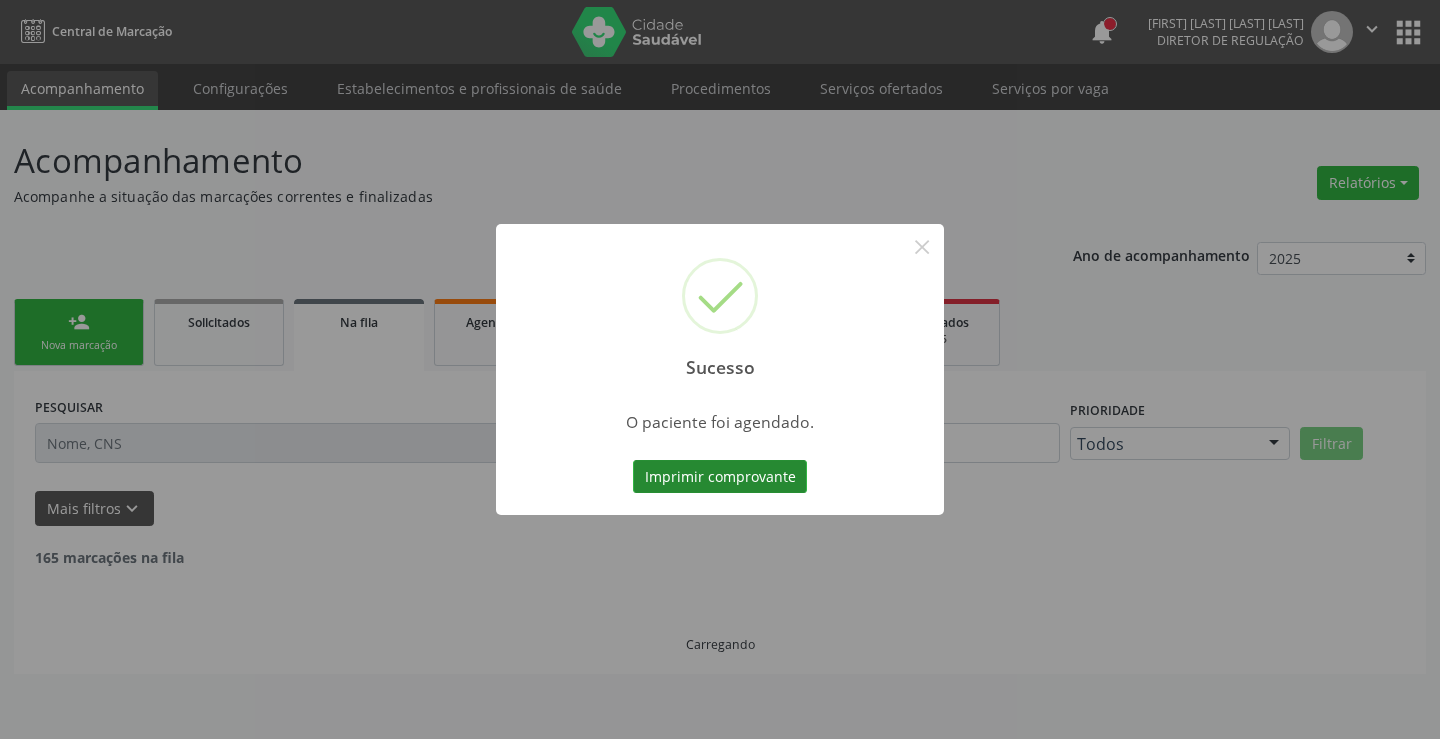 click on "Imprimir comprovante" at bounding box center [720, 477] 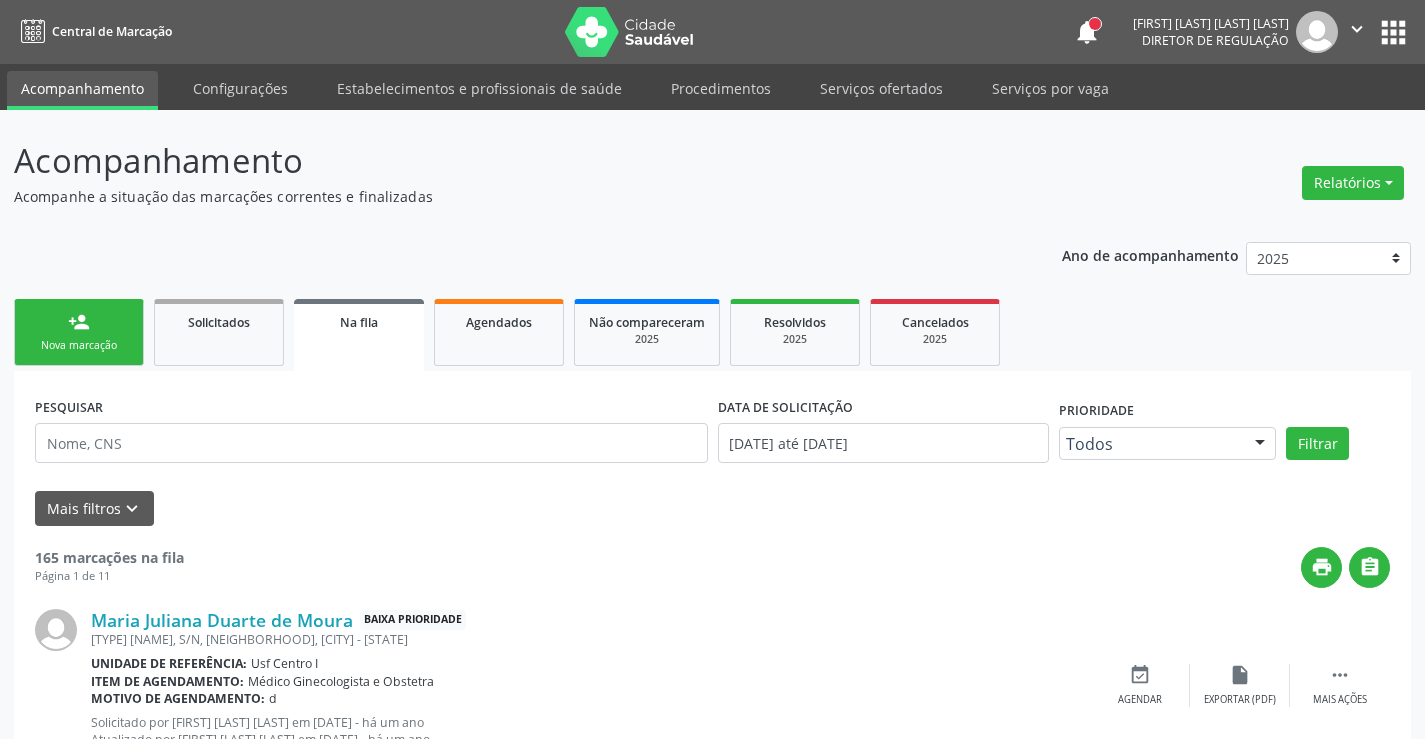 click on "person_add
Nova marcação" at bounding box center [79, 332] 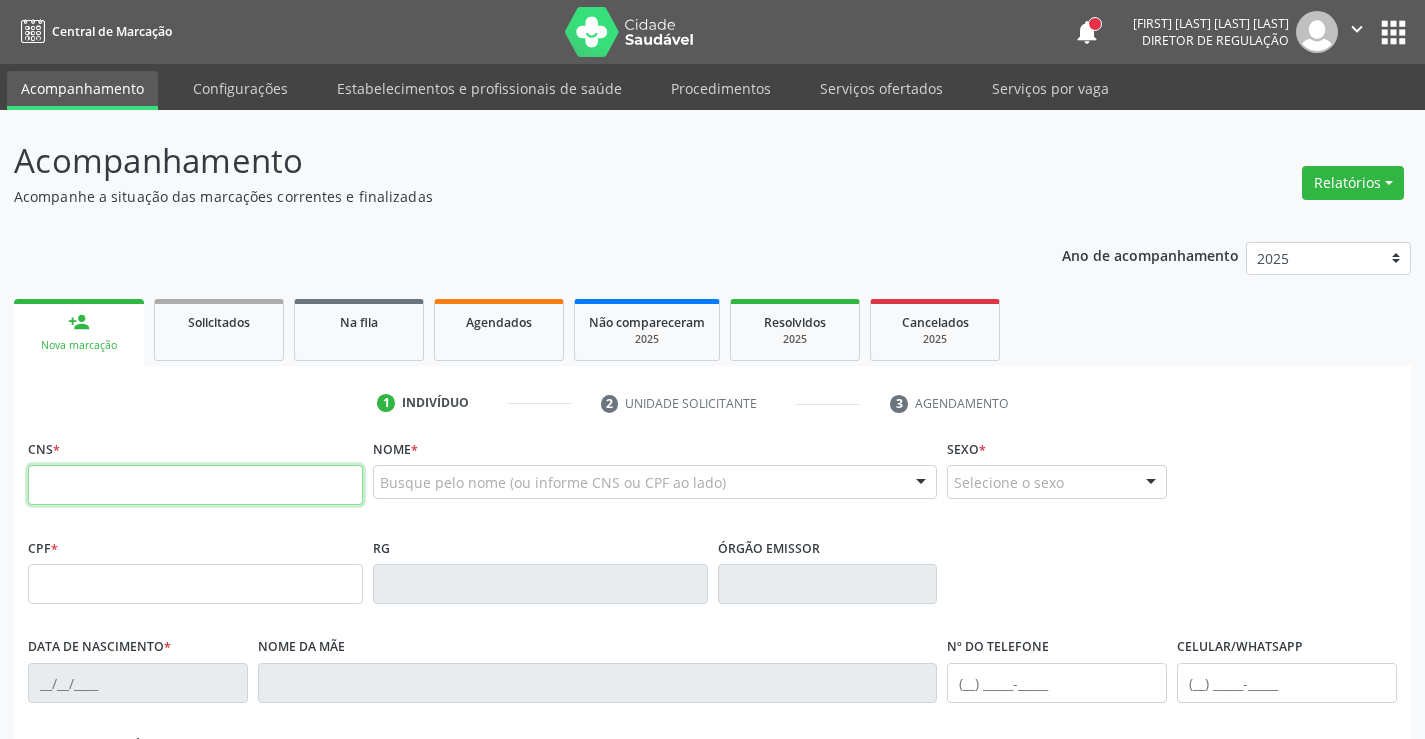 click at bounding box center (195, 485) 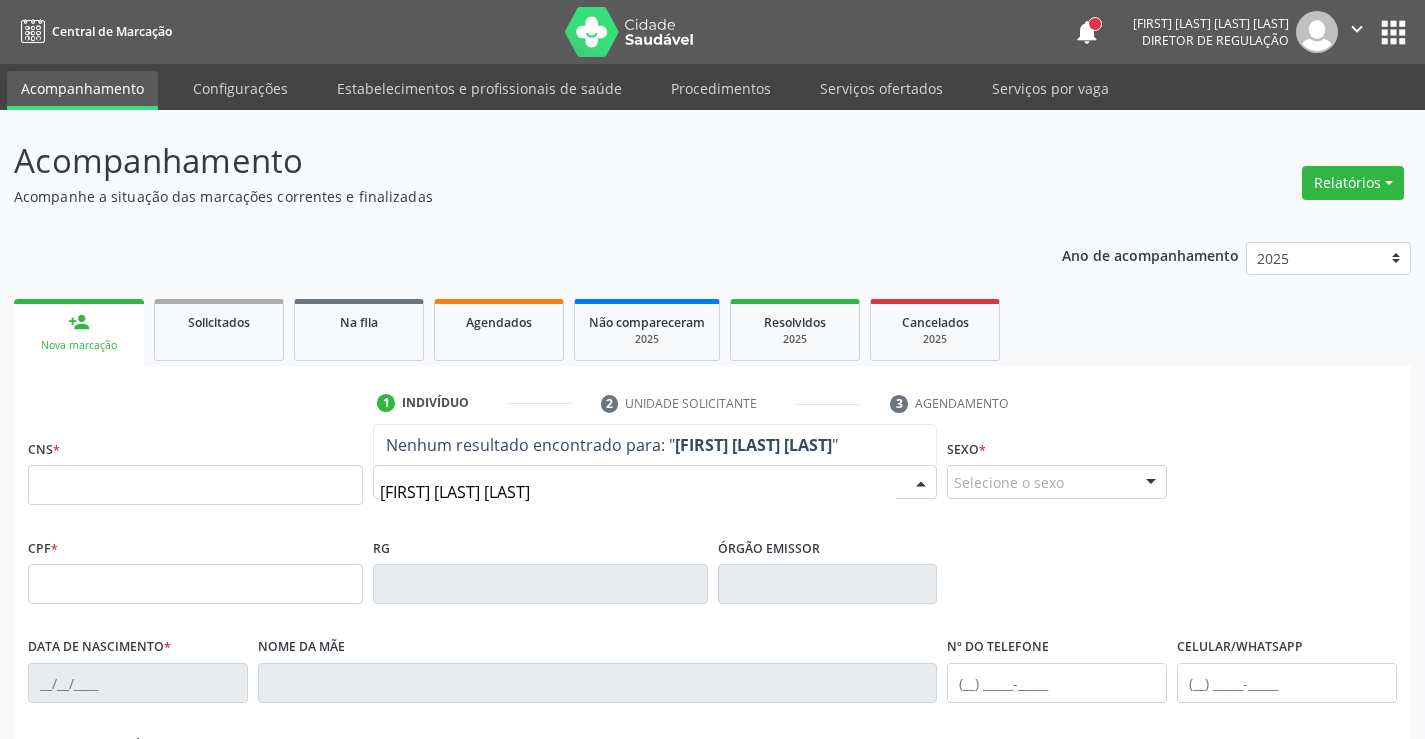 type on "[FIRST] [LAST] [LAST]" 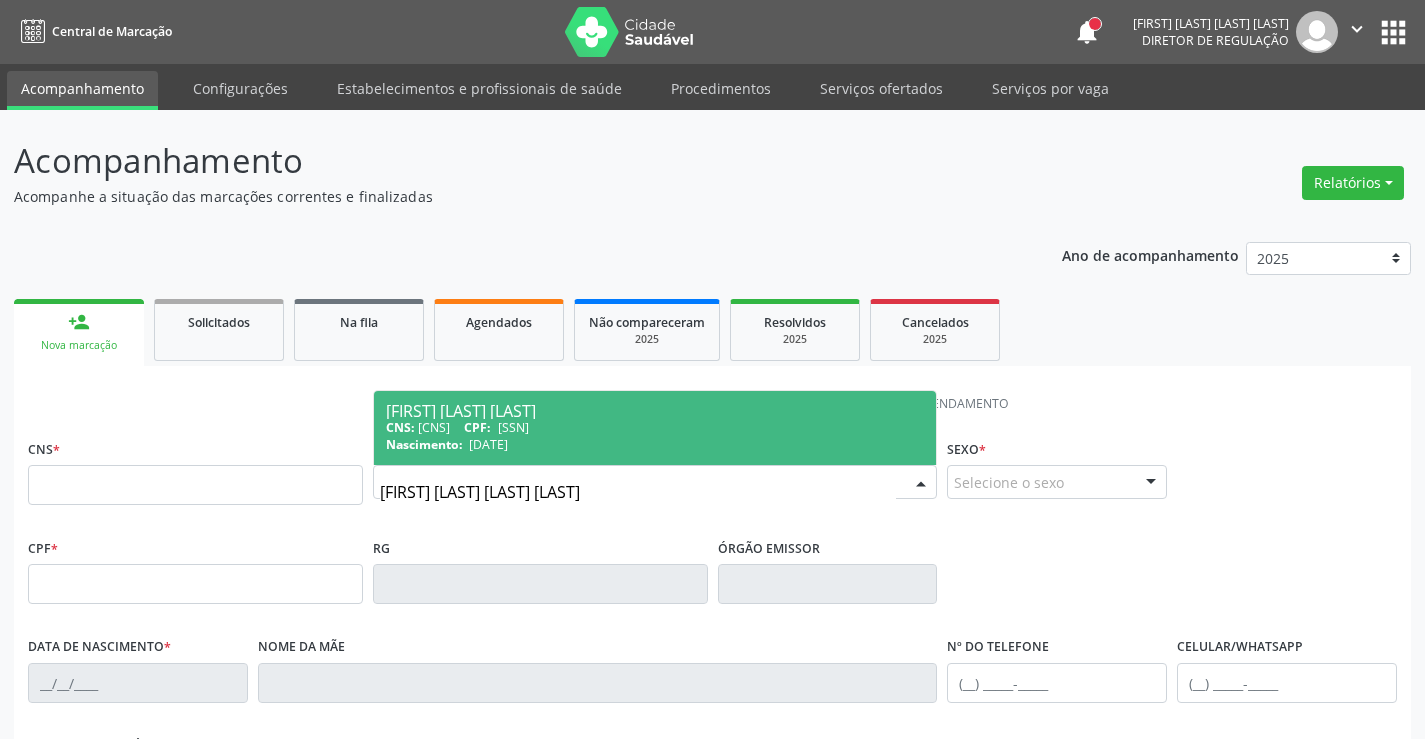 click on "[FIRST] [LAST] [LAST]" at bounding box center (655, 411) 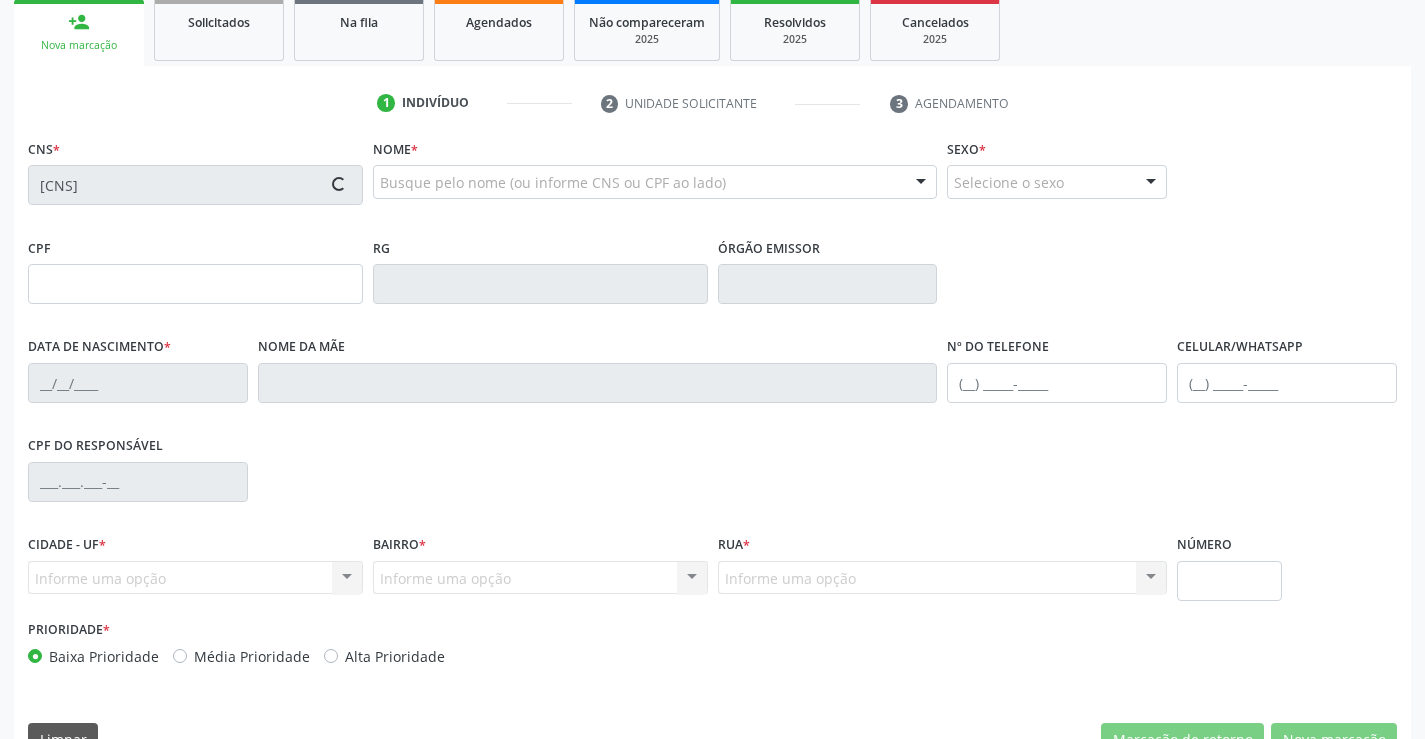 scroll, scrollTop: 345, scrollLeft: 0, axis: vertical 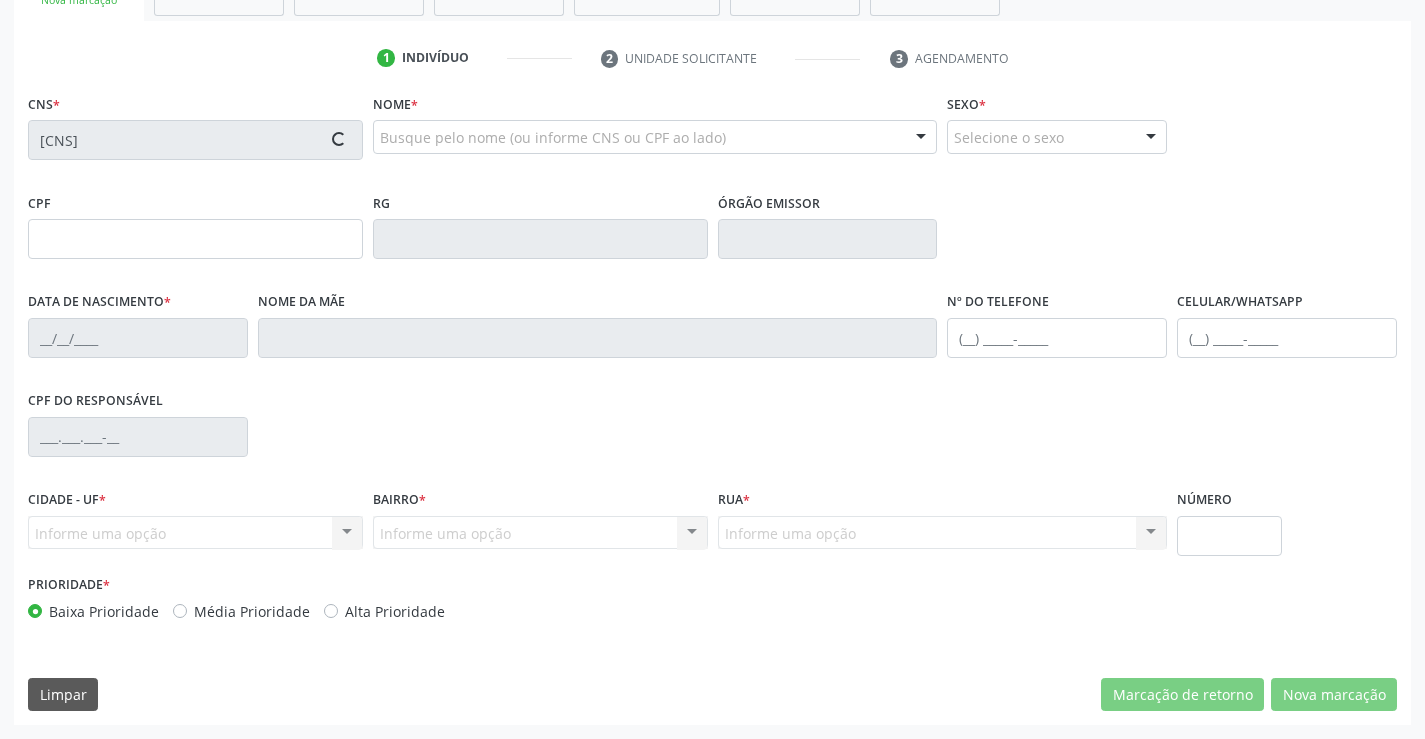 type on "[CPF]" 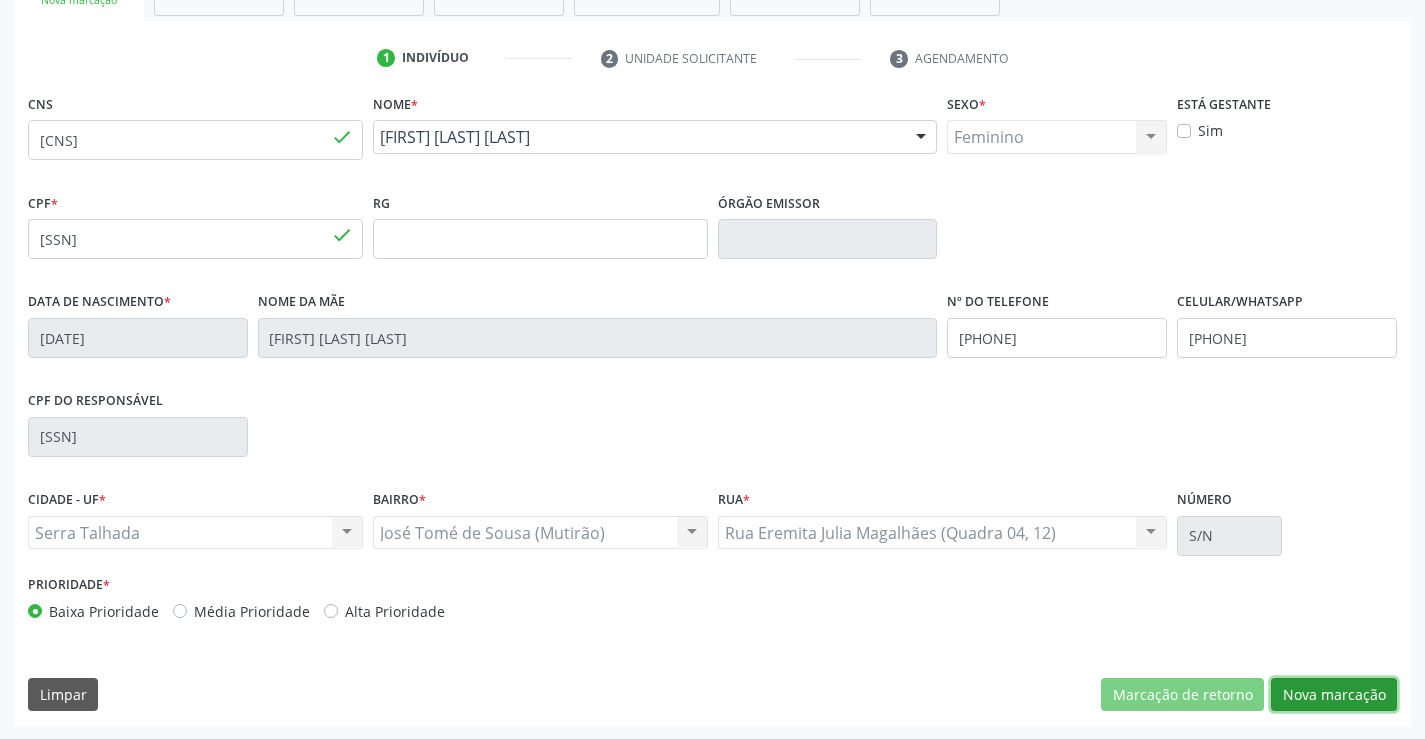 click on "Nova marcação" at bounding box center (1334, 695) 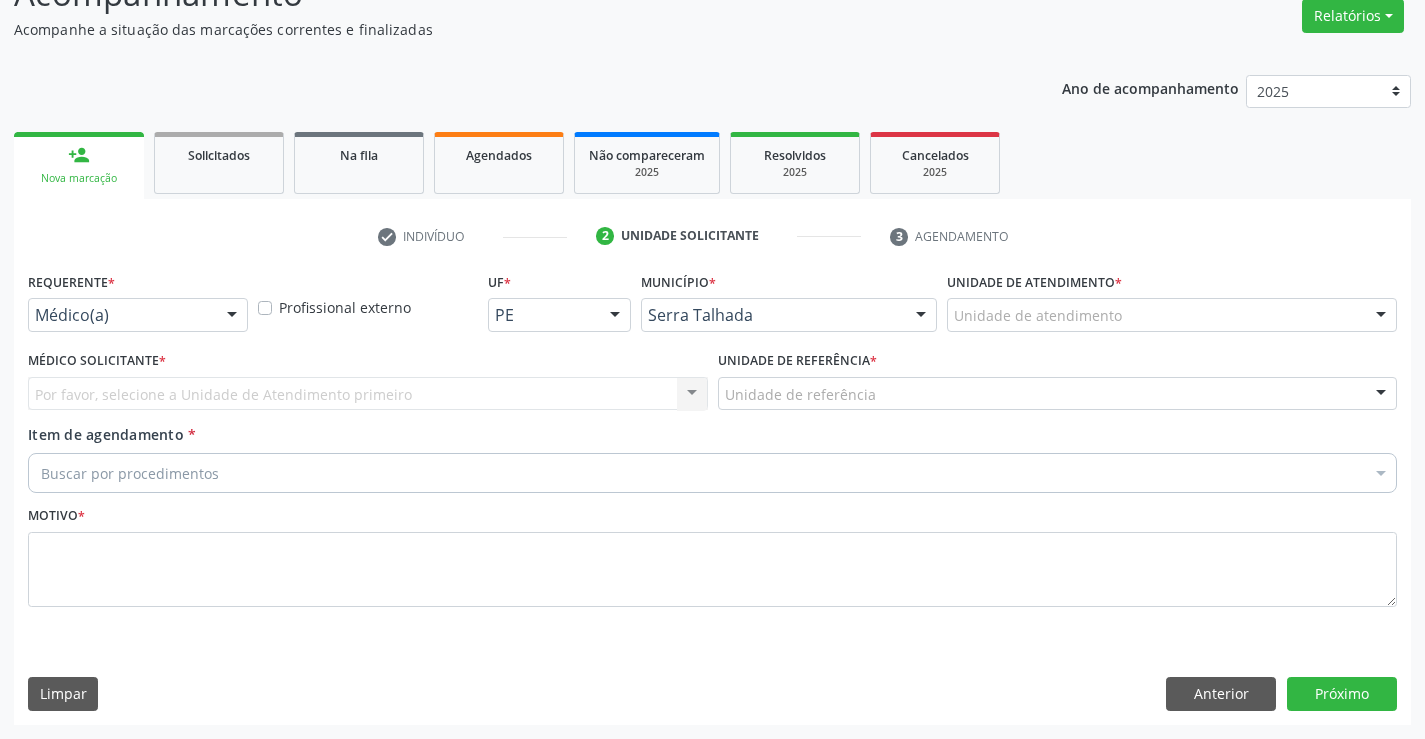 scroll, scrollTop: 167, scrollLeft: 0, axis: vertical 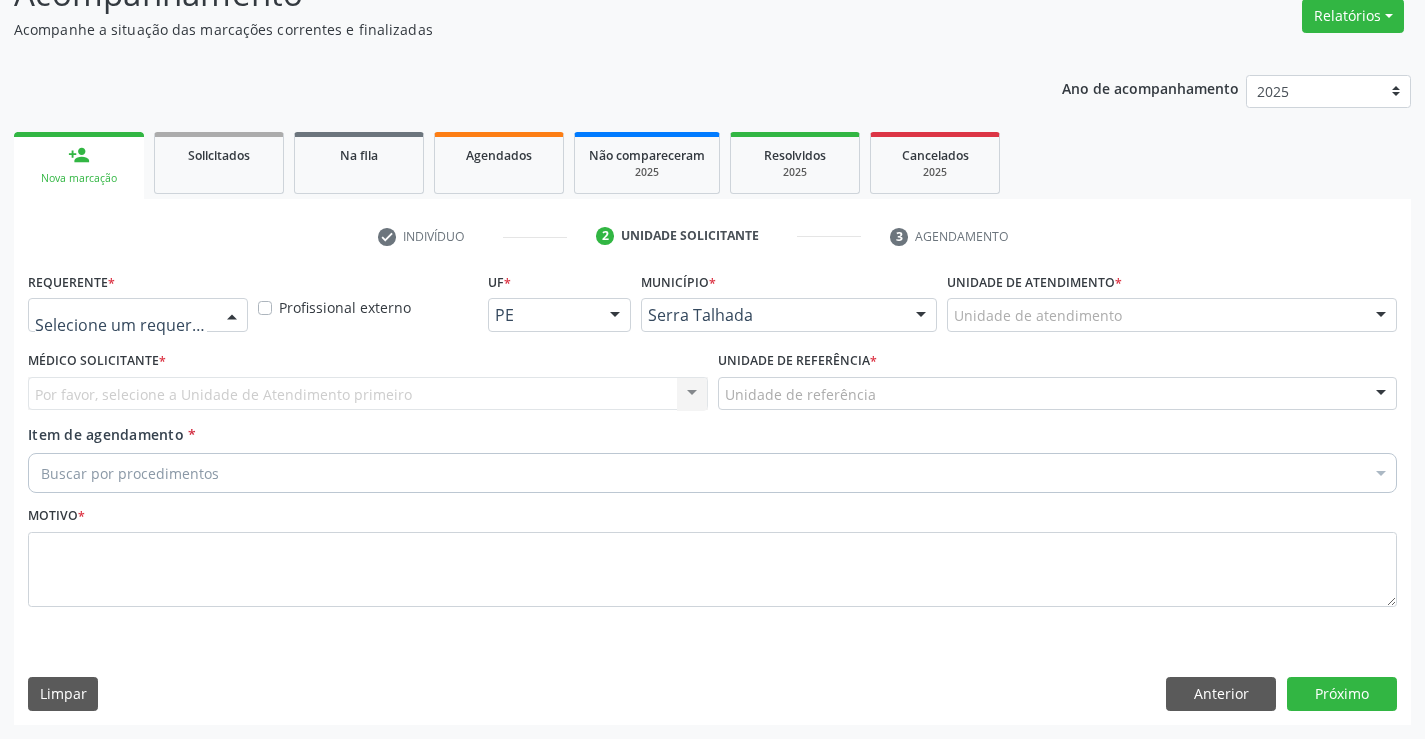 click at bounding box center (138, 315) 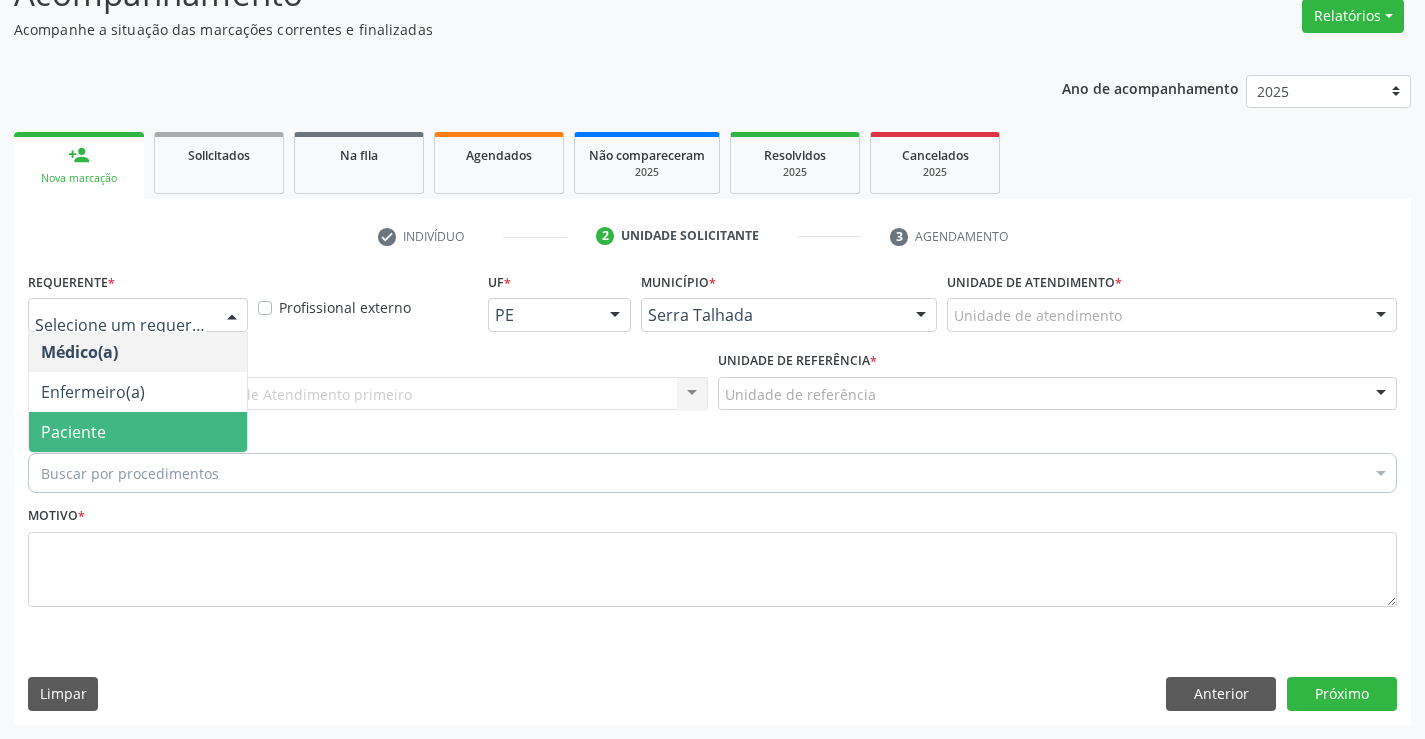 click on "Paciente" at bounding box center [138, 432] 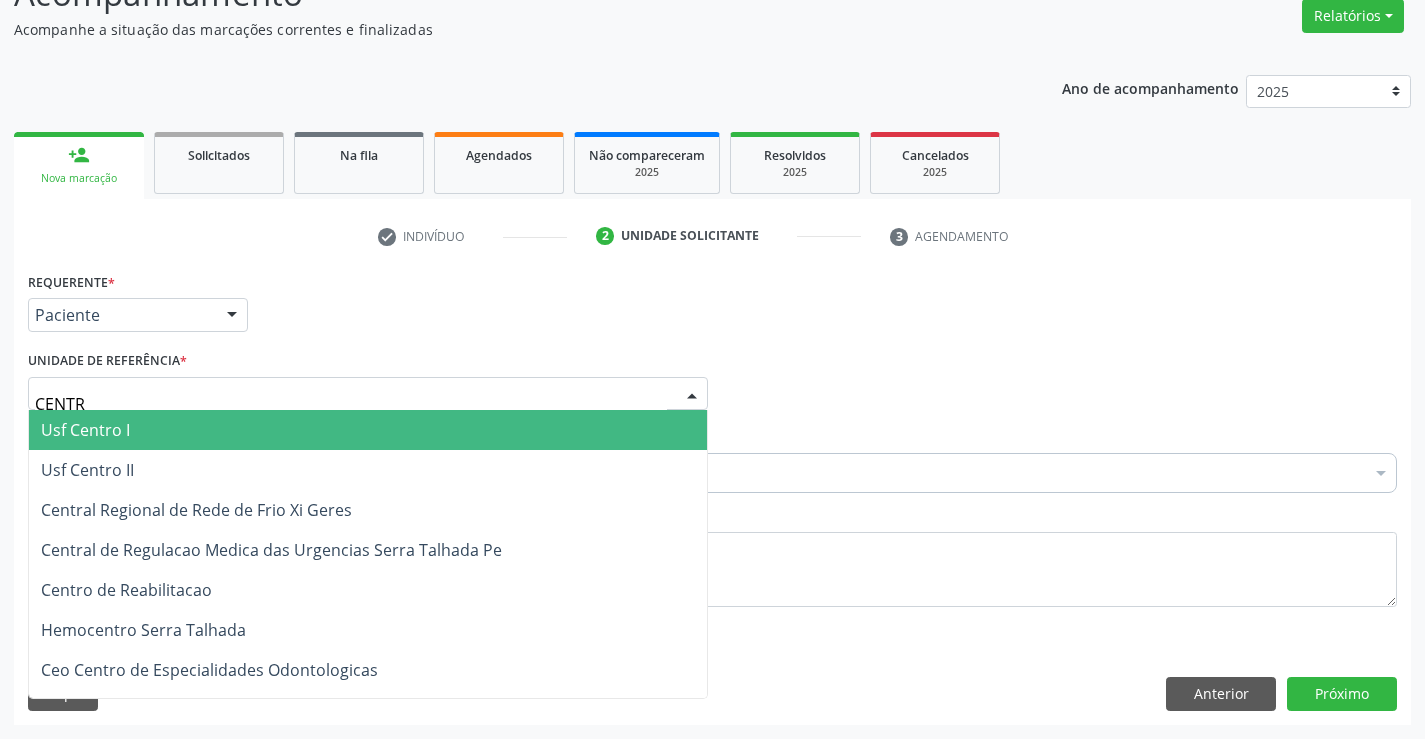 type on "CENTRO" 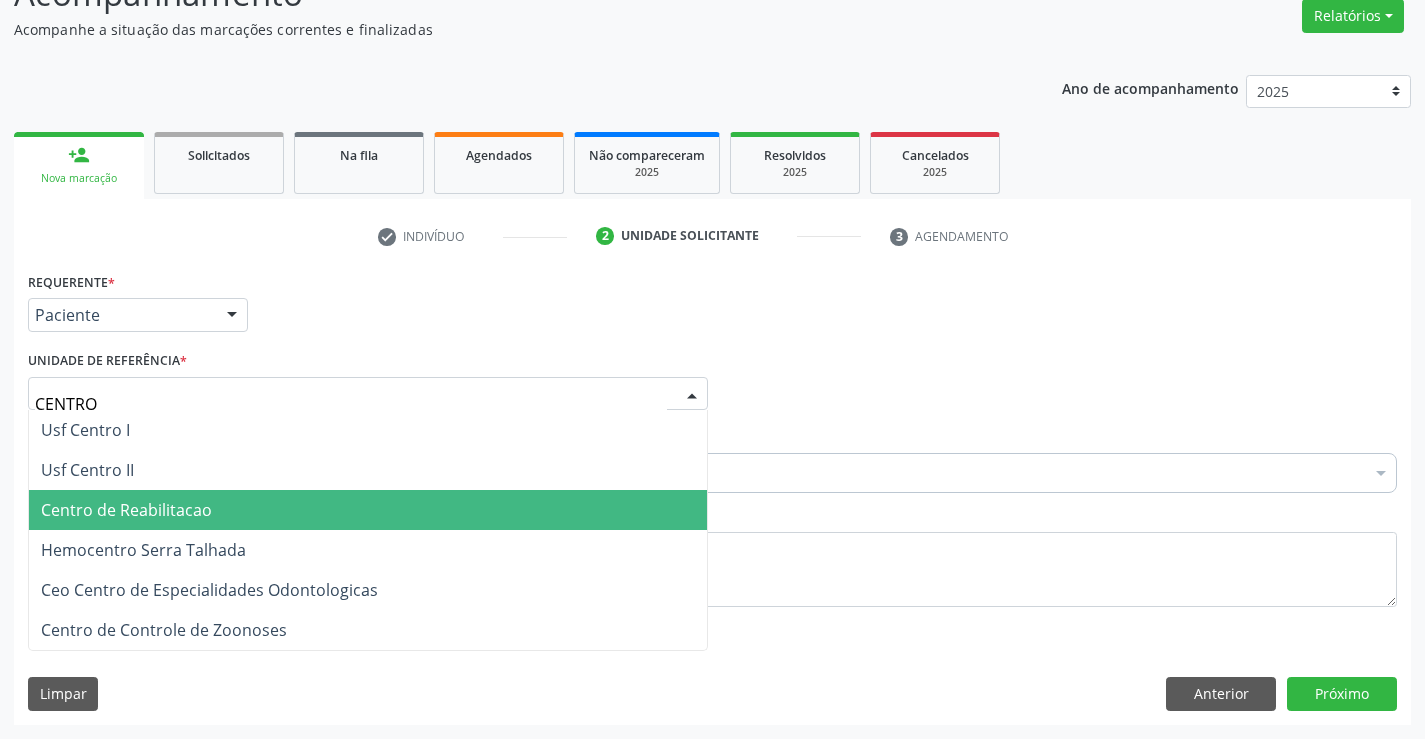 click on "Centro de Reabilitacao" at bounding box center [368, 510] 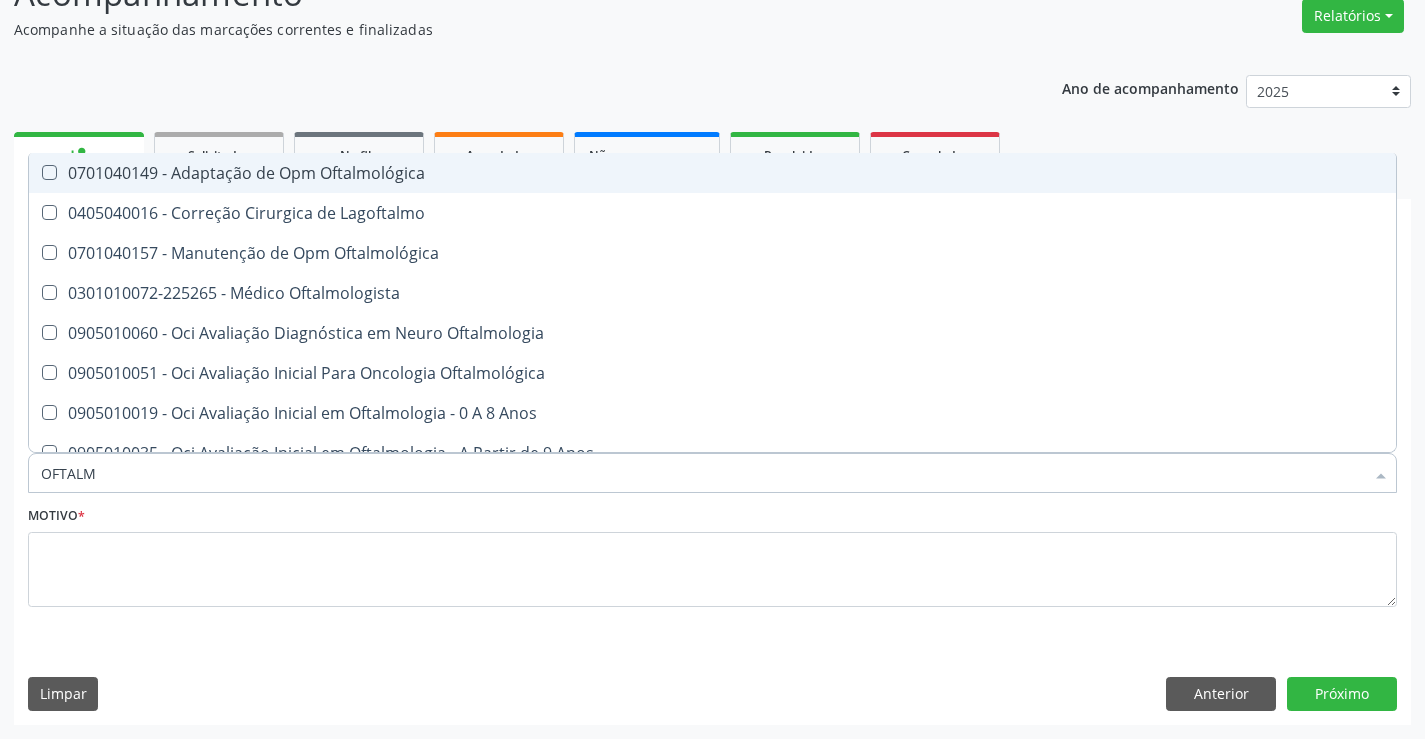 type on "OFTALMO" 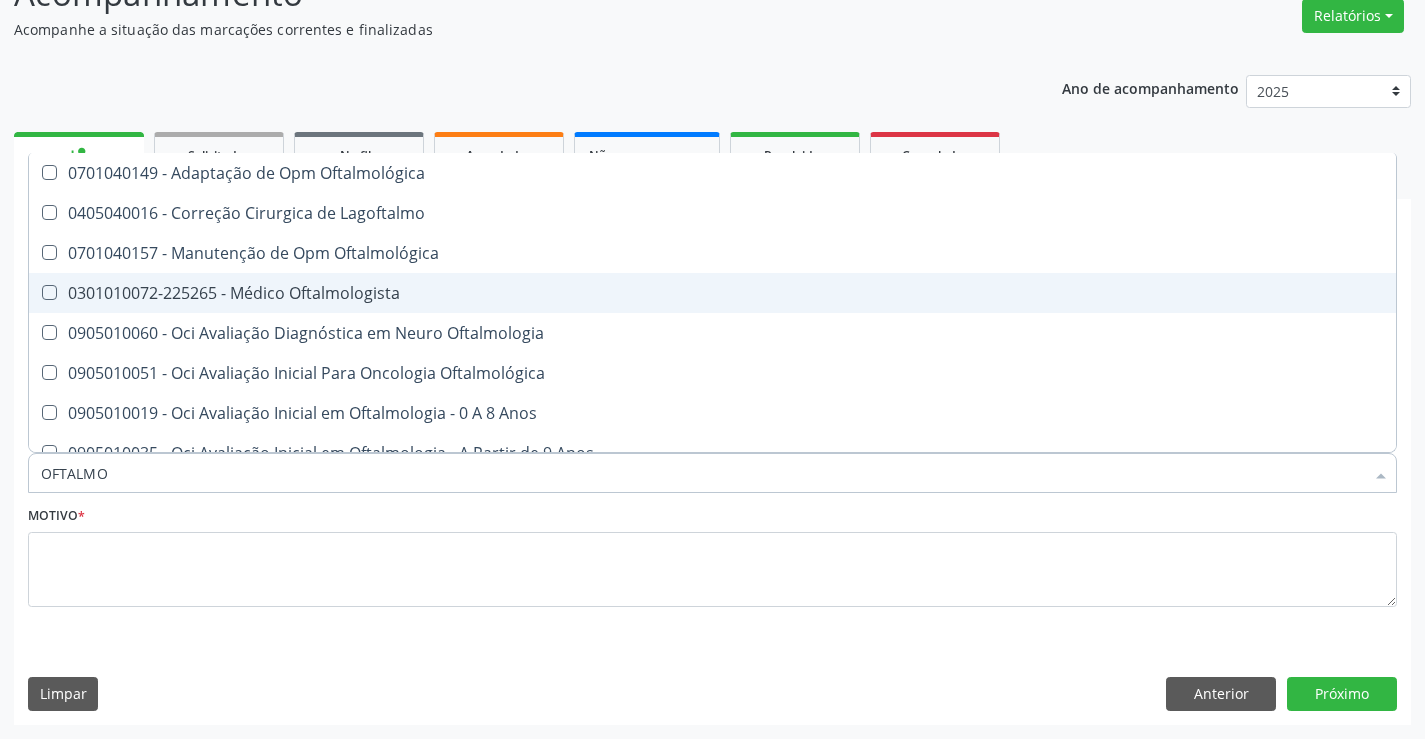 drag, startPoint x: 237, startPoint y: 270, endPoint x: 237, endPoint y: 295, distance: 25 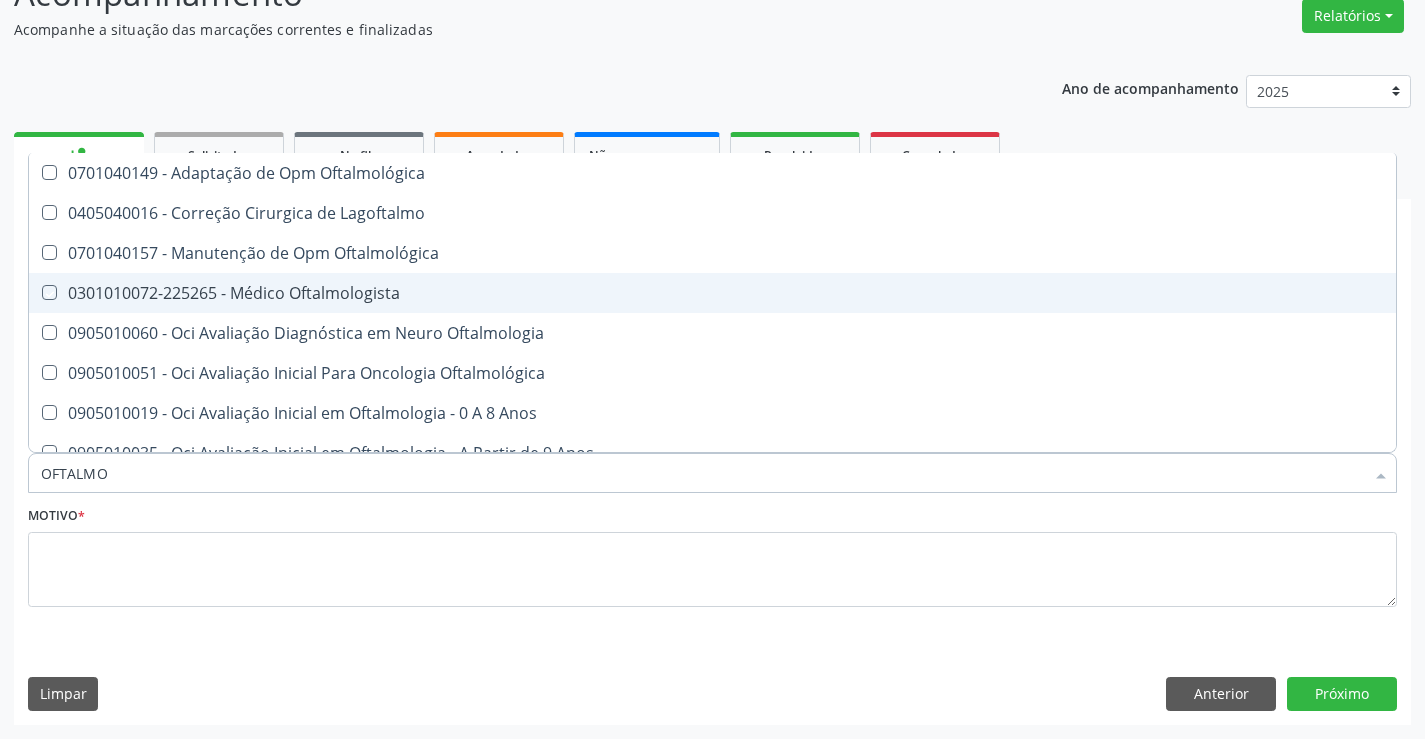checkbox on "true" 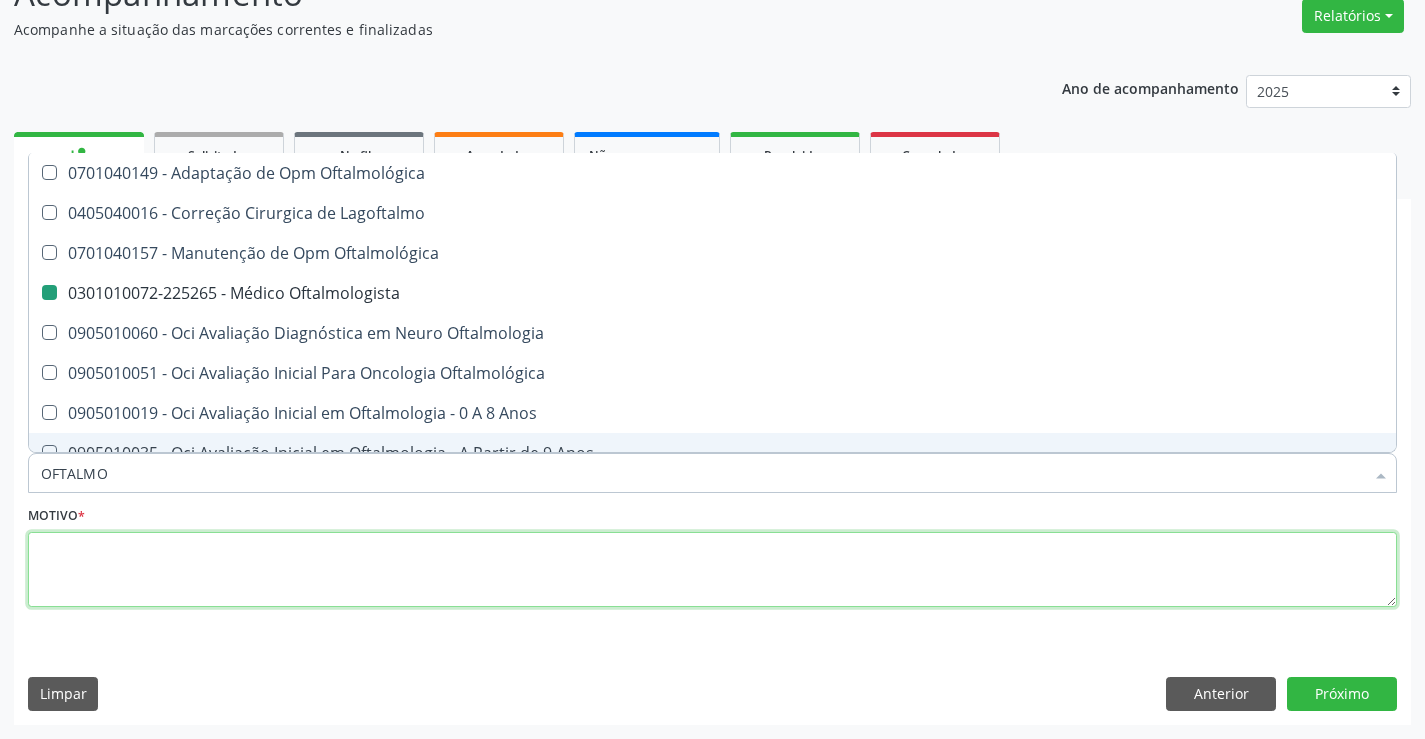 click at bounding box center (712, 570) 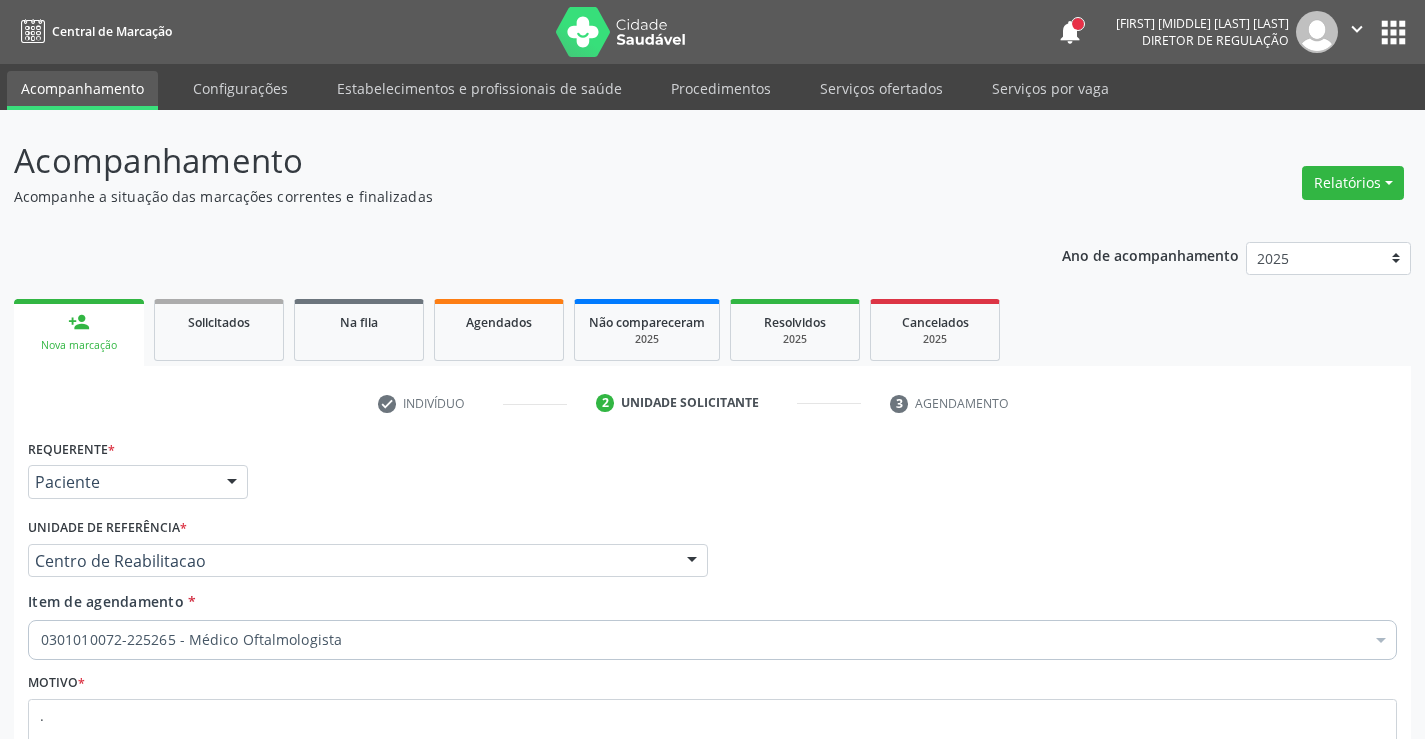 scroll, scrollTop: 167, scrollLeft: 0, axis: vertical 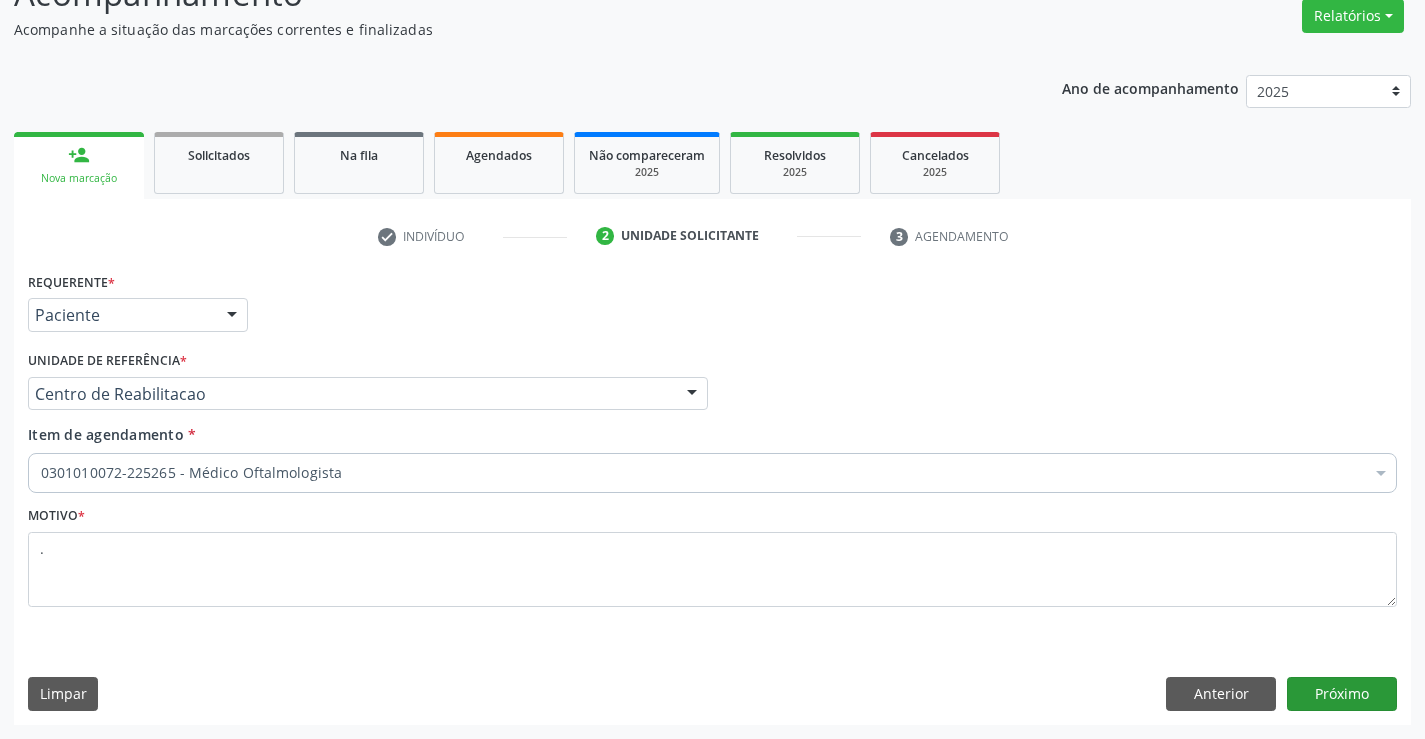 type on "." 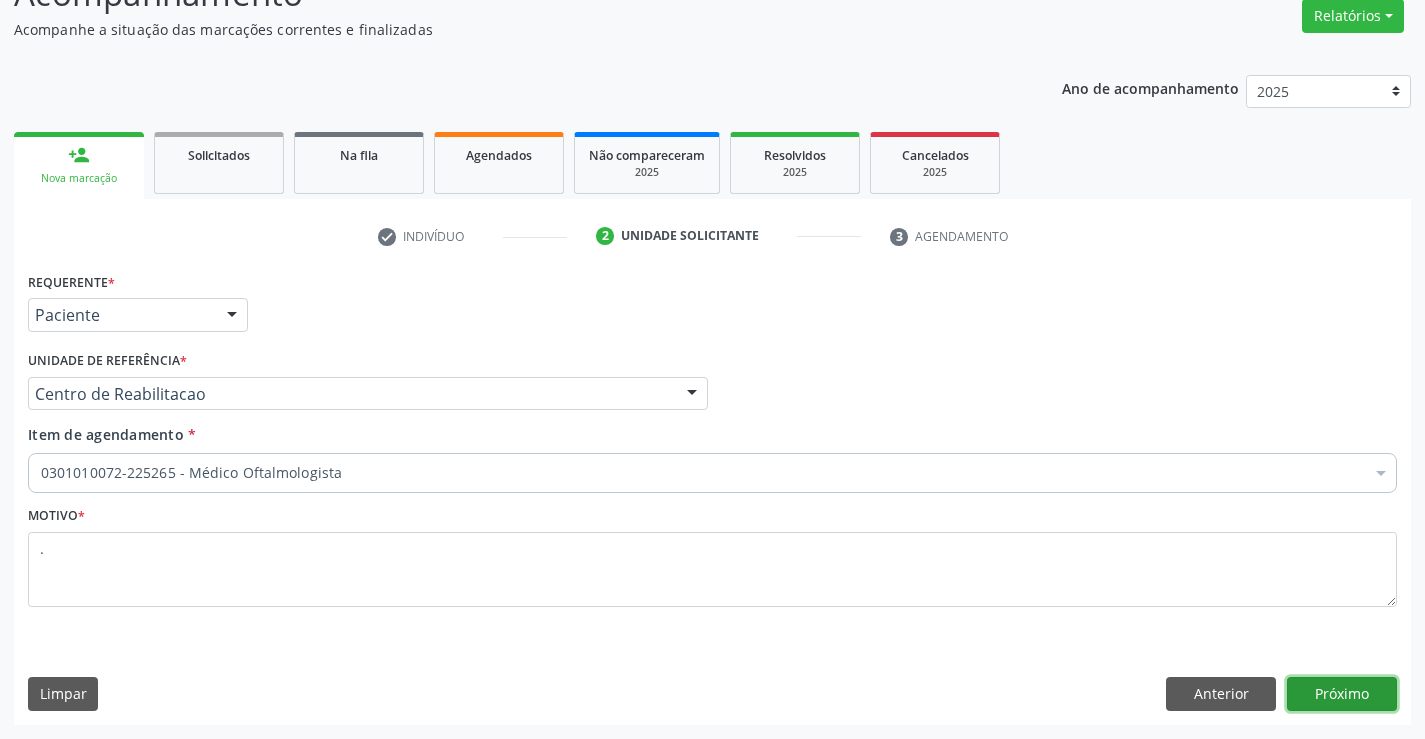 click on "Próximo" at bounding box center [1342, 694] 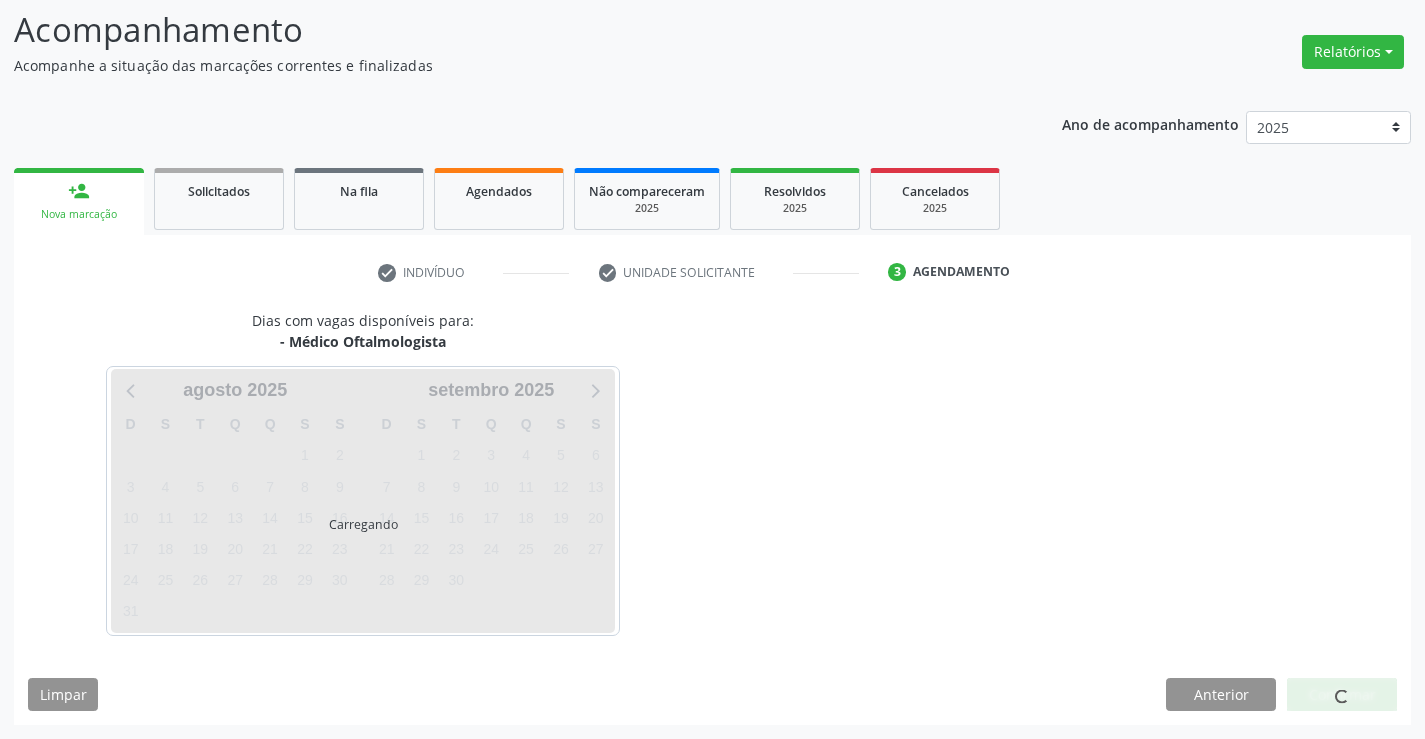 scroll, scrollTop: 131, scrollLeft: 0, axis: vertical 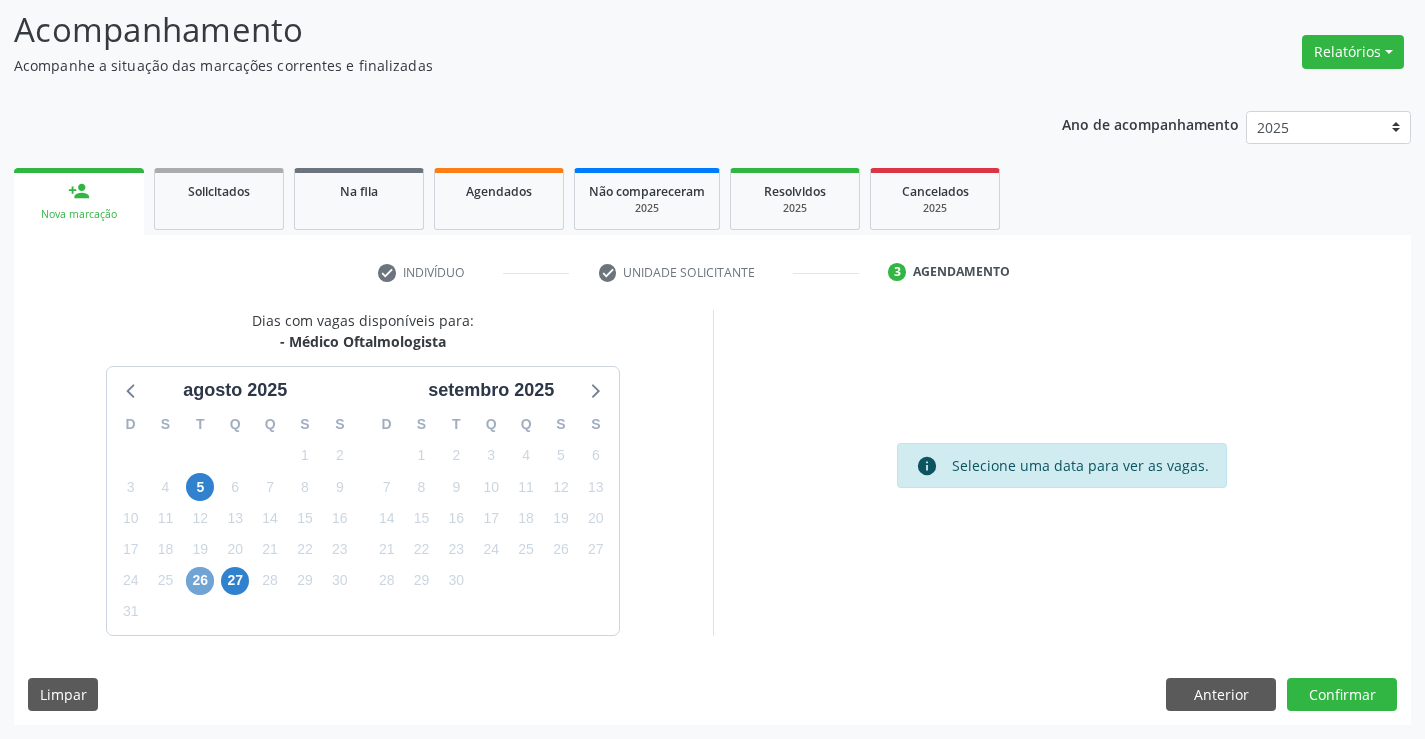 click on "26" at bounding box center [200, 581] 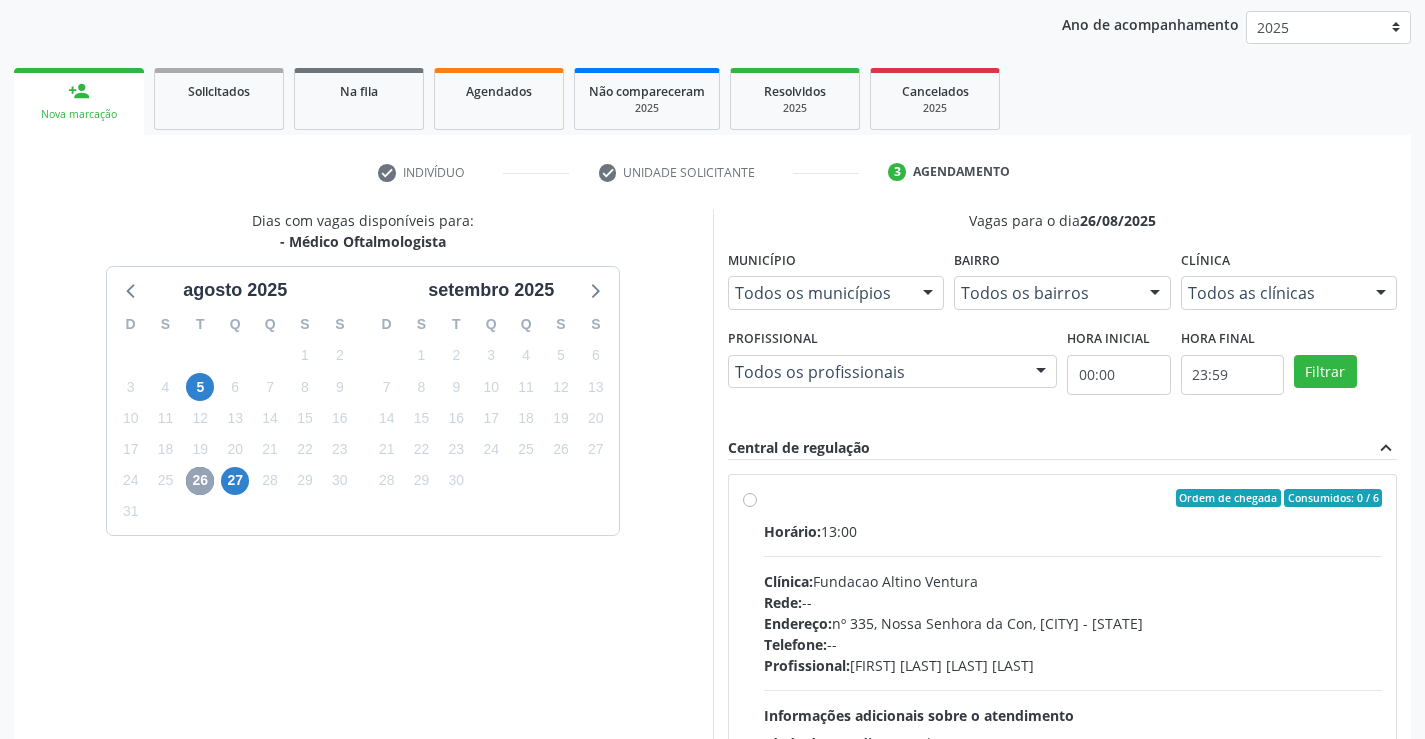 scroll, scrollTop: 456, scrollLeft: 0, axis: vertical 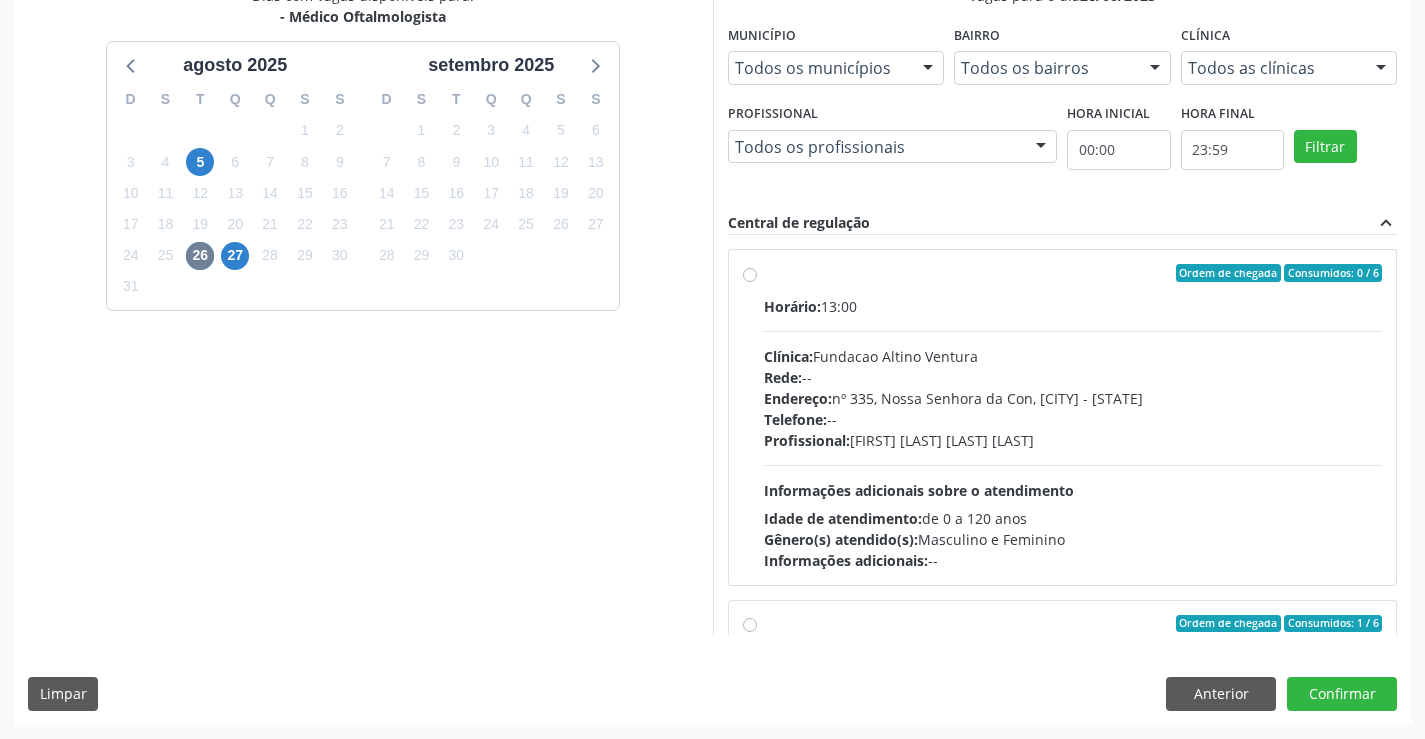 click on "Horário:   13:00
Clínica:  Fundacao Altino Ventura
Rede:
--
Endereço:   nº 335, Nossa Senhora da Con, [CITY] - [STATE]
Telefone:   --
Profissional:
[FIRST] [LAST] [LAST]
Informações adicionais sobre o atendimento
Idade de atendimento:
de 0 a 120 anos
Gênero(s) atendido(s):
Masculino e Feminino
Informações adicionais:
--" at bounding box center (1073, 433) 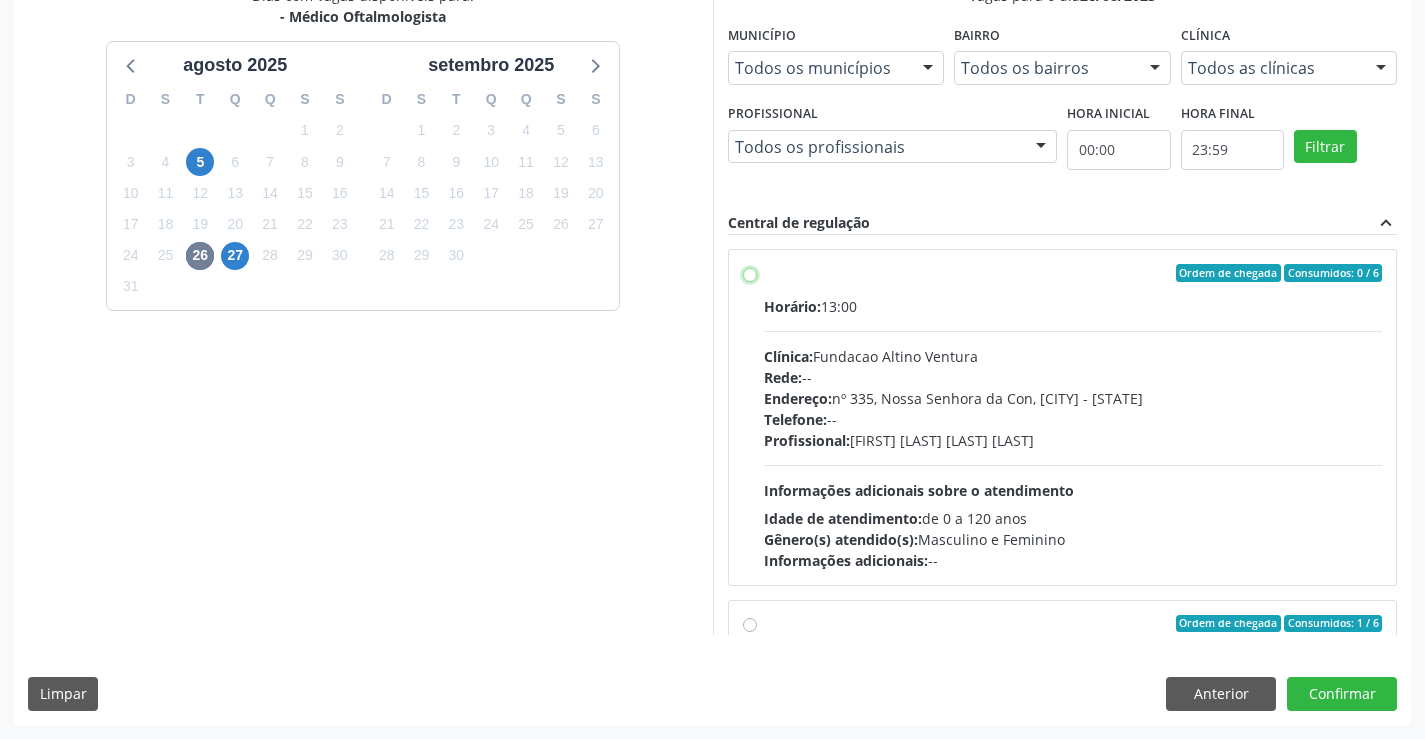 click on "Ordem de chegada
Consumidos: 0 / 6
Horário:   13:00
Clínica:  Fundacao Altino Ventura
Rede:
--
Endereço:   nº 335, Nossa Senhora da Con, [CITY] - [STATE]
Telefone:   --
Profissional:
[FIRST] [LAST] [LAST]
Informações adicionais sobre o atendimento
Idade de atendimento:
de 0 a 120 anos
Gênero(s) atendido(s):
Masculino e Feminino
Informações adicionais:
--" at bounding box center [750, 273] 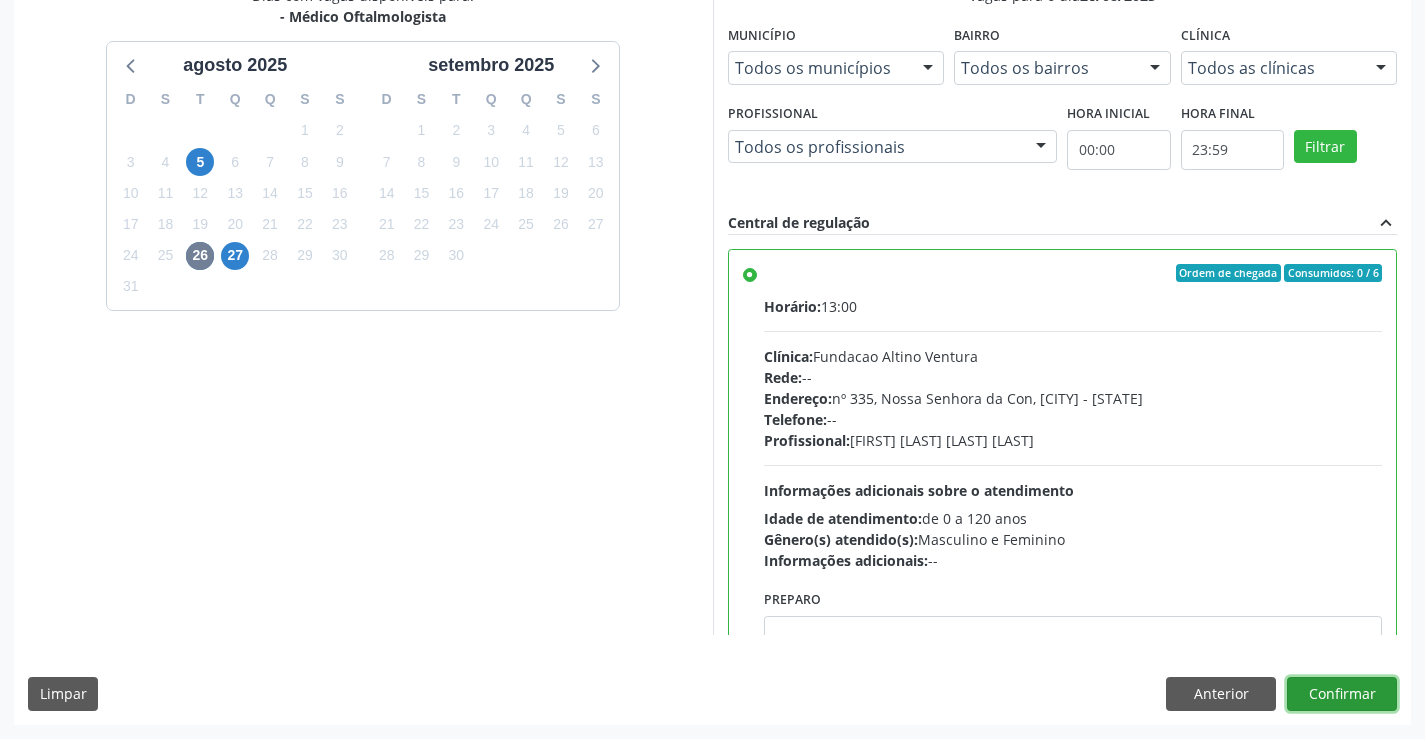 click on "Confirmar" at bounding box center [1342, 694] 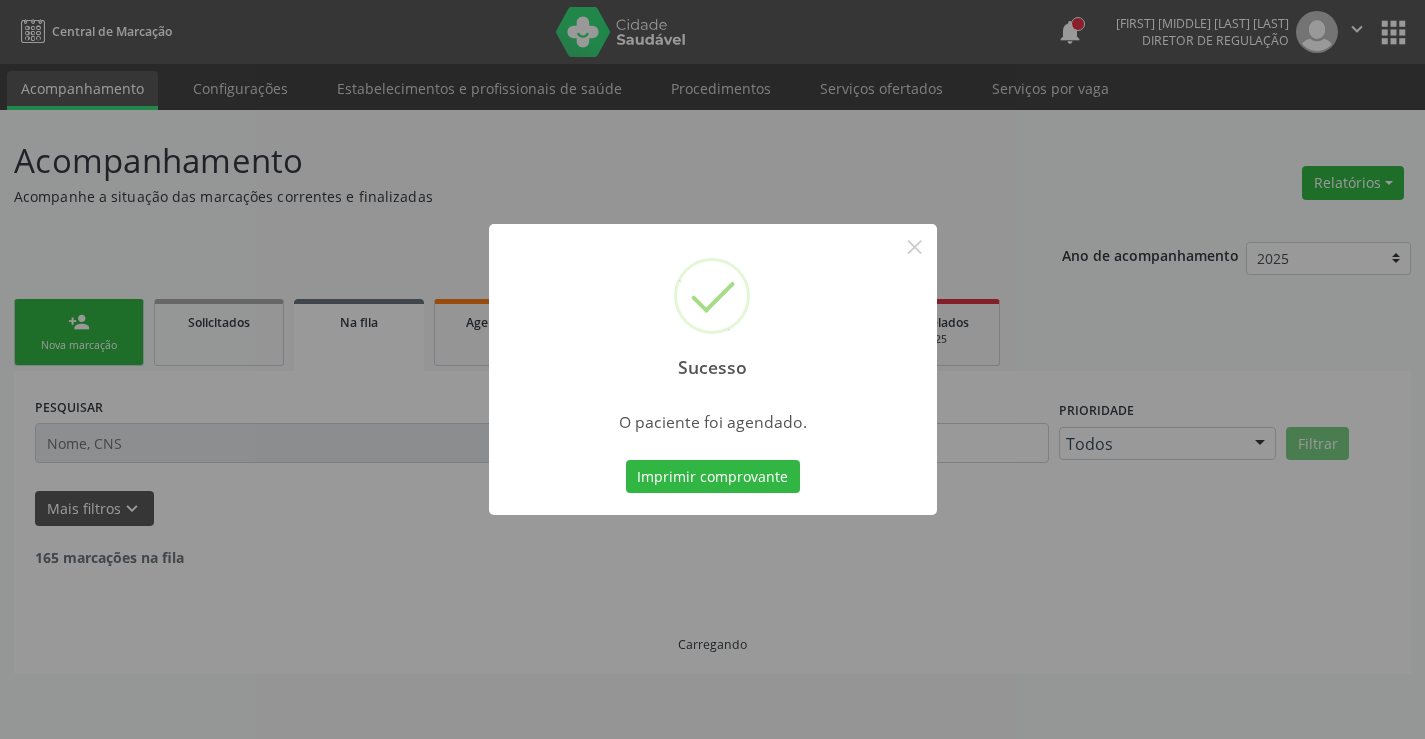 scroll, scrollTop: 0, scrollLeft: 0, axis: both 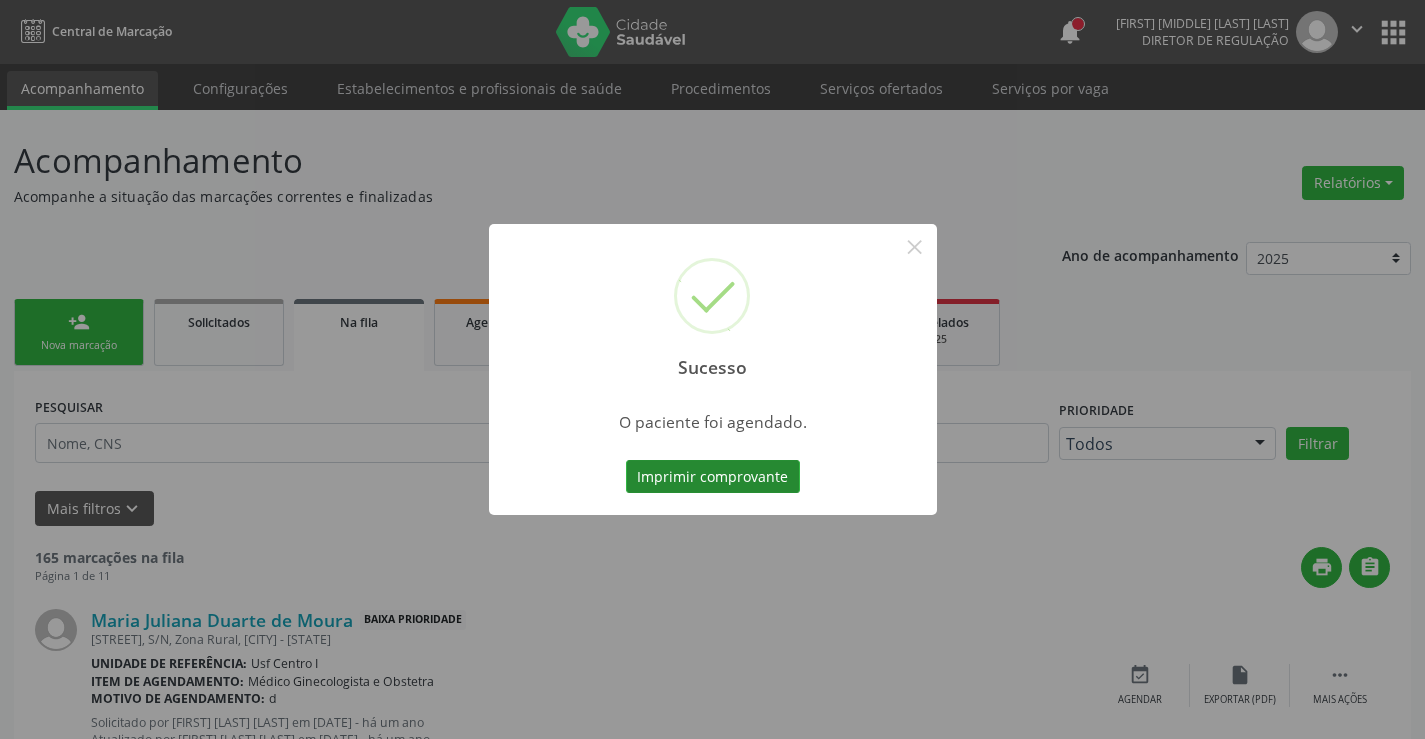 click on "Imprimir comprovante" at bounding box center (713, 477) 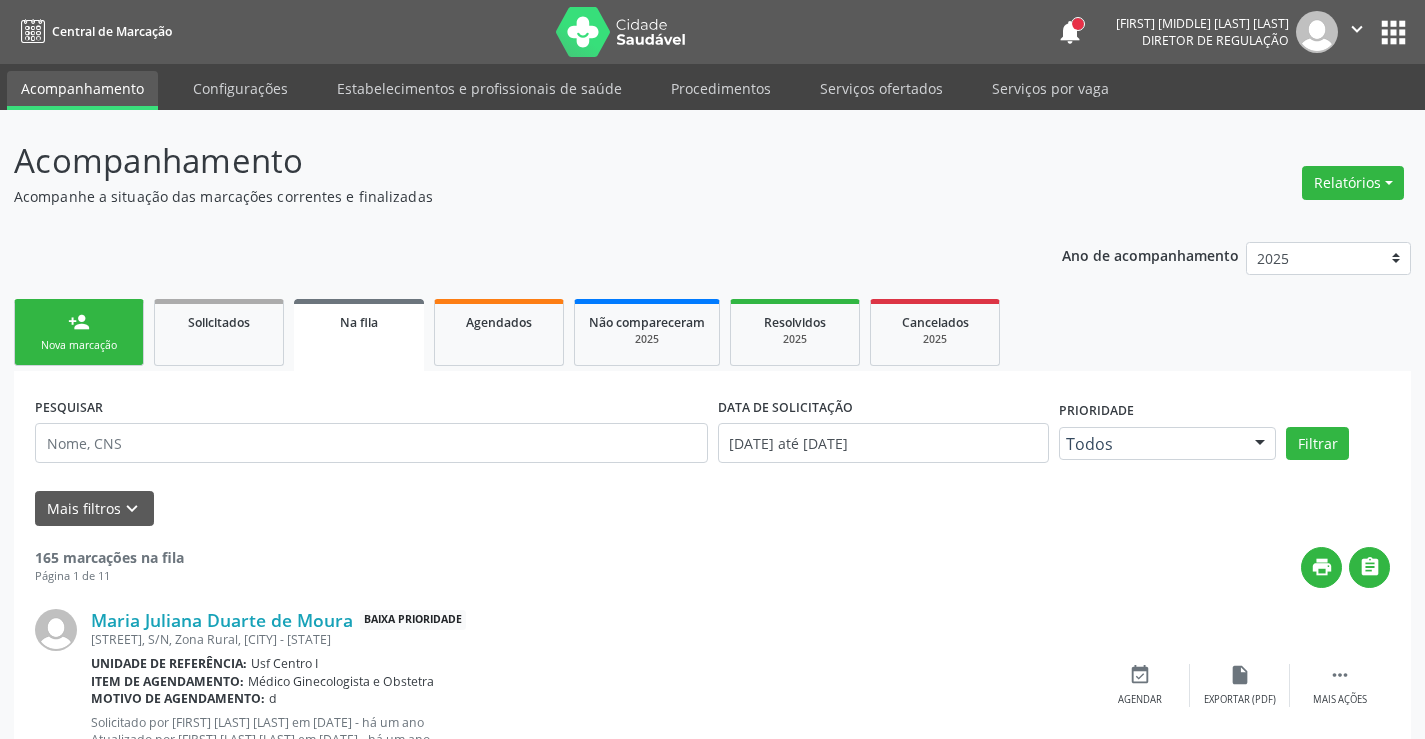 click on "Nova marcação" at bounding box center (79, 345) 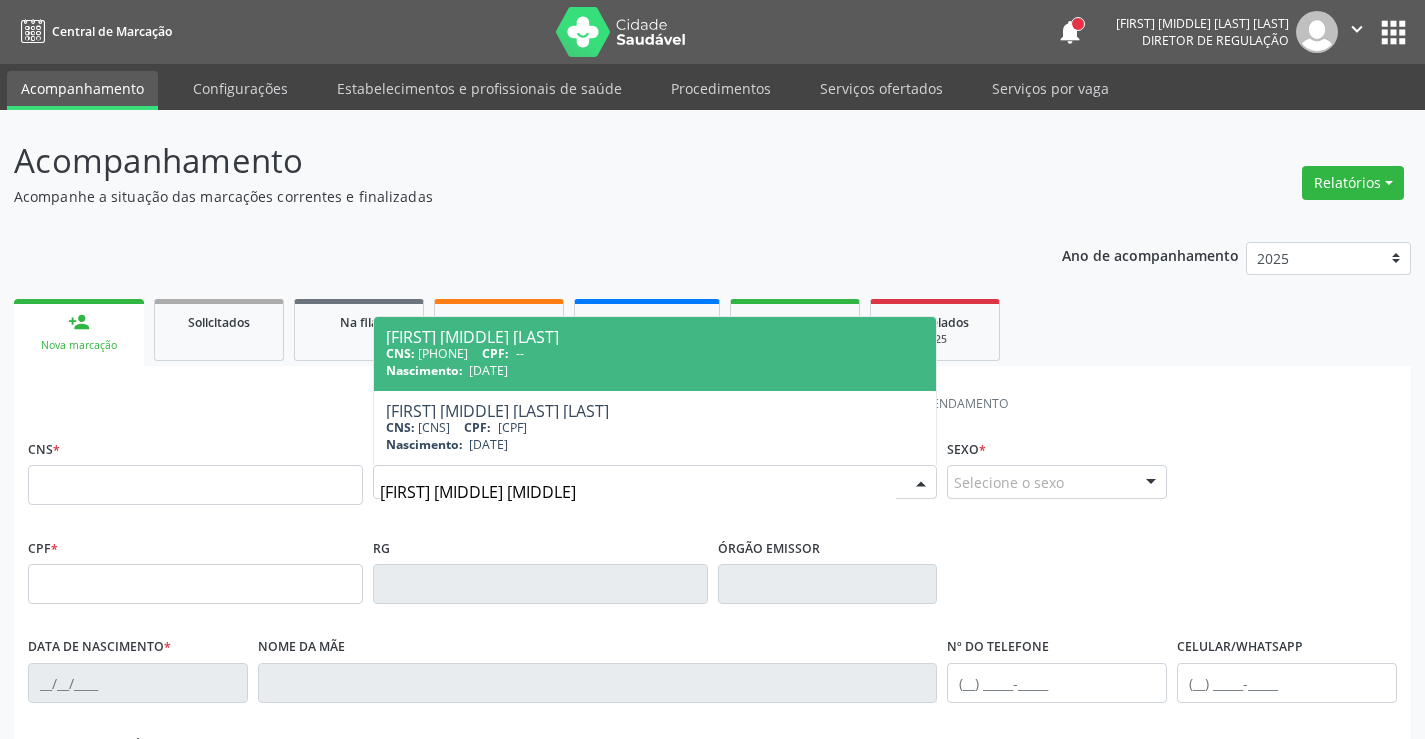 type on "[FIRST] [MIDDLE] [MIDDLE]" 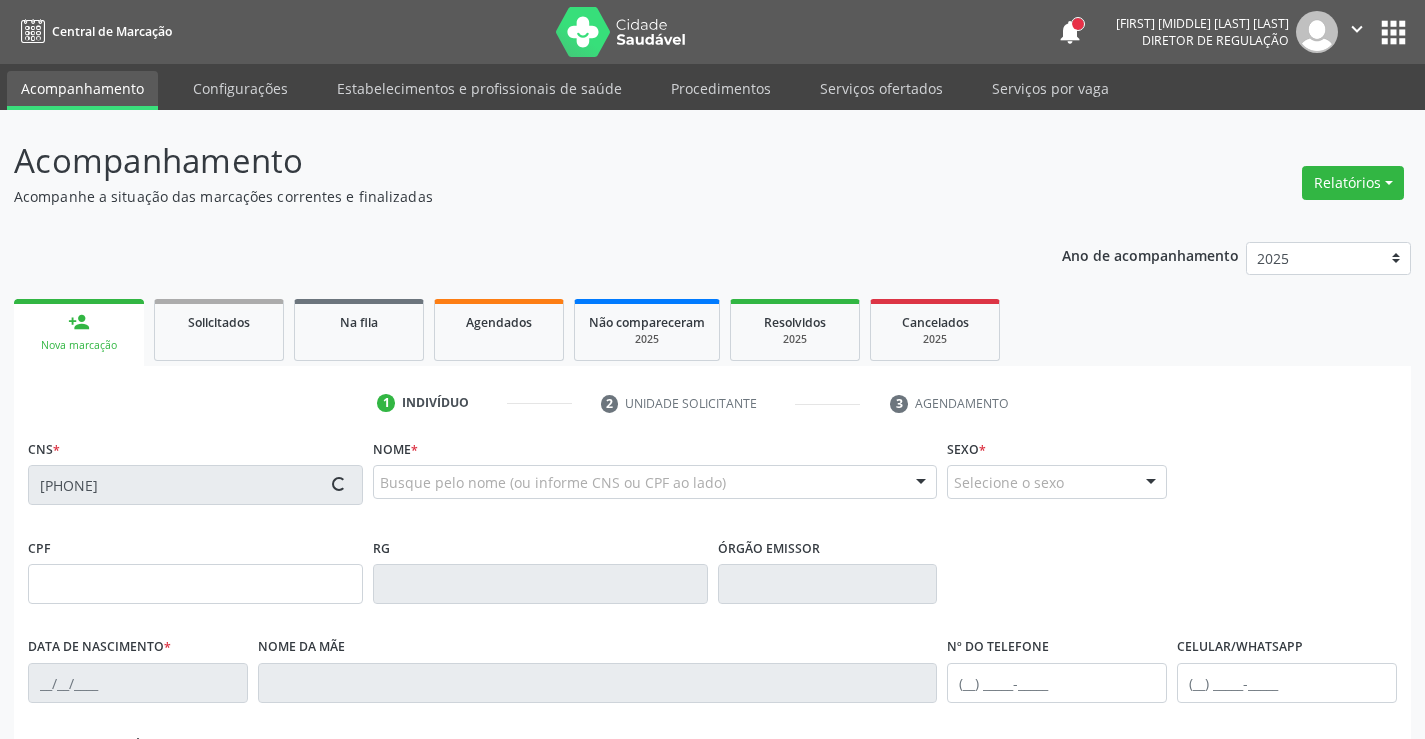 scroll, scrollTop: 345, scrollLeft: 0, axis: vertical 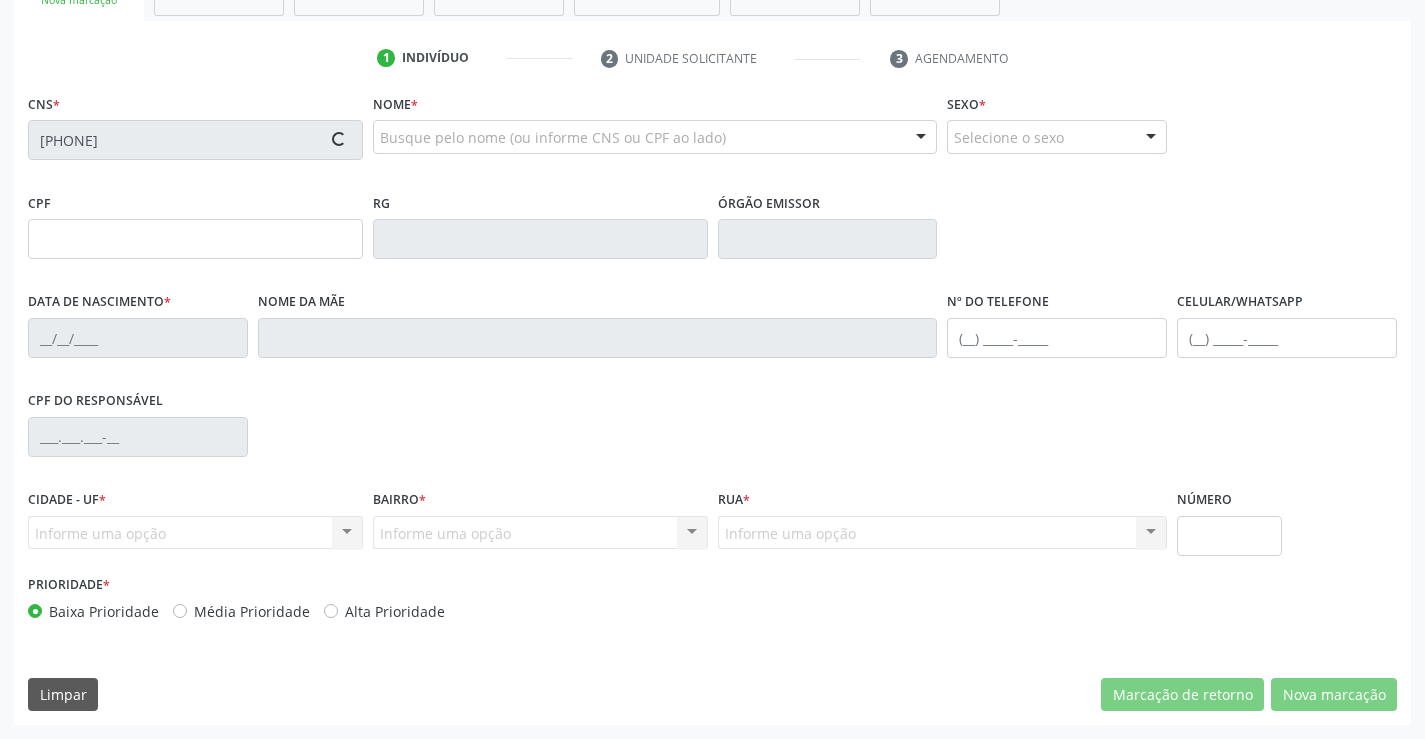 type on "[DATE]" 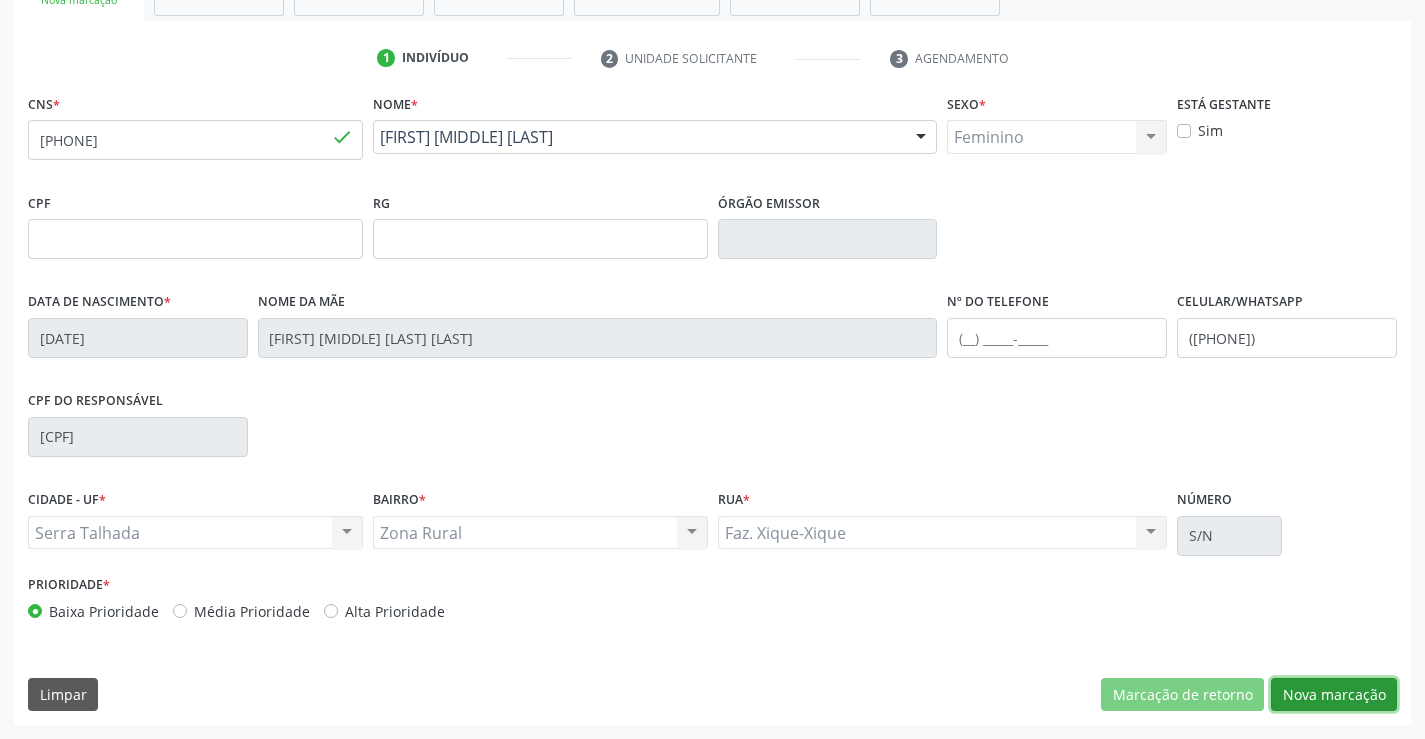 click on "Nova marcação" at bounding box center (1334, 695) 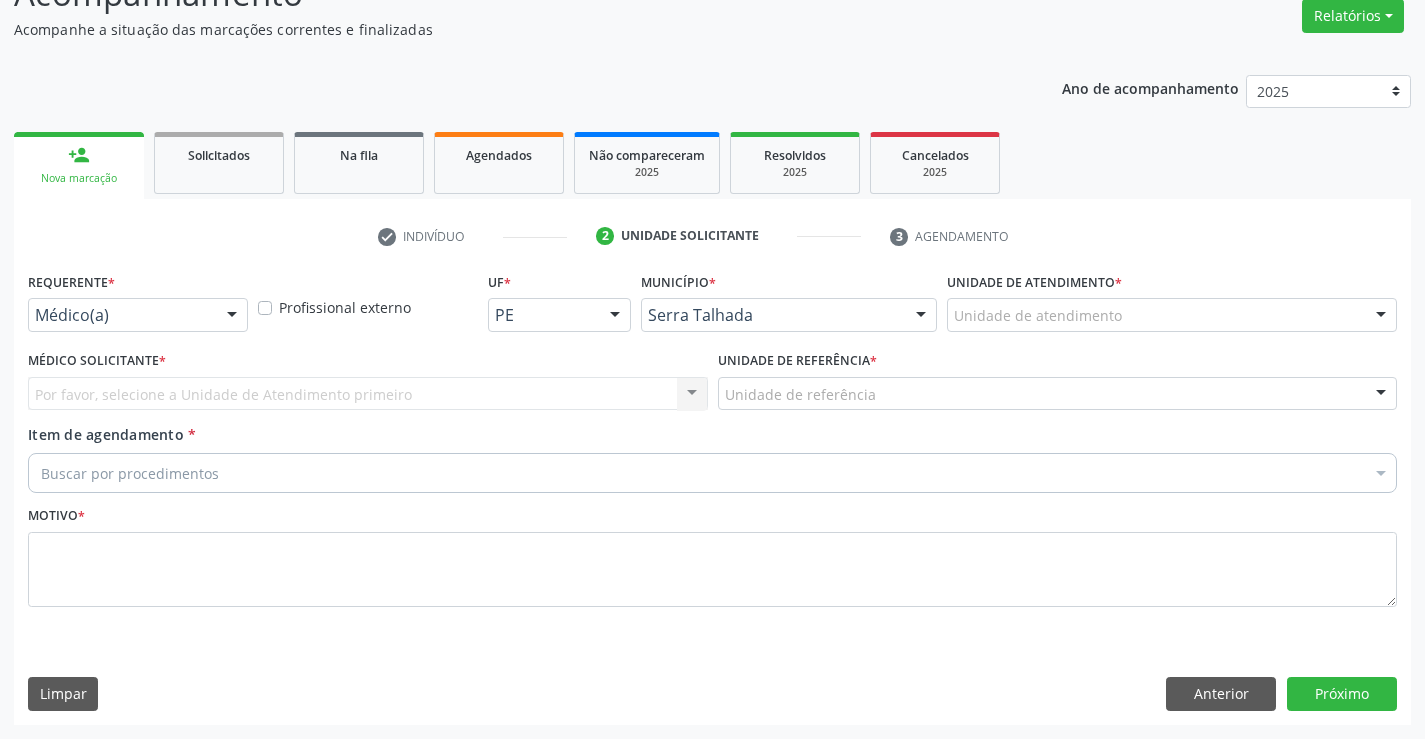 scroll, scrollTop: 167, scrollLeft: 0, axis: vertical 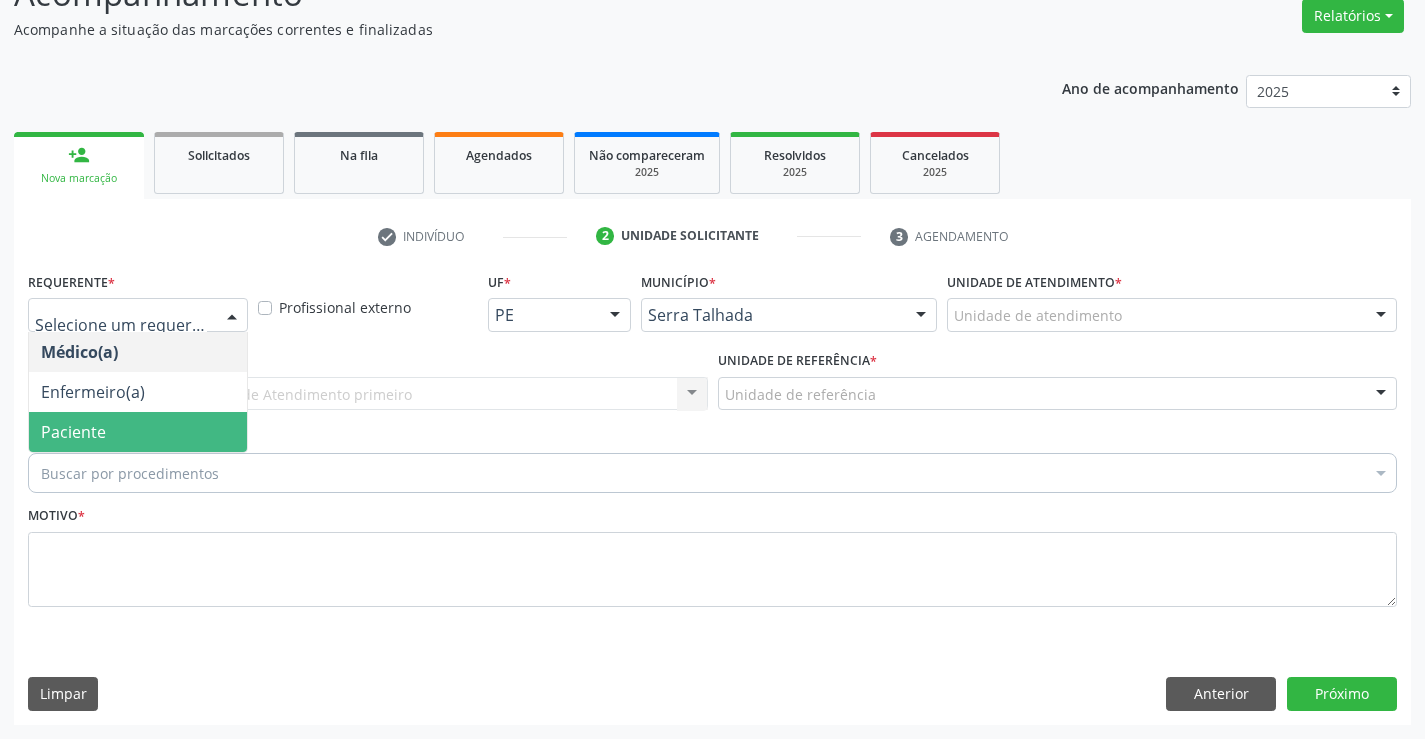 click on "Paciente" at bounding box center [138, 432] 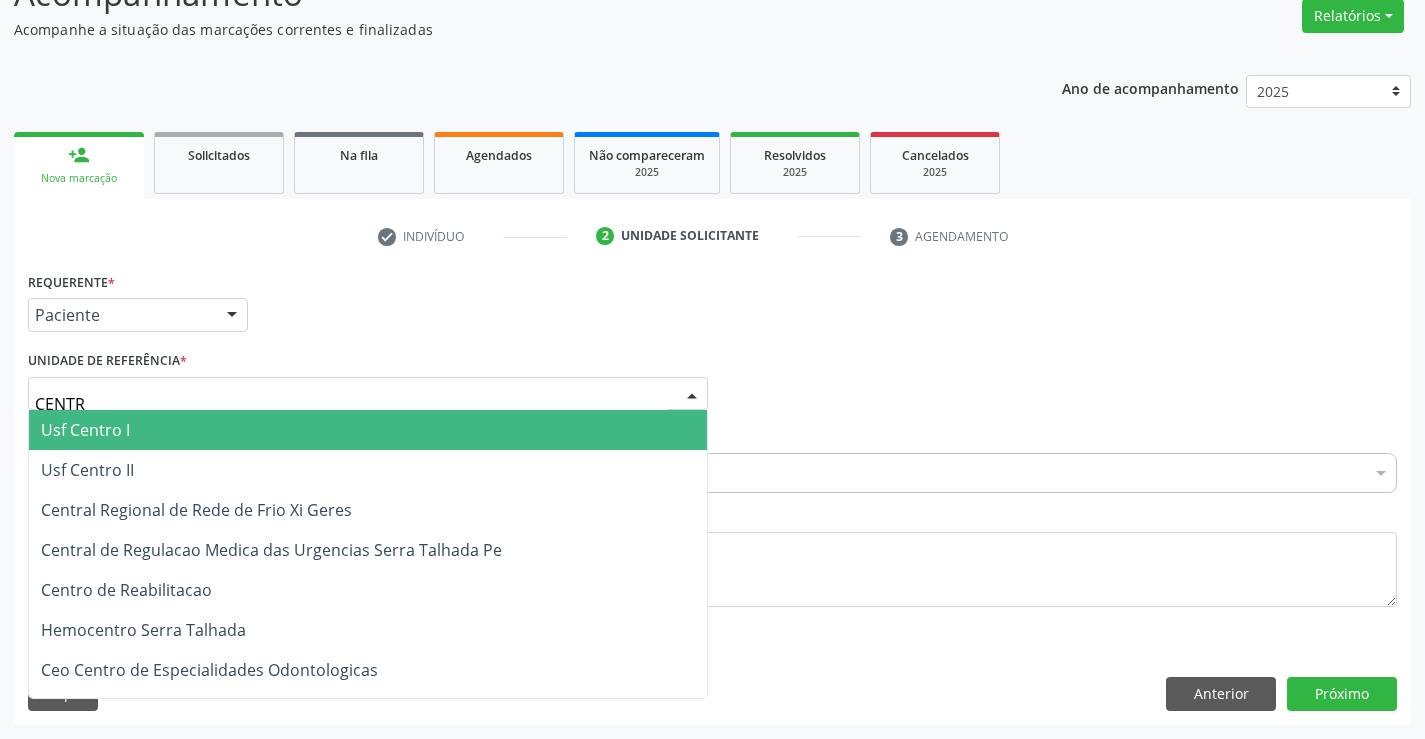 type on "CENTRO" 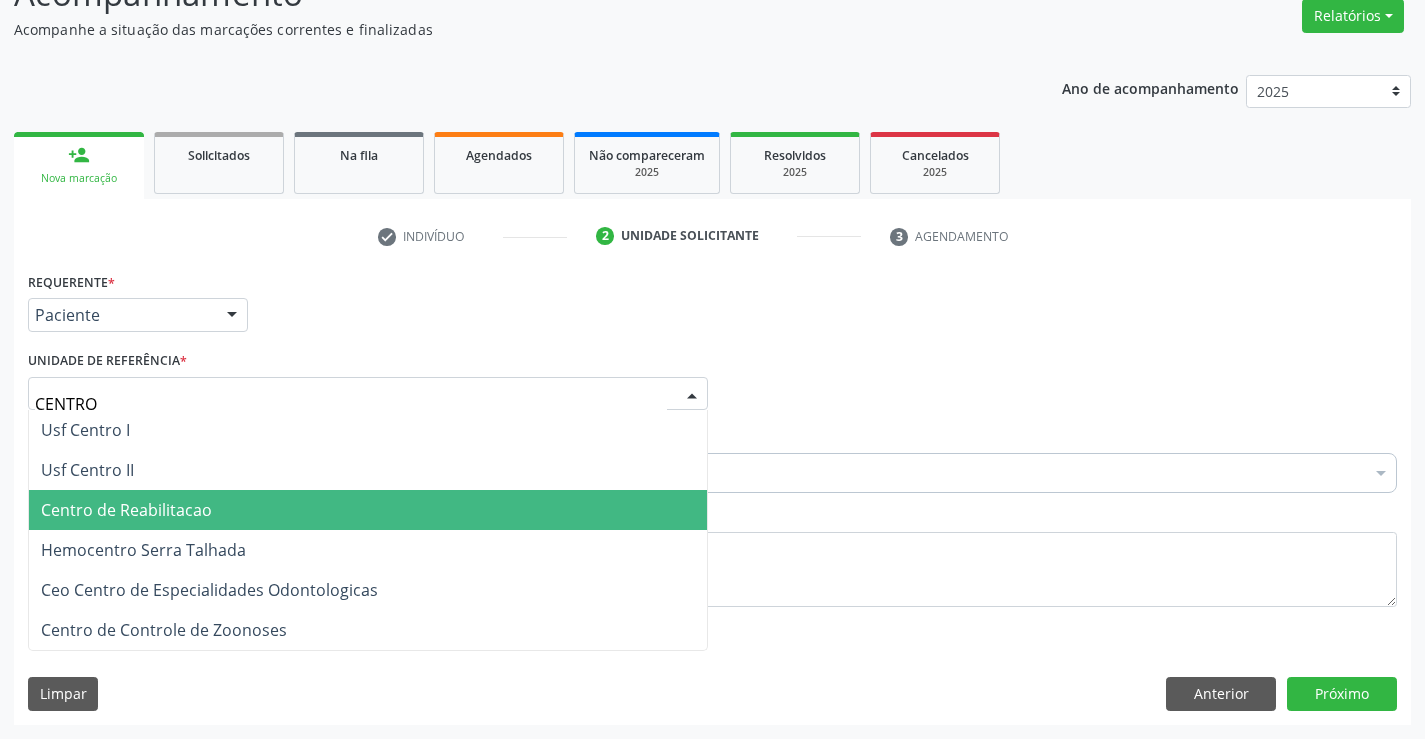 click on "Centro de Reabilitacao" at bounding box center [368, 510] 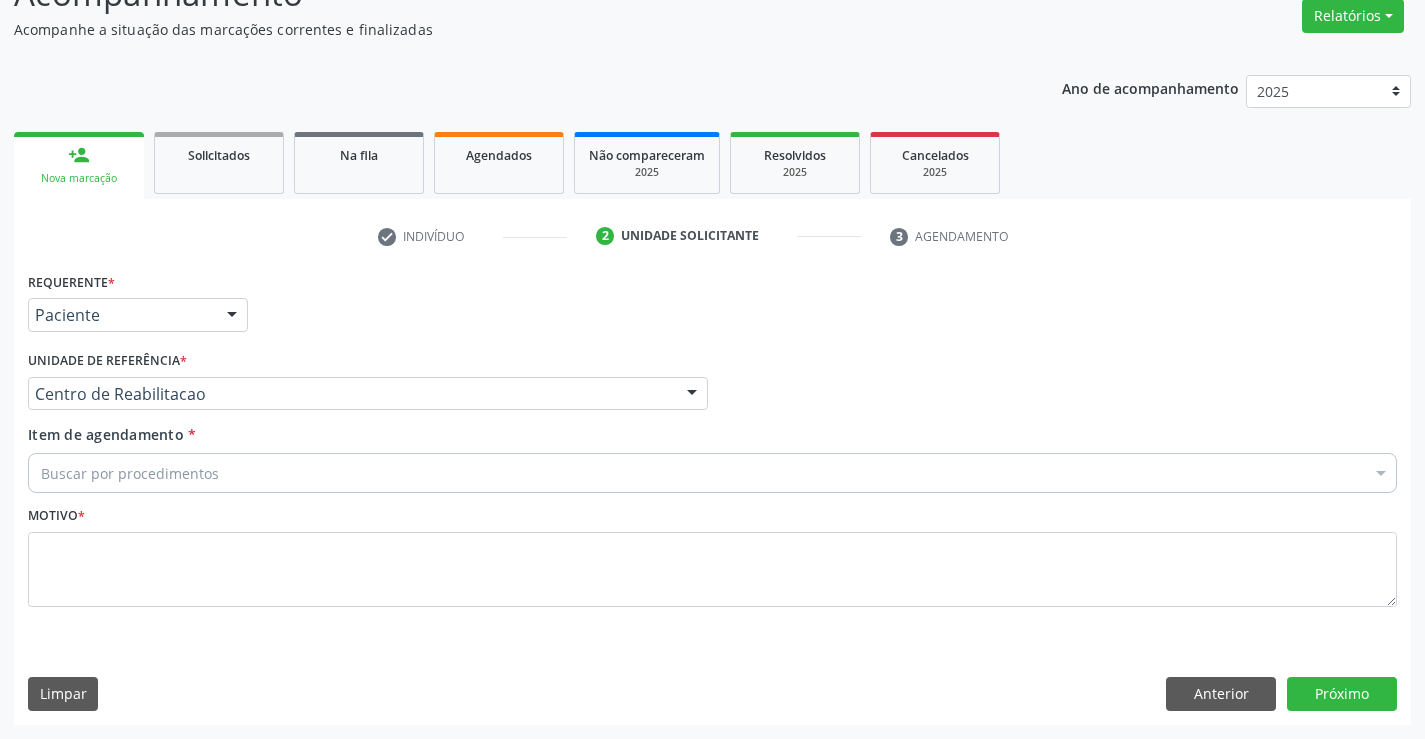 click on "Buscar por procedimentos" at bounding box center (712, 473) 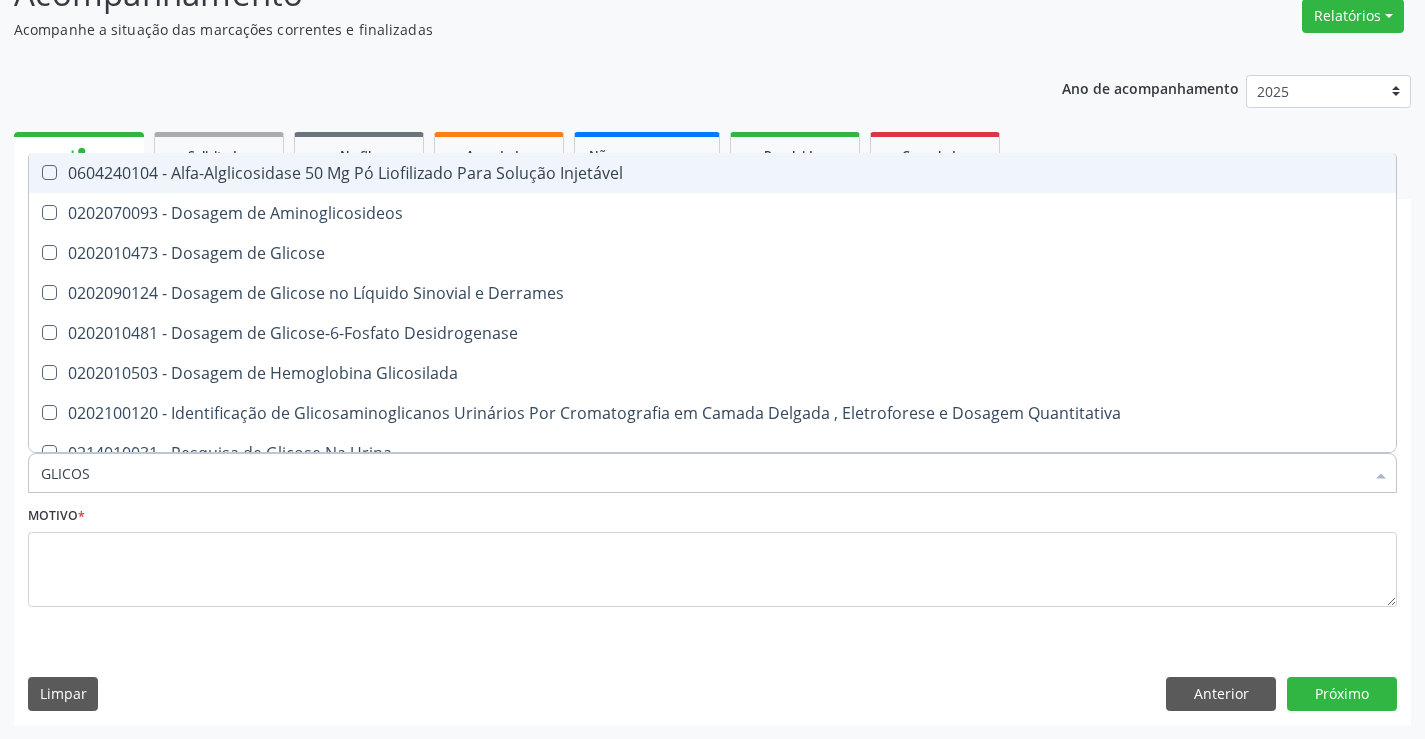 type on "GLICOSE" 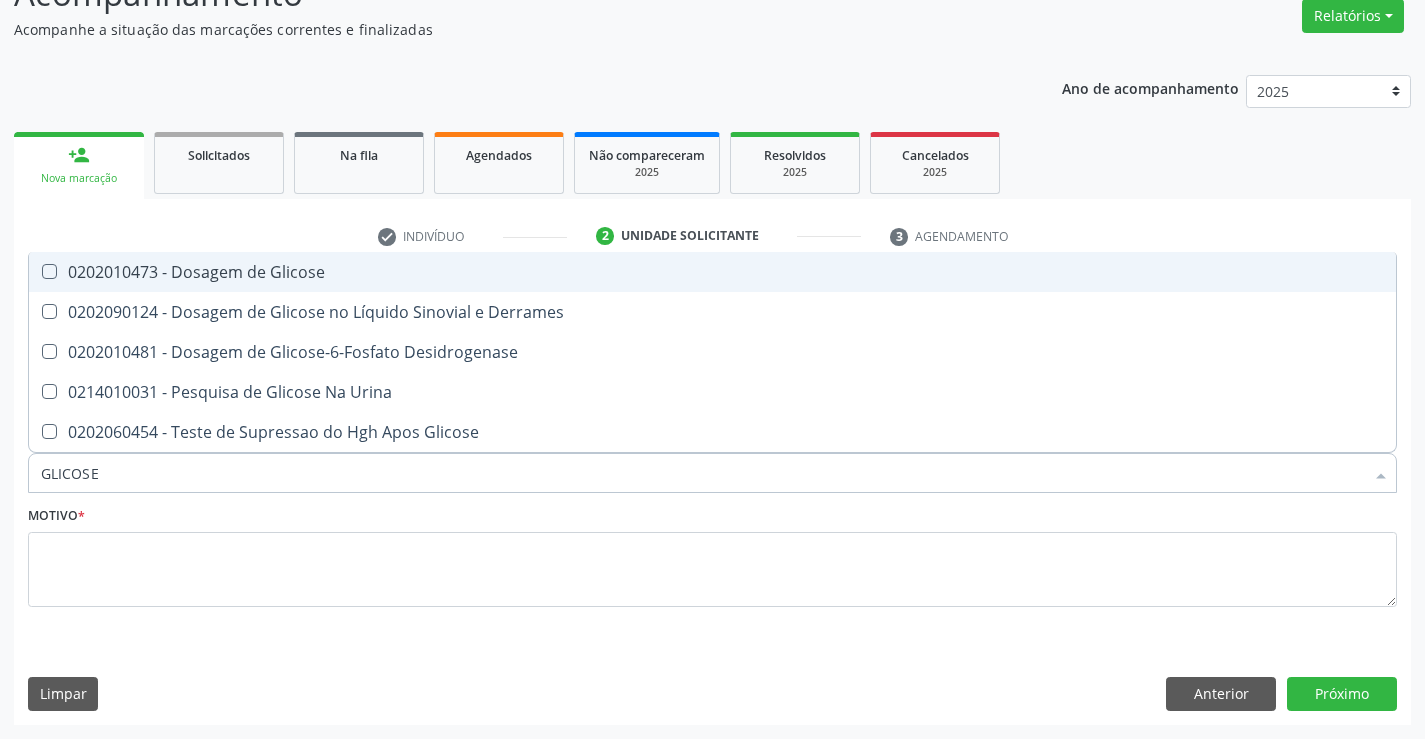 click on "0202010473 - Dosagem de Glicose" at bounding box center (712, 272) 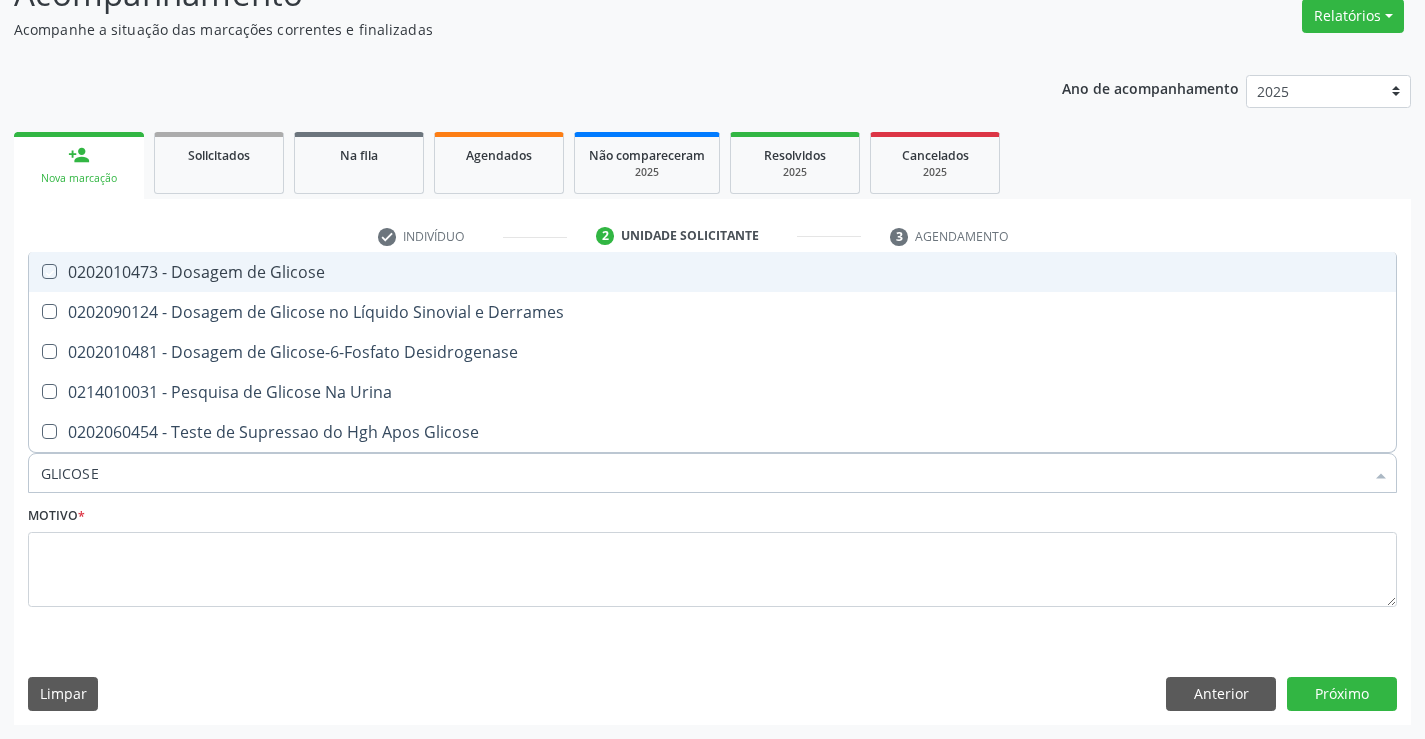 checkbox on "true" 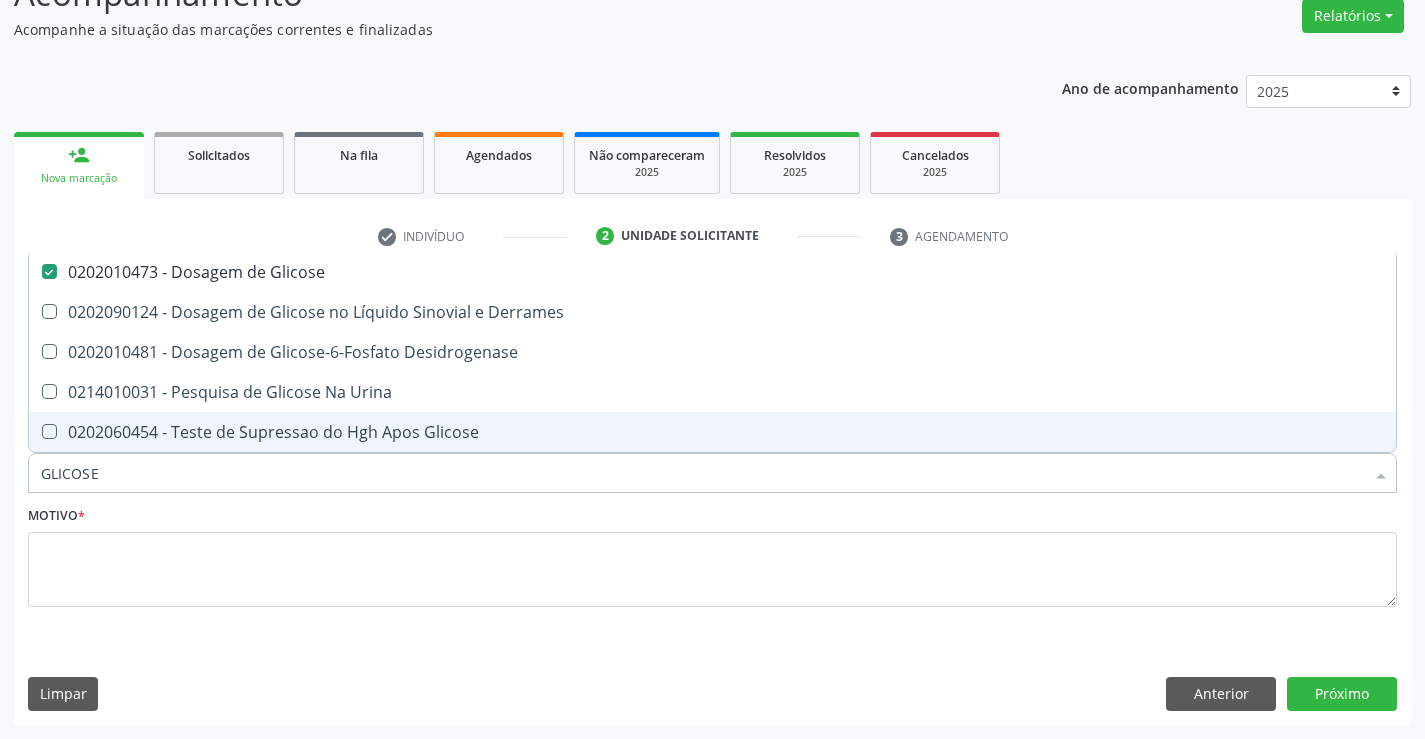 drag, startPoint x: 117, startPoint y: 467, endPoint x: 0, endPoint y: 482, distance: 117.95762 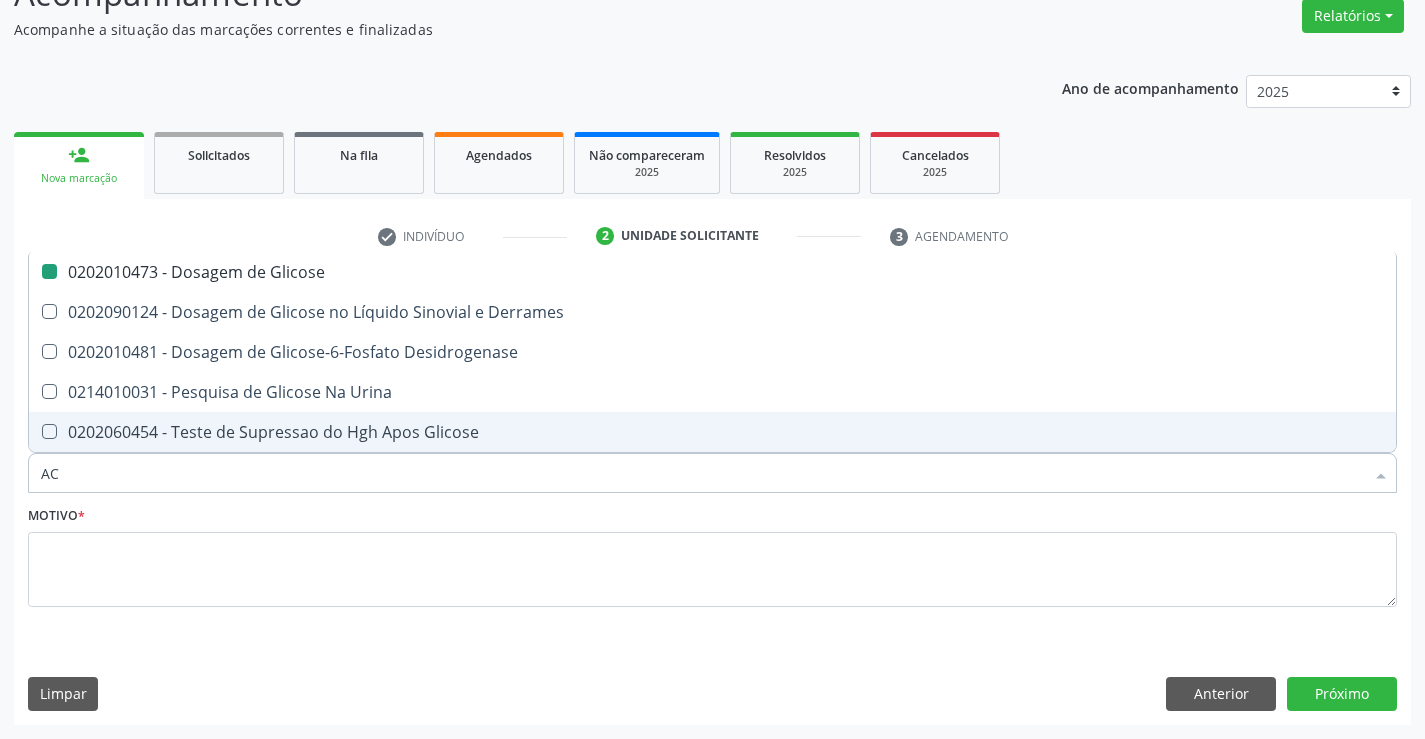 type on "ACI" 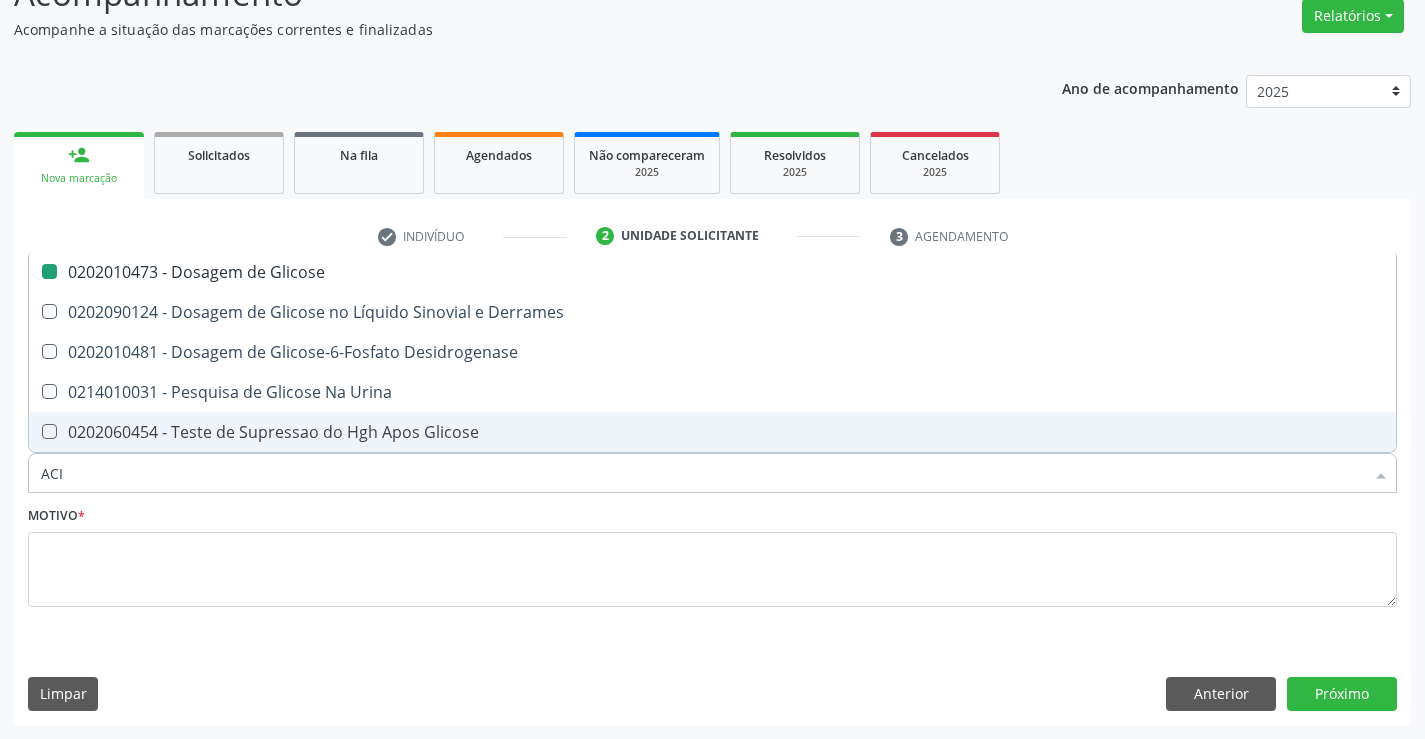 checkbox on "false" 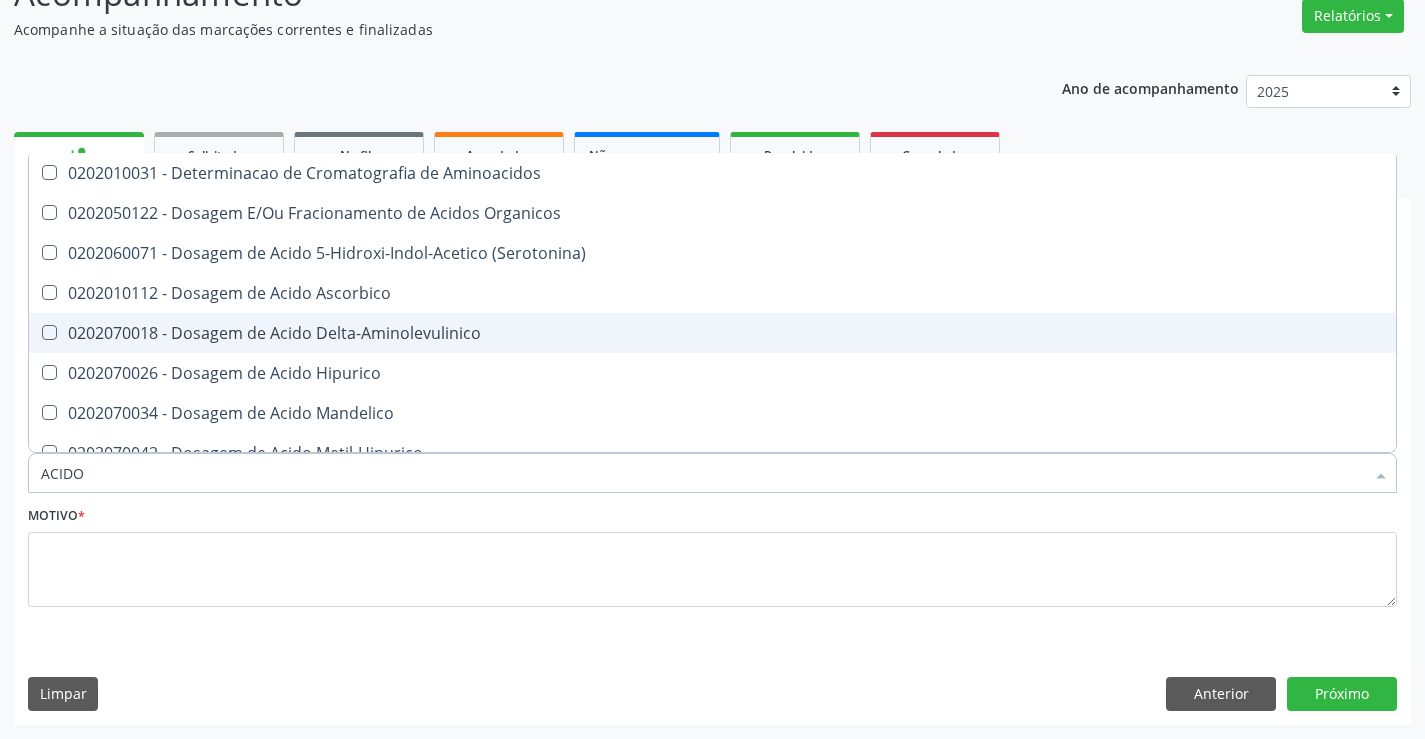 type on "ACIDO U" 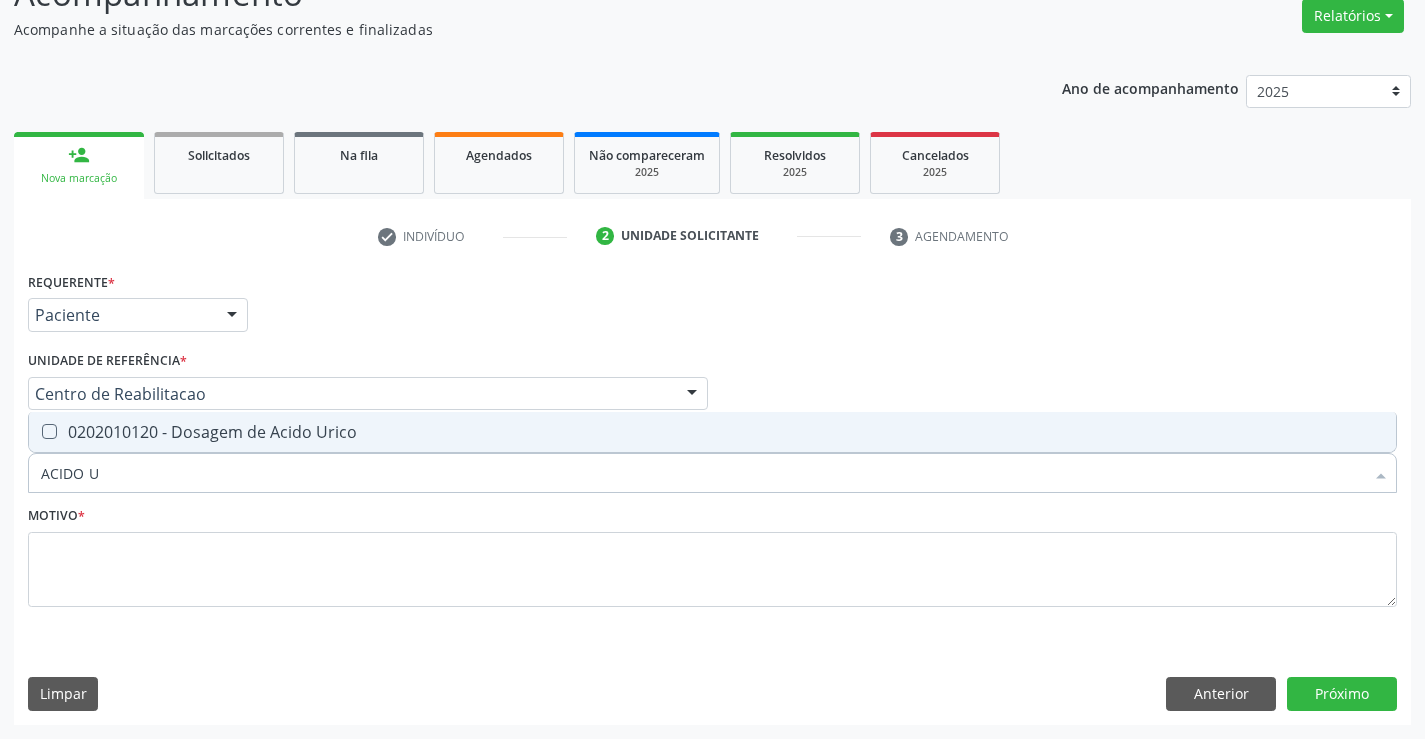 click on "0202010120 - Dosagem de Acido Urico" at bounding box center [712, 432] 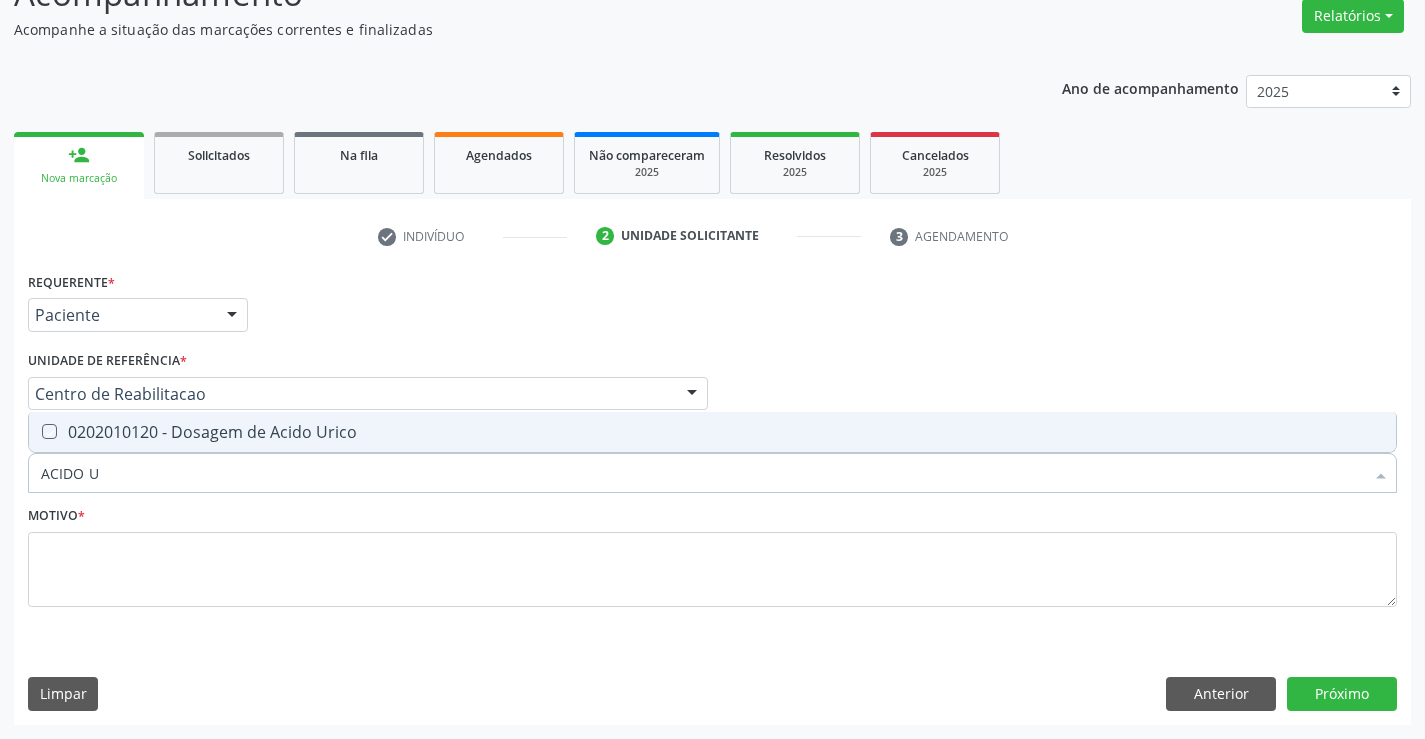 checkbox on "true" 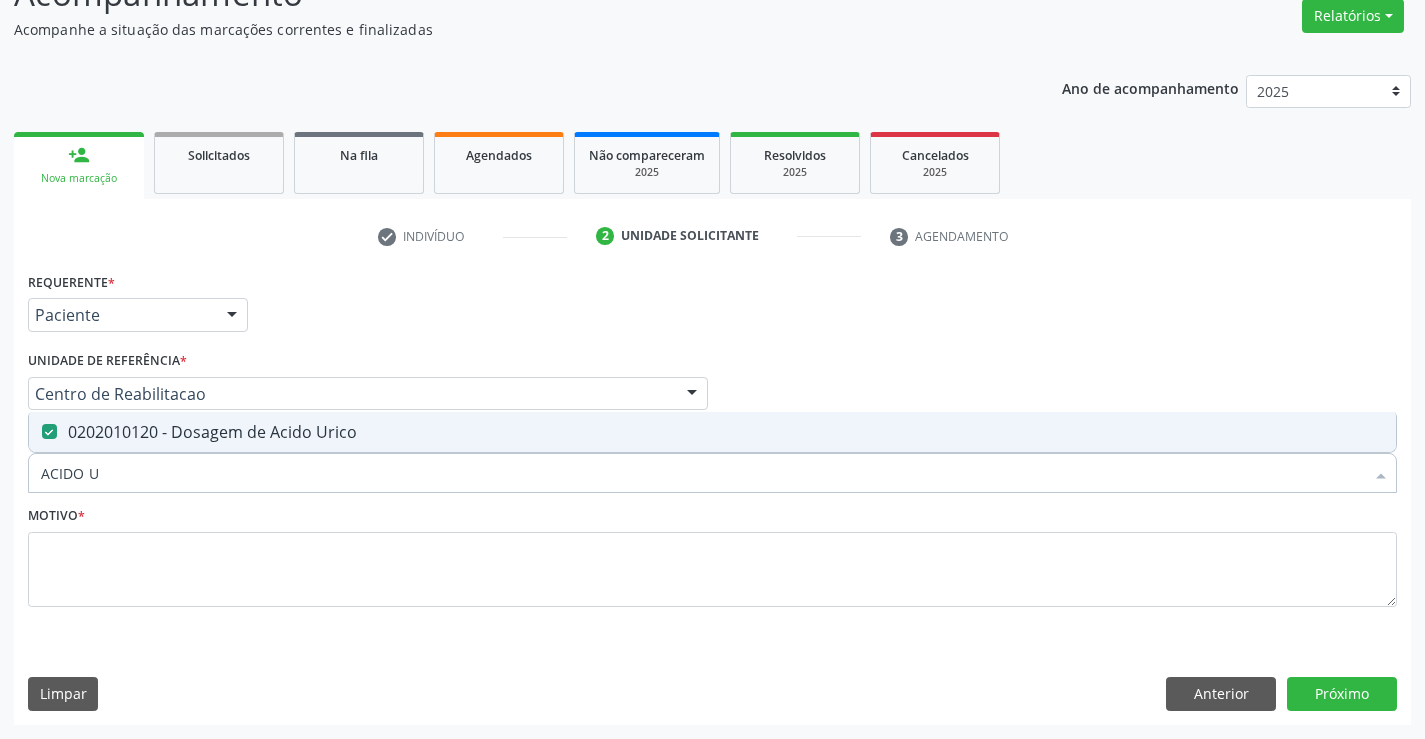 drag, startPoint x: 113, startPoint y: 463, endPoint x: 0, endPoint y: 497, distance: 118.004234 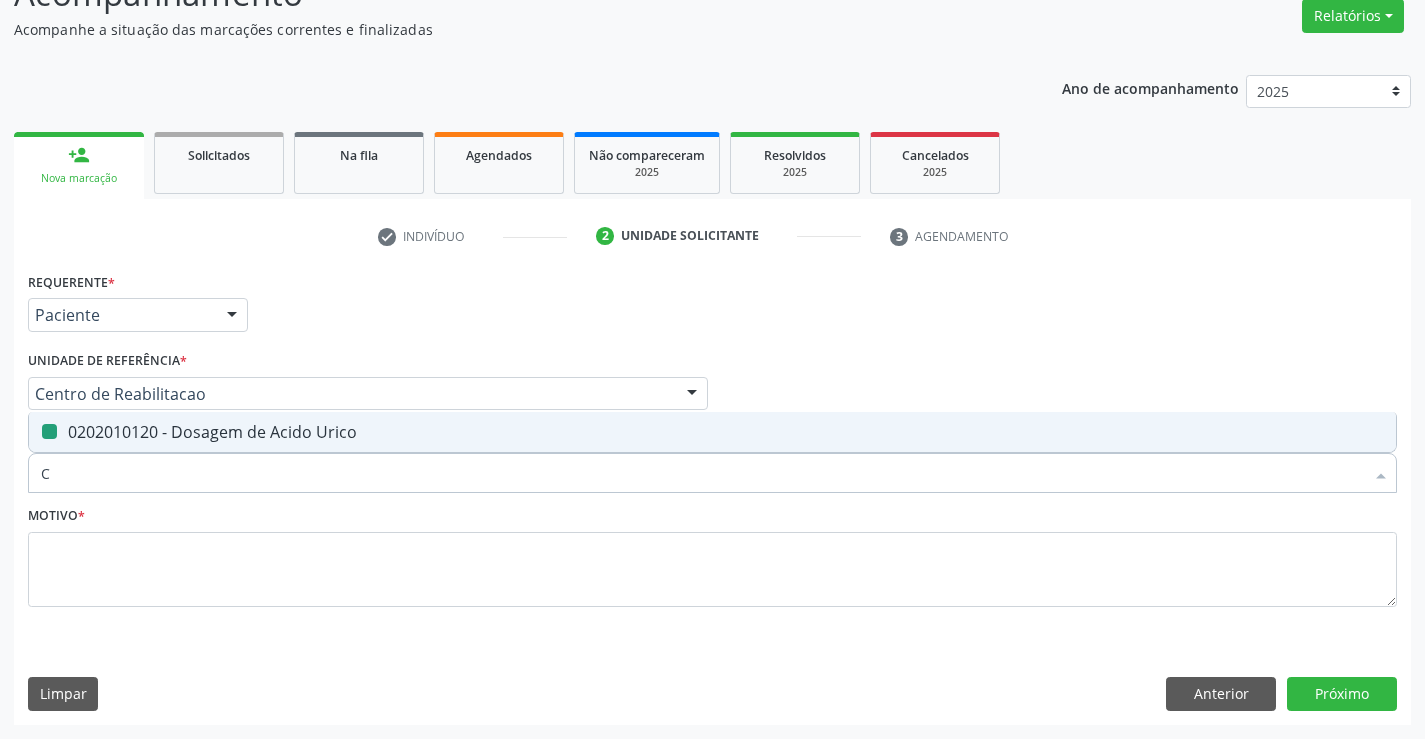type on "CR" 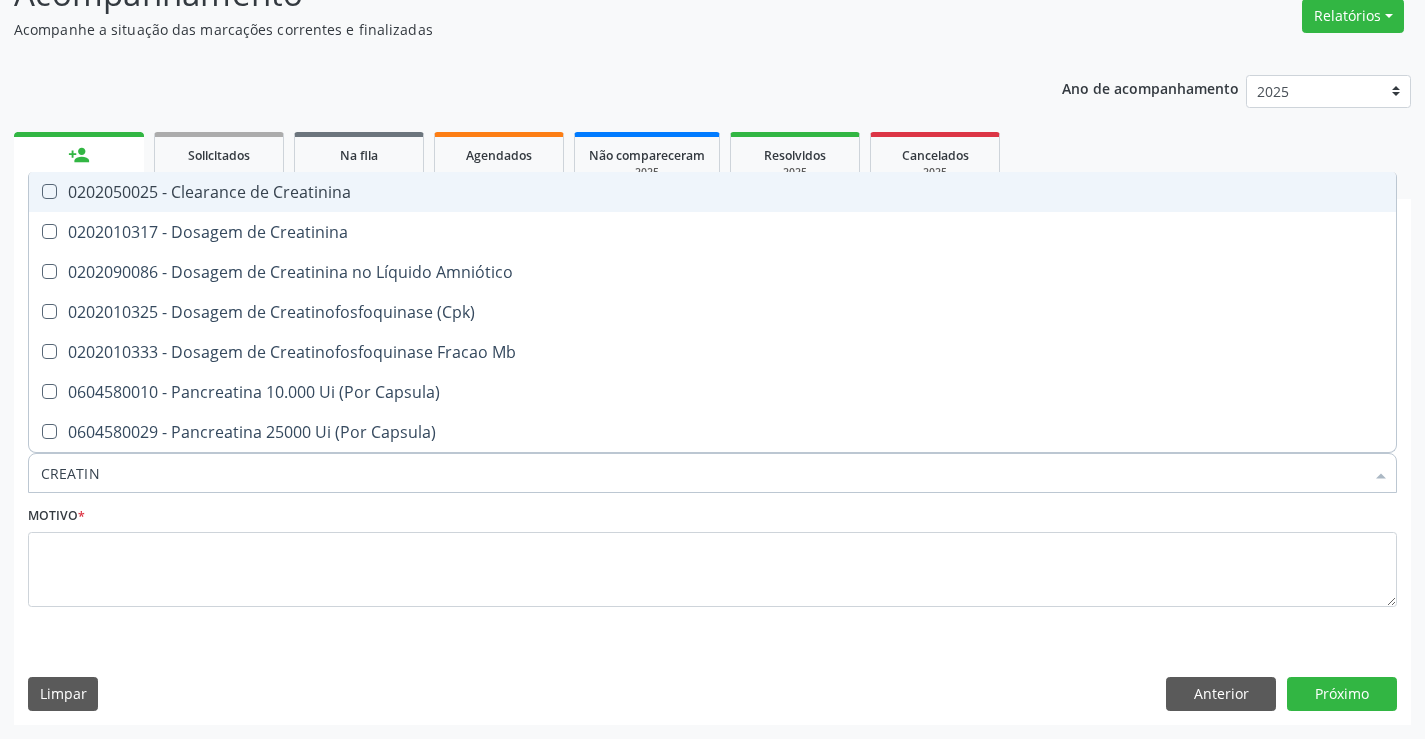 type on "CREATINI" 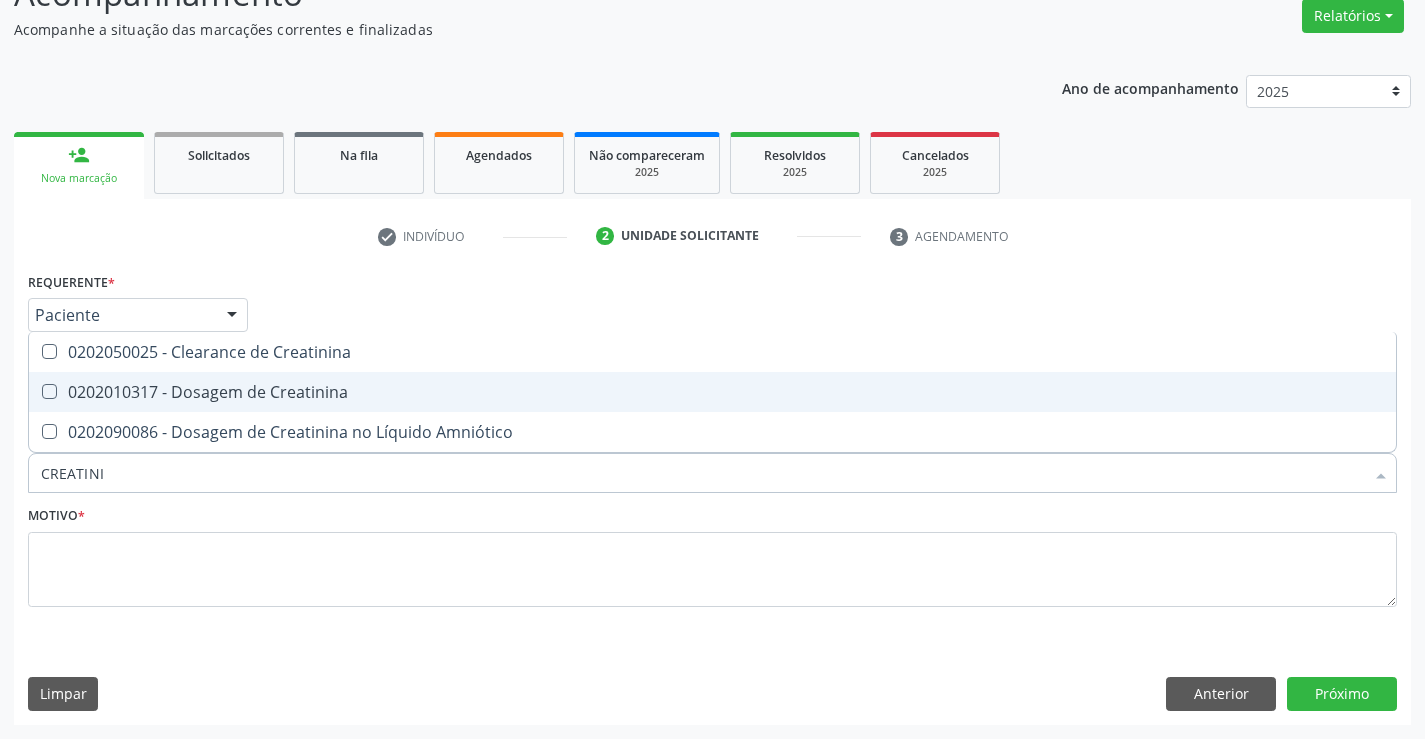 click on "0202010317 - Dosagem de Creatinina" at bounding box center [712, 392] 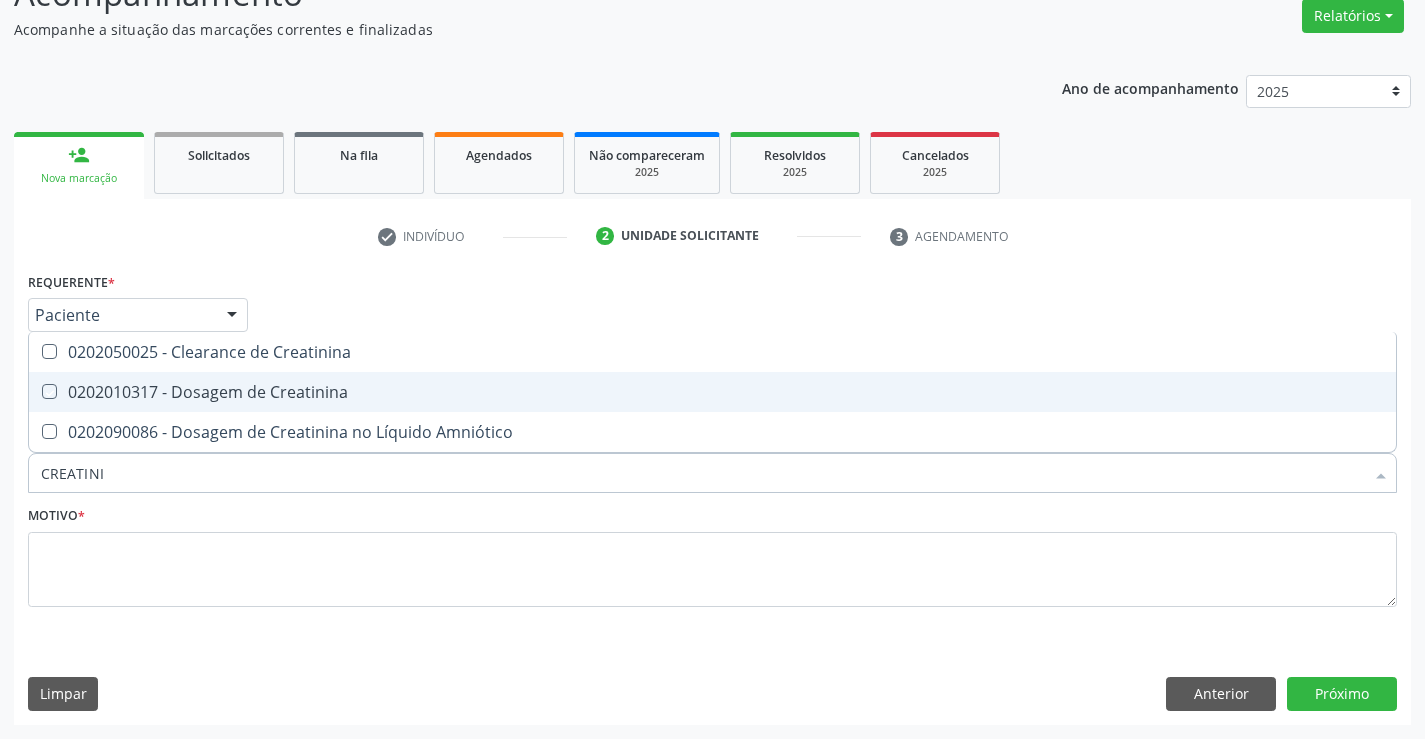 checkbox on "true" 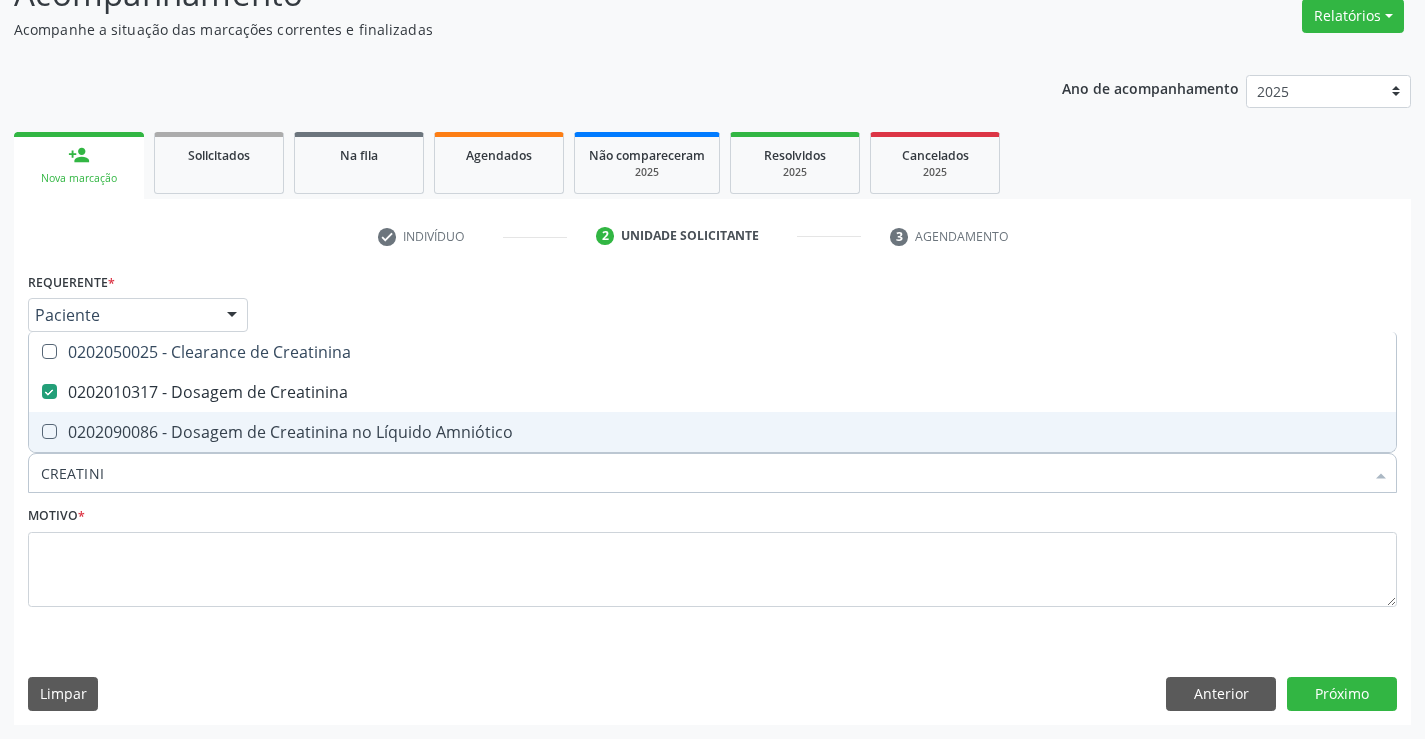 drag, startPoint x: 125, startPoint y: 480, endPoint x: 0, endPoint y: 488, distance: 125.25574 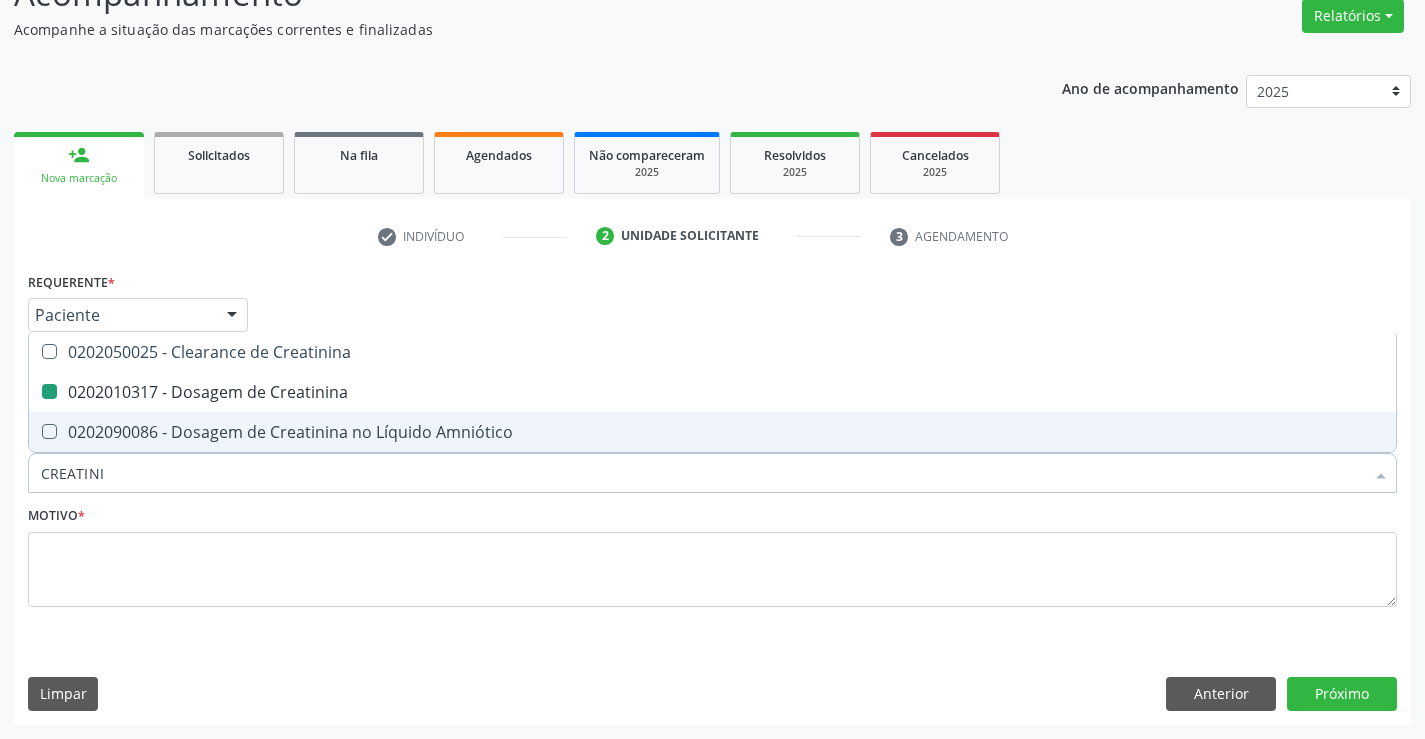 type on "U" 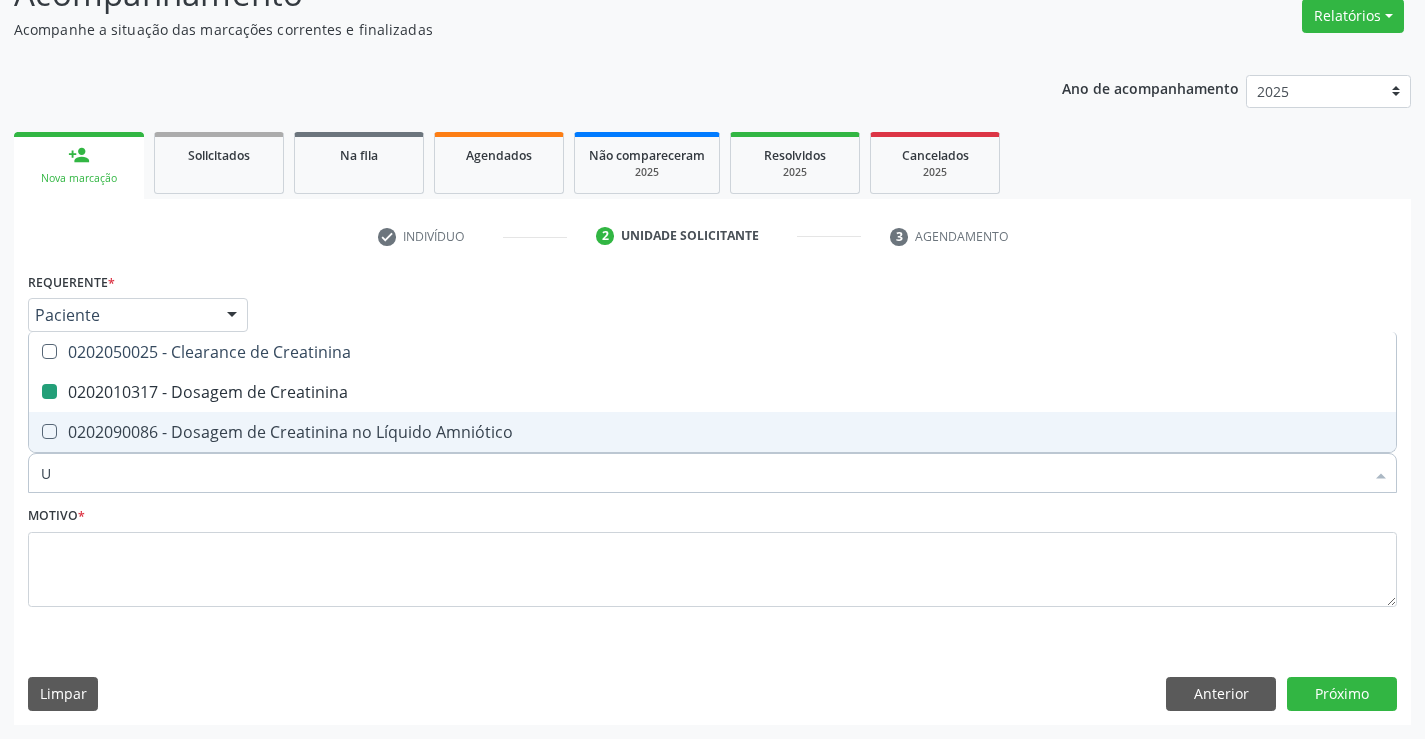 checkbox on "false" 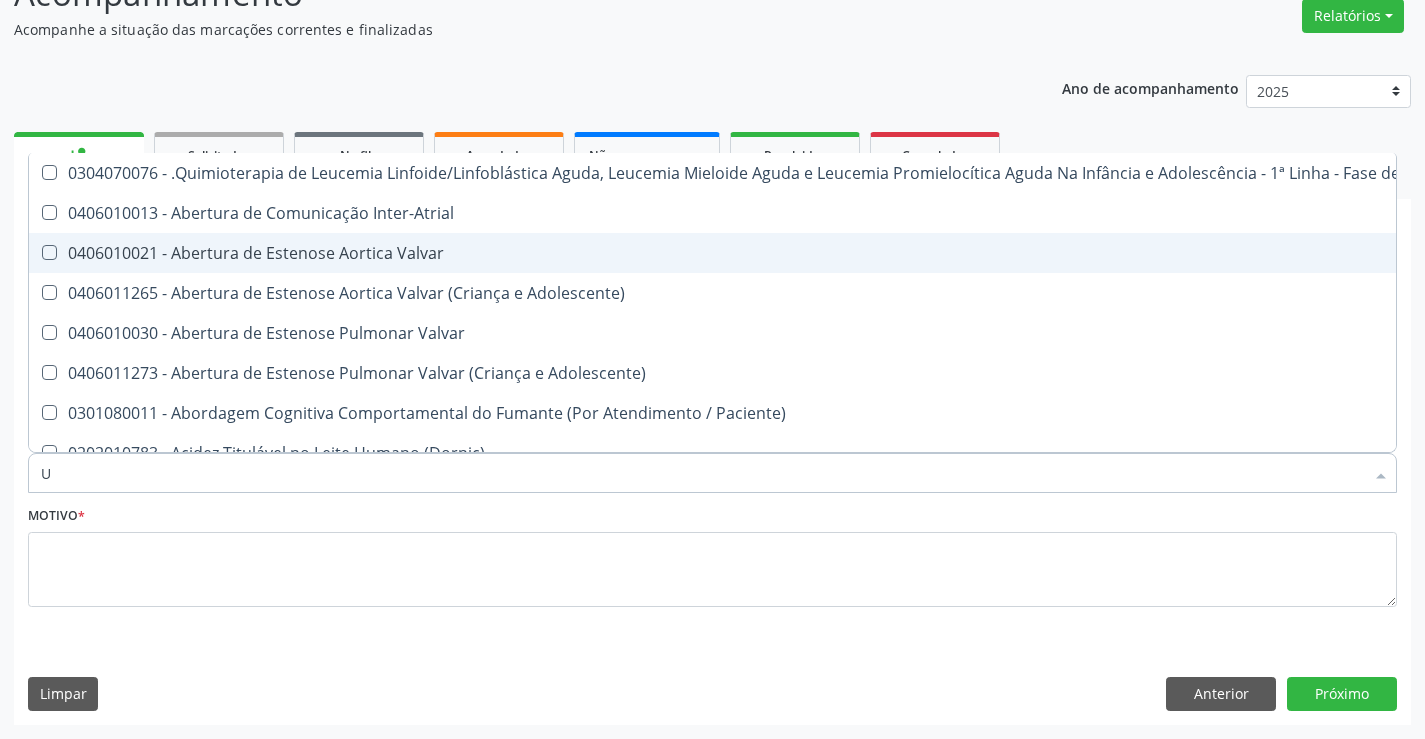 type on "UR" 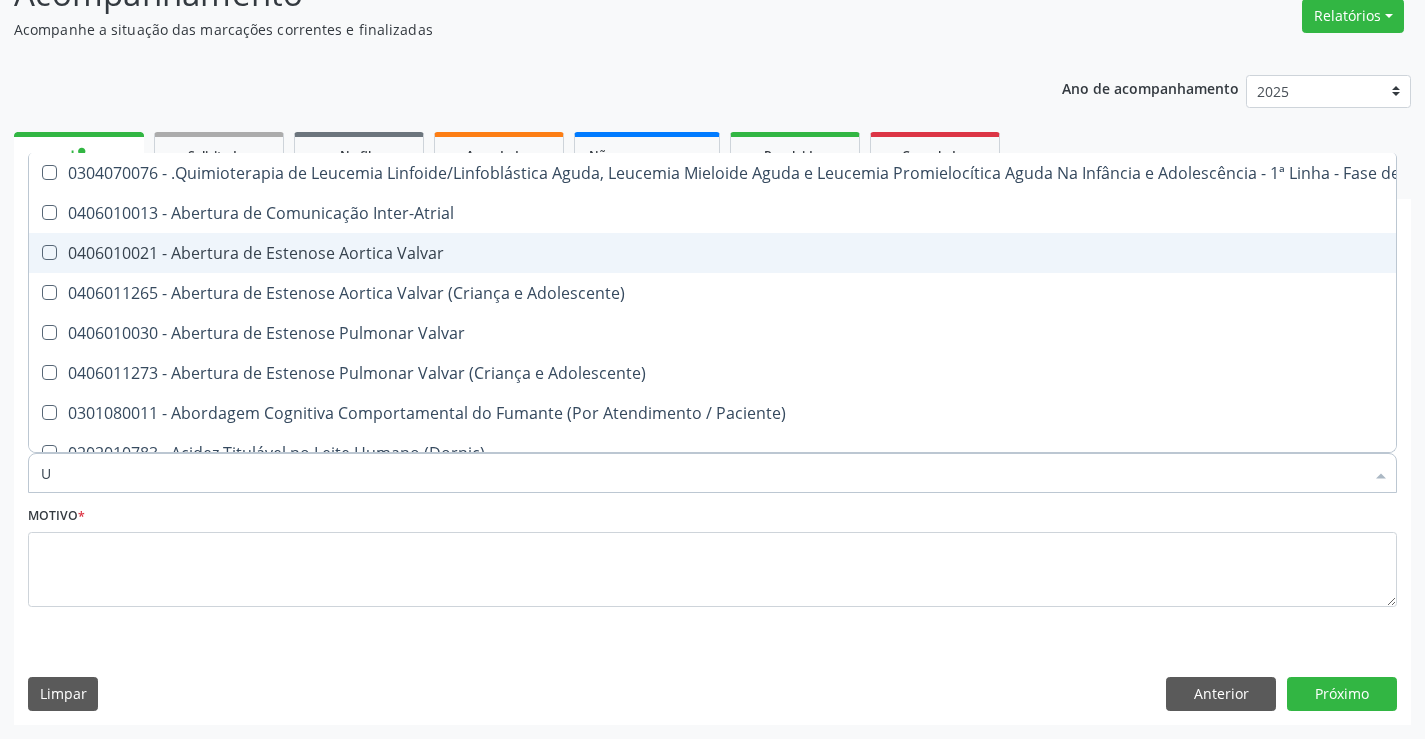 checkbox on "true" 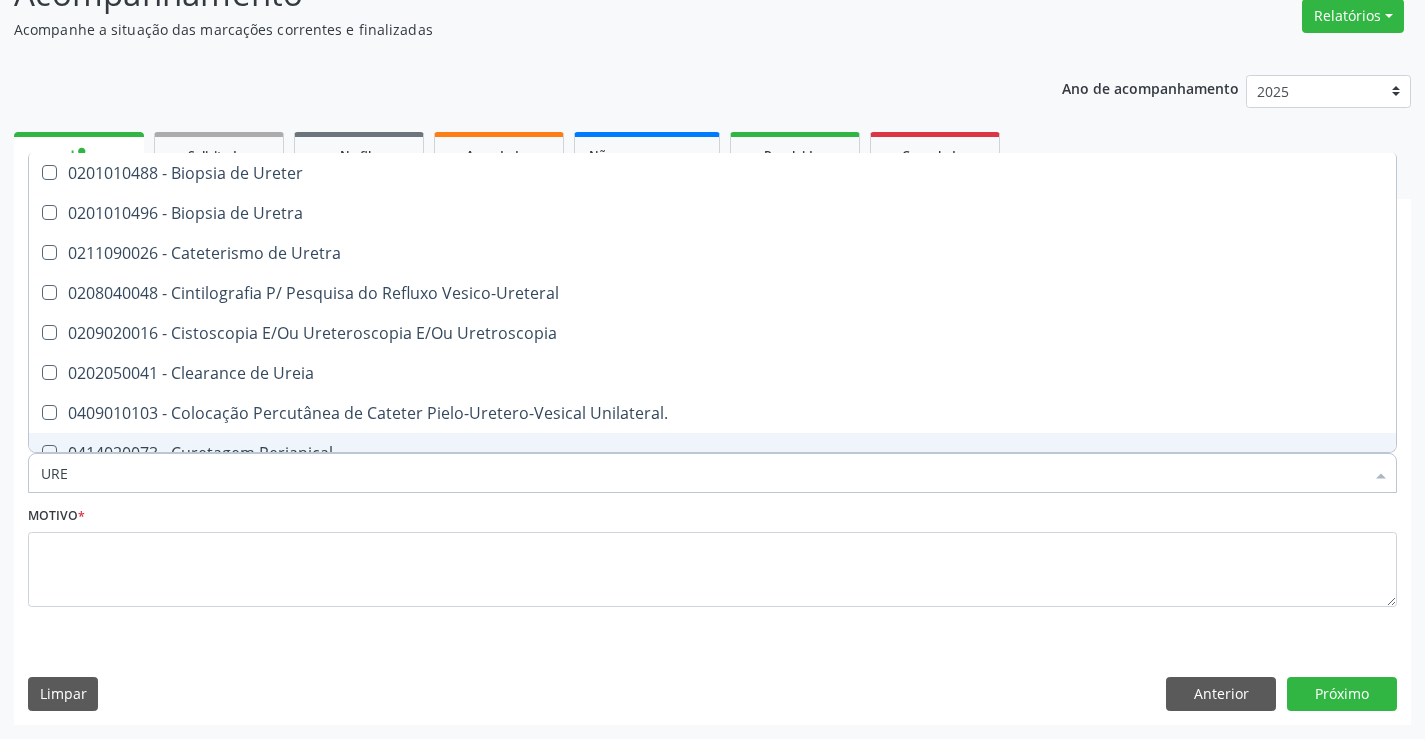 type on "UREI" 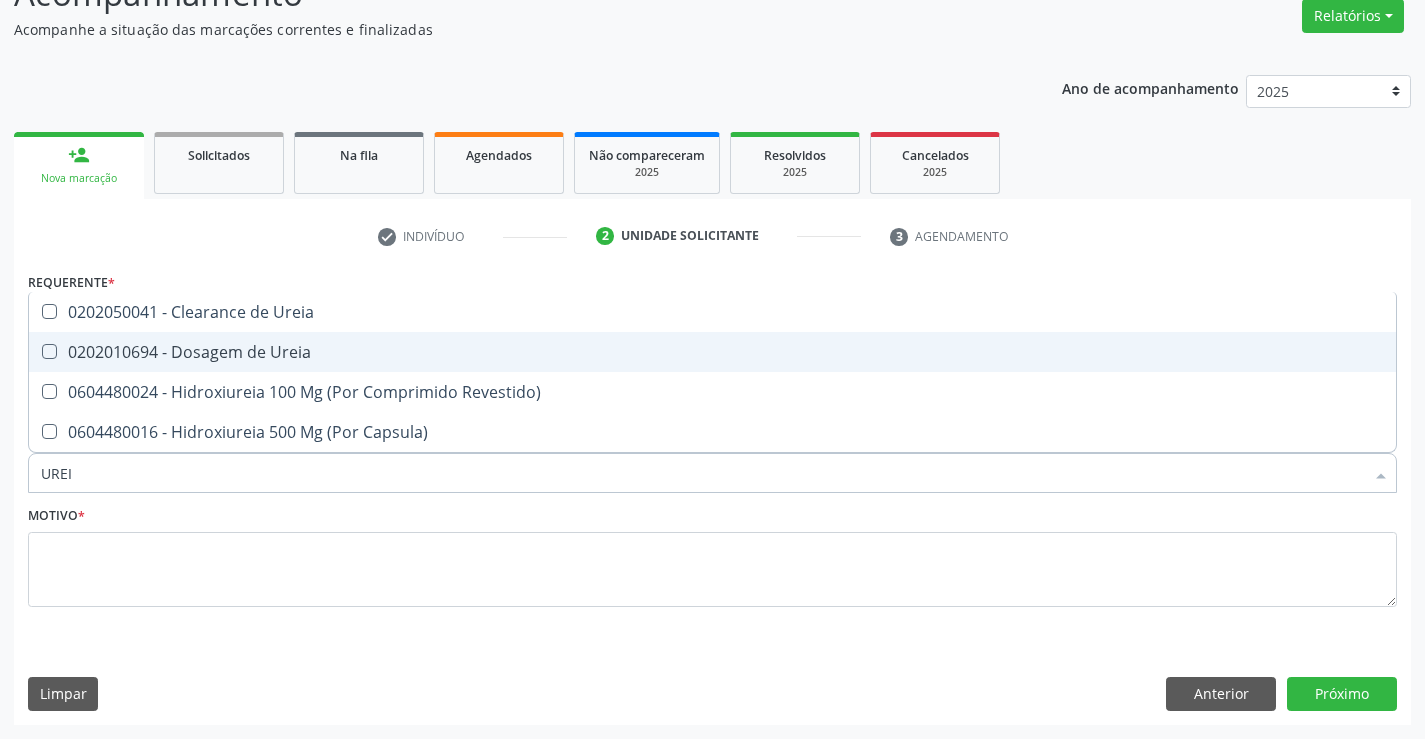 click at bounding box center (49, 351) 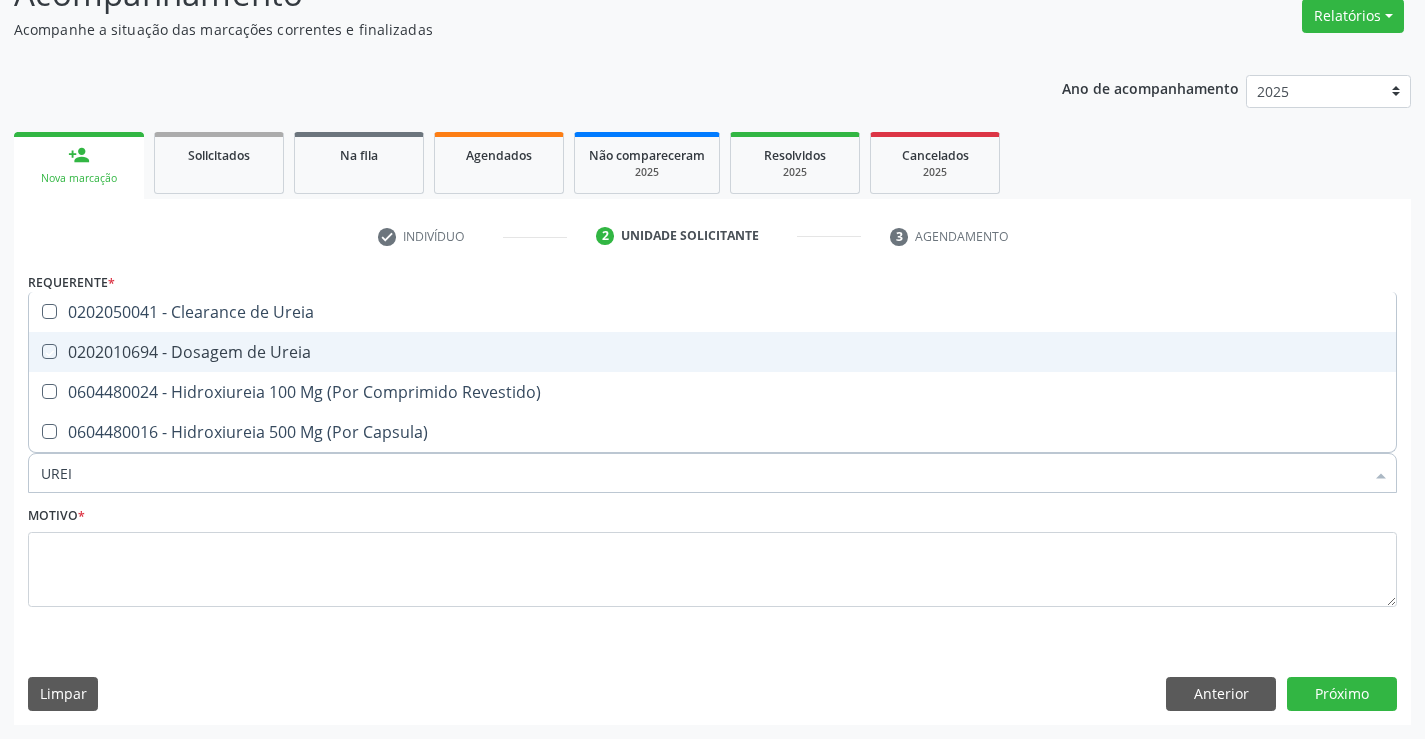 click at bounding box center [35, 351] 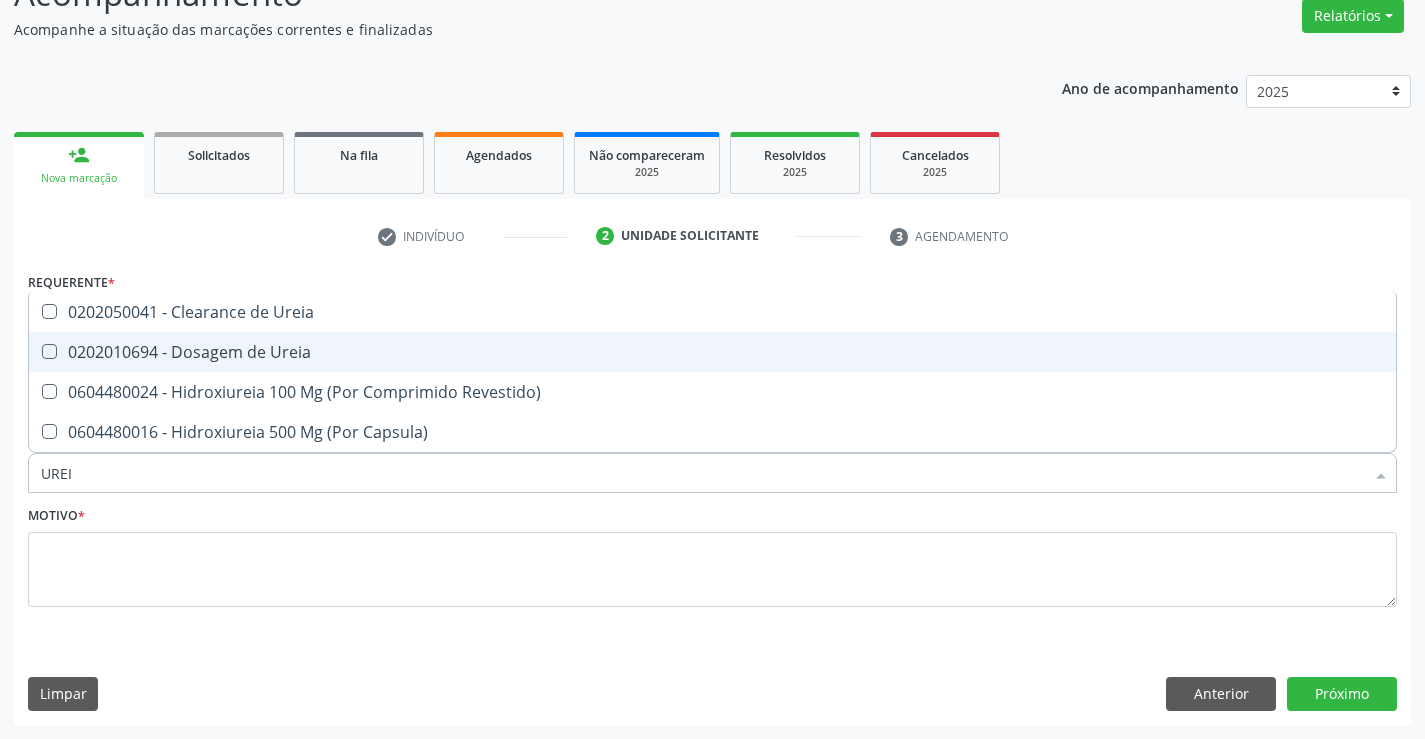 checkbox on "true" 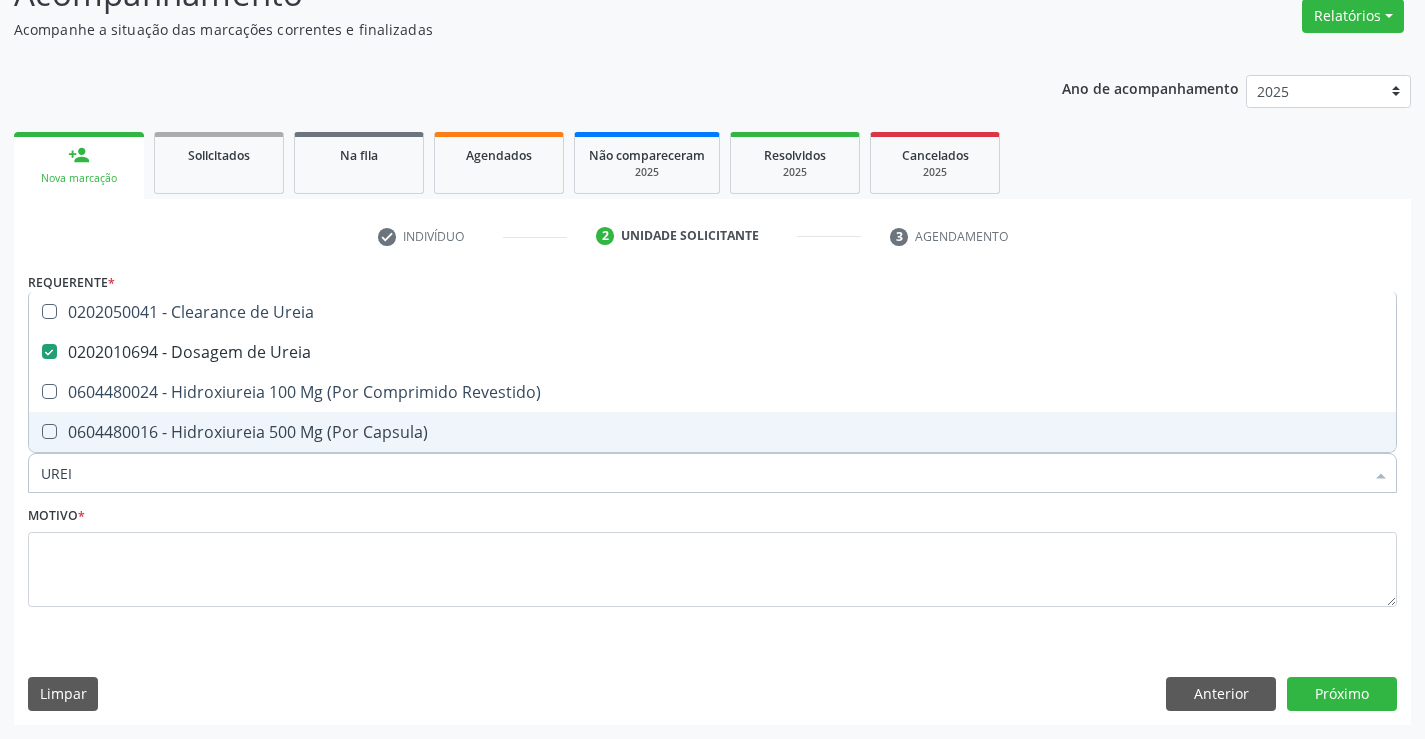 drag, startPoint x: 97, startPoint y: 476, endPoint x: 0, endPoint y: 476, distance: 97 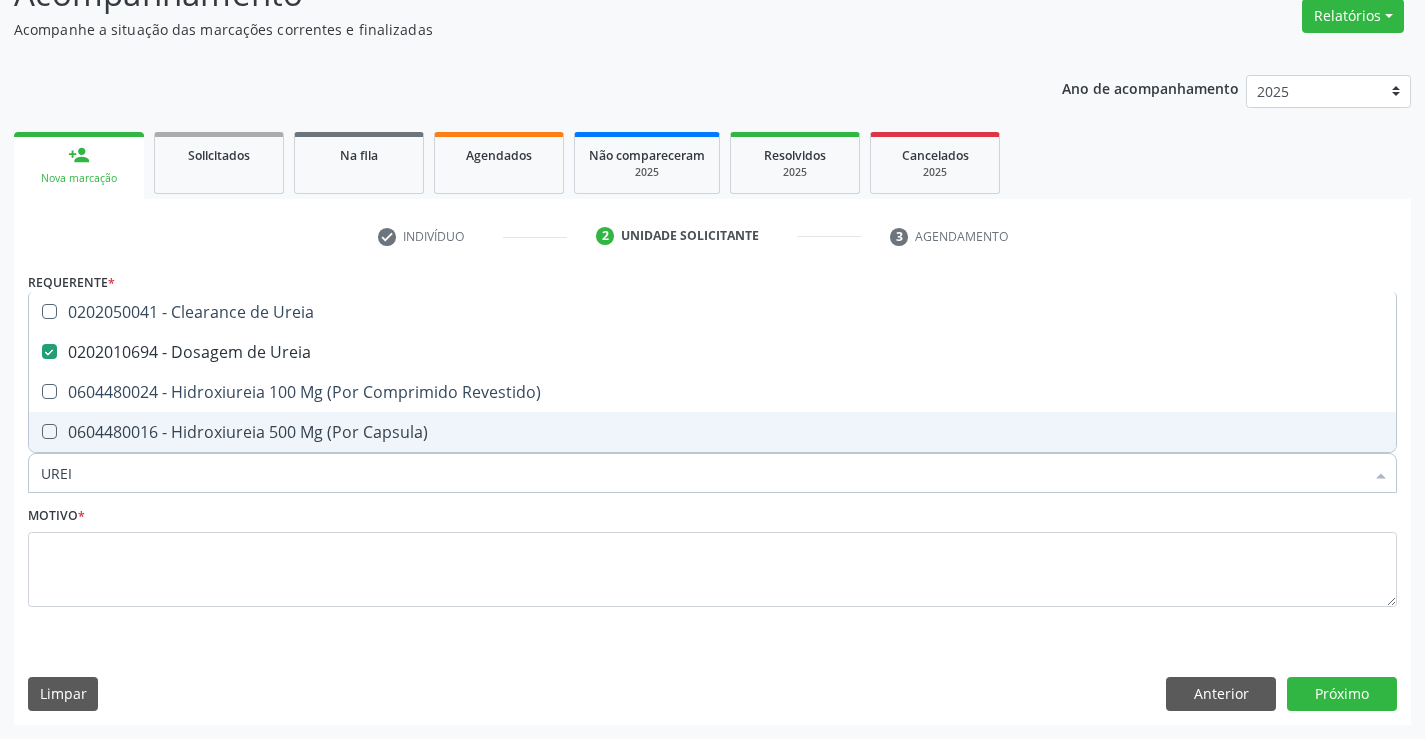 click on "Acompanhamento
Acompanhe a situação das marcações correntes e finalizadas
Relatórios
Acompanhamento
Consolidado
Agendamentos
Procedimentos realizados
Ano de acompanhamento
2025 2024
person_add
Nova marcação
Solicitados   Na fila   Agendados   Não compareceram
2025
Resolvidos
2025
Cancelados
2025
check
Indivíduo
2
Unidade solicitante
3
Agendamento
CNS
*
[PHONE]       done
Nome
*
[FIRST] [MIDDLE] [LAST] [LAST]
[FIRST] [MIDDLE] [LAST] [LAST]
CNS:
[PHONE]
CPF:    --   Nascimento:
[DATE]
Nenhum resultado encontrado para: "   "
Digite o nome
Sexo
*" at bounding box center (712, 341) 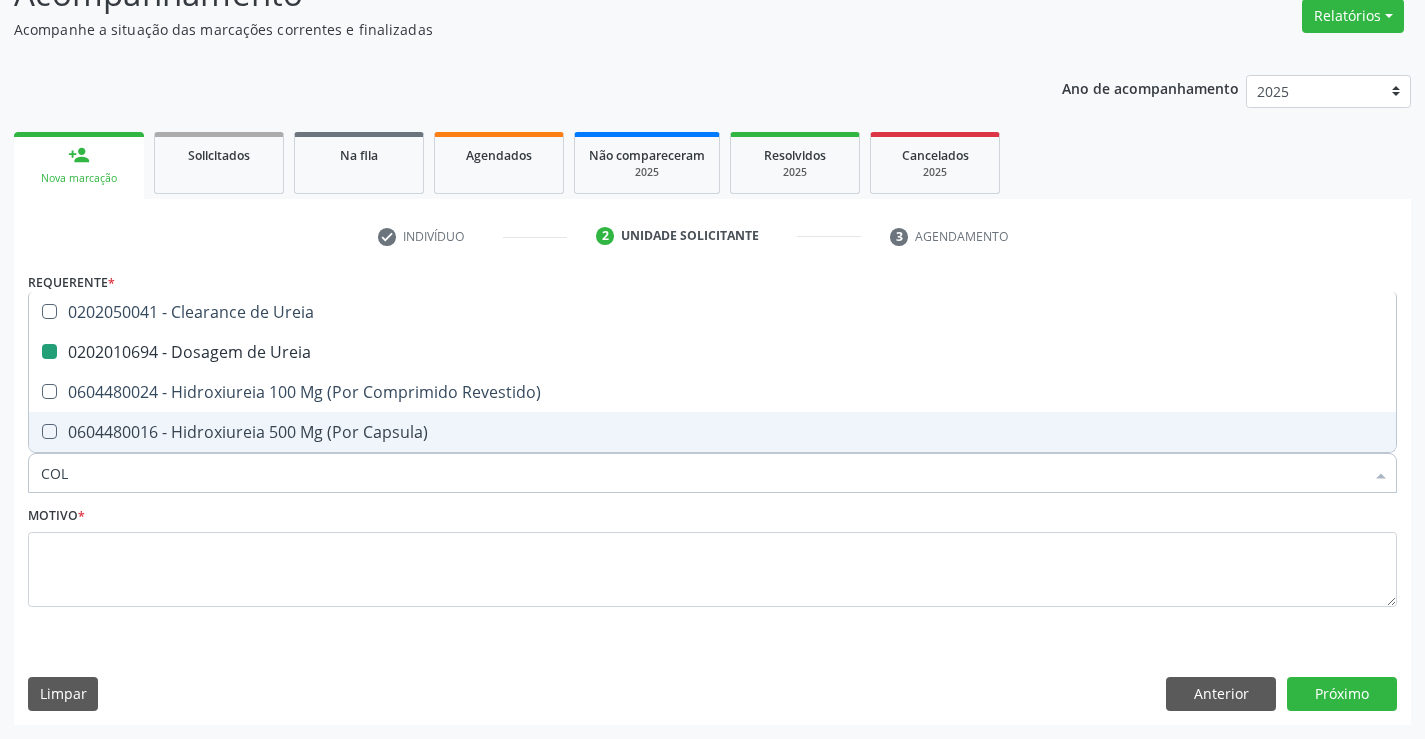 type on "COLE" 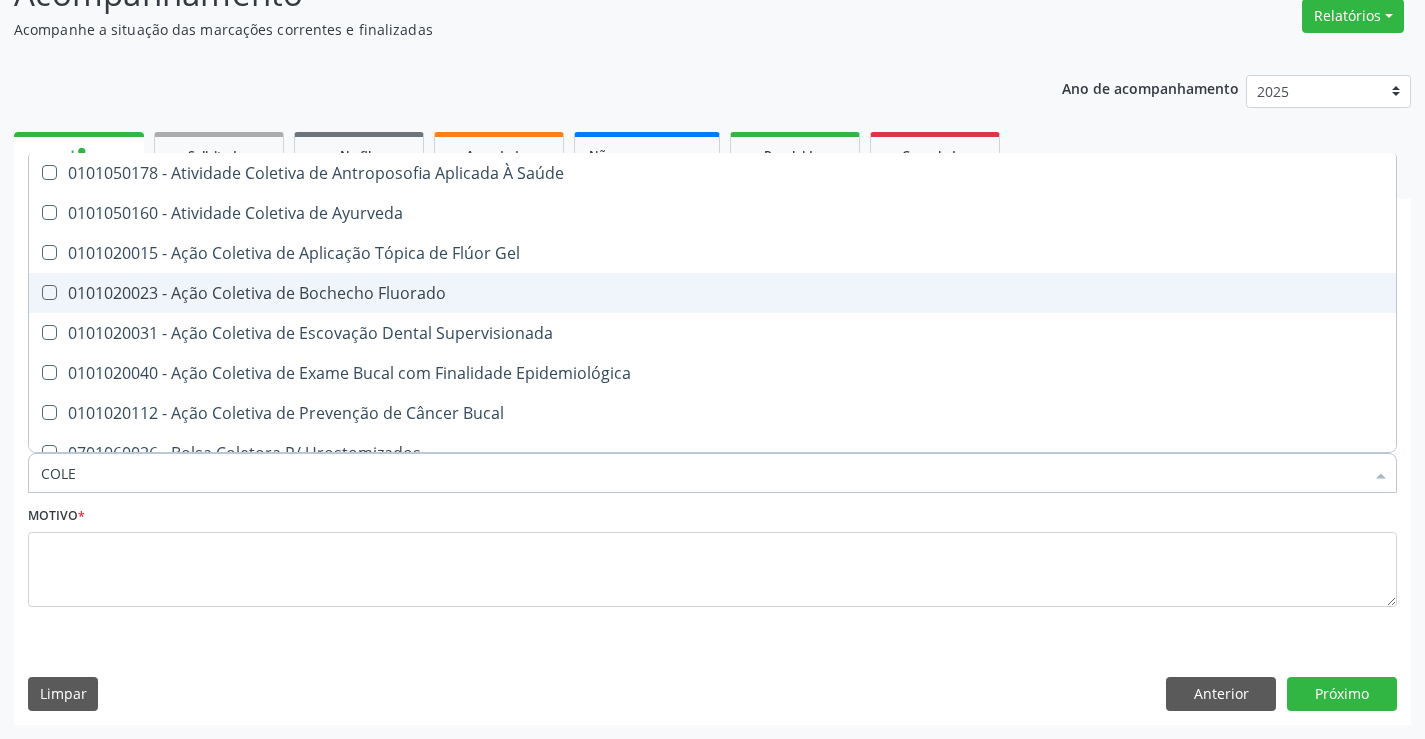 type on "COLES" 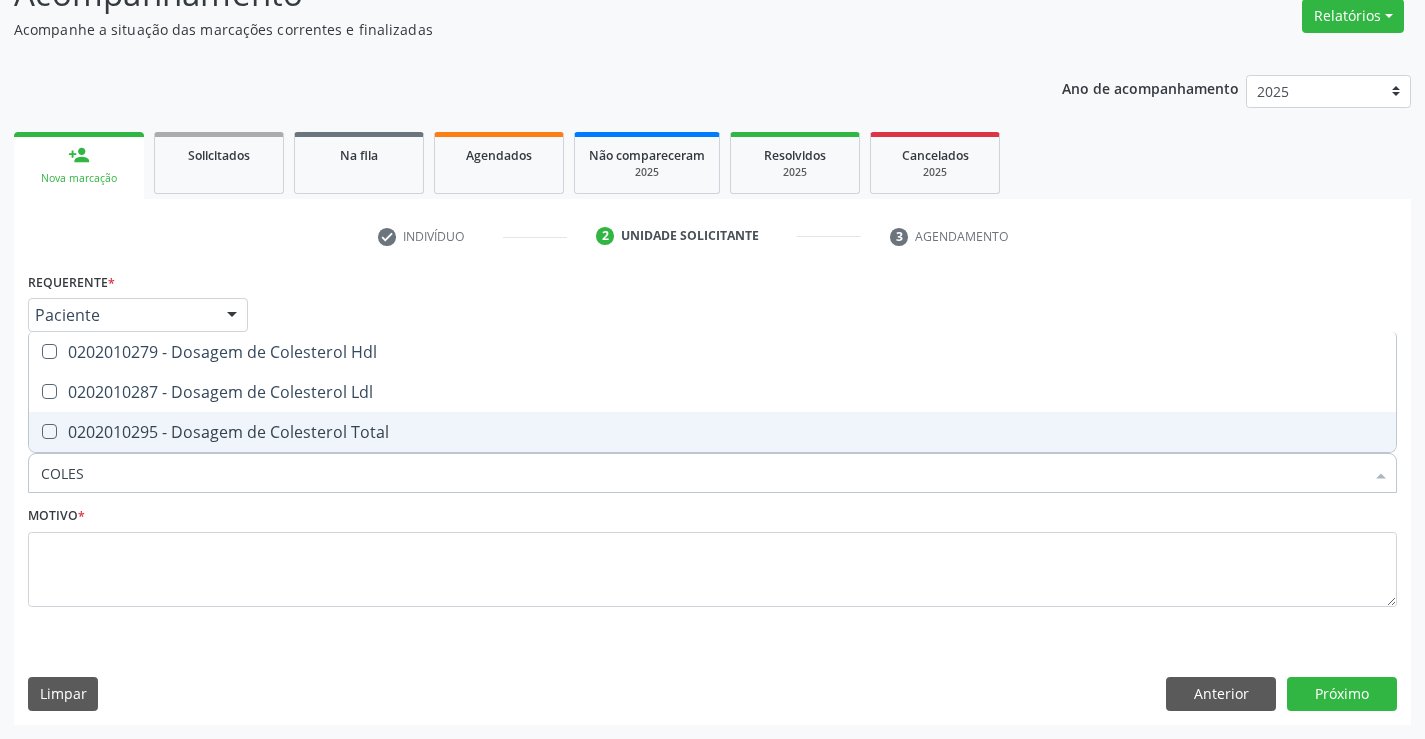 click at bounding box center [49, 431] 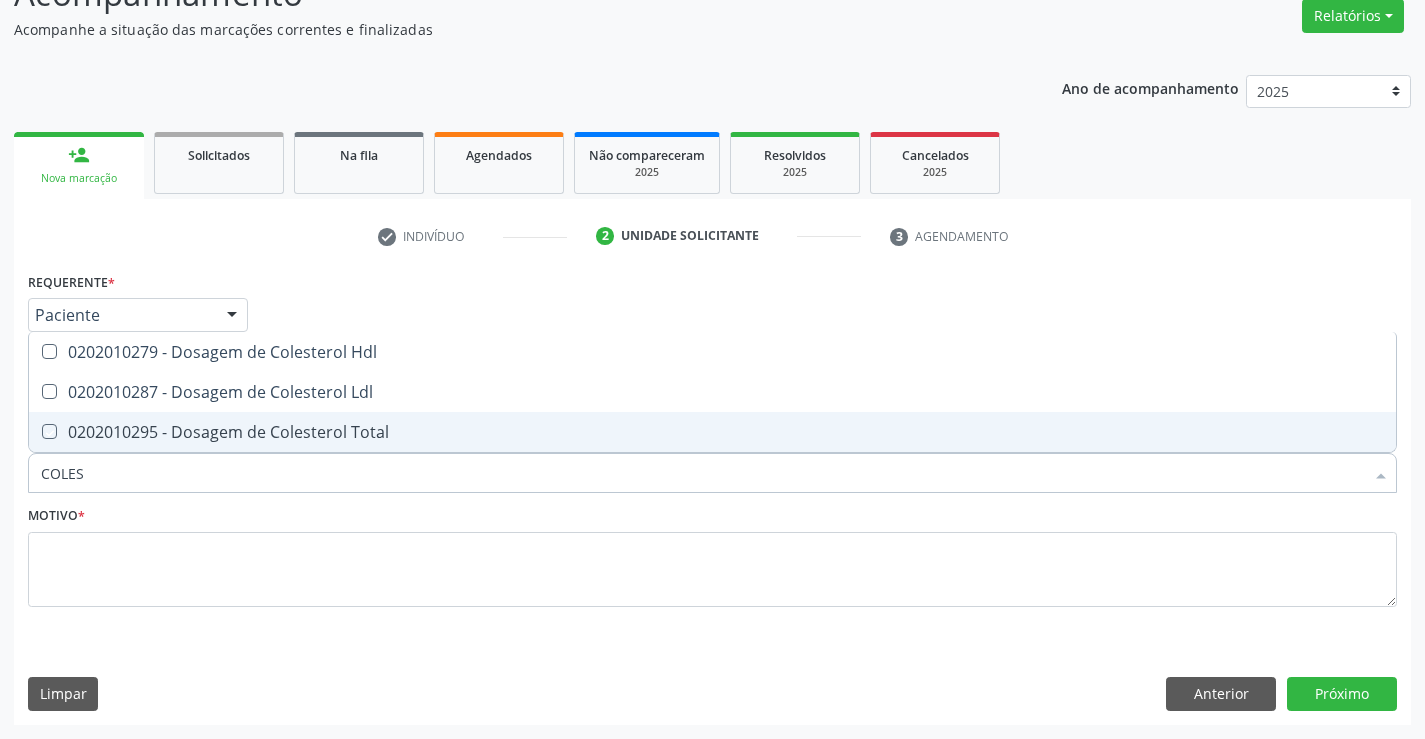 click at bounding box center (35, 431) 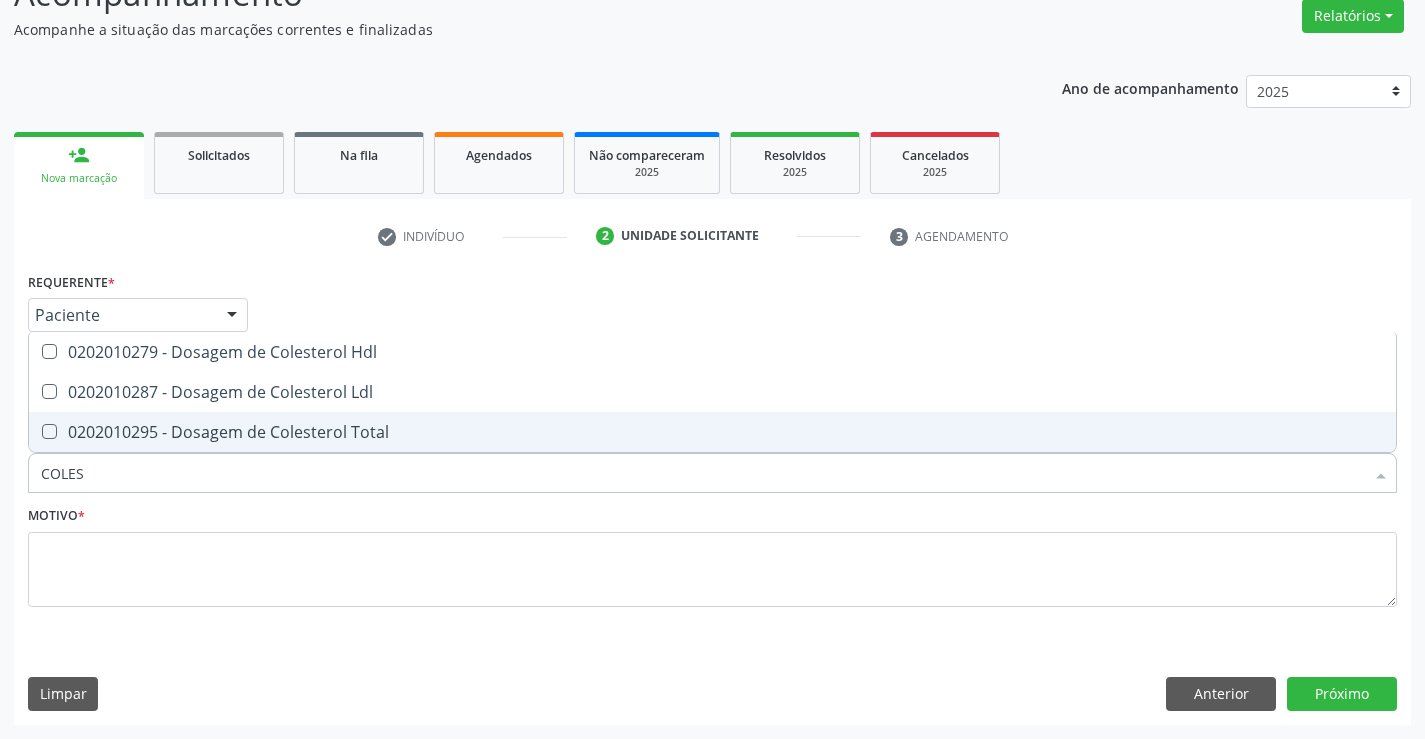 checkbox on "true" 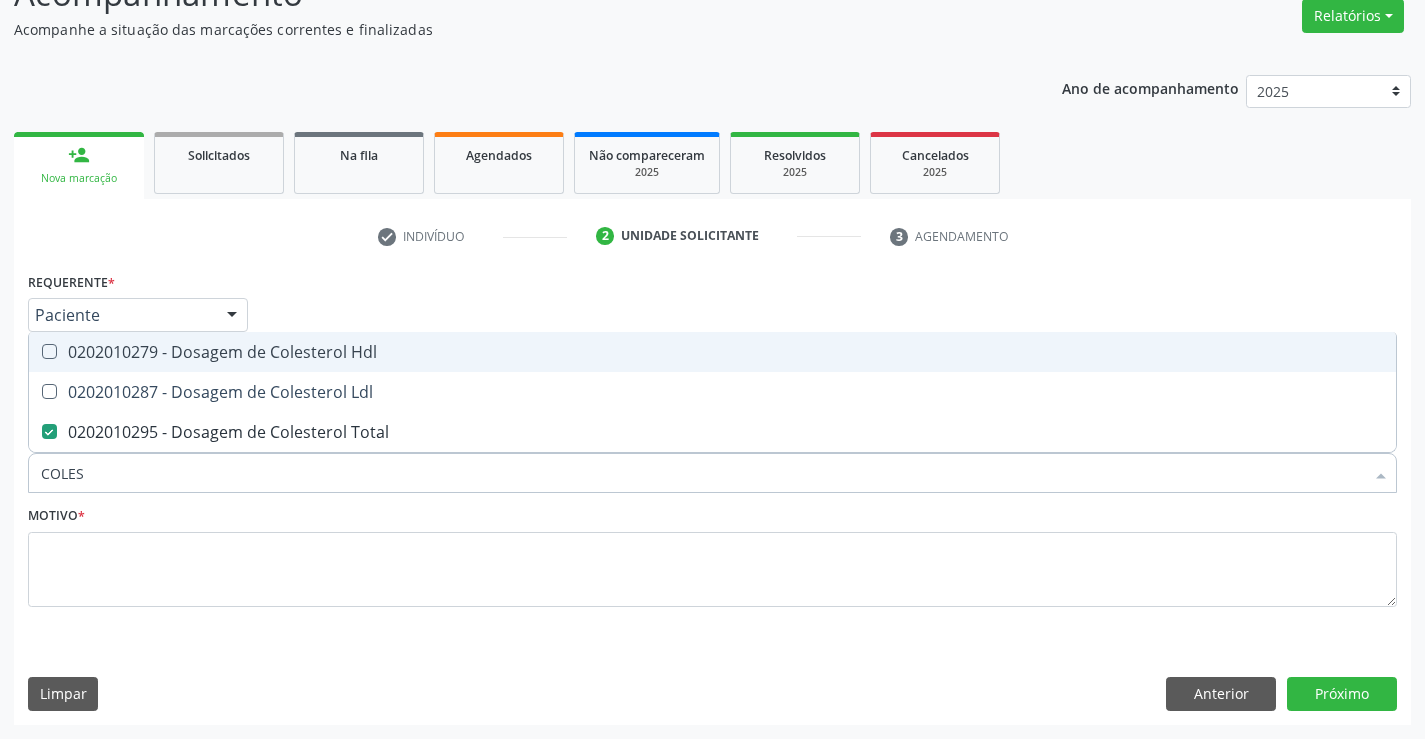 click on "0202010279 - Dosagem de Colesterol Hdl" at bounding box center (712, 352) 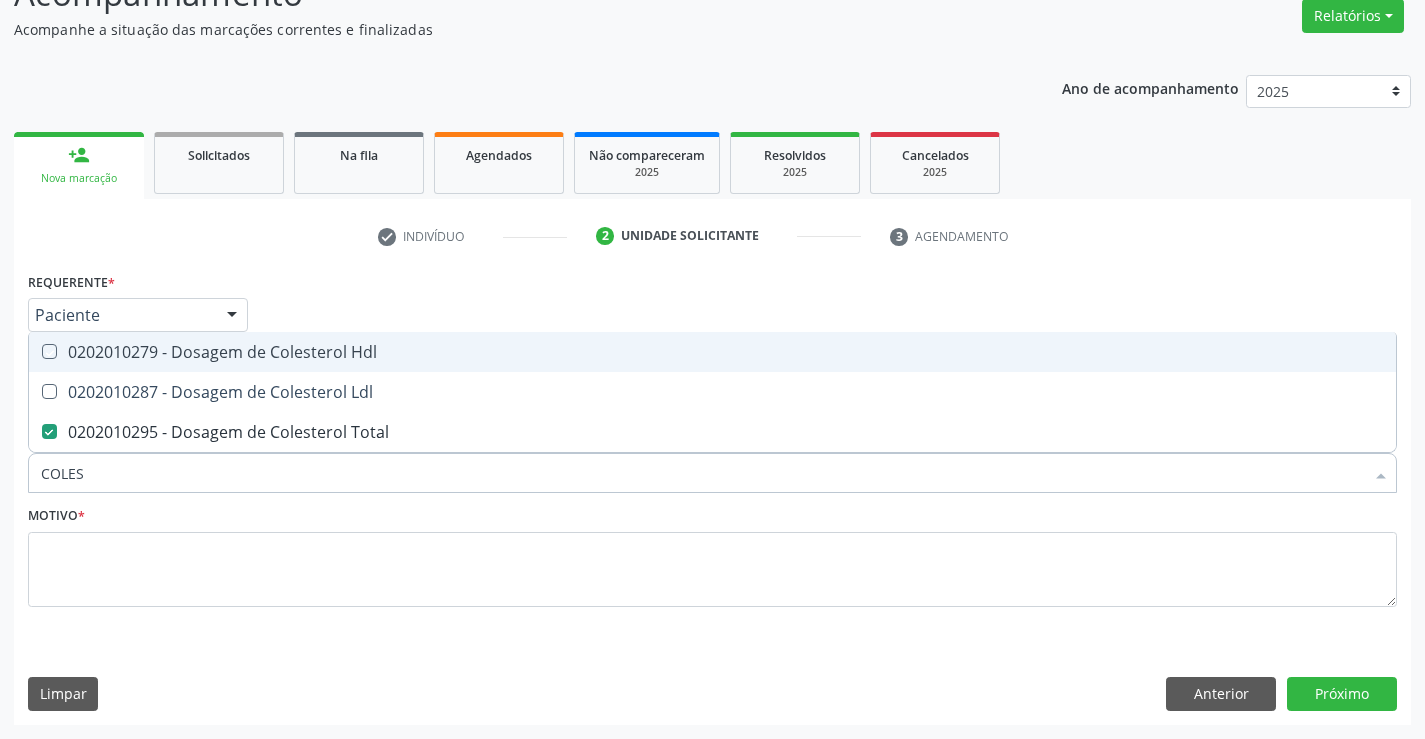 checkbox on "true" 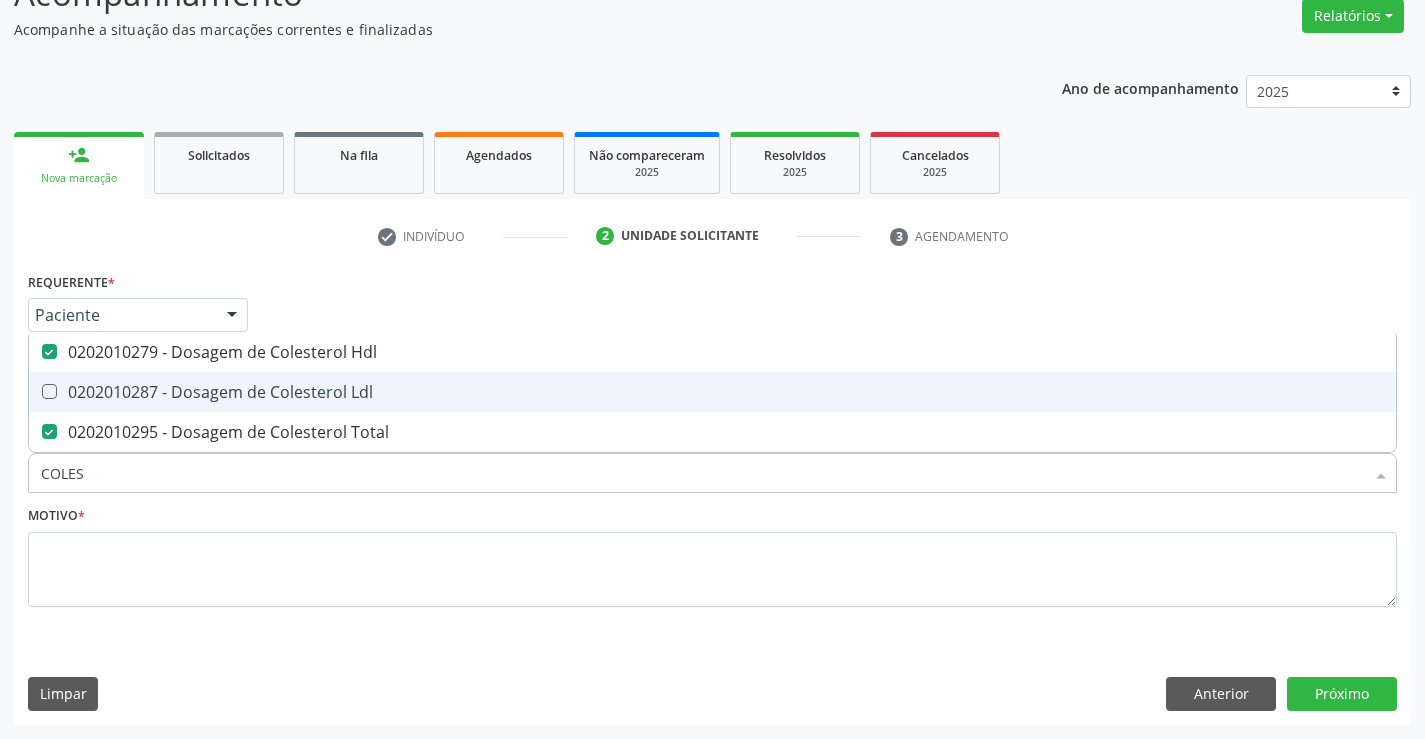 click on "0202010287 - Dosagem de Colesterol Ldl" at bounding box center (712, 392) 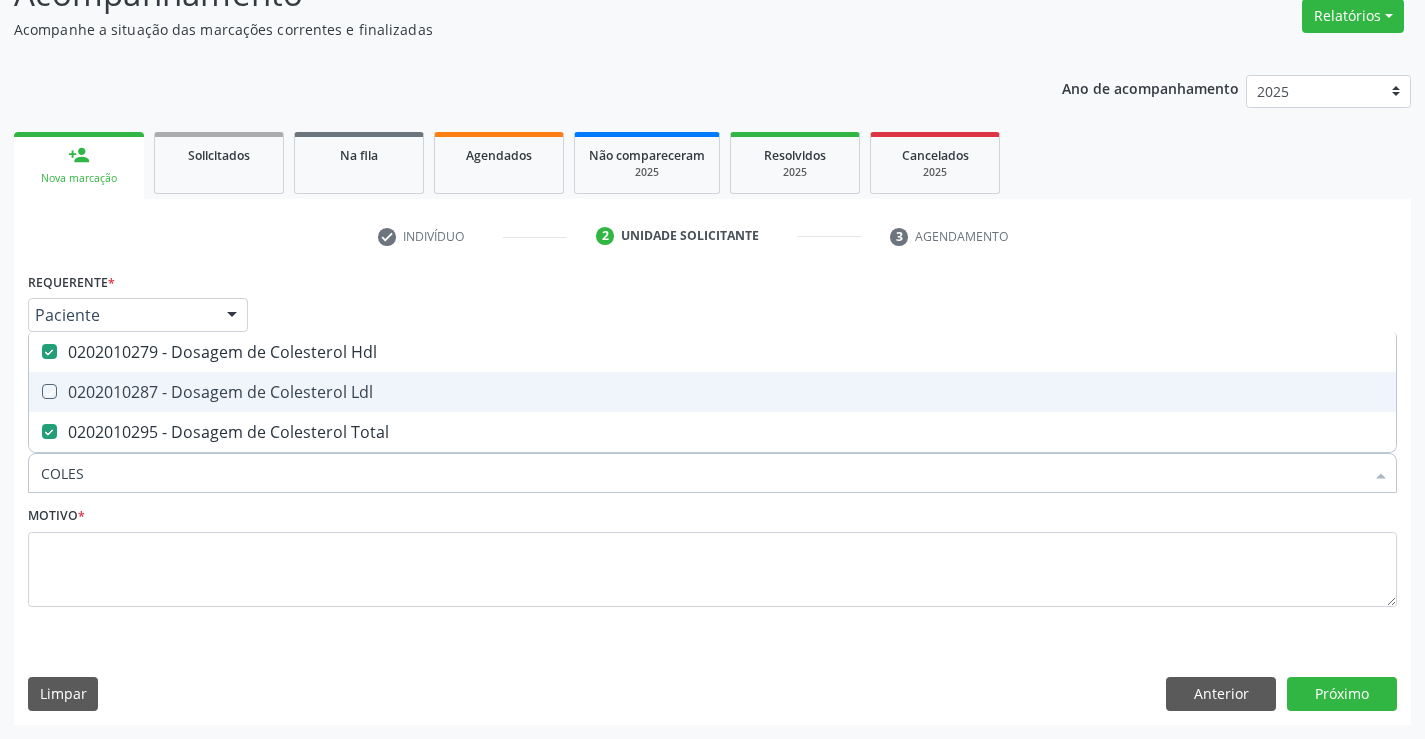 checkbox on "true" 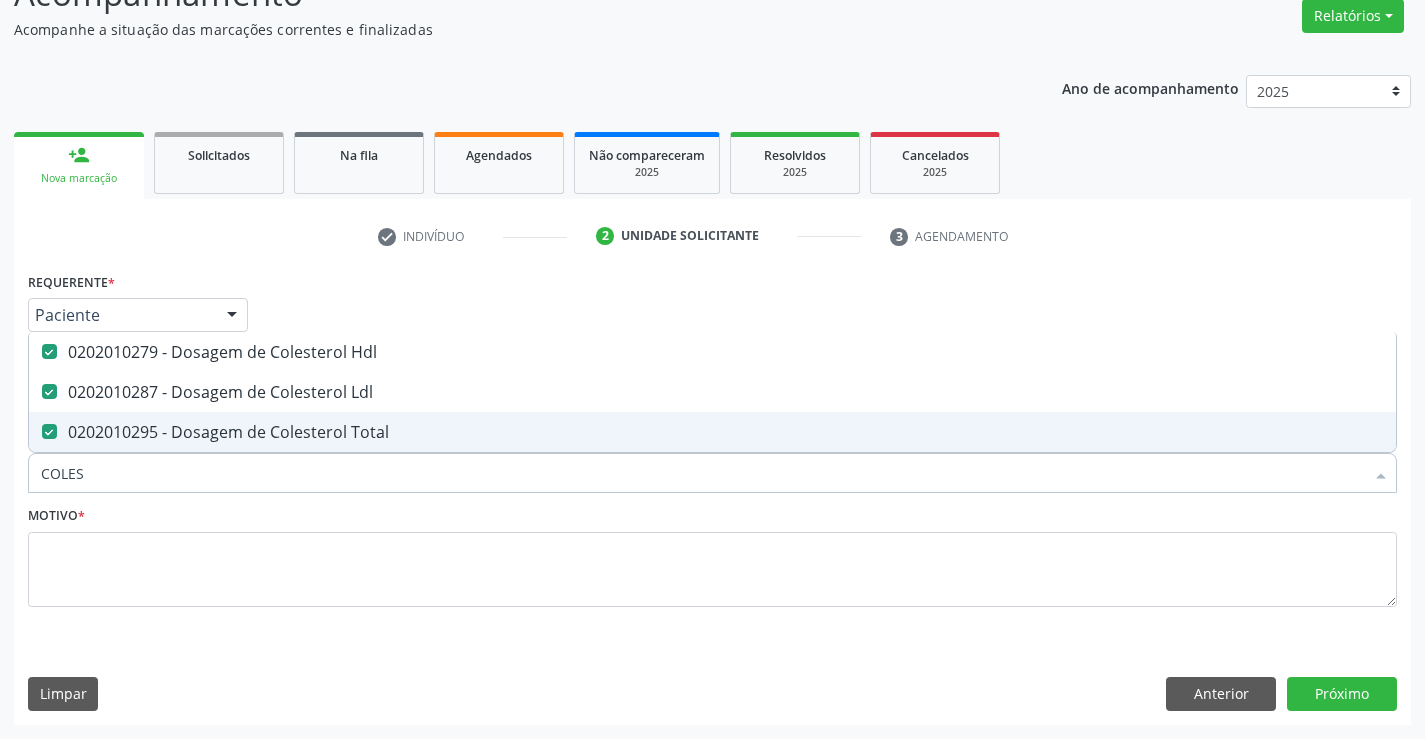 drag, startPoint x: 106, startPoint y: 474, endPoint x: 0, endPoint y: 460, distance: 106.92053 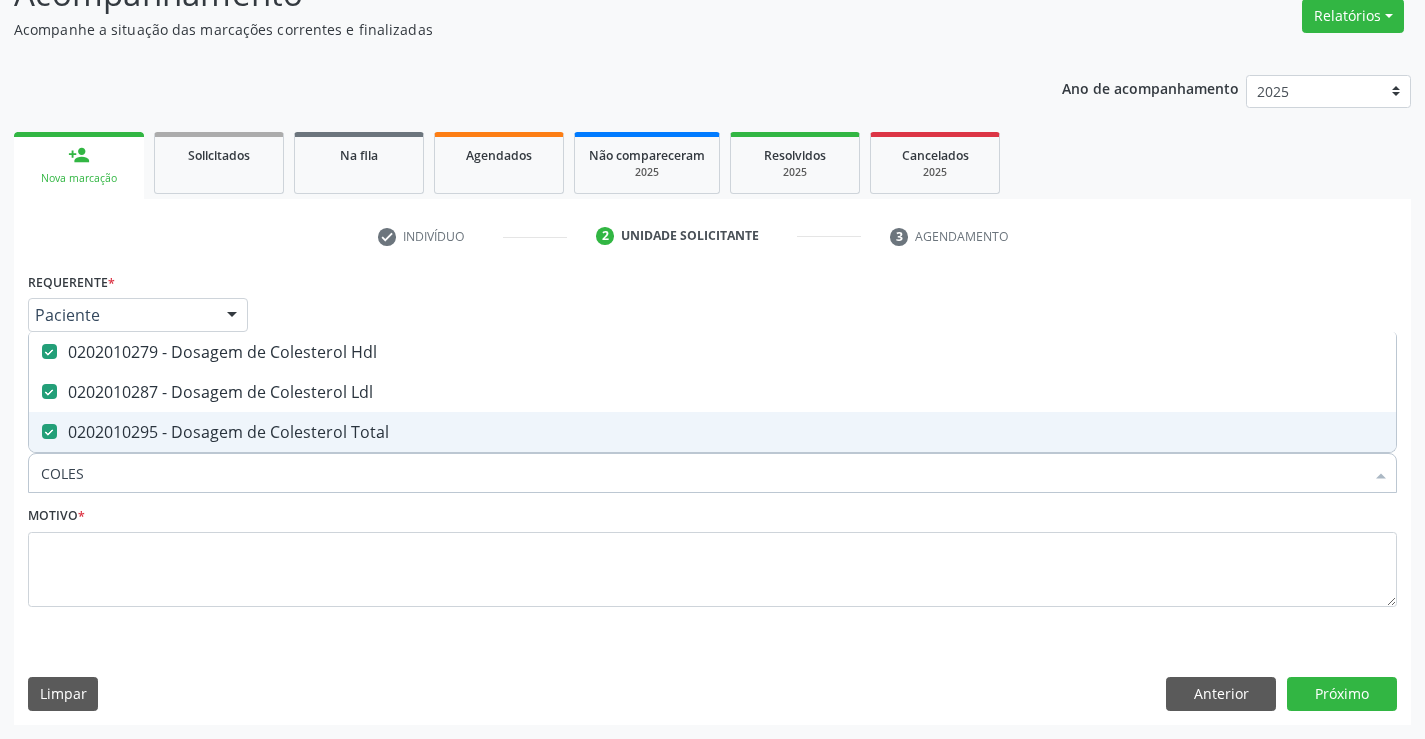 click on "Acompanhamento
Acompanhe a situação das marcações correntes e finalizadas
Relatórios
Acompanhamento
Consolidado
Agendamentos
Procedimentos realizados
Ano de acompanhamento
2025 2024
person_add
Nova marcação
Solicitados   Na fila   Agendados   Não compareceram
2025
Resolvidos
2025
Cancelados
2025
check
Indivíduo
2
Unidade solicitante
3
Agendamento
CNS
*
[PHONE]       done
Nome
*
[FIRST] [MIDDLE] [LAST] [LAST]
[FIRST] [MIDDLE] [LAST] [LAST]
CNS:
[PHONE]
CPF:    --   Nascimento:
[DATE]
Nenhum resultado encontrado para: "   "
Digite o nome
Sexo
*" at bounding box center (712, 341) 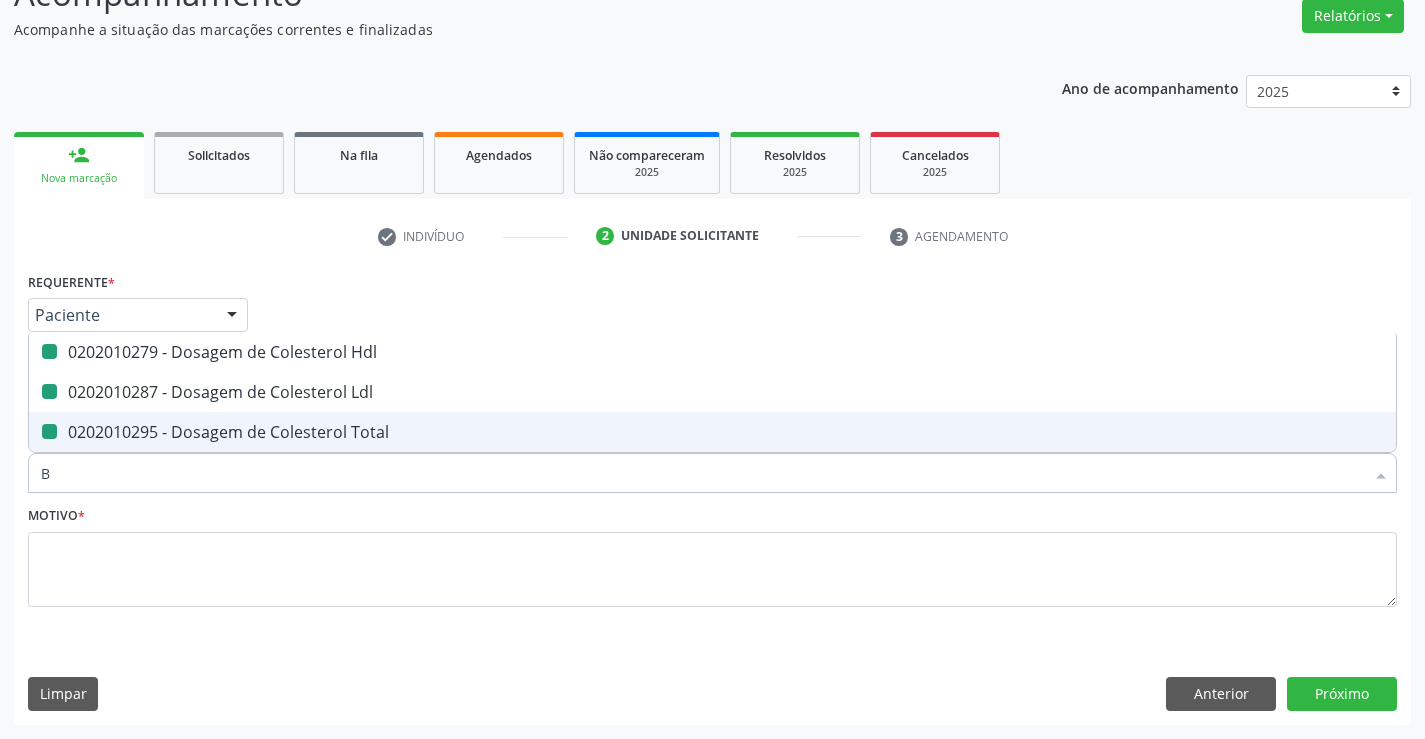 type on "BI" 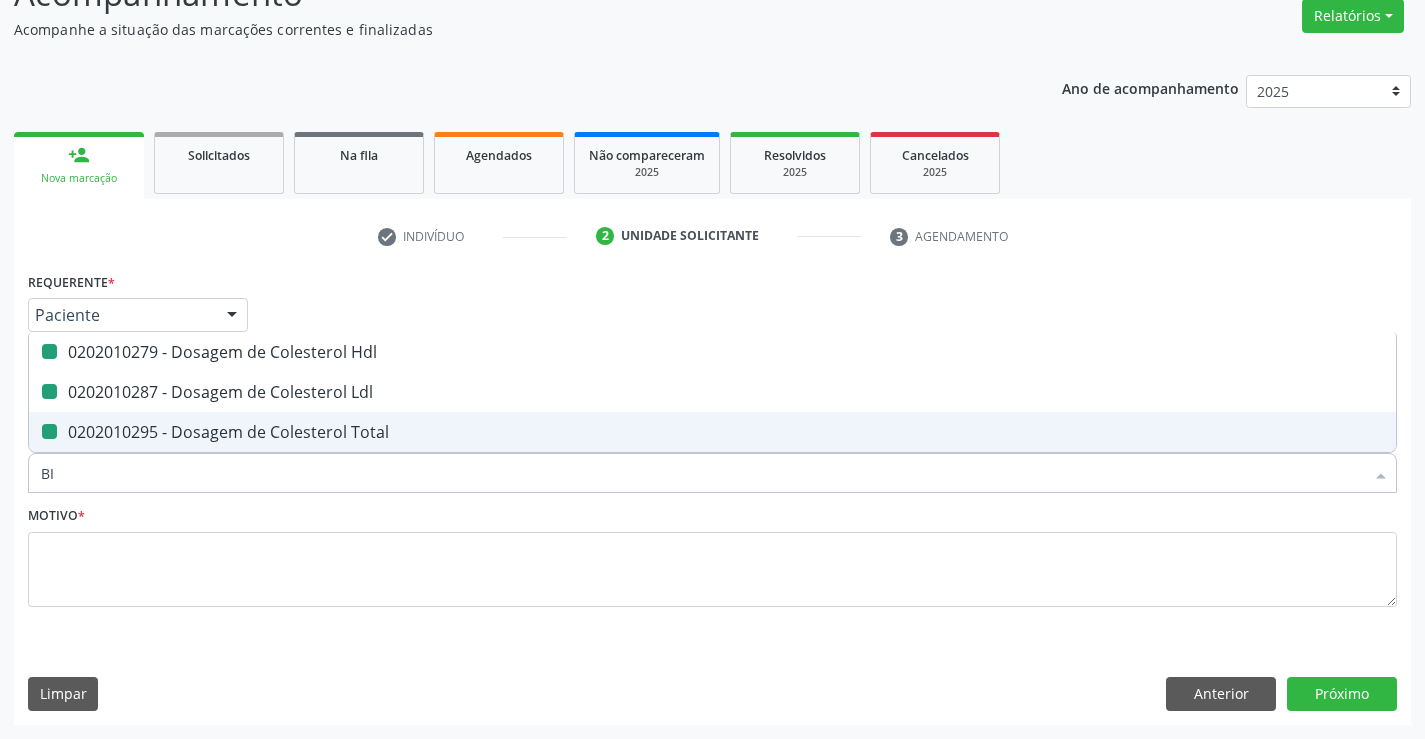 checkbox on "false" 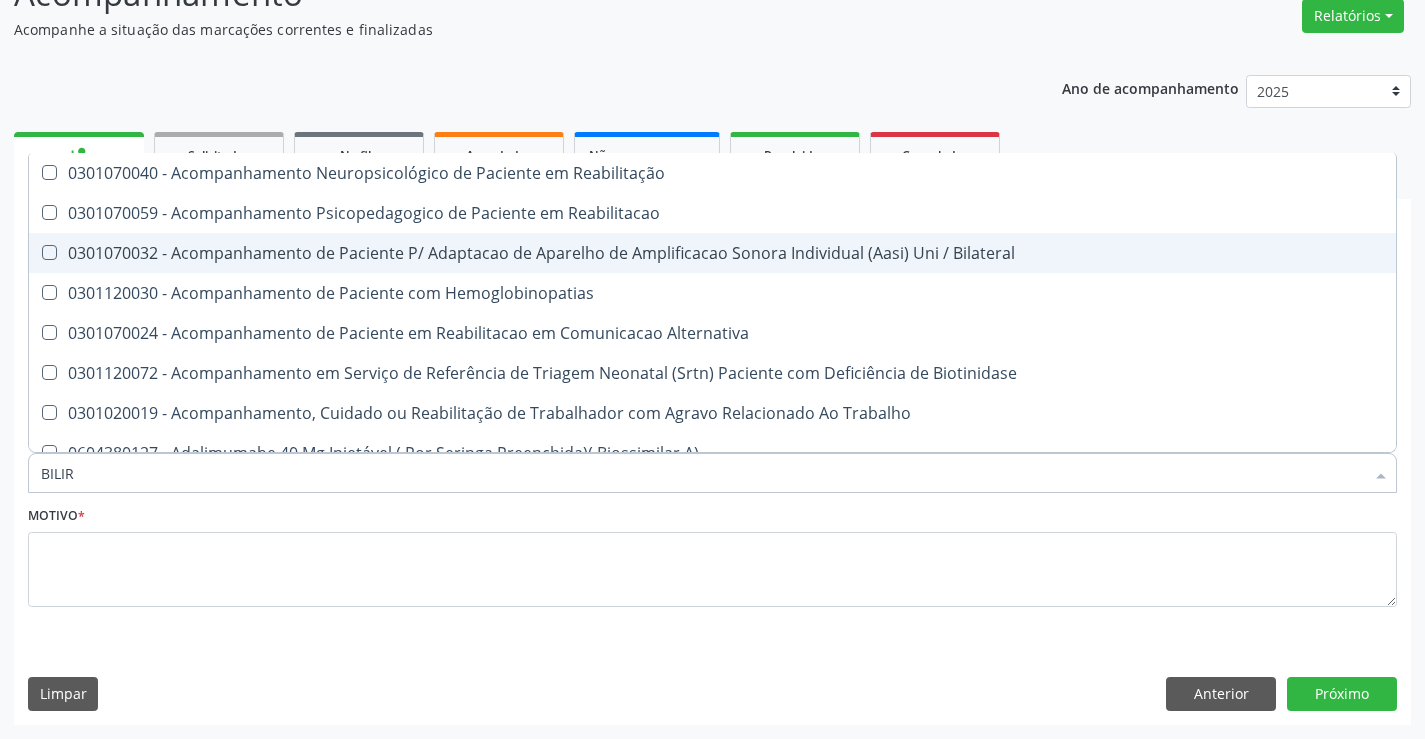 type on "BILIRR" 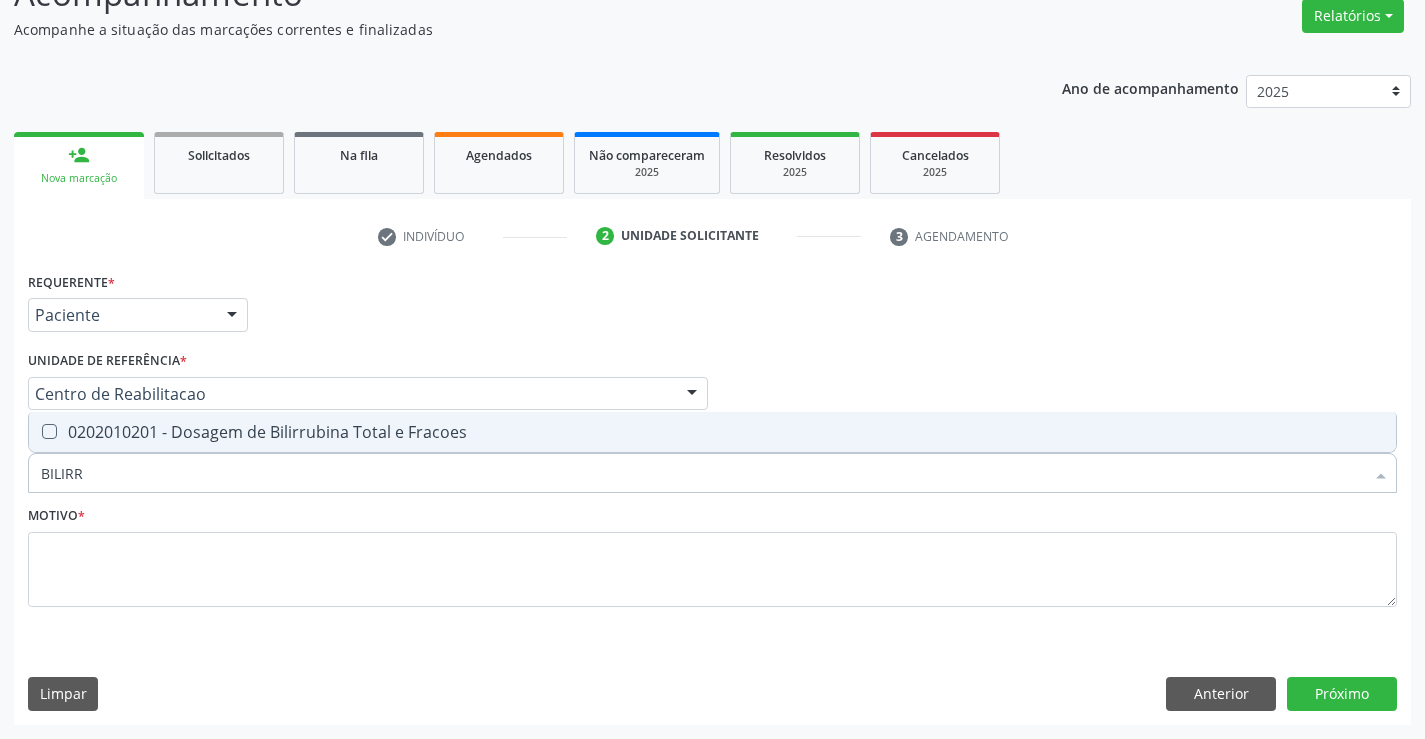 click on "0202010201 - Dosagem de Bilirrubina Total e Fracoes" at bounding box center (712, 432) 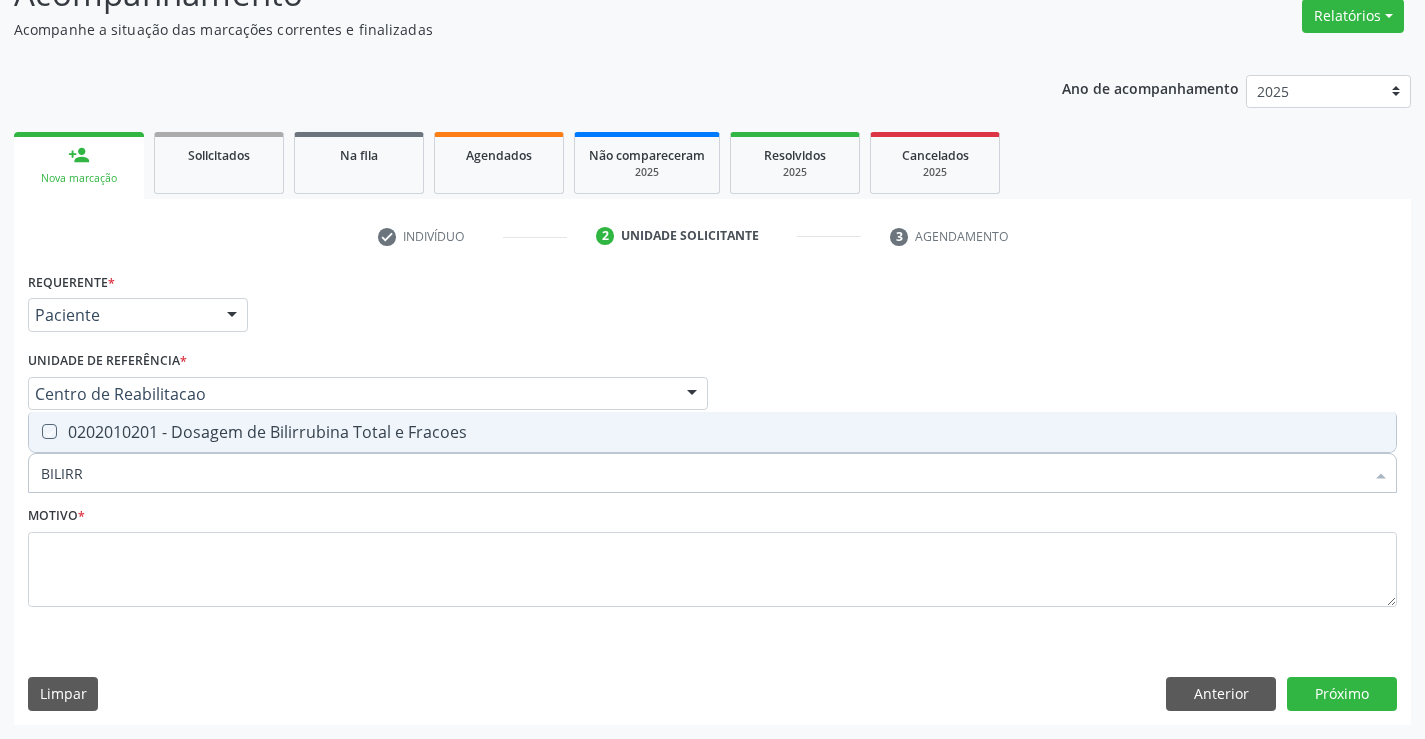 checkbox on "true" 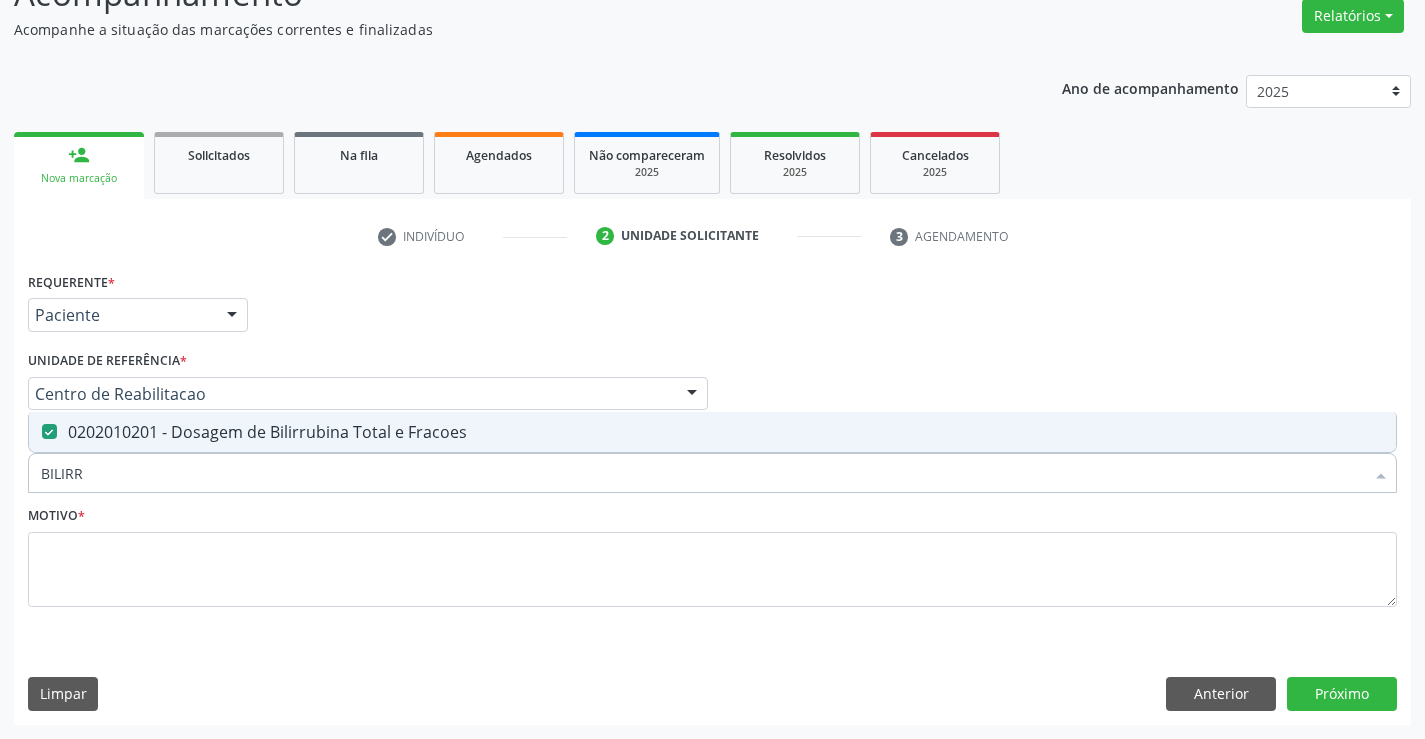 drag, startPoint x: 95, startPoint y: 485, endPoint x: 0, endPoint y: 474, distance: 95.63472 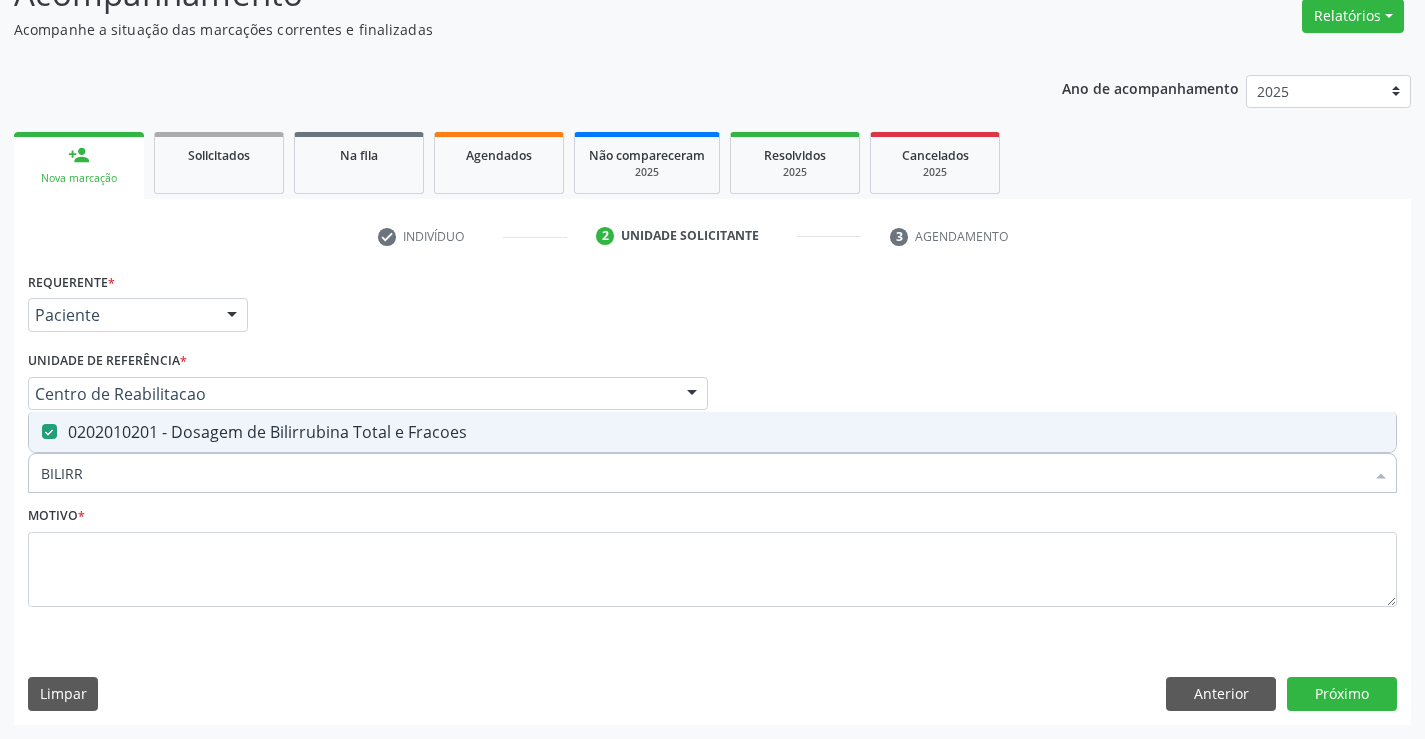 click on "Acompanhamento
Acompanhe a situação das marcações correntes e finalizadas
Relatórios
Acompanhamento
Consolidado
Agendamentos
Procedimentos realizados
Ano de acompanhamento
2025 2024
person_add
Nova marcação
Solicitados   Na fila   Agendados   Não compareceram
2025
Resolvidos
2025
Cancelados
2025
check
Indivíduo
2
Unidade solicitante
3
Agendamento
CNS
*
[PHONE]       done
Nome
*
[FIRST] [MIDDLE] [LAST] [LAST]
[FIRST] [MIDDLE] [LAST] [LAST]
CNS:
[PHONE]
CPF:    --   Nascimento:
[DATE]
Nenhum resultado encontrado para: "   "
Digite o nome
Sexo
*" at bounding box center (712, 341) 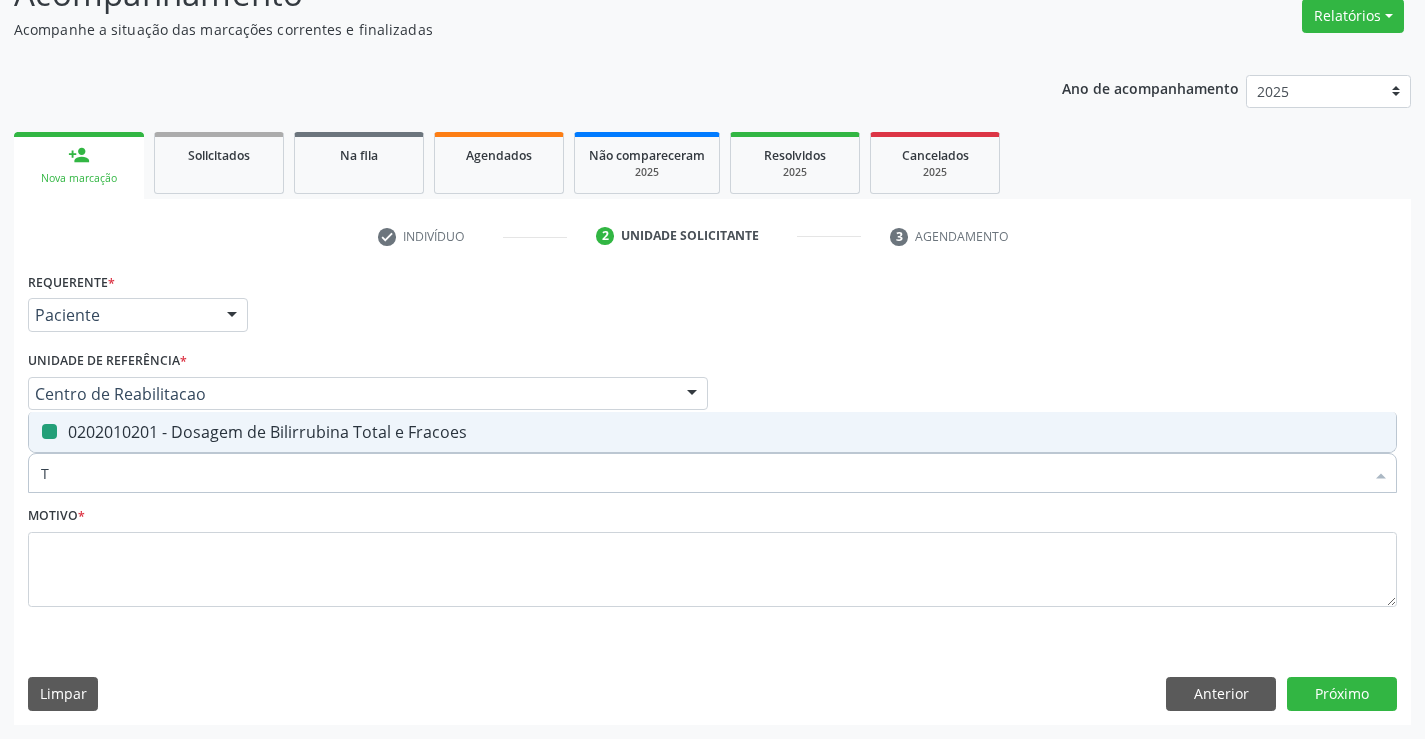 type on "TG" 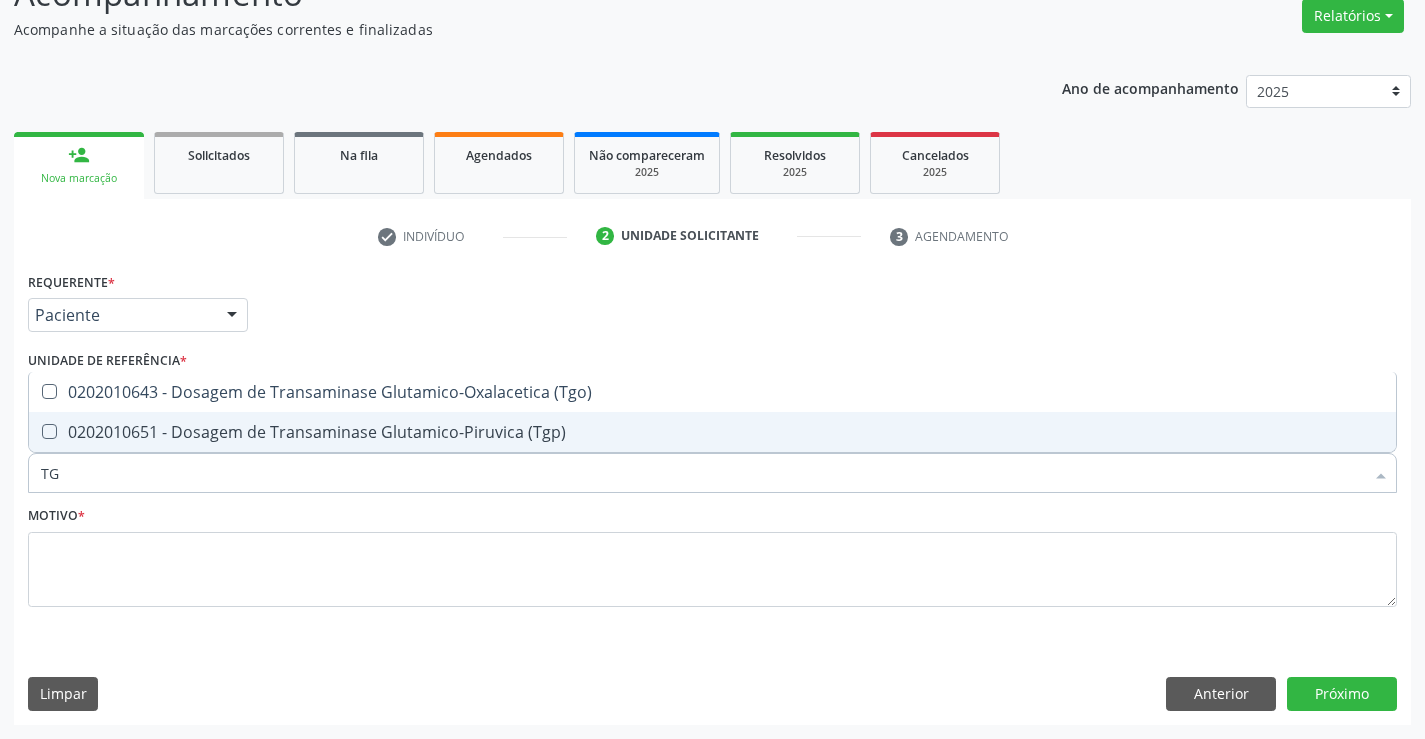click on "0202010651 - Dosagem de Transaminase Glutamico-Piruvica (Tgp)" at bounding box center (712, 432) 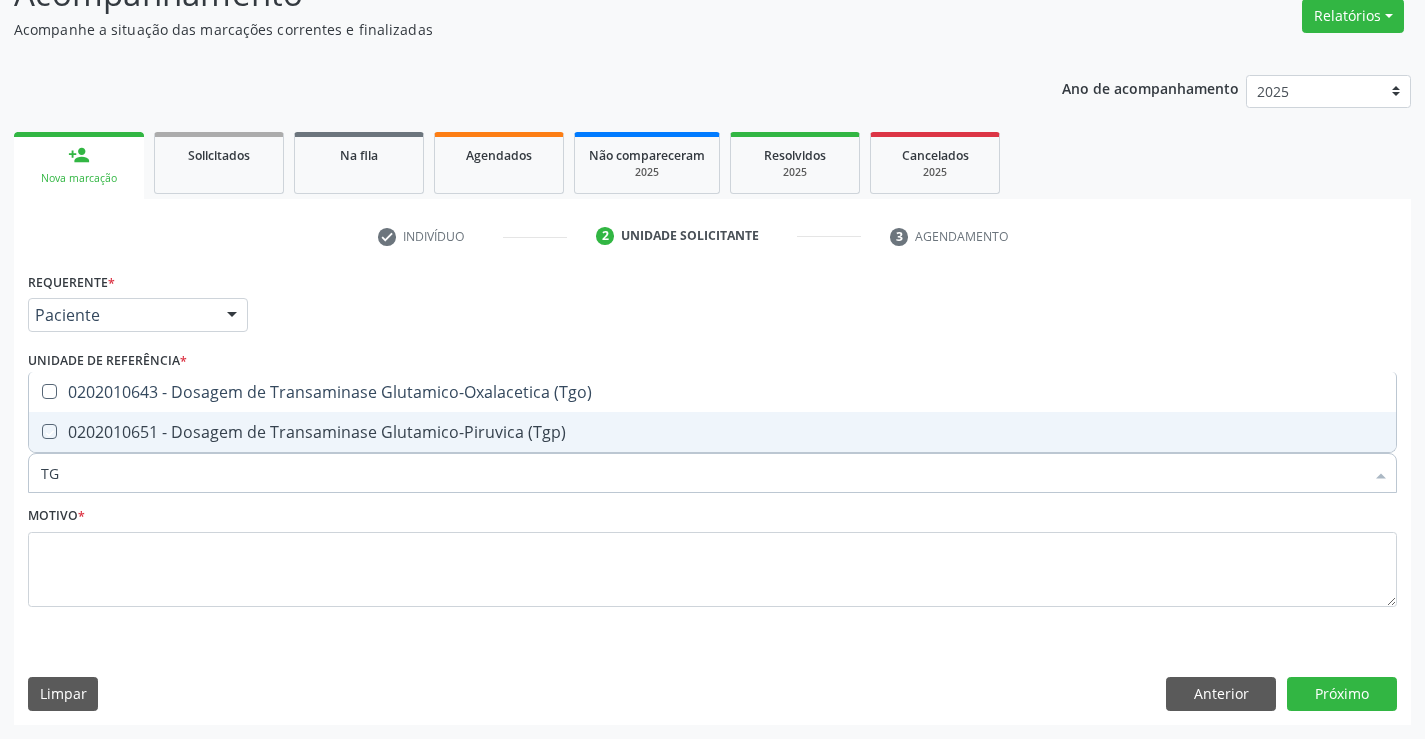 checkbox on "true" 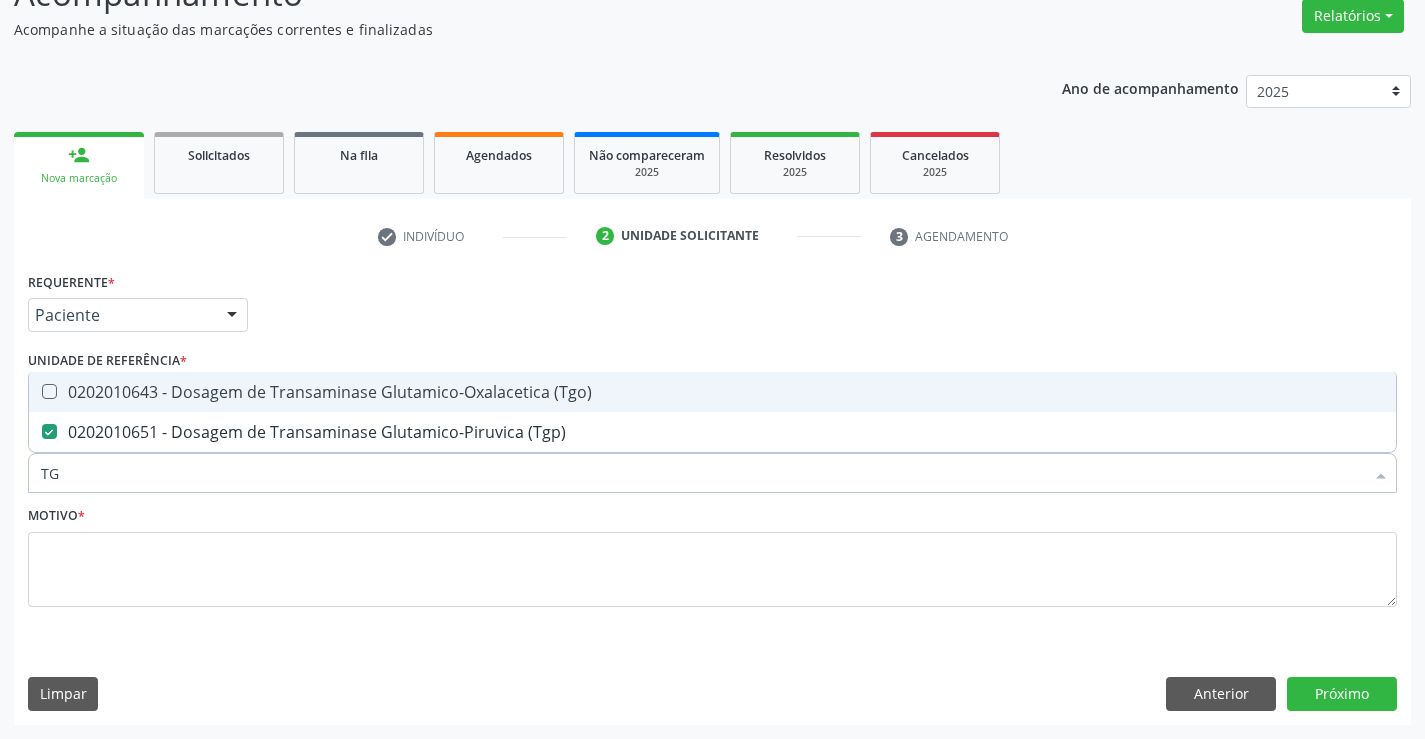 click on "0202010643 - Dosagem de Transaminase Glutamico-Oxalacetica (Tgo)" at bounding box center (712, 392) 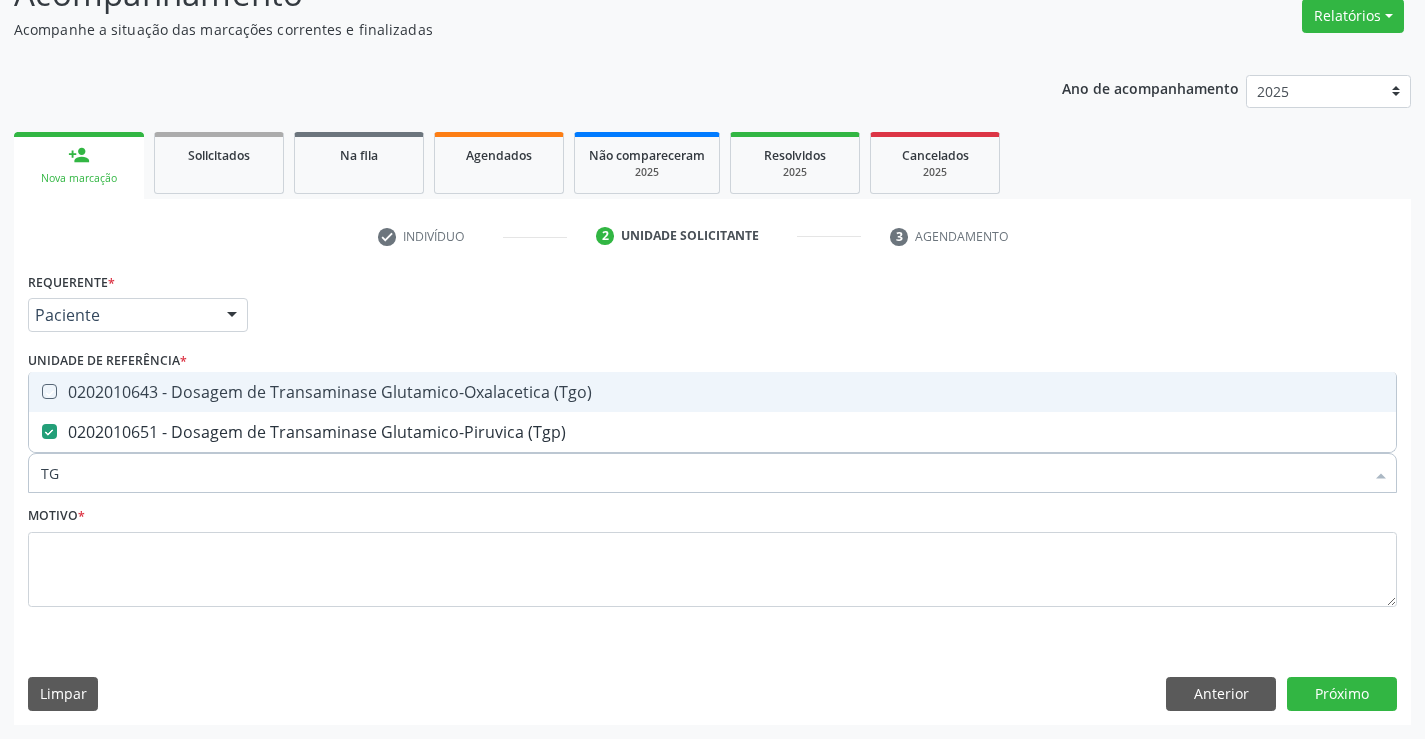 checkbox on "true" 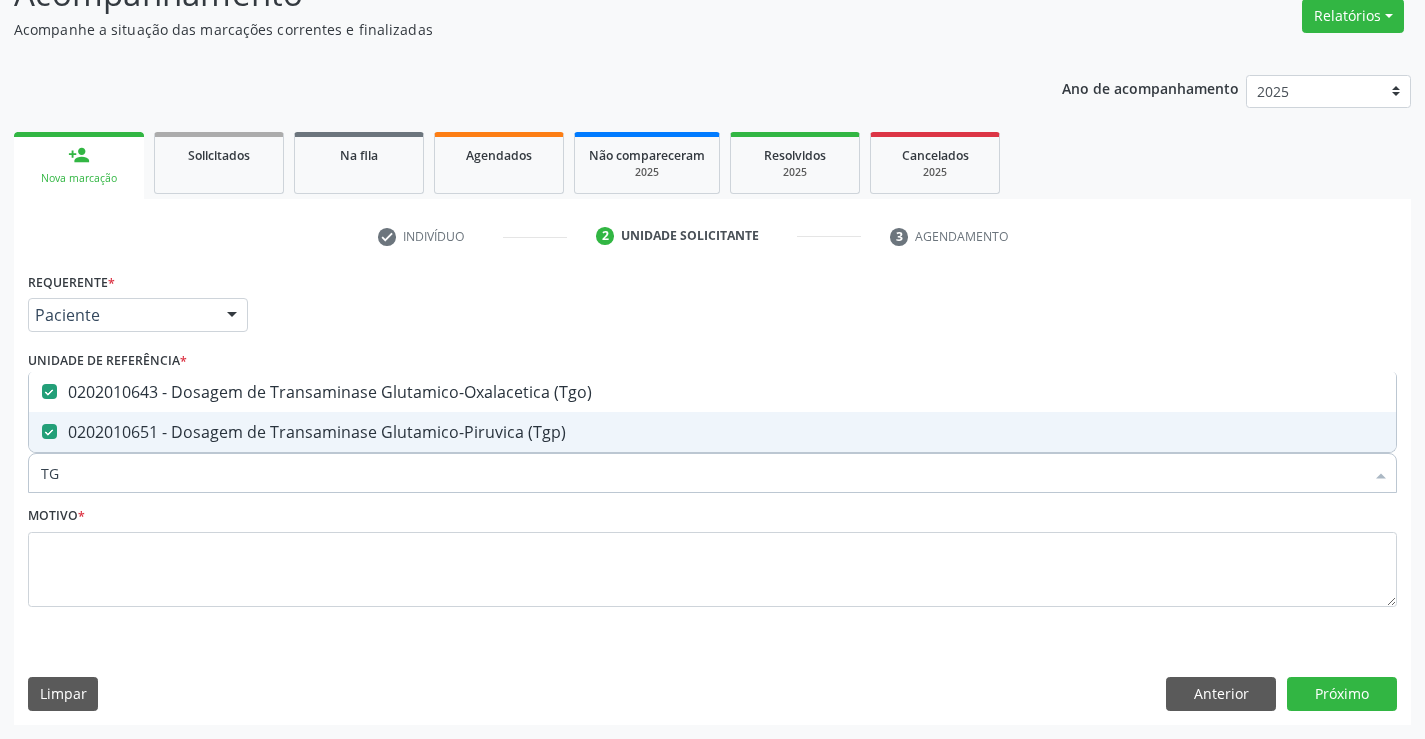 drag, startPoint x: 74, startPoint y: 471, endPoint x: 15, endPoint y: 476, distance: 59.211487 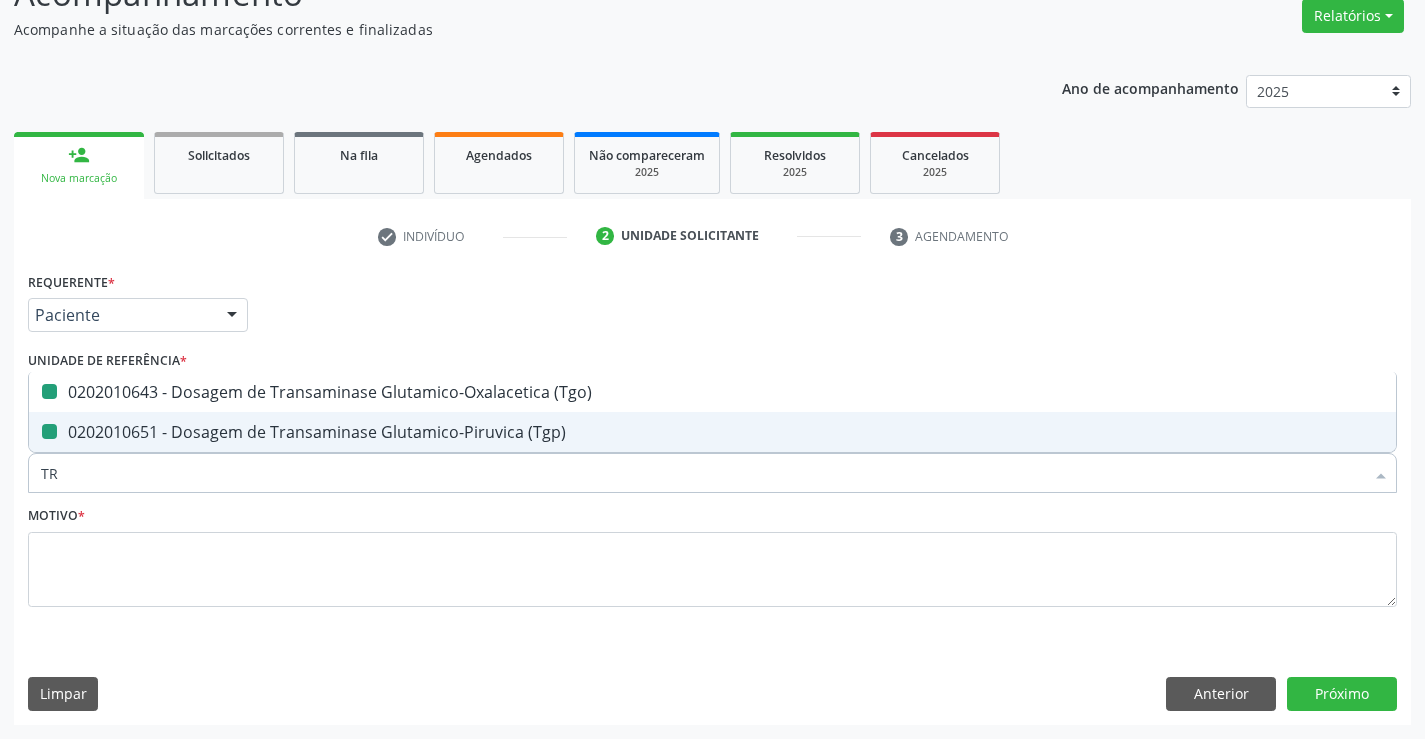 type on "TRI" 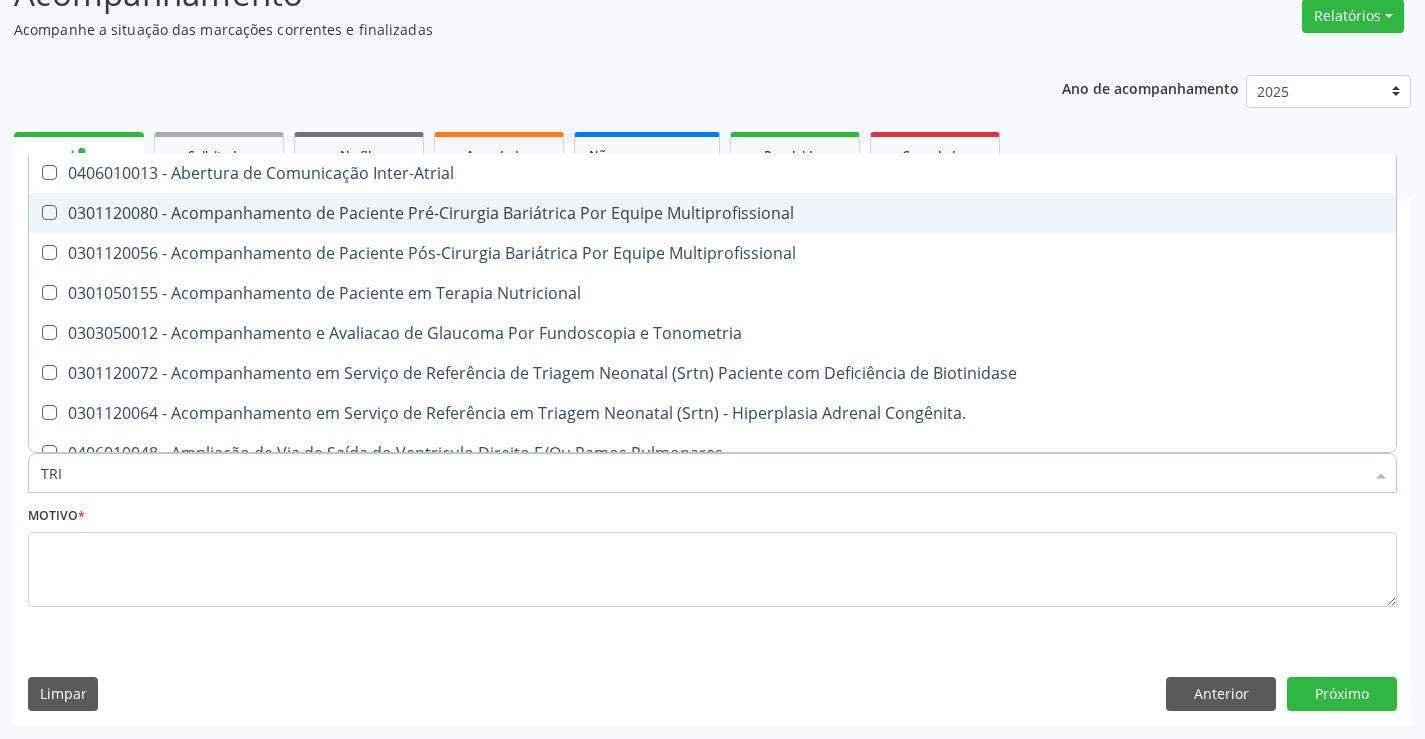 checkbox on "false" 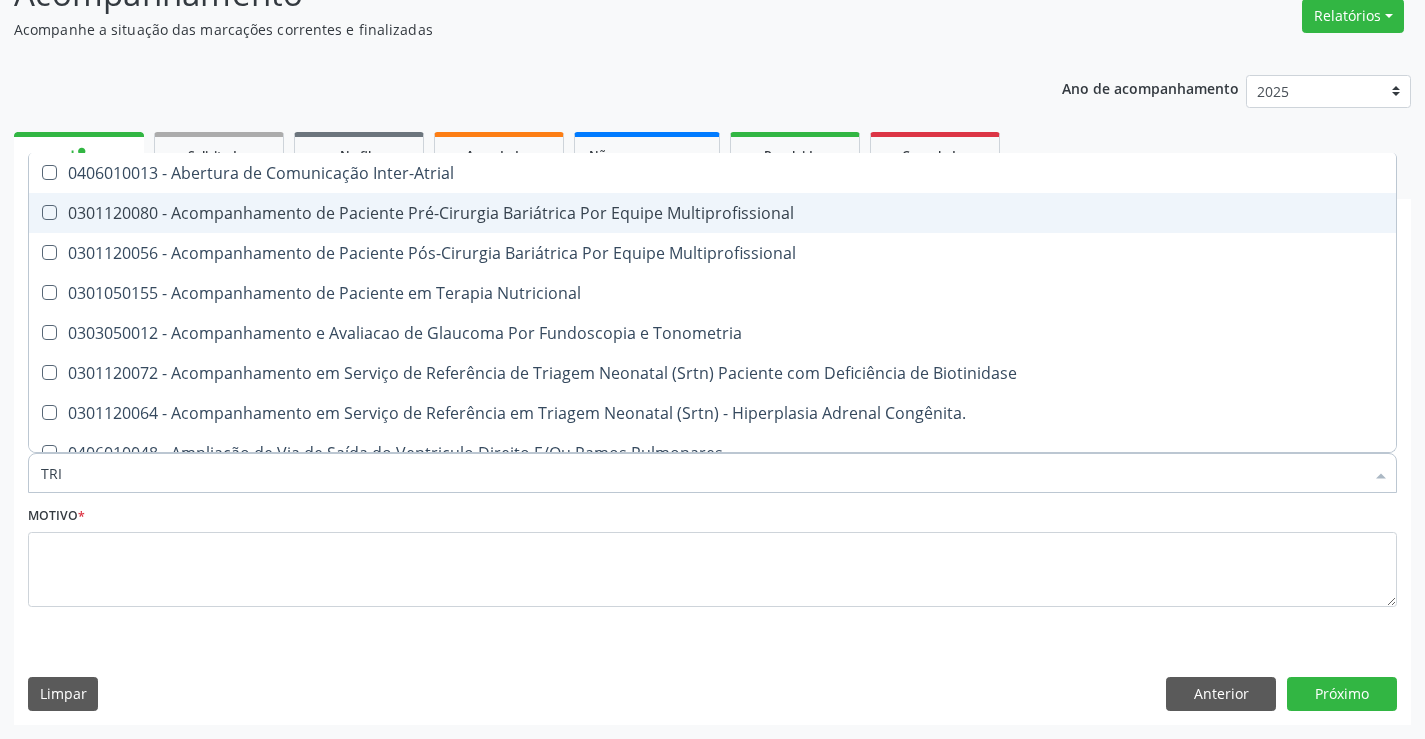 checkbox on "false" 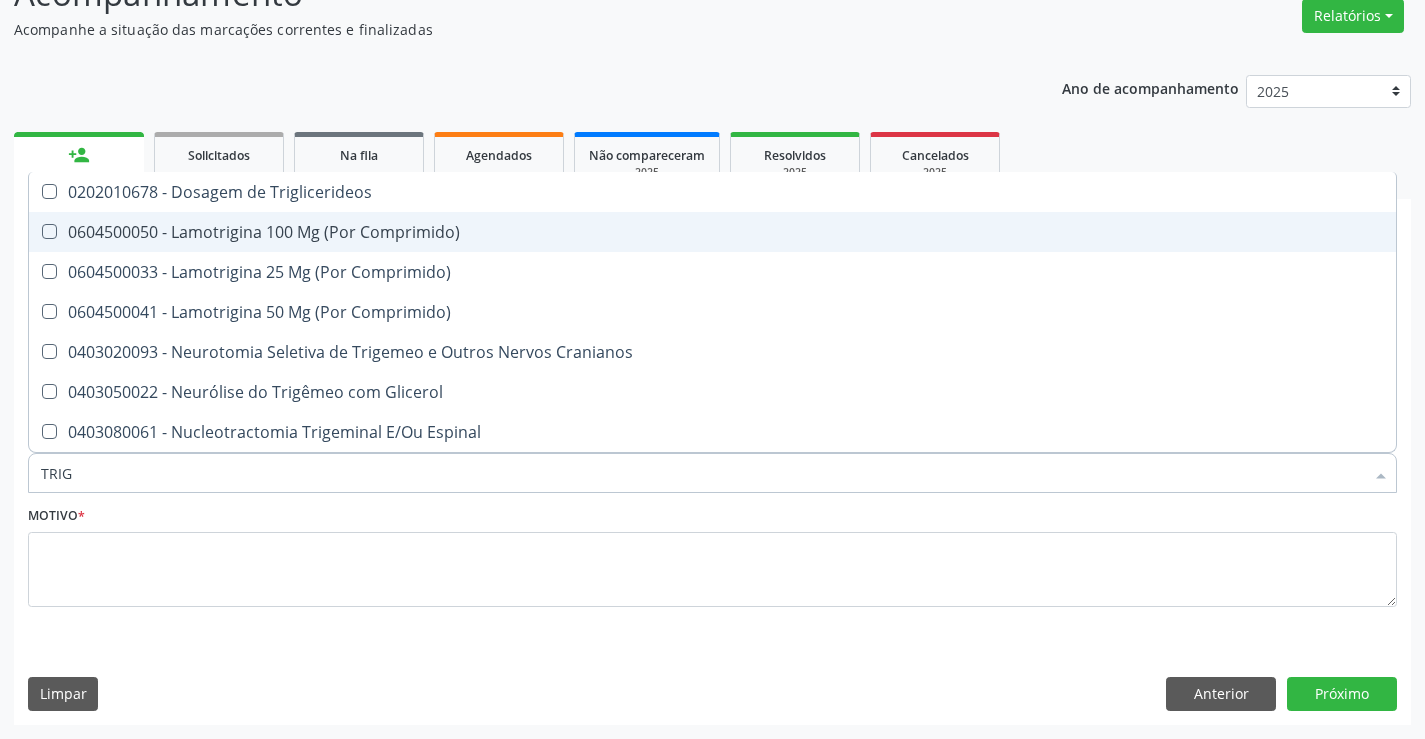 type on "TRIGL" 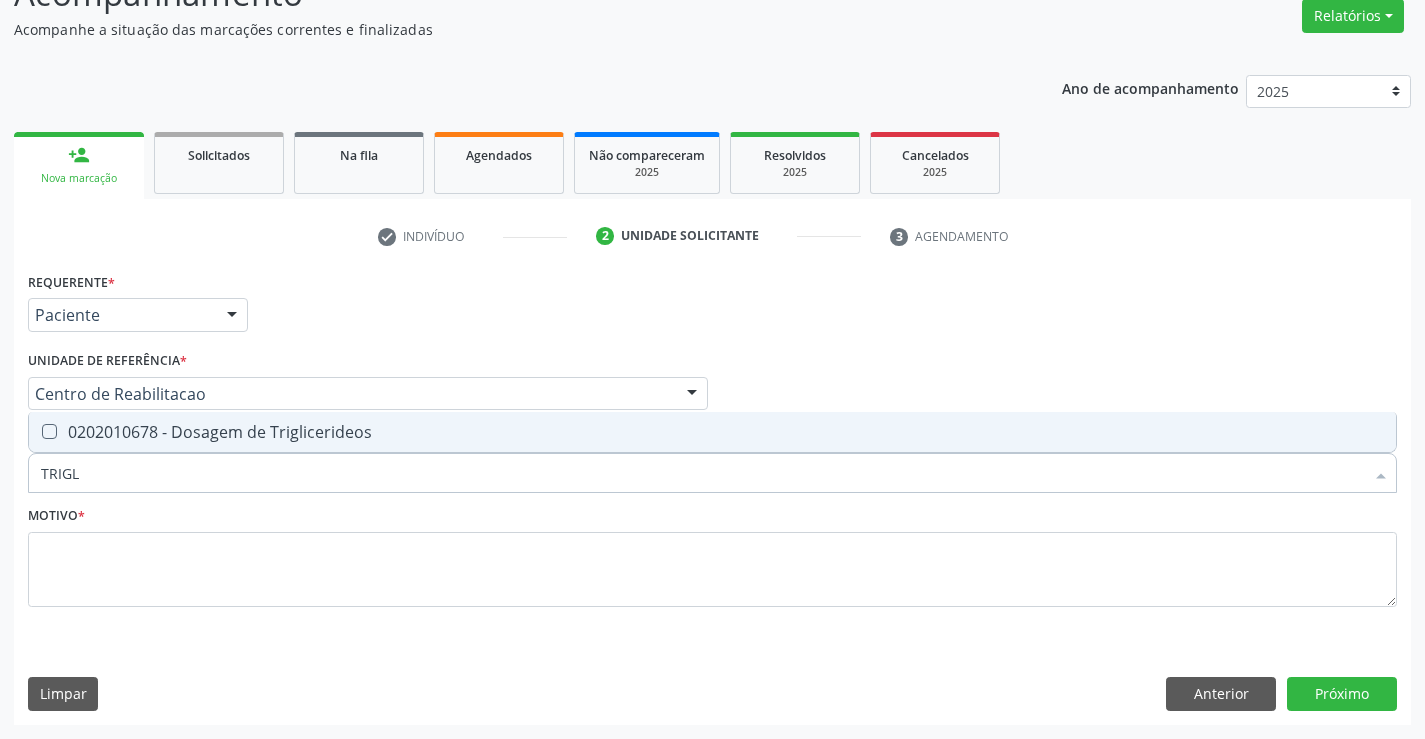 click on "0202010678 - Dosagem de Triglicerideos" at bounding box center [712, 432] 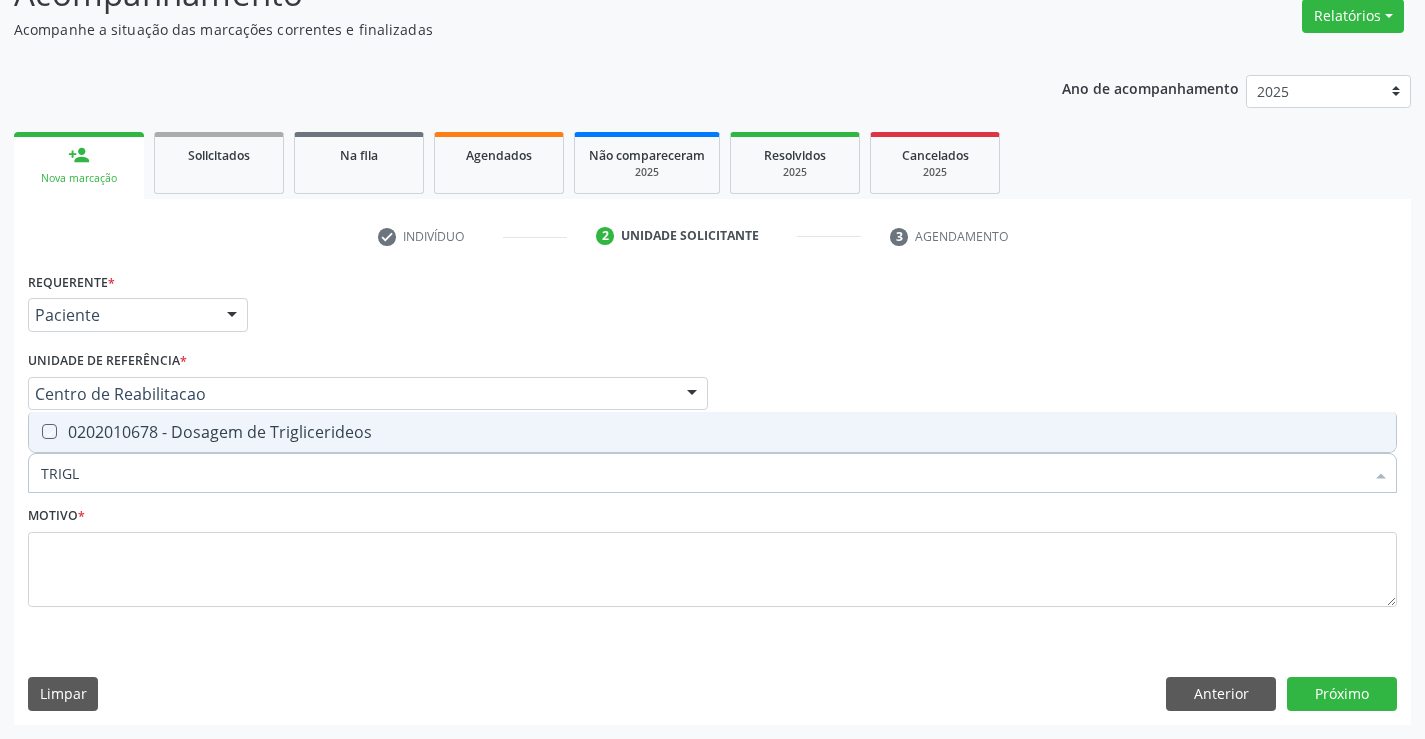 checkbox on "true" 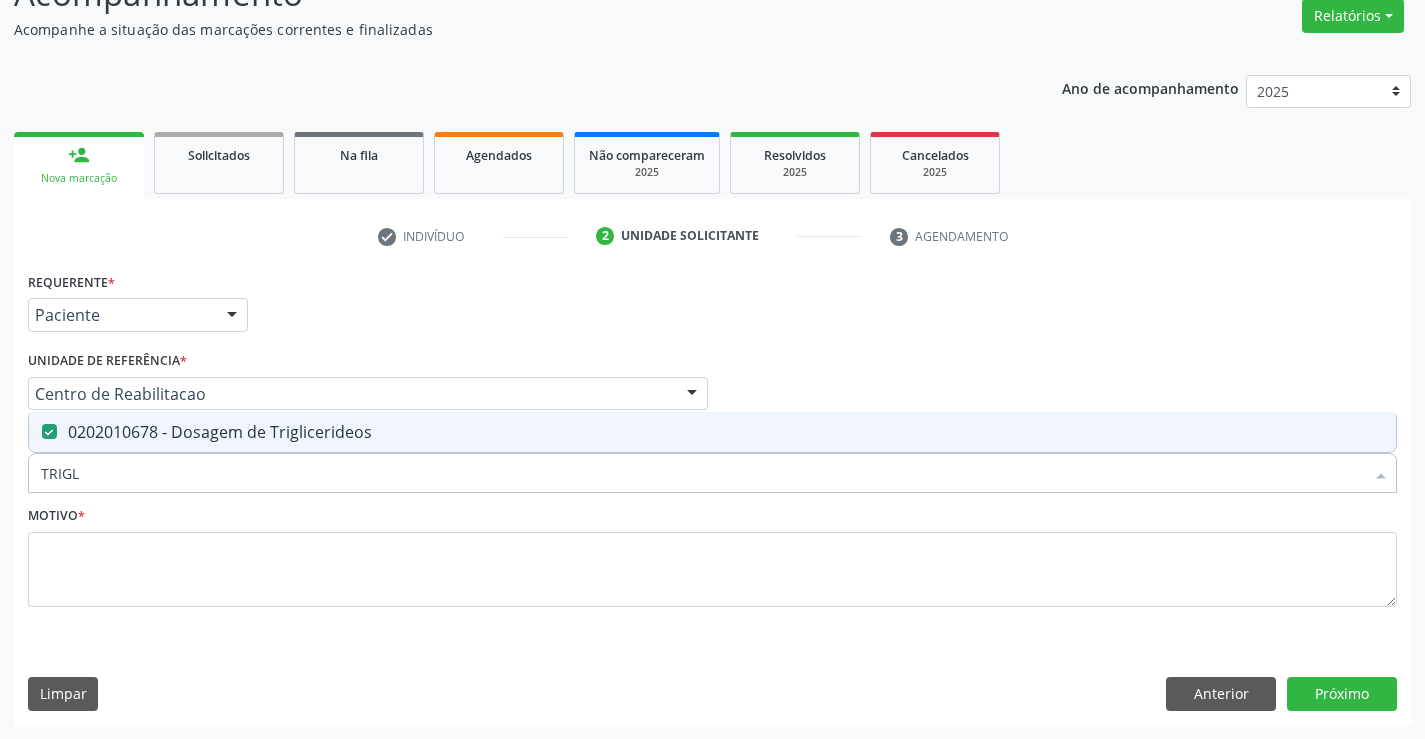 drag, startPoint x: 89, startPoint y: 491, endPoint x: 26, endPoint y: 472, distance: 65.802734 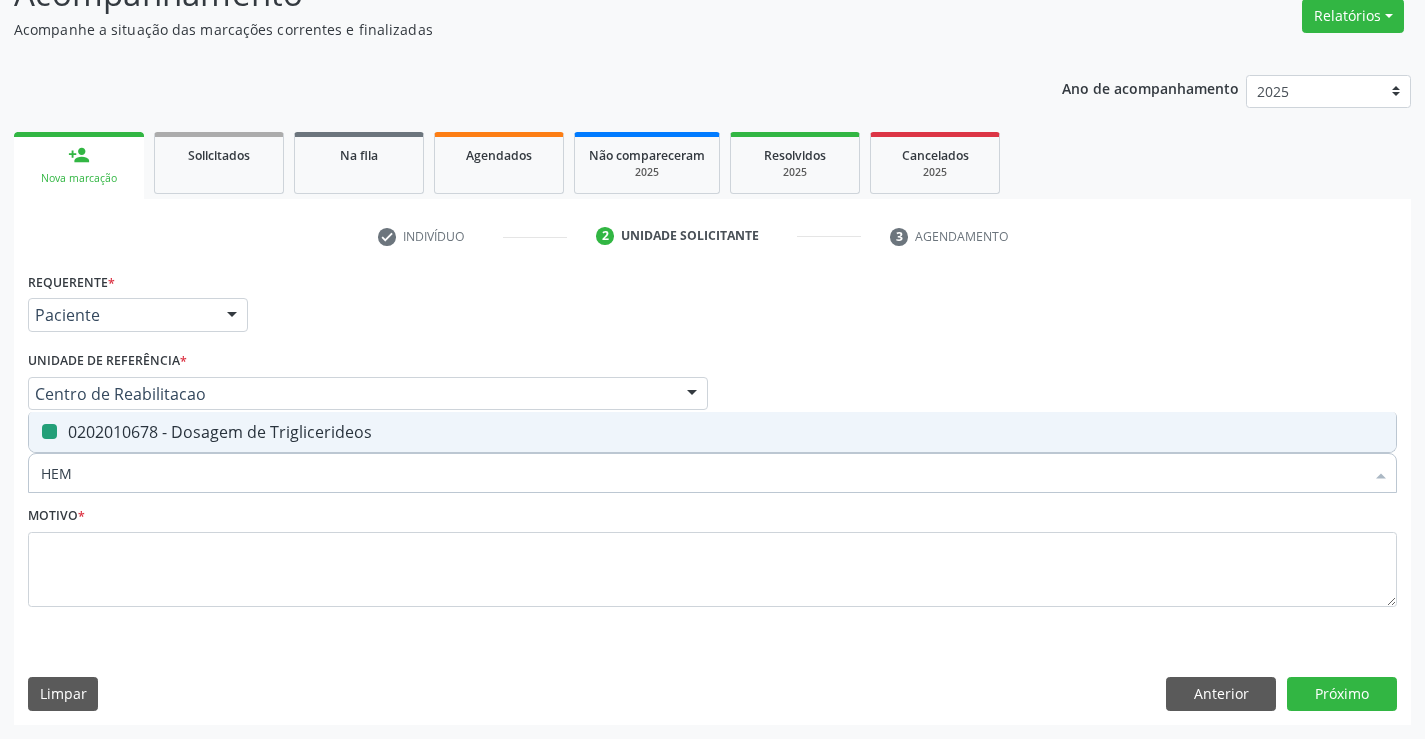 type on "HEMO" 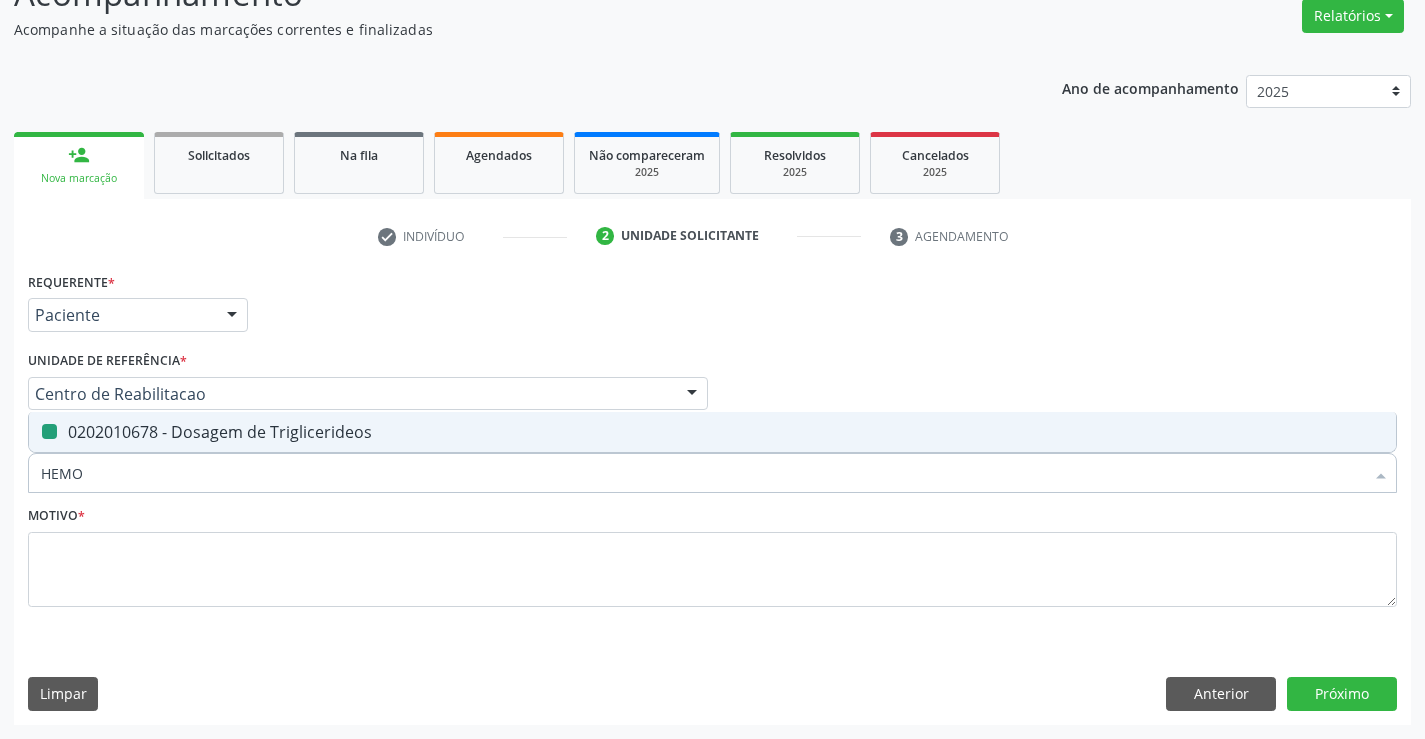 checkbox on "false" 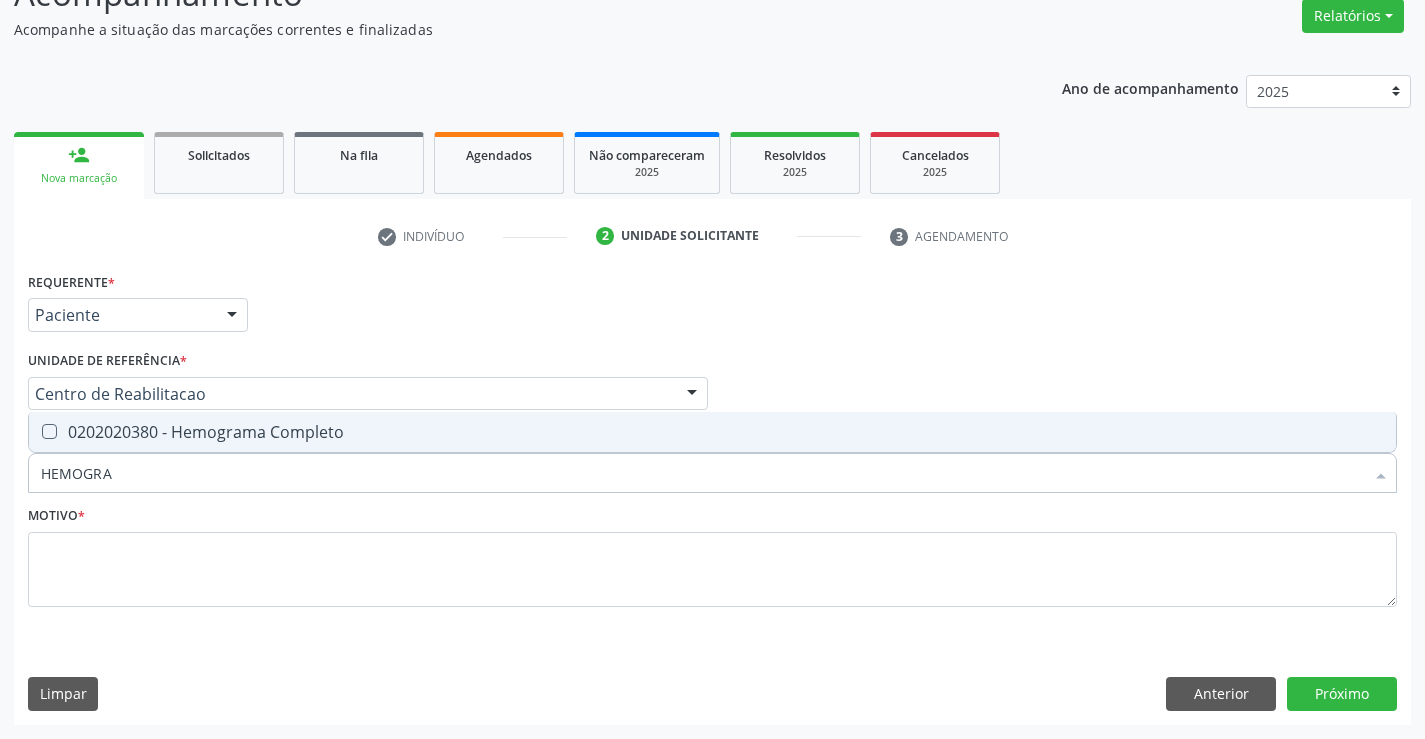 type on "HEMOGRAM" 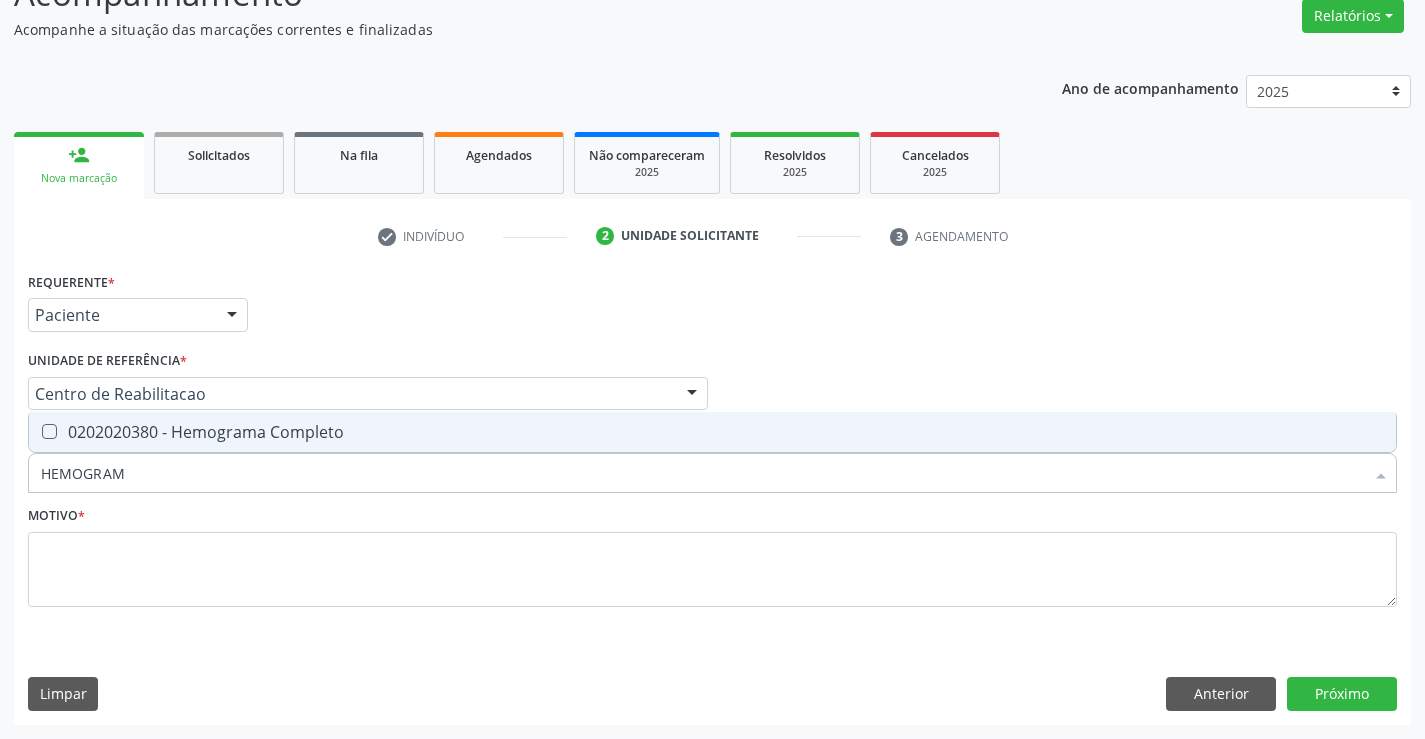 click on "0202020380 - Hemograma Completo" at bounding box center (712, 432) 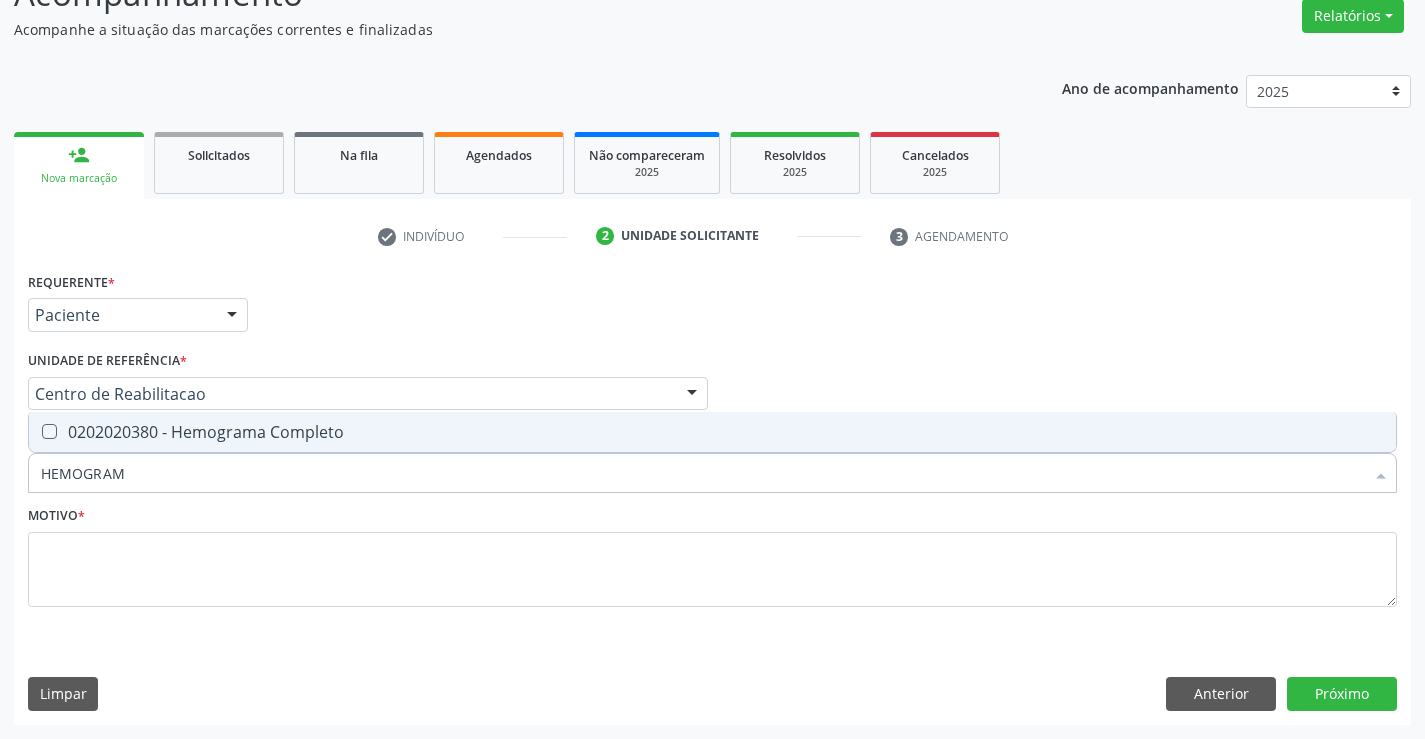 checkbox on "true" 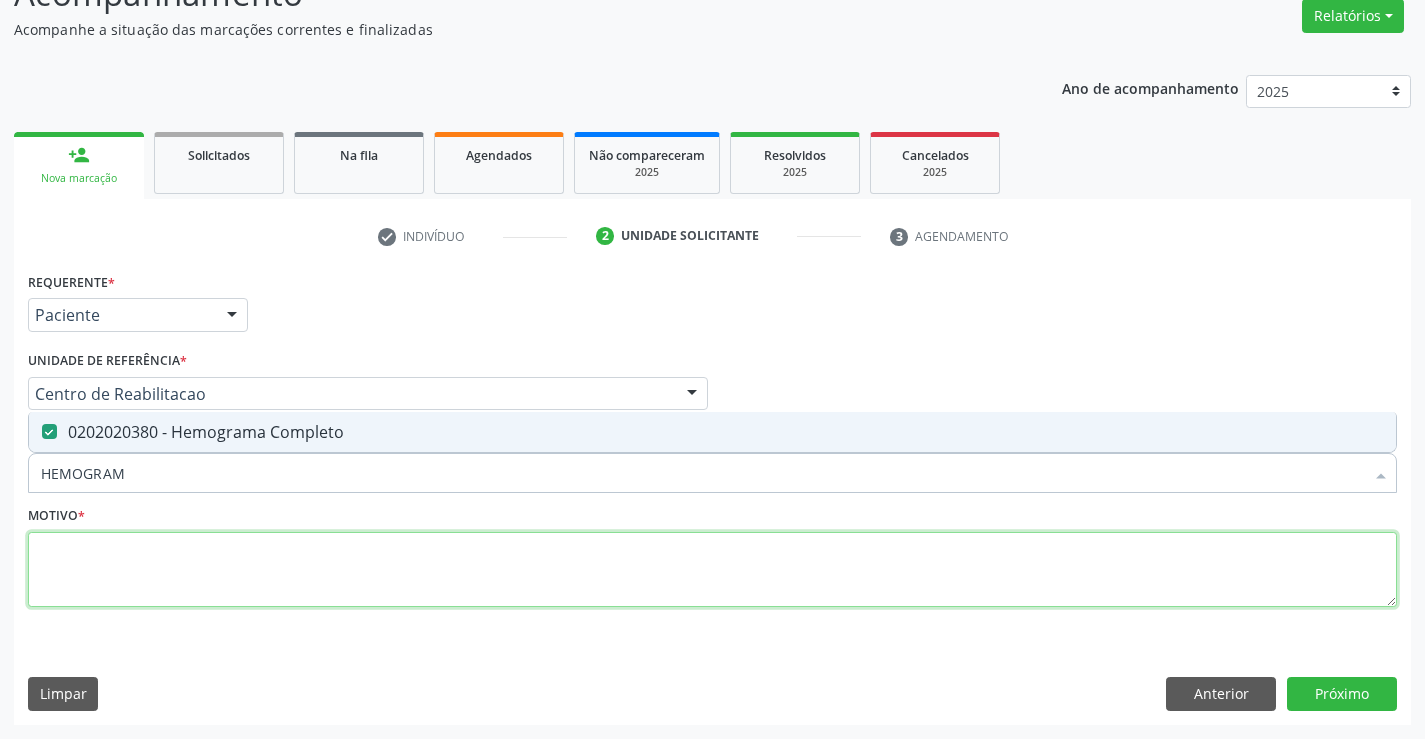 click at bounding box center [712, 570] 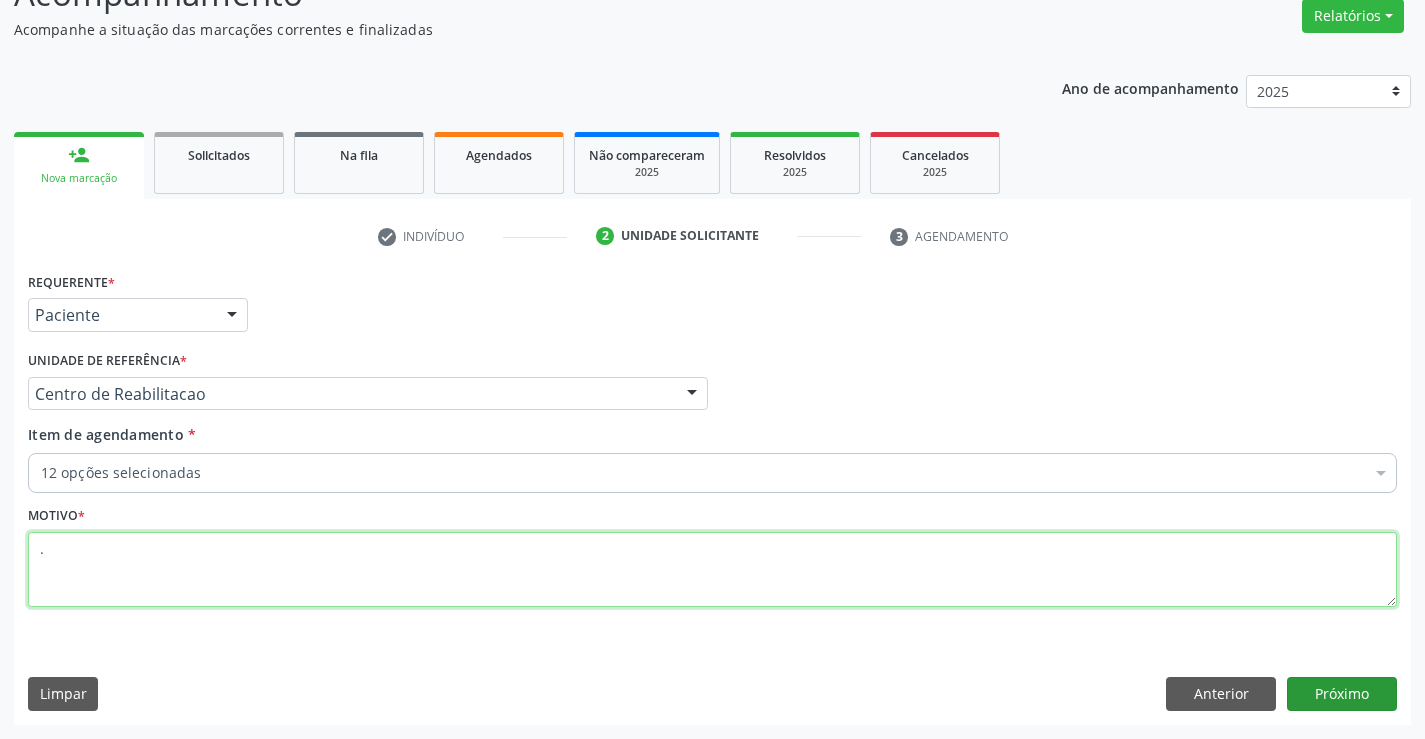 type on "." 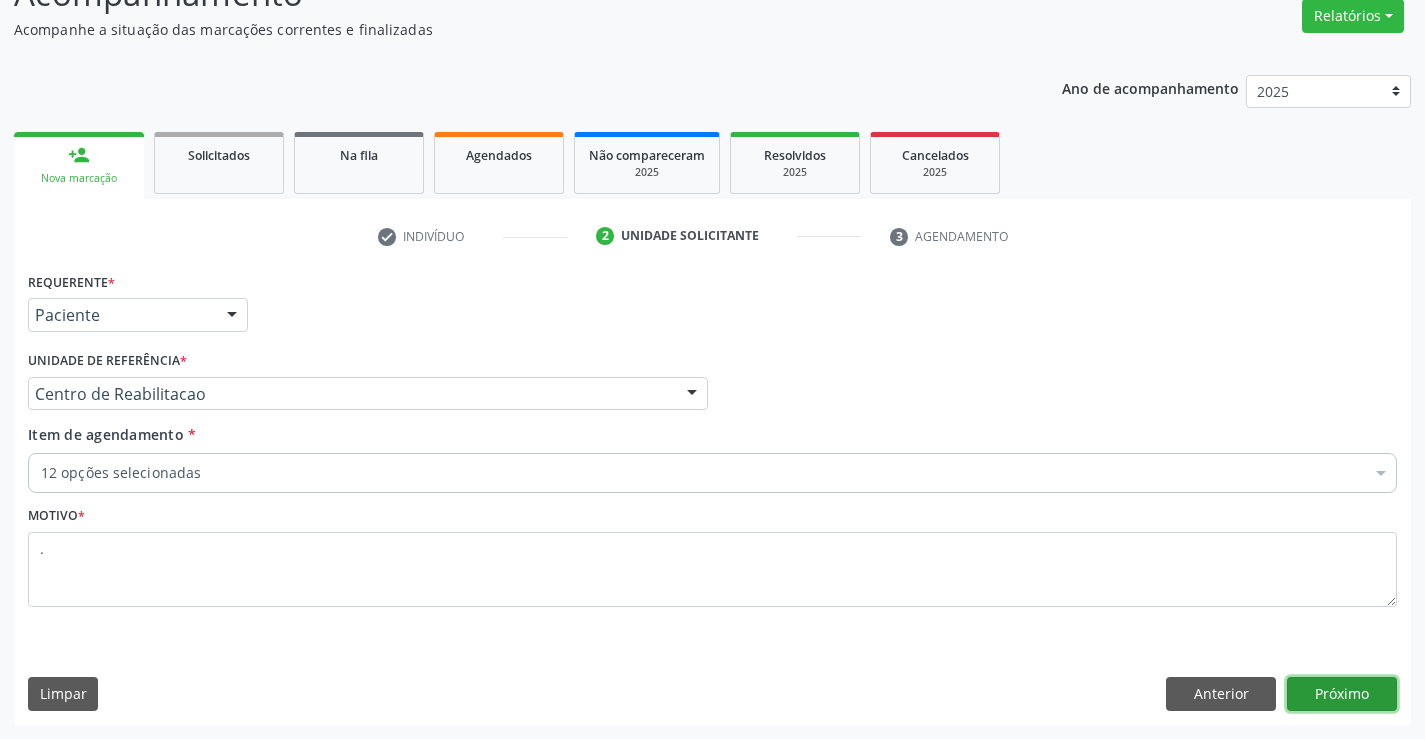 click on "Próximo" at bounding box center (1342, 694) 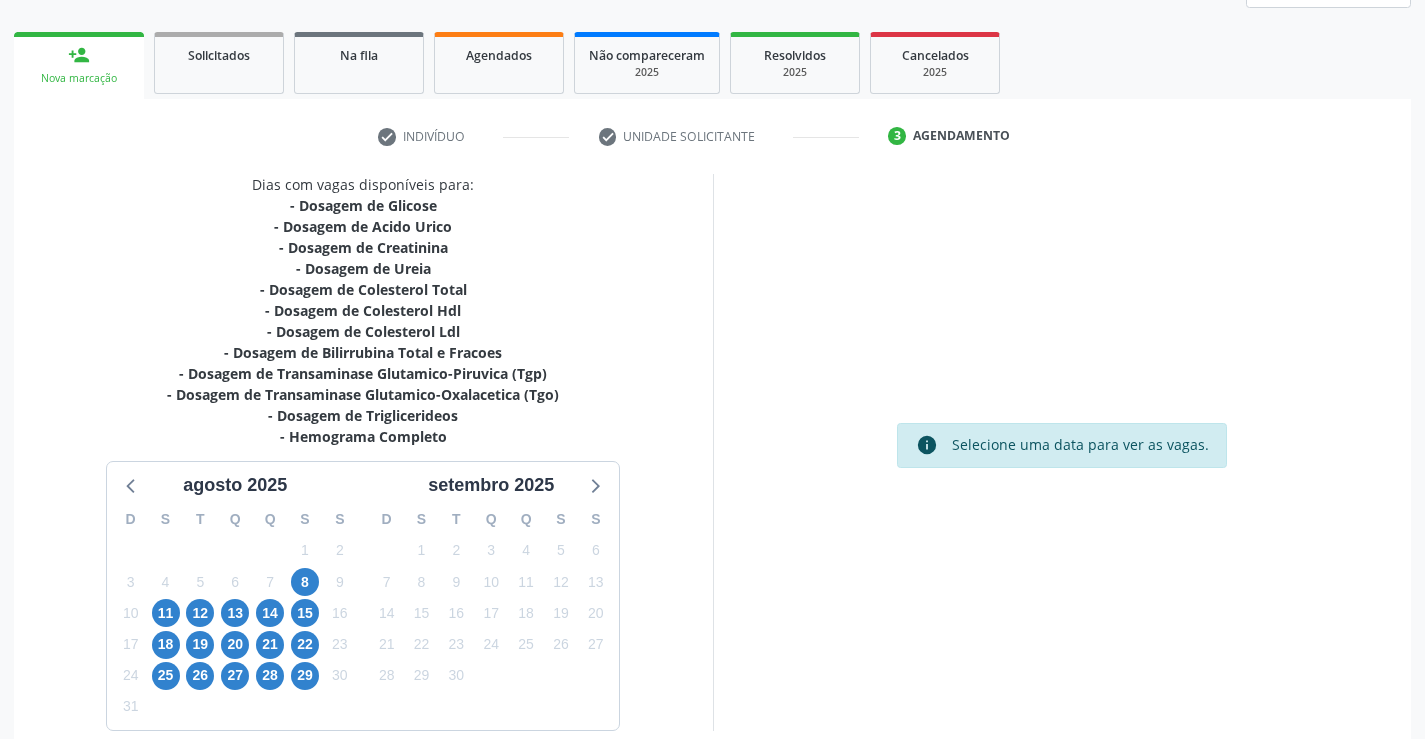scroll, scrollTop: 362, scrollLeft: 0, axis: vertical 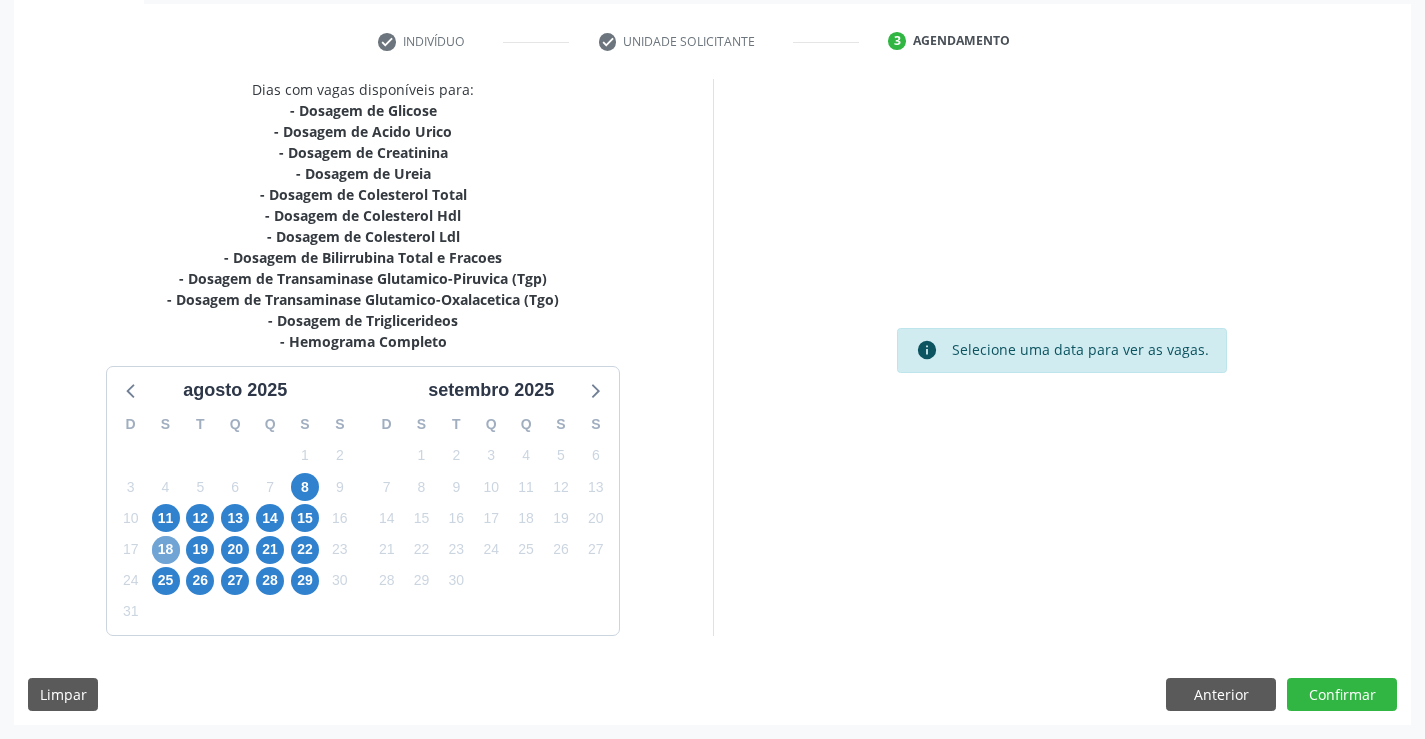 click on "18" at bounding box center (166, 550) 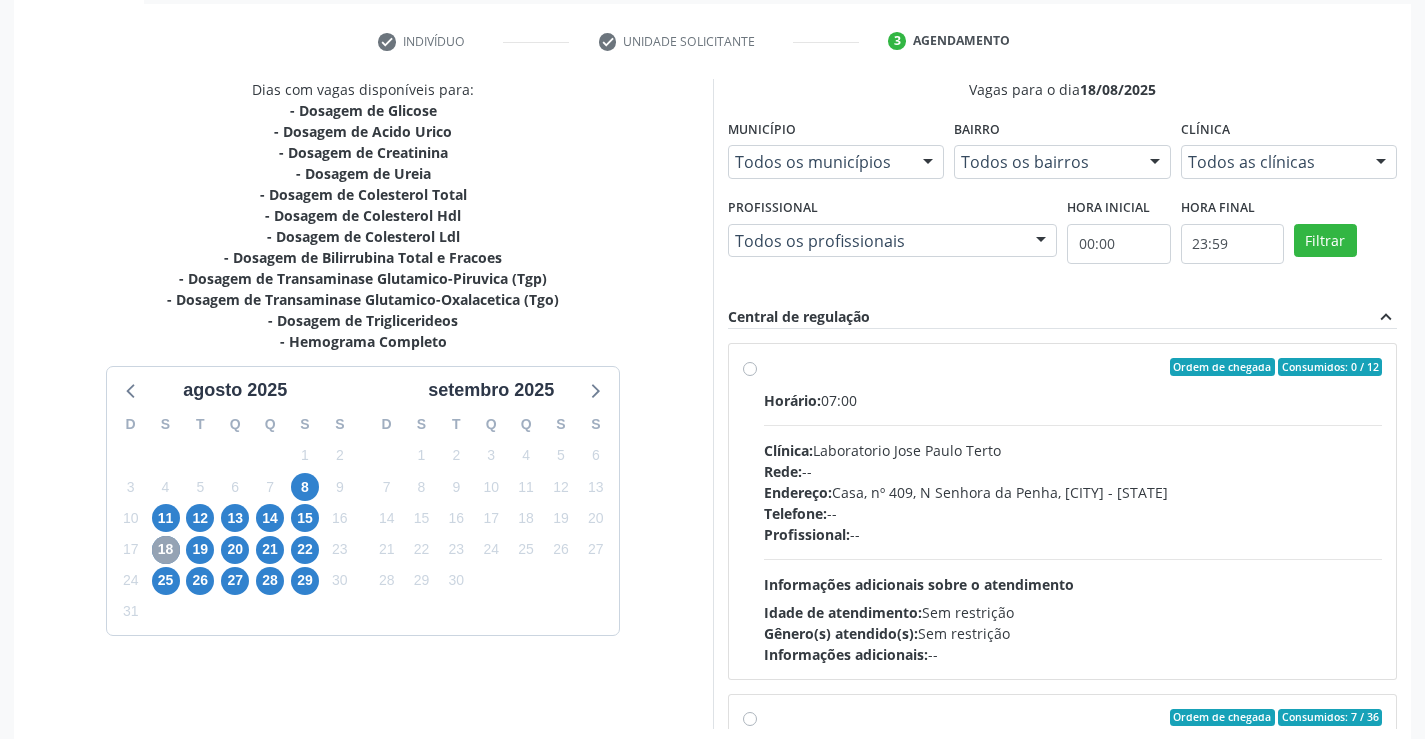 scroll, scrollTop: 456, scrollLeft: 0, axis: vertical 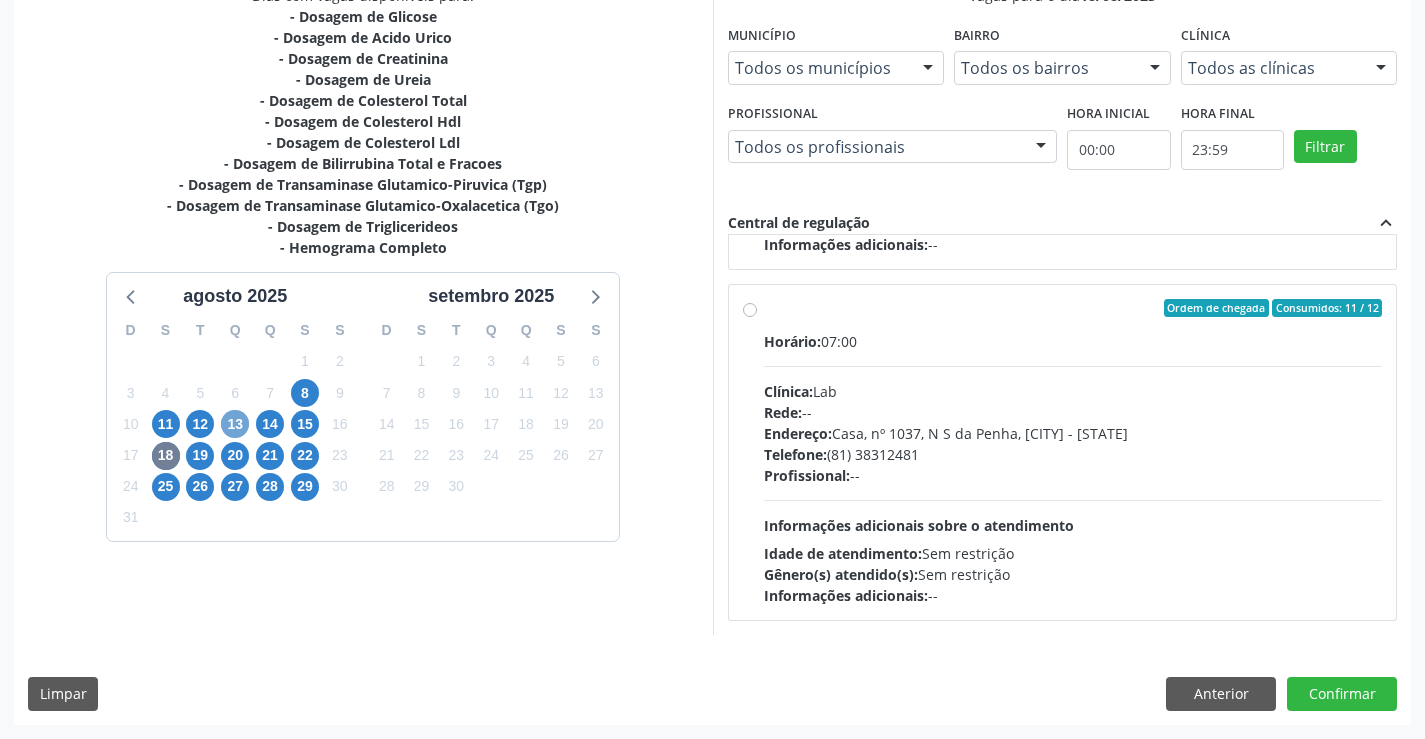 click on "13" at bounding box center (235, 424) 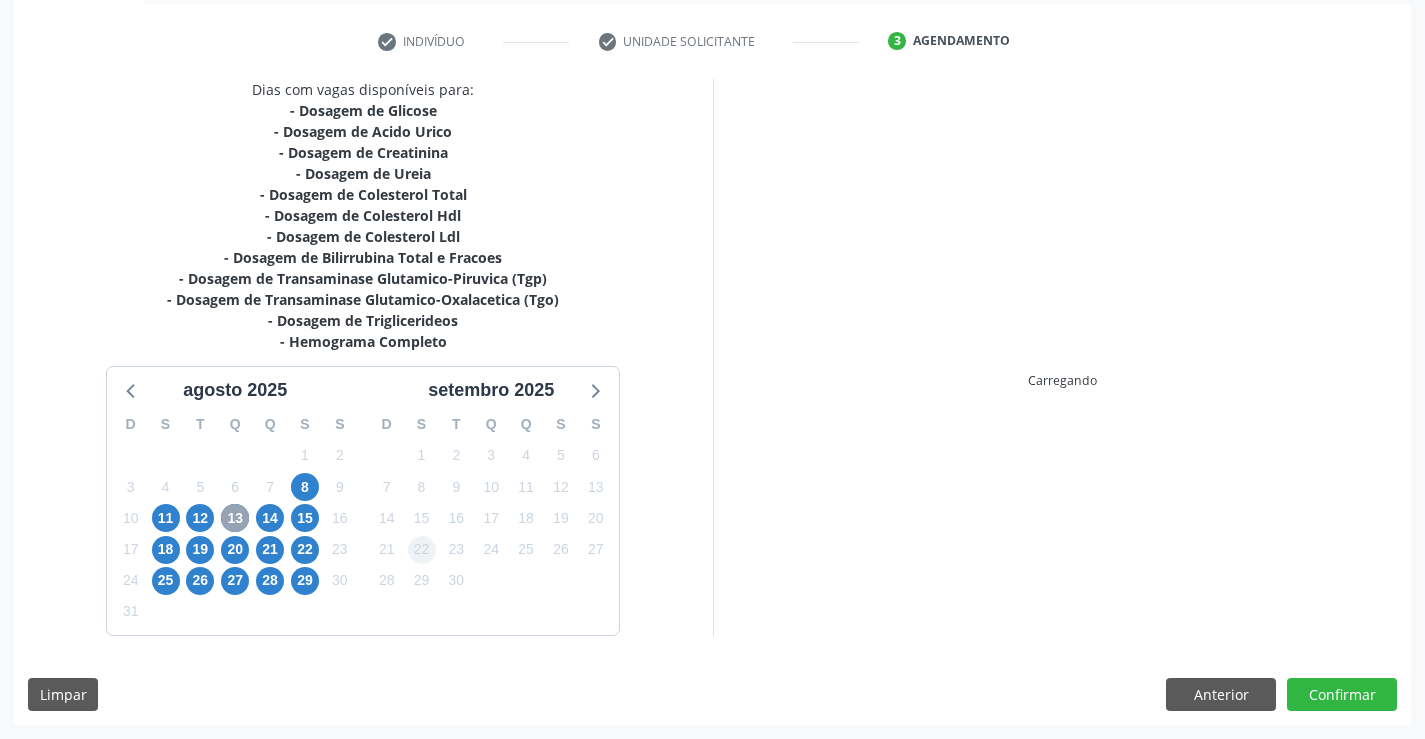 scroll, scrollTop: 456, scrollLeft: 0, axis: vertical 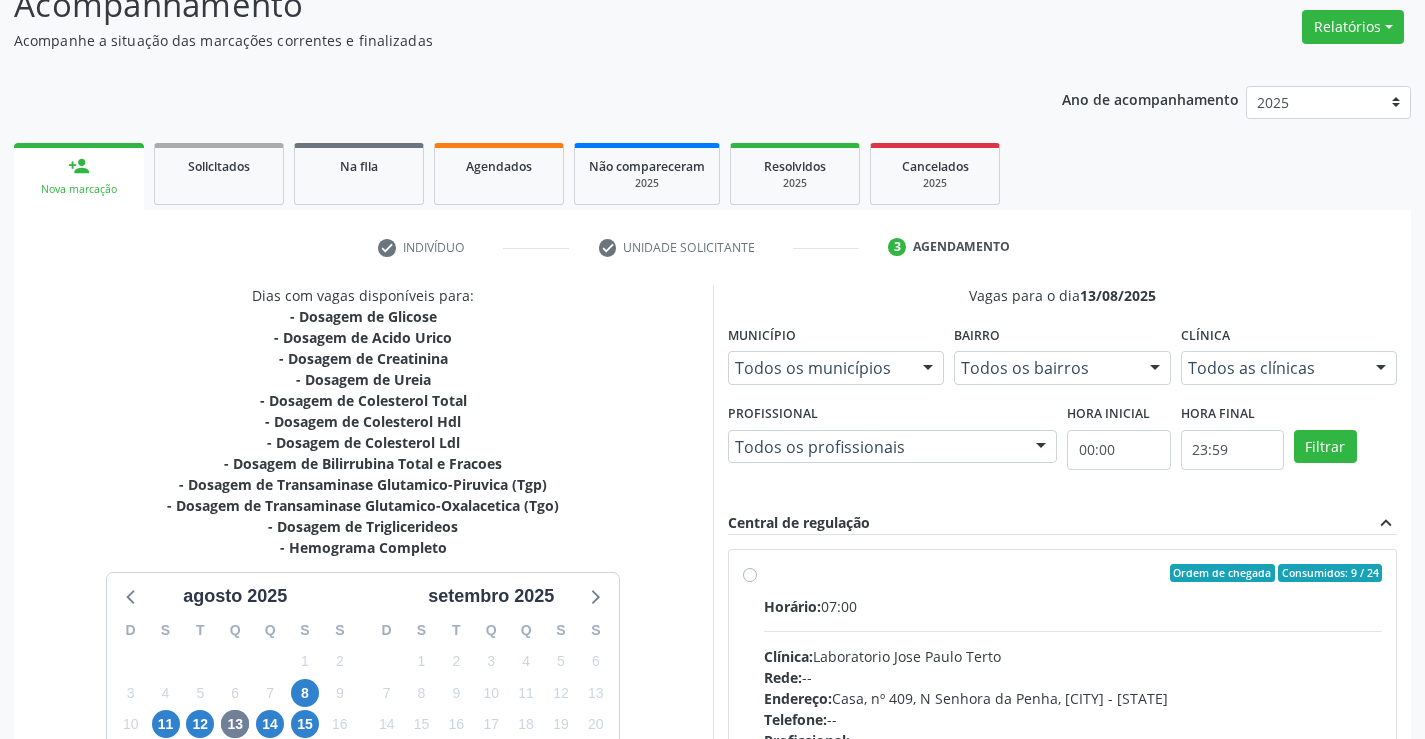 click on "Horário:   07:00
Clínica:  Laboratorio Jose Paulo Terto
Rede:
--
Endereço:   Casa, nº 409, N Senhora da Penha, [CITY] - [STATE]
Telefone:   --
Profissional:
--
Informações adicionais sobre o atendimento
Idade de atendimento:
Sem restrição
Gênero(s) atendido(s):
Sem restrição
Informações adicionais:
--" at bounding box center (1073, 733) 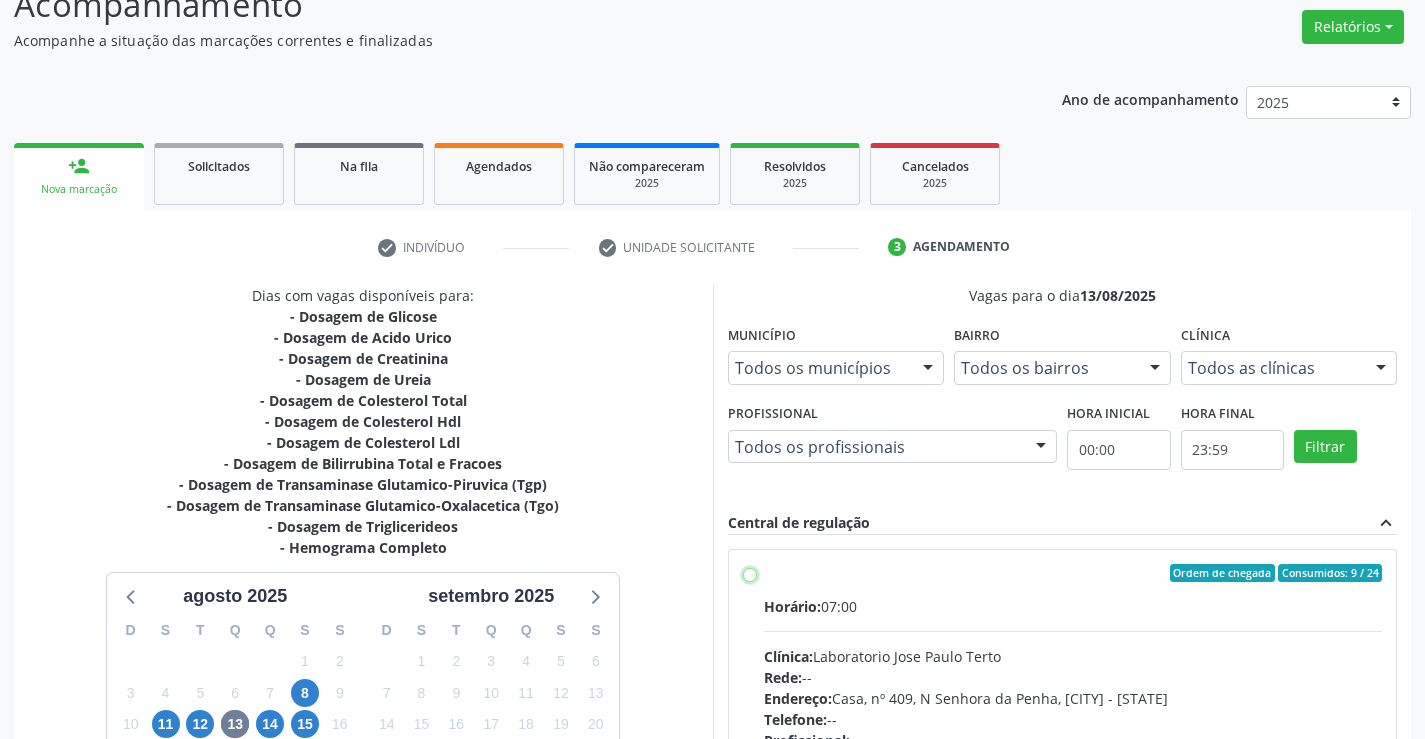 radio on "true" 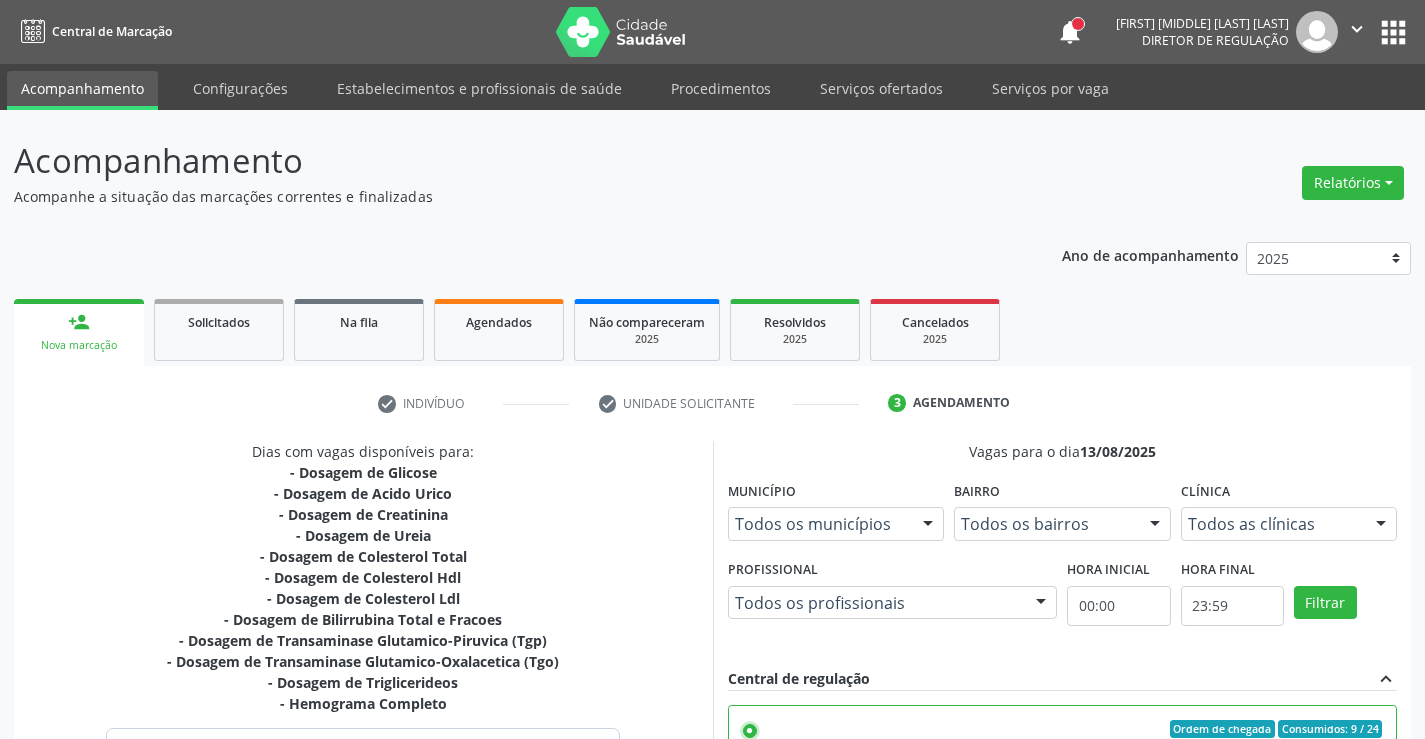 scroll, scrollTop: 456, scrollLeft: 0, axis: vertical 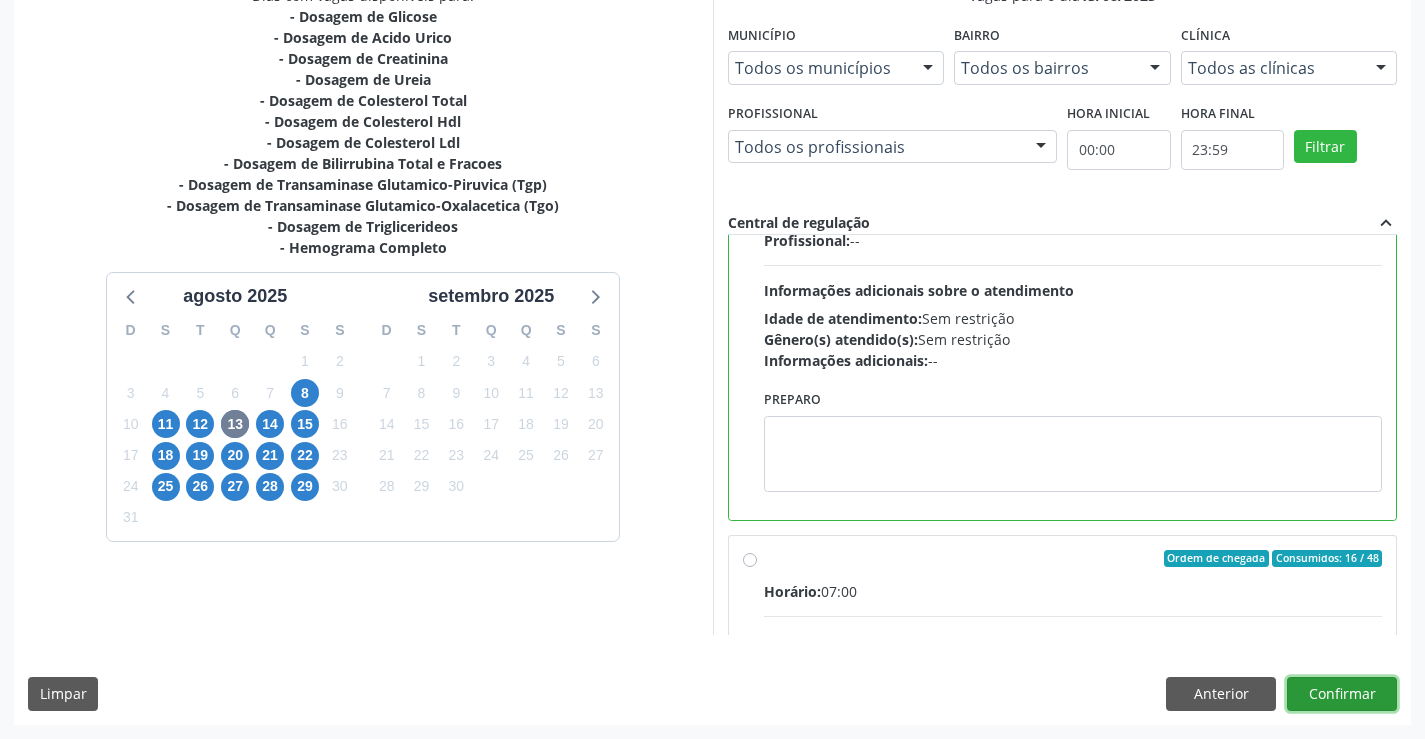 click on "Confirmar" at bounding box center [1342, 694] 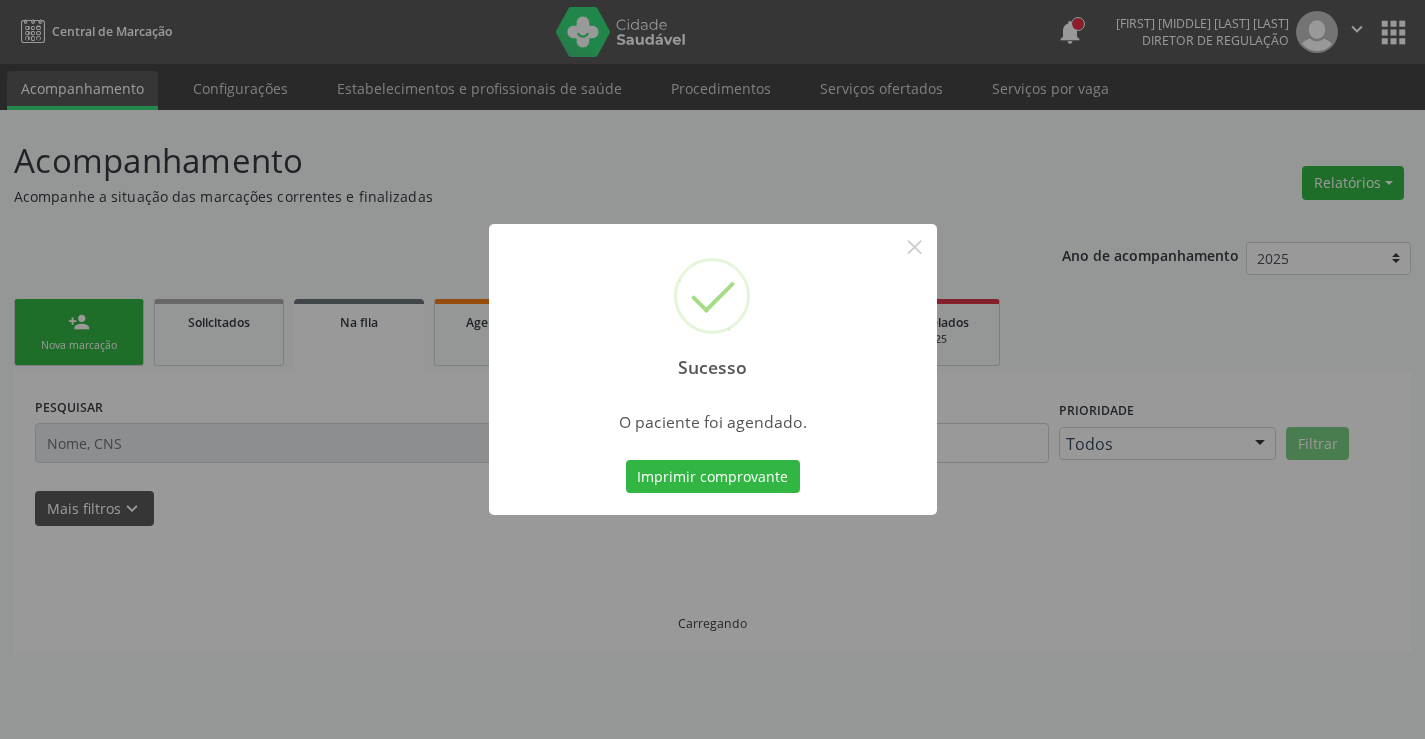 scroll, scrollTop: 0, scrollLeft: 0, axis: both 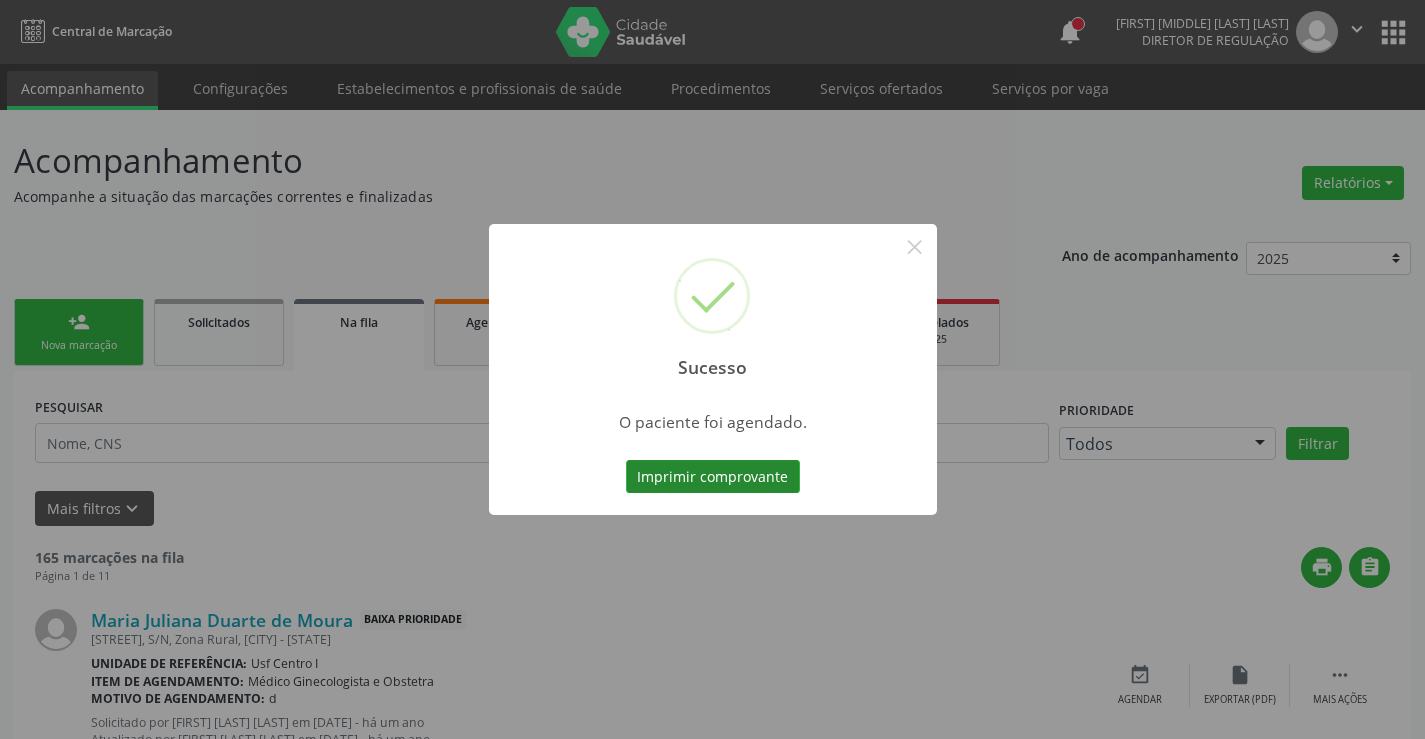 click on "Imprimir comprovante" at bounding box center [713, 477] 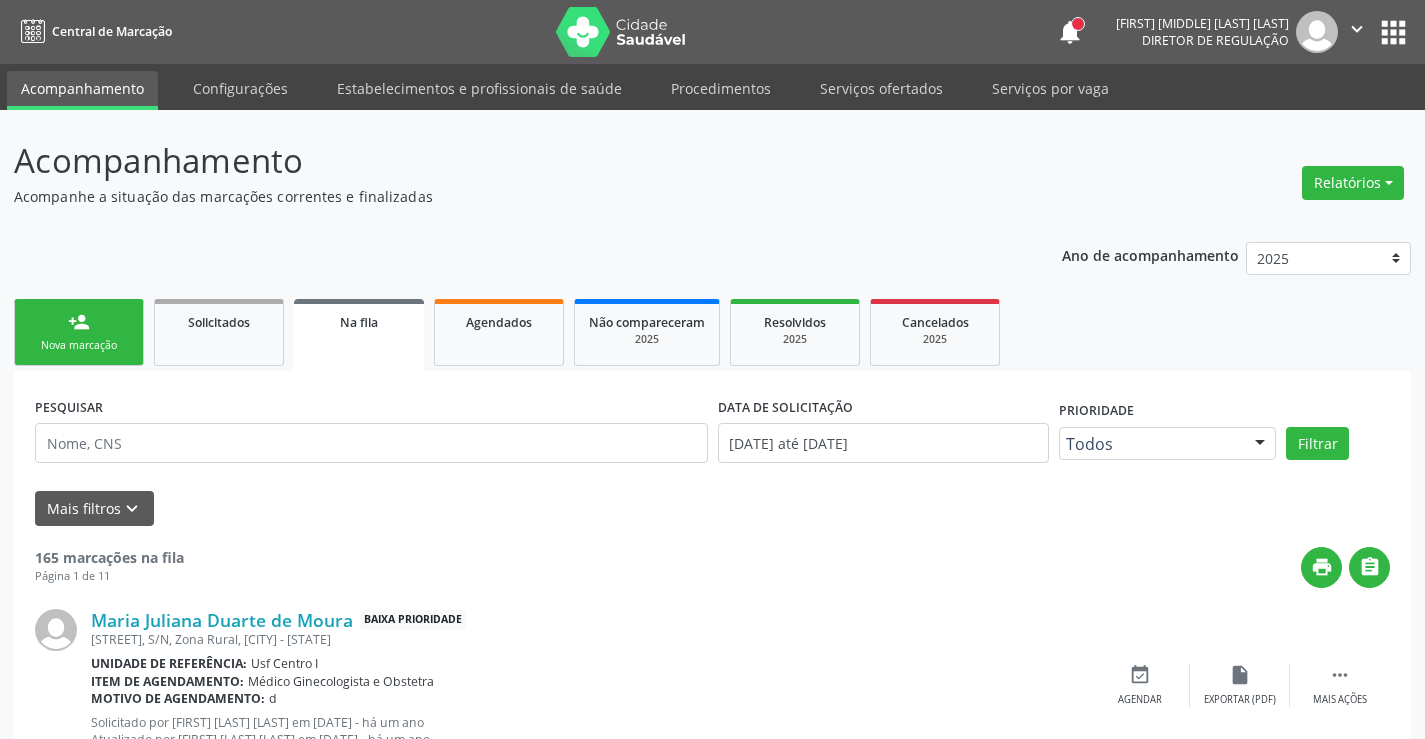 click on "person_add" at bounding box center (79, 322) 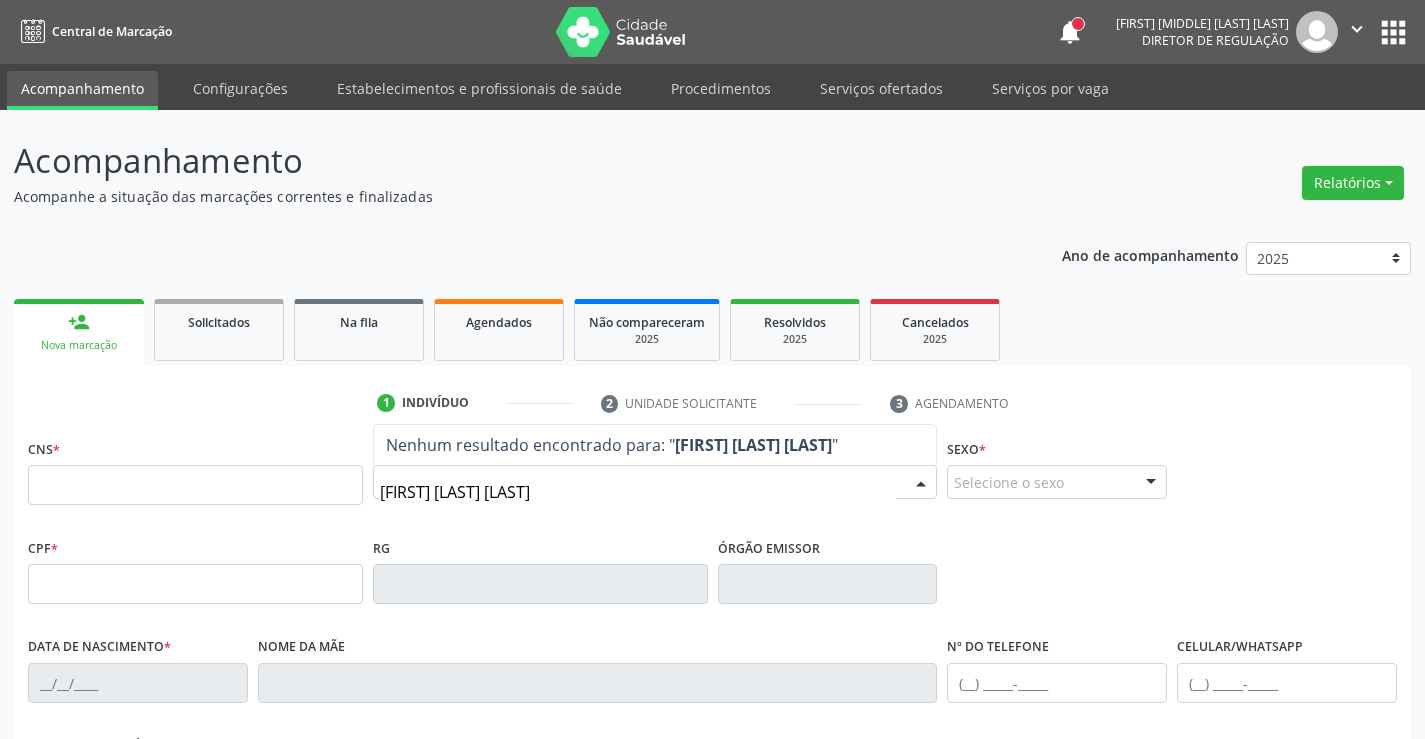 type on "[FIRST] [LAST] [LAST]" 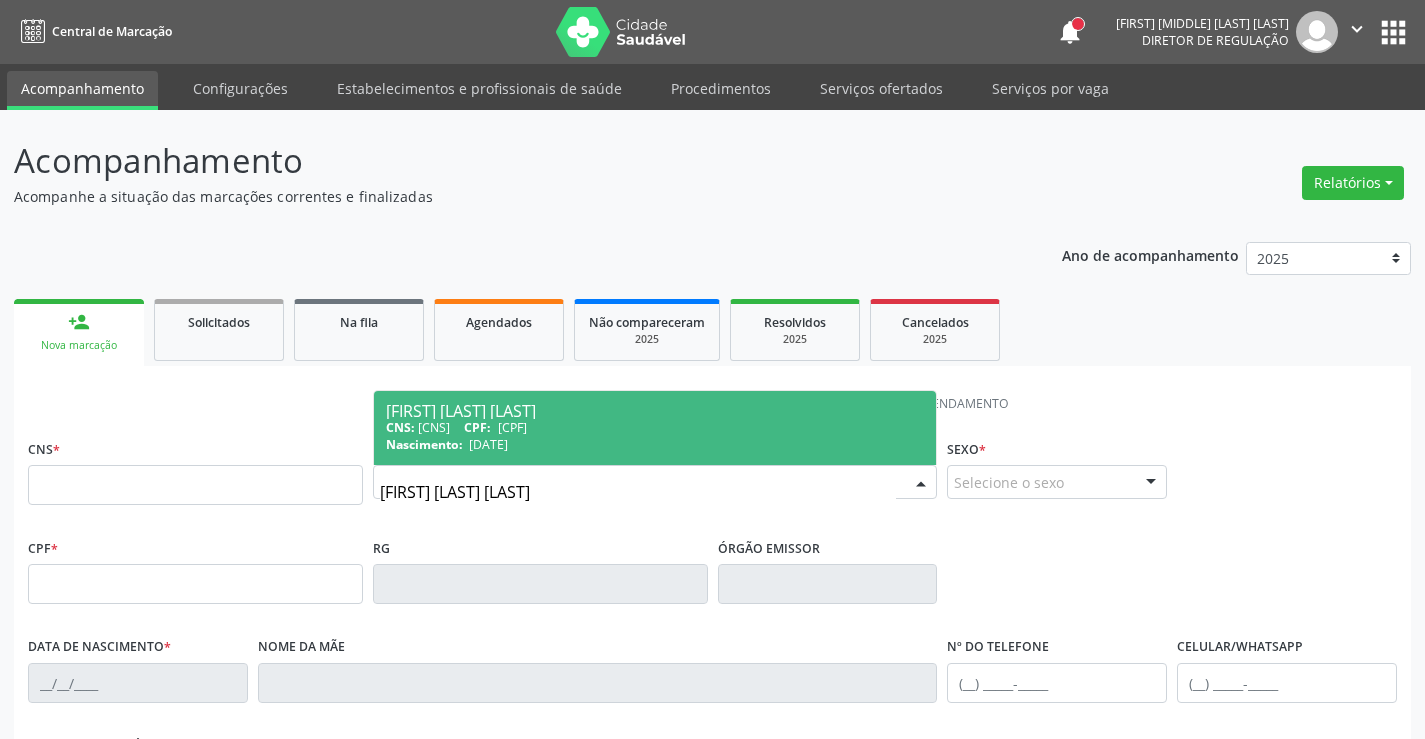click on "[FIRST] [LAST] [LAST]" at bounding box center (655, 411) 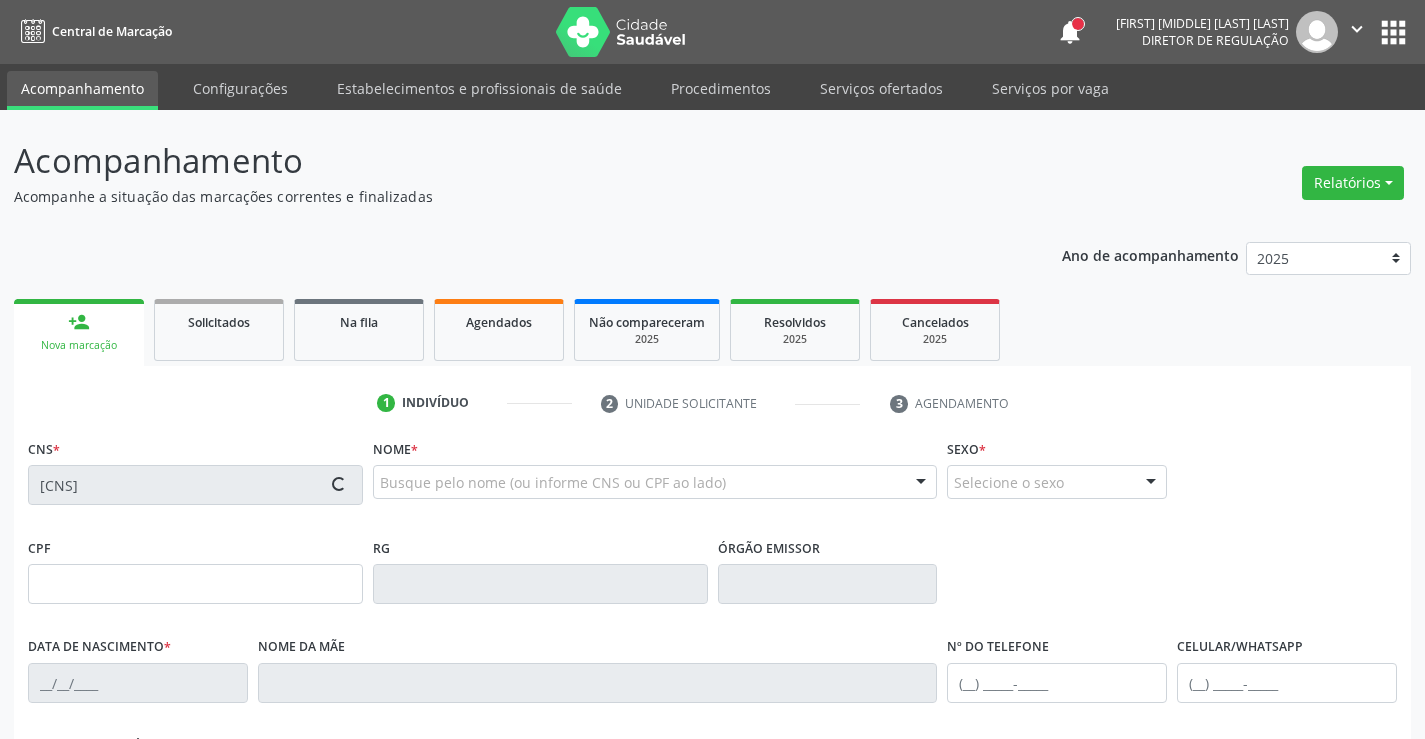 type on "[CPF]" 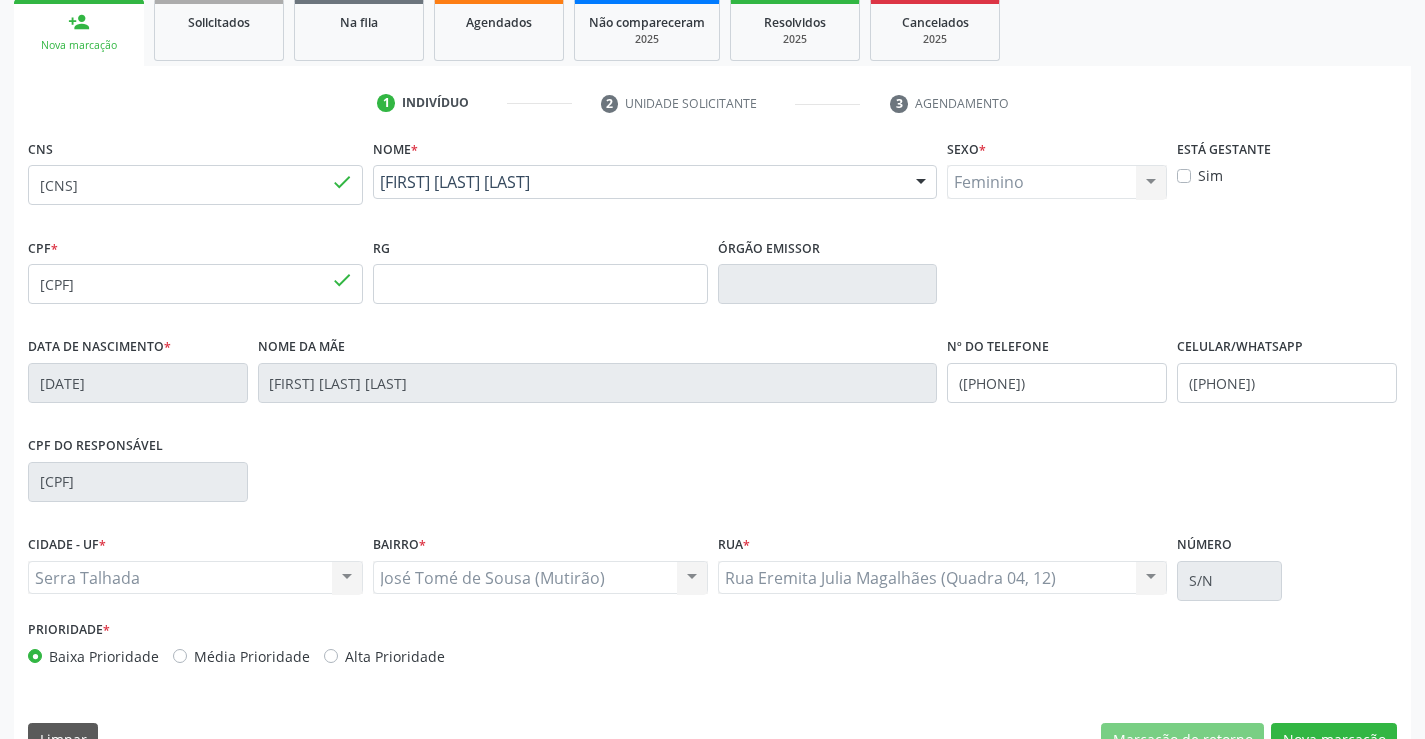 scroll, scrollTop: 345, scrollLeft: 0, axis: vertical 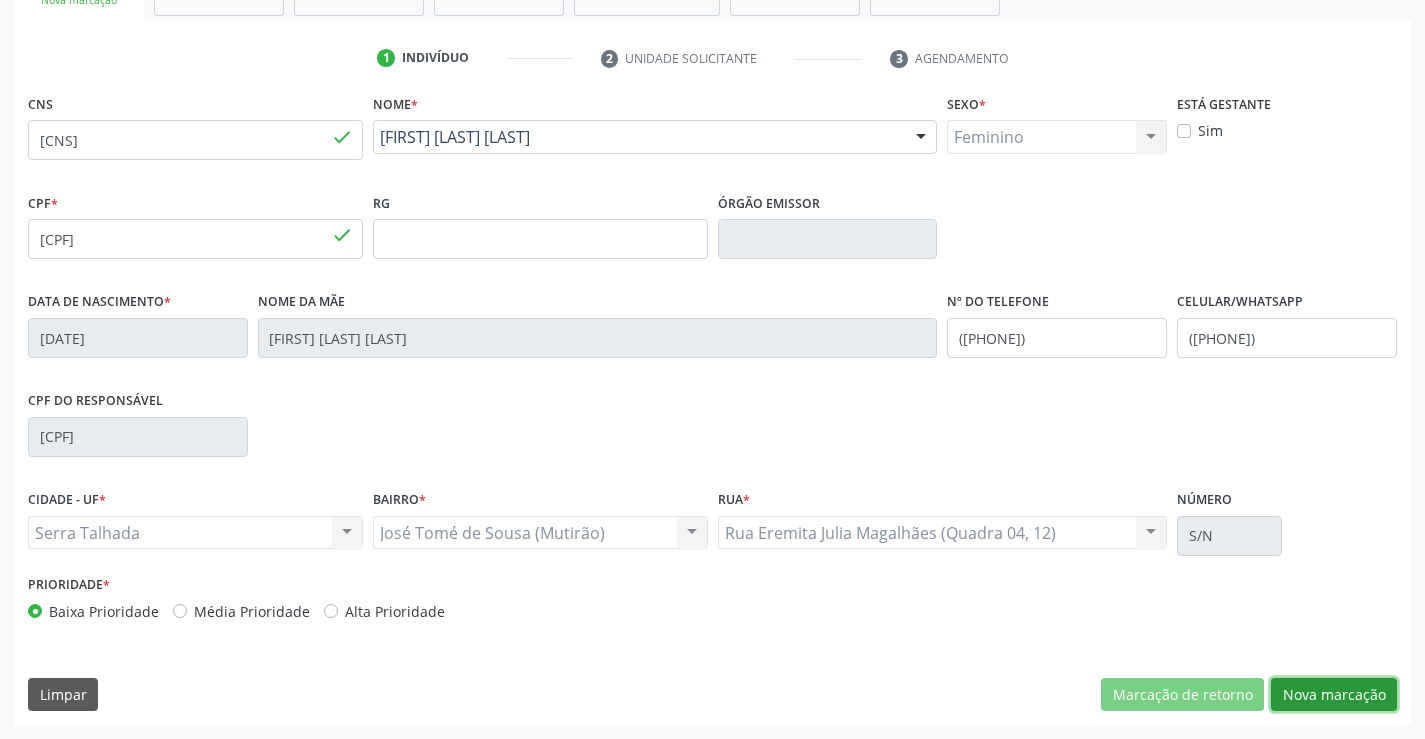 click on "Nova marcação" at bounding box center (1334, 695) 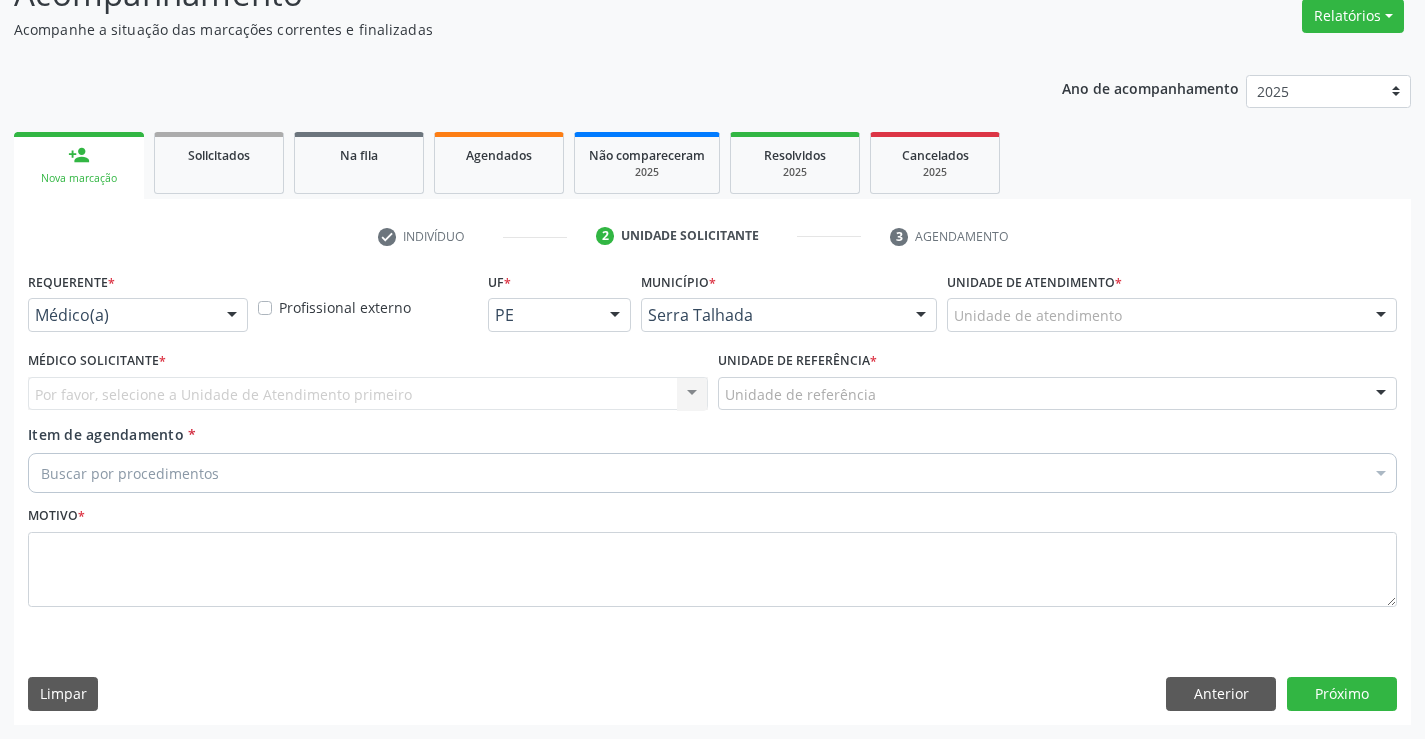 scroll, scrollTop: 167, scrollLeft: 0, axis: vertical 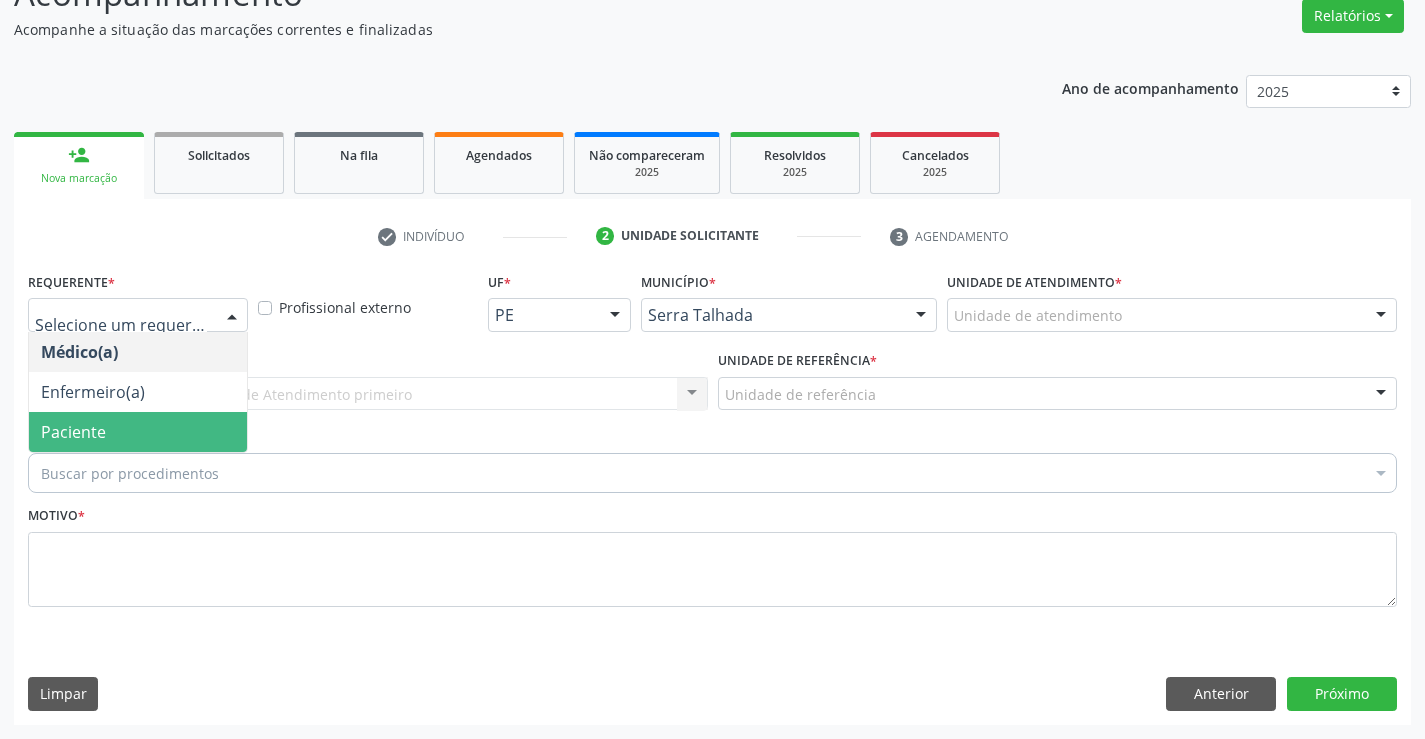 click on "Paciente" at bounding box center [138, 432] 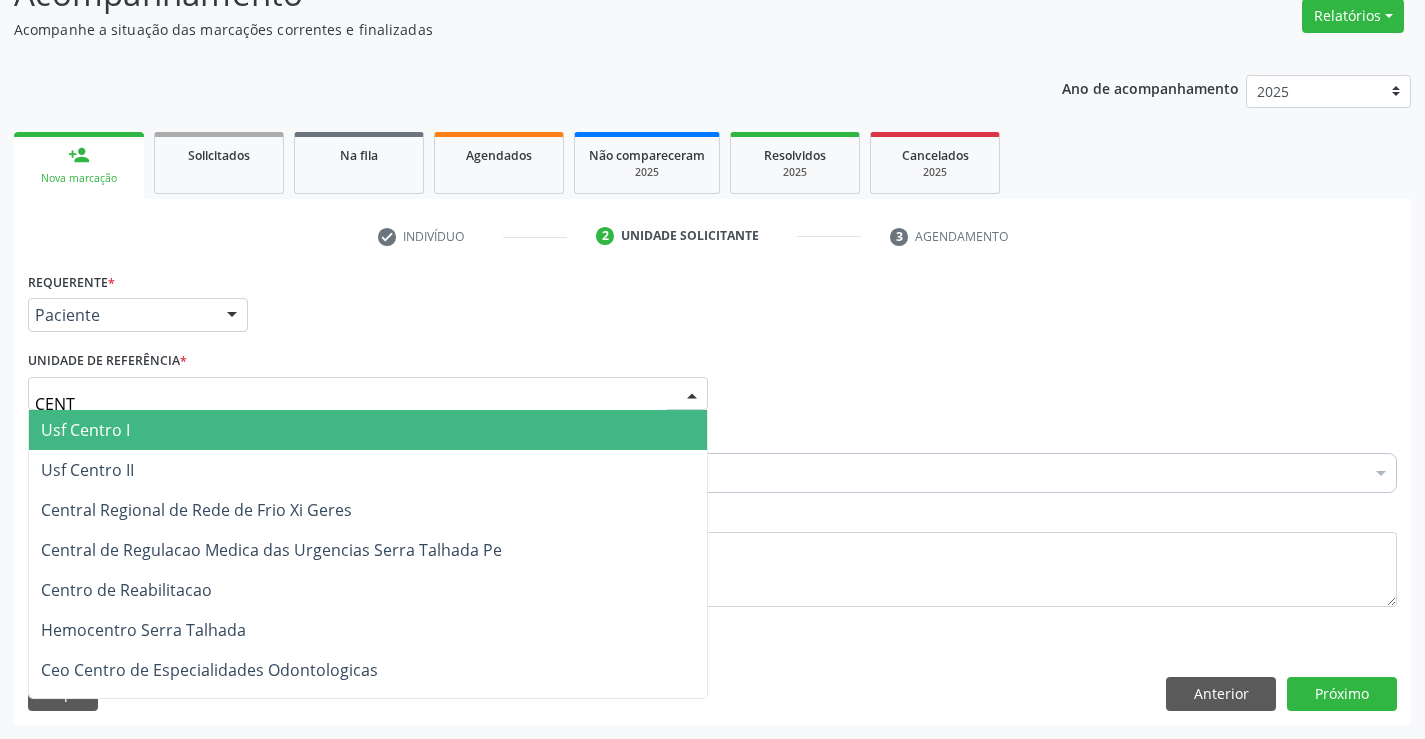 type on "CENTR" 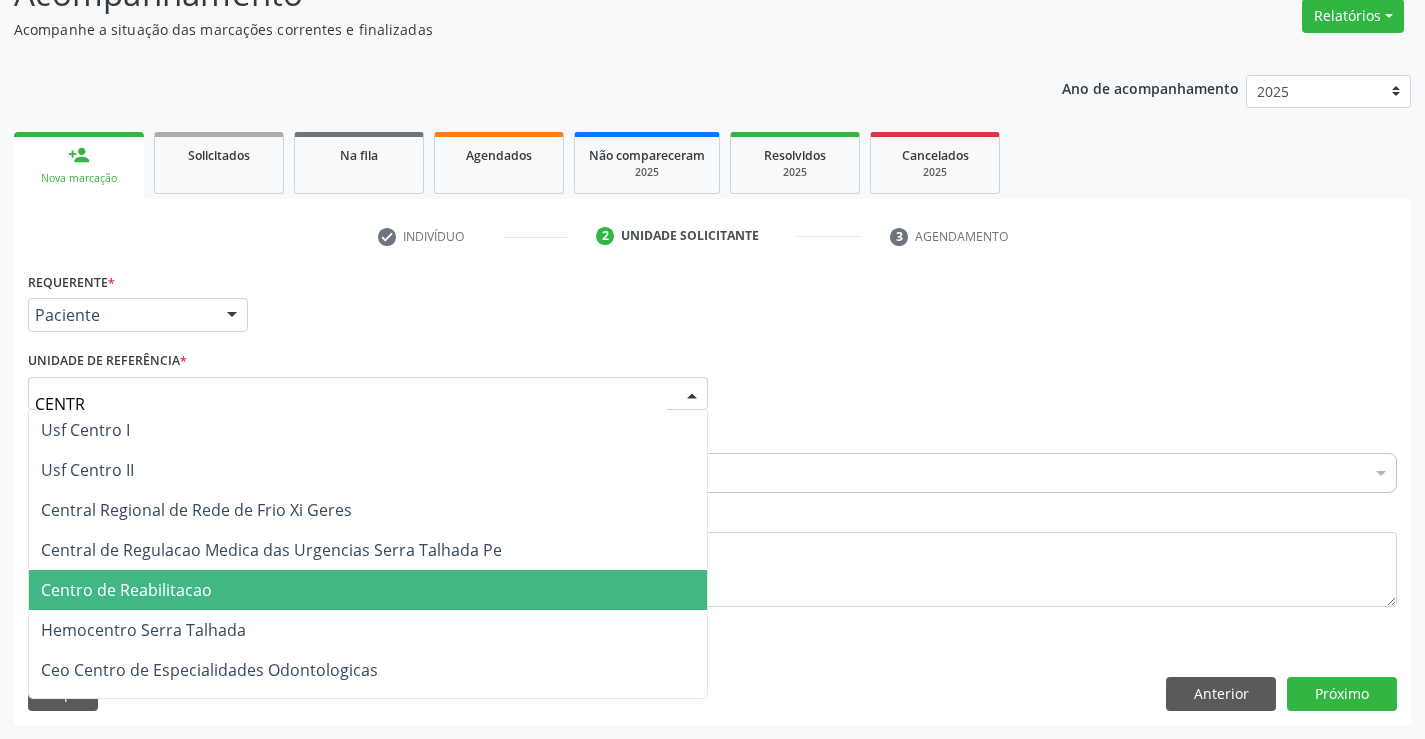 click on "Centro de Reabilitacao" at bounding box center [126, 590] 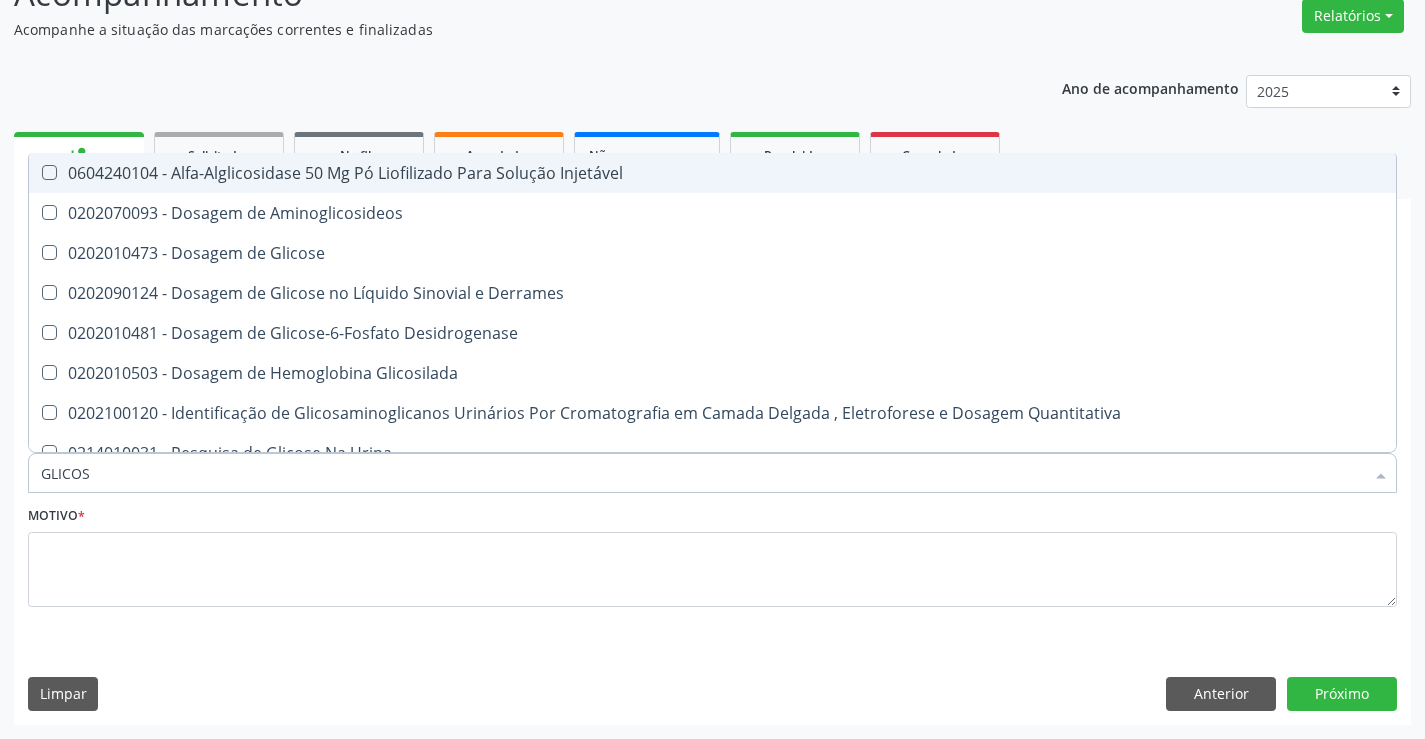type on "GLICOSE" 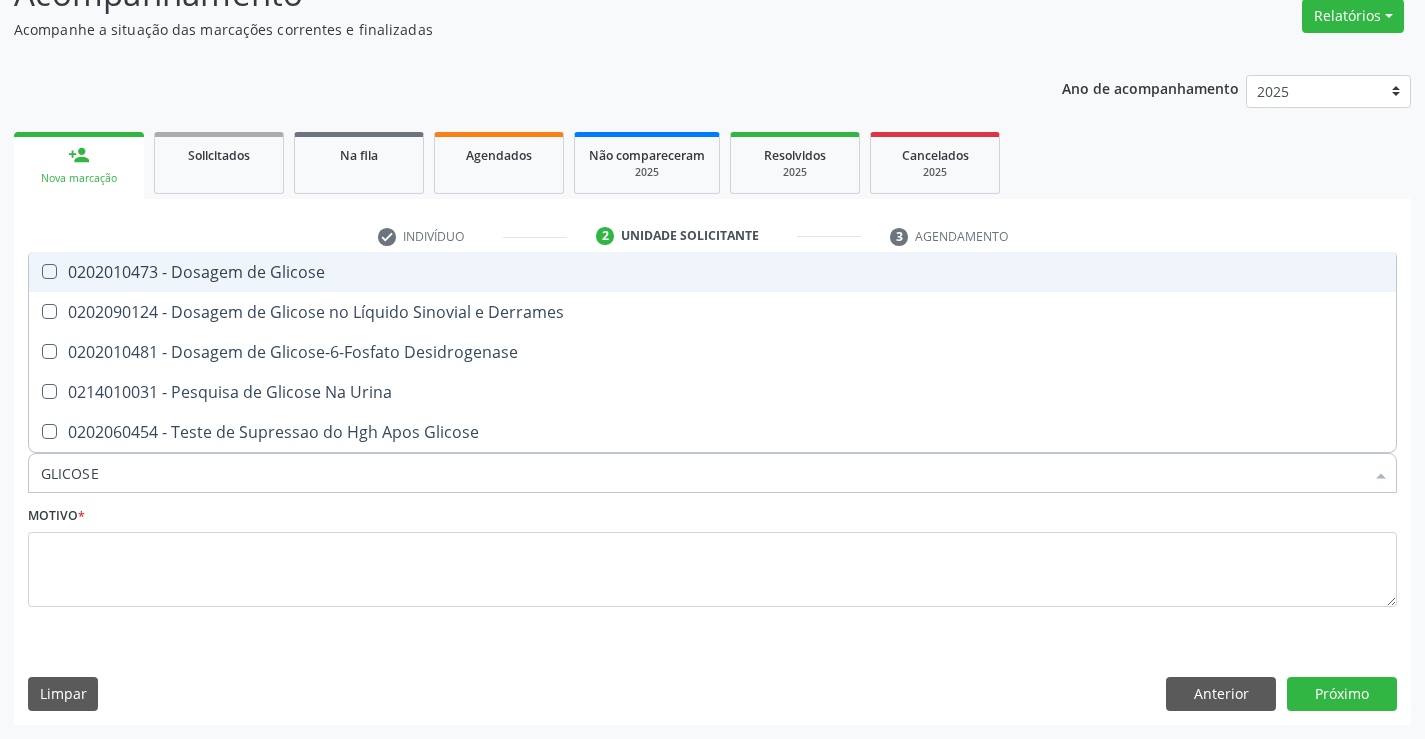 click on "0202010473 - Dosagem de Glicose" at bounding box center [712, 272] 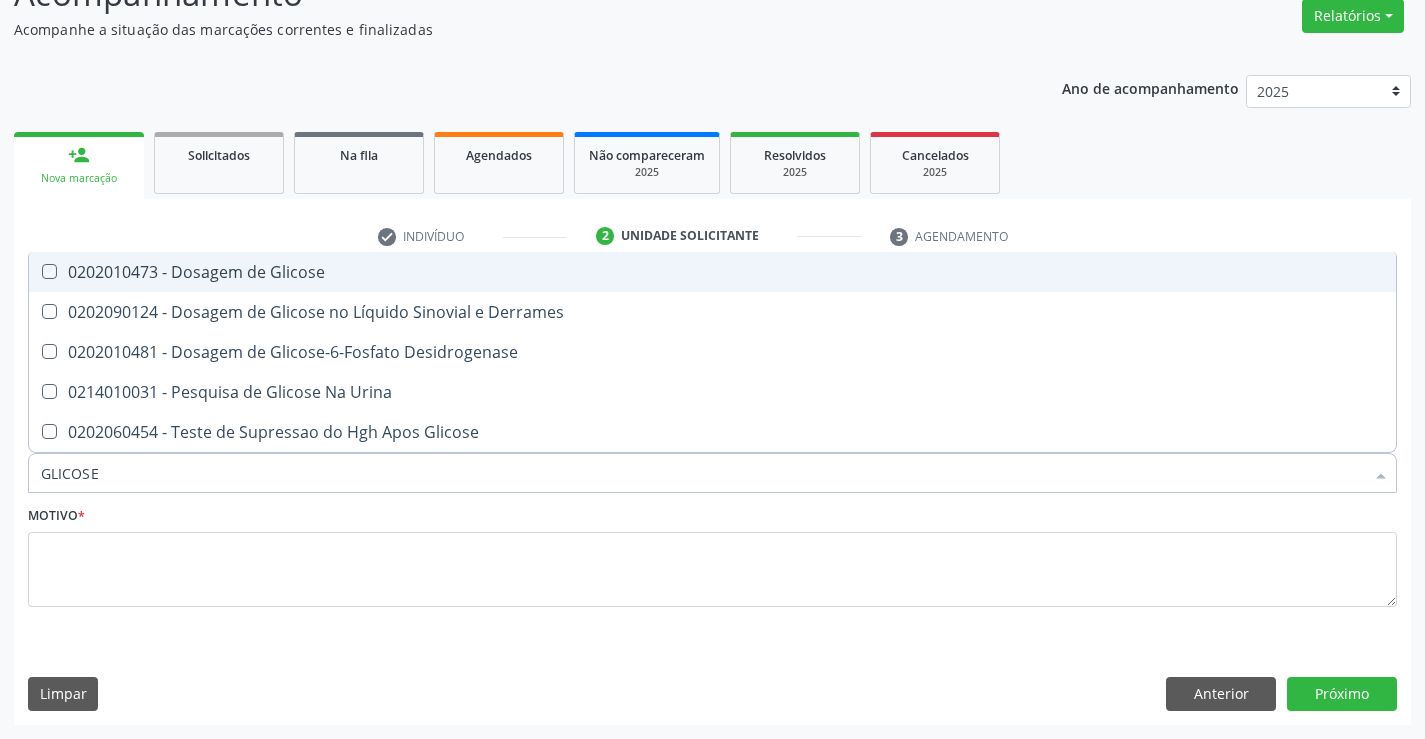 checkbox on "true" 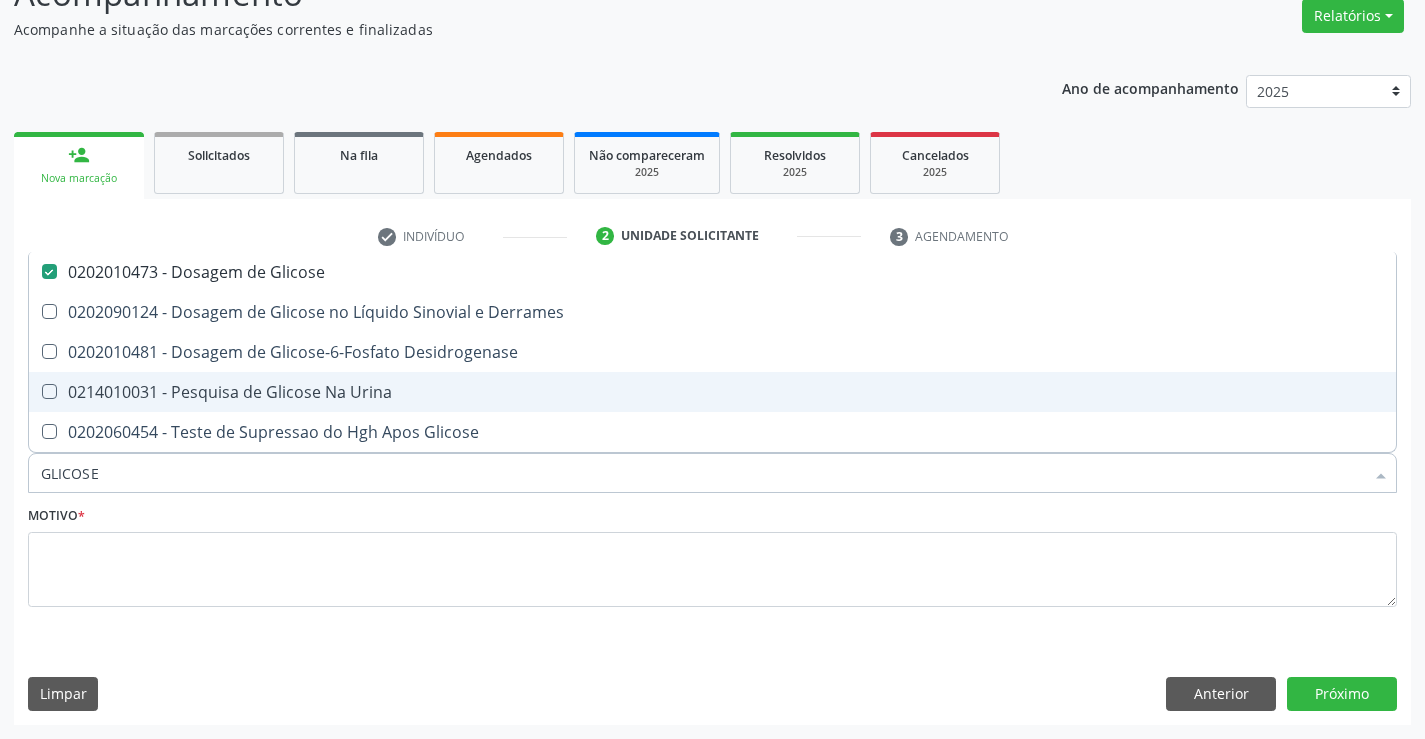 drag, startPoint x: 109, startPoint y: 474, endPoint x: 8, endPoint y: 473, distance: 101.00495 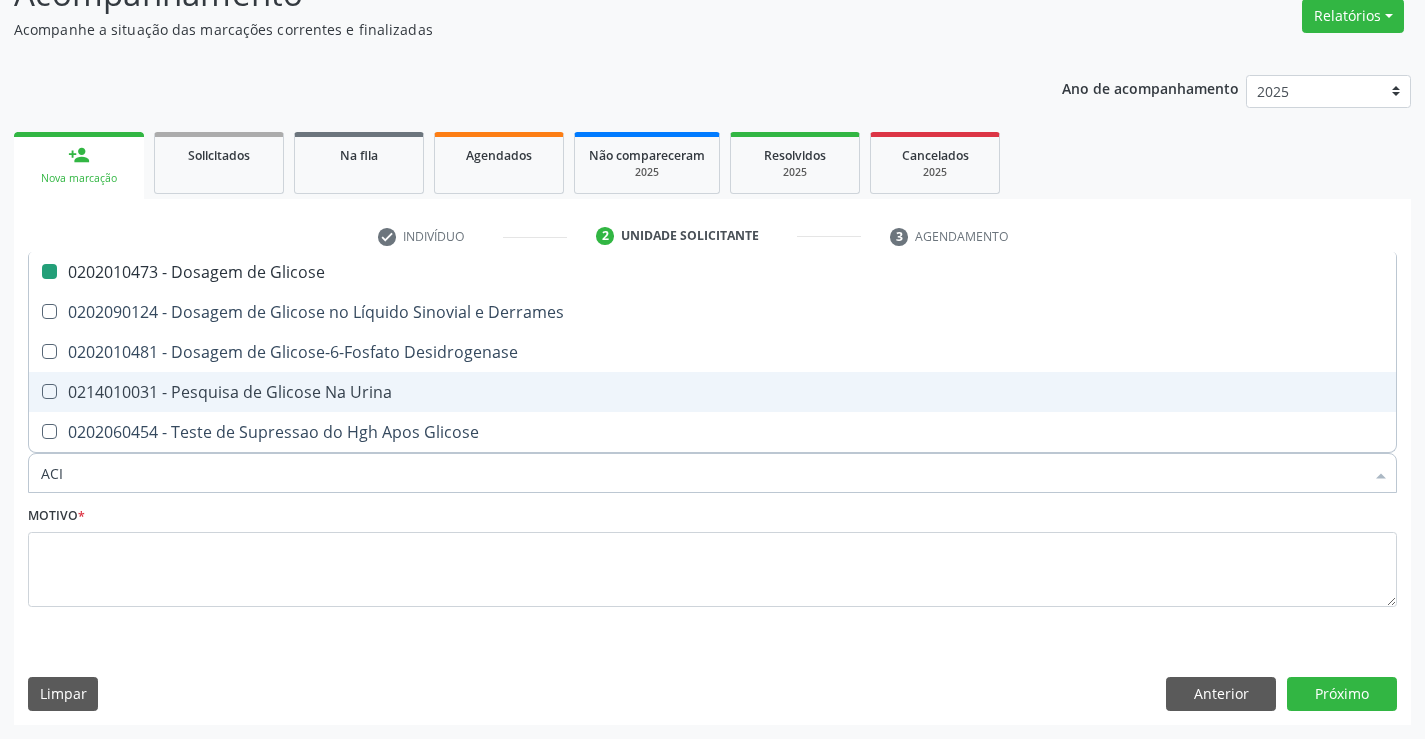 type on "ACID" 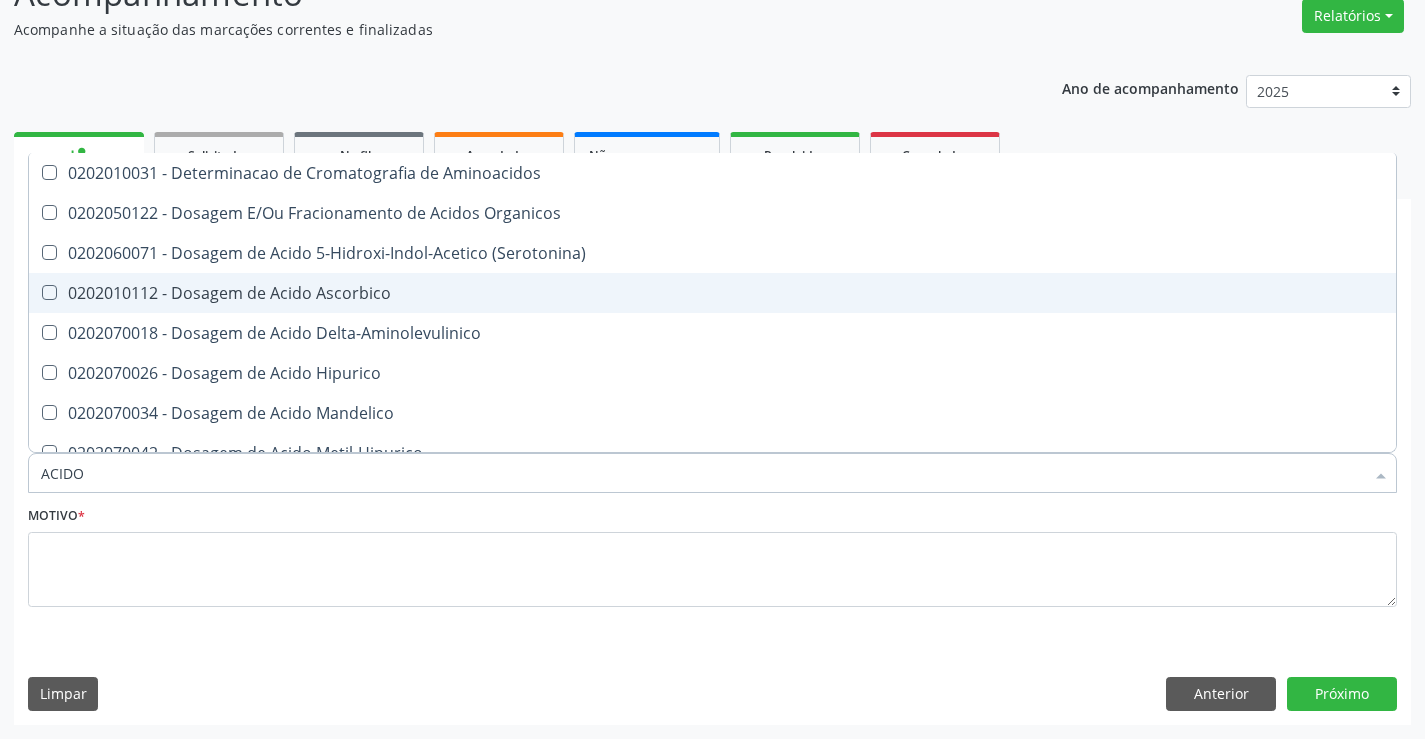 type on "ACIDO U" 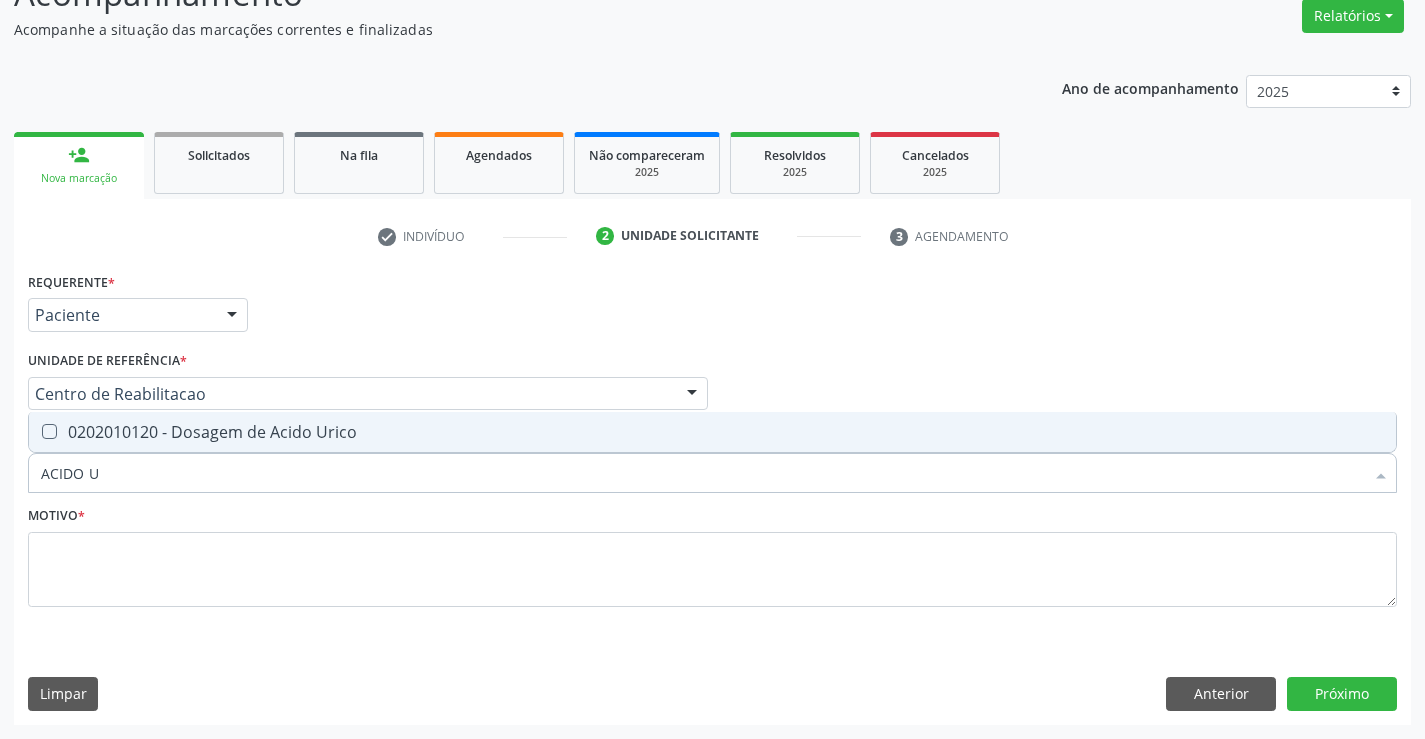 click on "0202010120 - Dosagem de Acido Urico" at bounding box center [712, 432] 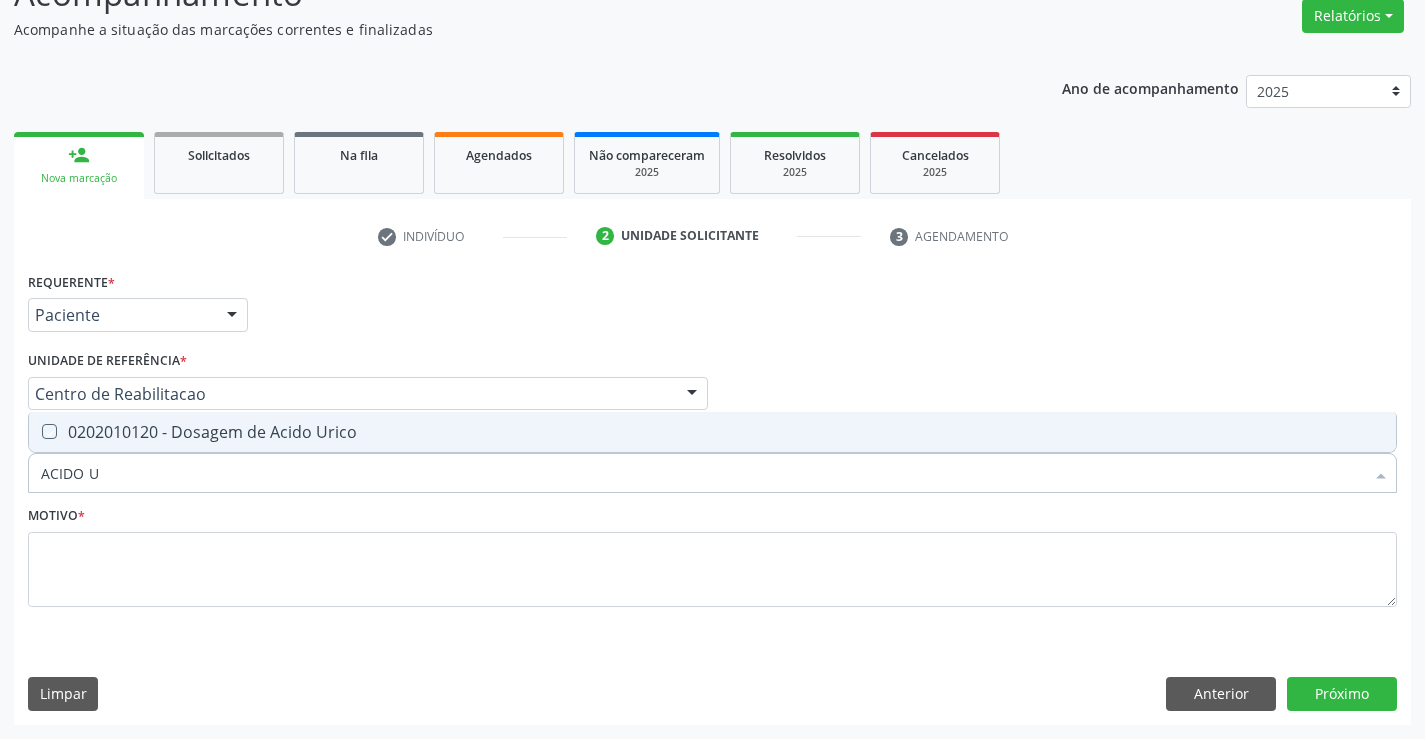 checkbox on "true" 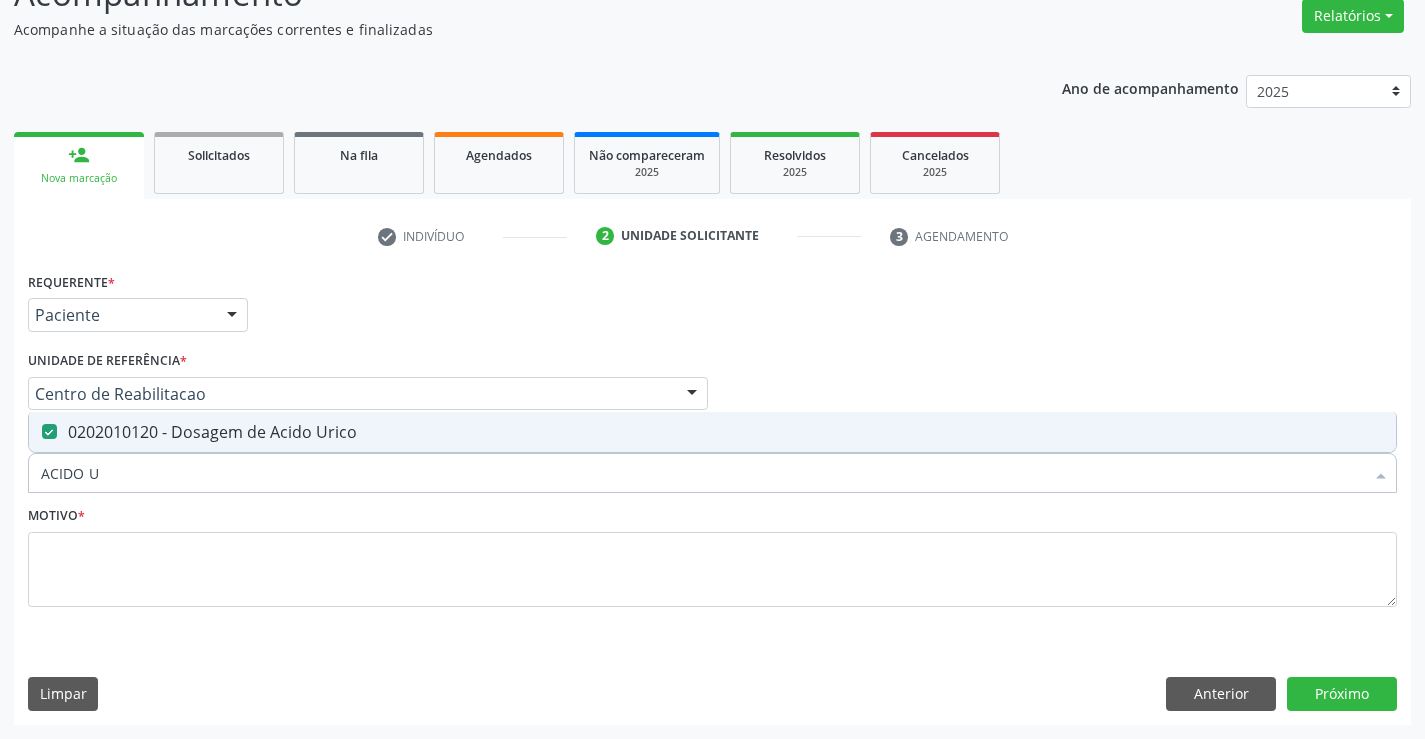 drag, startPoint x: 120, startPoint y: 471, endPoint x: 0, endPoint y: 482, distance: 120.50311 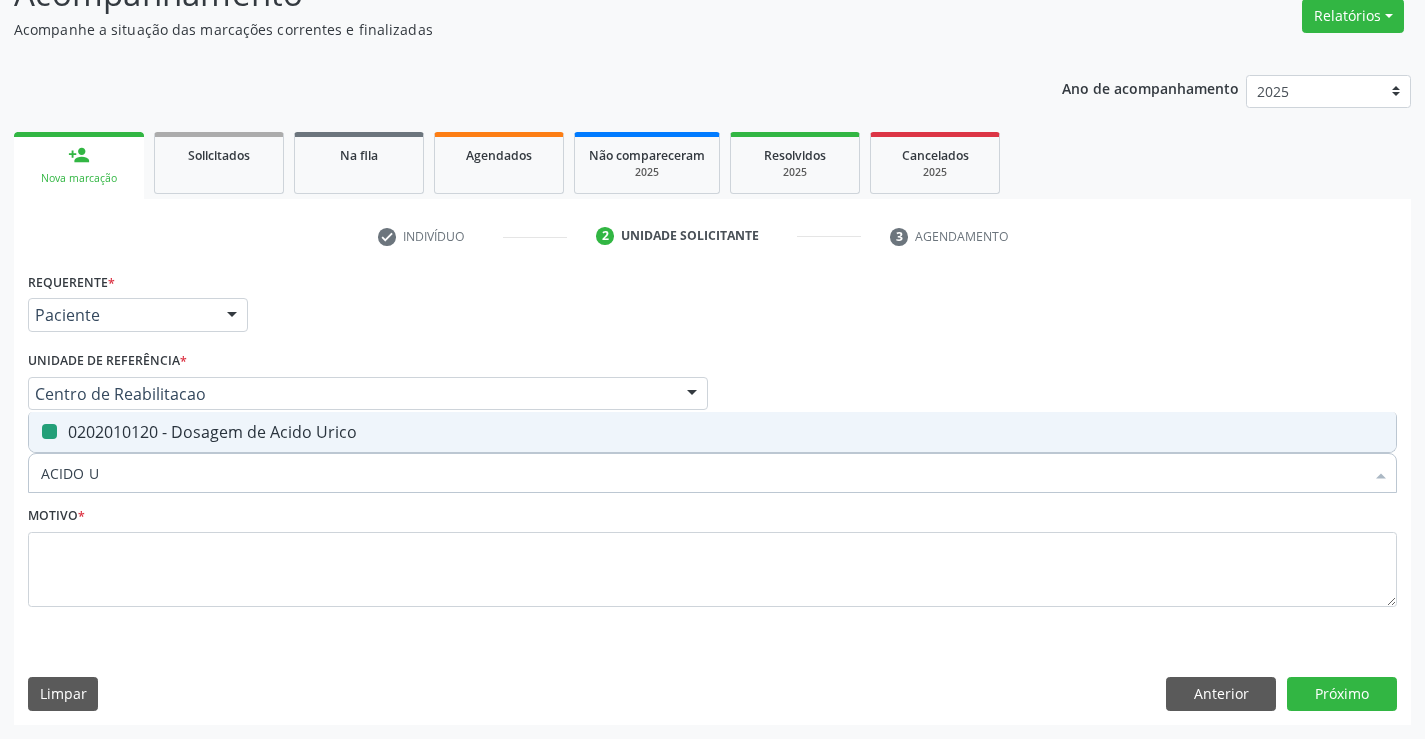 type on "C" 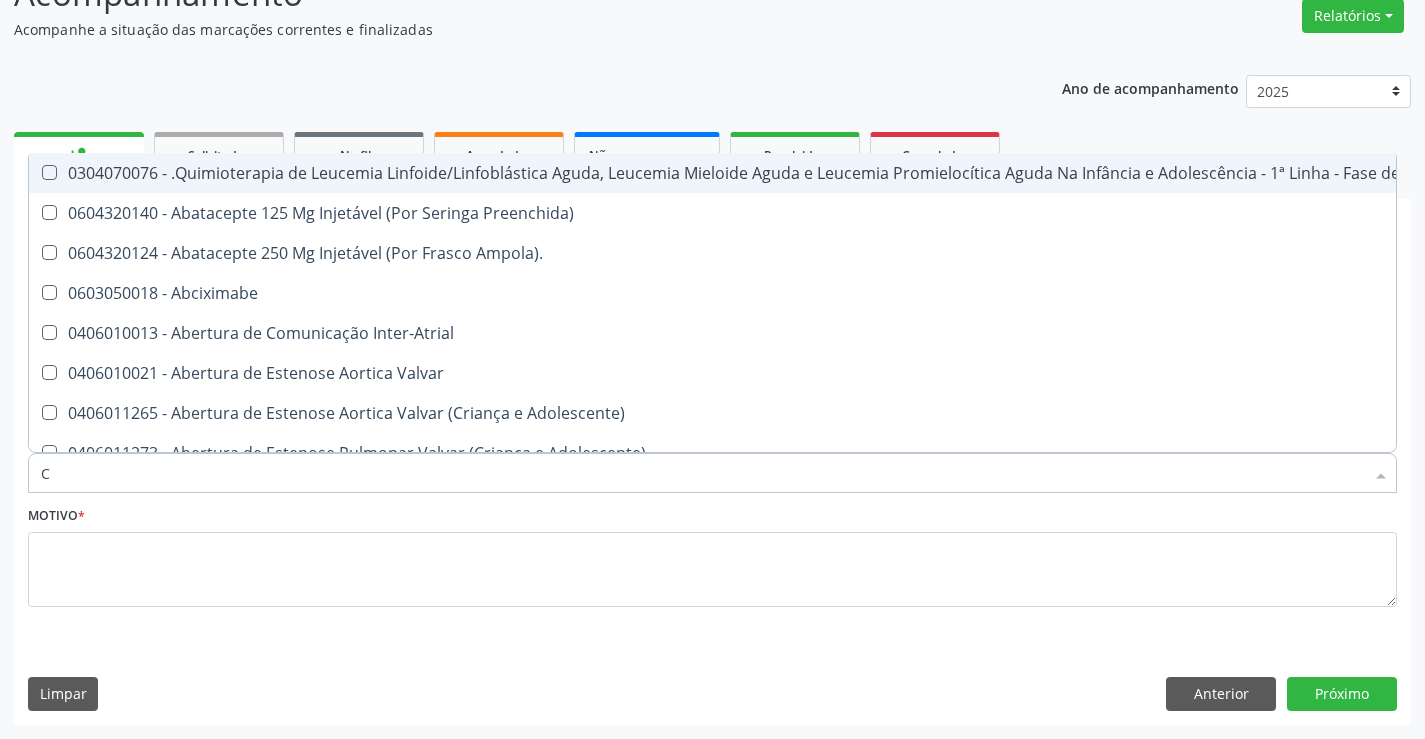 checkbox on "false" 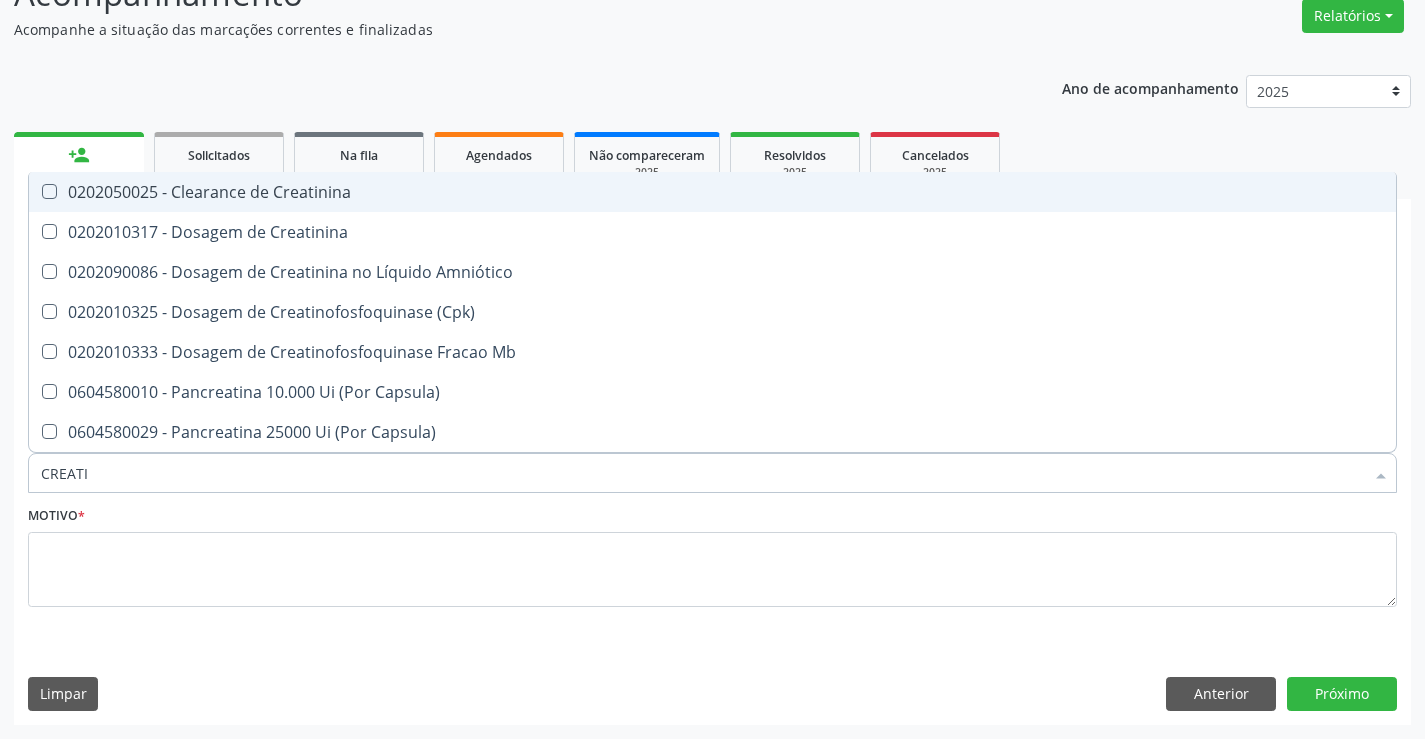 type on "CREATIN" 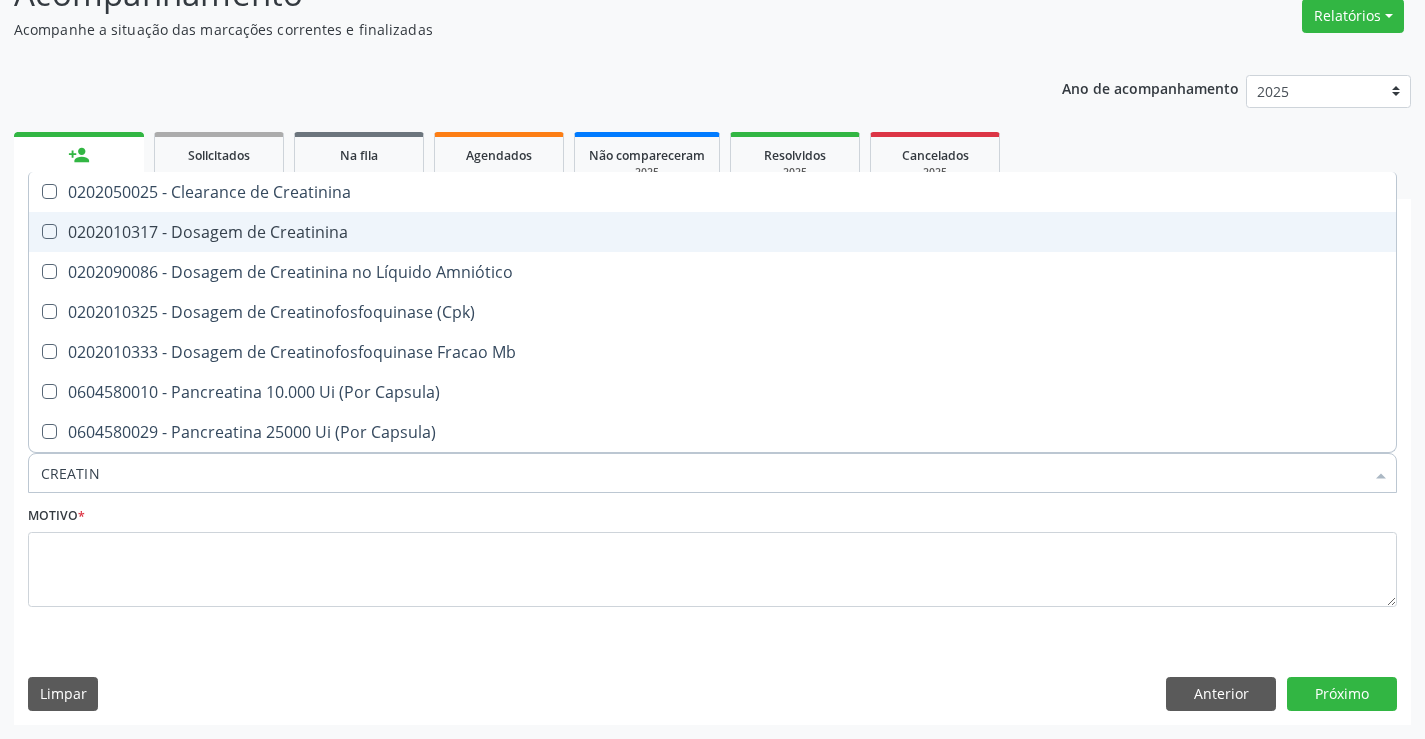 click on "0202010317 - Dosagem de Creatinina" at bounding box center (712, 232) 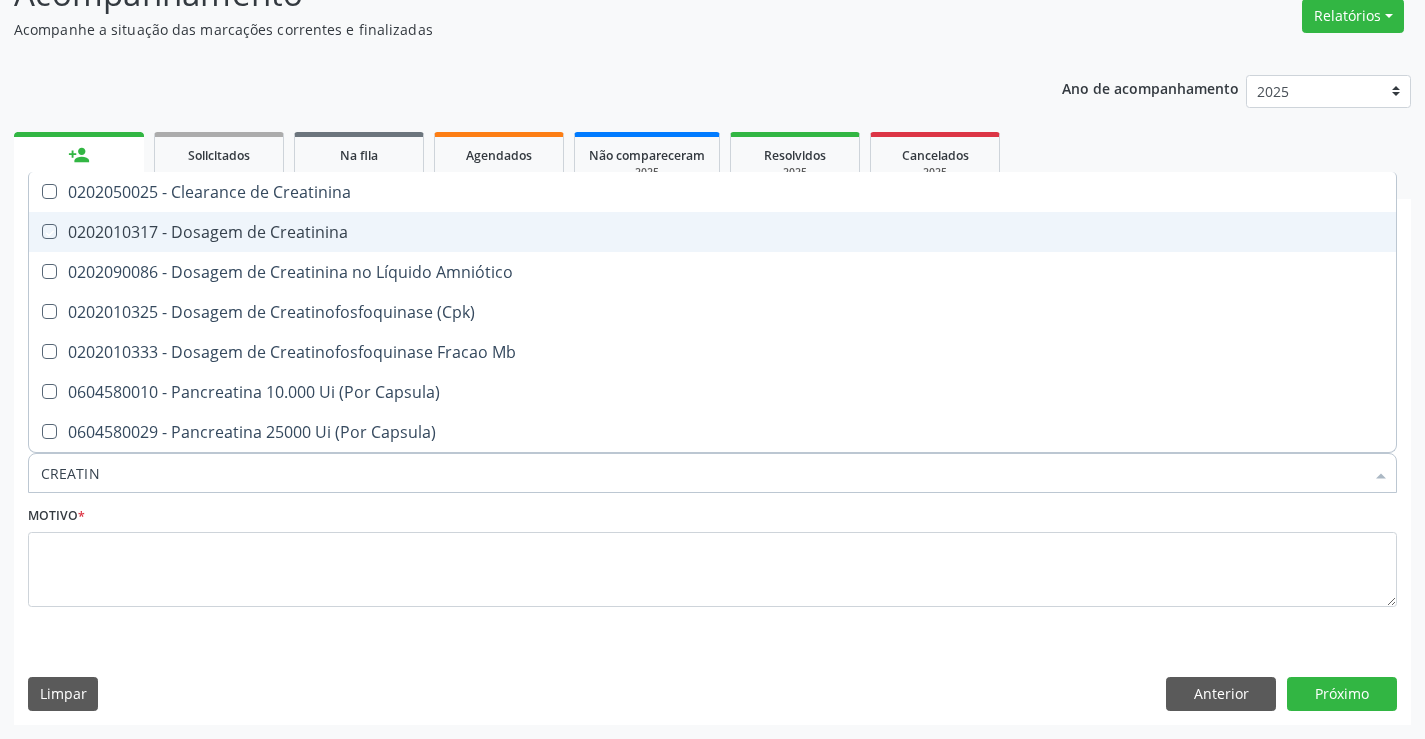 checkbox on "true" 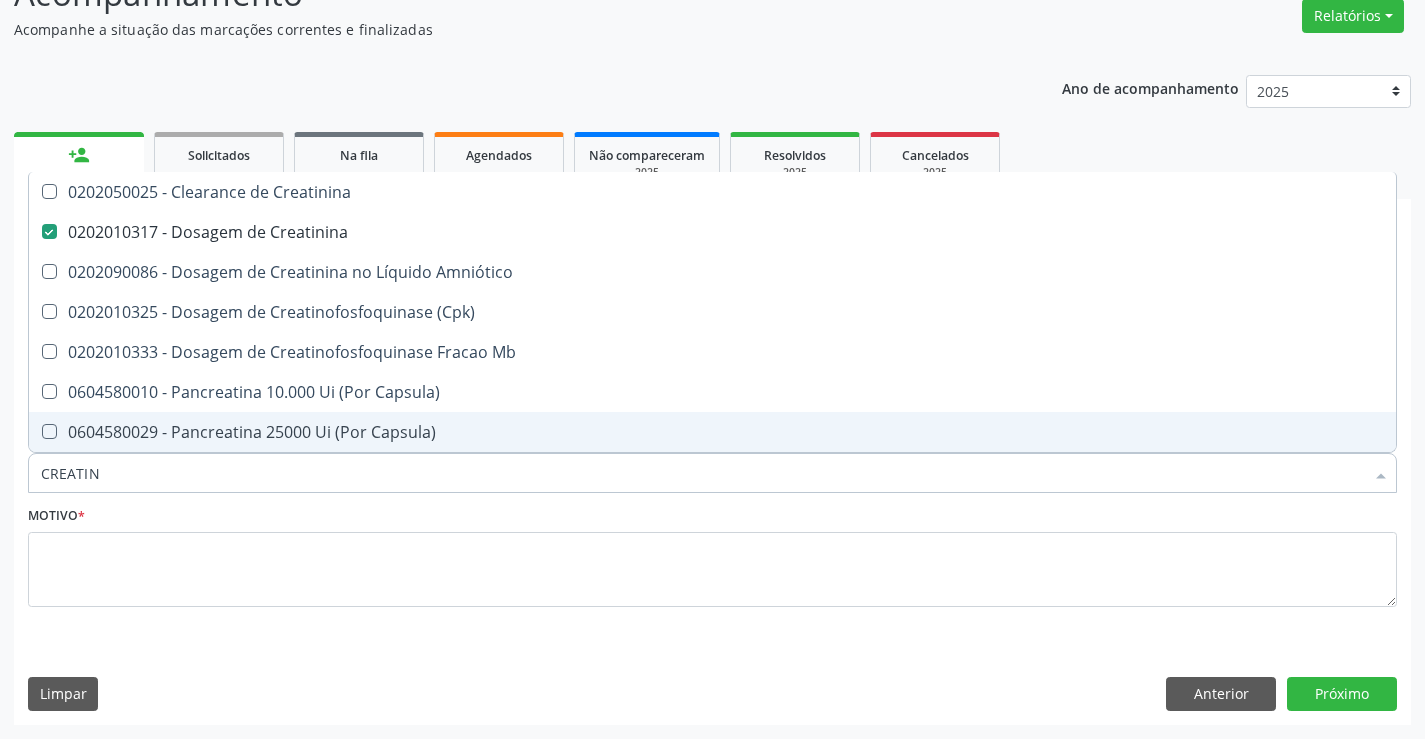 drag, startPoint x: 107, startPoint y: 472, endPoint x: 6, endPoint y: 485, distance: 101.8332 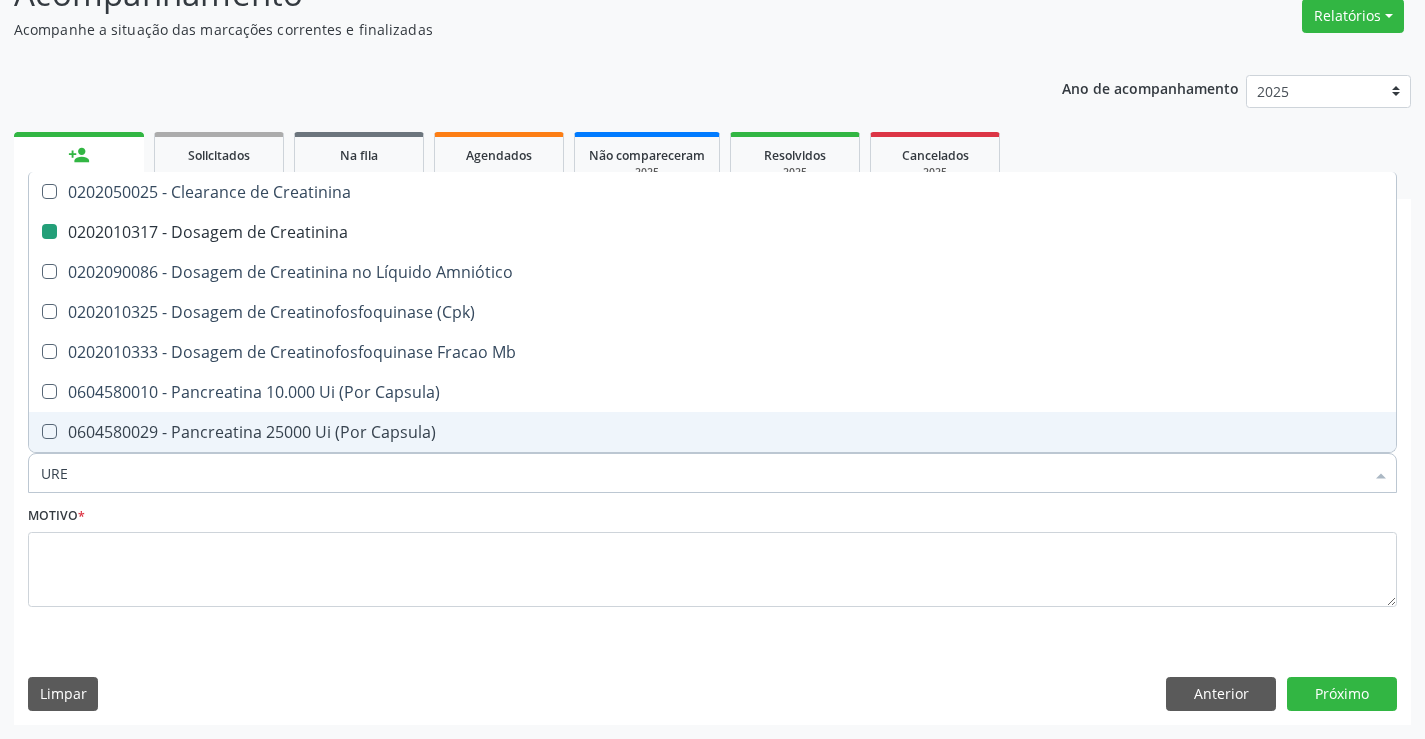 type on "UREI" 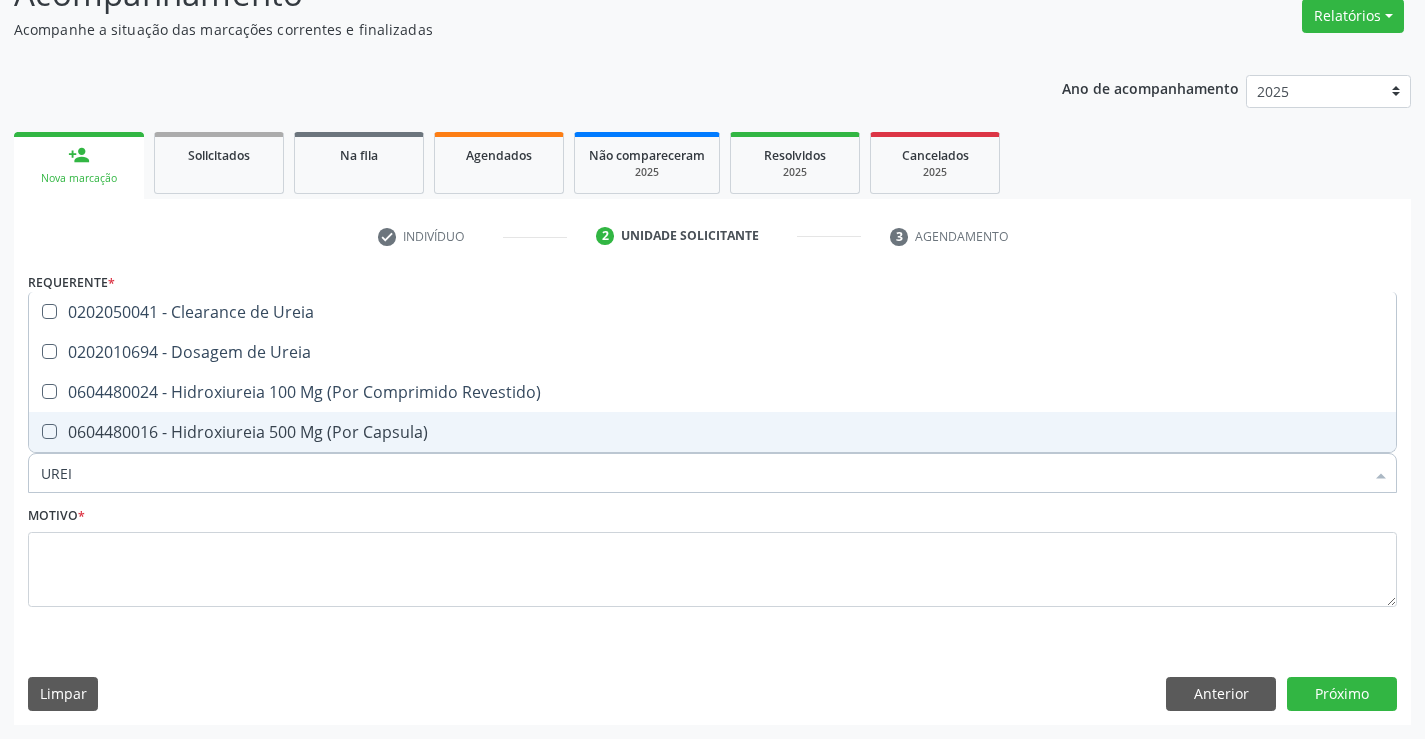 checkbox on "false" 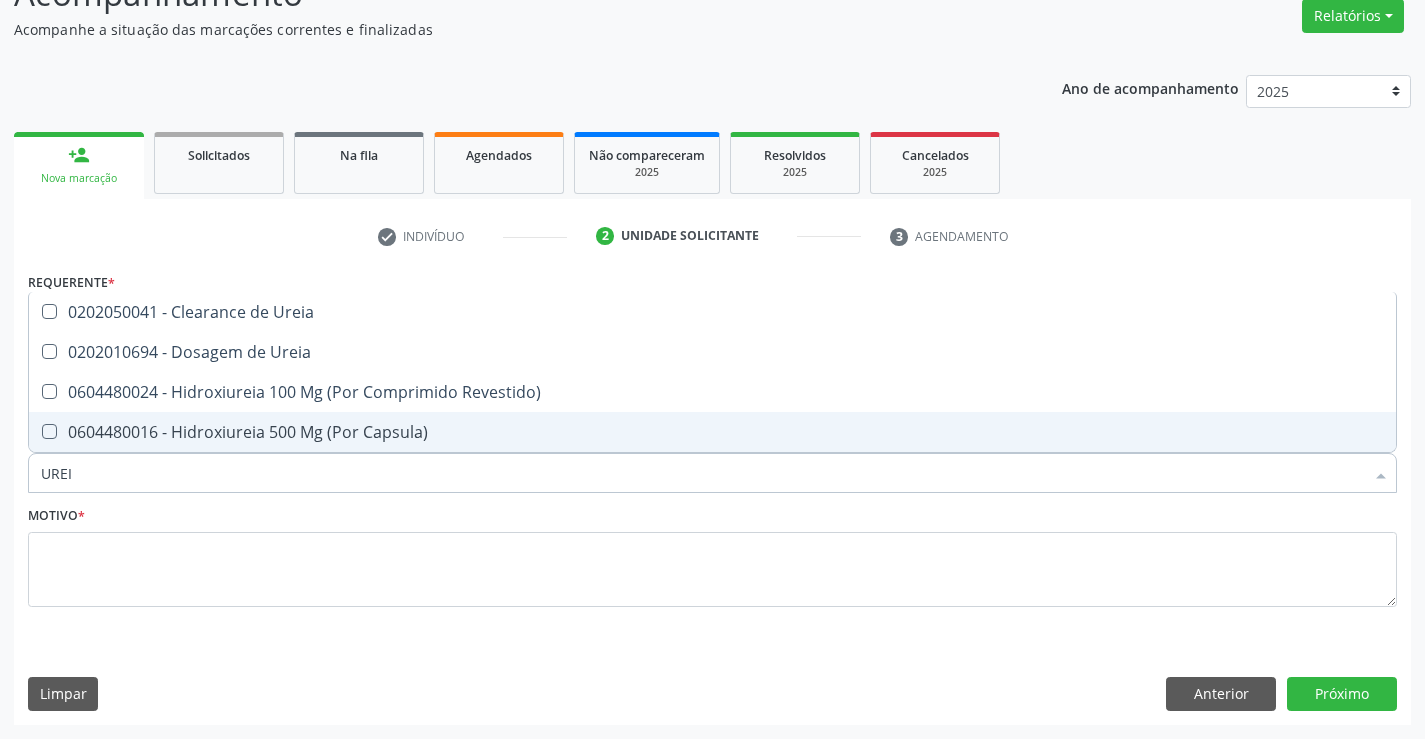 type on "UREIA" 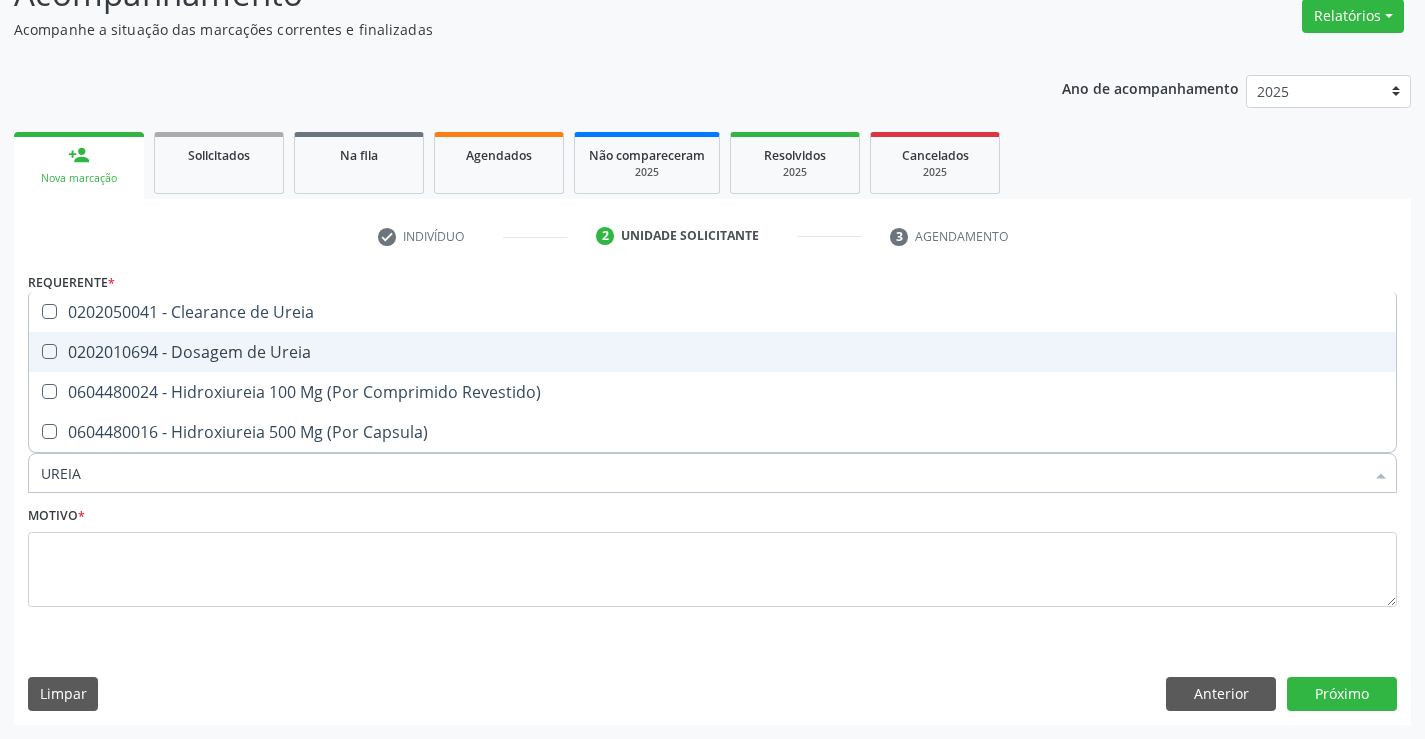 click on "0202010694 - Dosagem de Ureia" at bounding box center [712, 352] 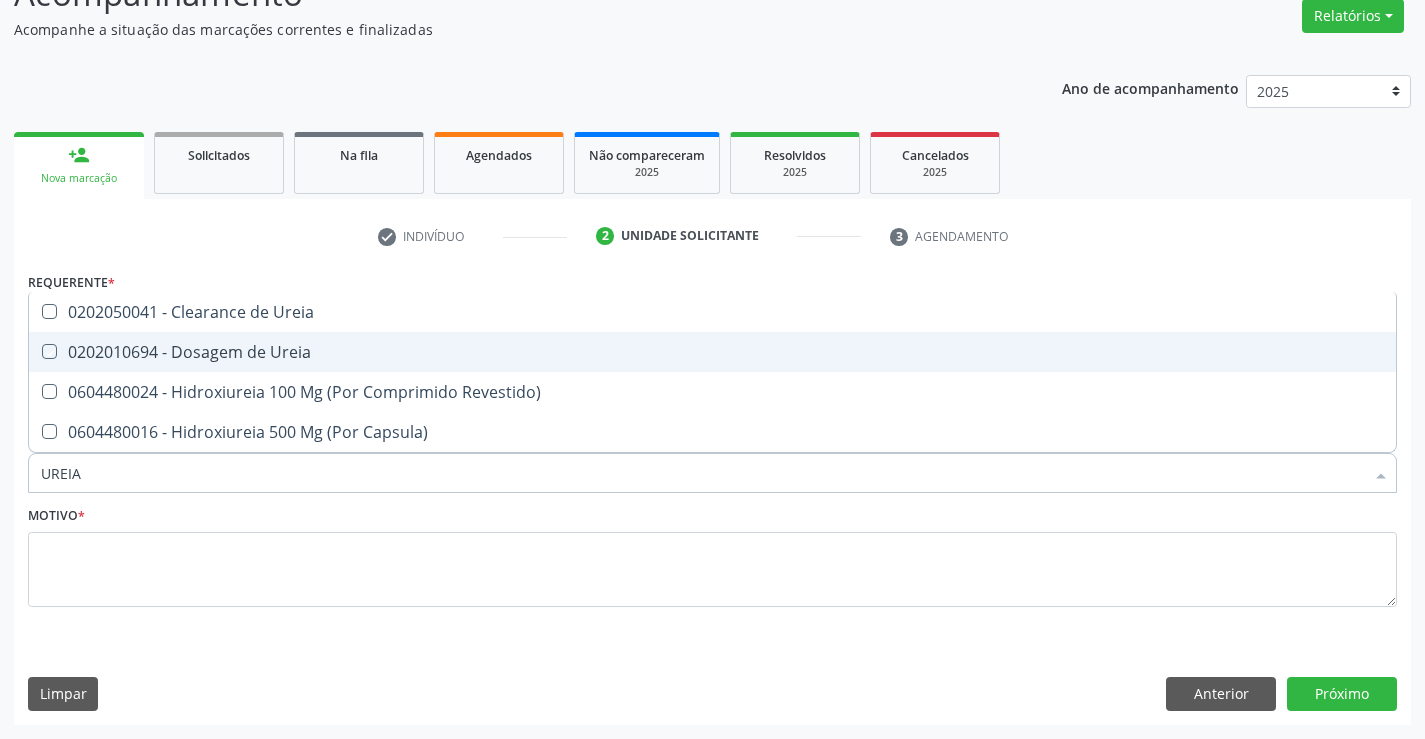 checkbox on "true" 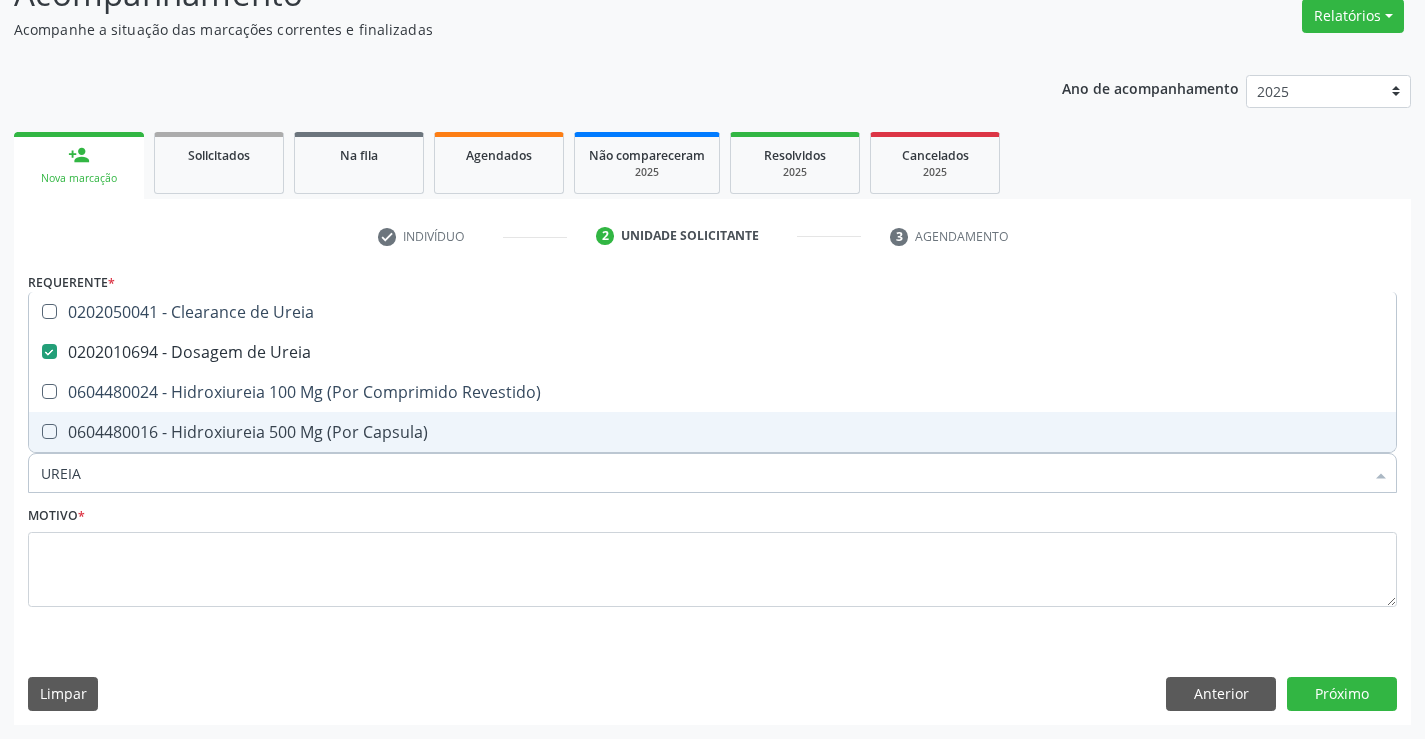 drag, startPoint x: 92, startPoint y: 475, endPoint x: 16, endPoint y: 496, distance: 78.84795 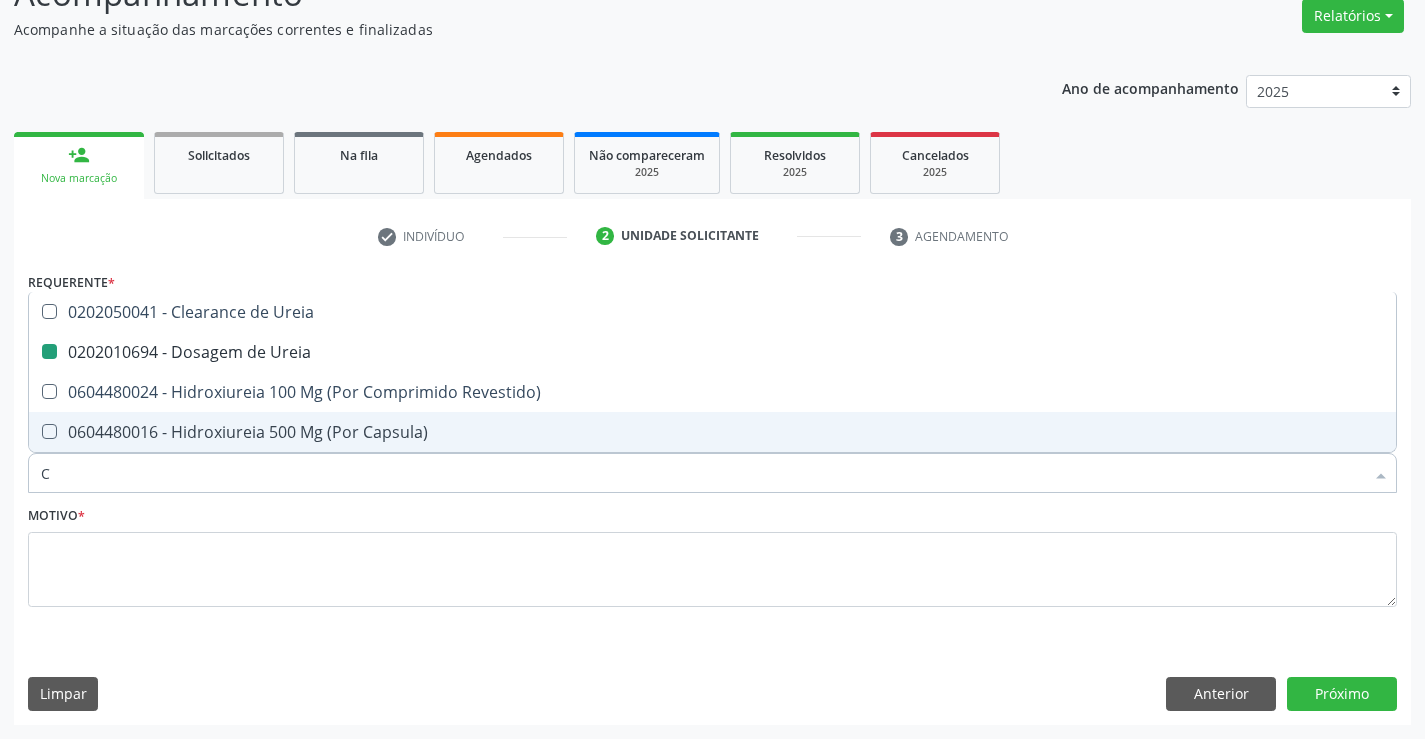 type on "CO" 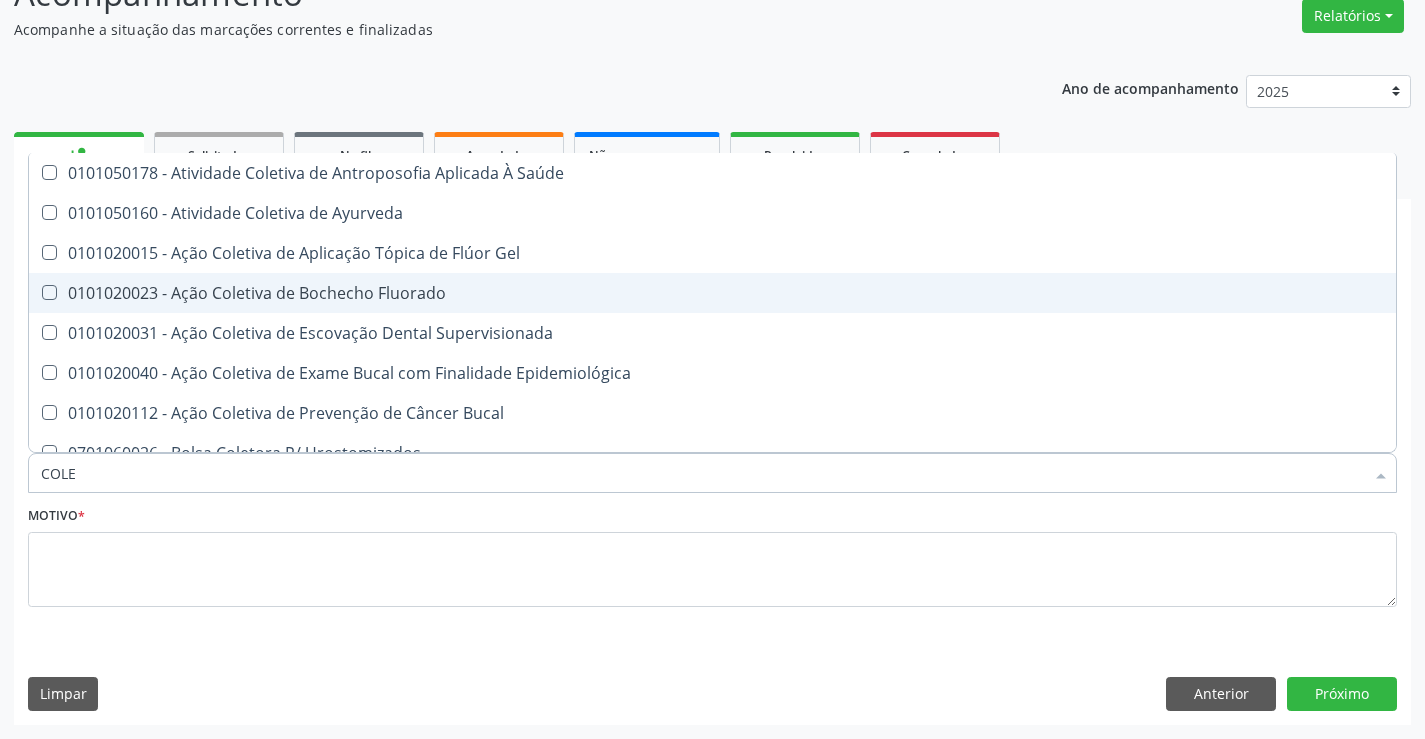 type on "COLES" 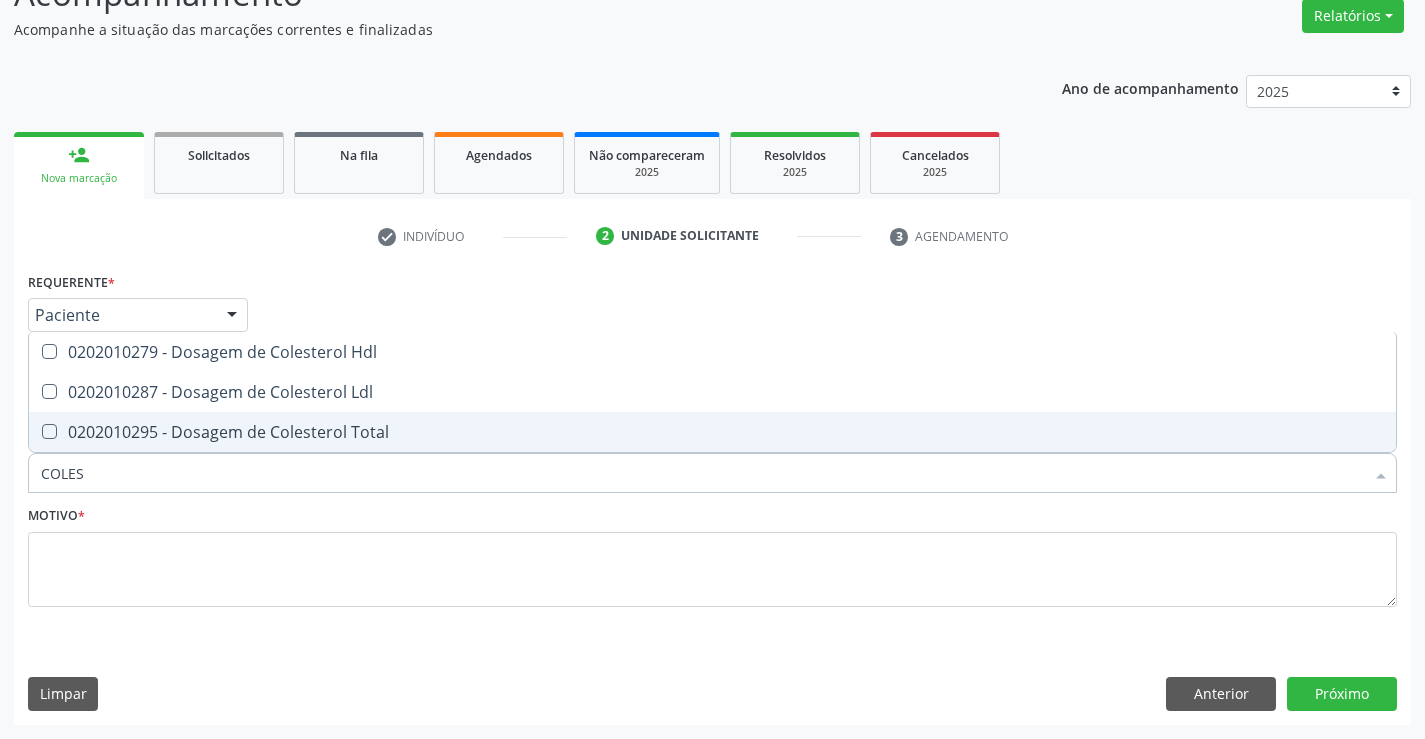 click on "0202010295 - Dosagem de Colesterol Total" at bounding box center (712, 432) 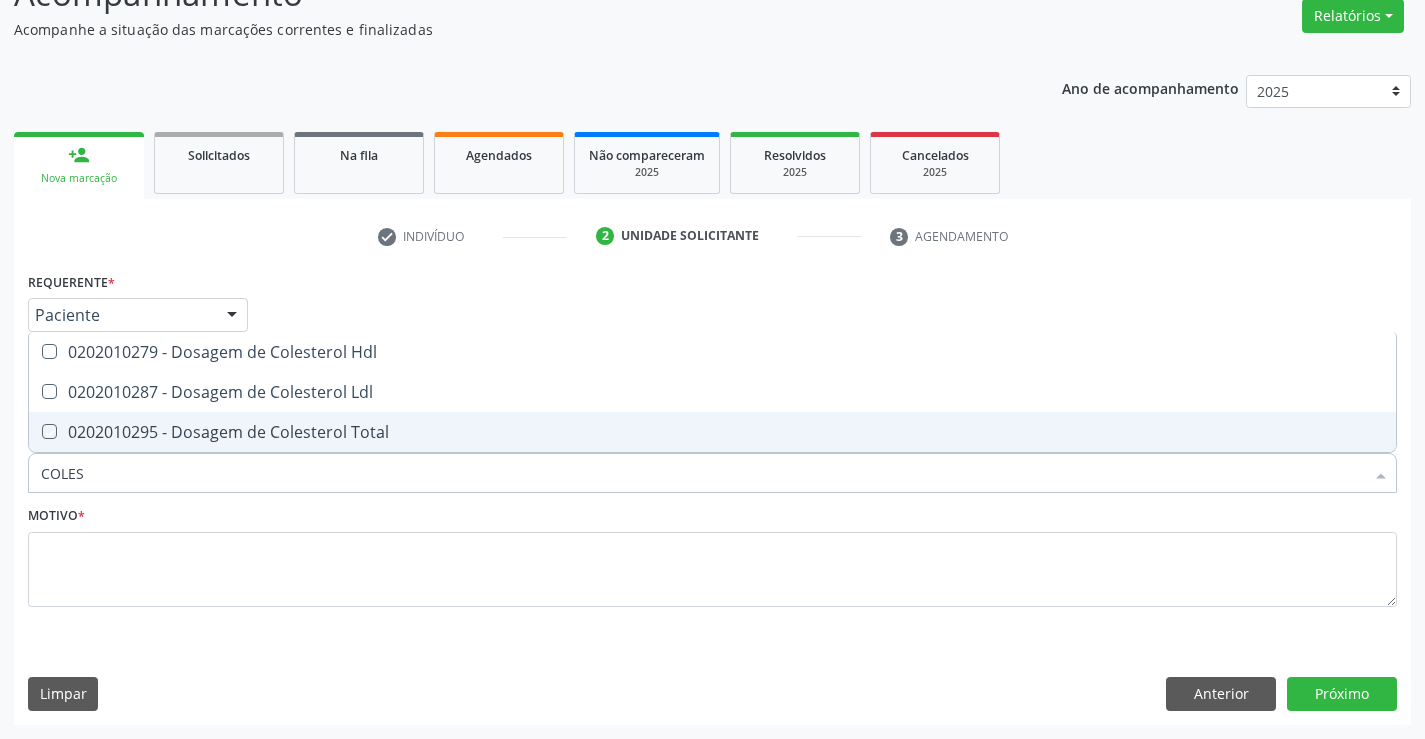 checkbox on "true" 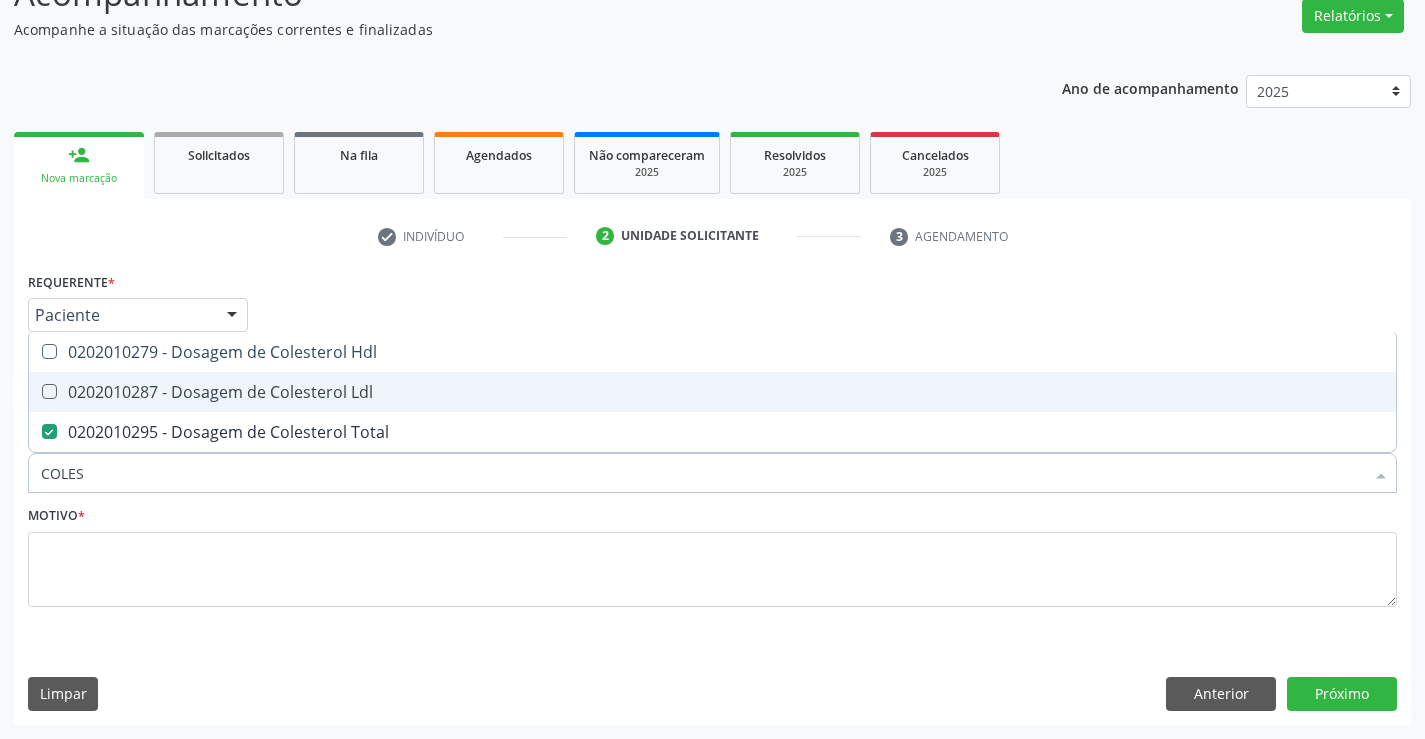 click at bounding box center [49, 391] 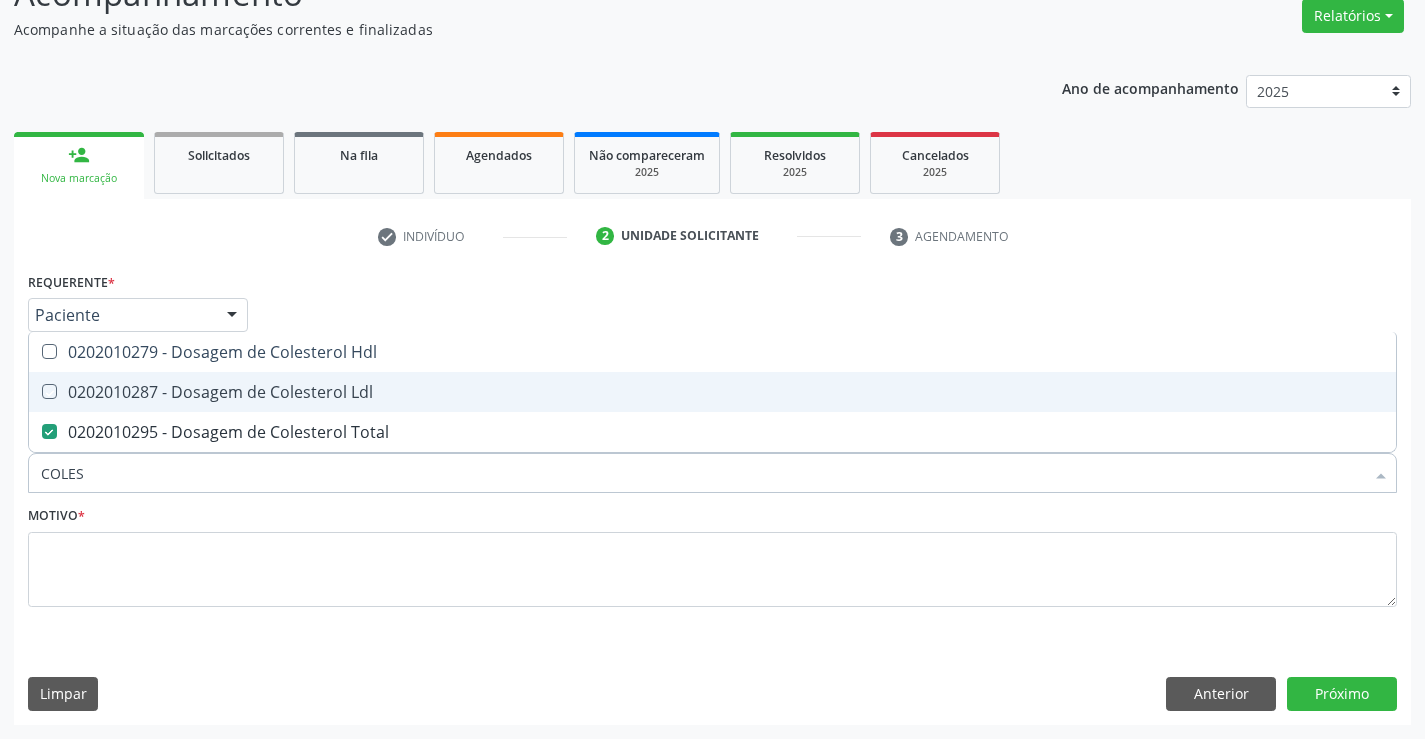 click at bounding box center [35, 391] 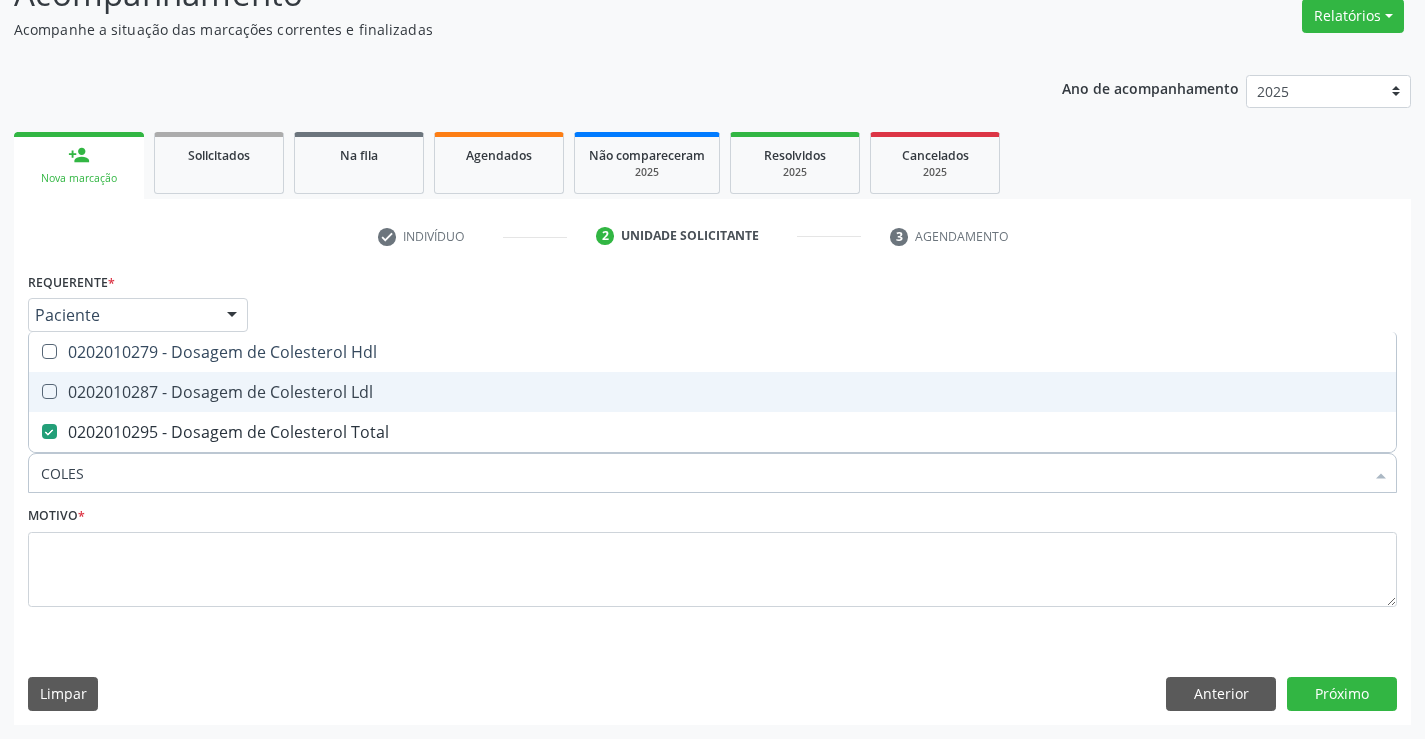 checkbox on "true" 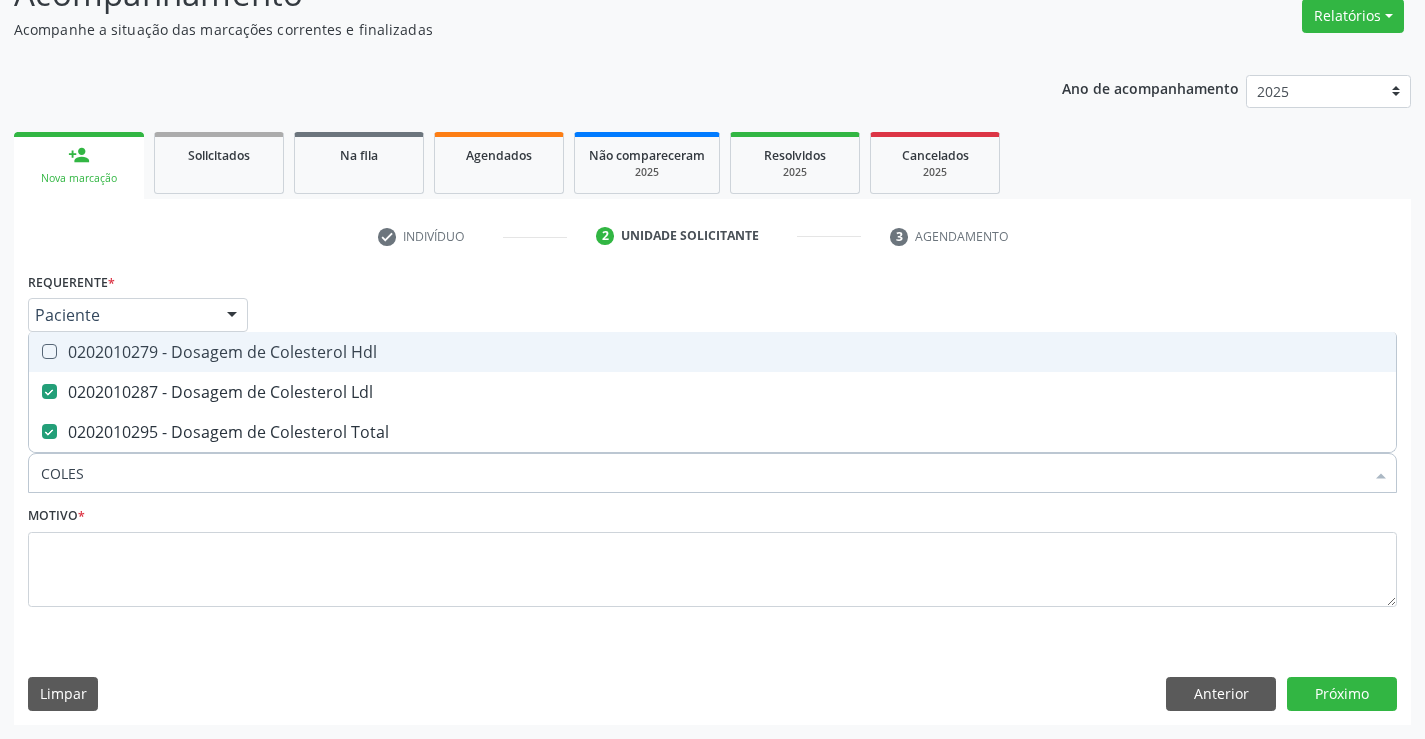 click on "0202010279 - Dosagem de Colesterol Hdl" at bounding box center [712, 352] 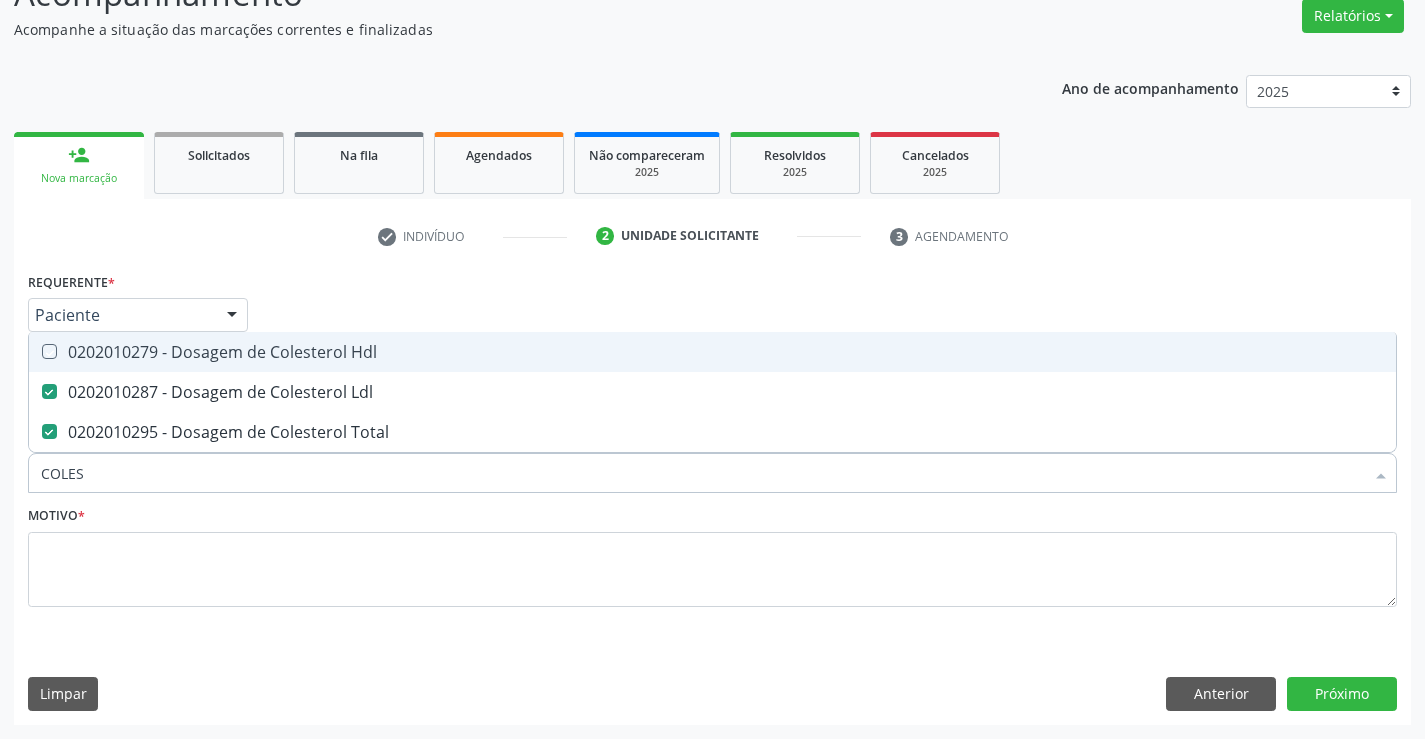 checkbox on "true" 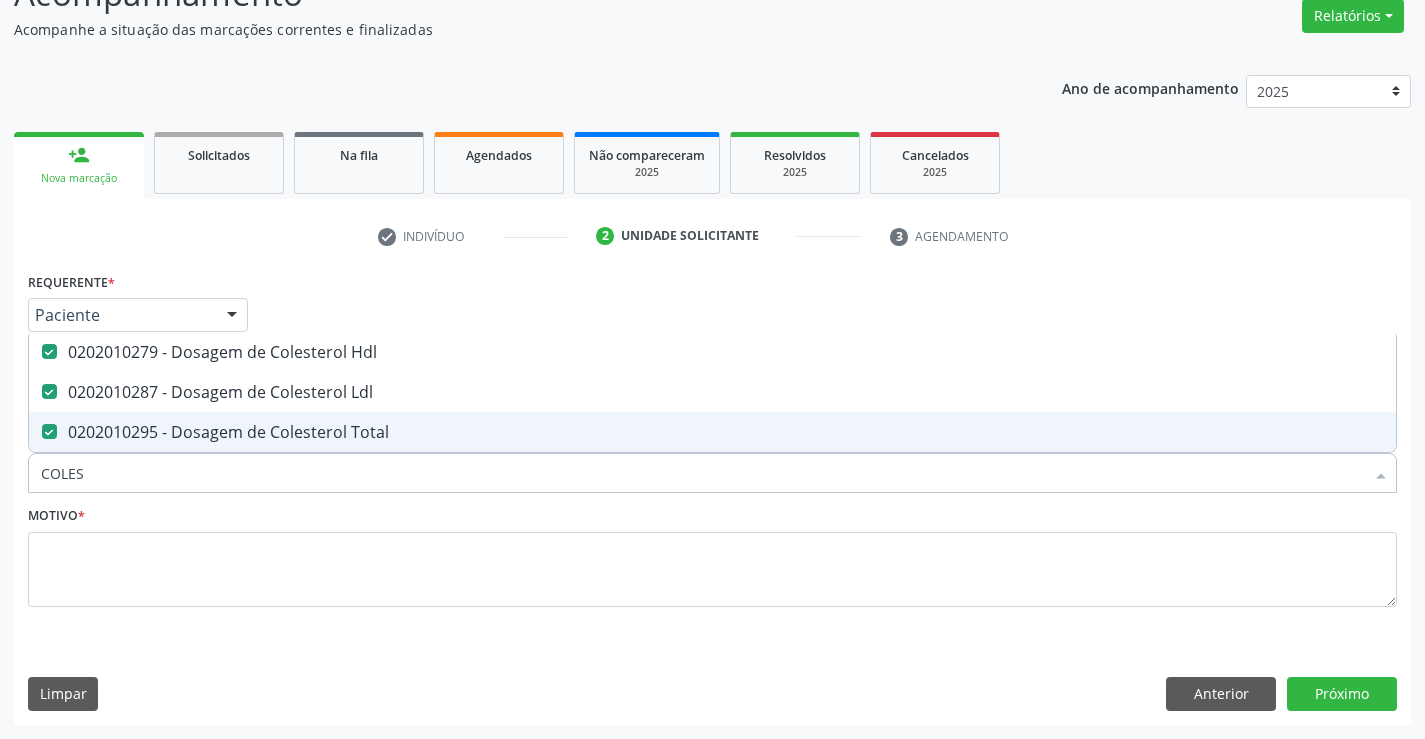 drag, startPoint x: 129, startPoint y: 468, endPoint x: 11, endPoint y: 470, distance: 118.016945 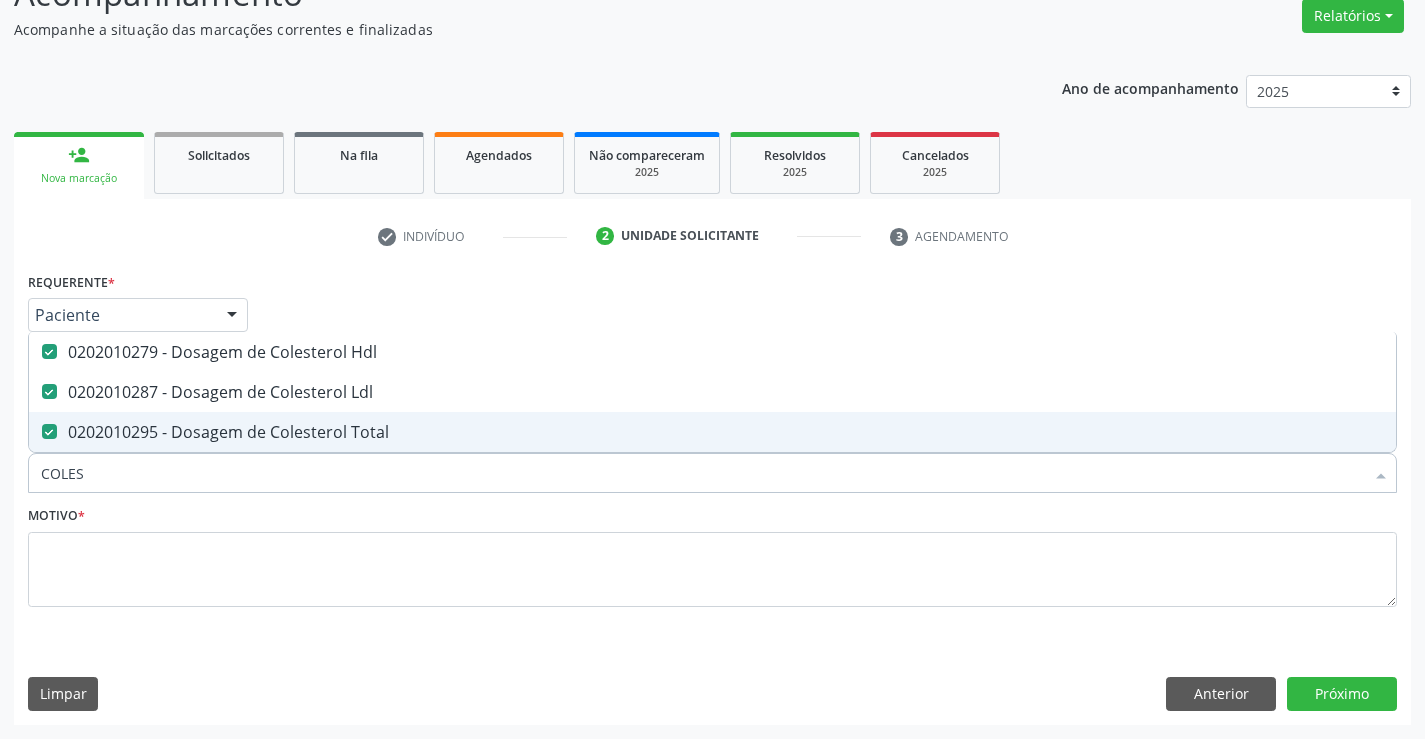 click on "Acompanhamento
Acompanhe a situação das marcações correntes e finalizadas
Relatórios
Acompanhamento
Consolidado
Agendamentos
Procedimentos realizados
Ano de acompanhamento
2025 2024
person_add
Nova marcação
Solicitados   Na fila   Agendados   Não compareceram
2025
Resolvidos
2025
Cancelados
2025
check
Indivíduo
2
Unidade solicitante
3
Agendamento
CNS
[CNS]
Nome
*
[FIRST] [LAST] [LAST]
[FIRST] [LAST] [LAST]
CNS:
[CNS]
CPF:
[CPF]
Nascimento:
[DATE]
Nenhum resultado encontrado para: "   "
Digite o nome
Sexo
*" at bounding box center (712, 341) 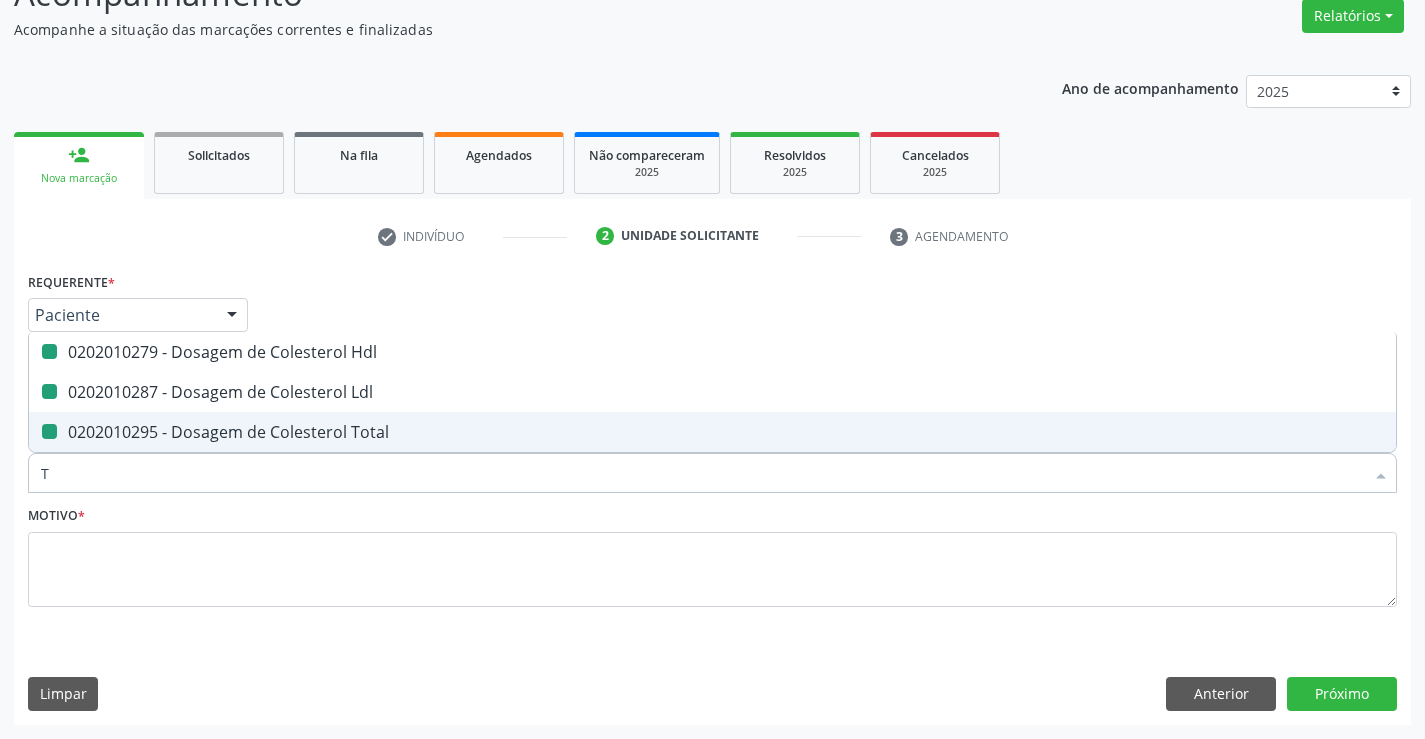 type on "TG" 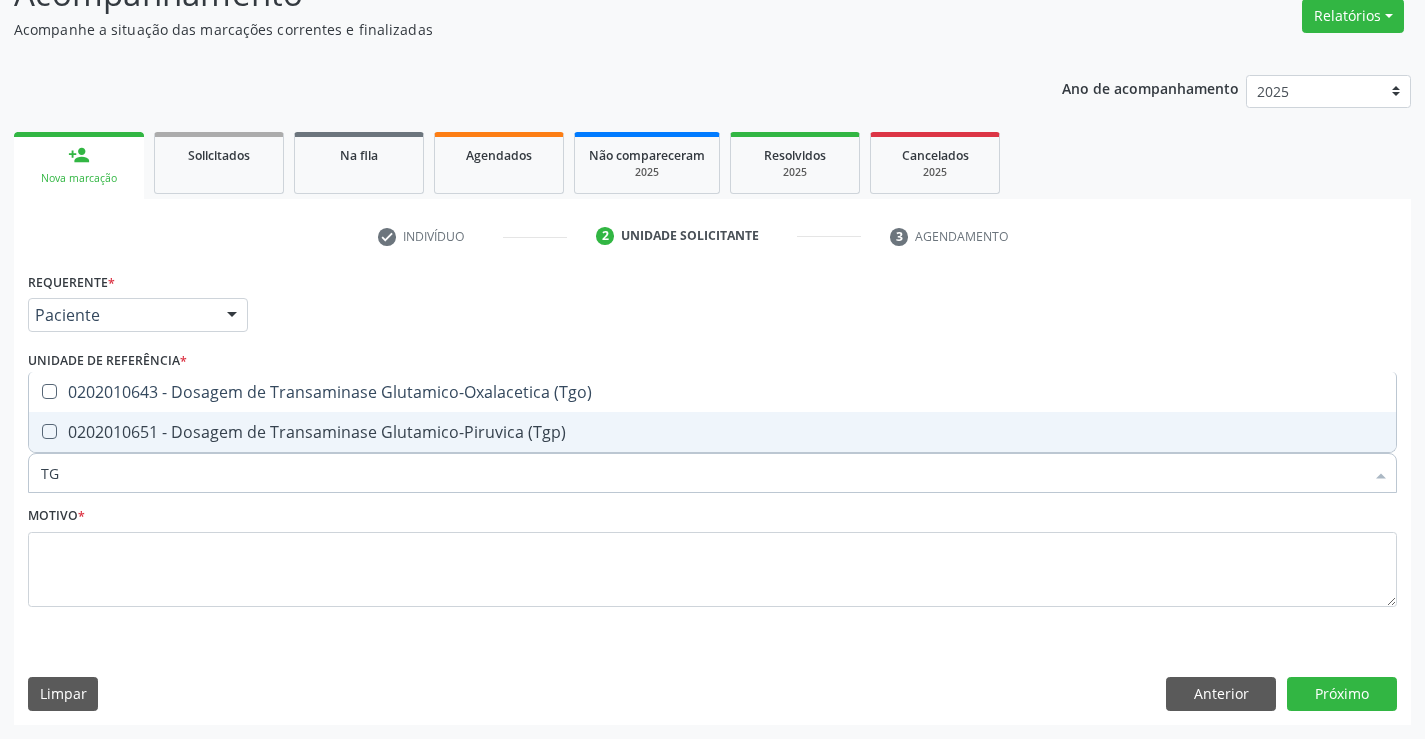 click on "0202010651 - Dosagem de Transaminase Glutamico-Piruvica (Tgp)" at bounding box center (712, 432) 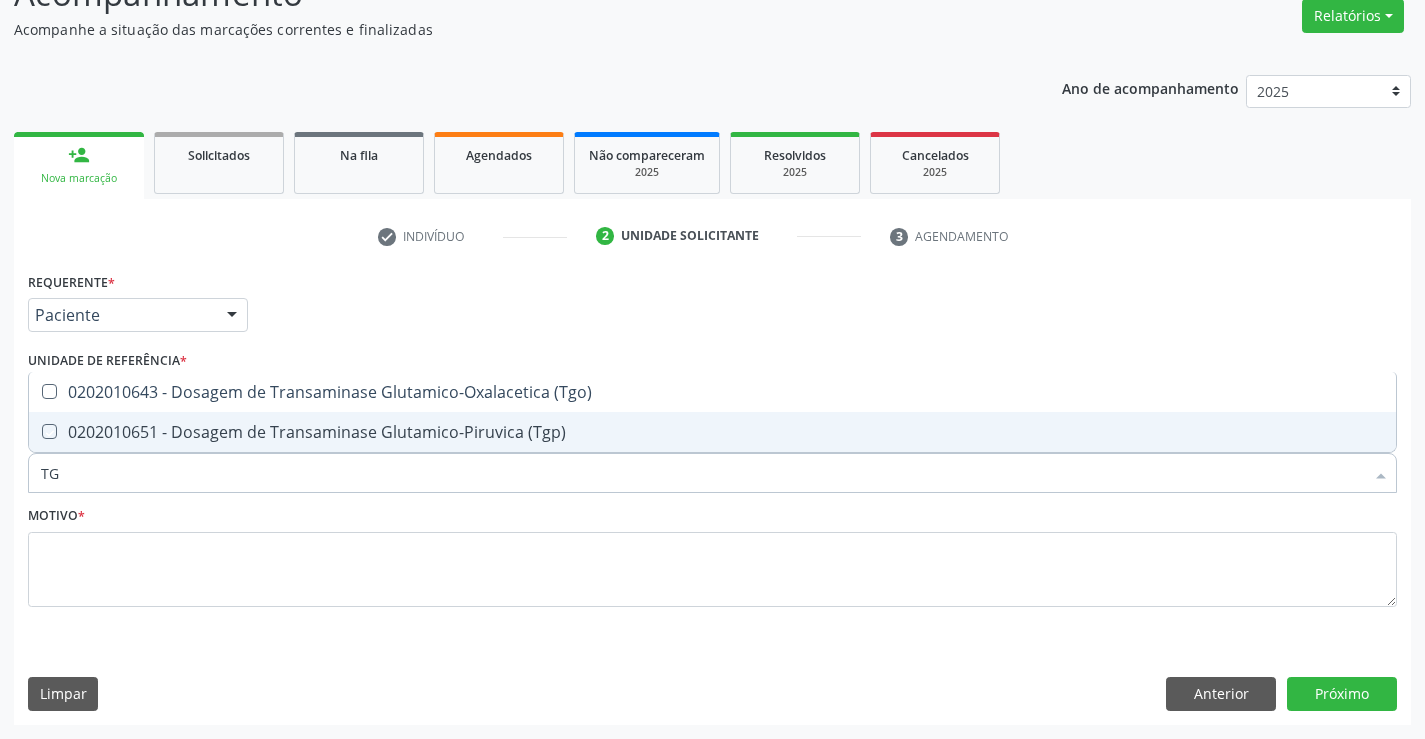 checkbox on "true" 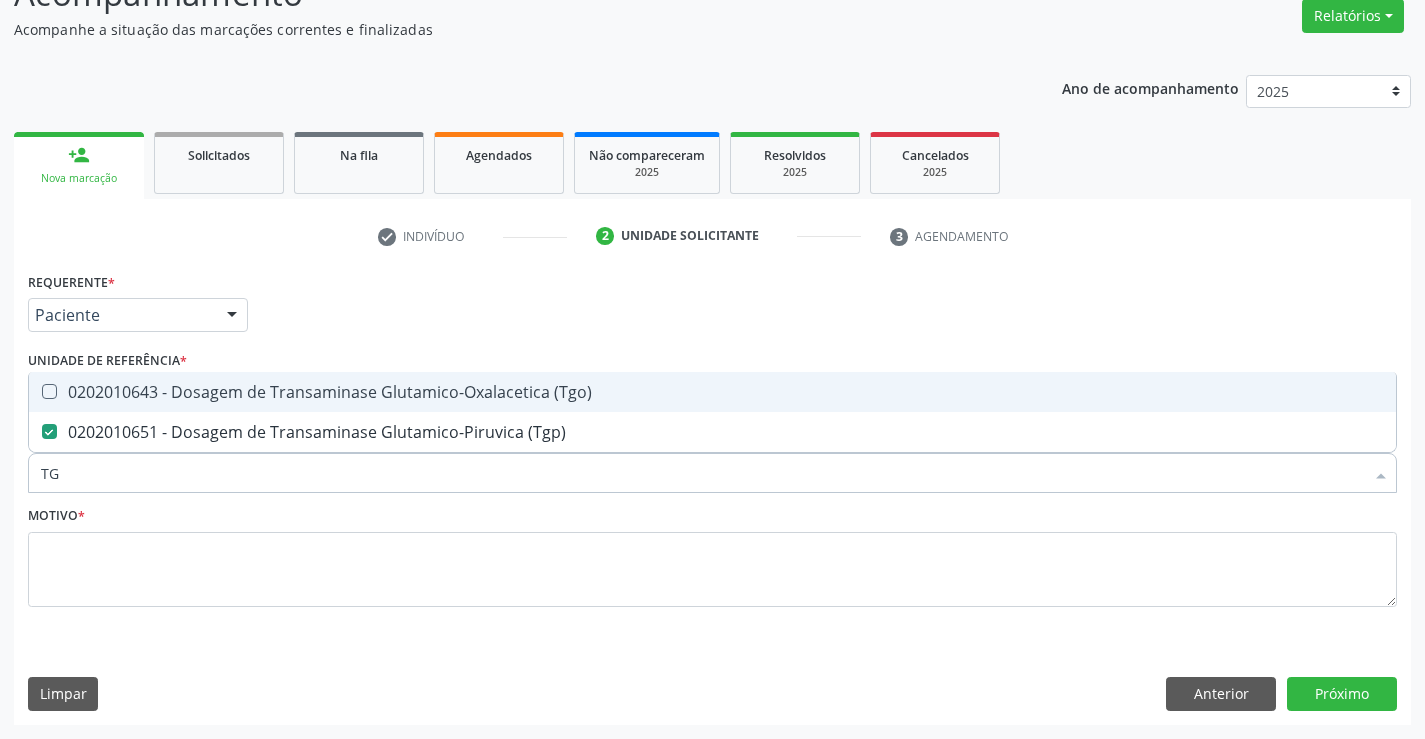 click on "0202010643 - Dosagem de Transaminase Glutamico-Oxalacetica (Tgo)" at bounding box center [712, 392] 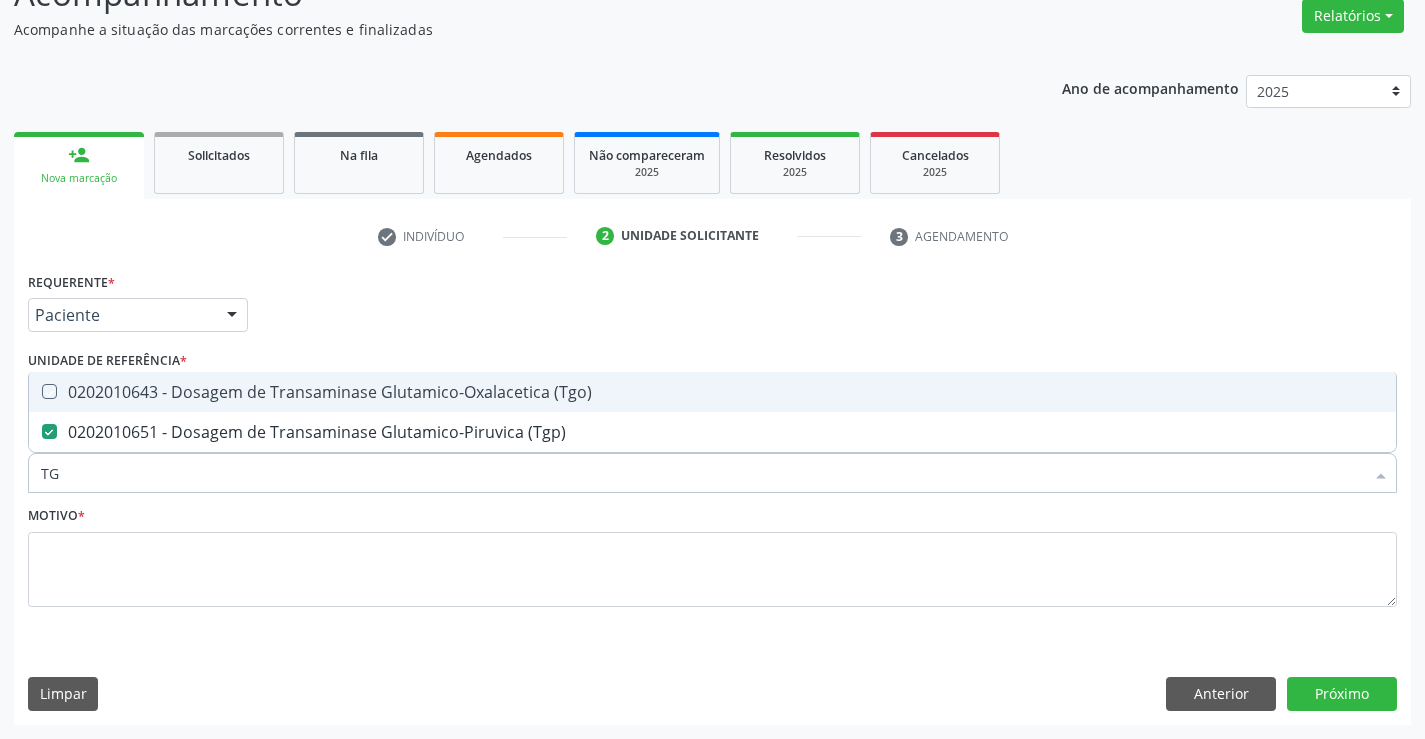 checkbox on "true" 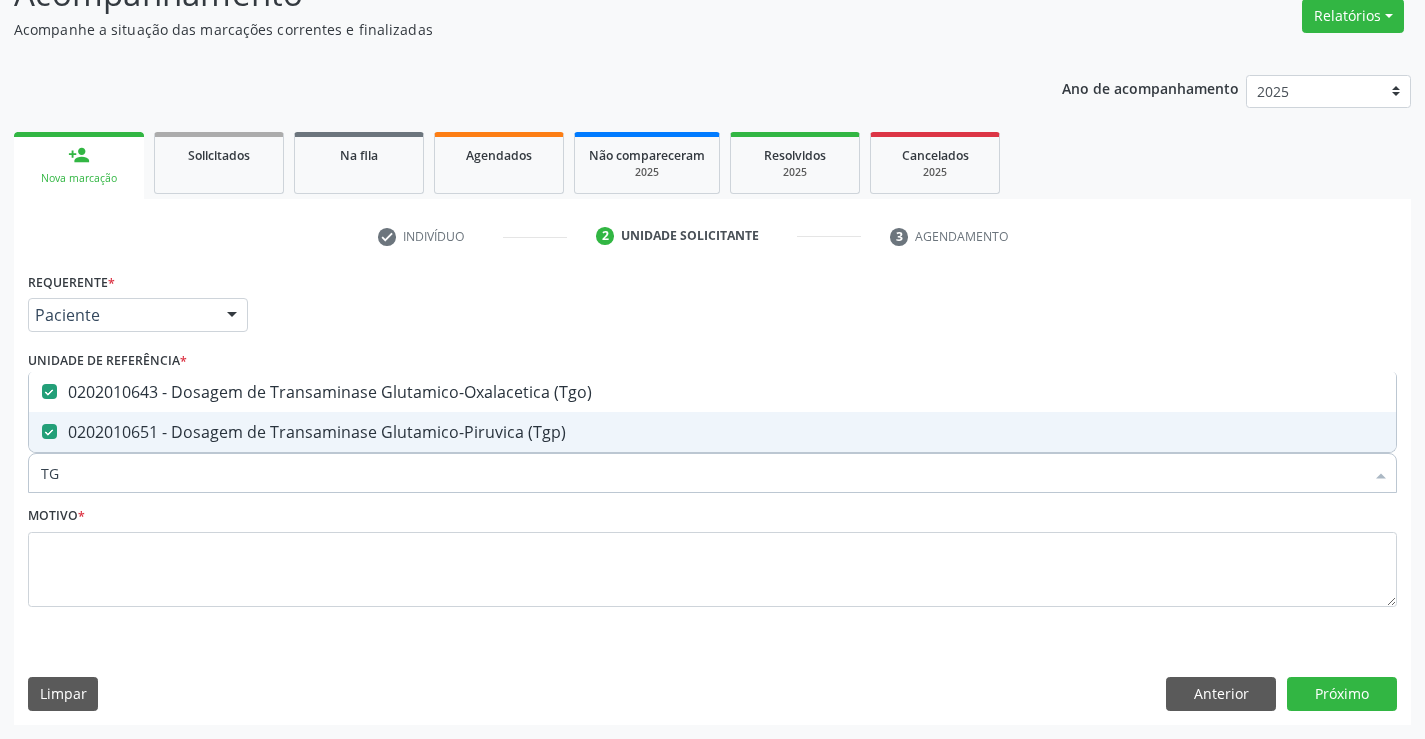 drag, startPoint x: 61, startPoint y: 474, endPoint x: 18, endPoint y: 472, distance: 43.046486 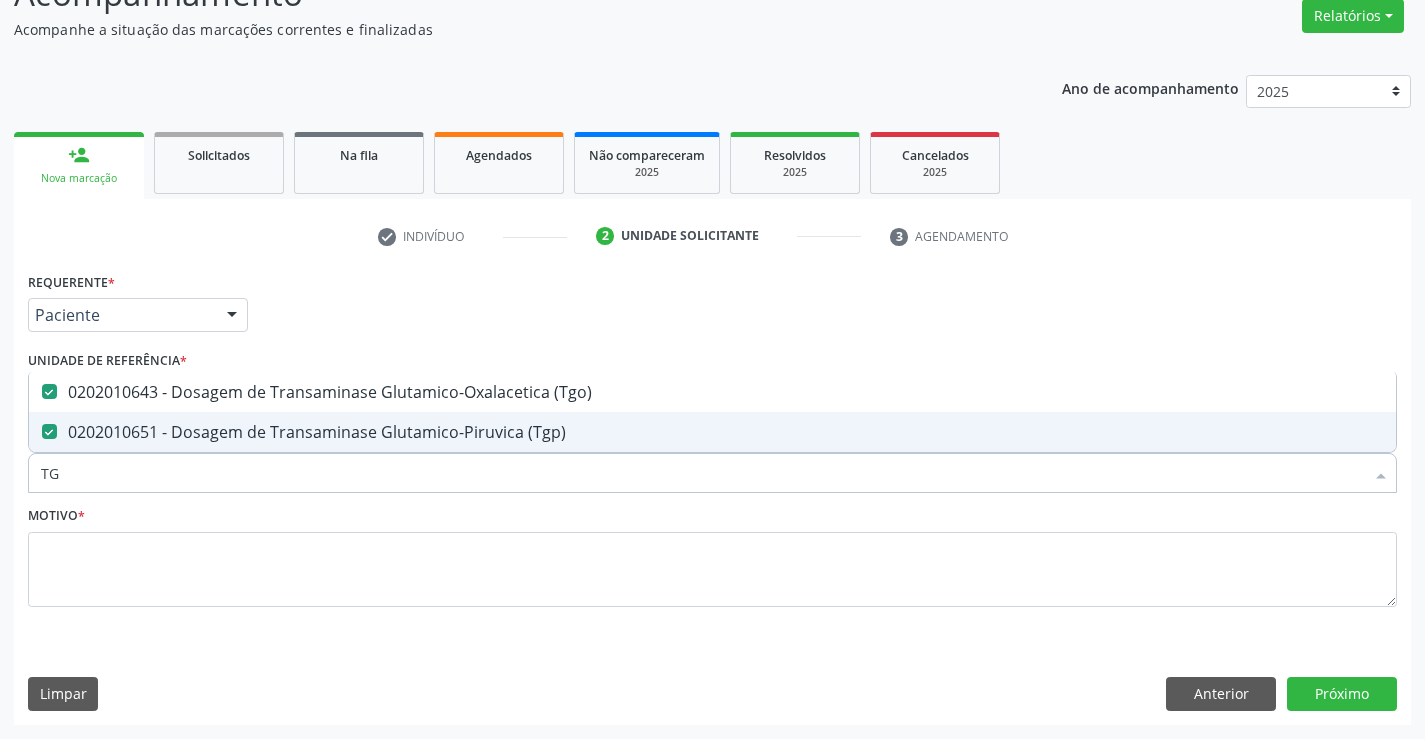 click on "Requerente
*
Paciente         Médico(a)   Enfermeiro(a)   Paciente
Nenhum resultado encontrado para: "   "
Não há nenhuma opção para ser exibida.
UF
PE         PE
Nenhum resultado encontrado para: "   "
Não há nenhuma opção para ser exibida.
Município
Serra Talhada         Serra Talhada
Nenhum resultado encontrado para: "   "
Não há nenhuma opção para ser exibida.
Médico Solicitante
Por favor, selecione a Unidade de Atendimento primeiro
Nenhum resultado encontrado para: "   "
Não há nenhuma opção para ser exibida.
Unidade de referência
*
Centro de Reabilitacao         Usf do Mutirao   Usf Cohab   Usf Caicarinha da Penha Tauapiranga   Posto de Saude Bernardo Vieira   Usf Borborema   Usf Bom Jesus I   Usf Ipsep   Usf Sao Cristovao" at bounding box center (712, 495) 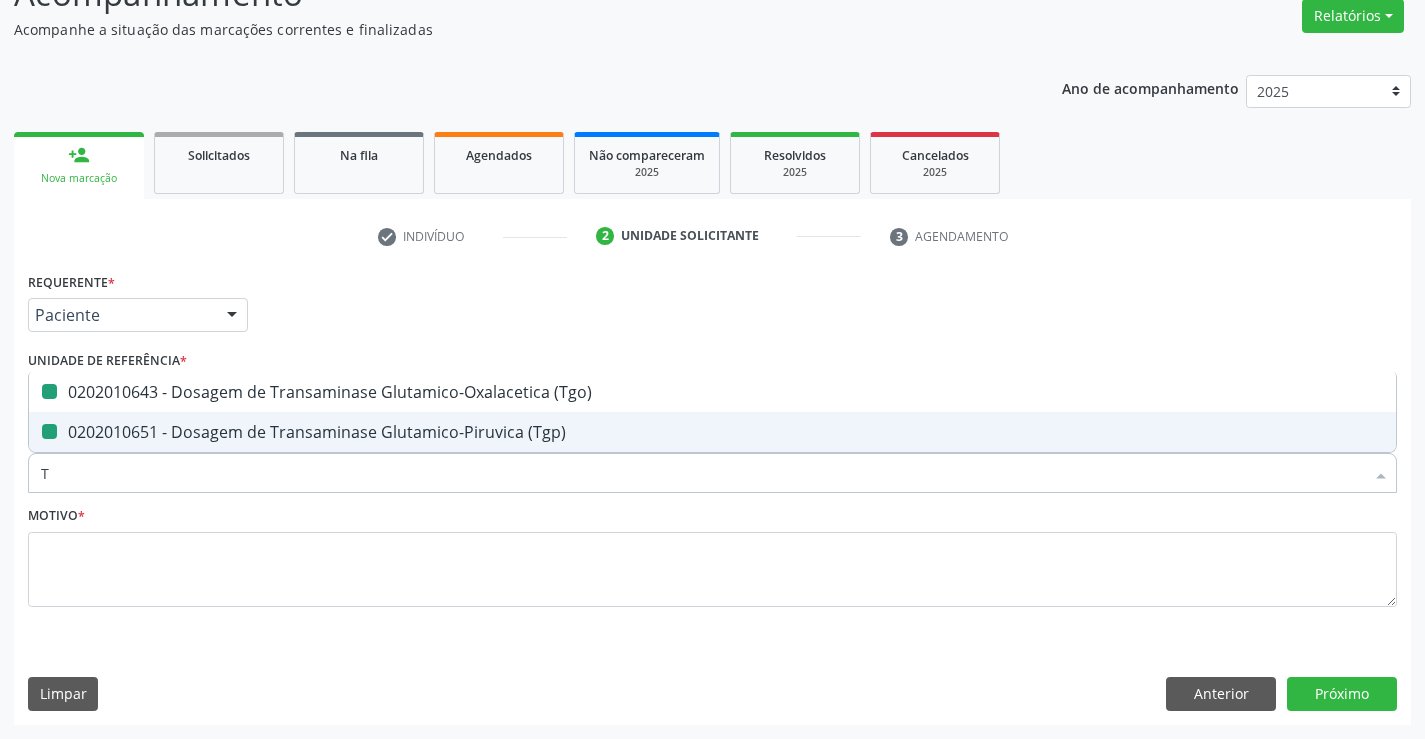 type on "TR" 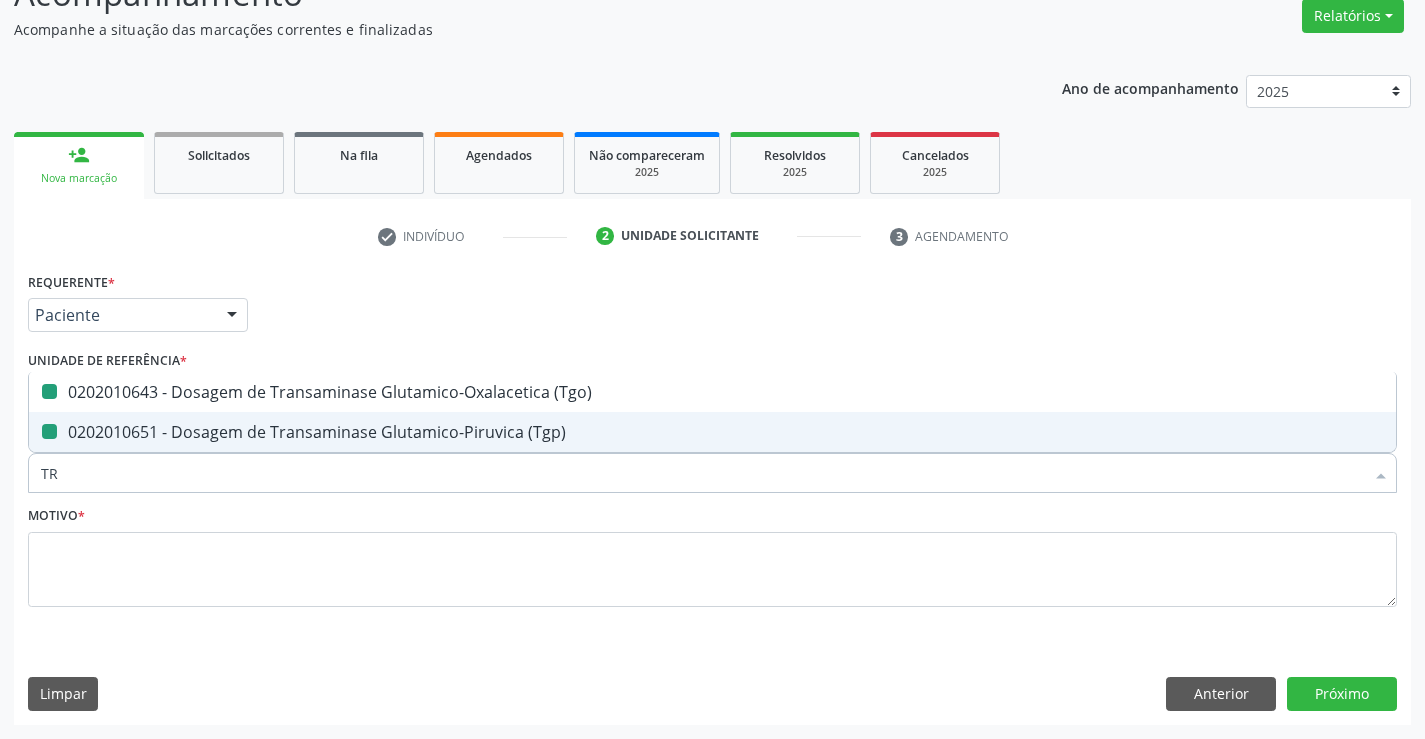 checkbox on "false" 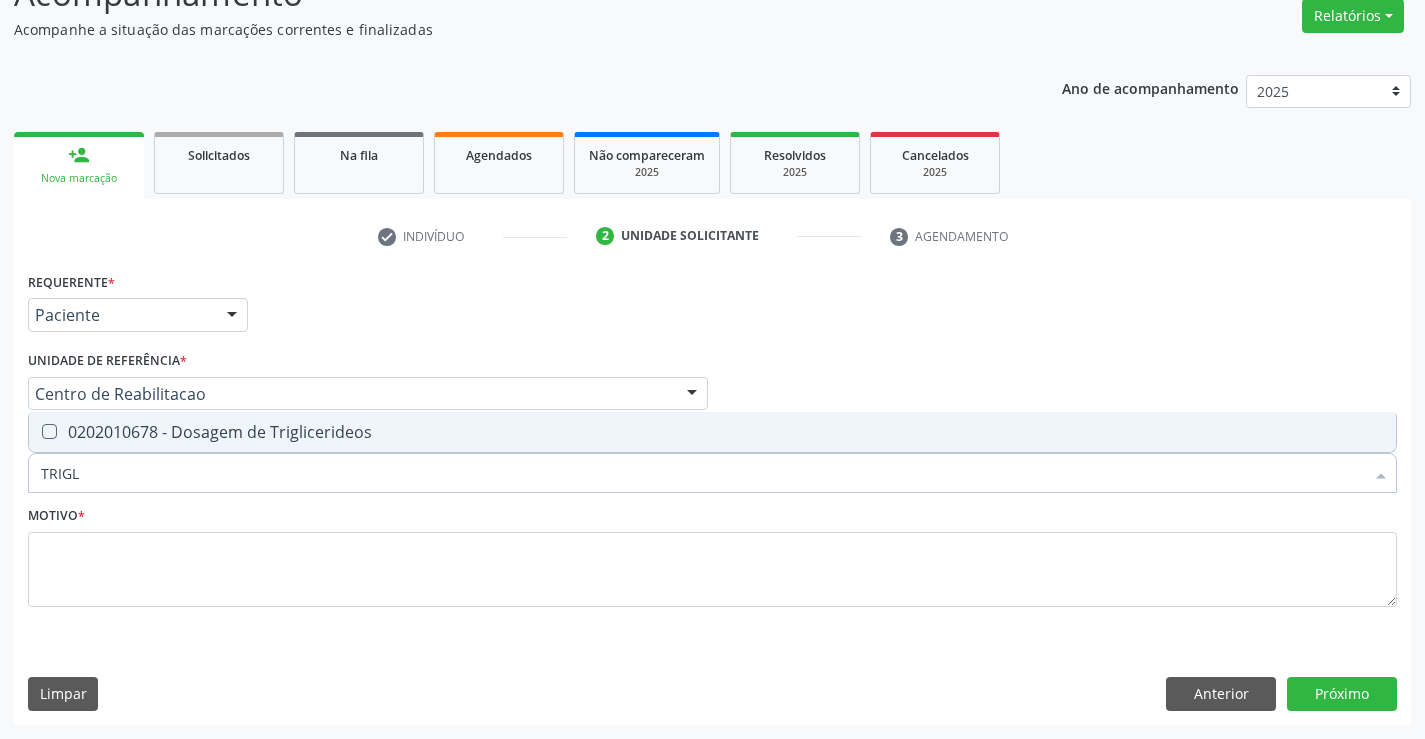 type on "TRIGLI" 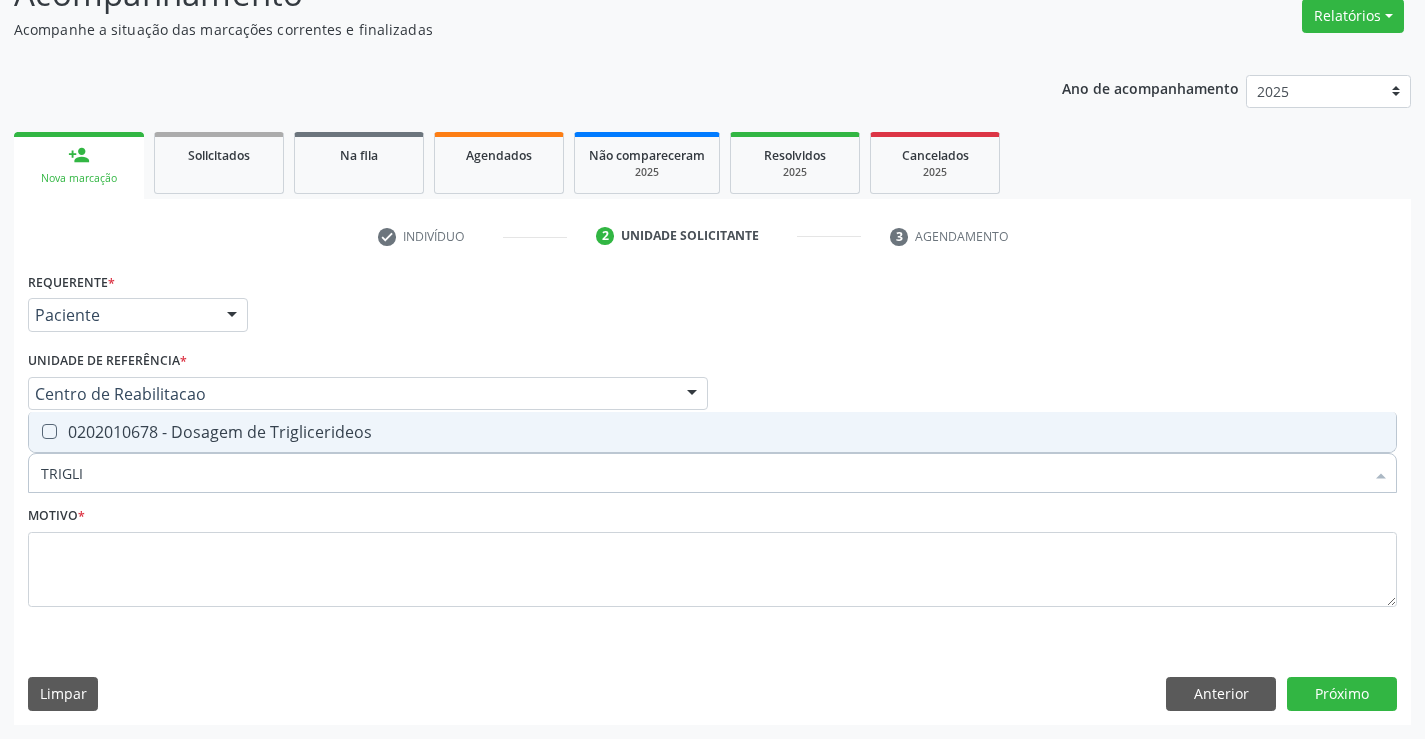 click on "0202010678 - Dosagem de Triglicerideos" at bounding box center [712, 432] 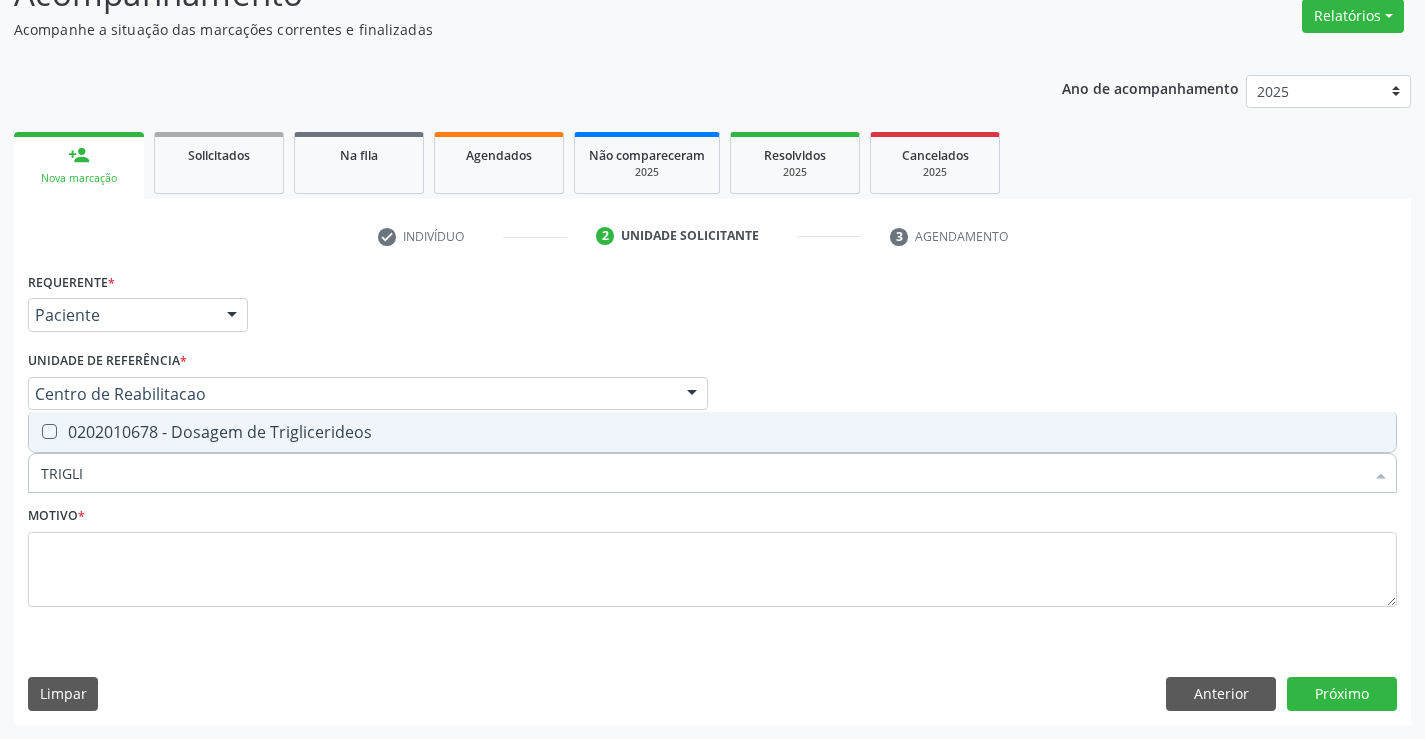 checkbox on "true" 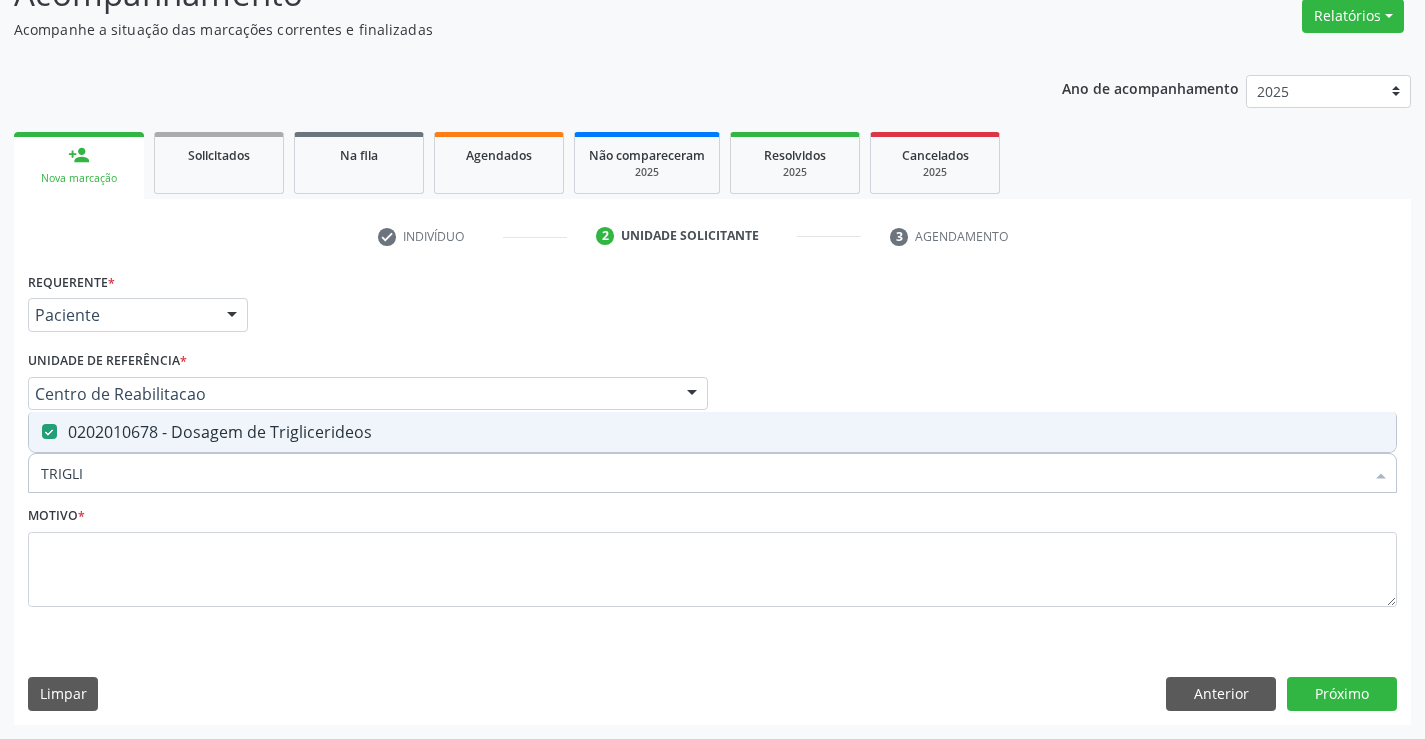 drag, startPoint x: 110, startPoint y: 472, endPoint x: 0, endPoint y: 479, distance: 110.2225 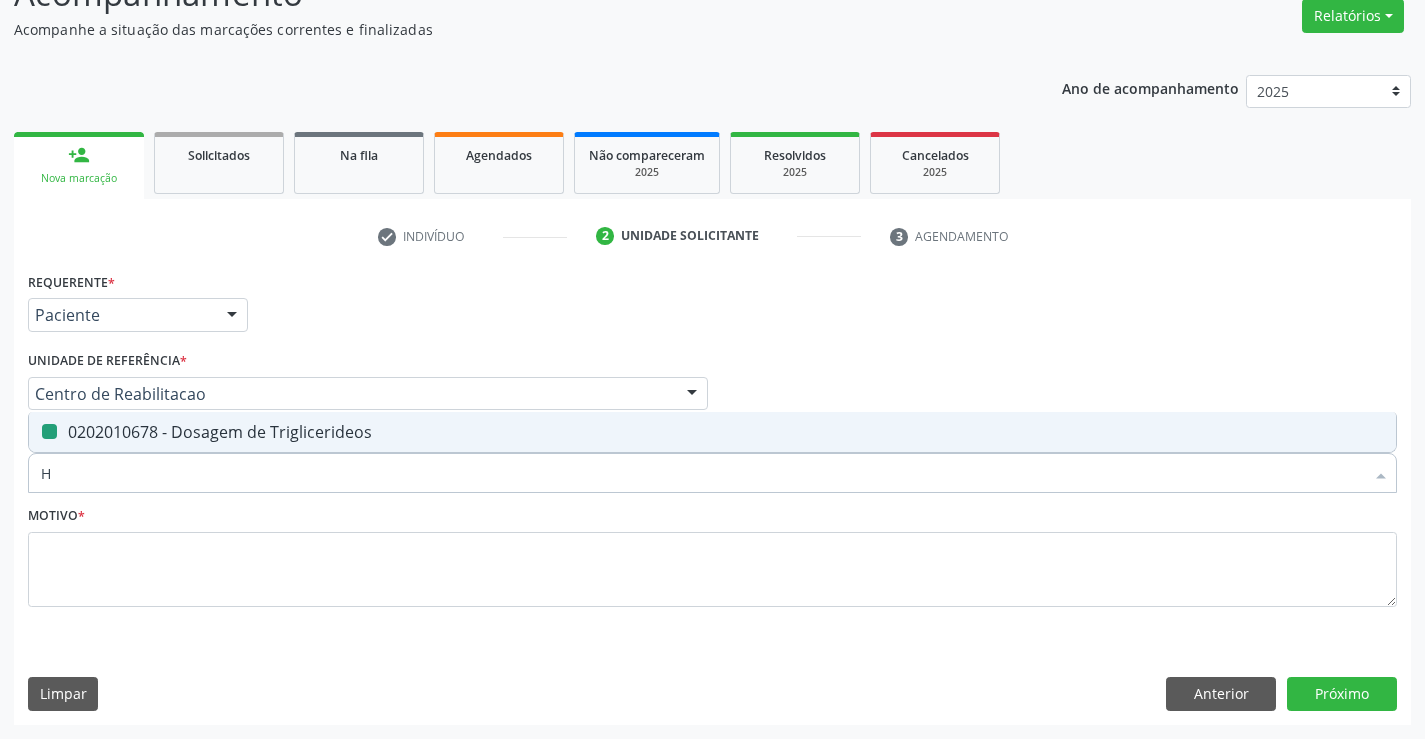 type on "HE" 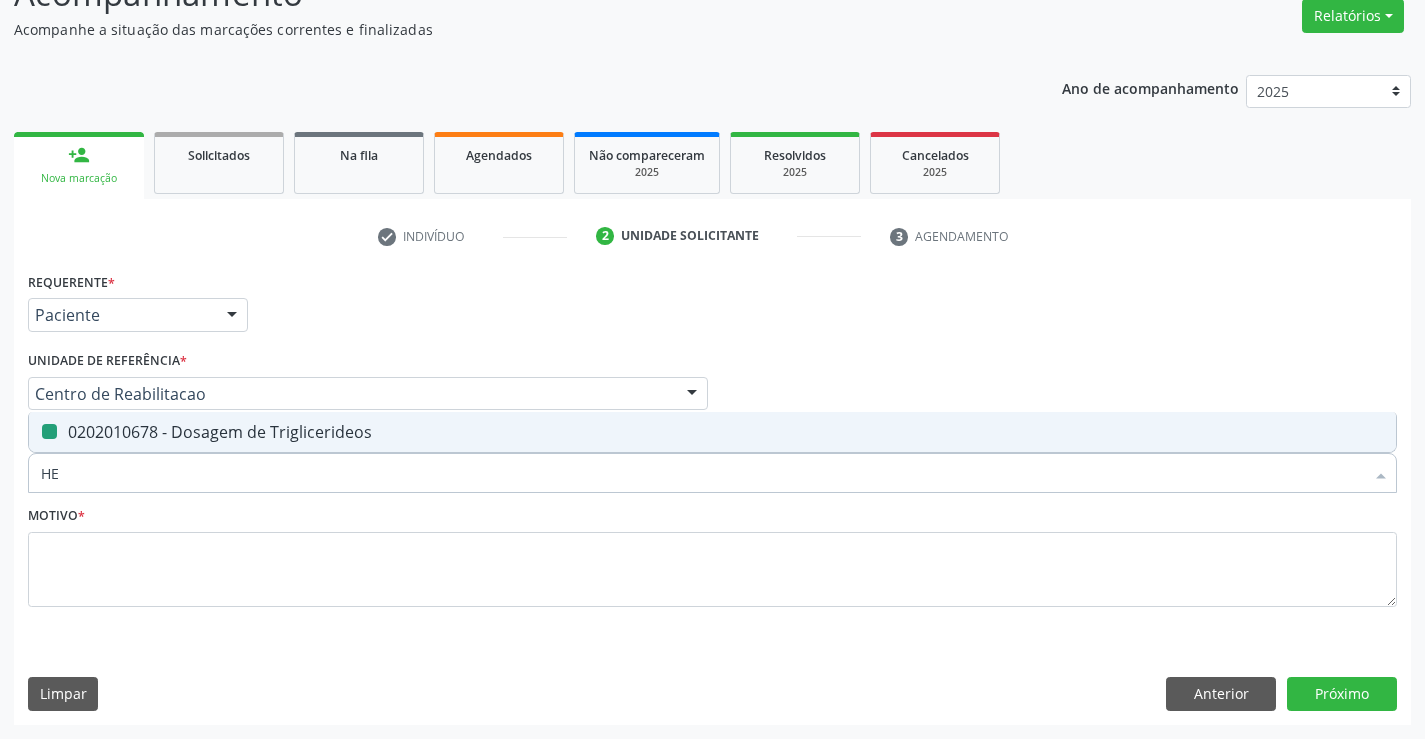 checkbox on "false" 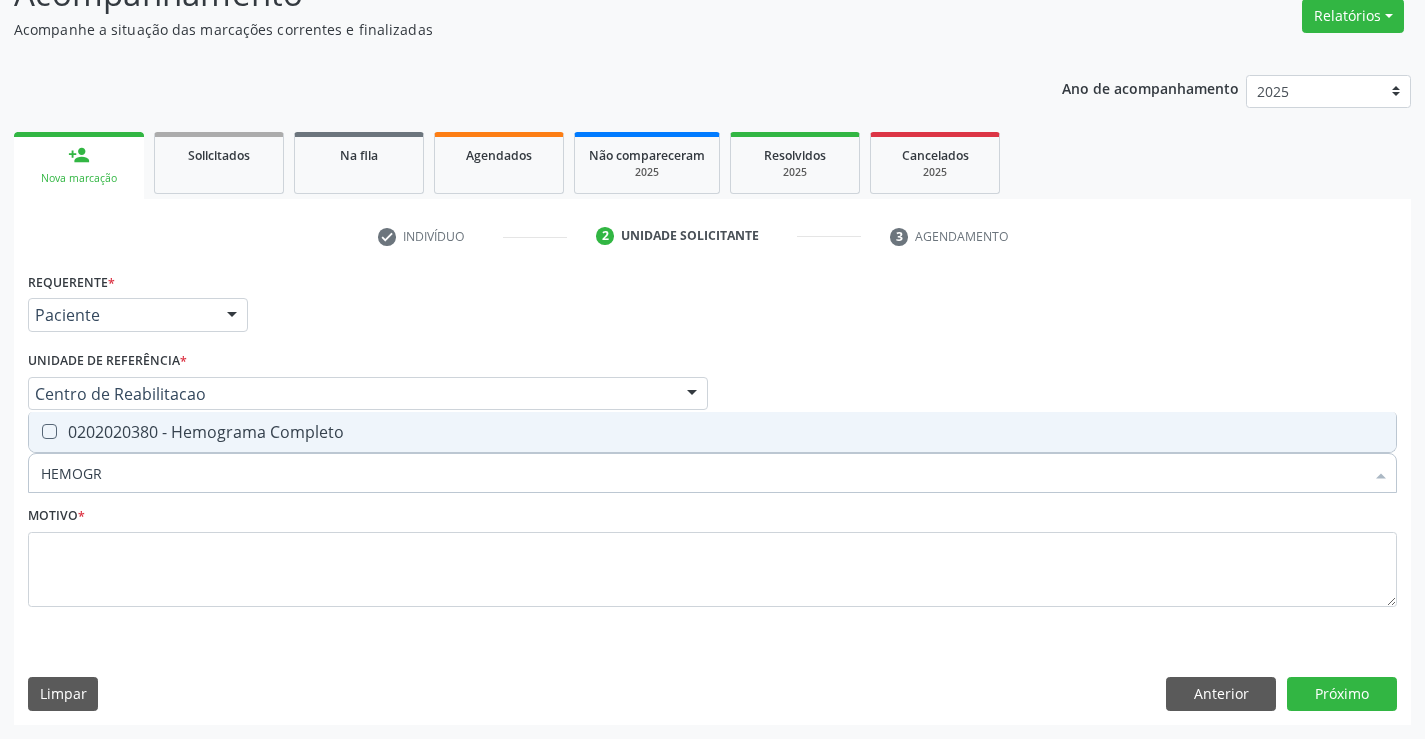 type on "HEMOGRA" 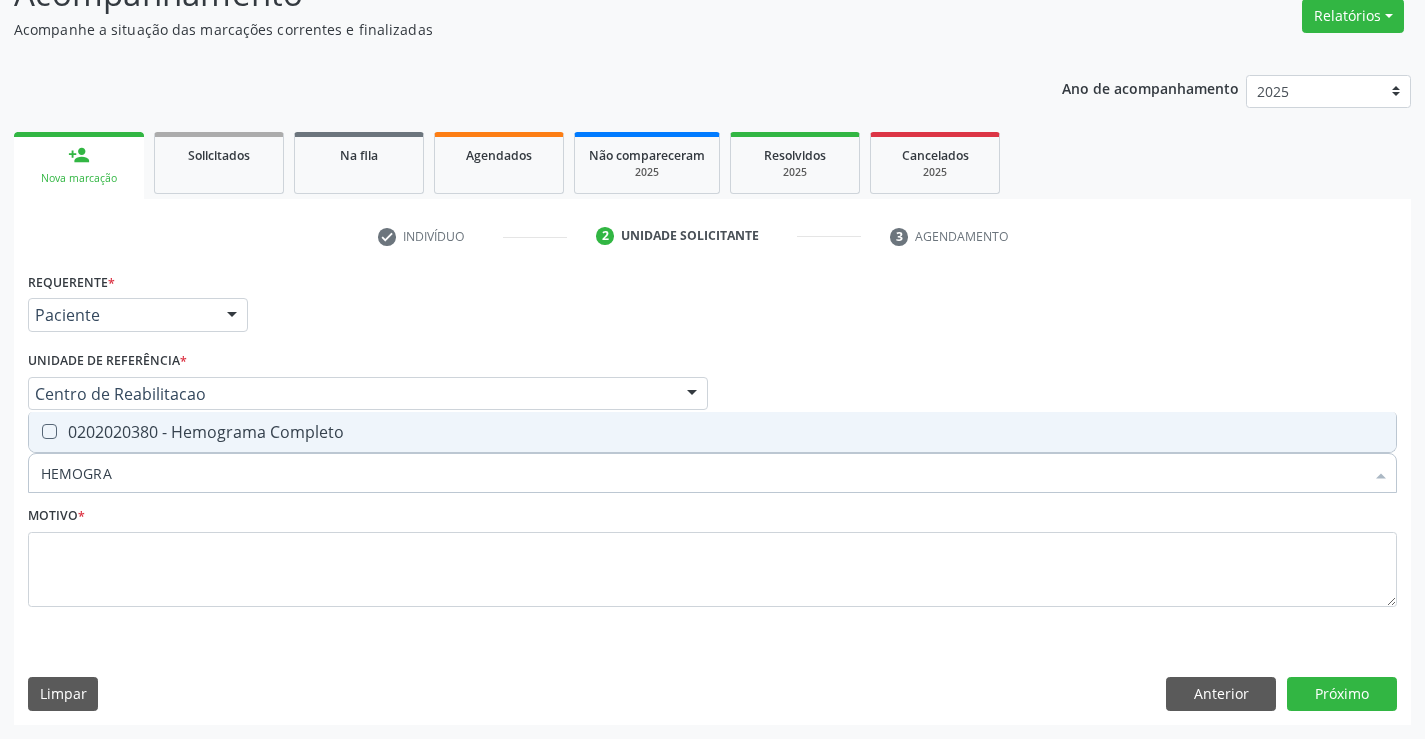 click on "0202020380 - Hemograma Completo" at bounding box center [712, 432] 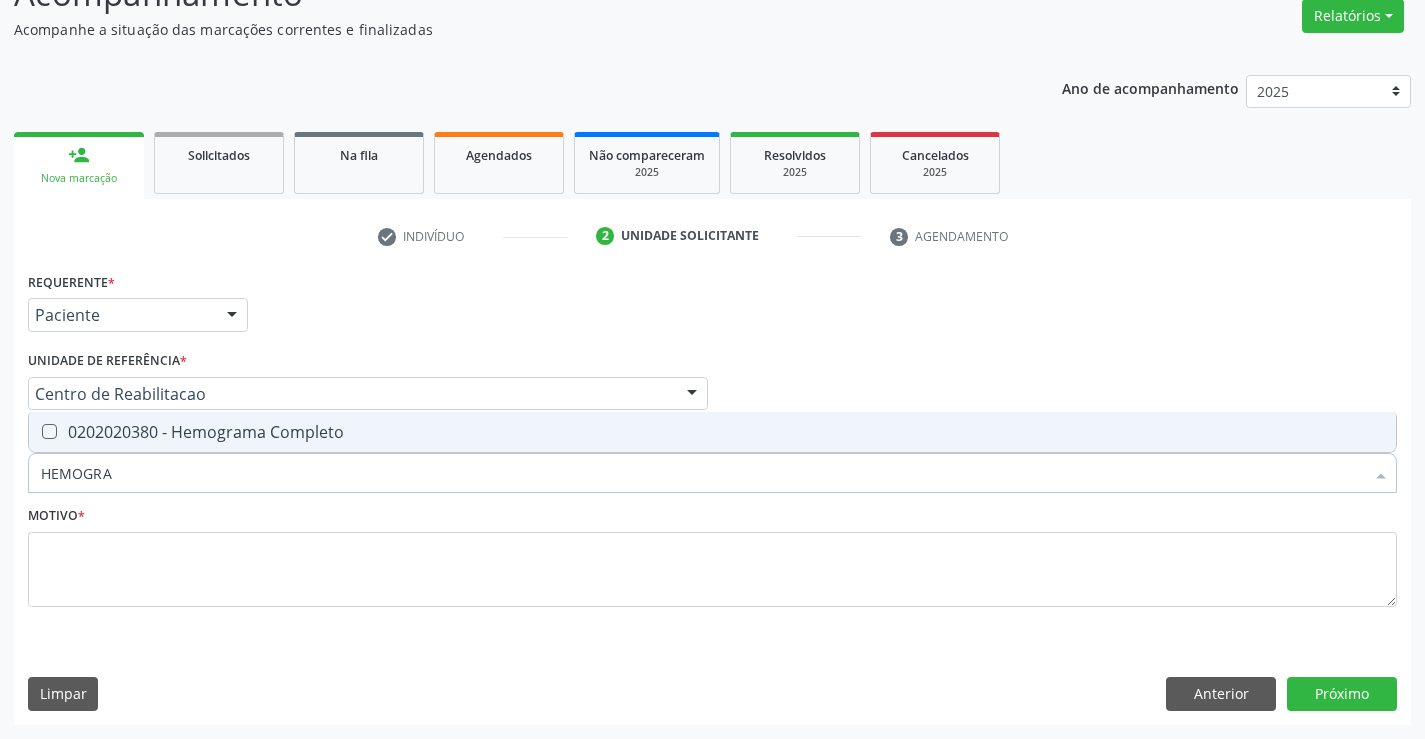 checkbox on "true" 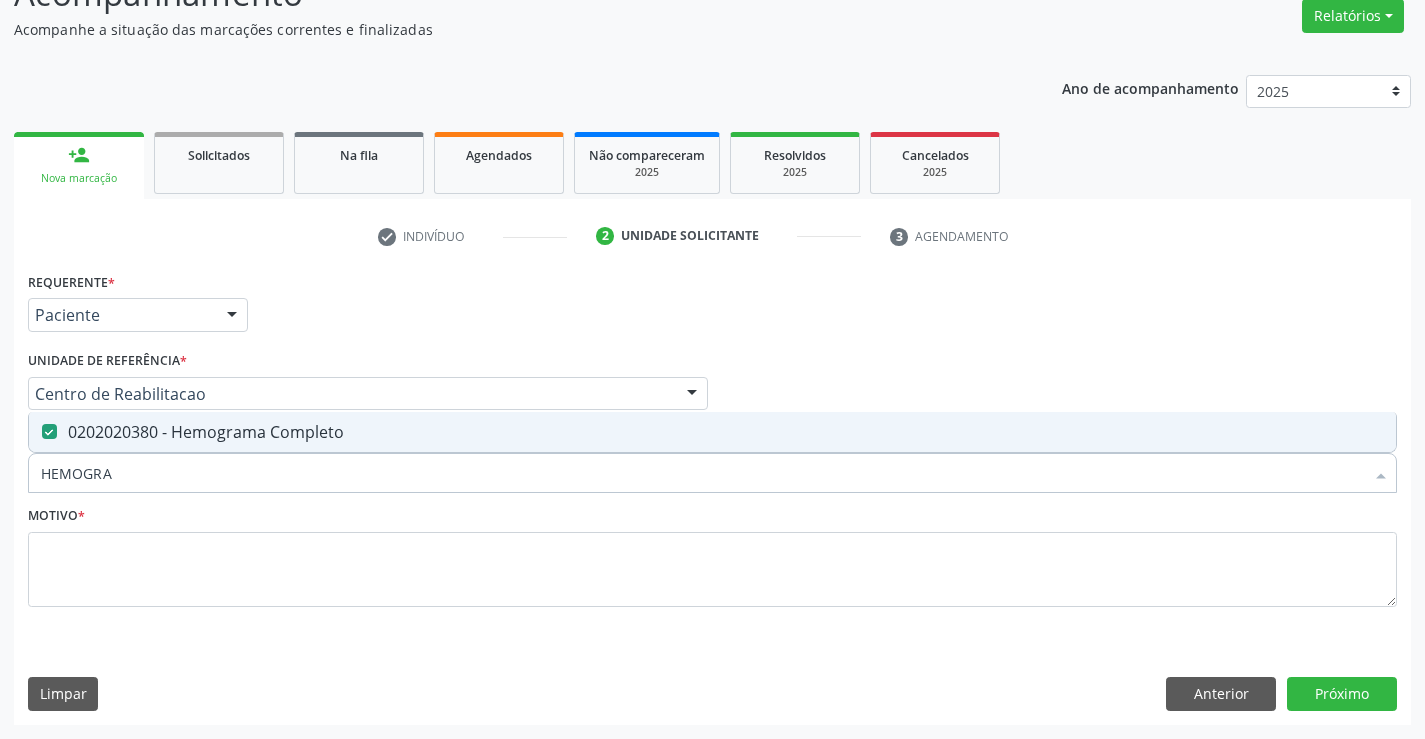 drag, startPoint x: 128, startPoint y: 472, endPoint x: 0, endPoint y: 349, distance: 177.51901 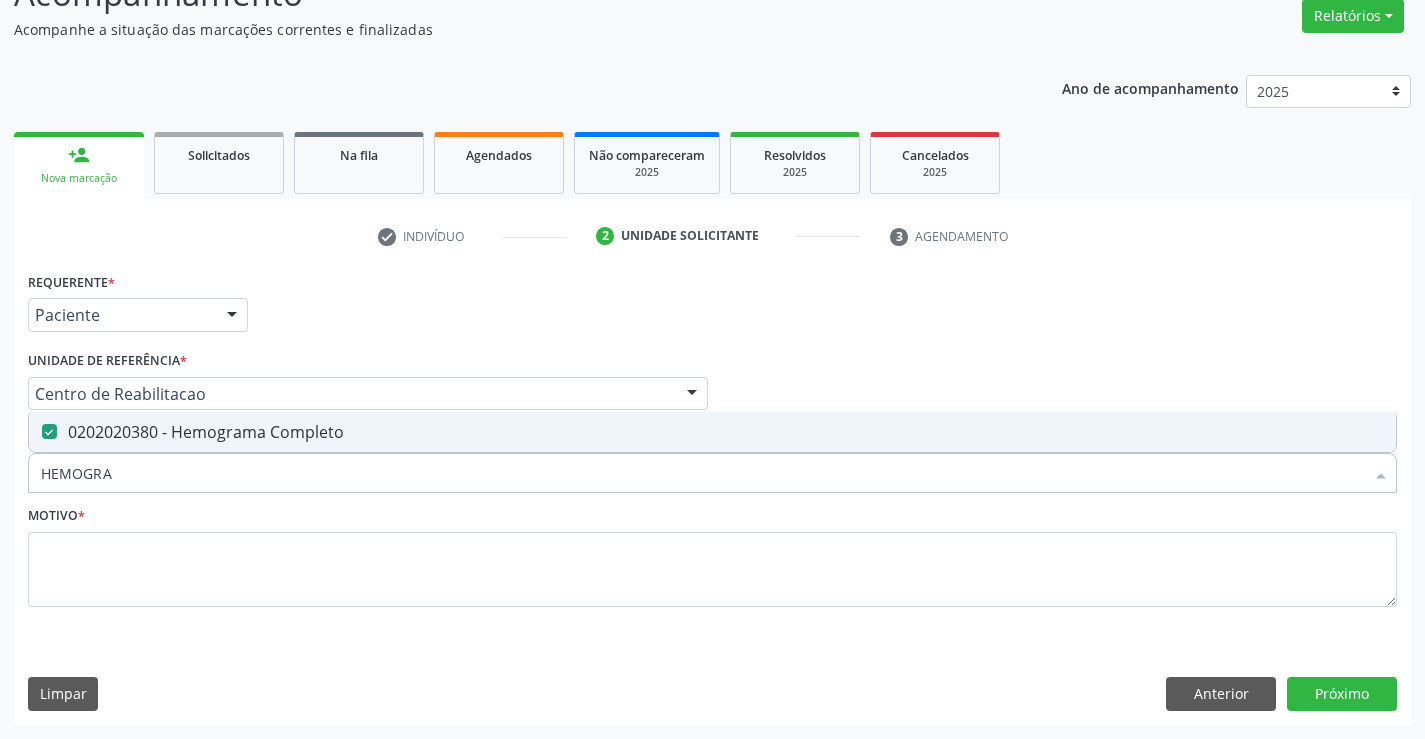 click on "Acompanhamento
Acompanhe a situação das marcações correntes e finalizadas
Relatórios
Acompanhamento
Consolidado
Agendamentos
Procedimentos realizados
Ano de acompanhamento
2025 2024
person_add
Nova marcação
Solicitados   Na fila   Agendados   Não compareceram
2025
Resolvidos
2025
Cancelados
2025
check
Indivíduo
2
Unidade solicitante
3
Agendamento
CNS
[CNS]
Nome
*
[FIRST] [LAST] [LAST]
[FIRST] [LAST] [LAST]
CNS:
[CNS]
CPF:
[CPF]
Nascimento:
[DATE]
Nenhum resultado encontrado para: "   "
Digite o nome
Sexo
*" at bounding box center [712, 341] 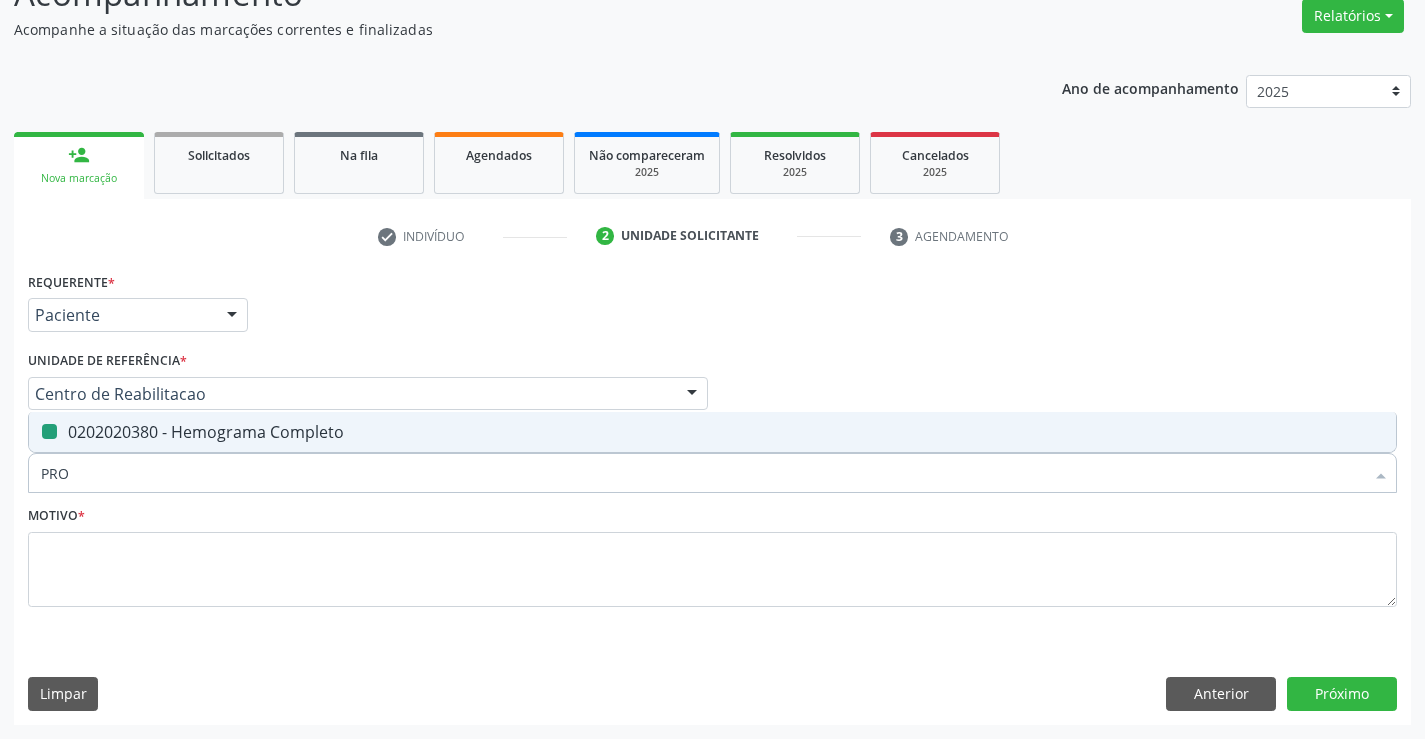 type on "PROT" 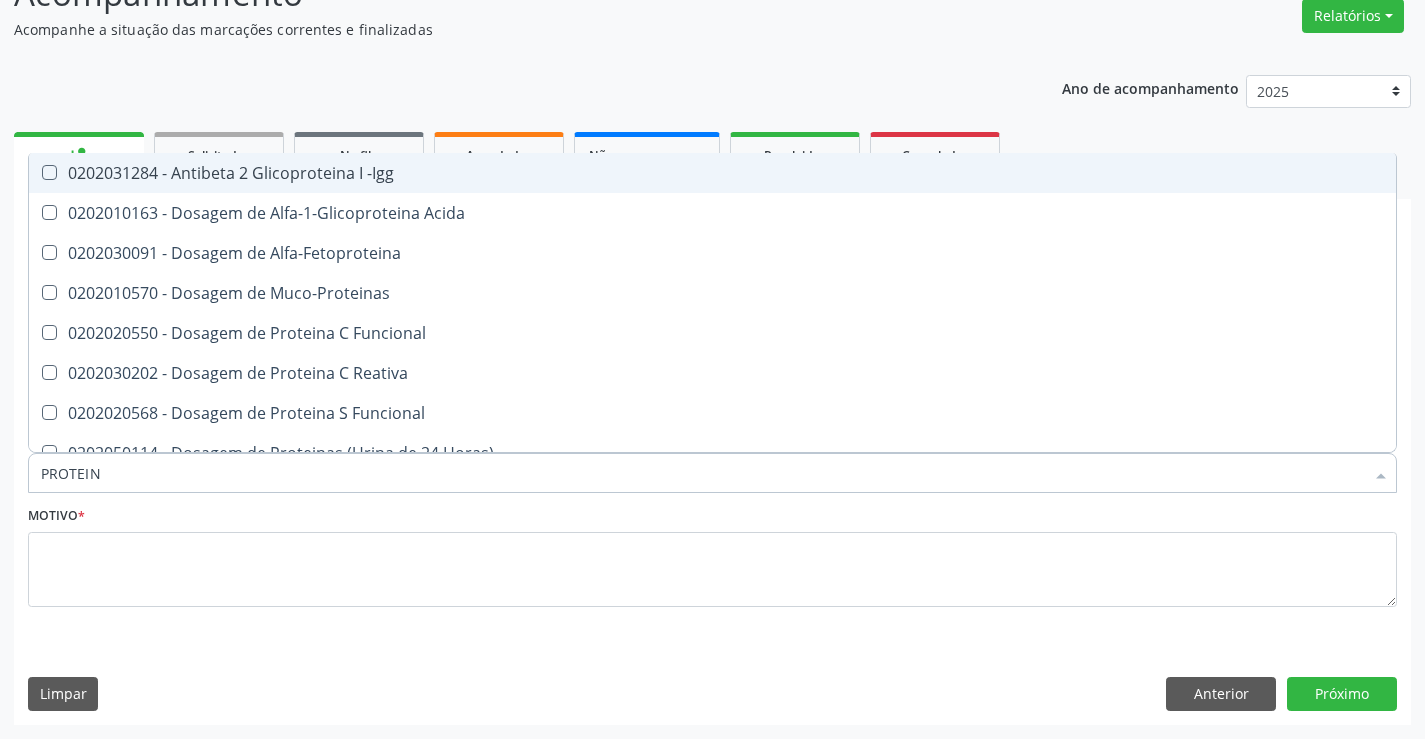 type on "PROTEINA" 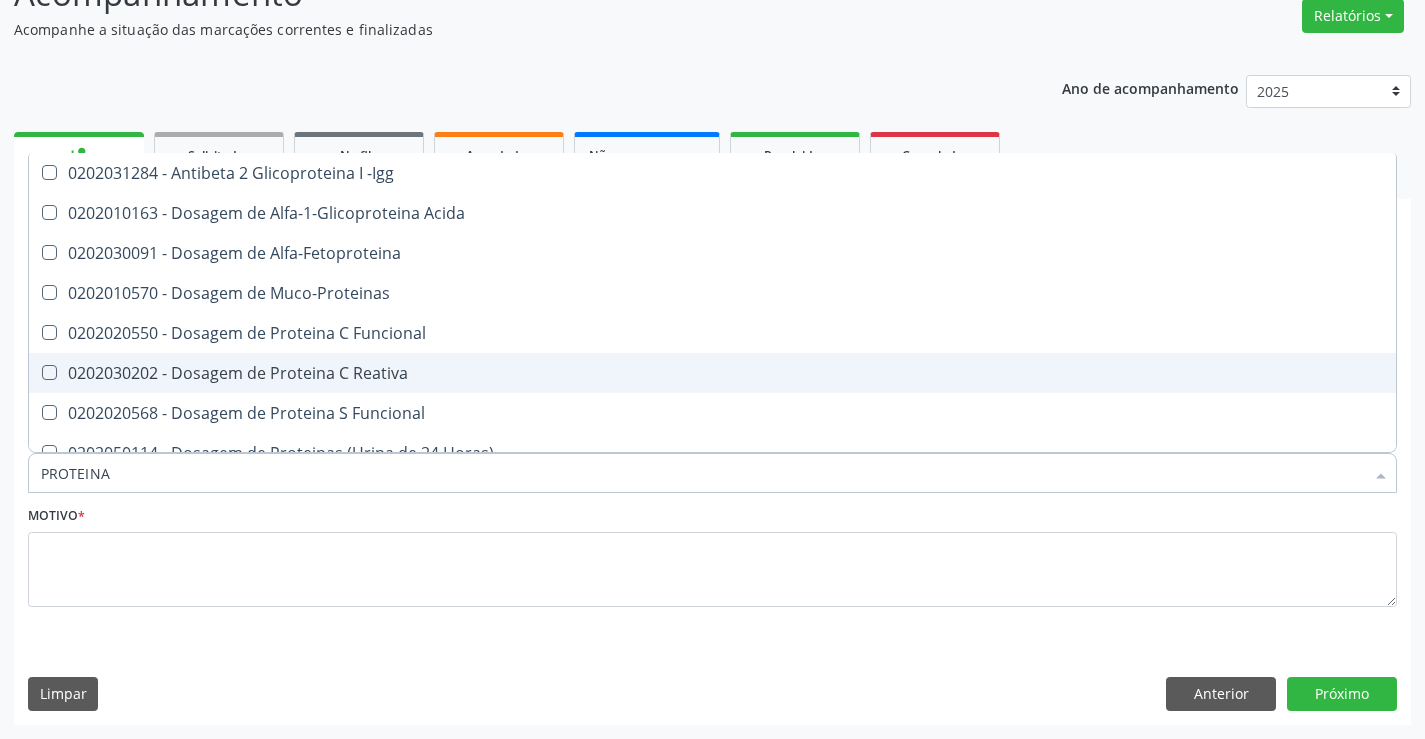 click on "0202030202 - Dosagem de Proteina C Reativa" at bounding box center [712, 373] 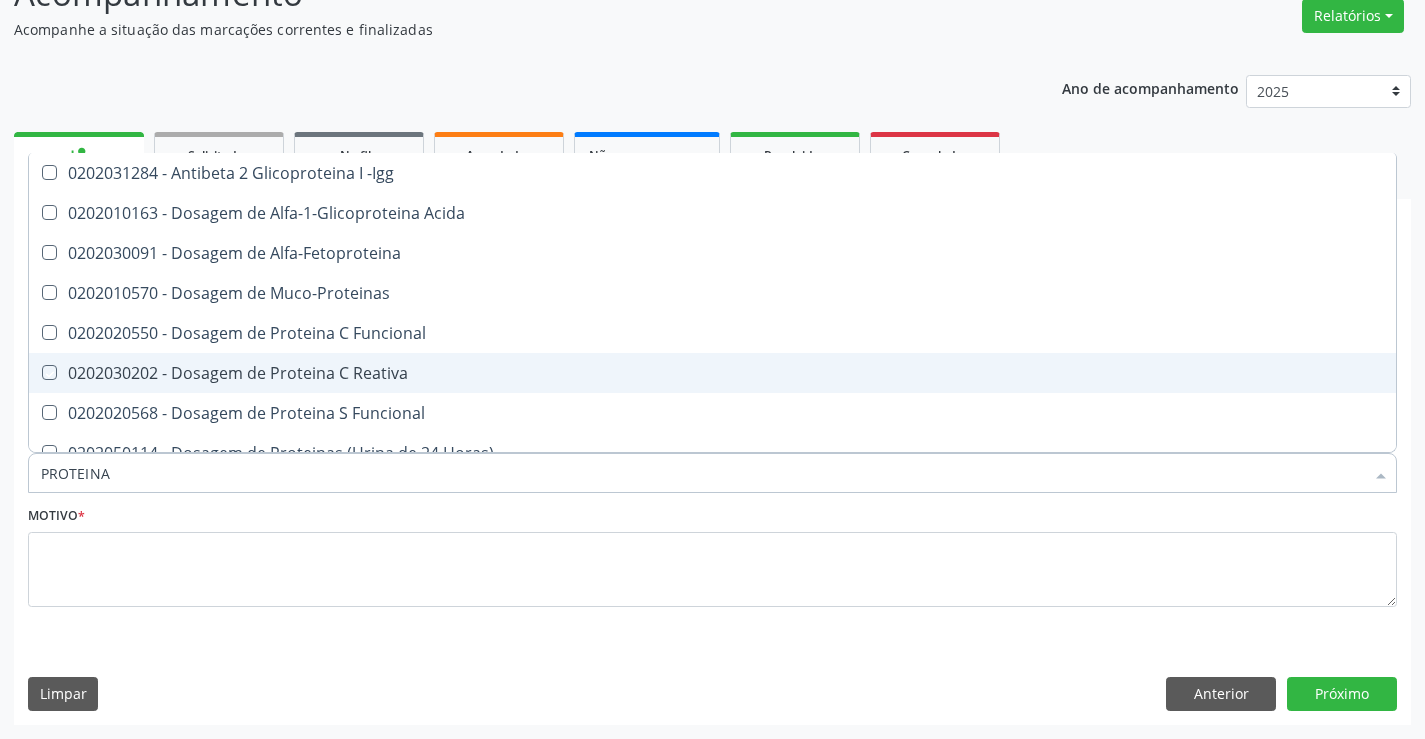 checkbox on "true" 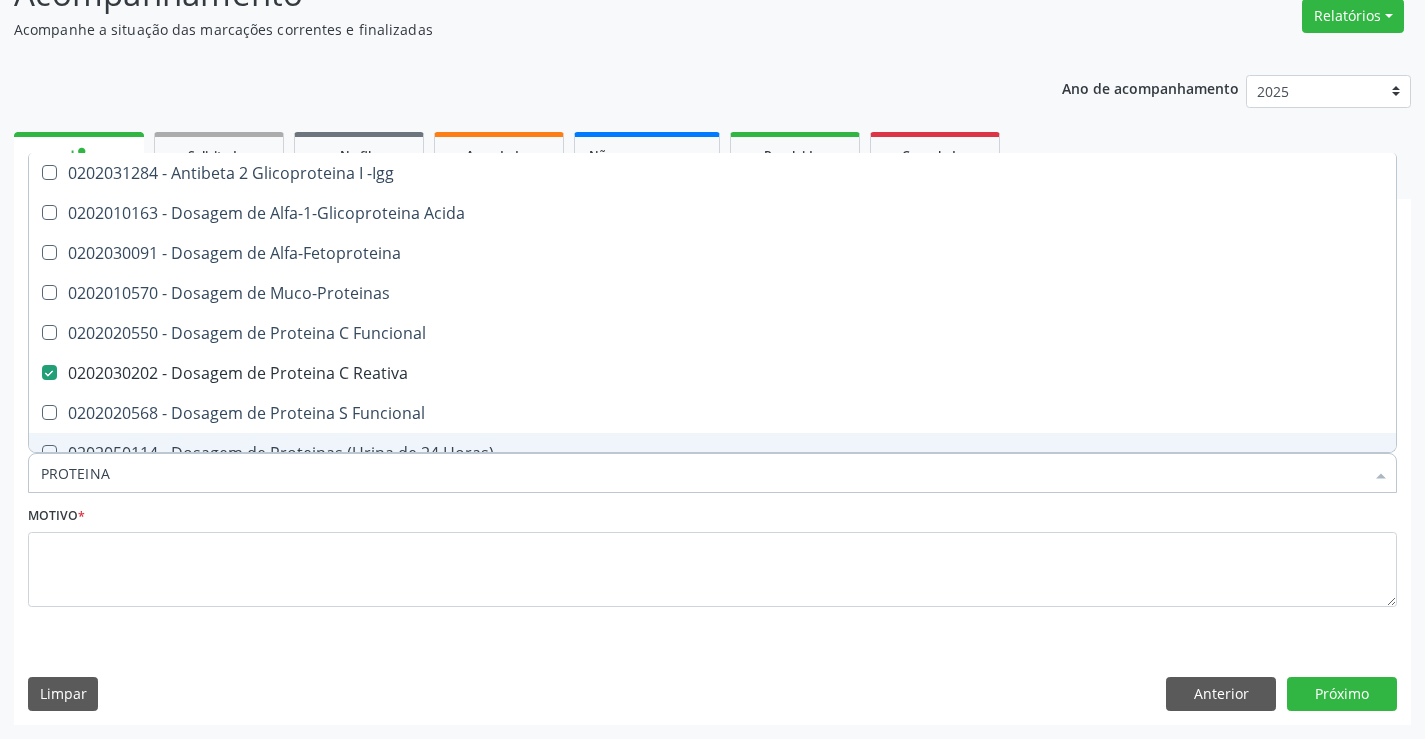 drag, startPoint x: 136, startPoint y: 461, endPoint x: 0, endPoint y: 494, distance: 139.94641 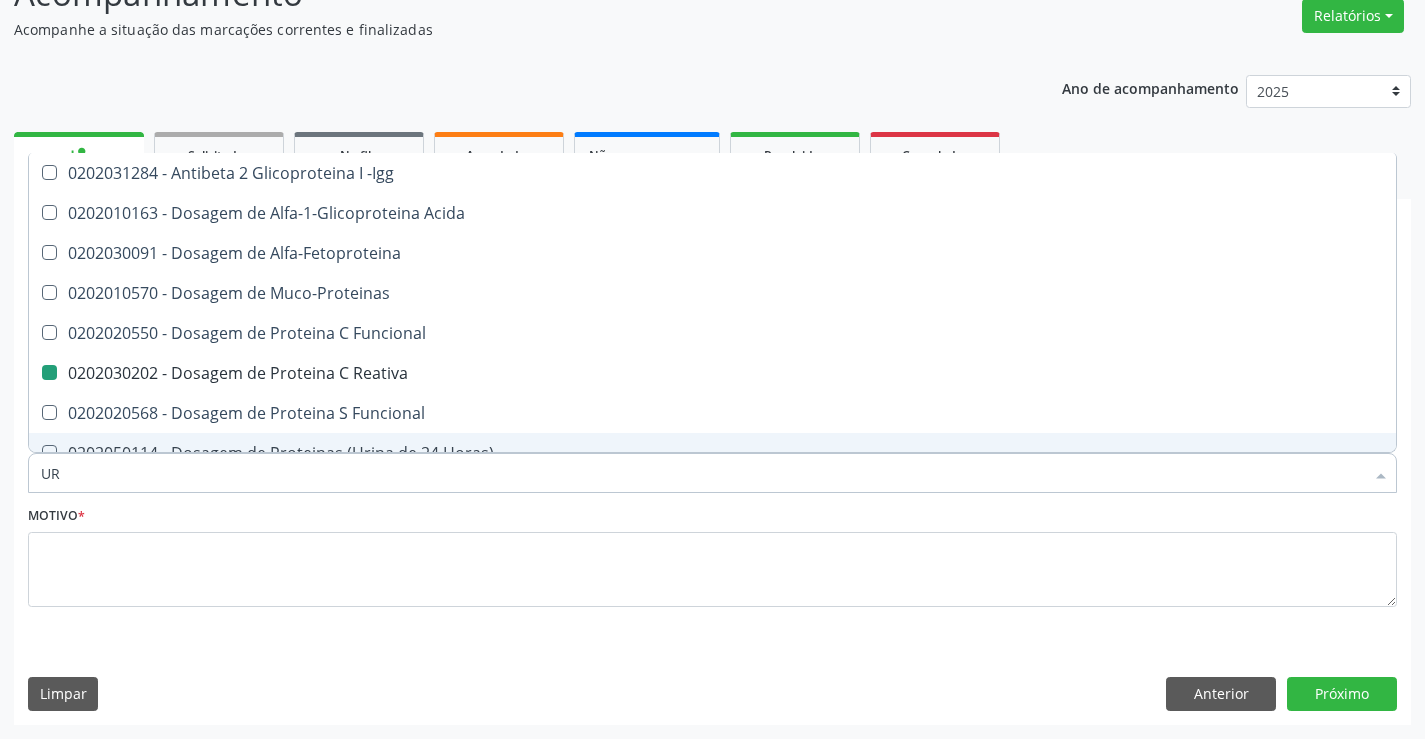 type on "URI" 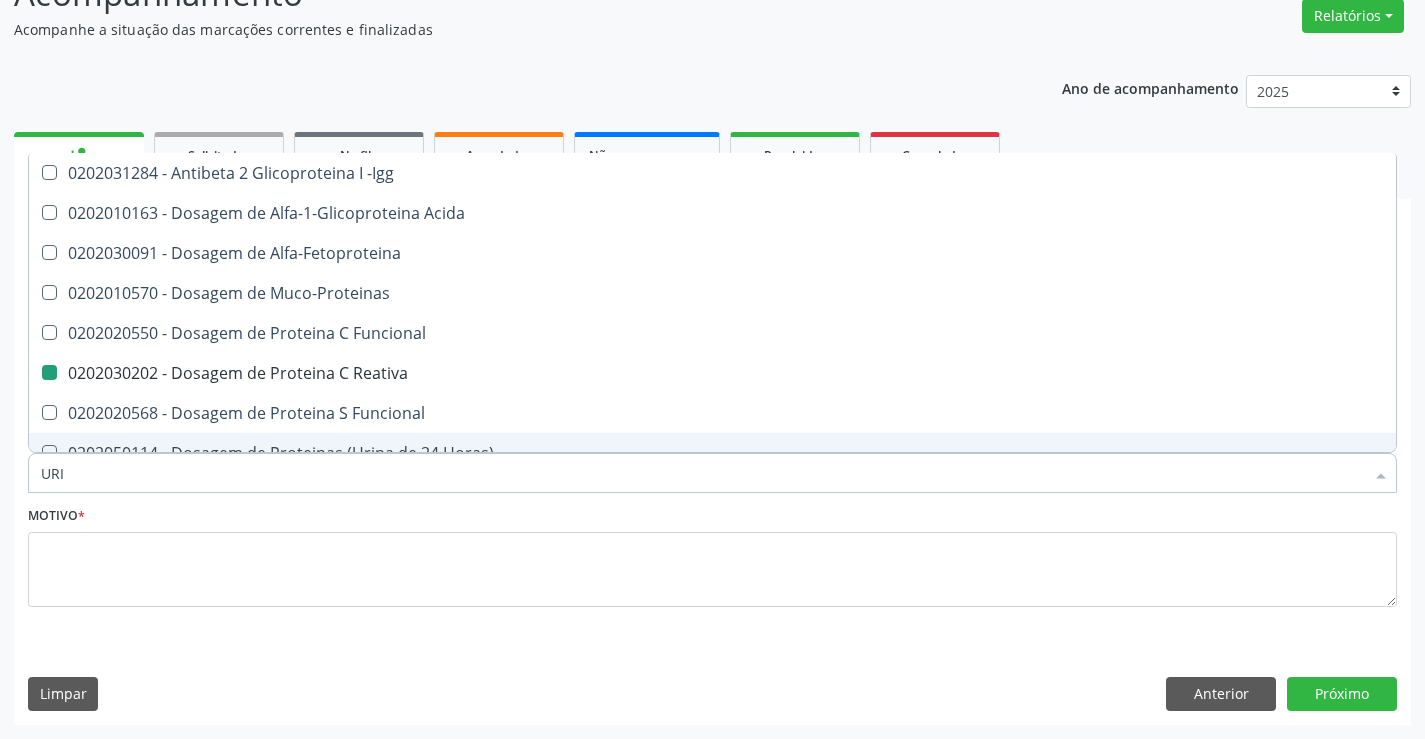 checkbox on "false" 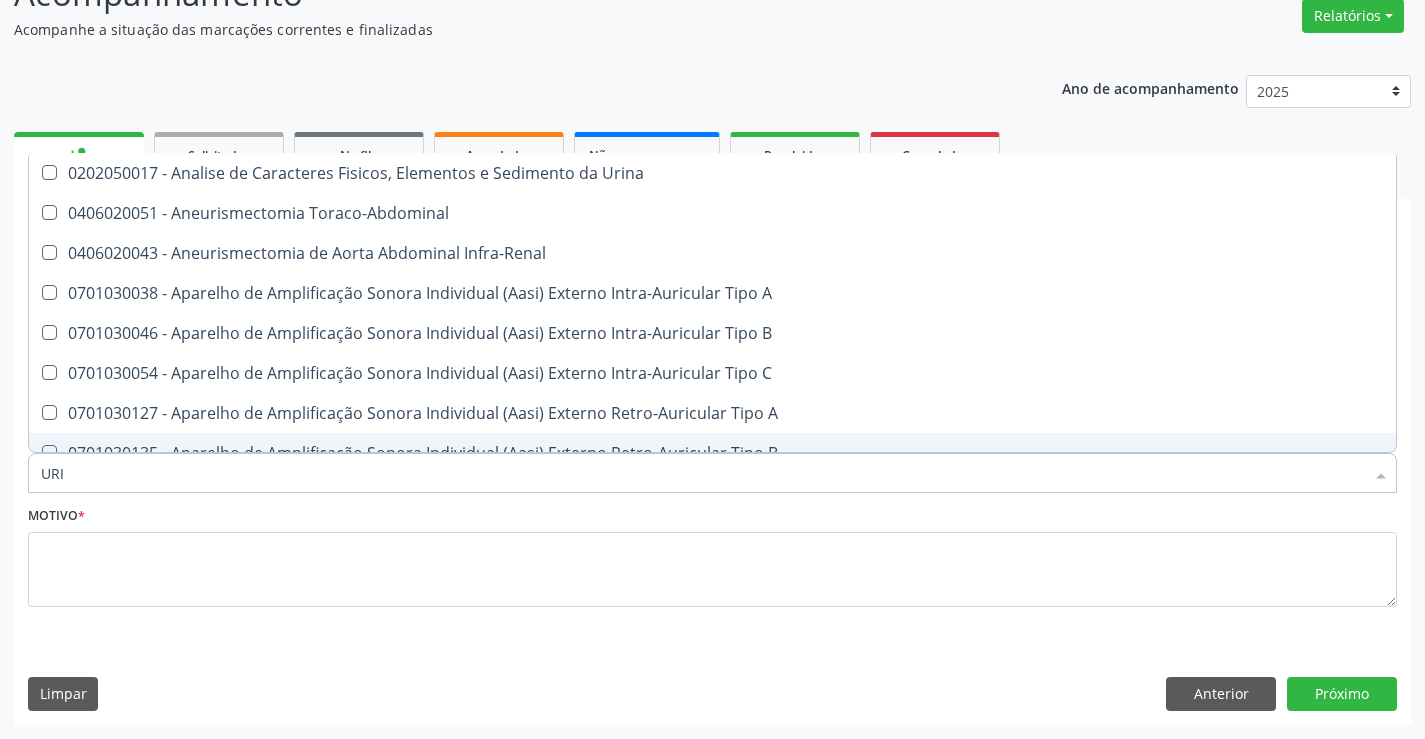 type on "URIN" 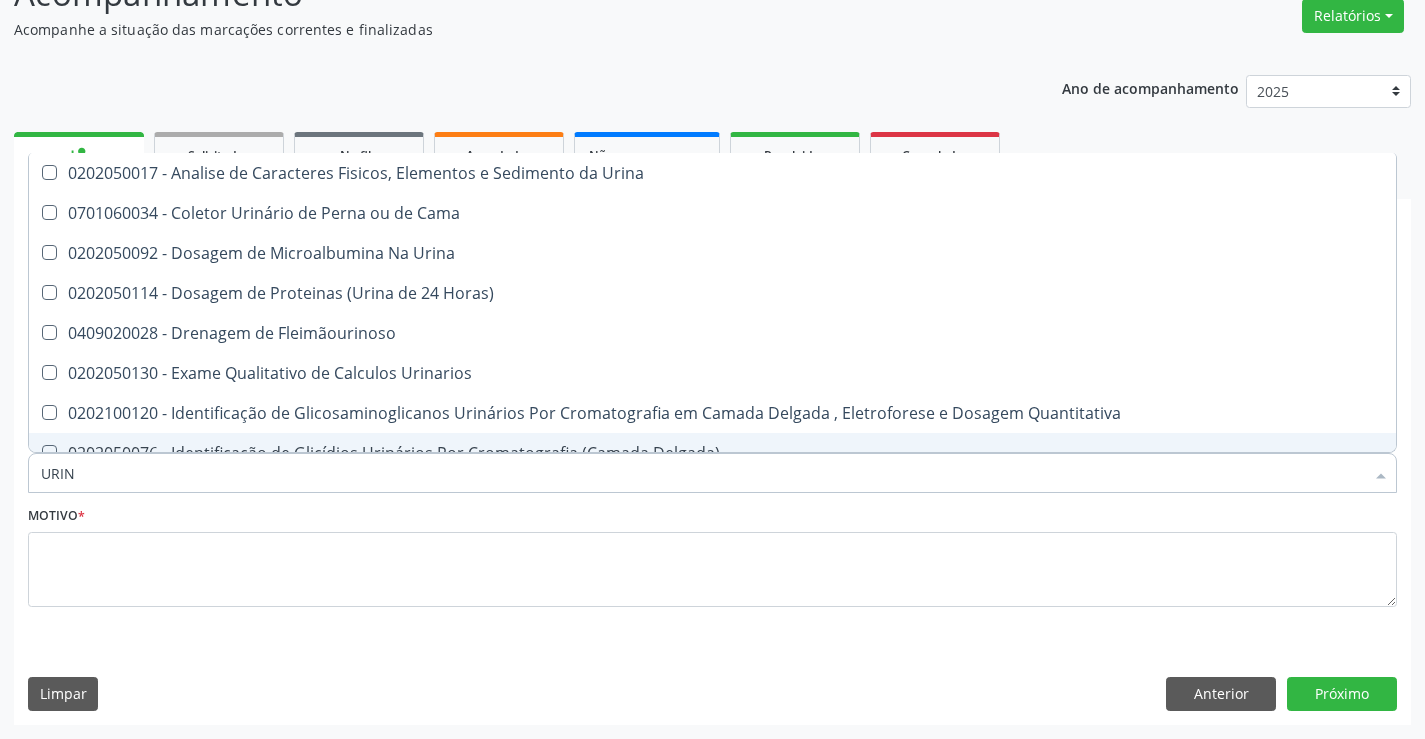 type on "URINA" 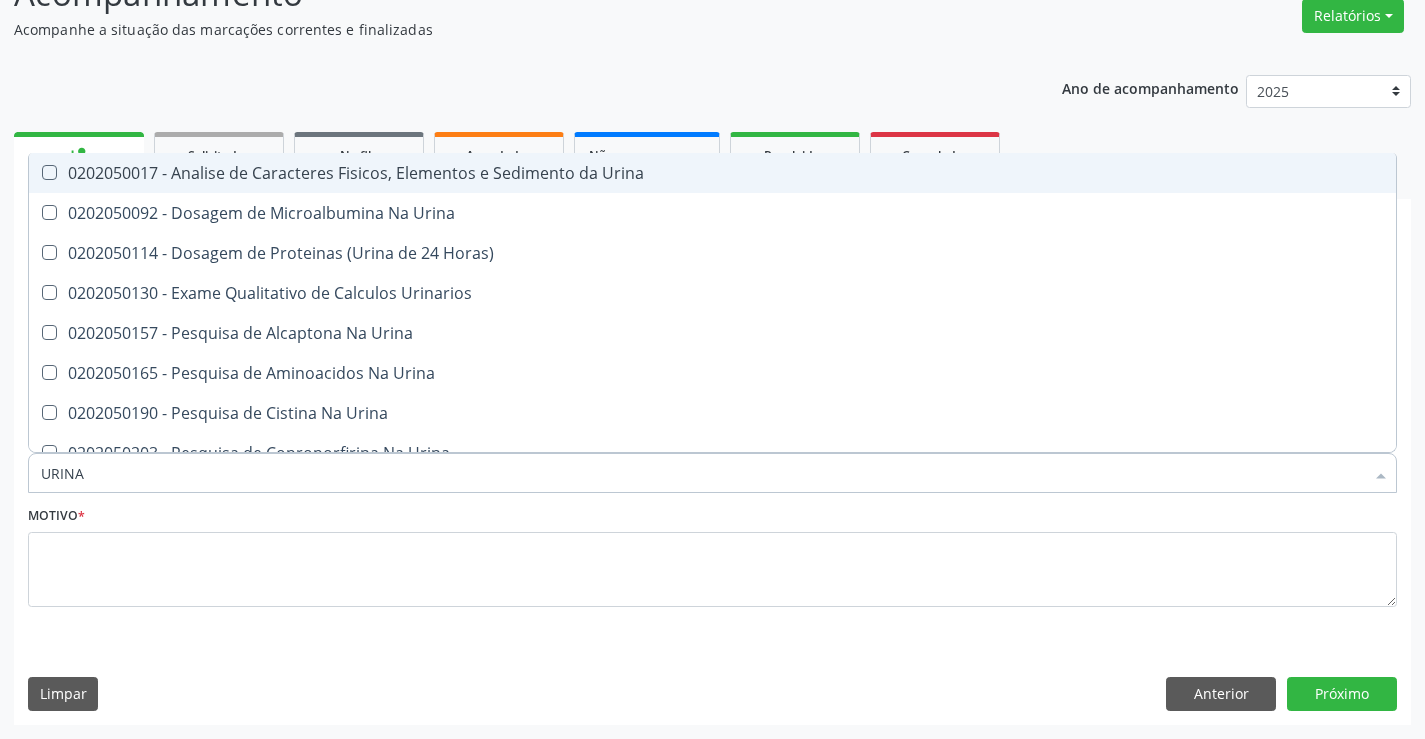 click on "0202050017 - Analise de Caracteres Fisicos, Elementos e Sedimento da Urina" at bounding box center (712, 173) 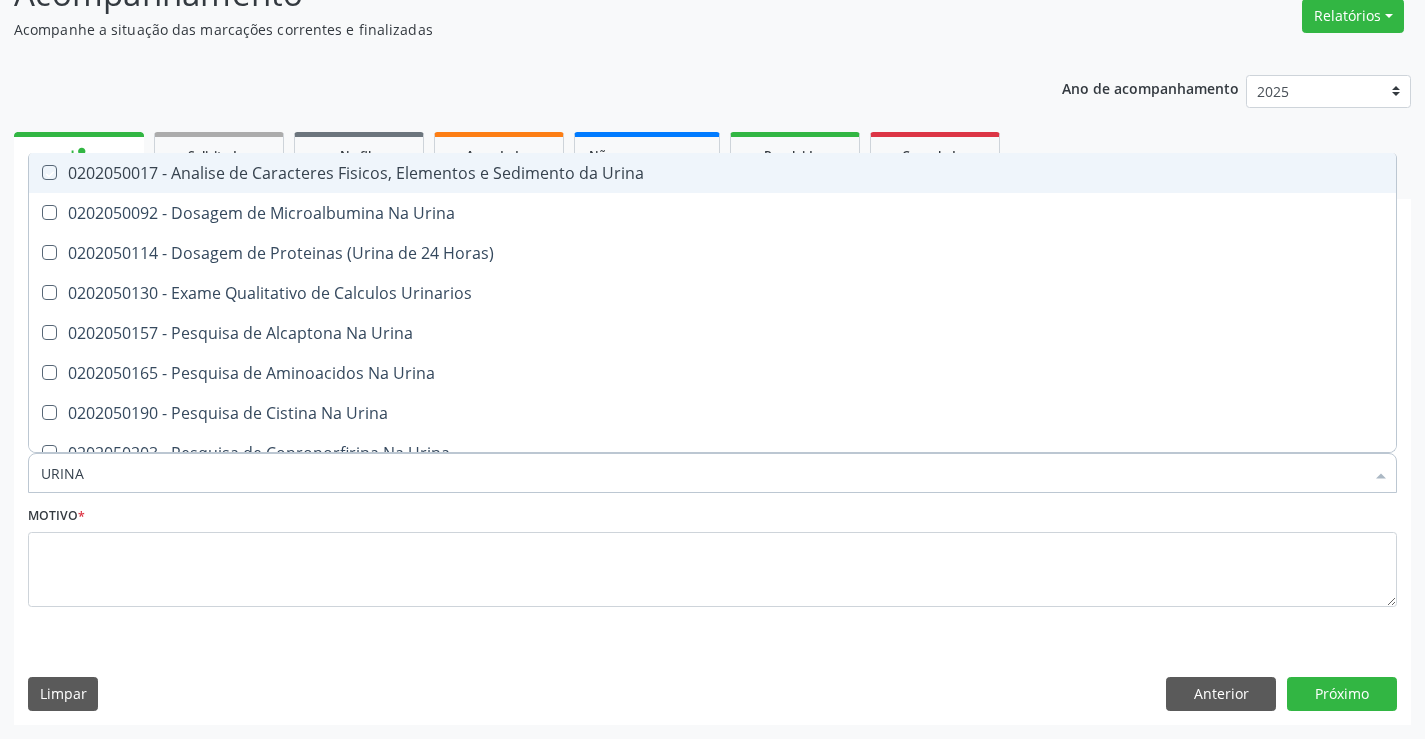 checkbox on "true" 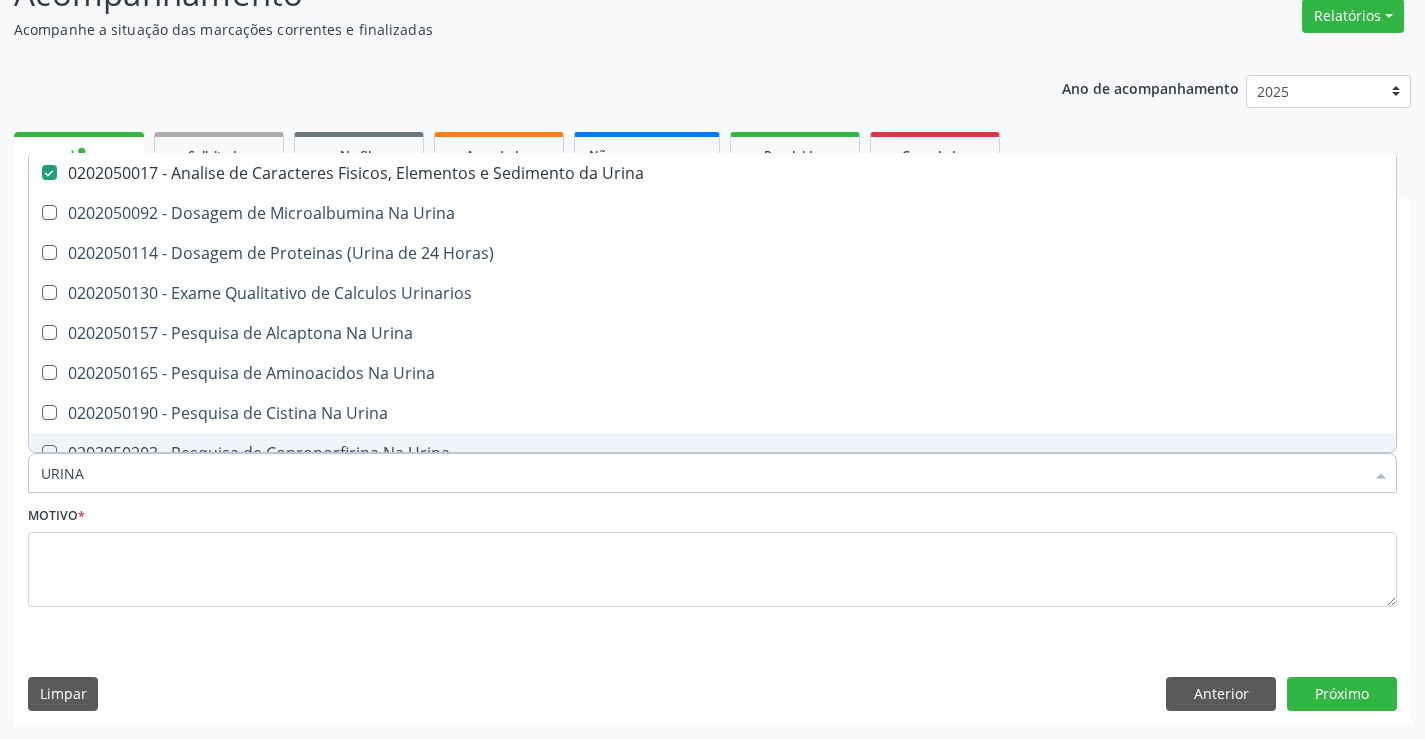 drag, startPoint x: 113, startPoint y: 479, endPoint x: 0, endPoint y: 478, distance: 113.004425 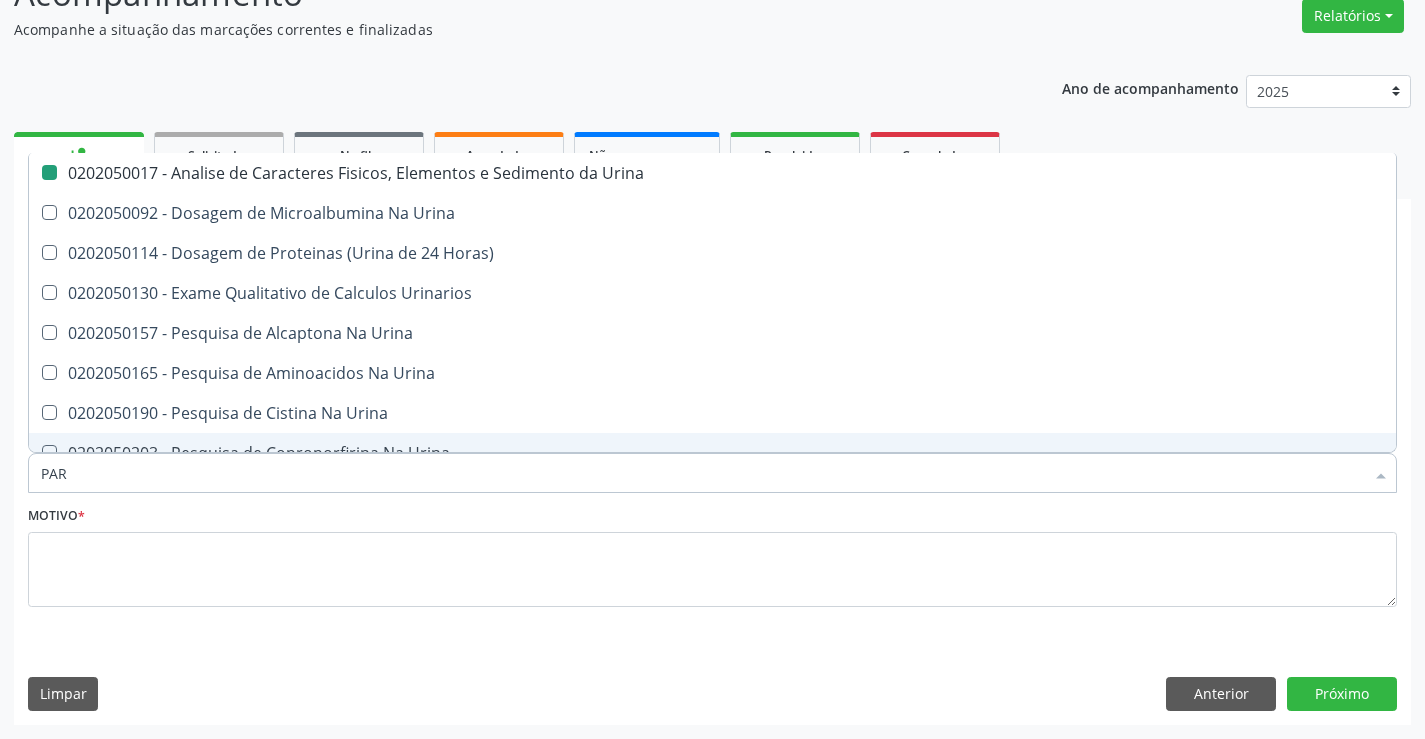 type on "PARA" 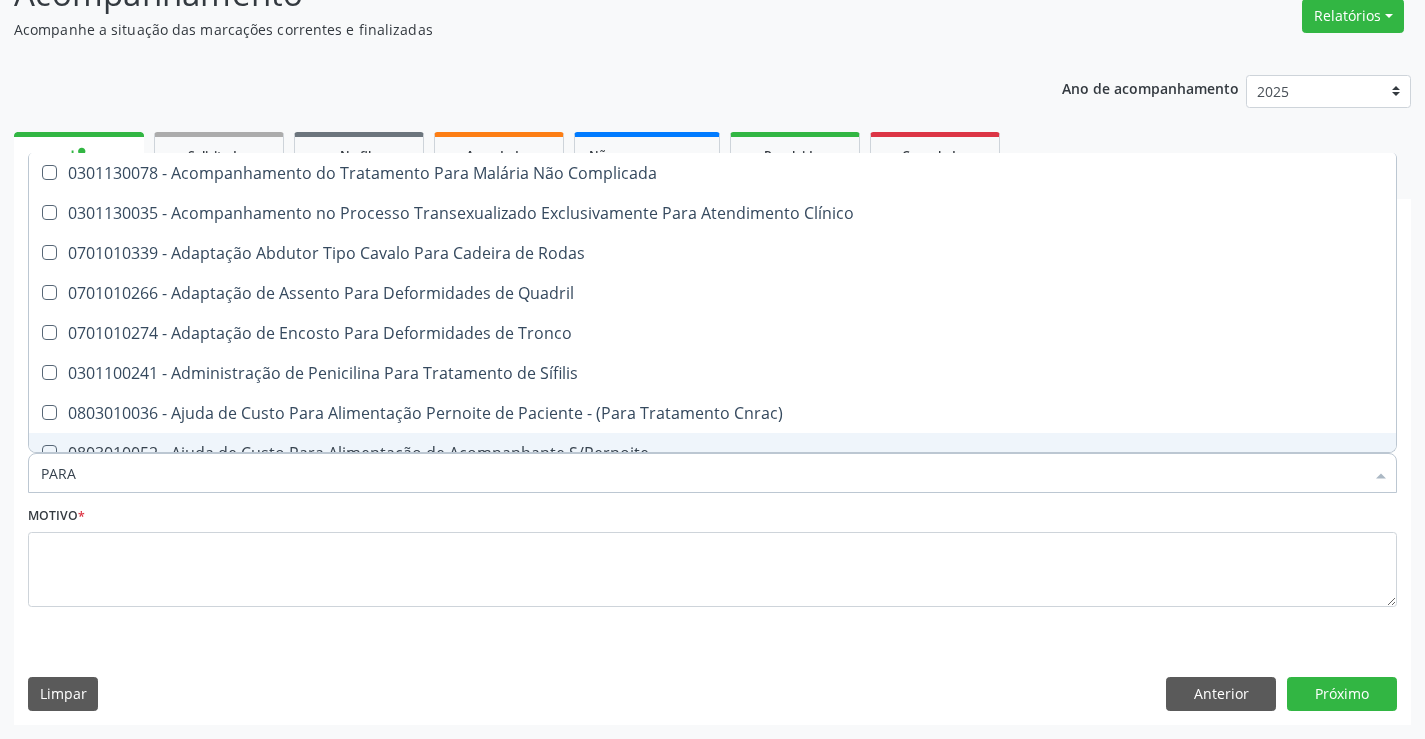 checkbox on "false" 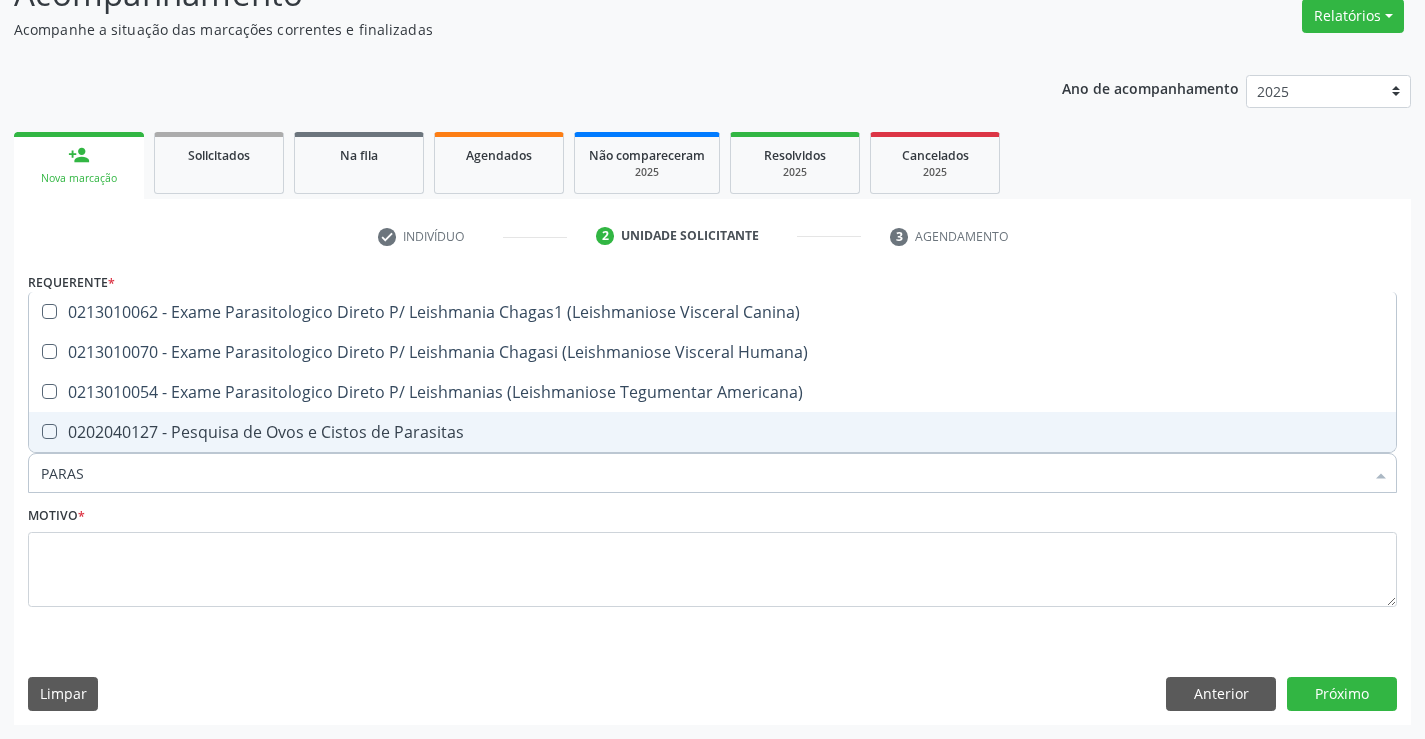 click on "0202040127 - Pesquisa de Ovos e Cistos de Parasitas" at bounding box center (712, 432) 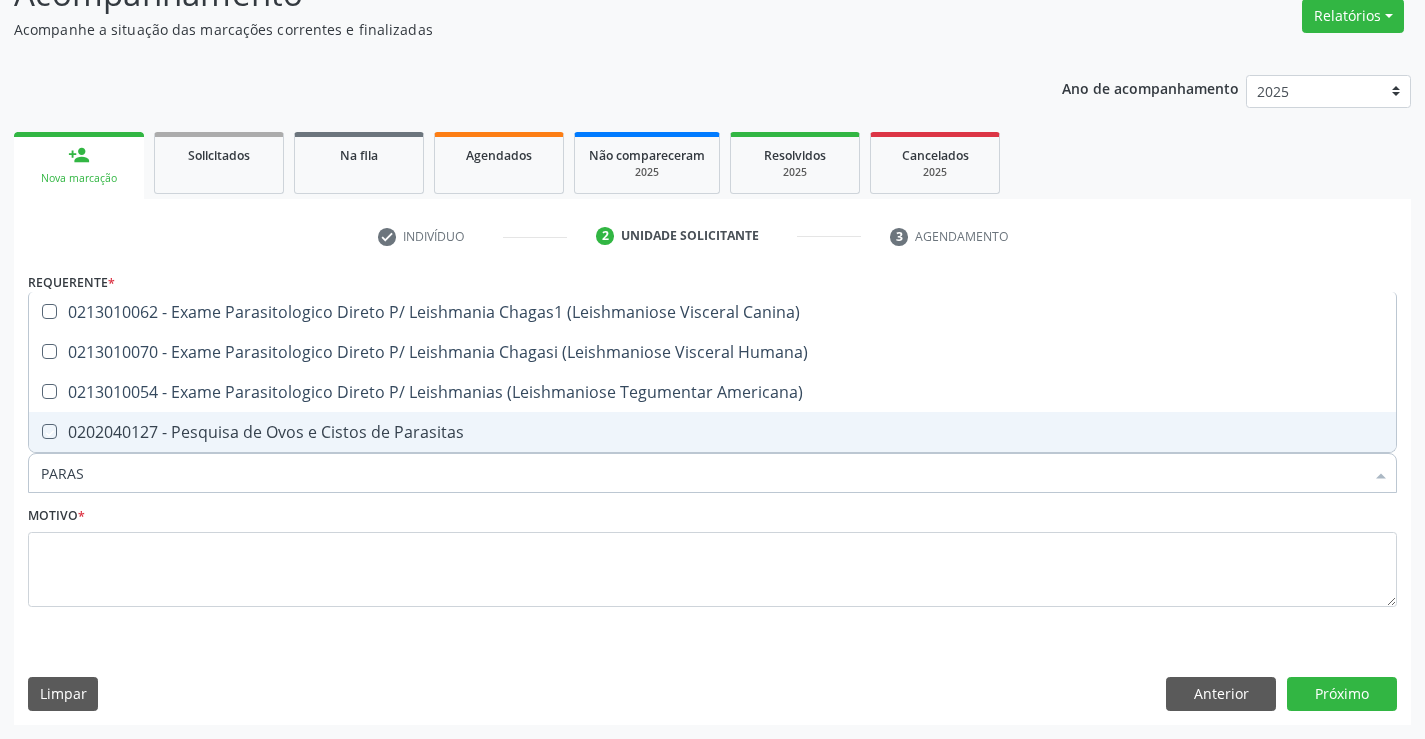 checkbox on "true" 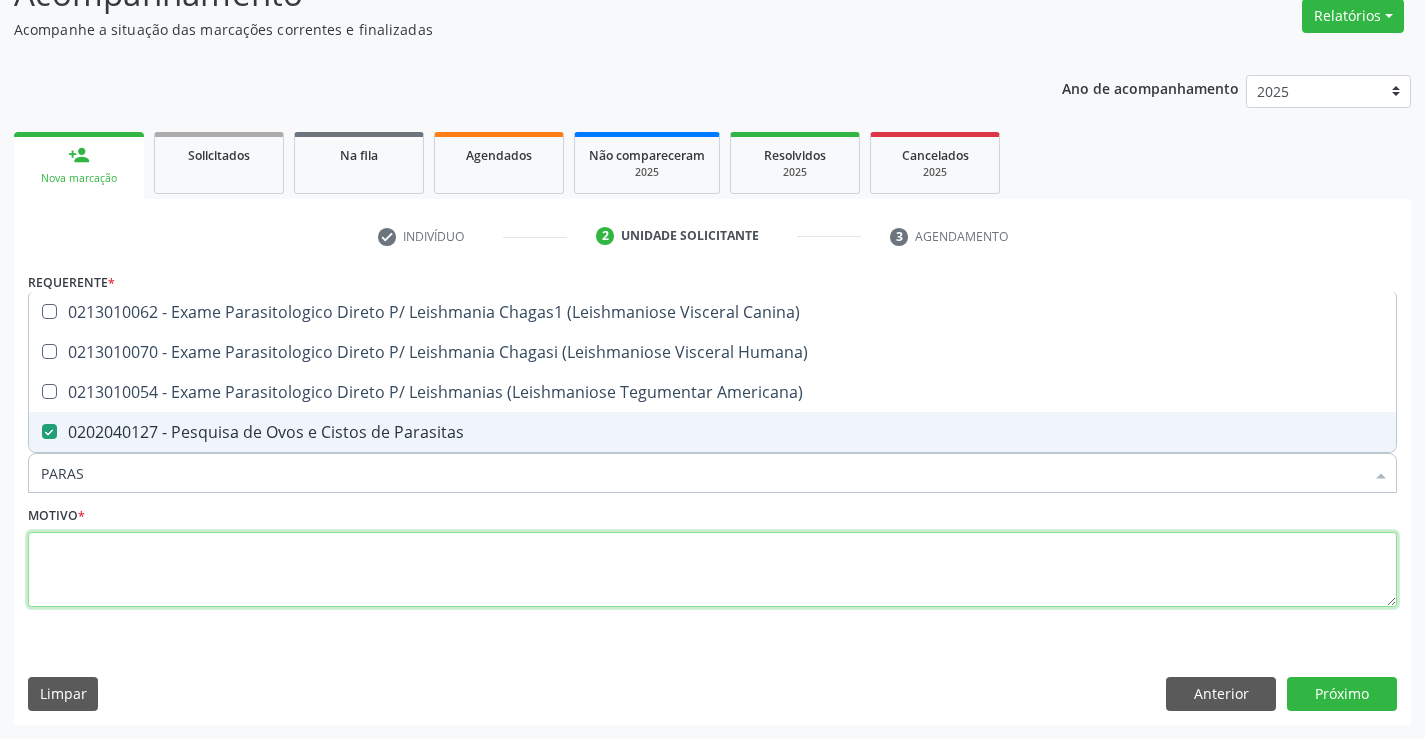 click at bounding box center [712, 570] 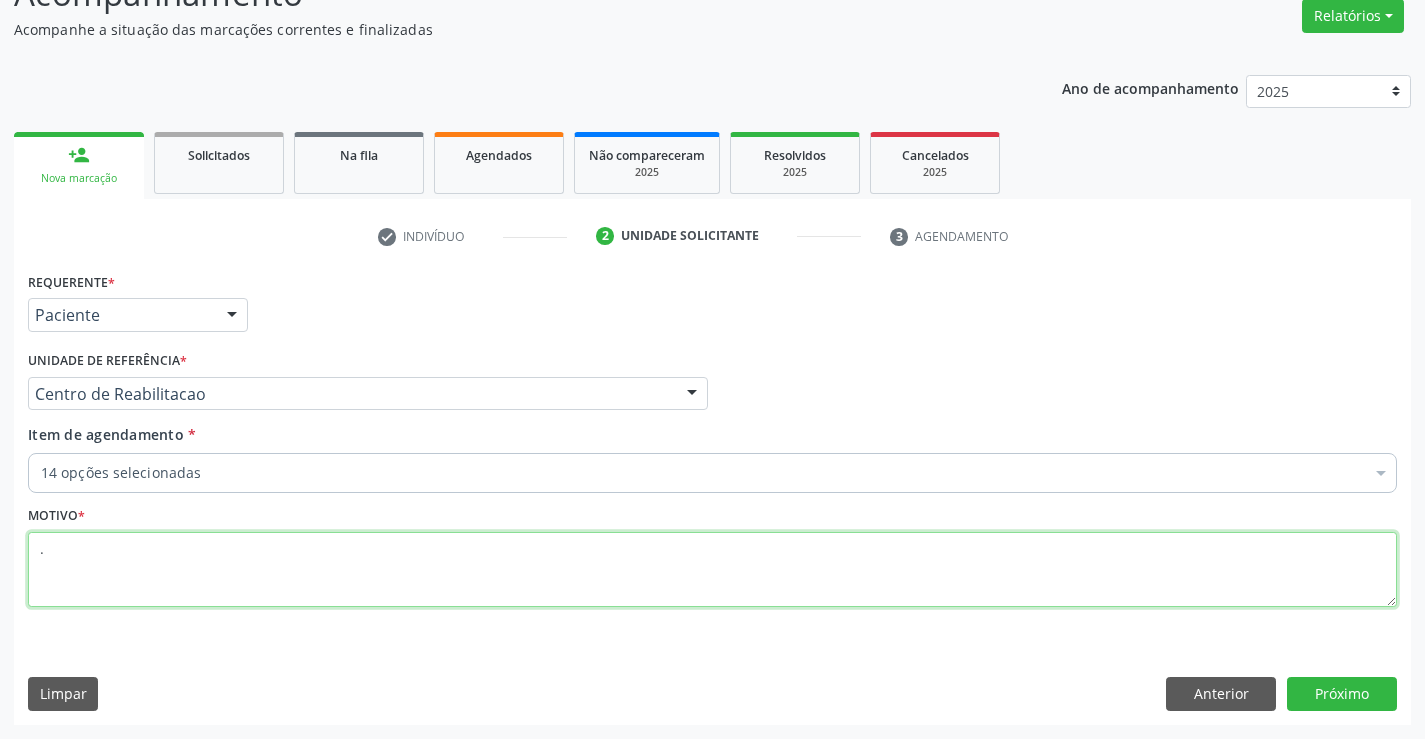 type on "." 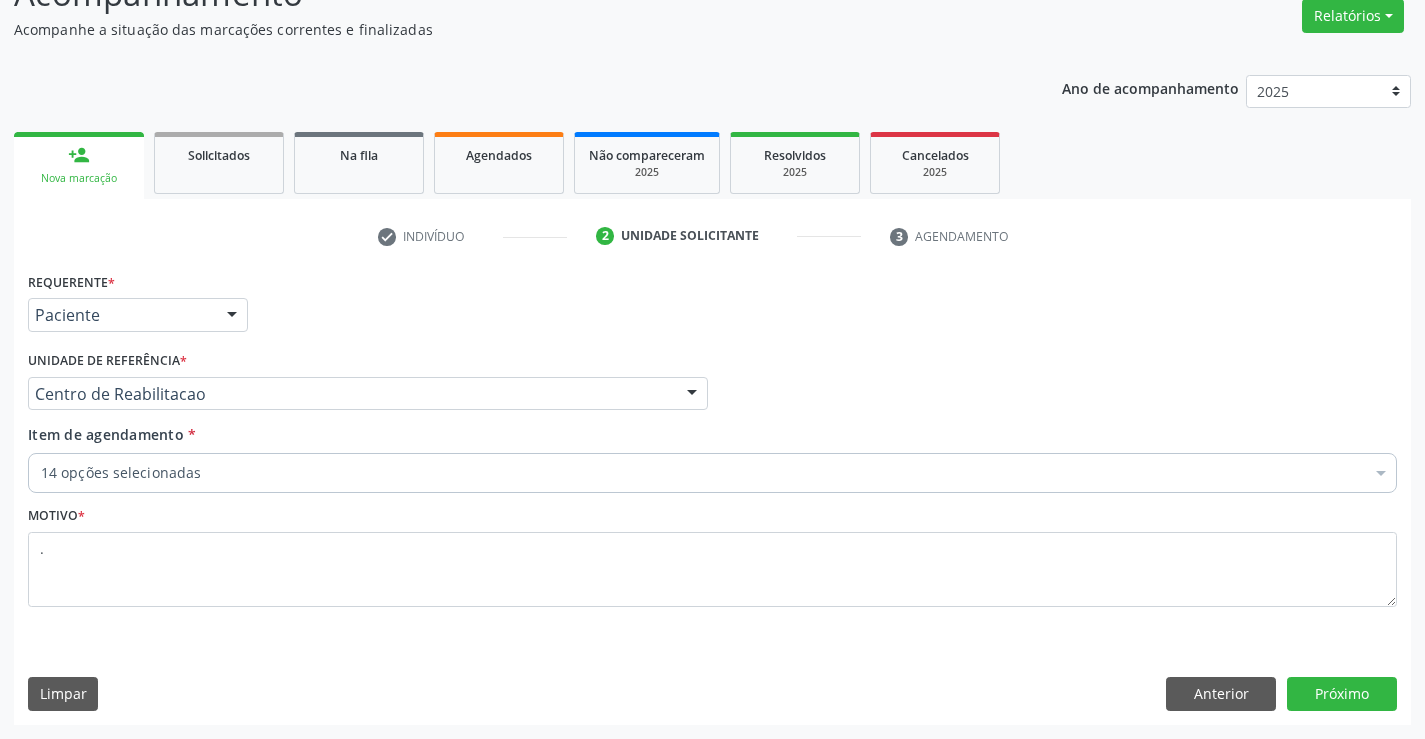 click on "Requerente
*
Paciente         Médico(a)   Enfermeiro(a)   Paciente
Nenhum resultado encontrado para: "   "
Não há nenhuma opção para ser exibida.
UF
PE         PE
Nenhum resultado encontrado para: "   "
Não há nenhuma opção para ser exibida.
Município
Serra Talhada         Serra Talhada
Nenhum resultado encontrado para: "   "
Não há nenhuma opção para ser exibida.
Médico Solicitante
Por favor, selecione a Unidade de Atendimento primeiro
Nenhum resultado encontrado para: "   "
Não há nenhuma opção para ser exibida.
Unidade de referência
*
Centro de Reabilitacao         Usf do Mutirao   Usf Cohab   Usf Caicarinha da Penha Tauapiranga   Posto de Saude Bernardo Vieira   Usf Borborema   Usf Bom Jesus I   Usf Ipsep   Usf Sao Cristovao" at bounding box center (712, 495) 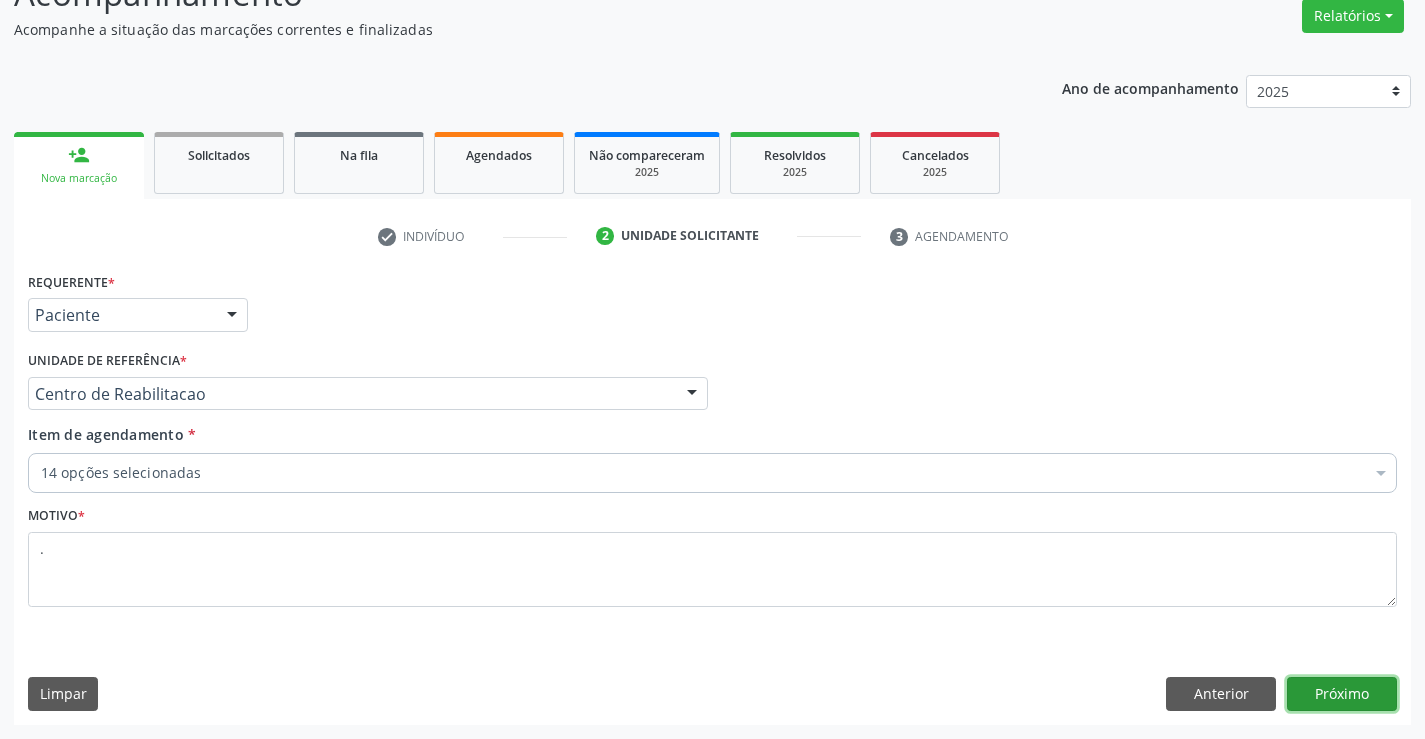 click on "Próximo" at bounding box center (1342, 694) 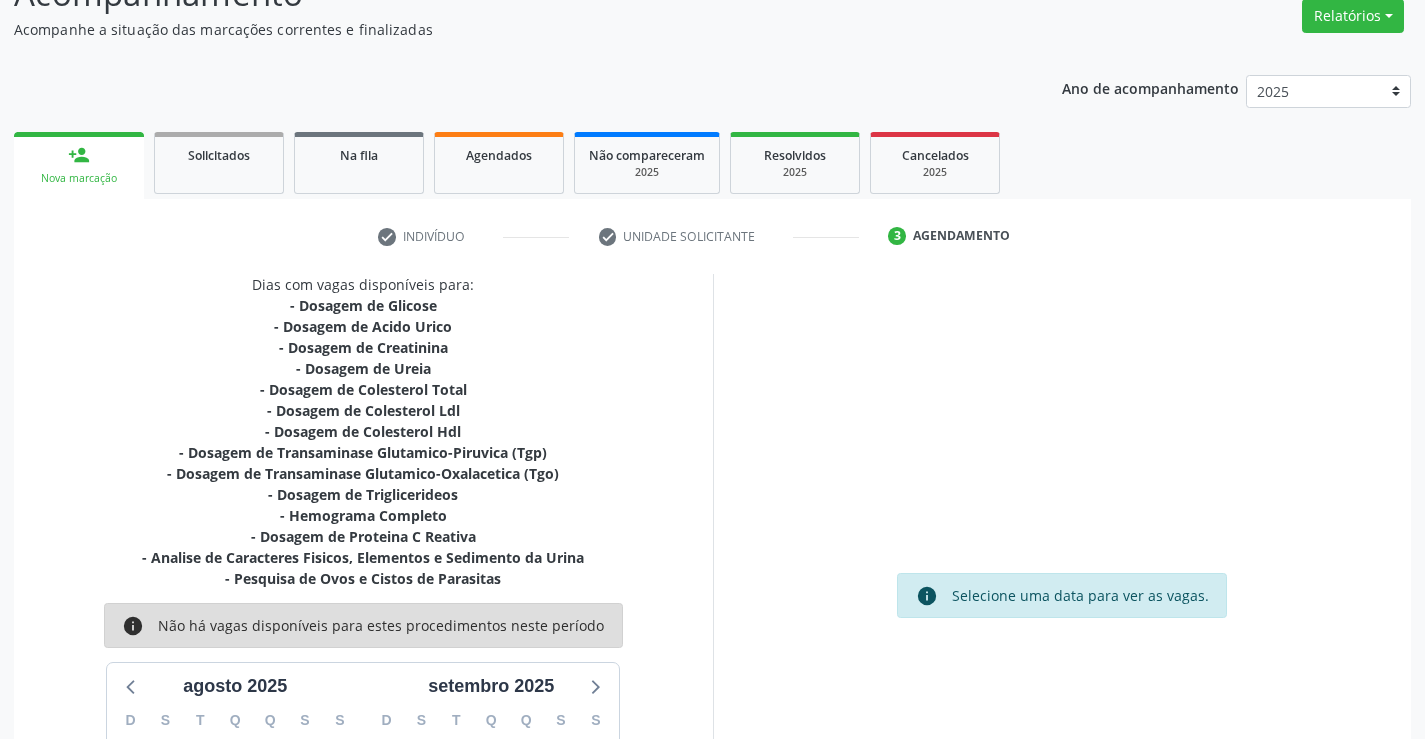 scroll, scrollTop: 404, scrollLeft: 0, axis: vertical 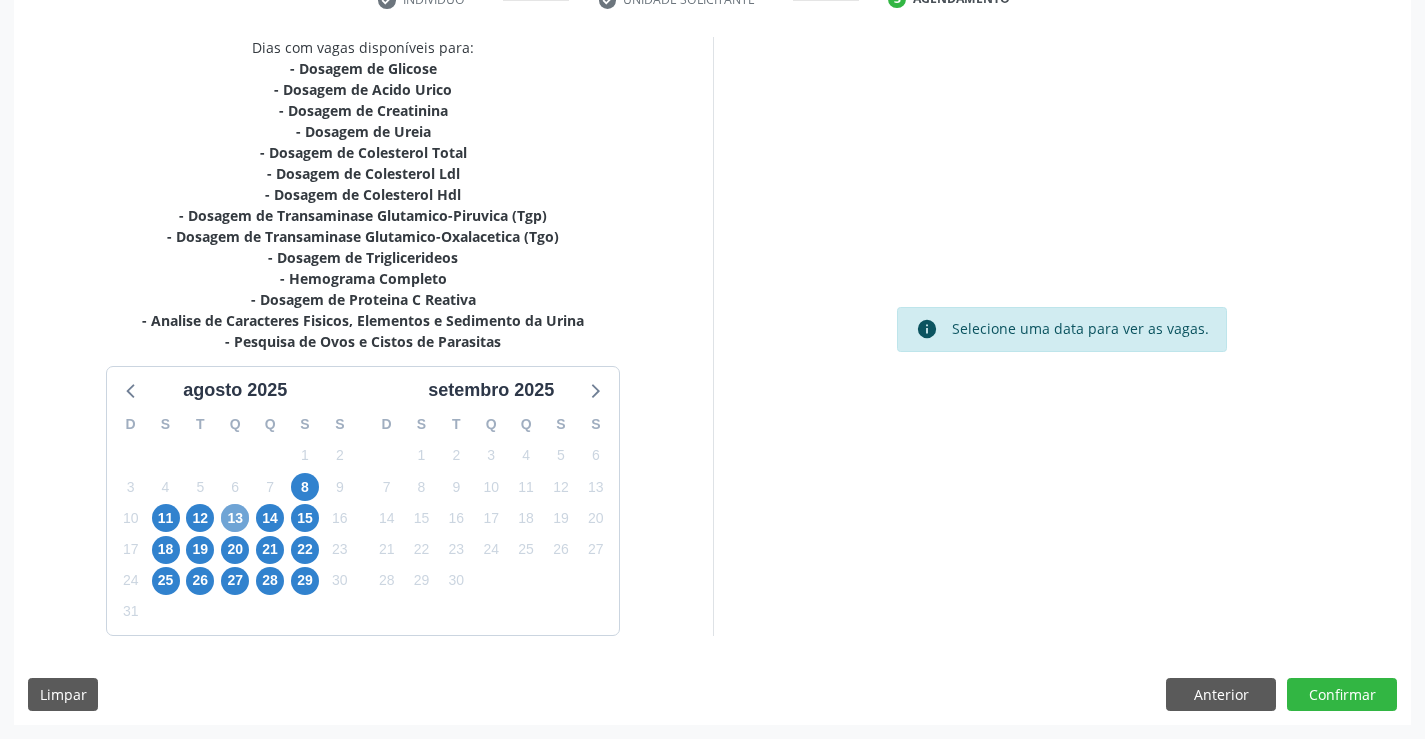click on "13" at bounding box center (235, 518) 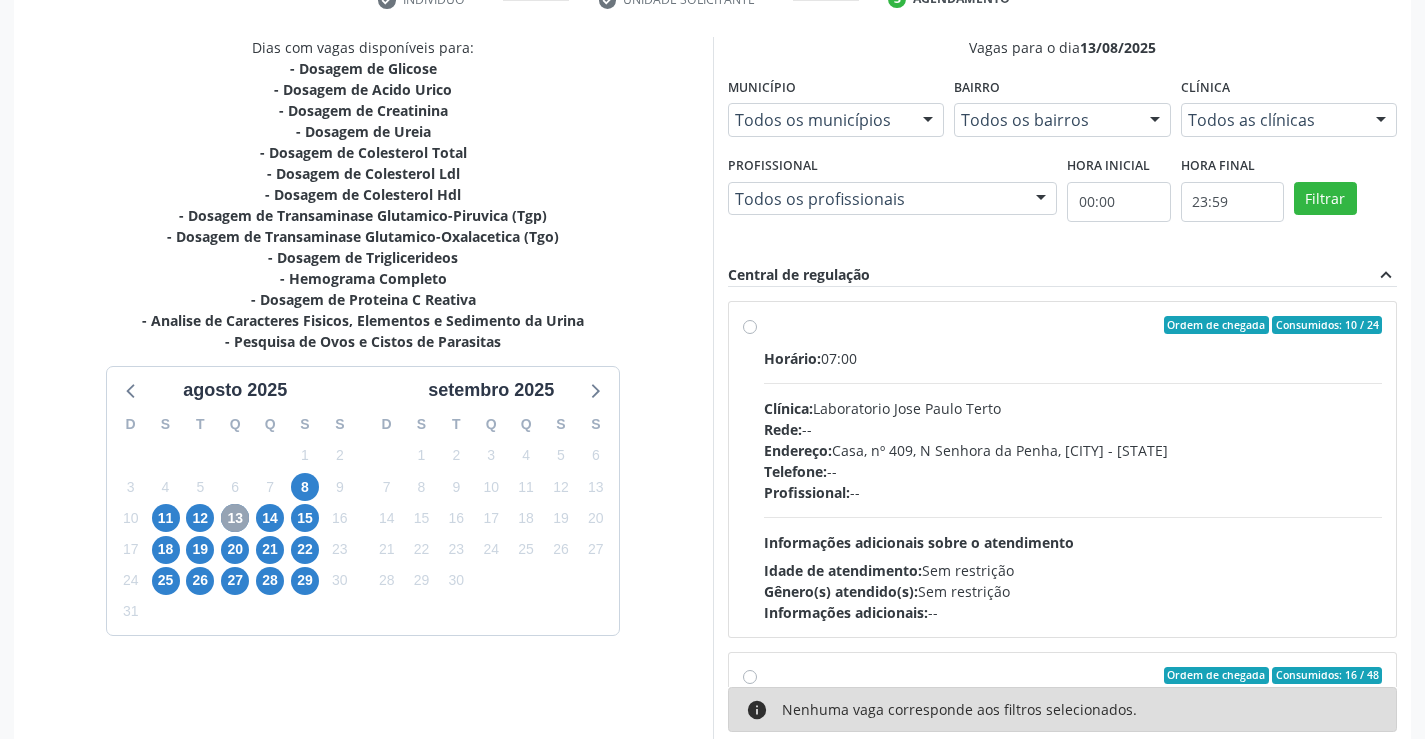 scroll, scrollTop: 408, scrollLeft: 0, axis: vertical 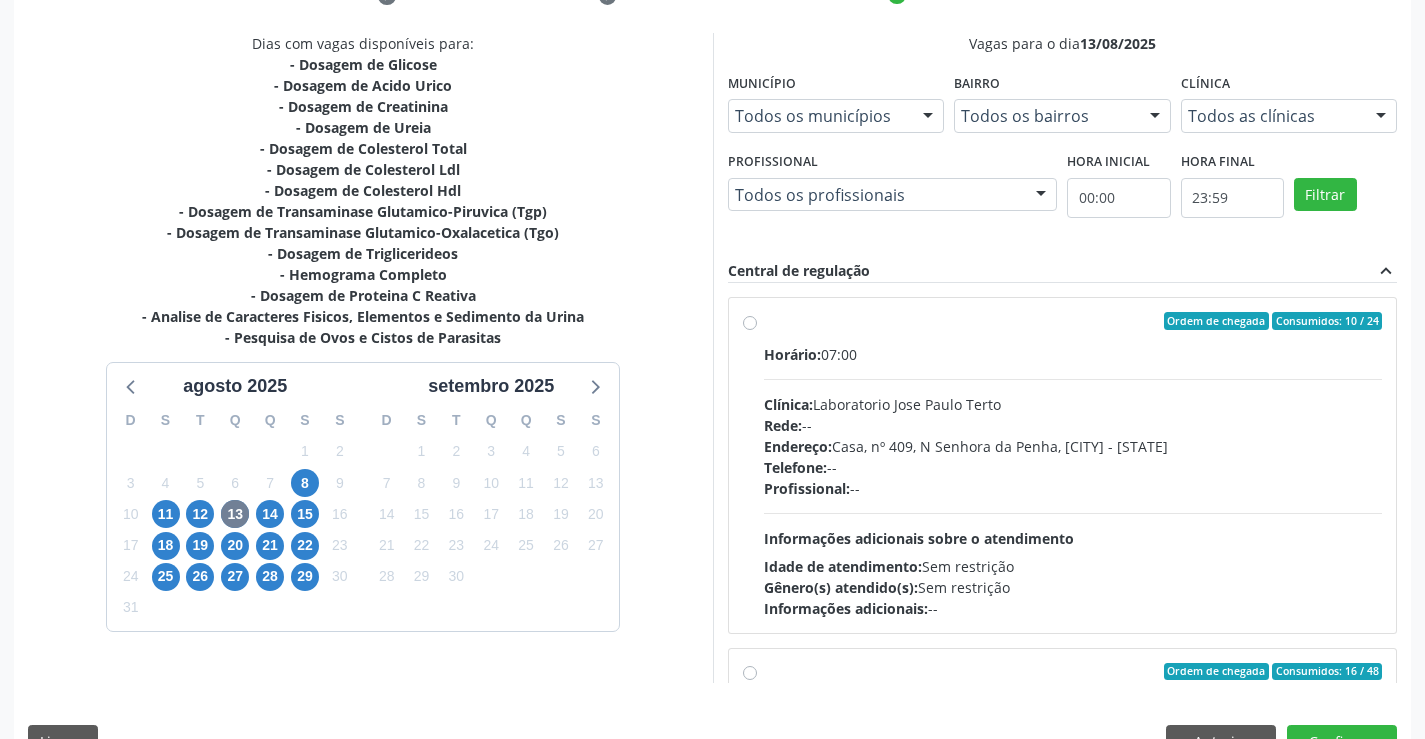 click on "Horário:   07:00
Clínica:  Laboratorio Jose Paulo Terto
Rede:
--
Endereço:   Casa, nº 409, N Senhora da Penha, [CITY] - [STATE]
Telefone:   --
Profissional:
--
Informações adicionais sobre o atendimento
Idade de atendimento:
Sem restrição
Gênero(s) atendido(s):
Sem restrição
Informações adicionais:
--" at bounding box center (1073, 481) 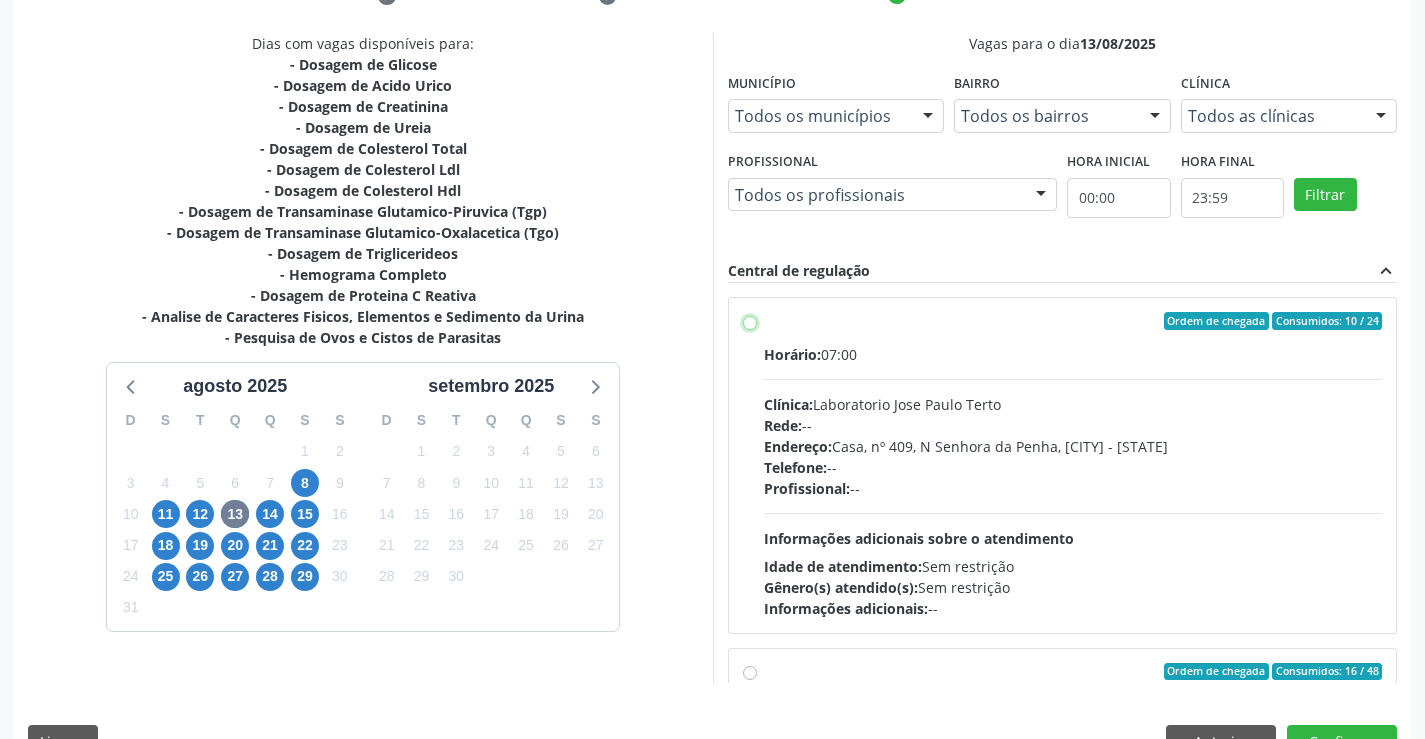 click on "Ordem de chegada
Consumidos: 10 / 24
Horário:   07:00
Clínica:  Laboratorio Jose Paulo Terto
Rede:
--
Endereço:   Casa, nº 409, N Senhora da Penha, Serra Talhada - PE
Telefone:   --
Profissional:
--
Informações adicionais sobre o atendimento
Idade de atendimento:
Sem restrição
Gênero(s) atendido(s):
Sem restrição
Informações adicionais:
--" at bounding box center (750, 321) 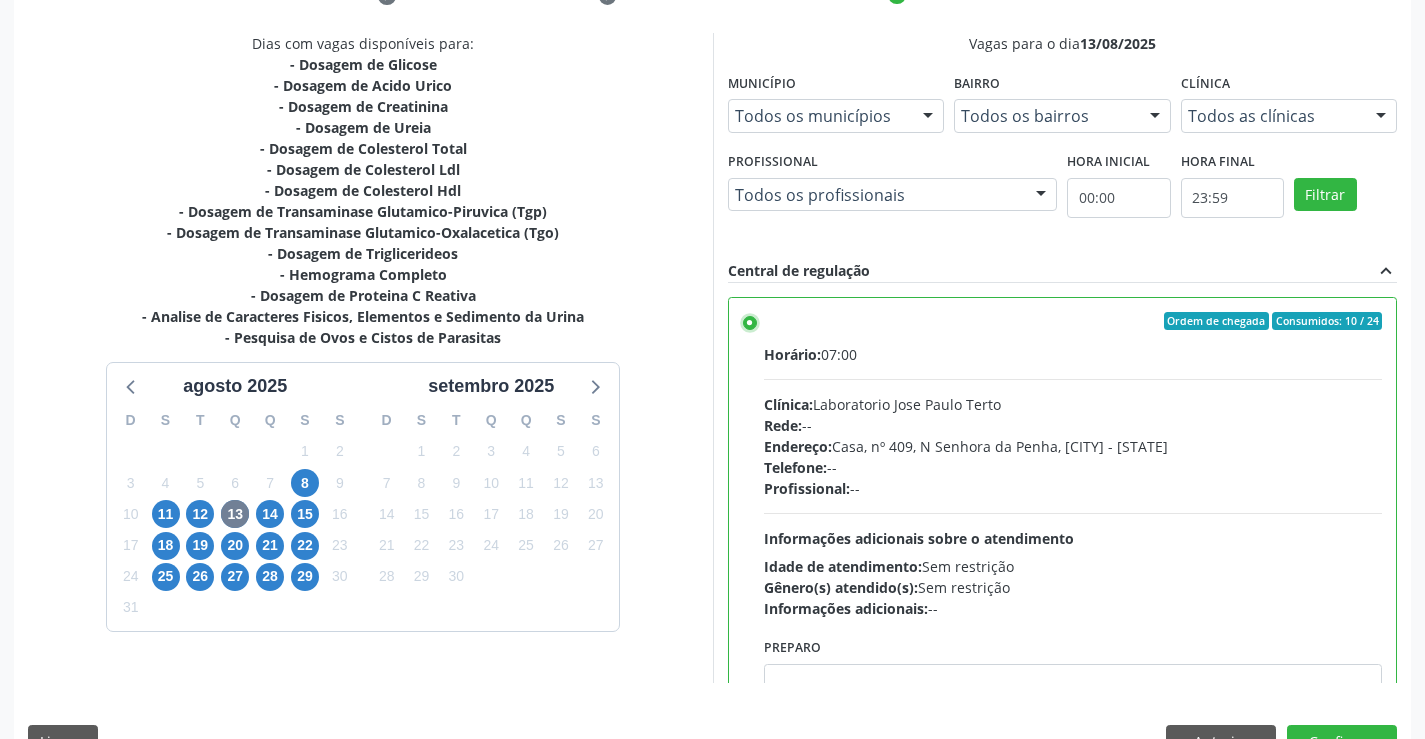 scroll, scrollTop: 456, scrollLeft: 0, axis: vertical 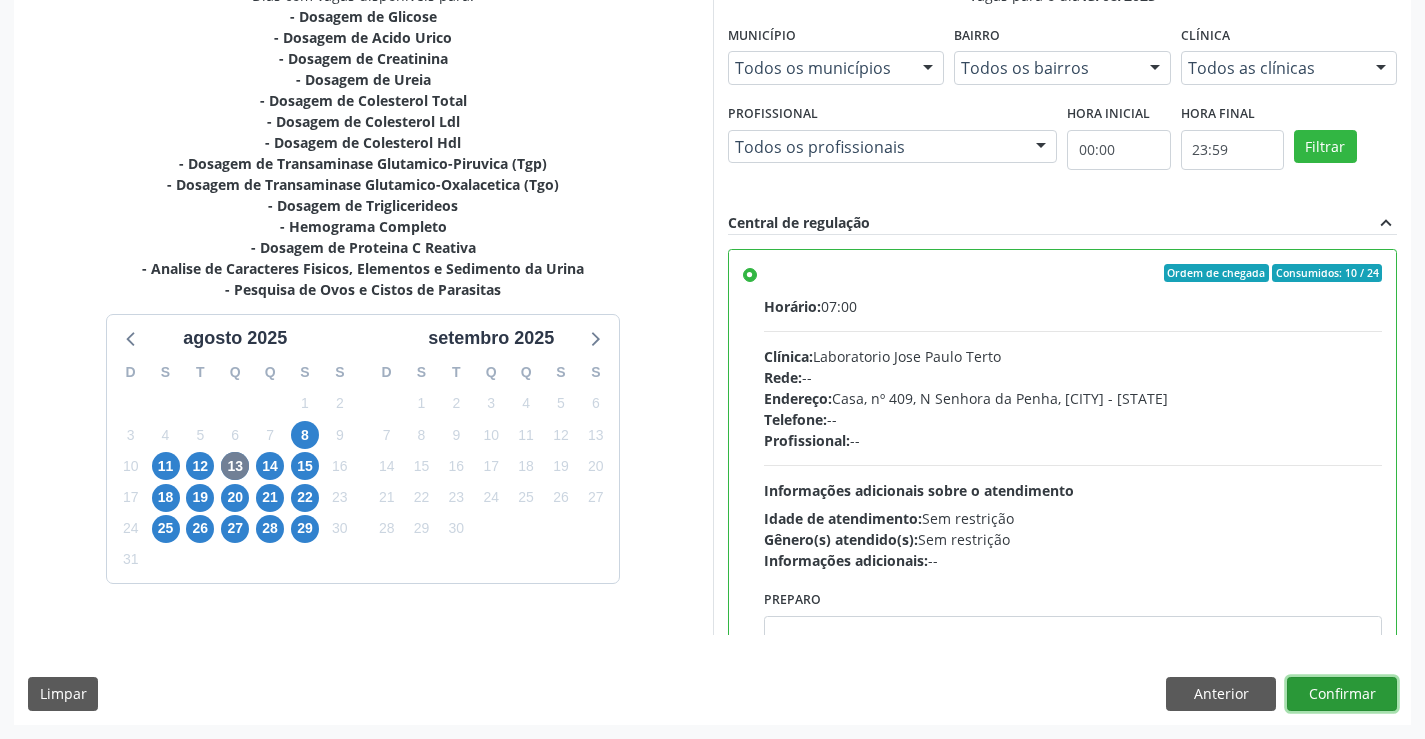click on "Confirmar" at bounding box center (1342, 694) 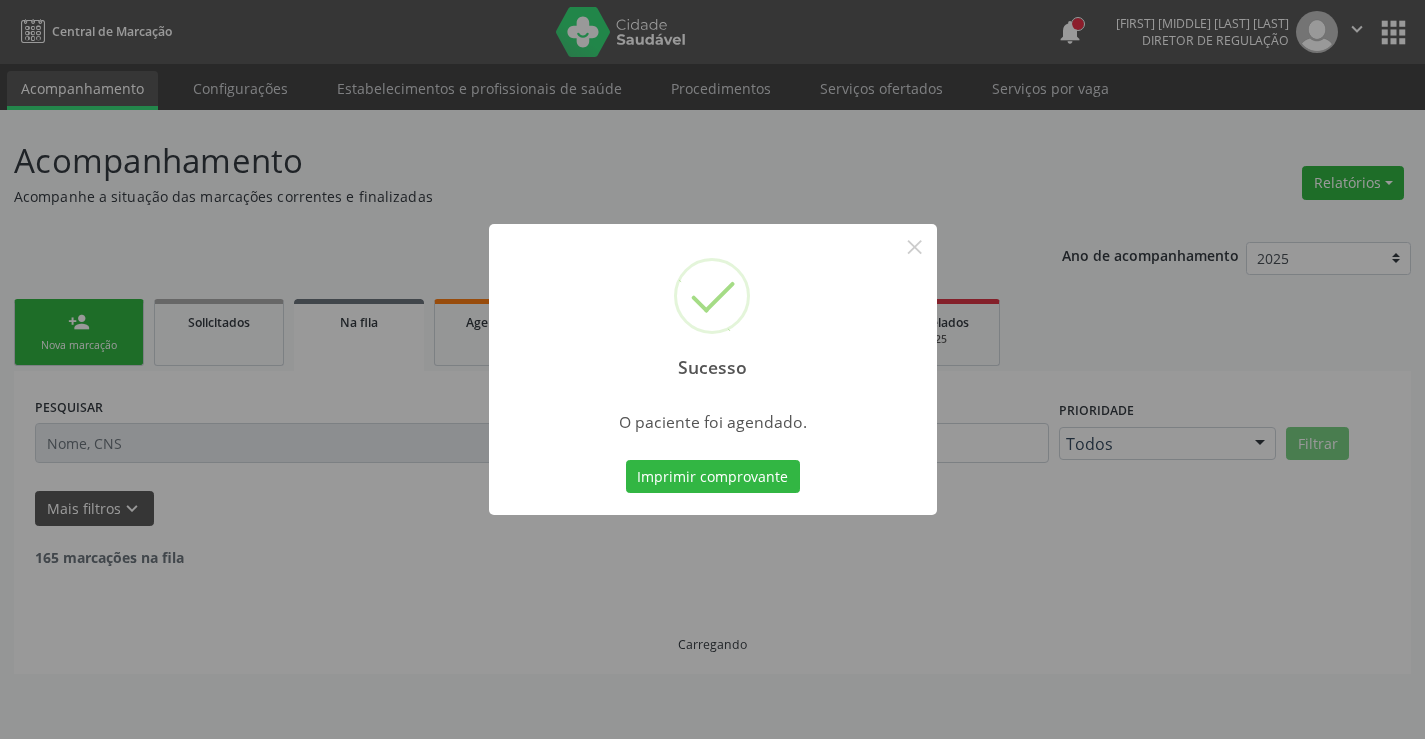scroll, scrollTop: 0, scrollLeft: 0, axis: both 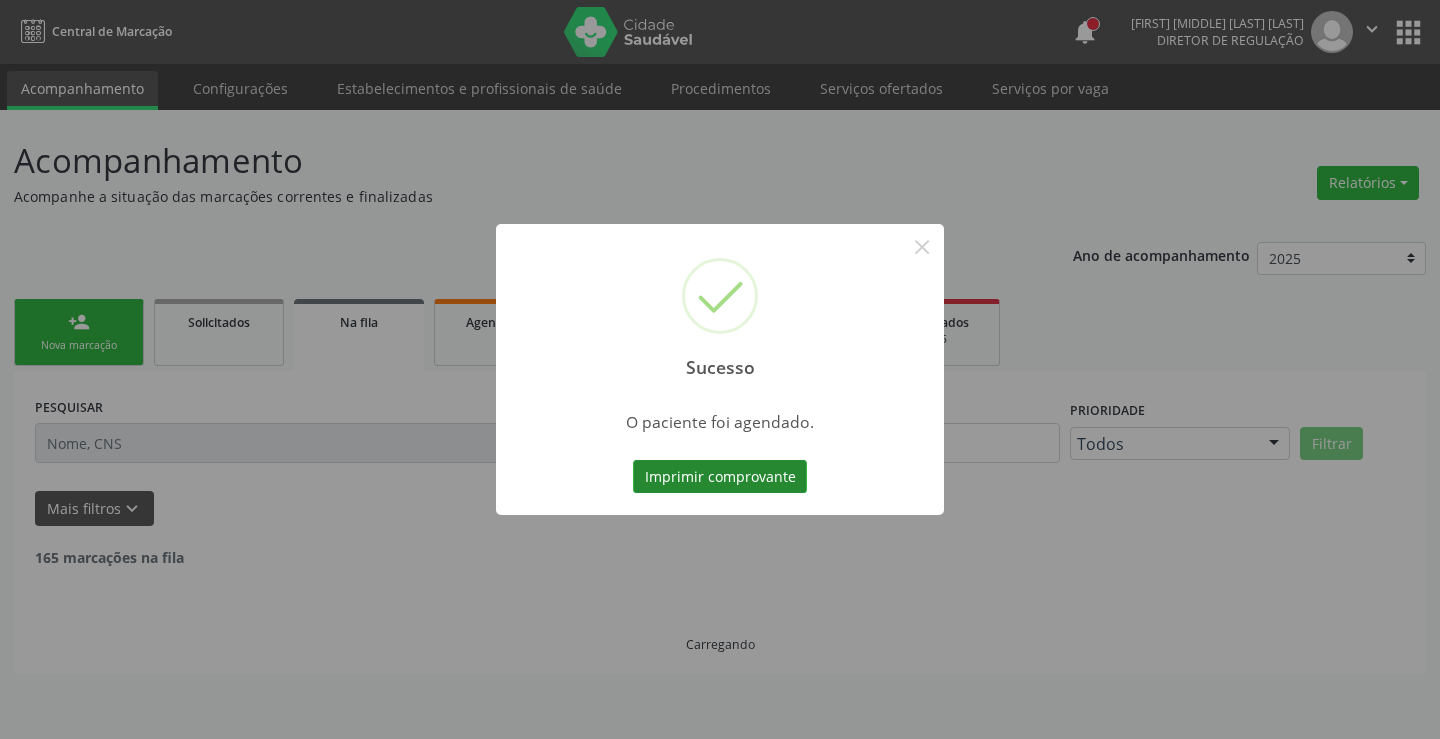 click on "Imprimir comprovante" at bounding box center (720, 477) 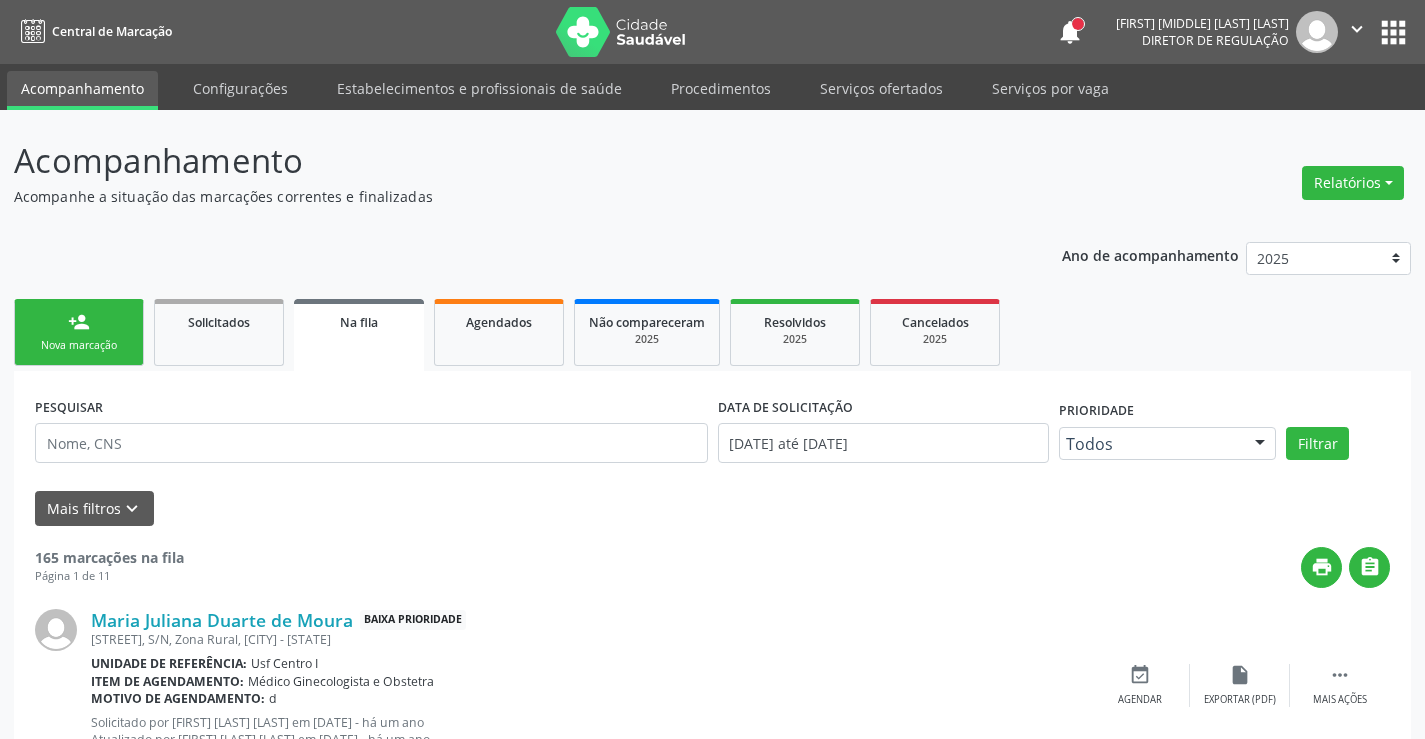 click on "person_add" at bounding box center (79, 322) 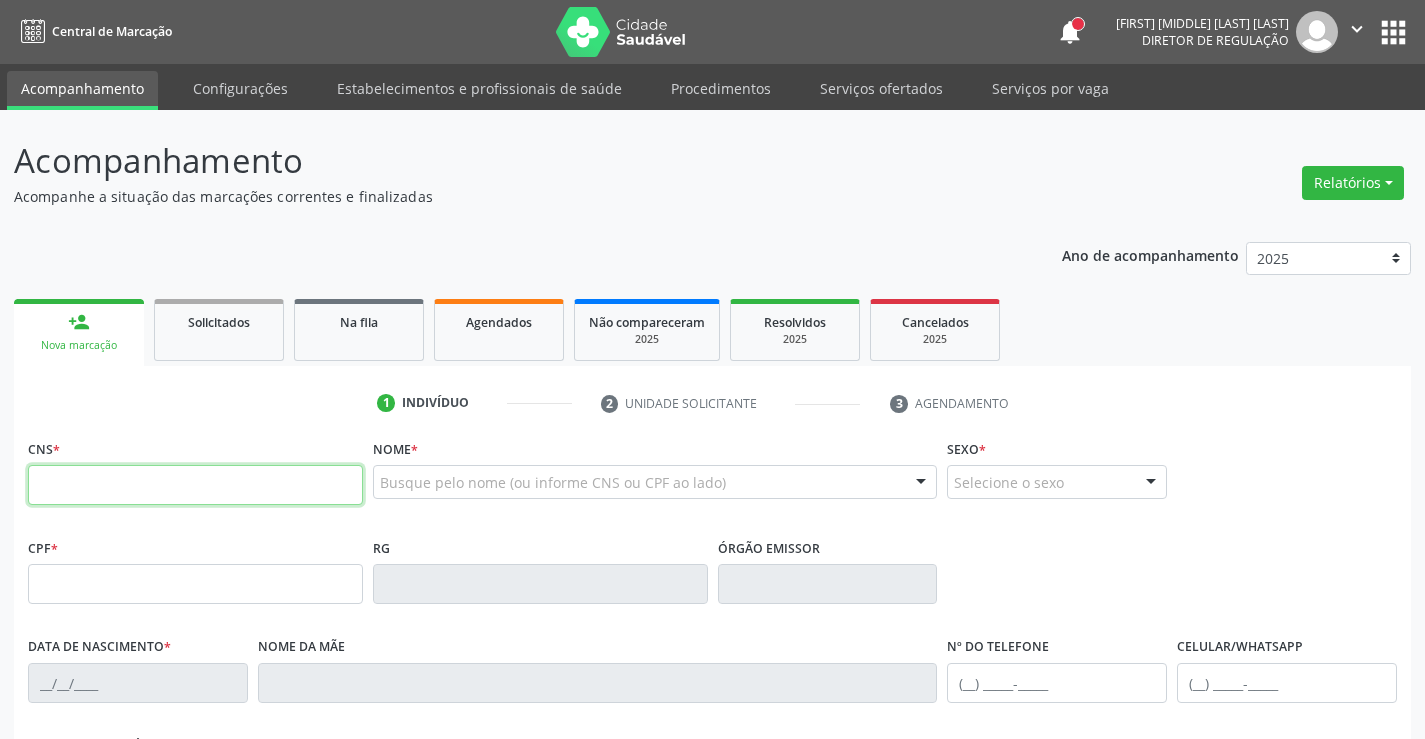click at bounding box center (195, 485) 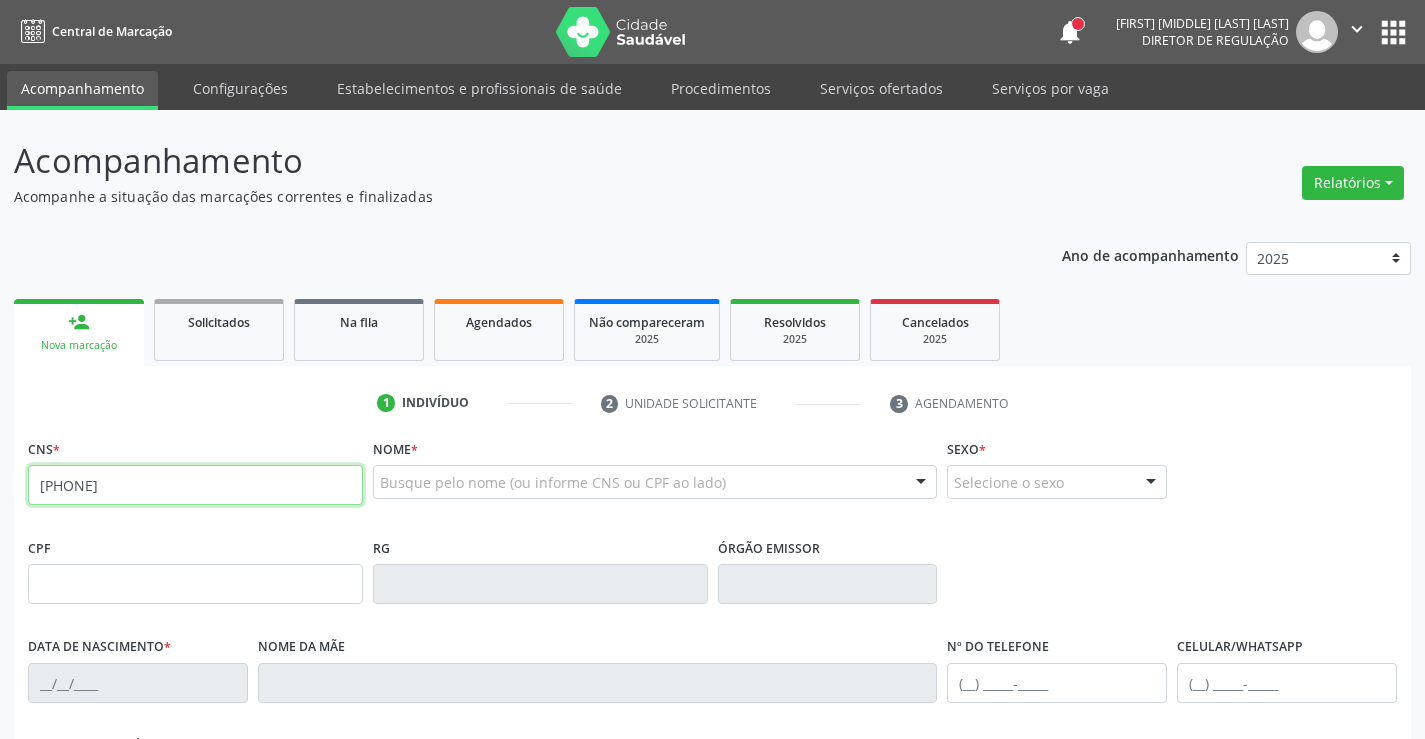 type on "[PHONE]" 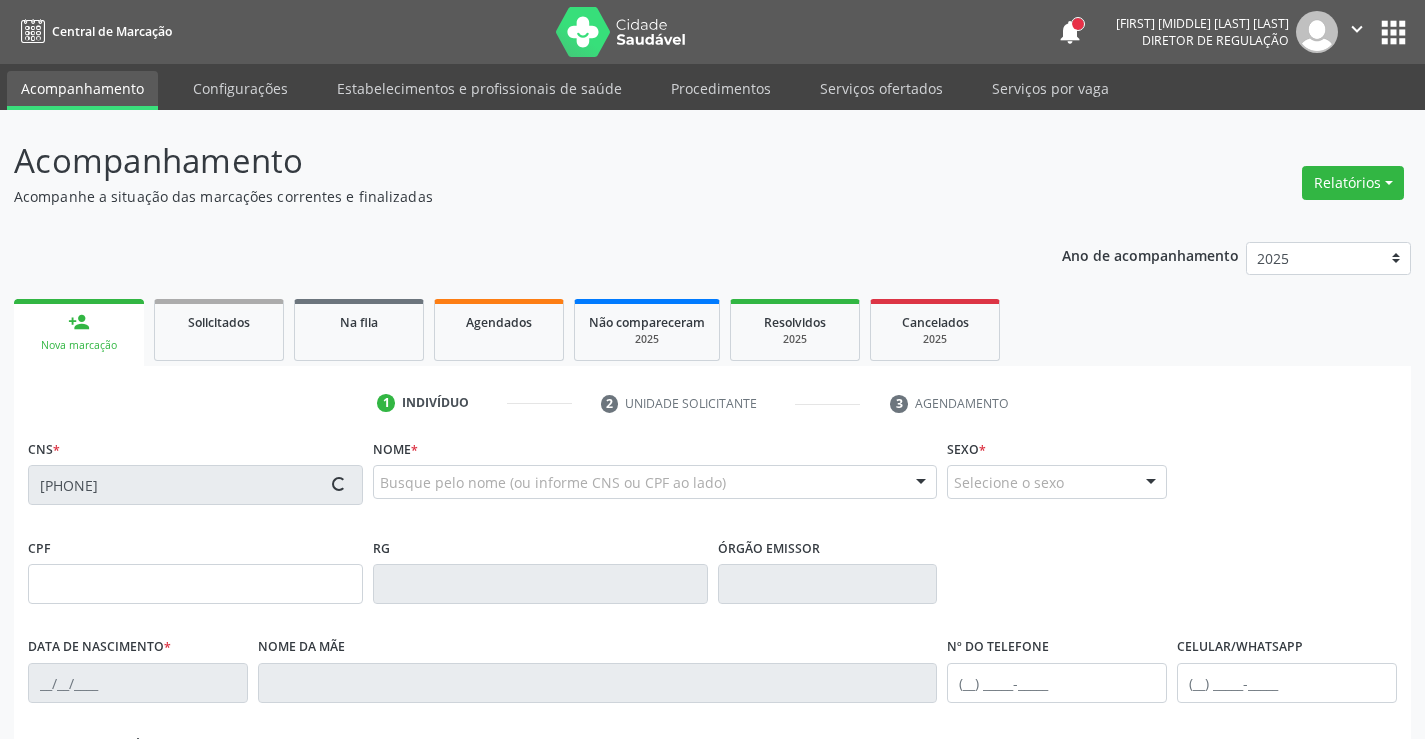 type on "[DATE]" 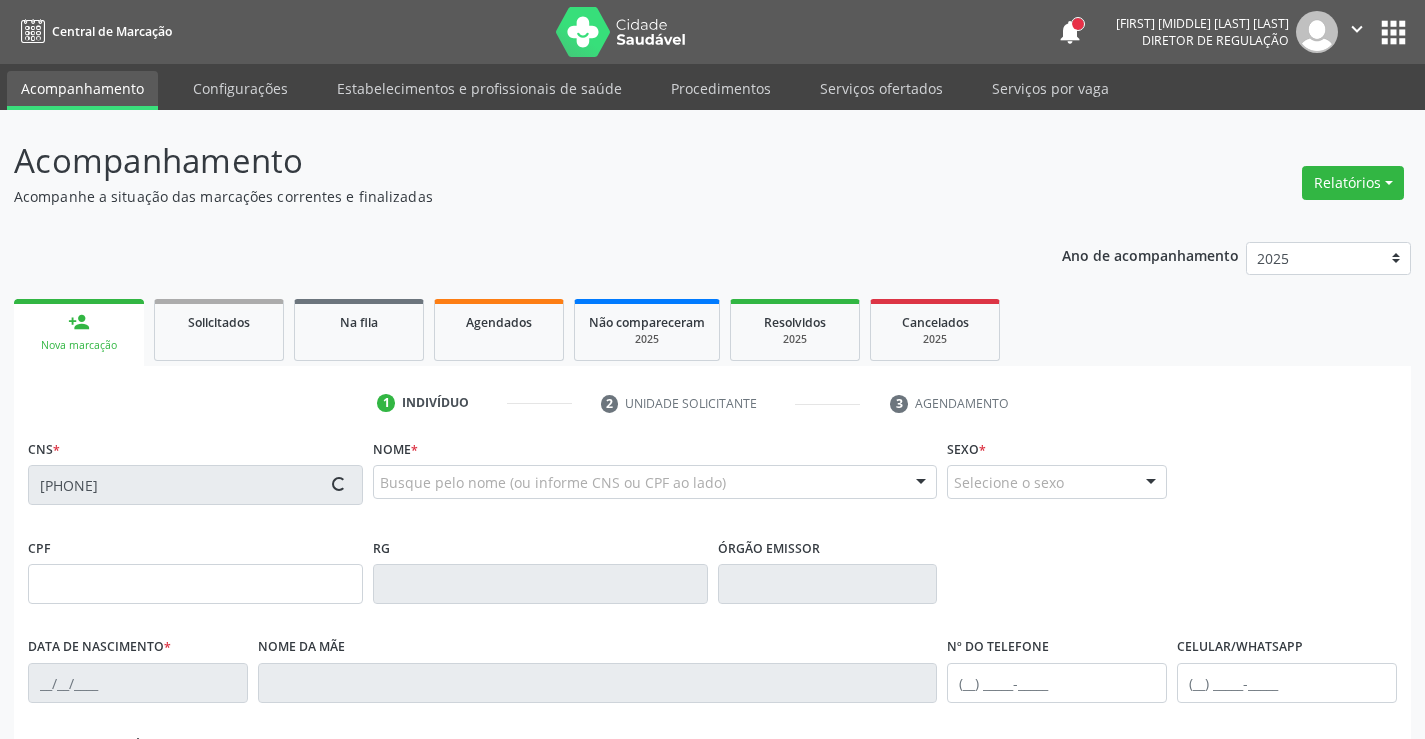 type on "[FIRST] [LAST] [LAST]" 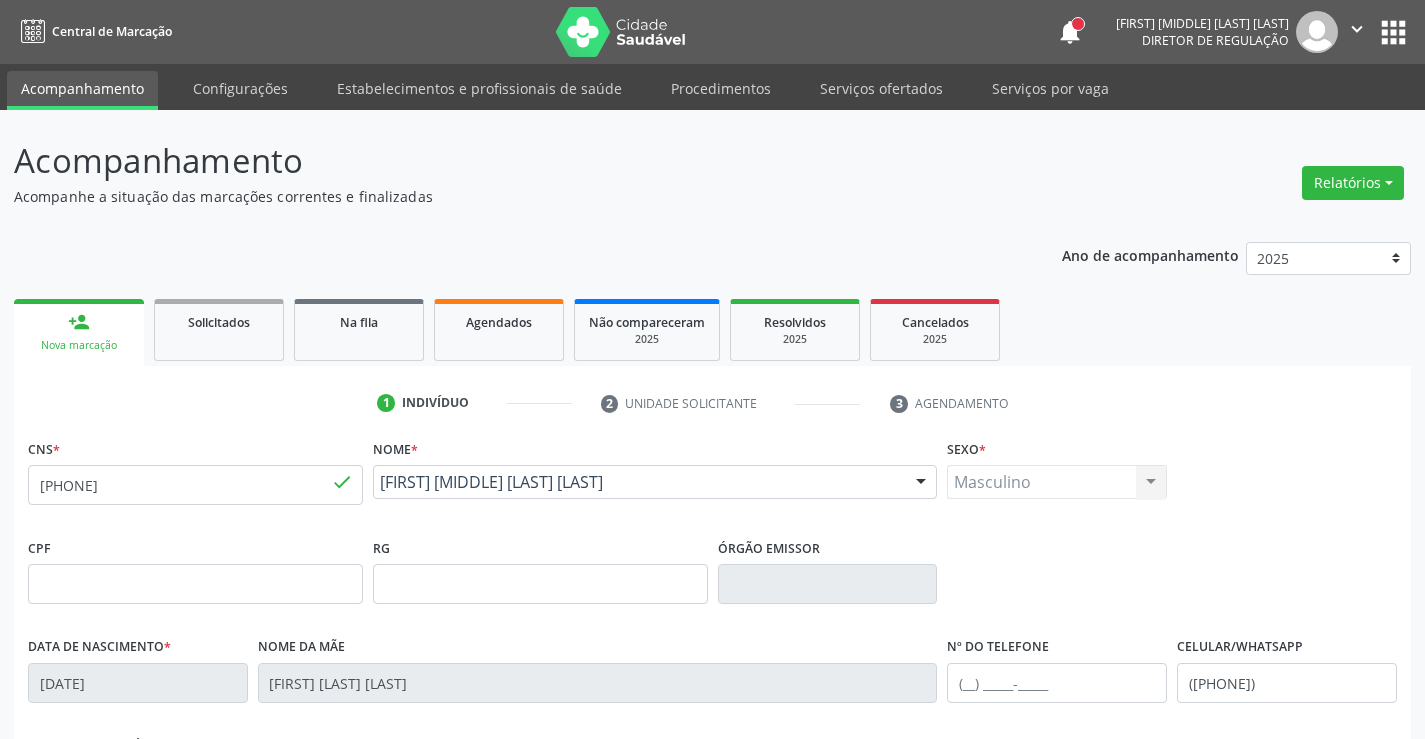 scroll, scrollTop: 345, scrollLeft: 0, axis: vertical 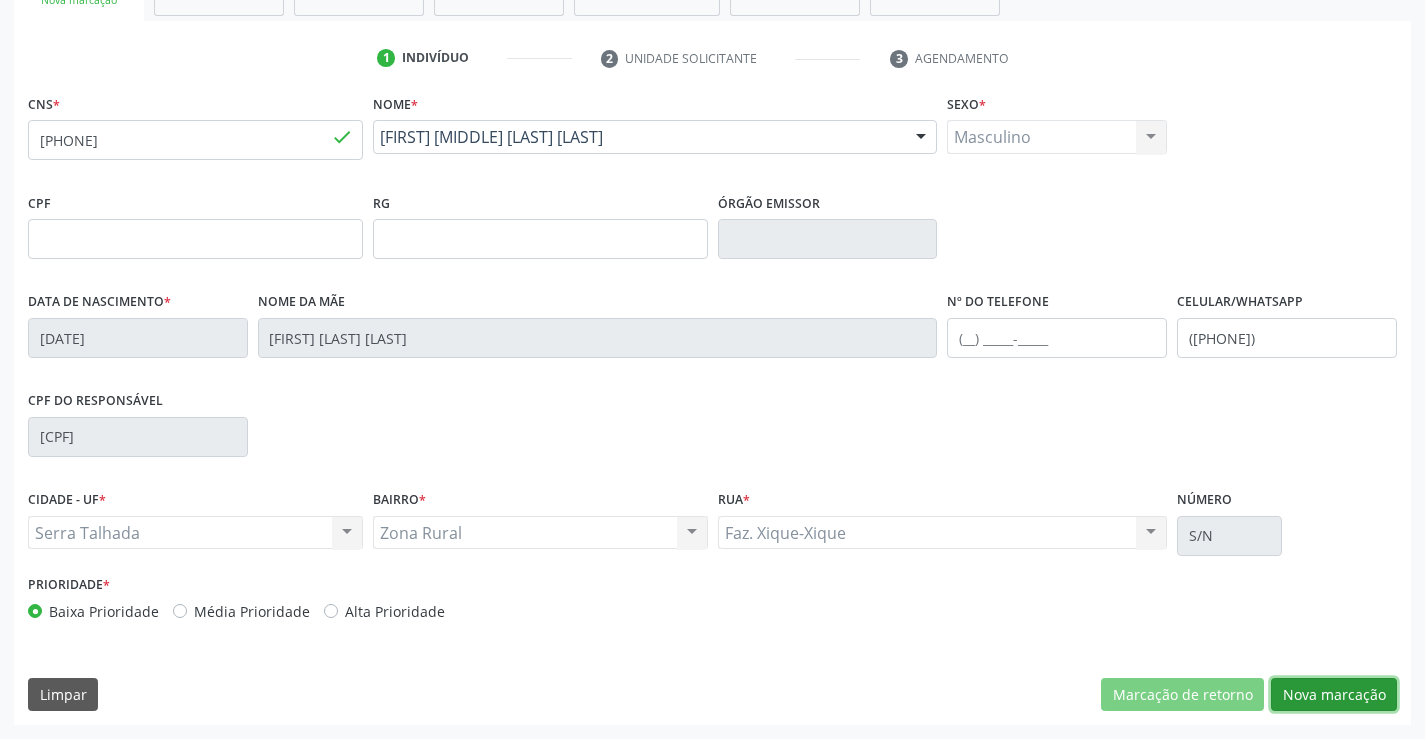 click on "Nova marcação" at bounding box center [1334, 695] 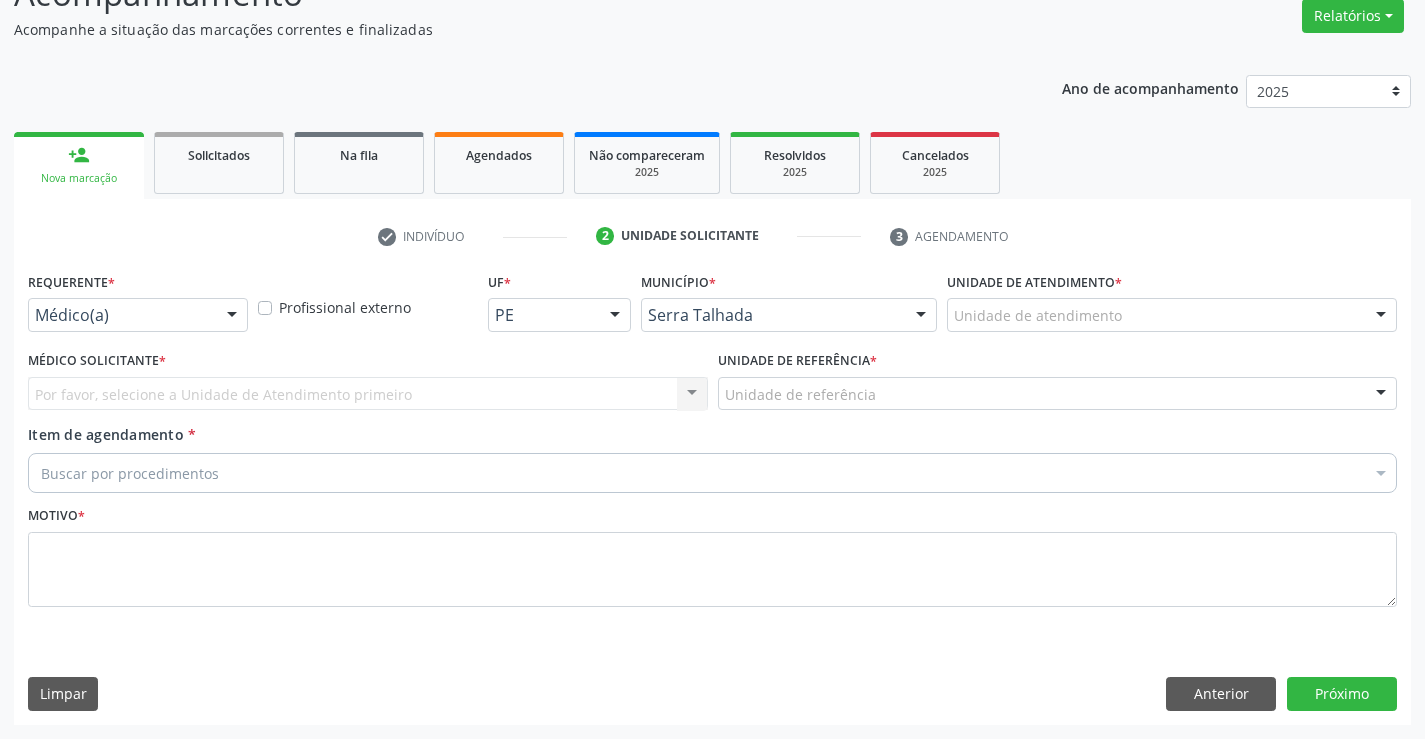 scroll, scrollTop: 167, scrollLeft: 0, axis: vertical 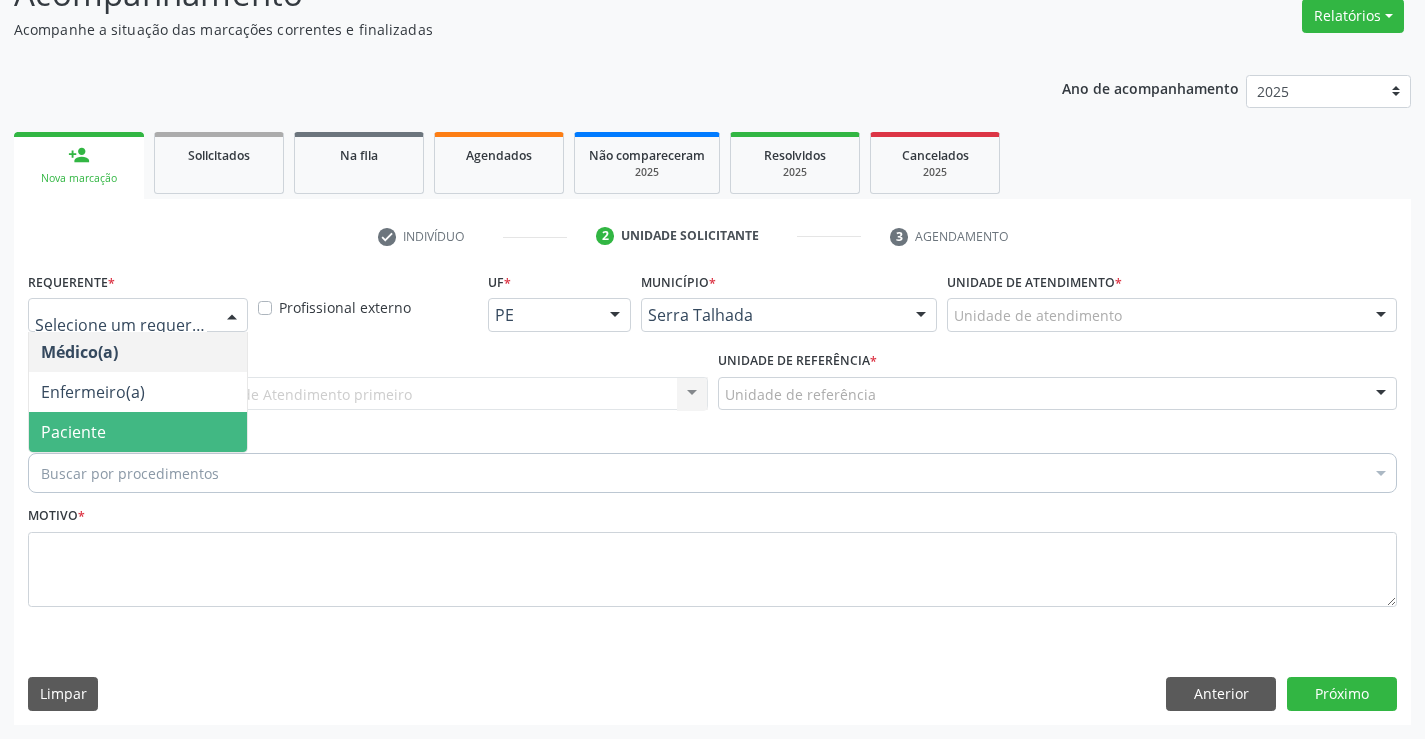 click on "Paciente" at bounding box center (138, 432) 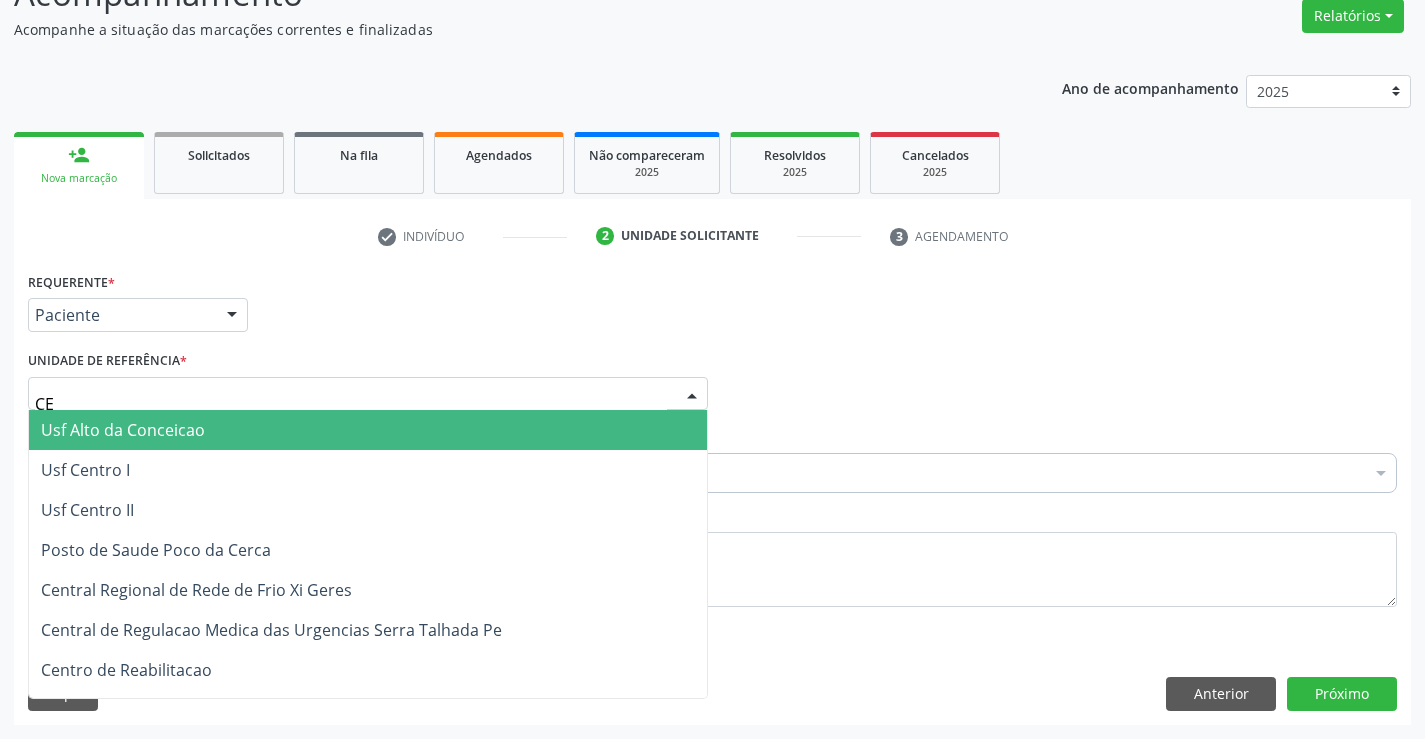 type on "CEN" 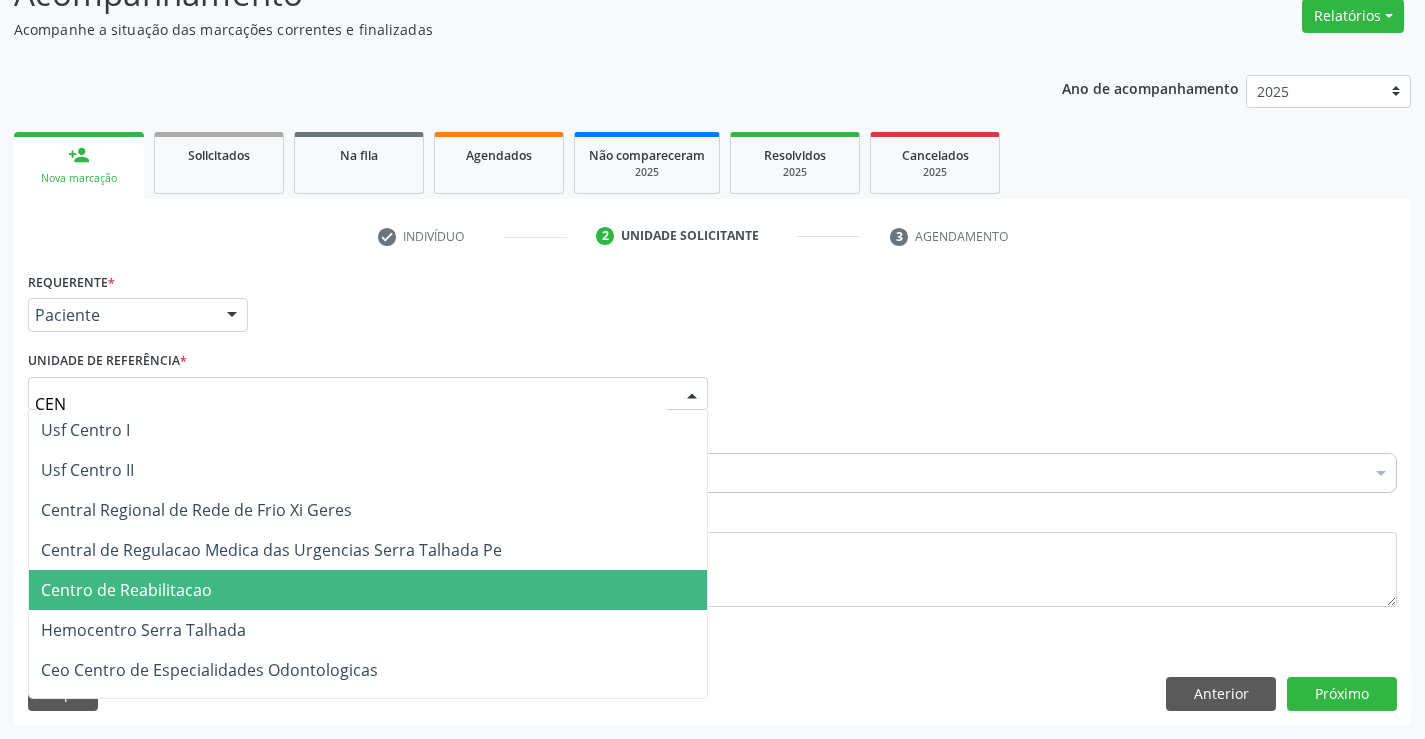 click on "Centro de Reabilitacao" at bounding box center (126, 590) 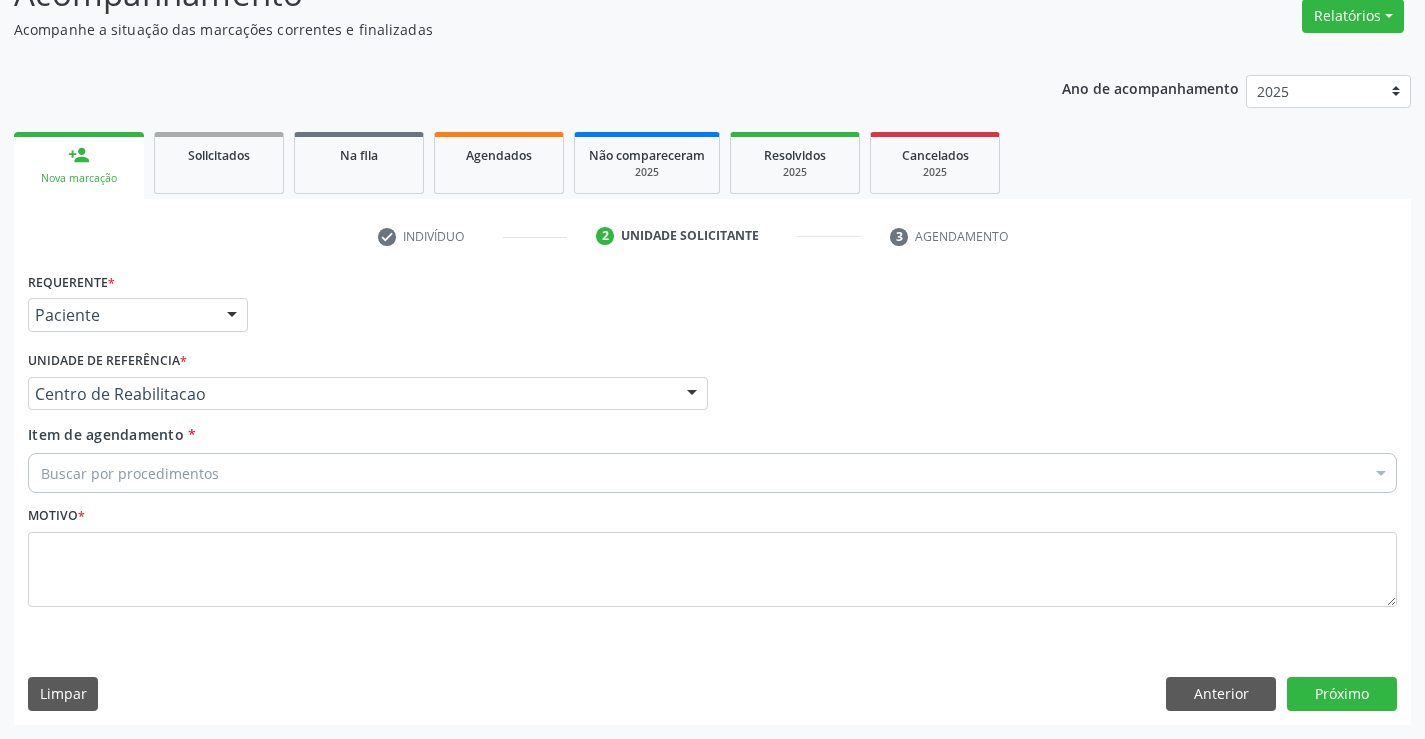 click on "Item de agendamento
*
Buscar por procedimentos
Selecionar todos
0304070076 - .Quimioterapia de Leucemia Linfoide/Linfoblástica Aguda, Leucemia Mieloide Aguda e Leucemia Promielocítica Aguda Na Infância e Adolescência - 1ª Linha - Fase de Manutenção
0604320140 - Abatacepte 125 Mg Injetável (Por Seringa Preenchida)
0604320124 - Abatacepte 250 Mg Injetável (Por Frasco Ampola).
0603050018 - Abciximabe
0406010013 - Abertura de Comunicação Inter-Atrial
0406010021 - Abertura de Estenose Aortica Valvar
0406011265 - Abertura de Estenose Aortica Valvar (Criança e Adolescente)
0406010030 - Abertura de Estenose Pulmonar Valvar
0406011273 - Abertura de Estenose Pulmonar Valvar (Criança e Adolescente)
0301080011 - Abordagem Cognitiva Comportamental do Fumante (Por Atendimento / Paciente)" at bounding box center [712, 462] 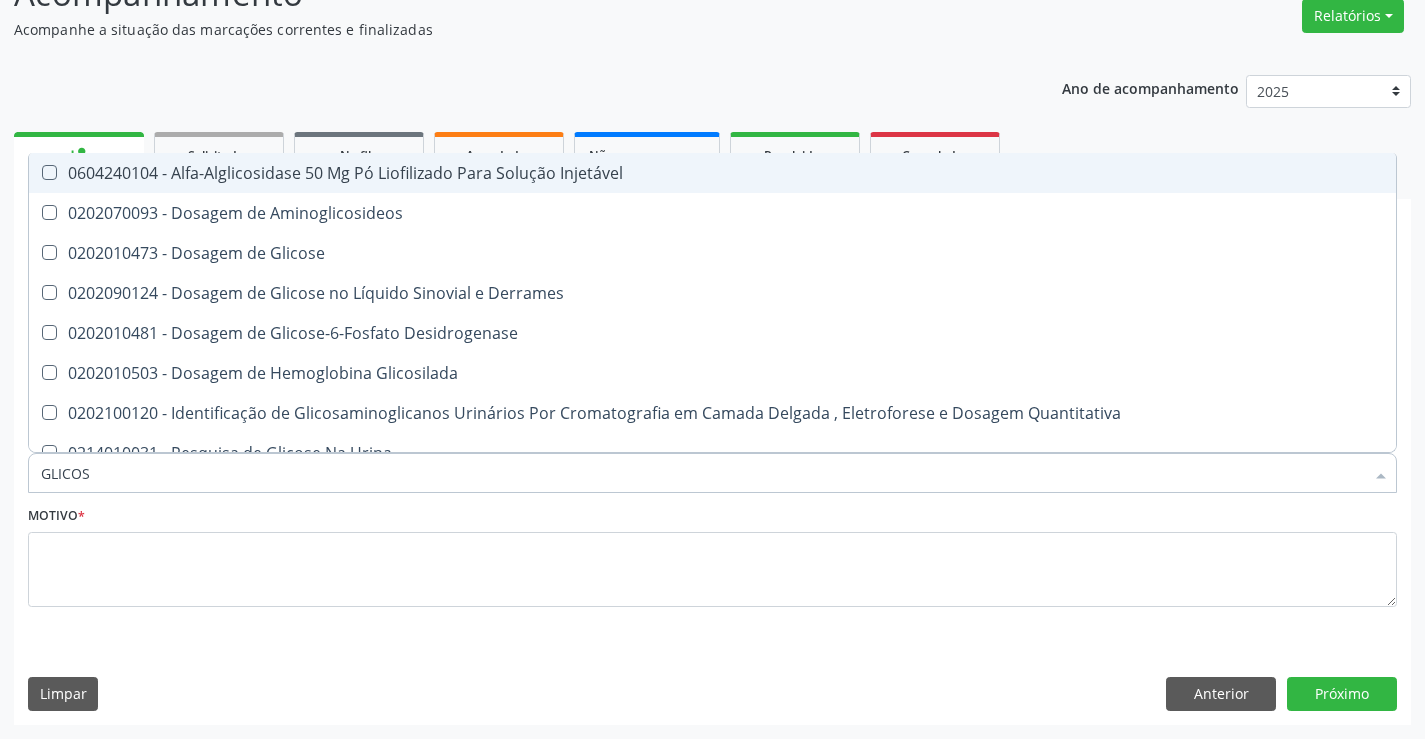 type on "GLICOSE" 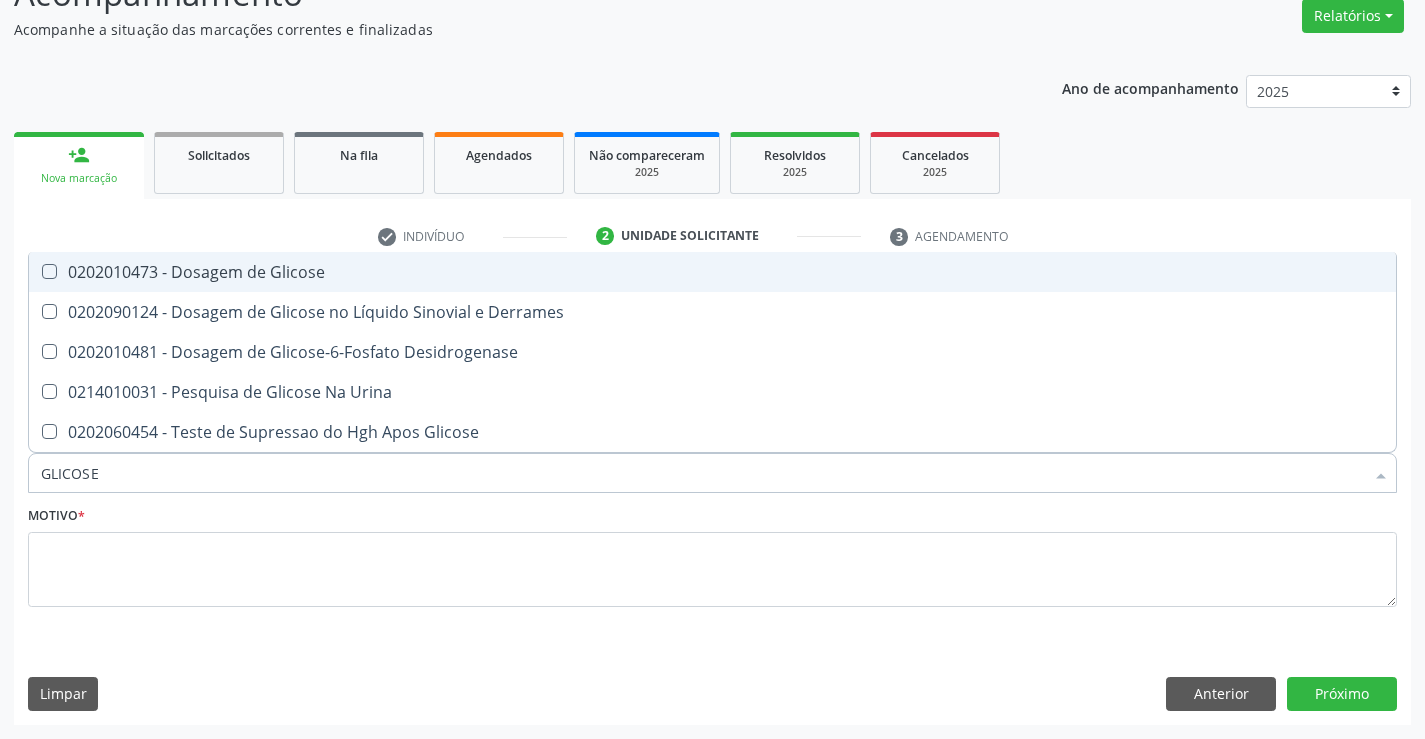 click on "0202010473 - Dosagem de Glicose" at bounding box center (712, 272) 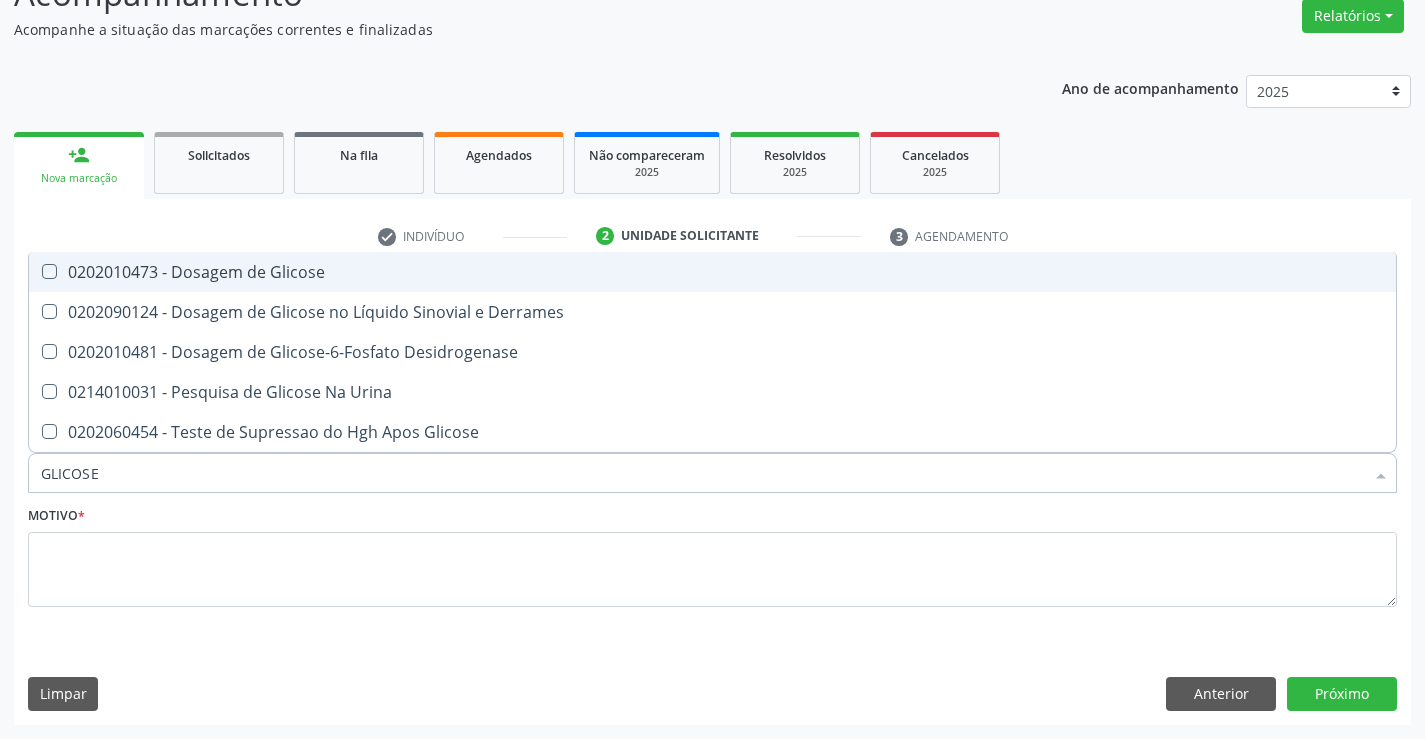 checkbox on "true" 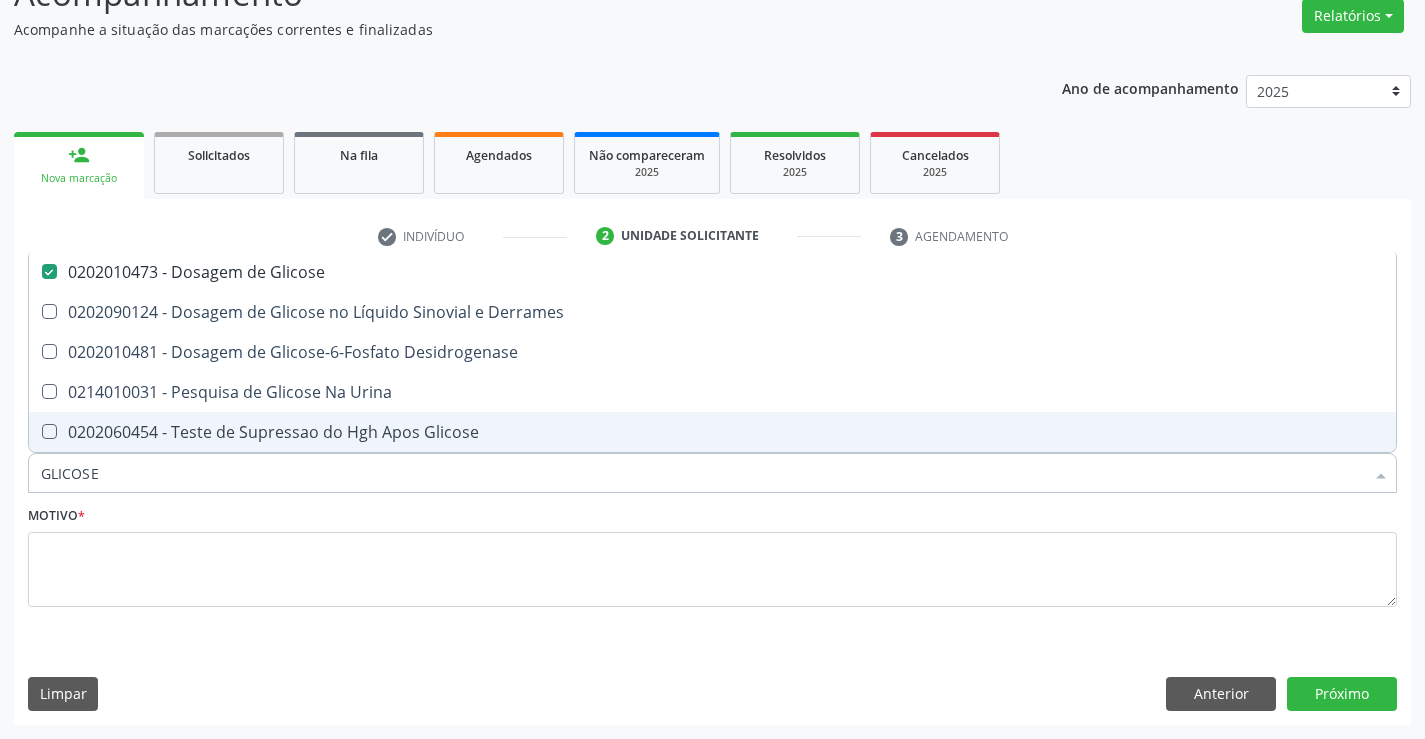 drag, startPoint x: 119, startPoint y: 478, endPoint x: 0, endPoint y: 472, distance: 119.15116 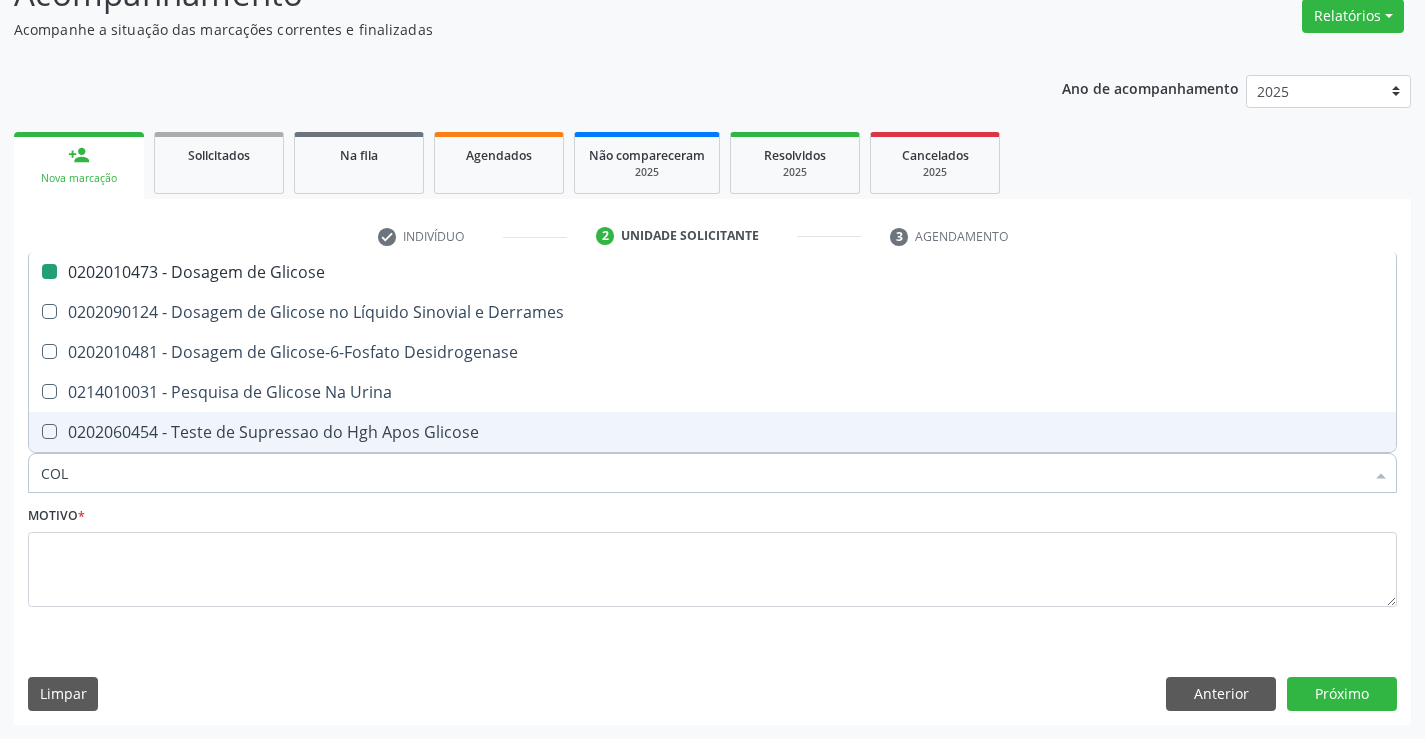 type on "COLE" 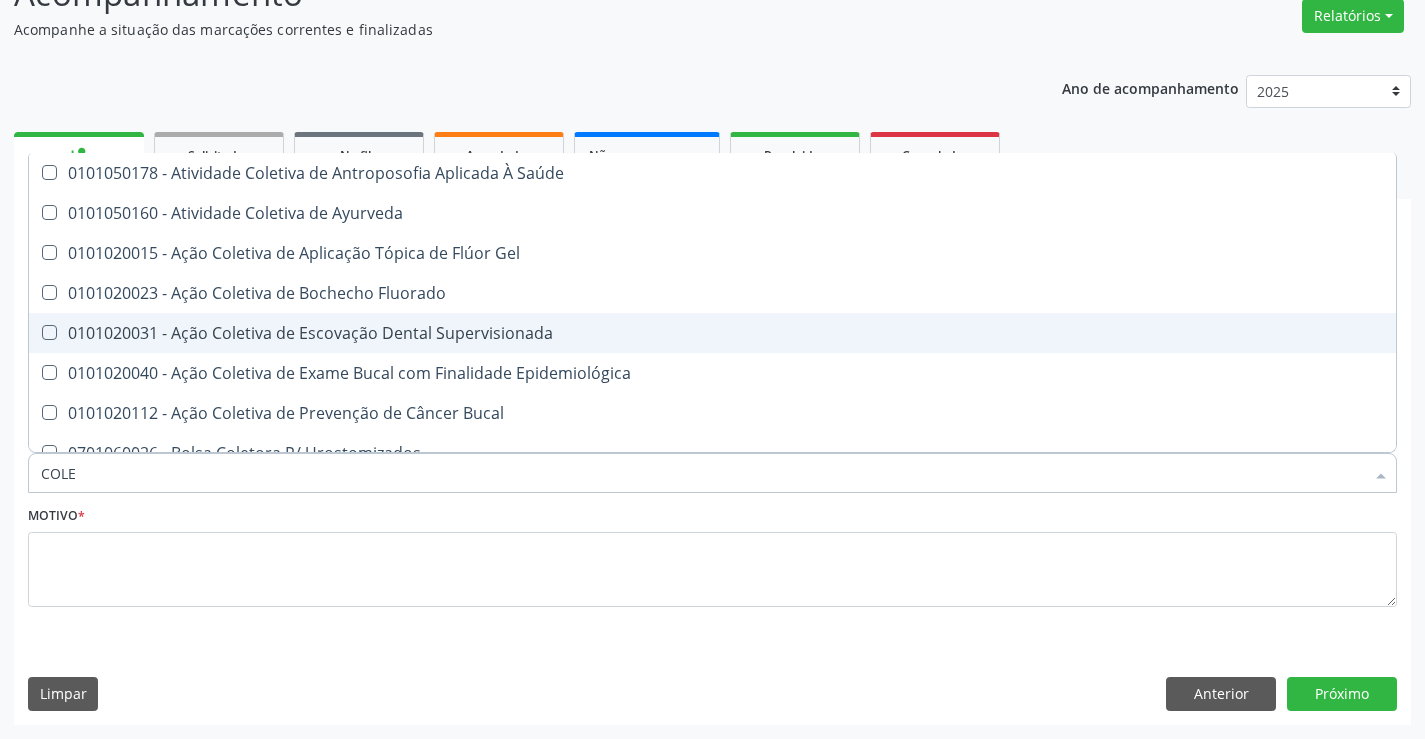 type on "COLES" 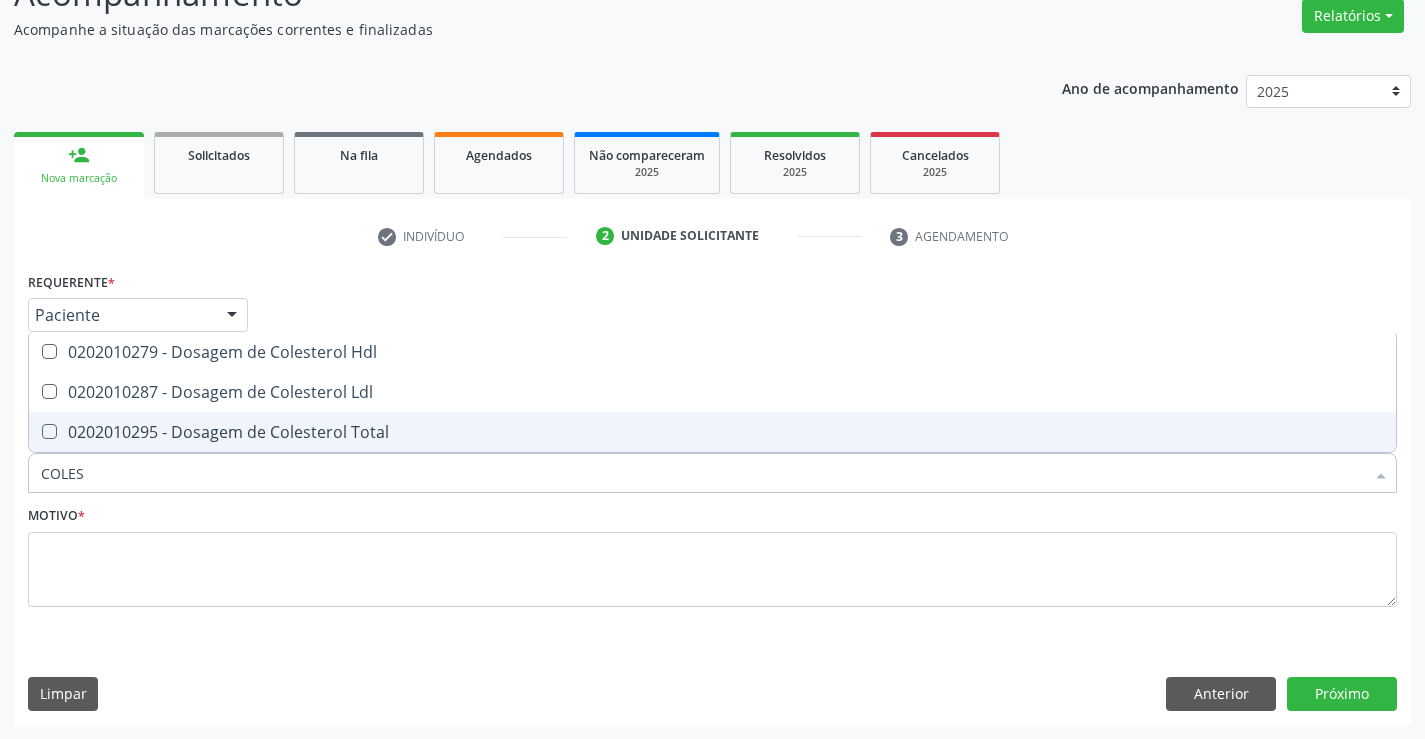 click on "0202010295 - Dosagem de Colesterol Total" at bounding box center [712, 432] 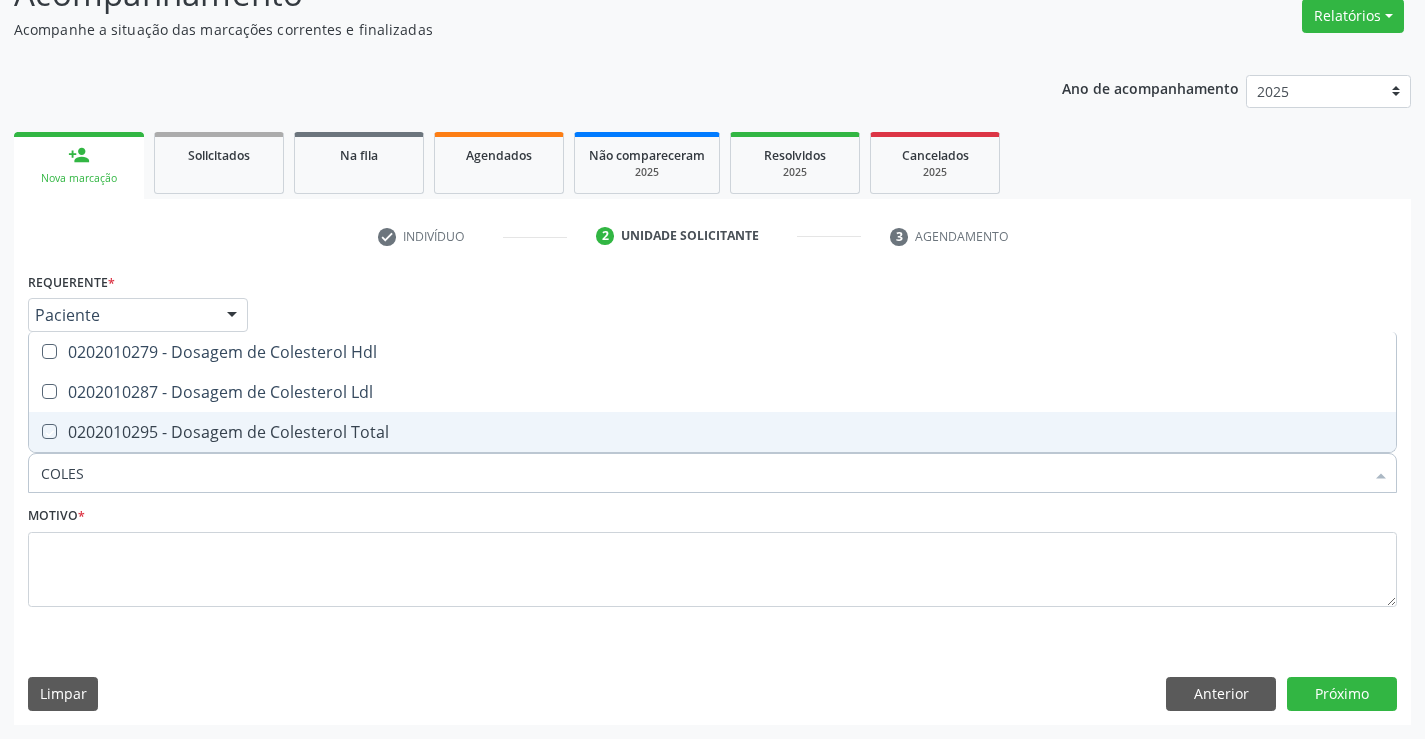 checkbox on "true" 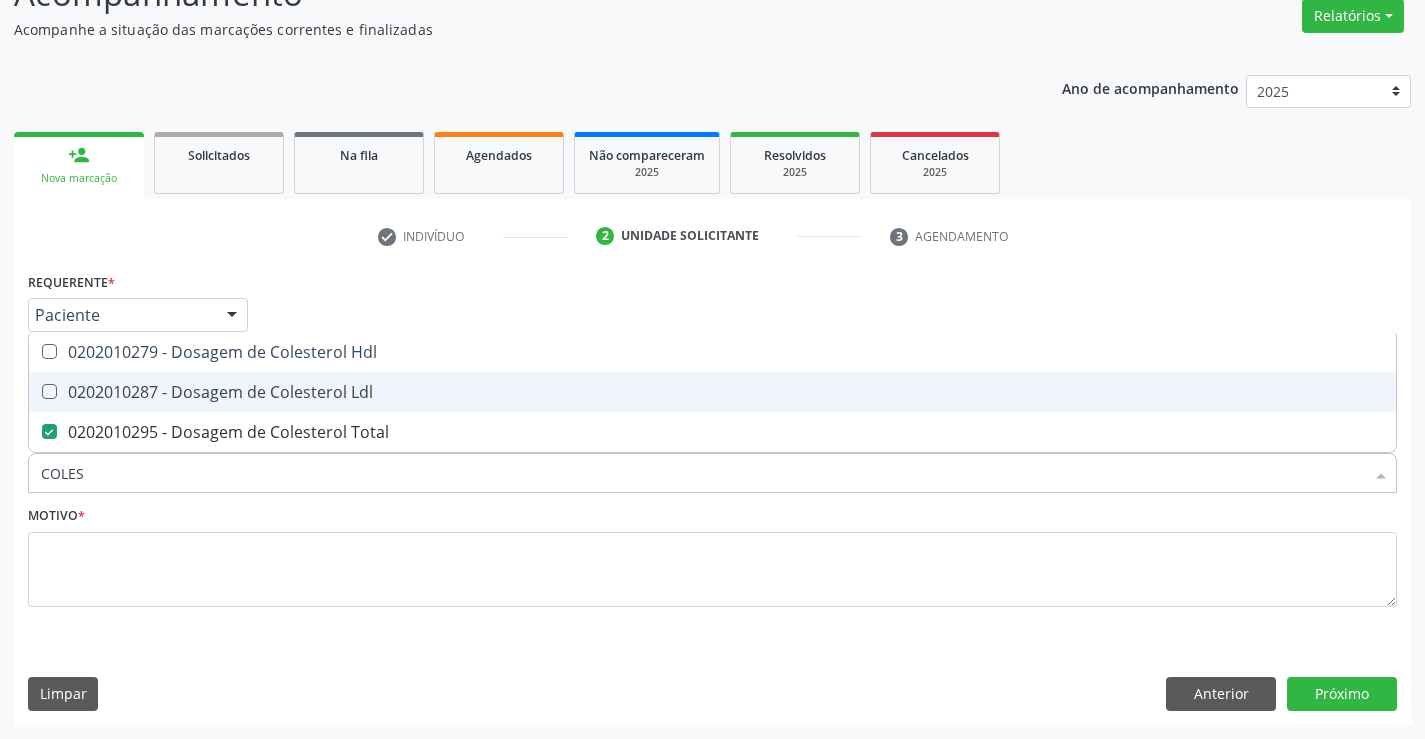 click on "0202010287 - Dosagem de Colesterol Ldl" at bounding box center (712, 392) 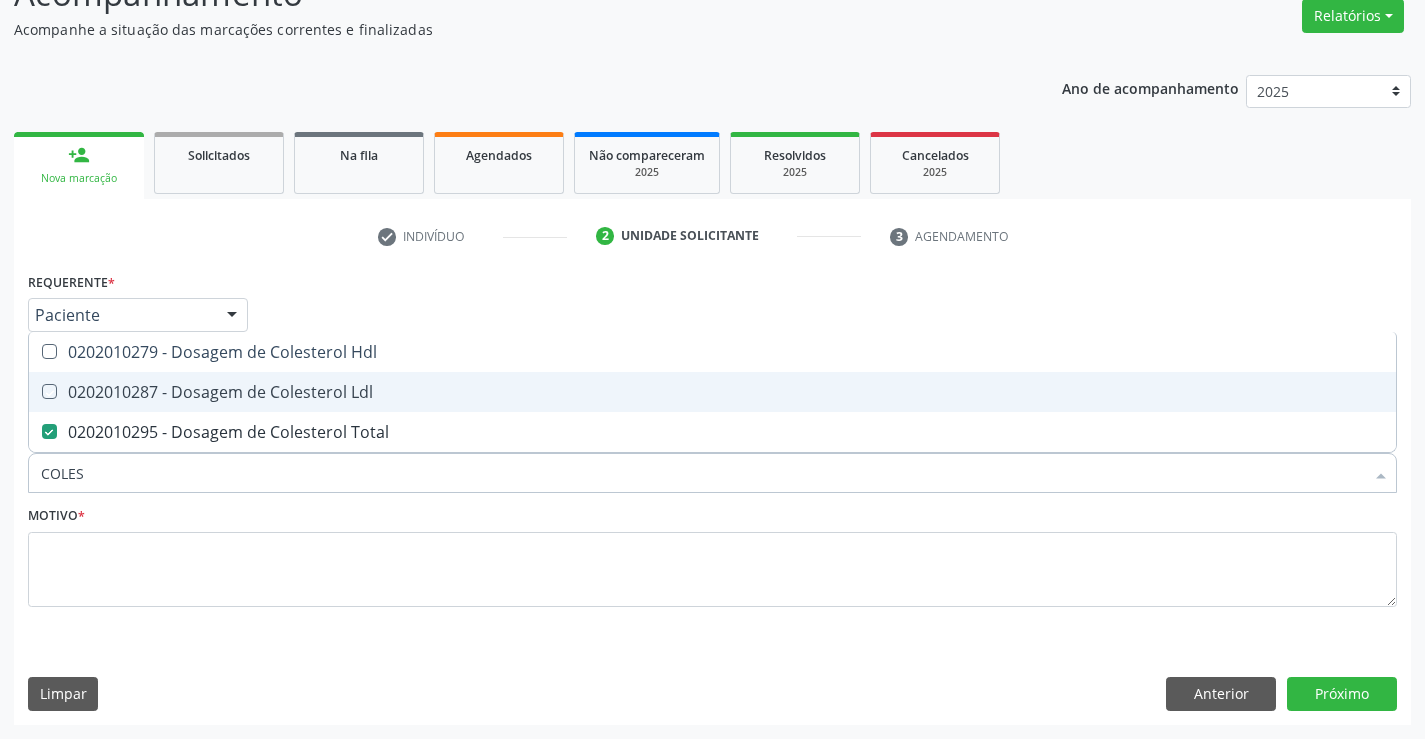 checkbox on "true" 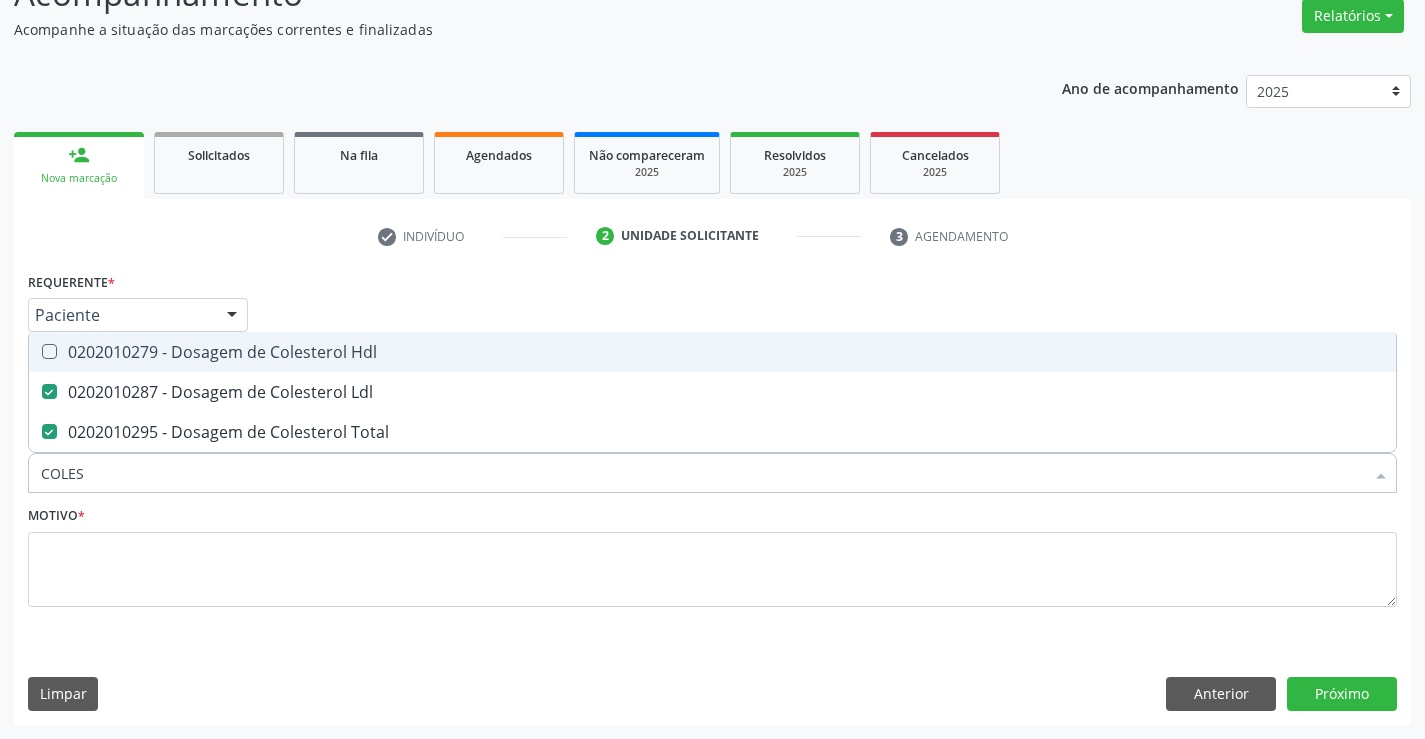 click on "0202010279 - Dosagem de Colesterol Hdl" at bounding box center [712, 352] 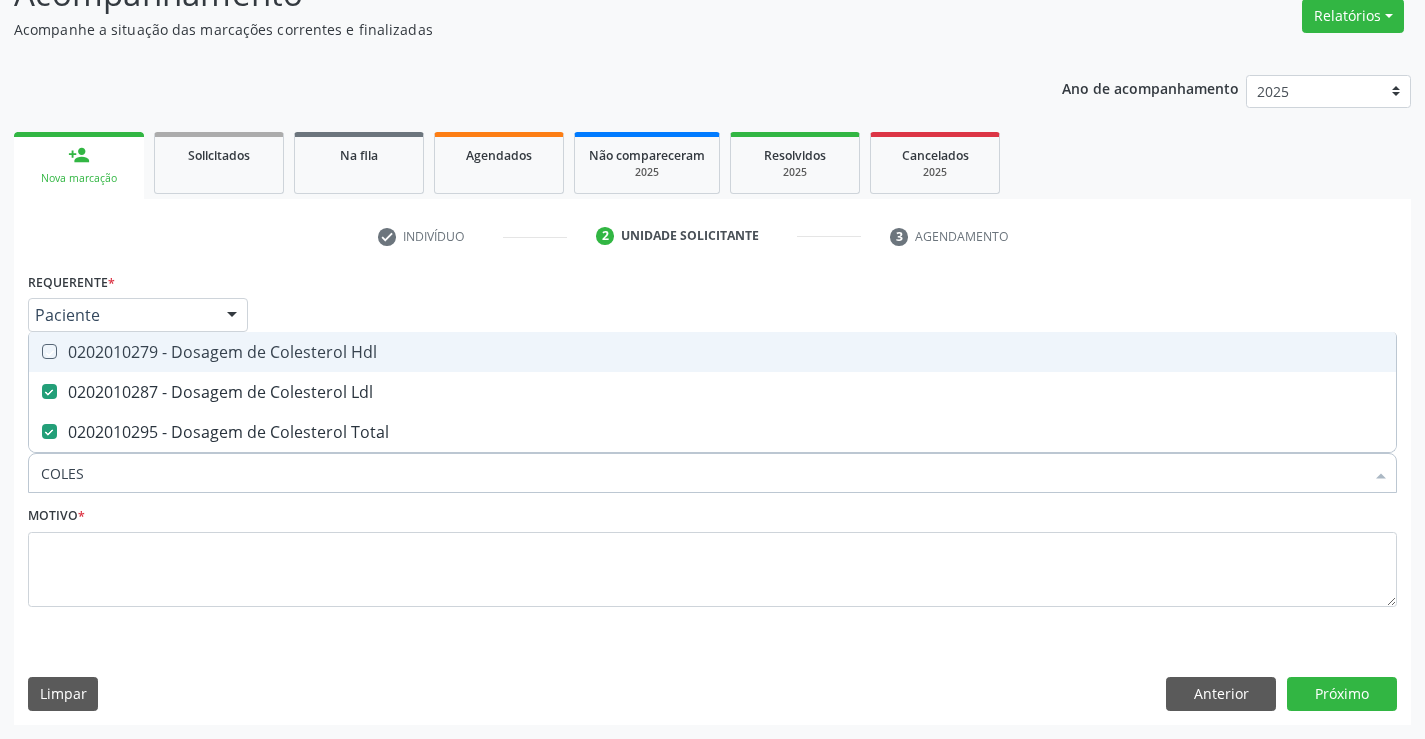 checkbox on "true" 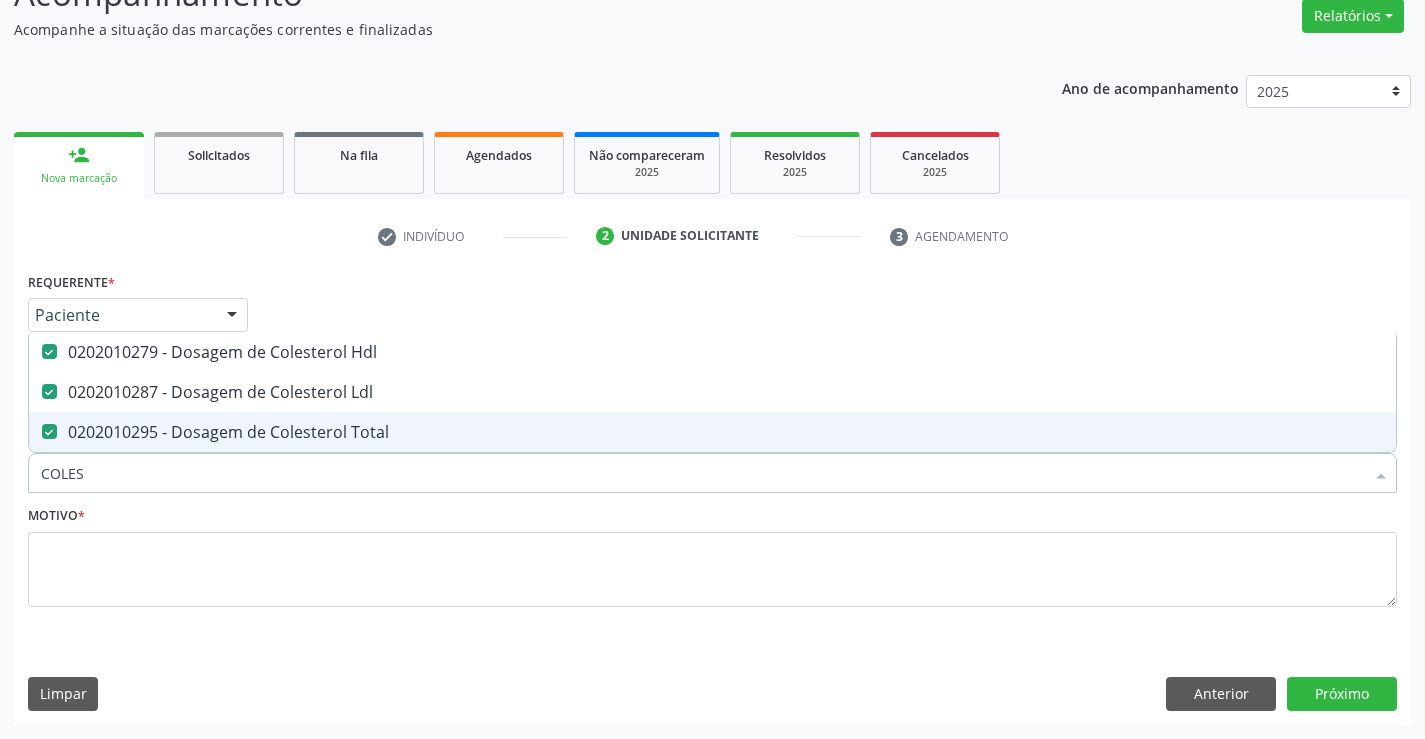 drag, startPoint x: 92, startPoint y: 478, endPoint x: 0, endPoint y: 499, distance: 94.36631 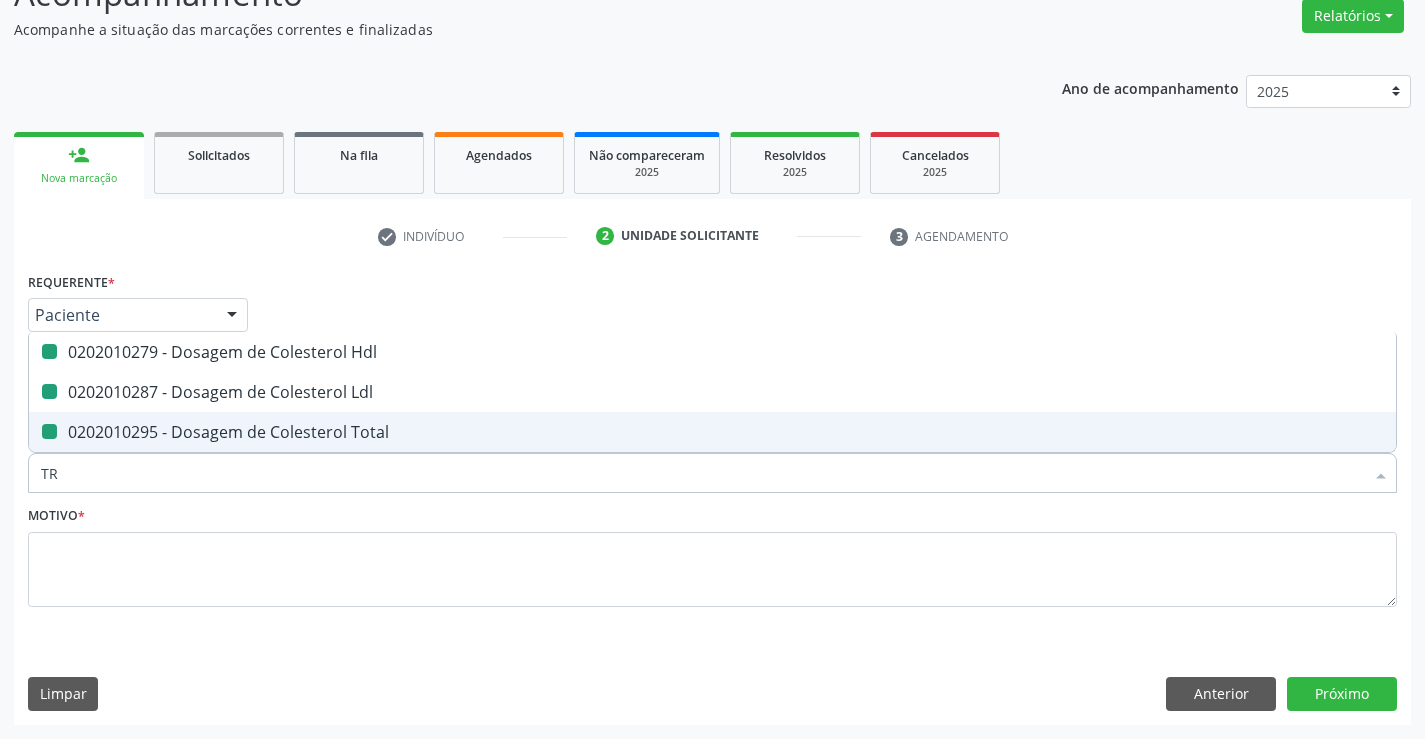 type on "TRI" 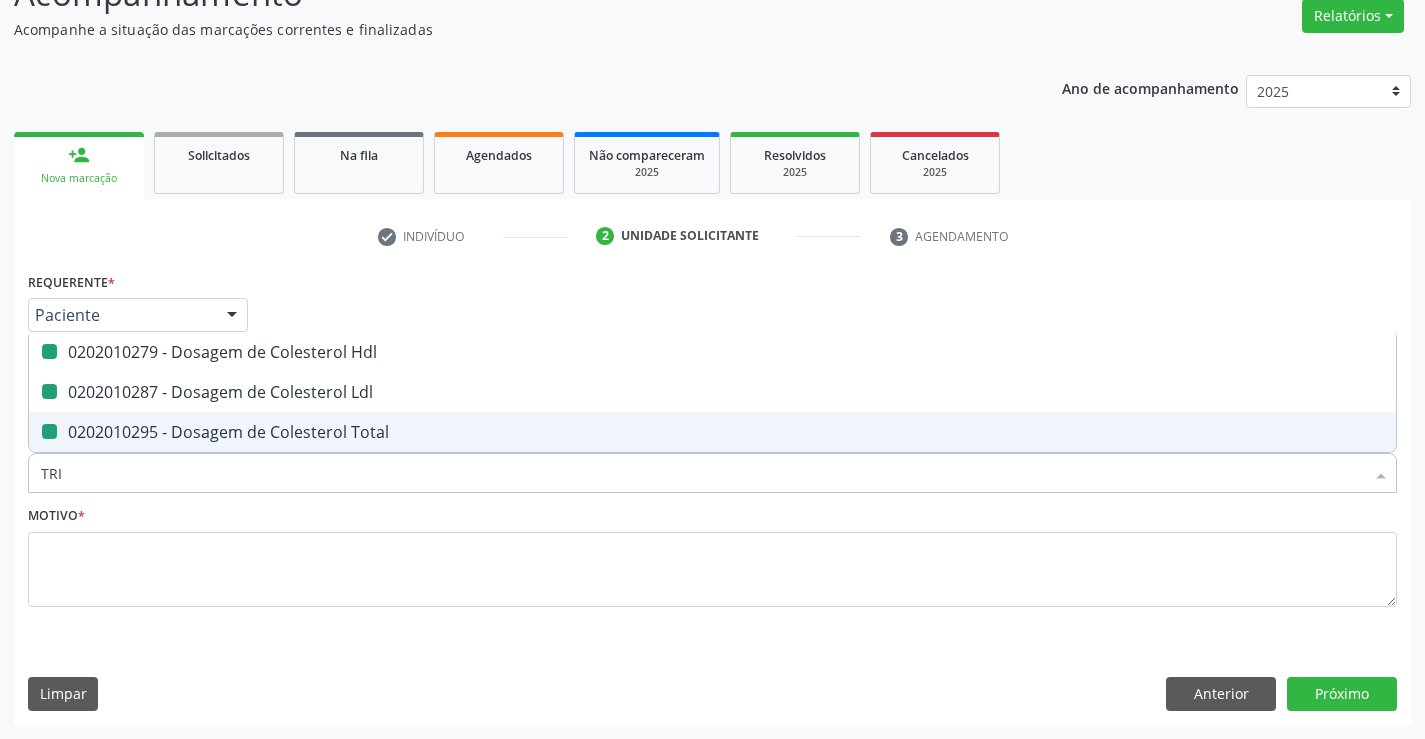 checkbox on "false" 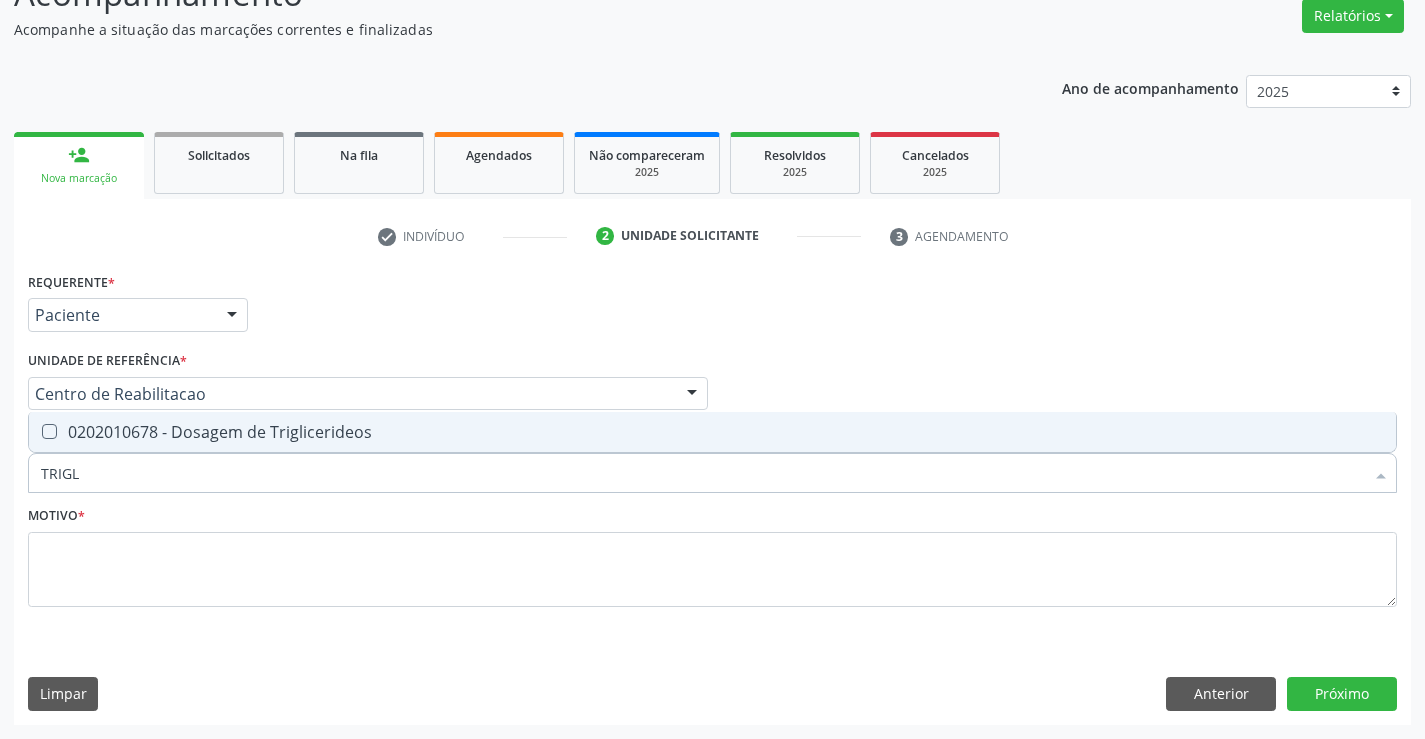 type on "TRIGLI" 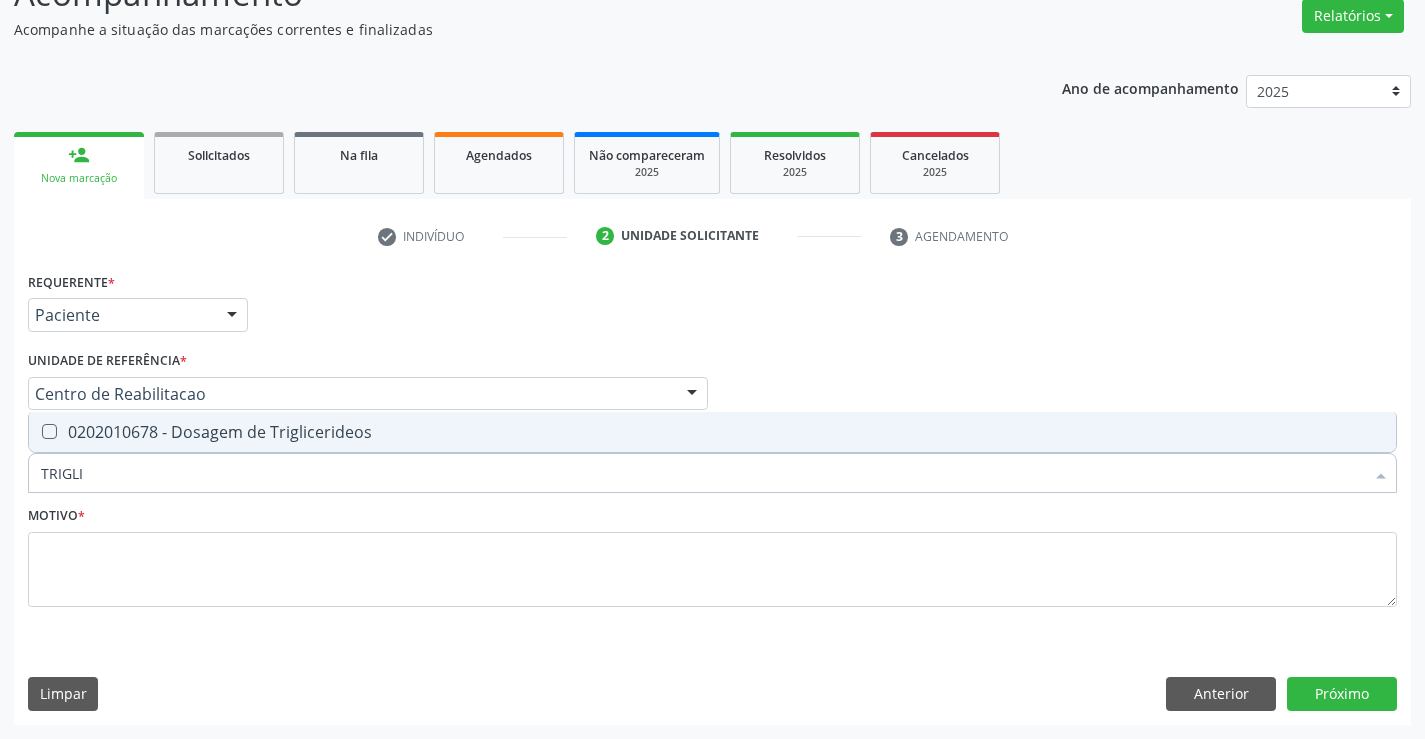 click on "0202010678 - Dosagem de Triglicerideos" at bounding box center [712, 432] 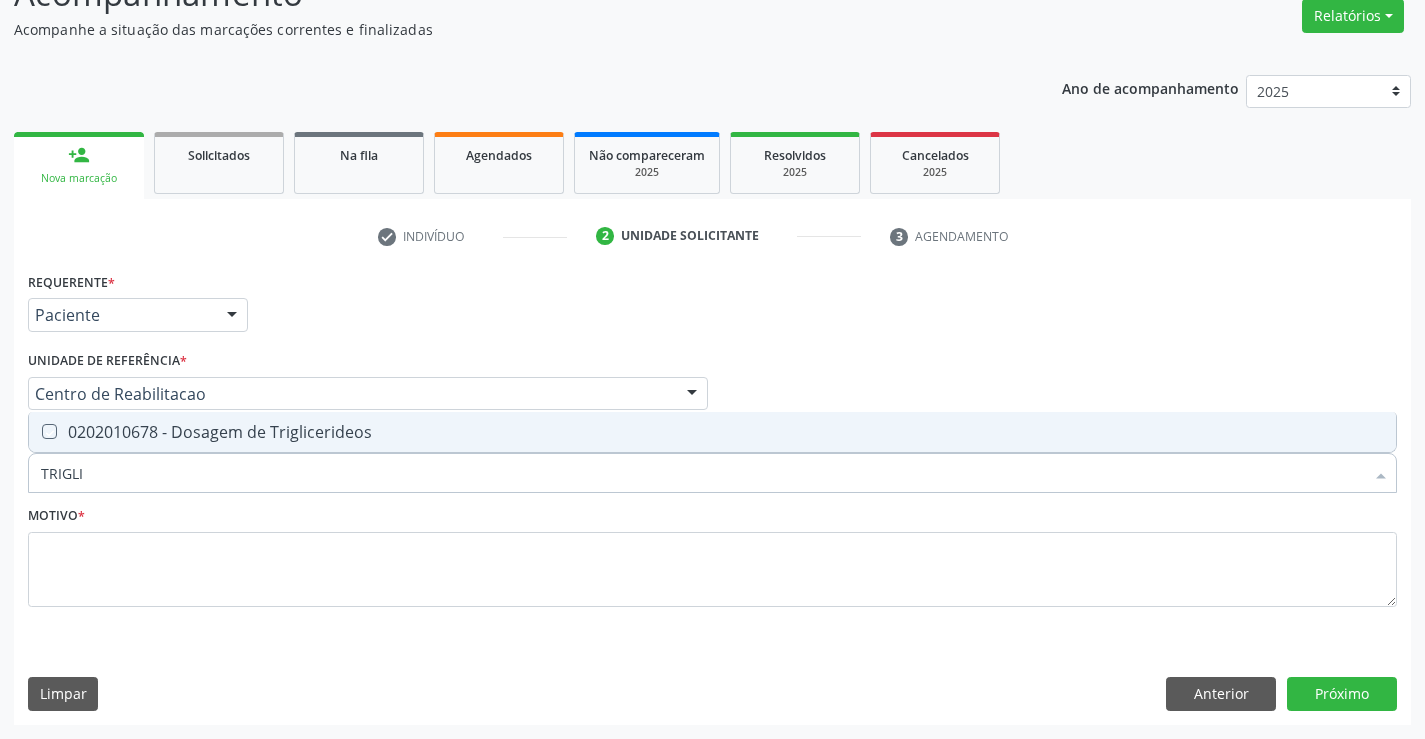 checkbox on "true" 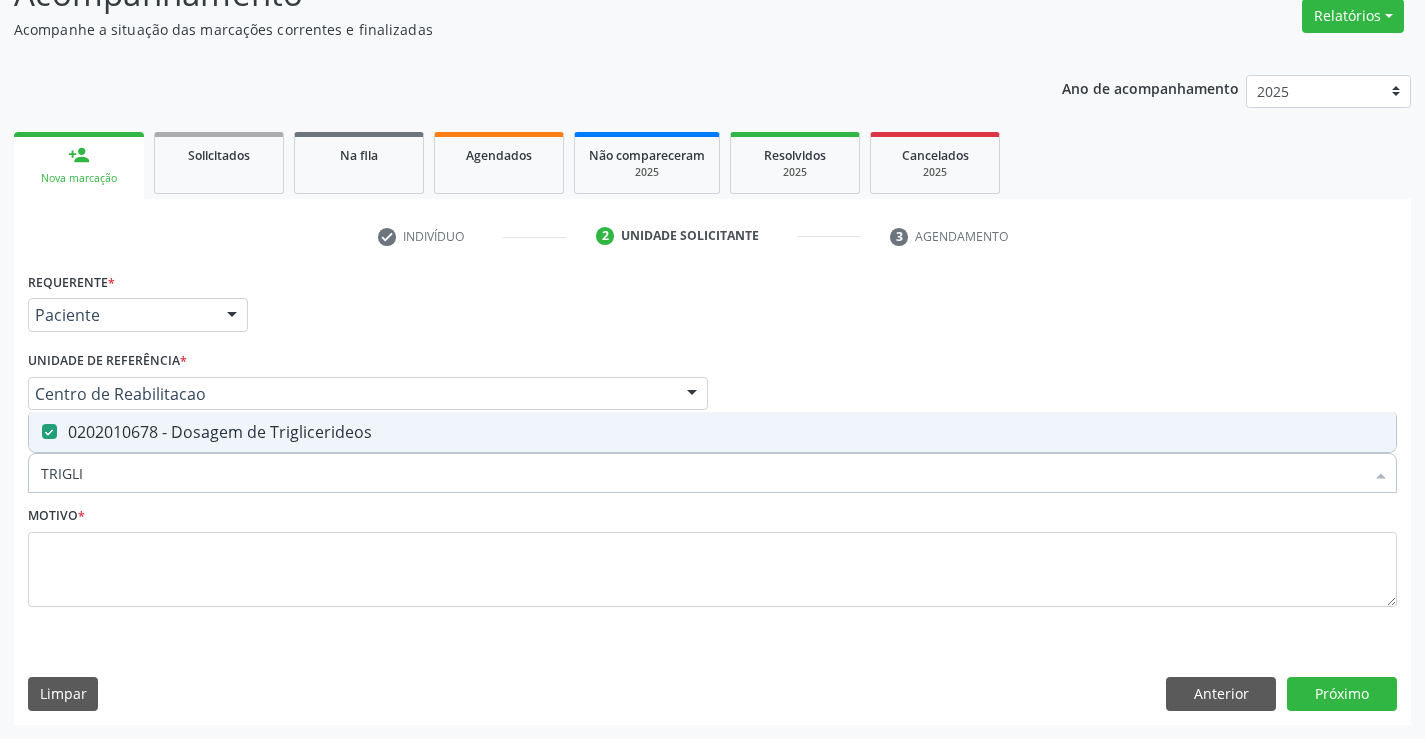 drag, startPoint x: 87, startPoint y: 480, endPoint x: 0, endPoint y: 485, distance: 87.14356 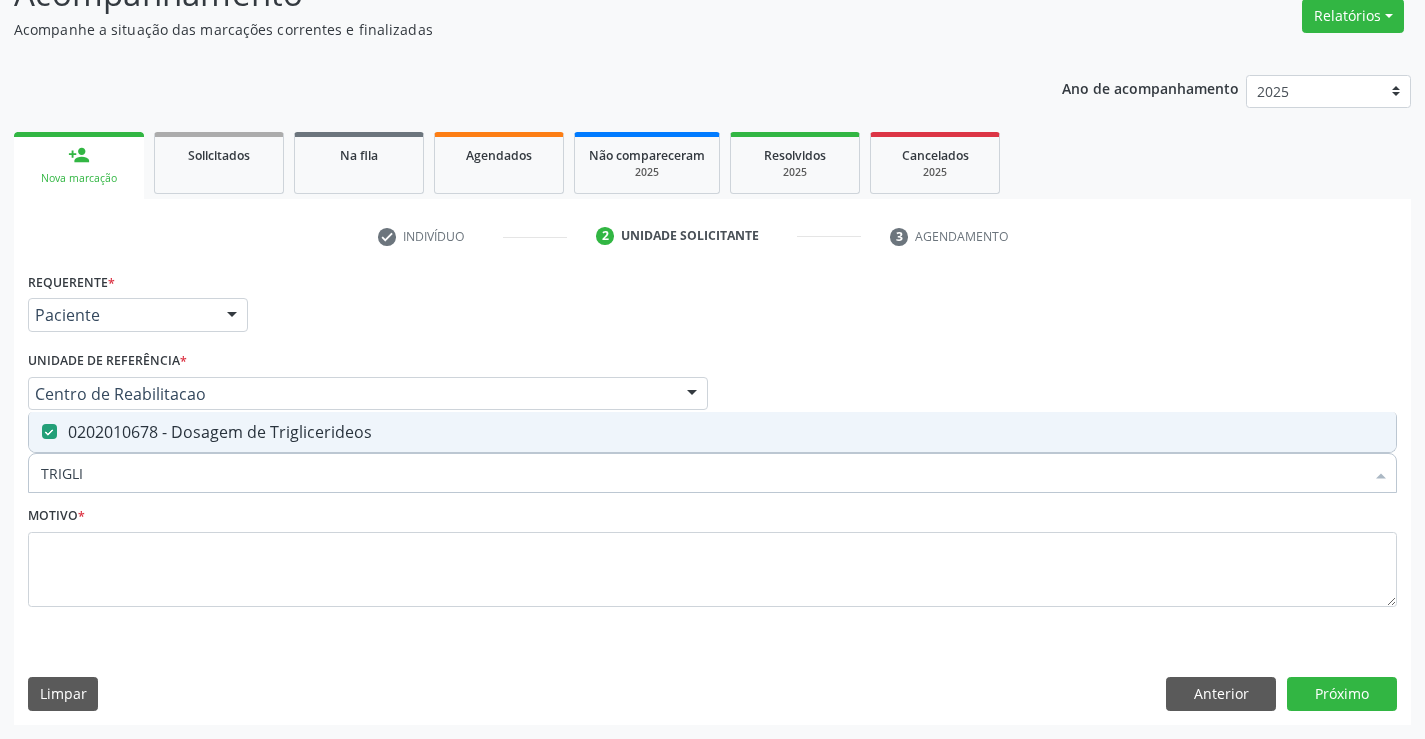 click on "Acompanhamento
Acompanhe a situação das marcações correntes e finalizadas
Relatórios
Acompanhamento
Consolidado
Agendamentos
Procedimentos realizados
Ano de acompanhamento
2025 2024
person_add
Nova marcação
Solicitados   Na fila   Agendados   Não compareceram
2025
Resolvidos
2025
Cancelados
2025
check
Indivíduo
2
Unidade solicitante
3
Agendamento
CNS
*
[PHONE]       done
Nome
*
[FIRST] [MIDDLE] [LAST] [LAST]
[FIRST] [MIDDLE] [LAST] [LAST]
CNS:
[PHONE]
CPF:    --   Nascimento:
[DATE]
Nenhum resultado encontrado para: "   "
Digite o nome
Sexo
*" at bounding box center [712, 341] 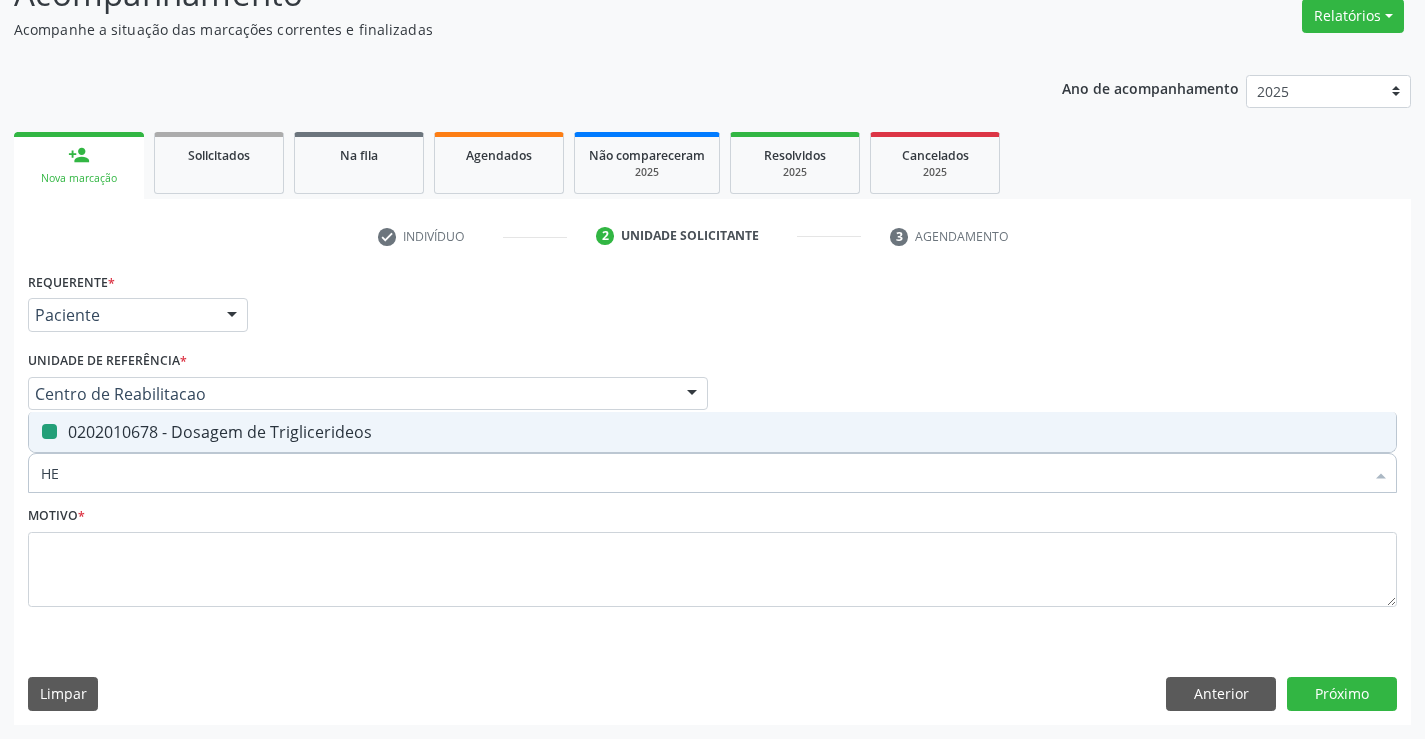 type on "HEM" 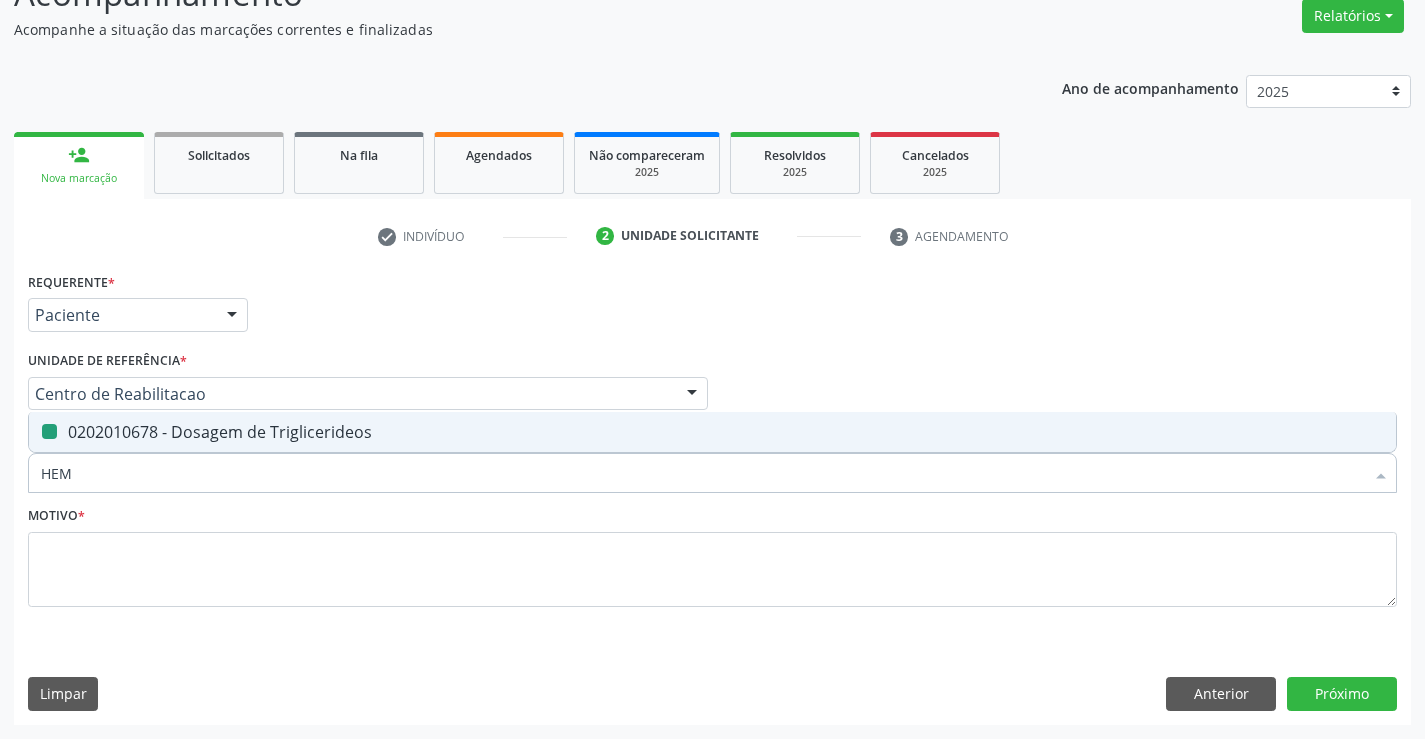 checkbox on "false" 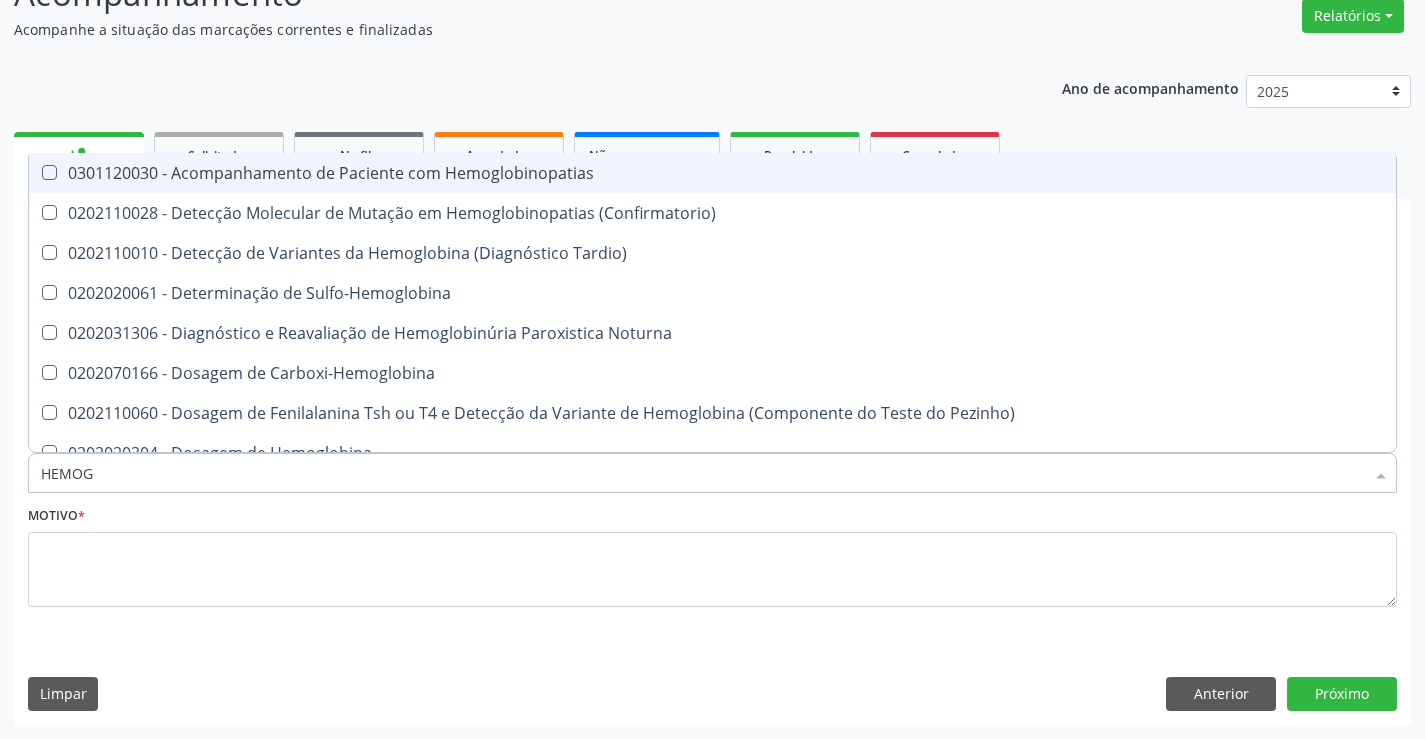 type on "HEMOGR" 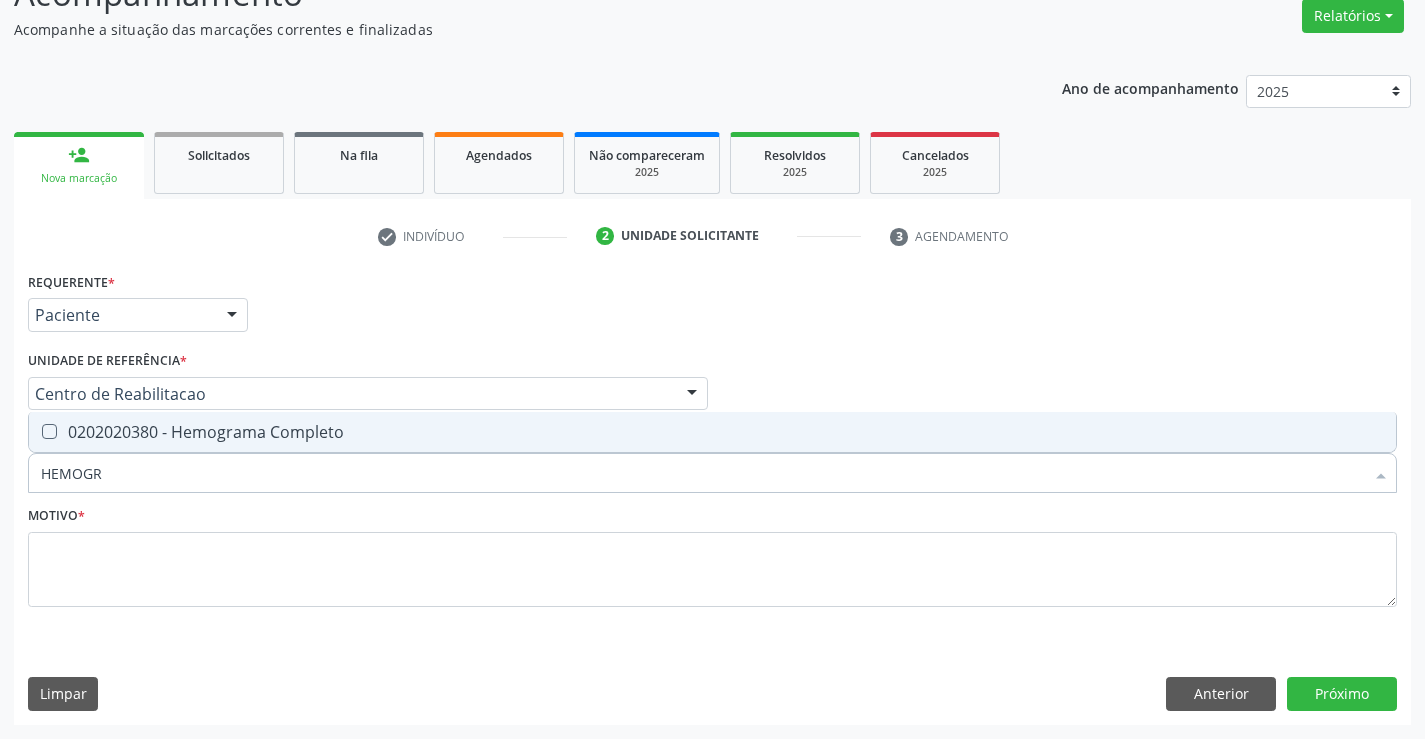 click on "0202020380 - Hemograma Completo" at bounding box center (712, 432) 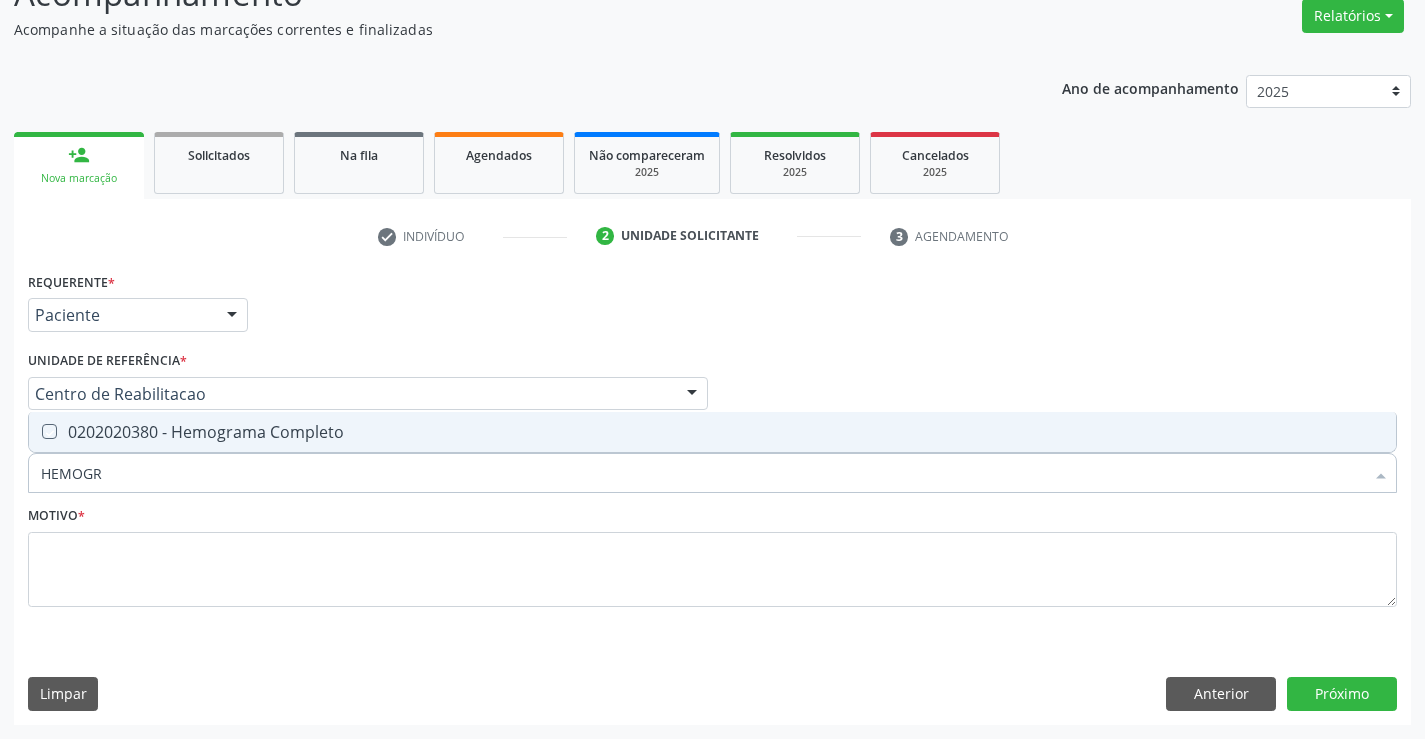 checkbox on "true" 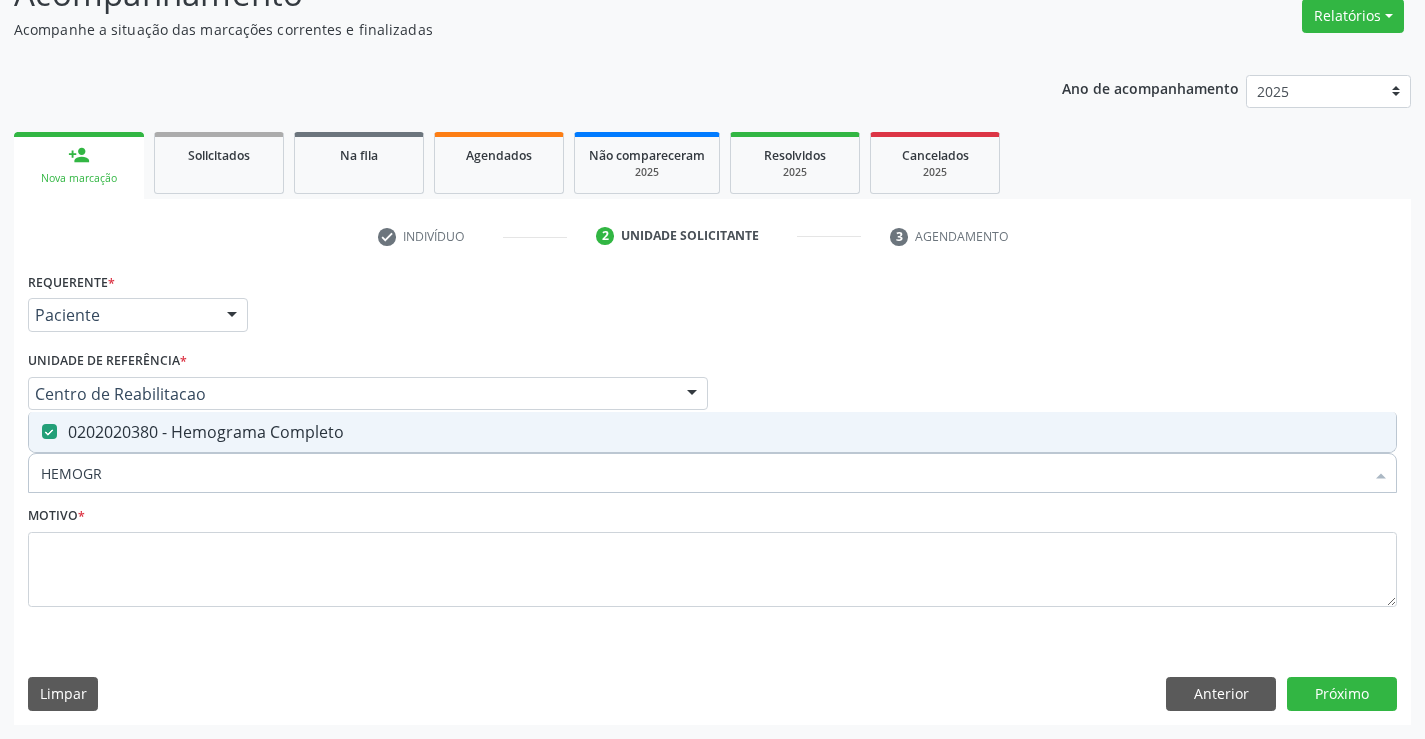 drag, startPoint x: 121, startPoint y: 473, endPoint x: 0, endPoint y: 477, distance: 121.0661 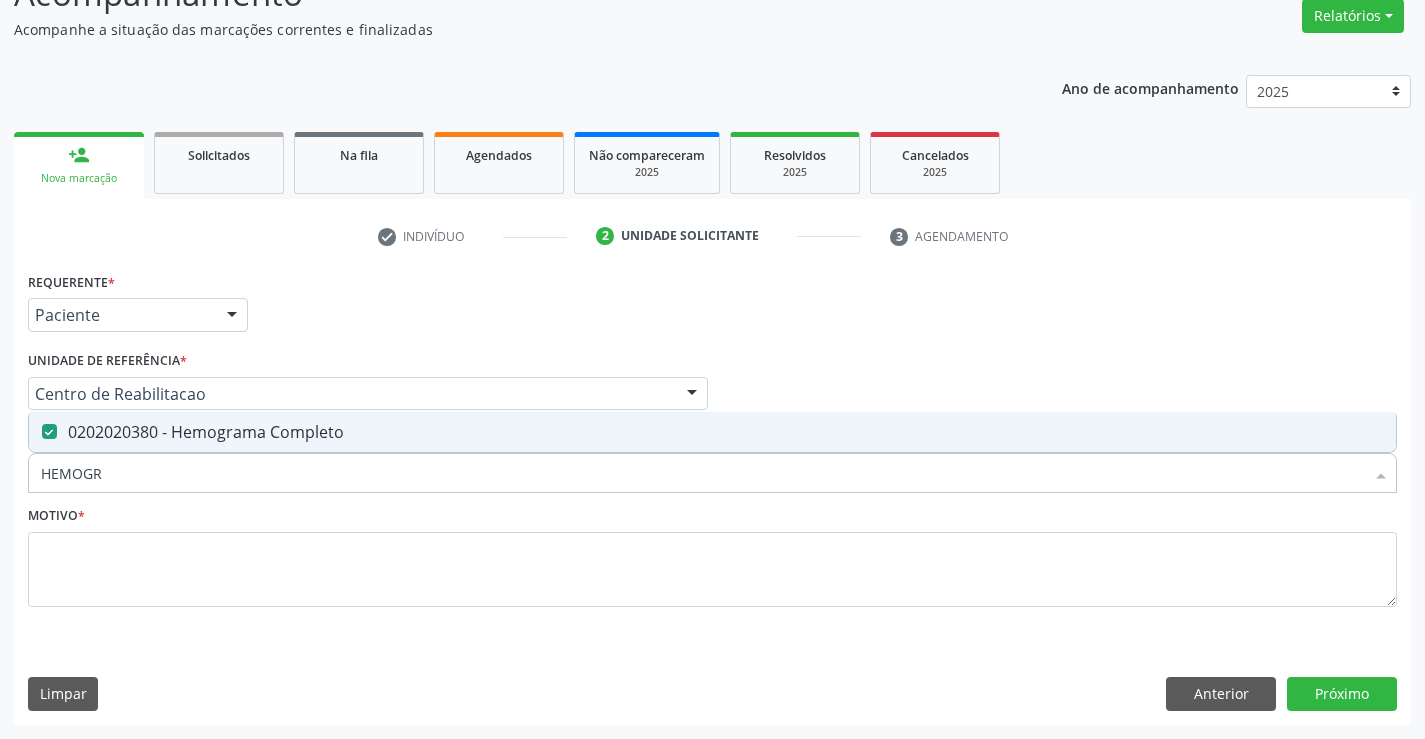 click on "Acompanhamento
Acompanhe a situação das marcações correntes e finalizadas
Relatórios
Acompanhamento
Consolidado
Agendamentos
Procedimentos realizados
Ano de acompanhamento
2025 2024
person_add
Nova marcação
Solicitados   Na fila   Agendados   Não compareceram
2025
Resolvidos
2025
Cancelados
2025
check
Indivíduo
2
Unidade solicitante
3
Agendamento
CNS
*
[PHONE]       done
Nome
*
[FIRST] [MIDDLE] [LAST] [LAST]
[FIRST] [MIDDLE] [LAST] [LAST]
CNS:
[PHONE]
CPF:    --   Nascimento:
[DATE]
Nenhum resultado encontrado para: "   "
Digite o nome
Sexo
*" at bounding box center (712, 341) 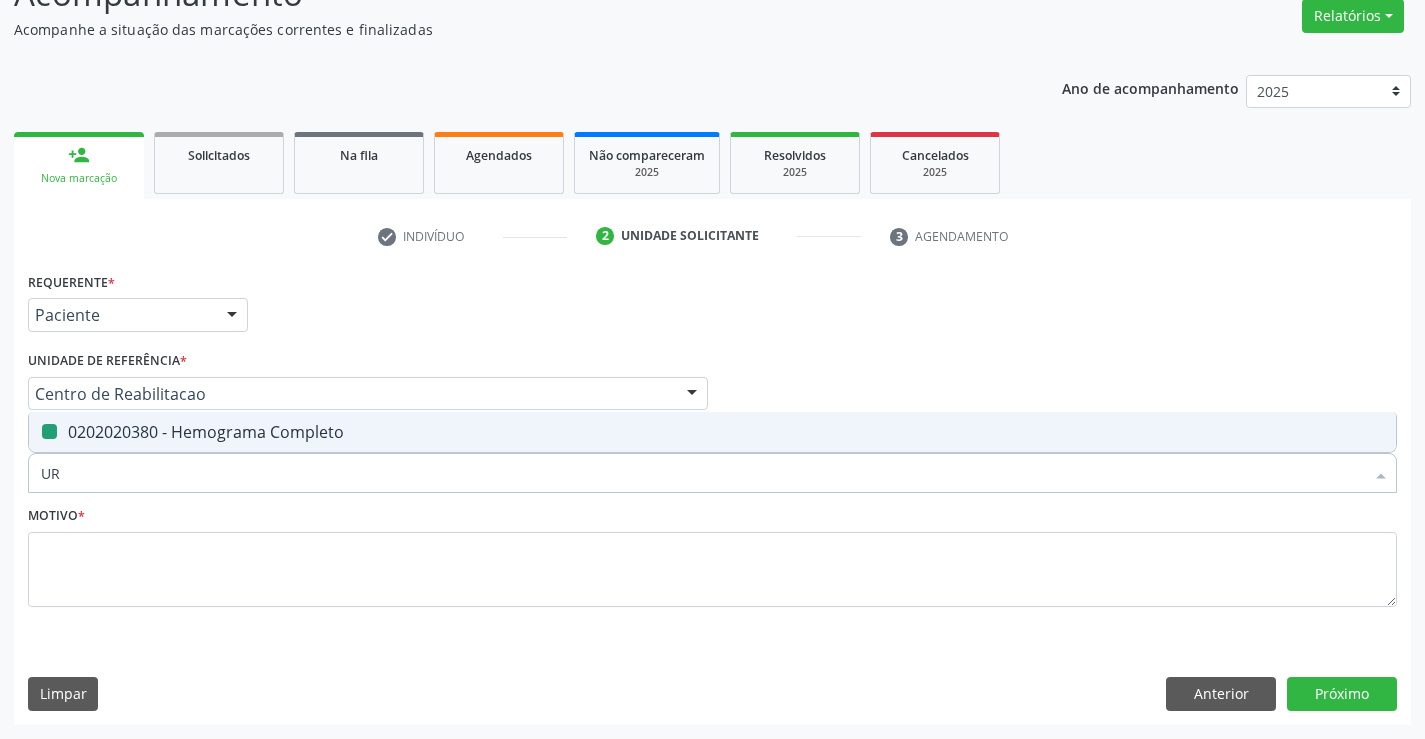 type on "URI" 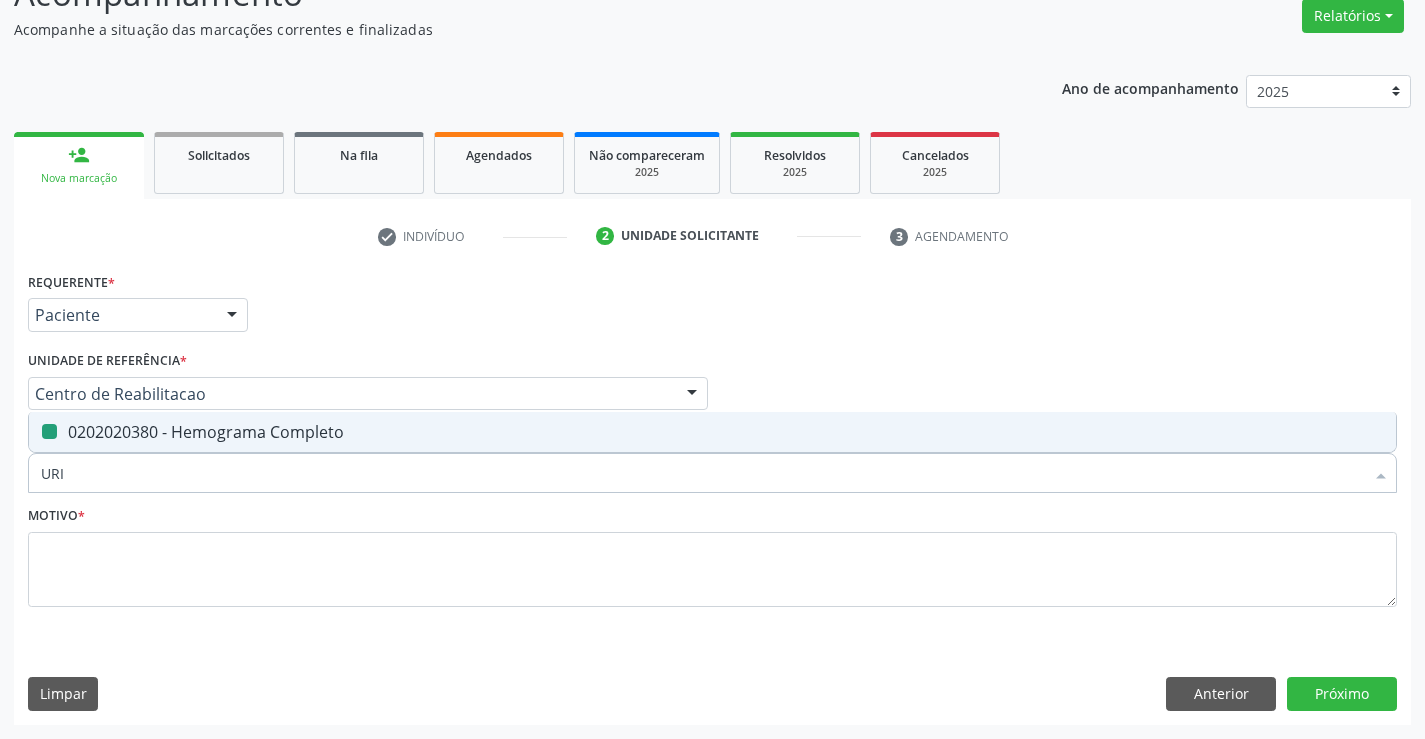 checkbox on "false" 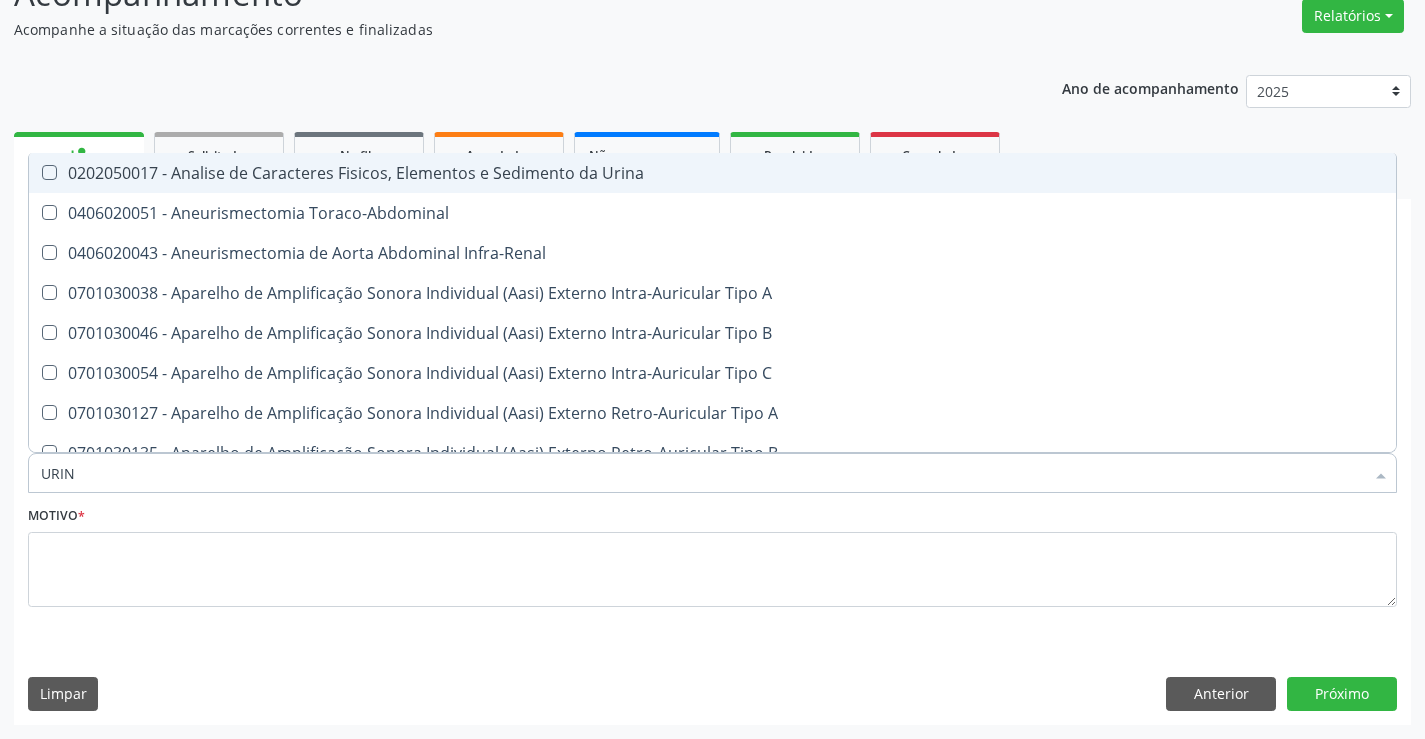 type on "URINA" 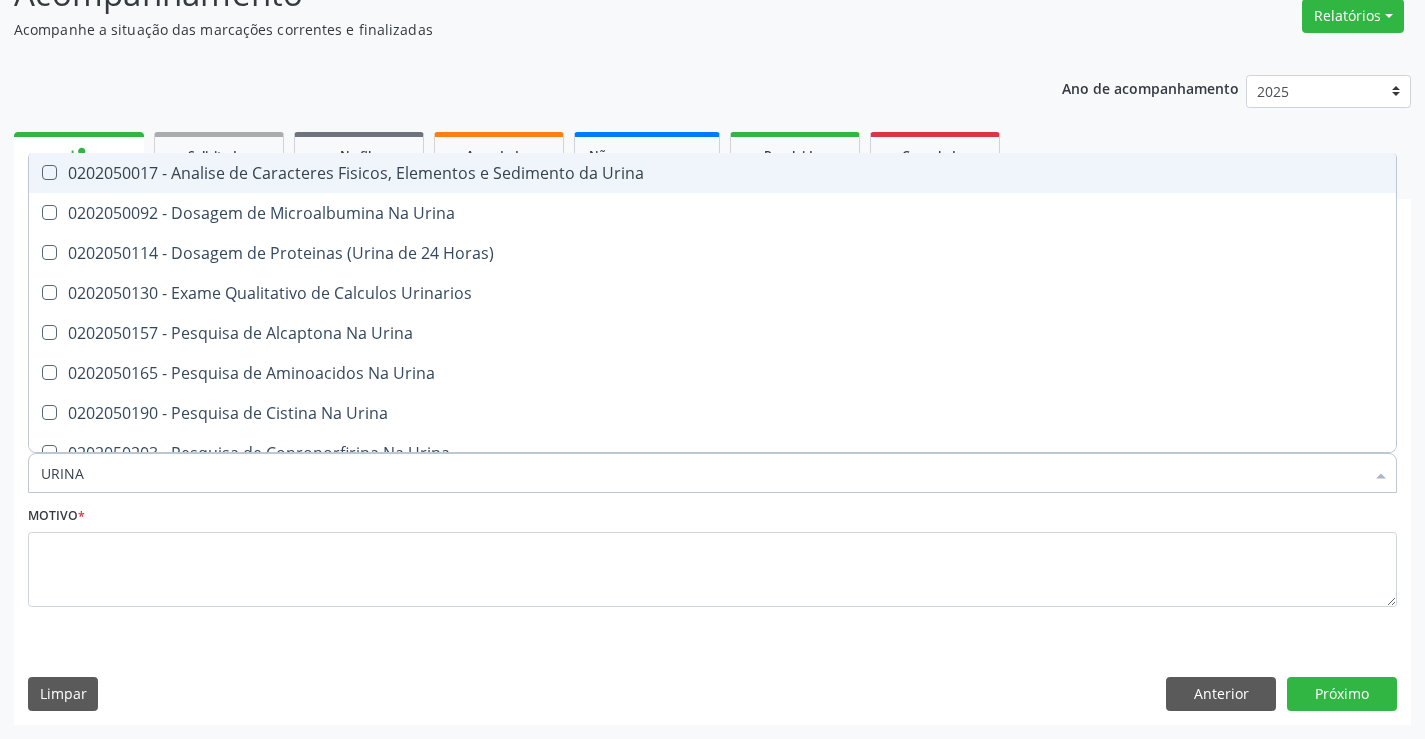 click on "0202050017 - Analise de Caracteres Fisicos, Elementos e Sedimento da Urina" at bounding box center (712, 173) 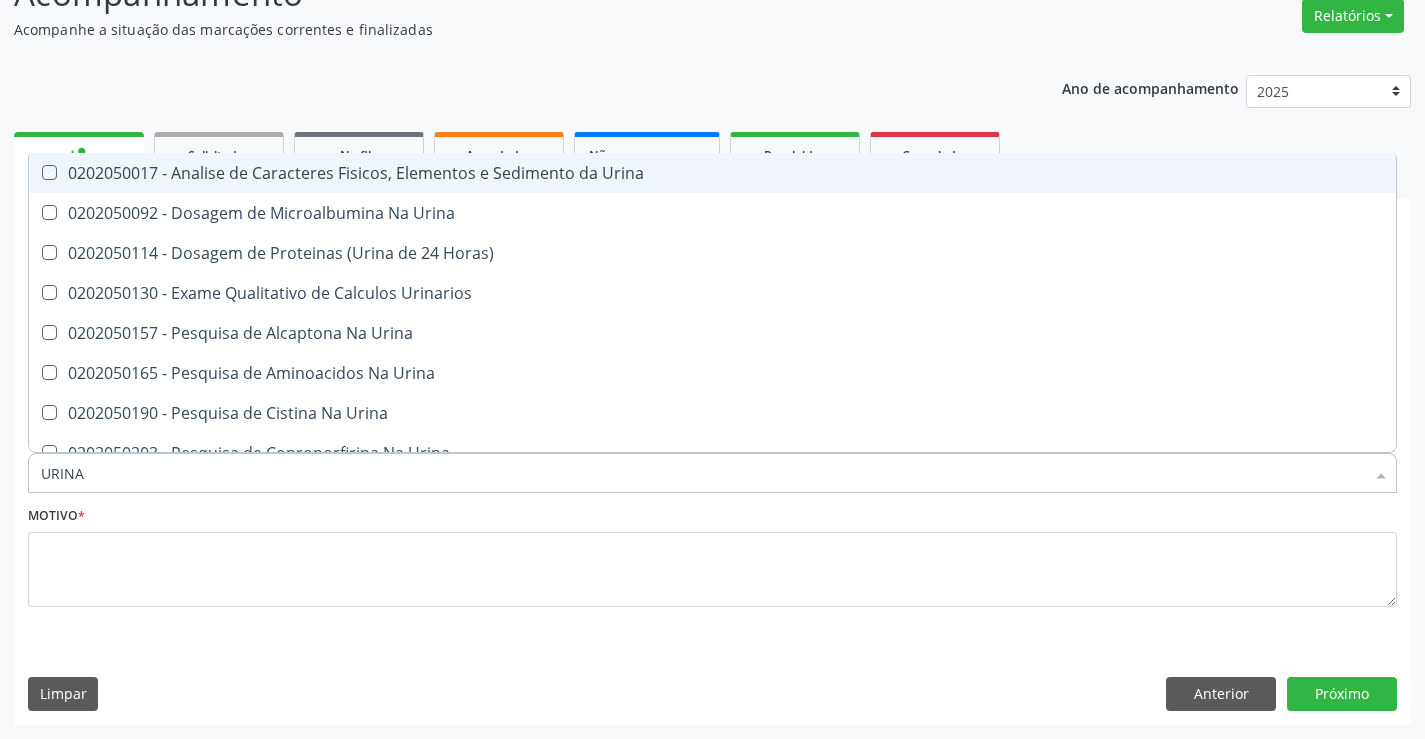 checkbox on "true" 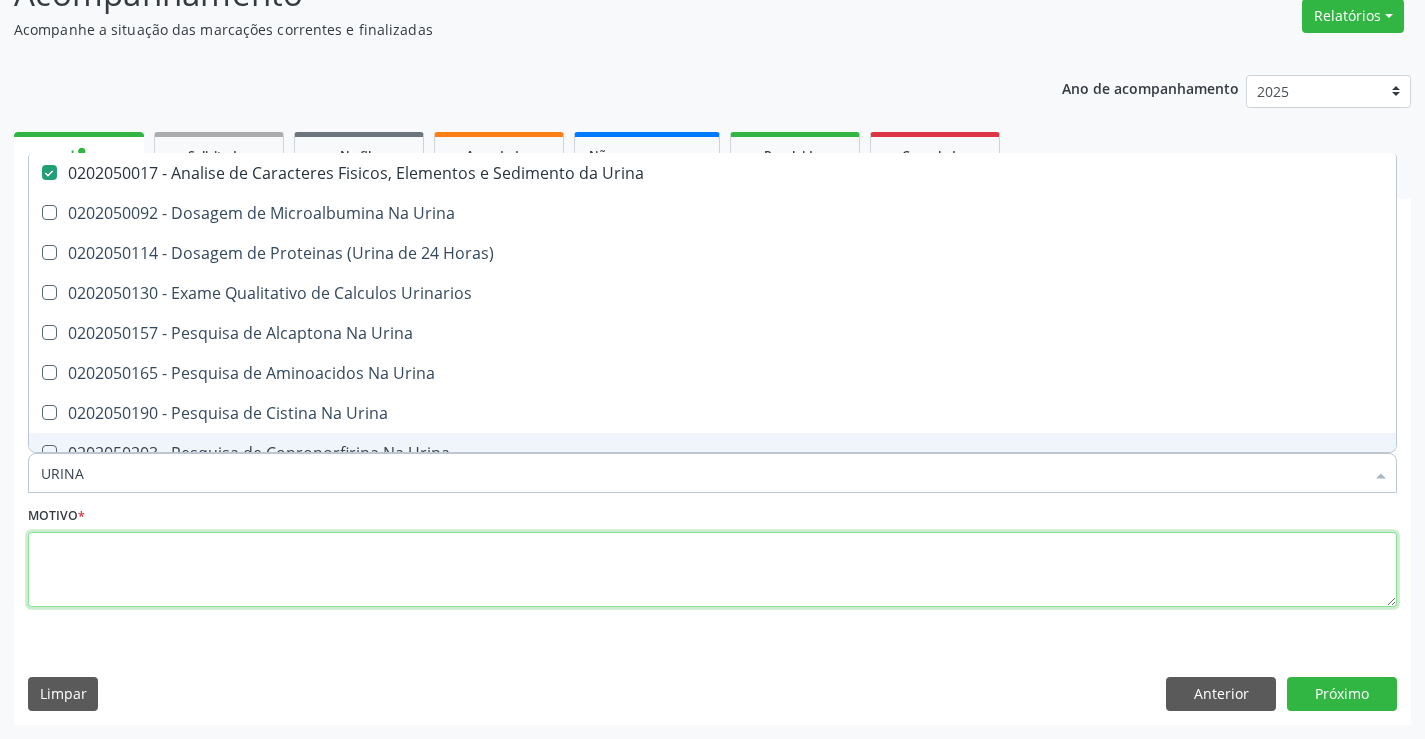 click at bounding box center (712, 570) 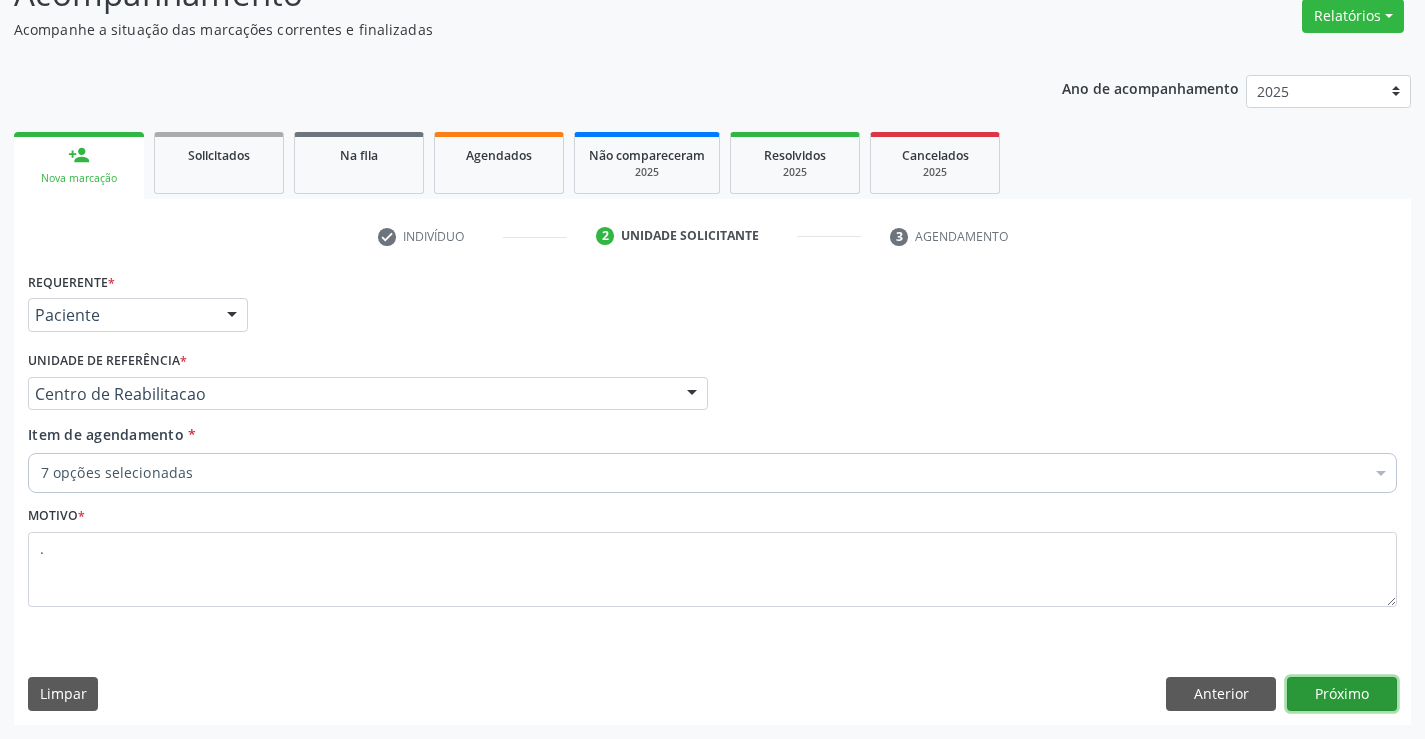 click on "Próximo" at bounding box center (1342, 694) 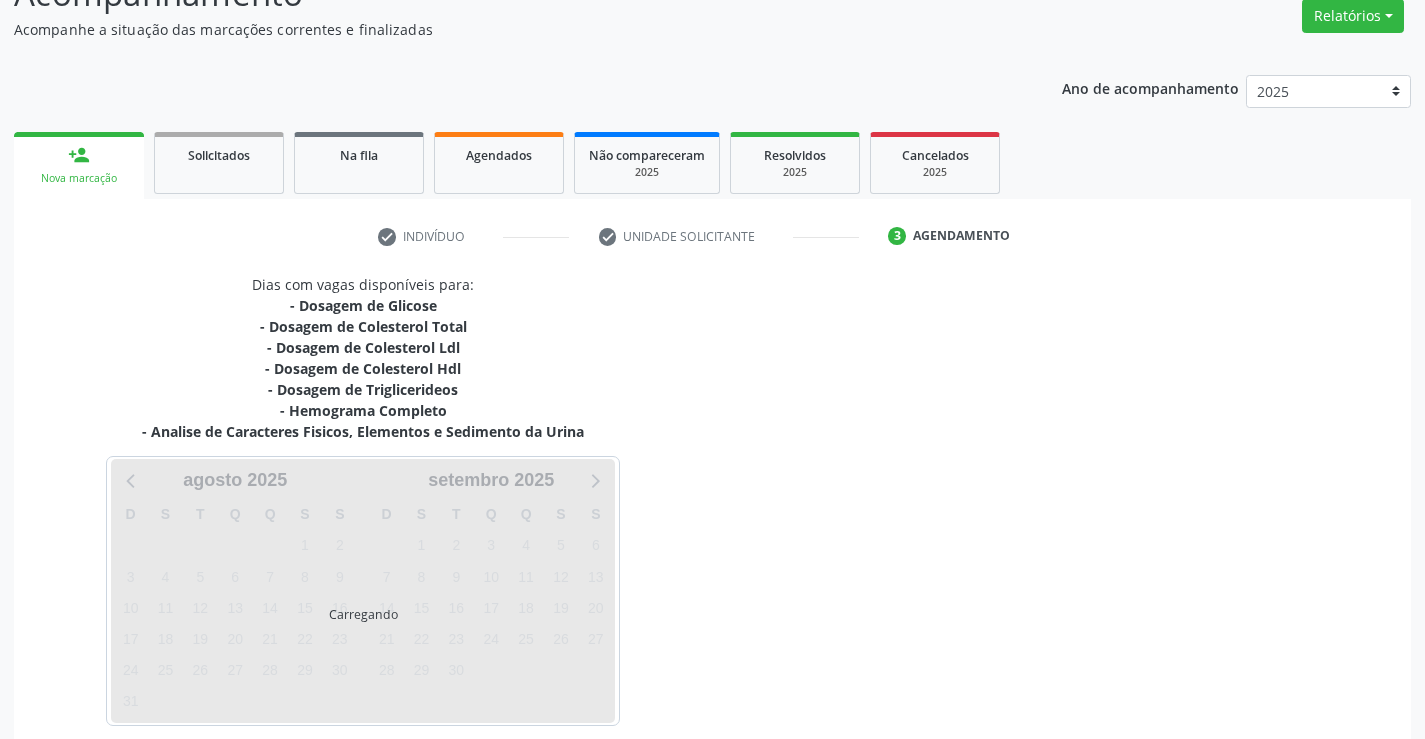 scroll, scrollTop: 257, scrollLeft: 0, axis: vertical 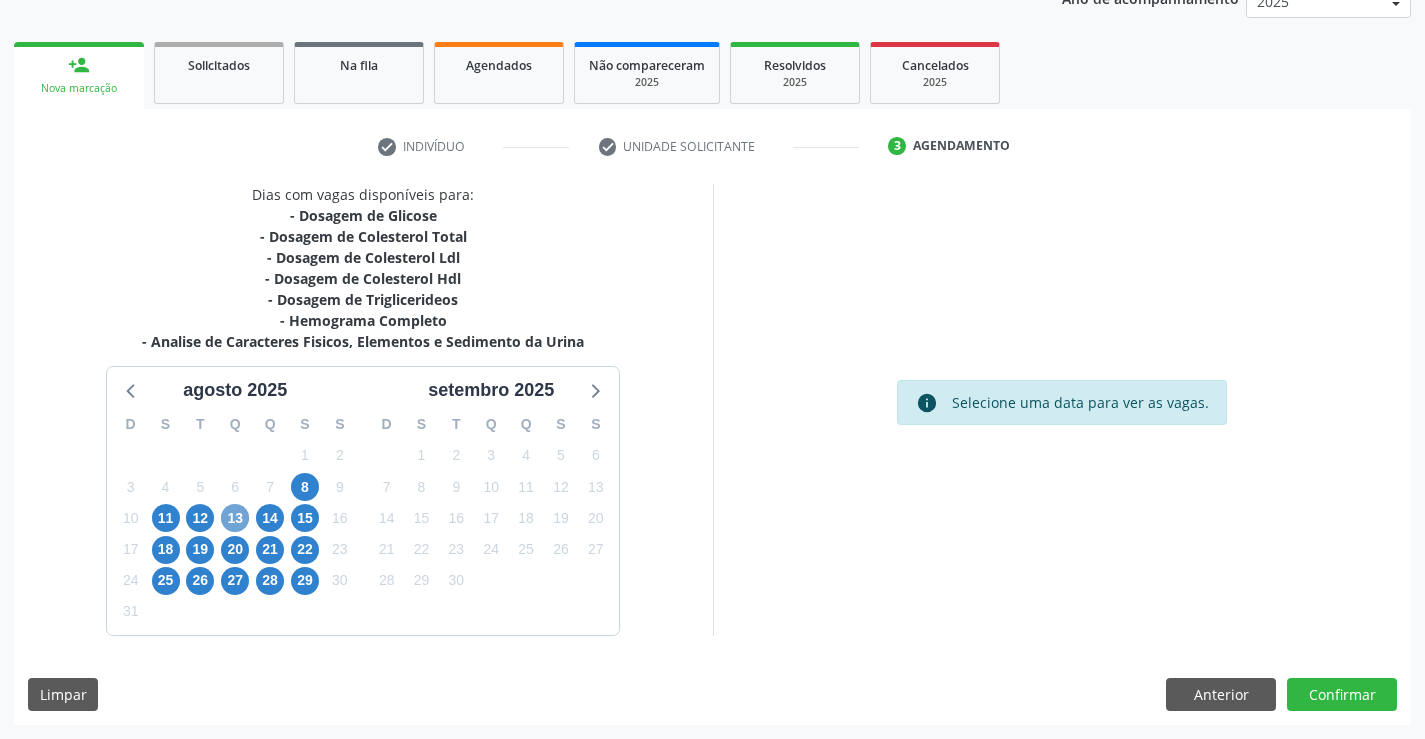 click on "13" at bounding box center (235, 518) 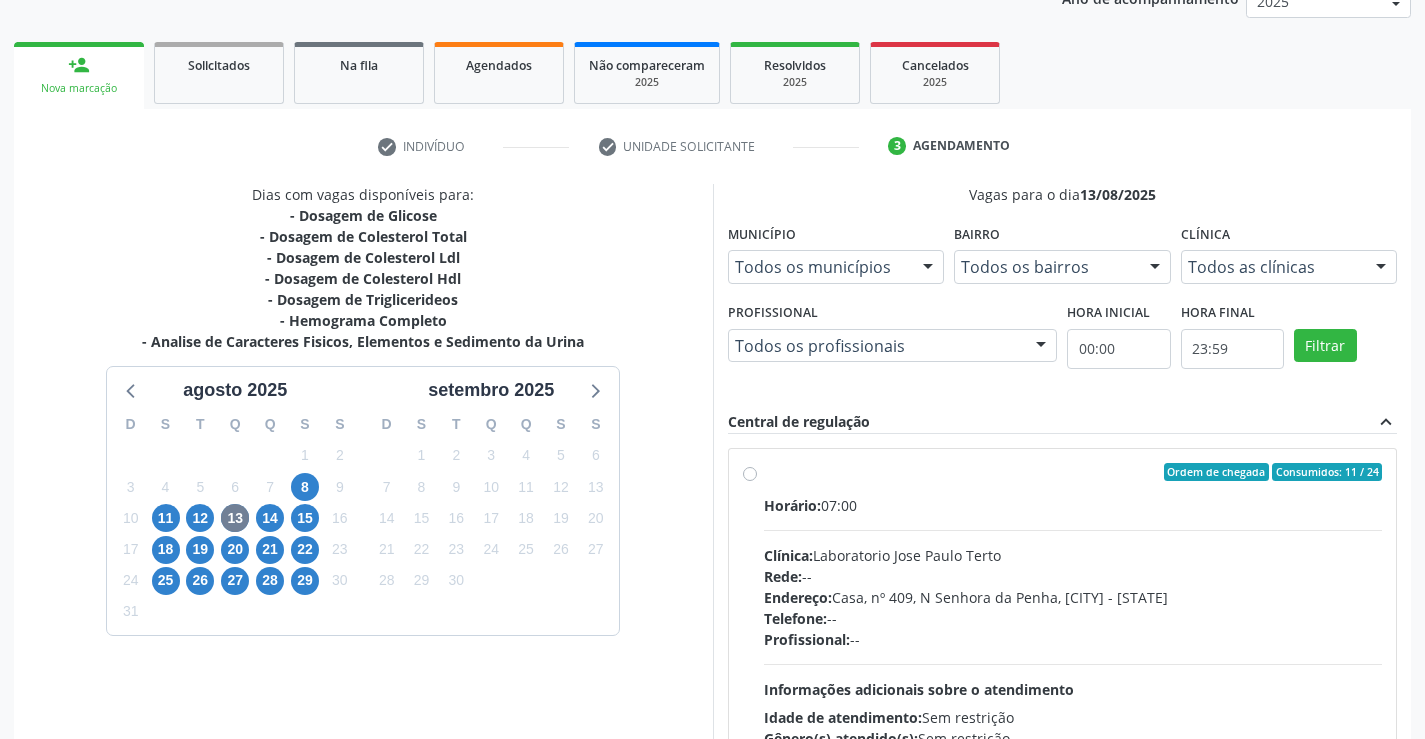 click on "Clínica:  Laboratorio Jose Paulo Terto" at bounding box center (1073, 555) 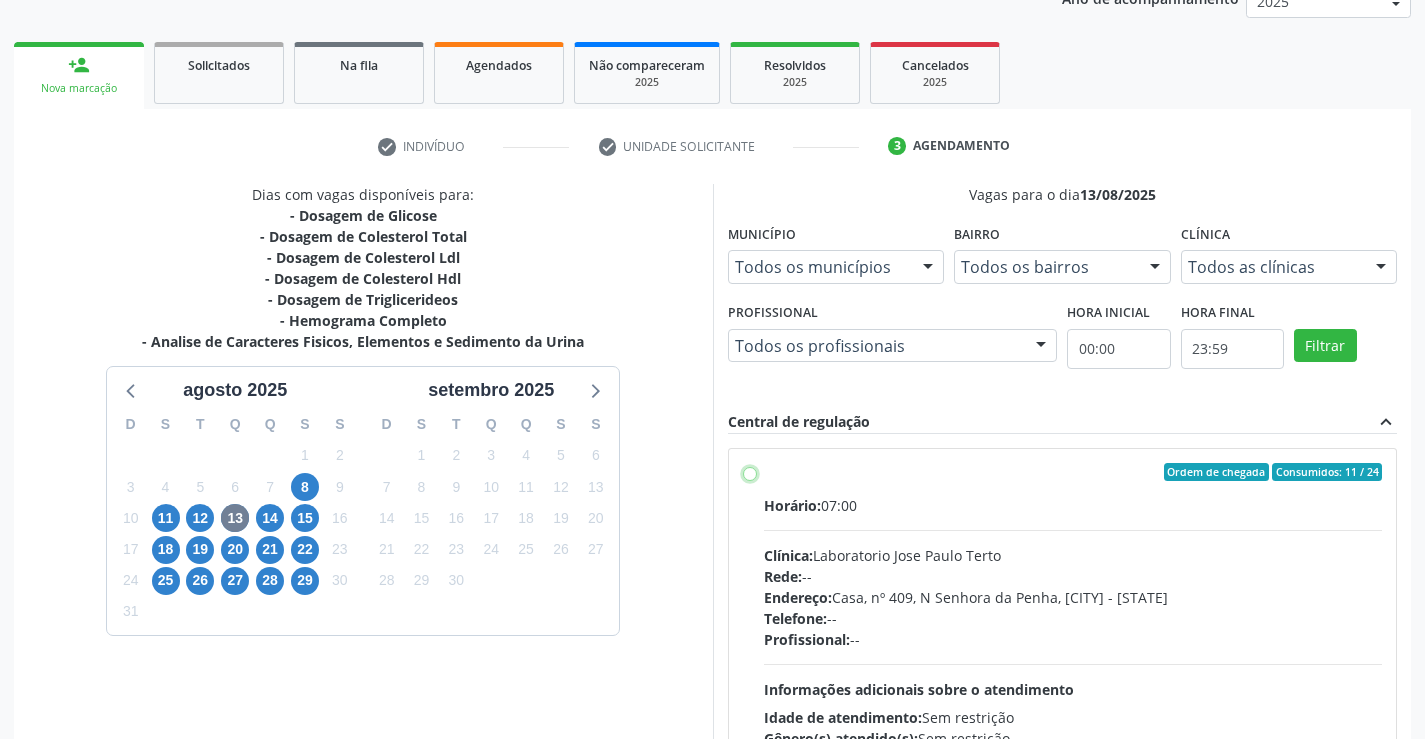 click on "Ordem de chegada
Consumidos: 11 / 24
Horário:   07:00
Clínica:  Laboratorio Jose Paulo Terto
Rede:
--
Endereço:   Casa, nº 409, N Senhora da Penha, [CITY] - [STATE]
Telefone:   --
Profissional:
--
Informações adicionais sobre o atendimento
Idade de atendimento:
Sem restrição
Gênero(s) atendido(s):
Sem restrição
Informações adicionais:
--" at bounding box center (750, 472) 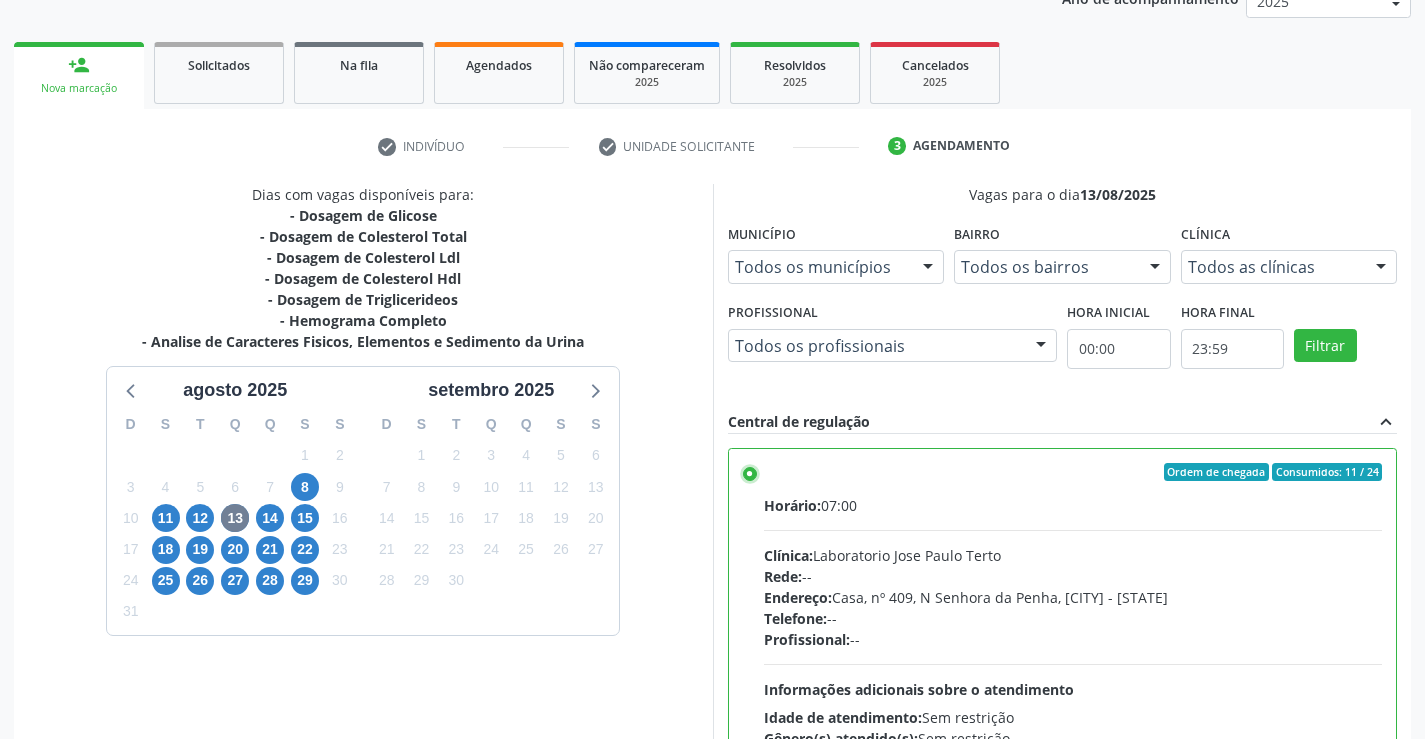 scroll, scrollTop: 456, scrollLeft: 0, axis: vertical 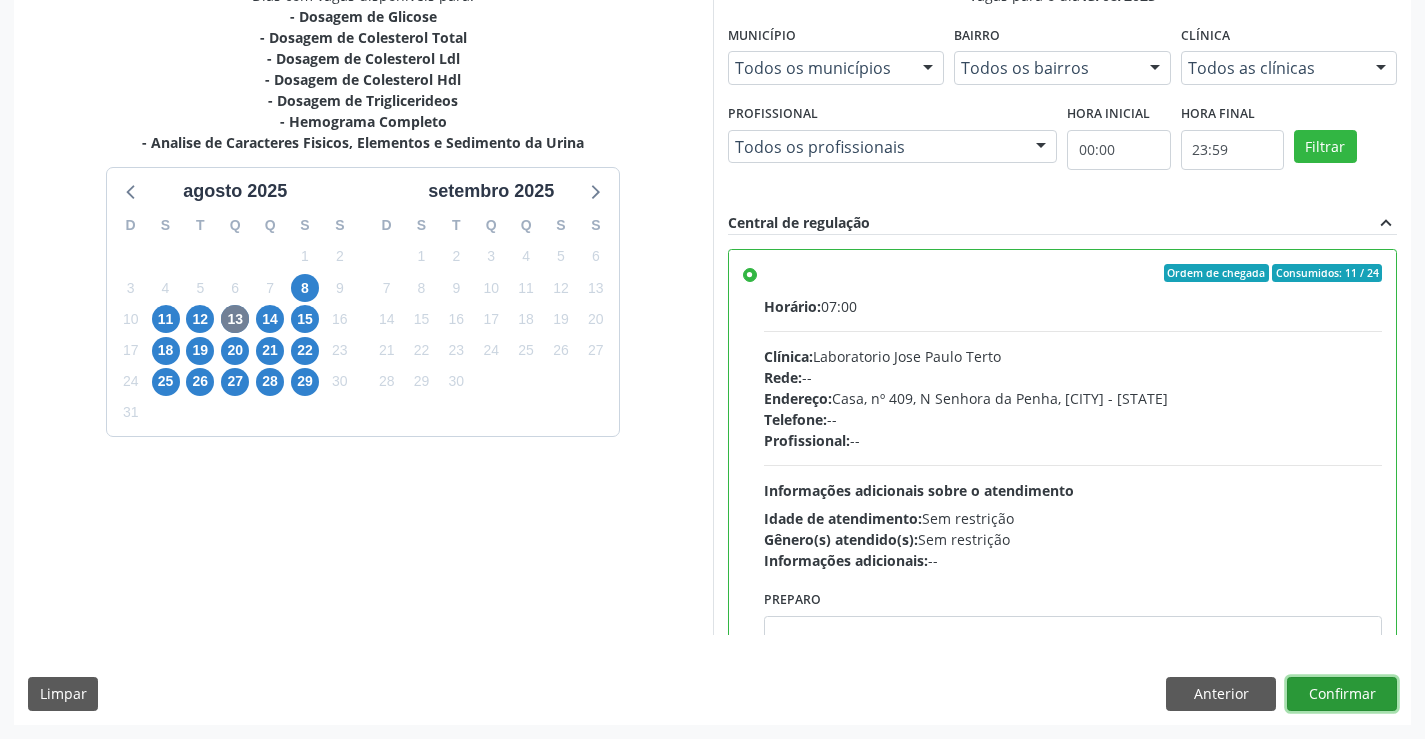 click on "Confirmar" at bounding box center (1342, 694) 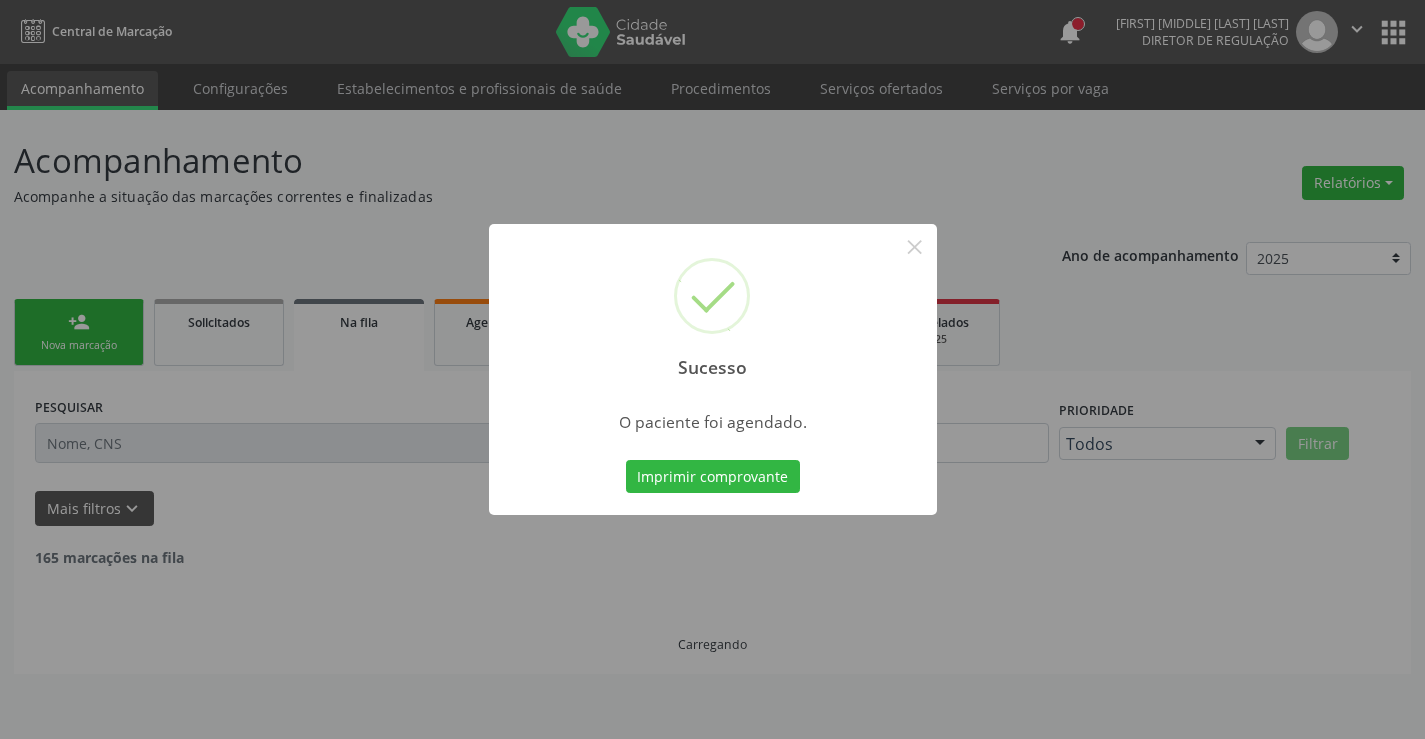 scroll, scrollTop: 0, scrollLeft: 0, axis: both 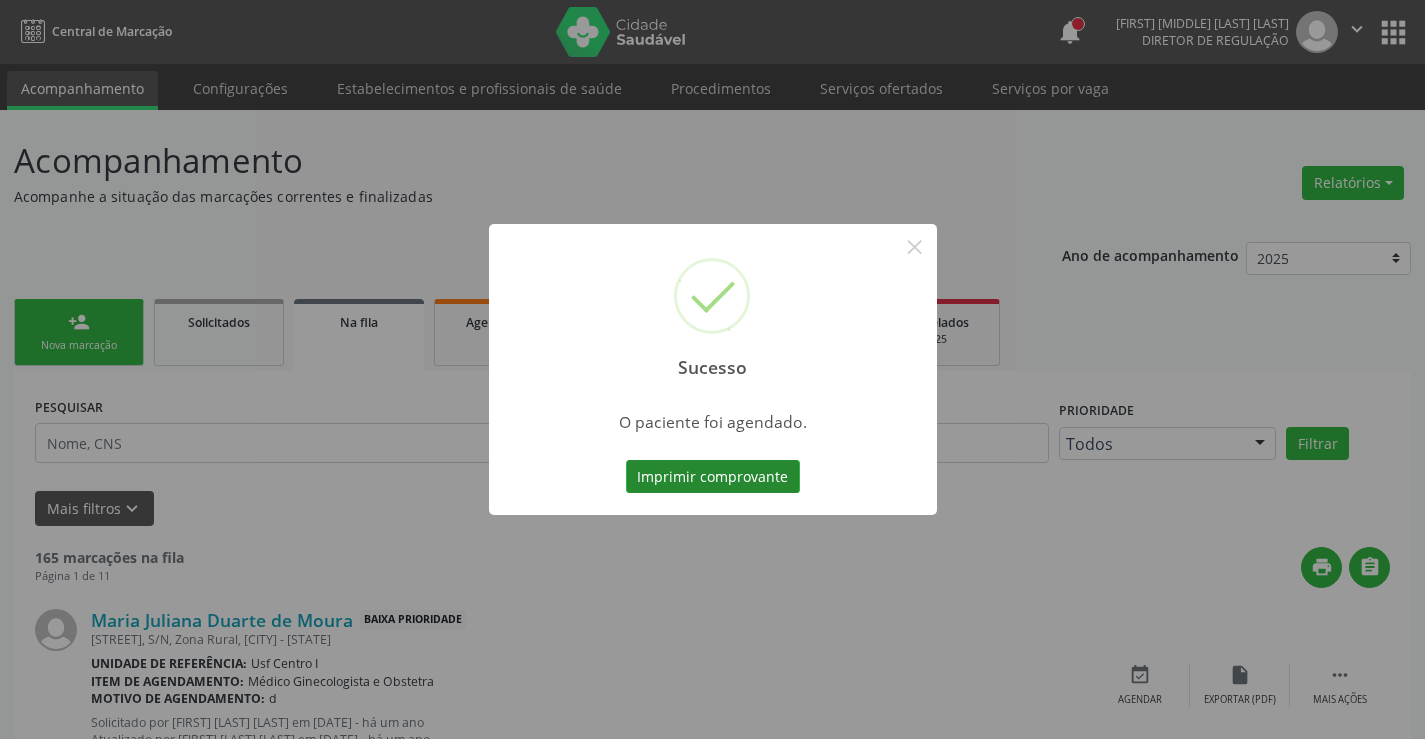 click on "Imprimir comprovante" at bounding box center (713, 477) 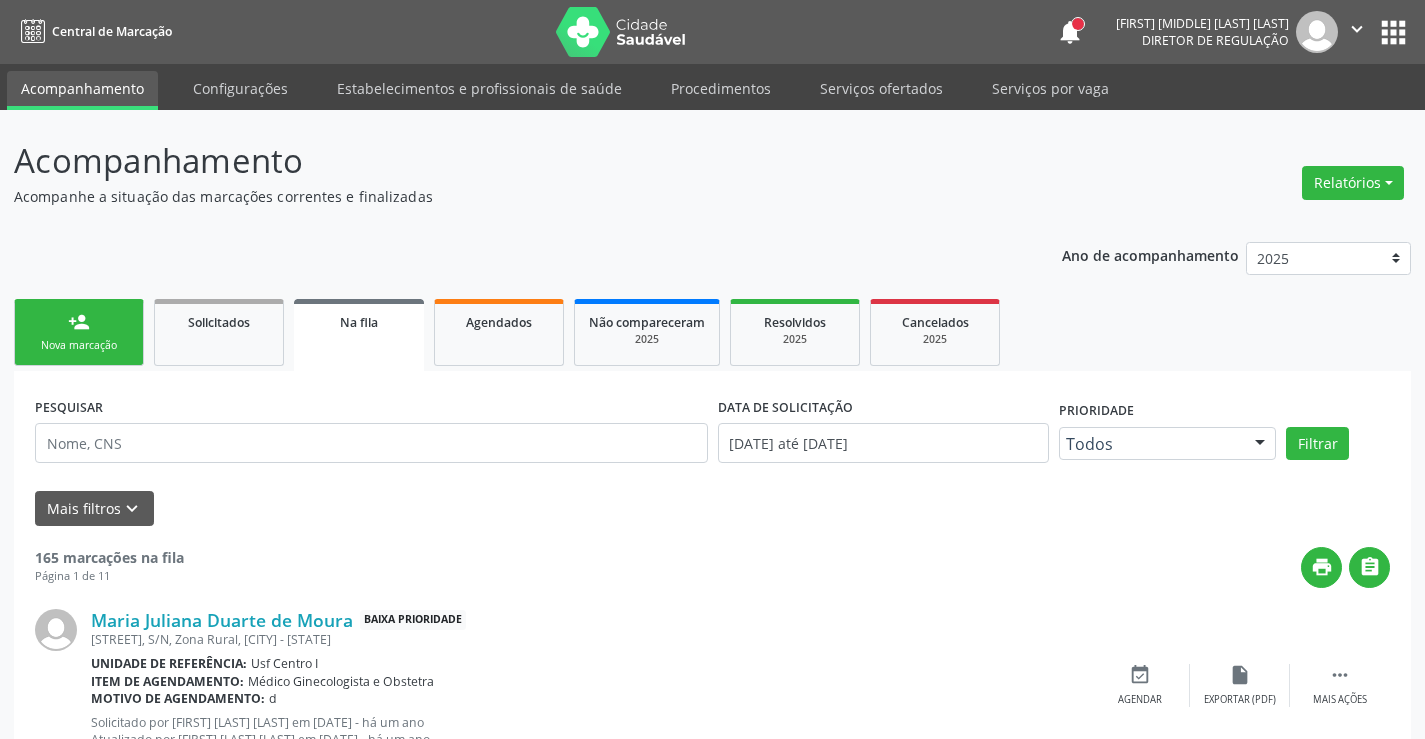 click on "Nova marcação" at bounding box center (79, 345) 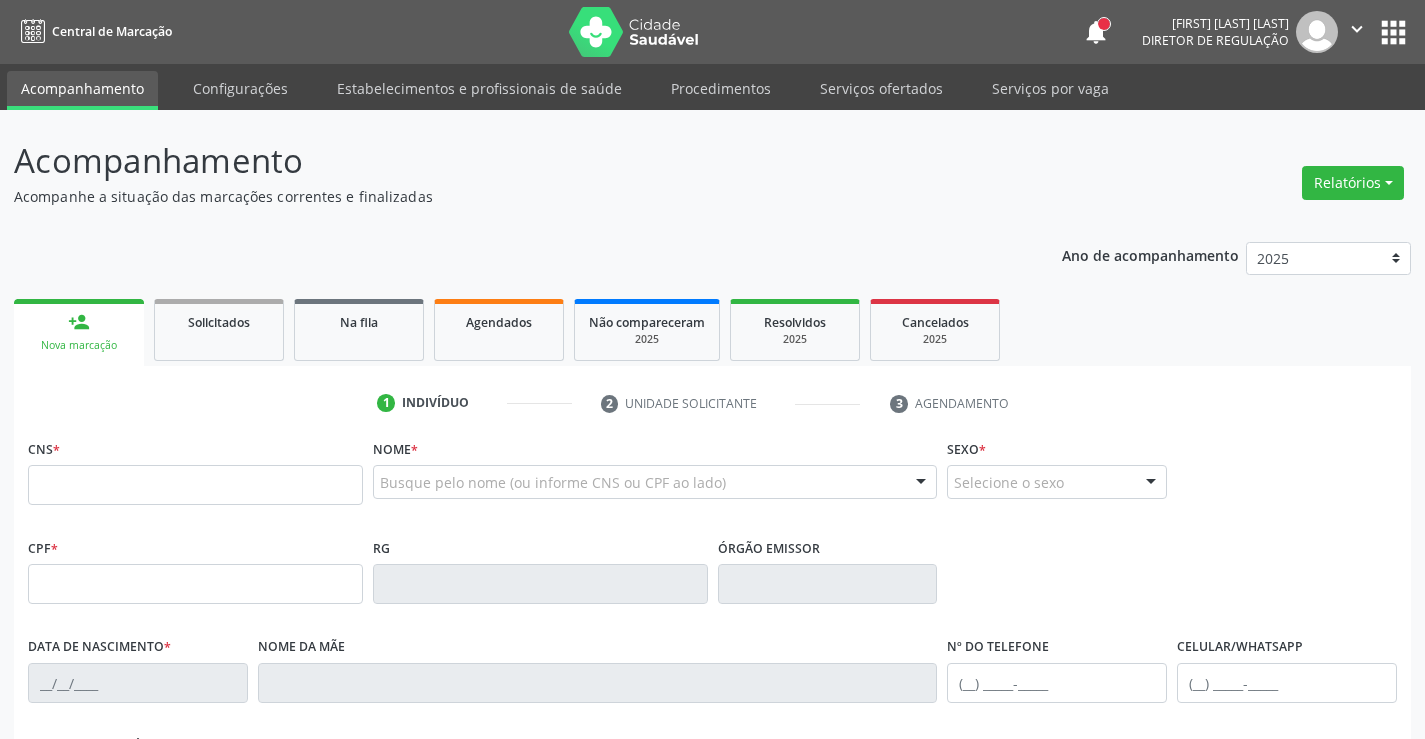 scroll, scrollTop: 0, scrollLeft: 0, axis: both 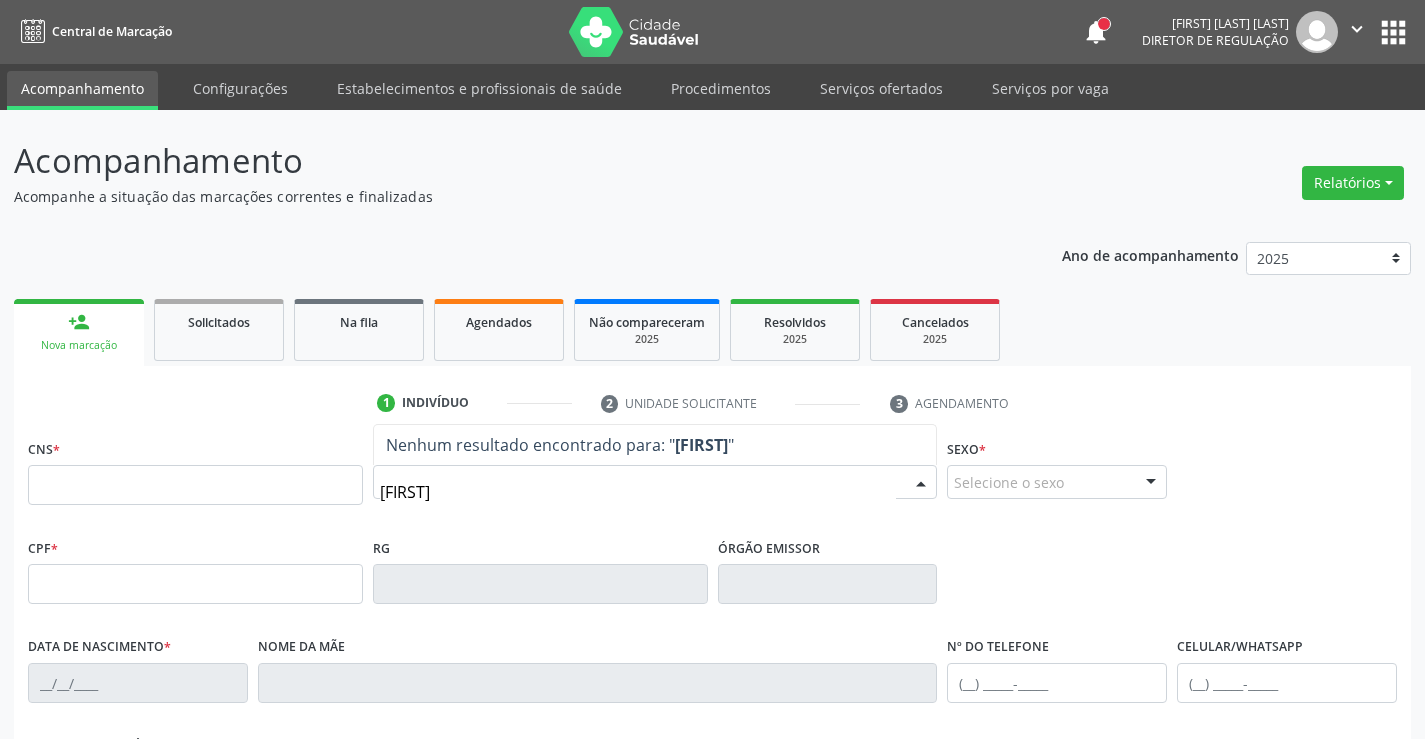 type on "[FIRST]" 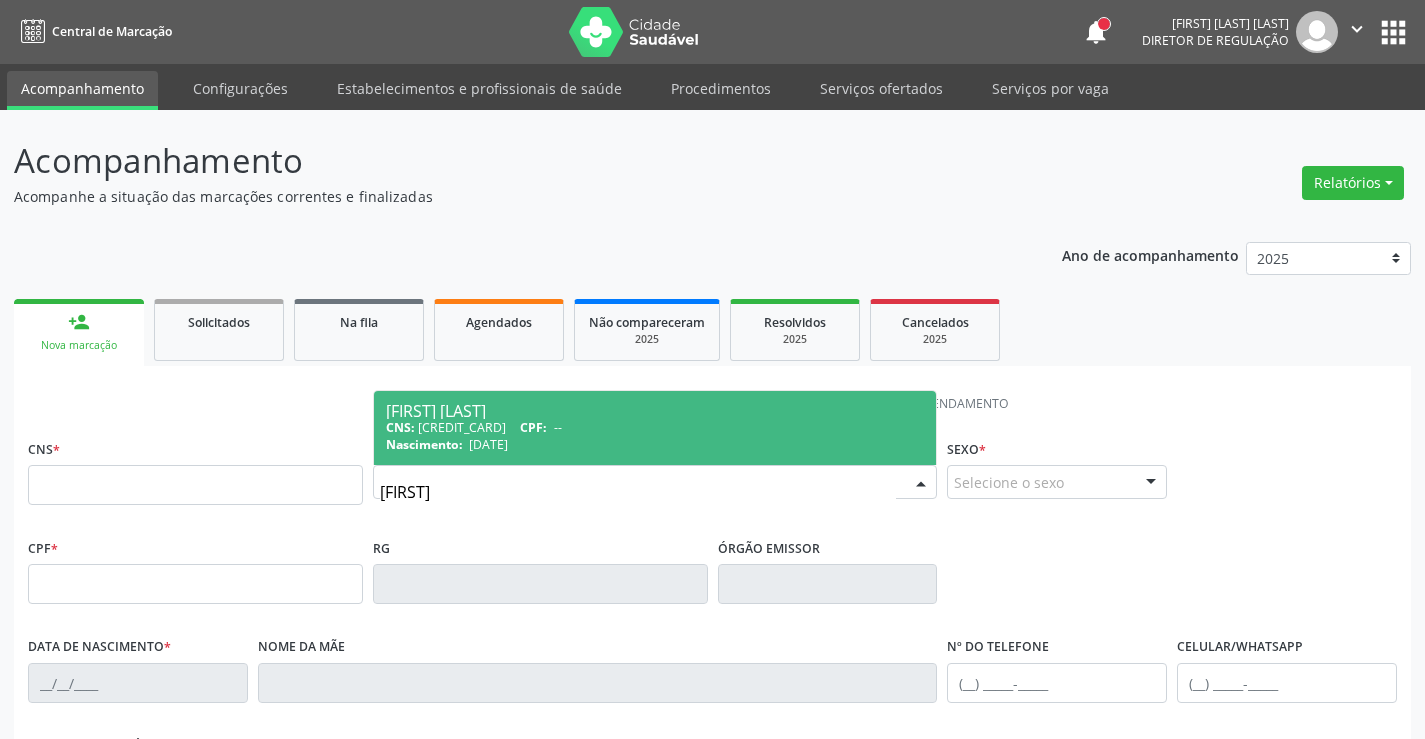 click on "CNS:
898 0034 1289 3287
CPF:    --" at bounding box center [655, 427] 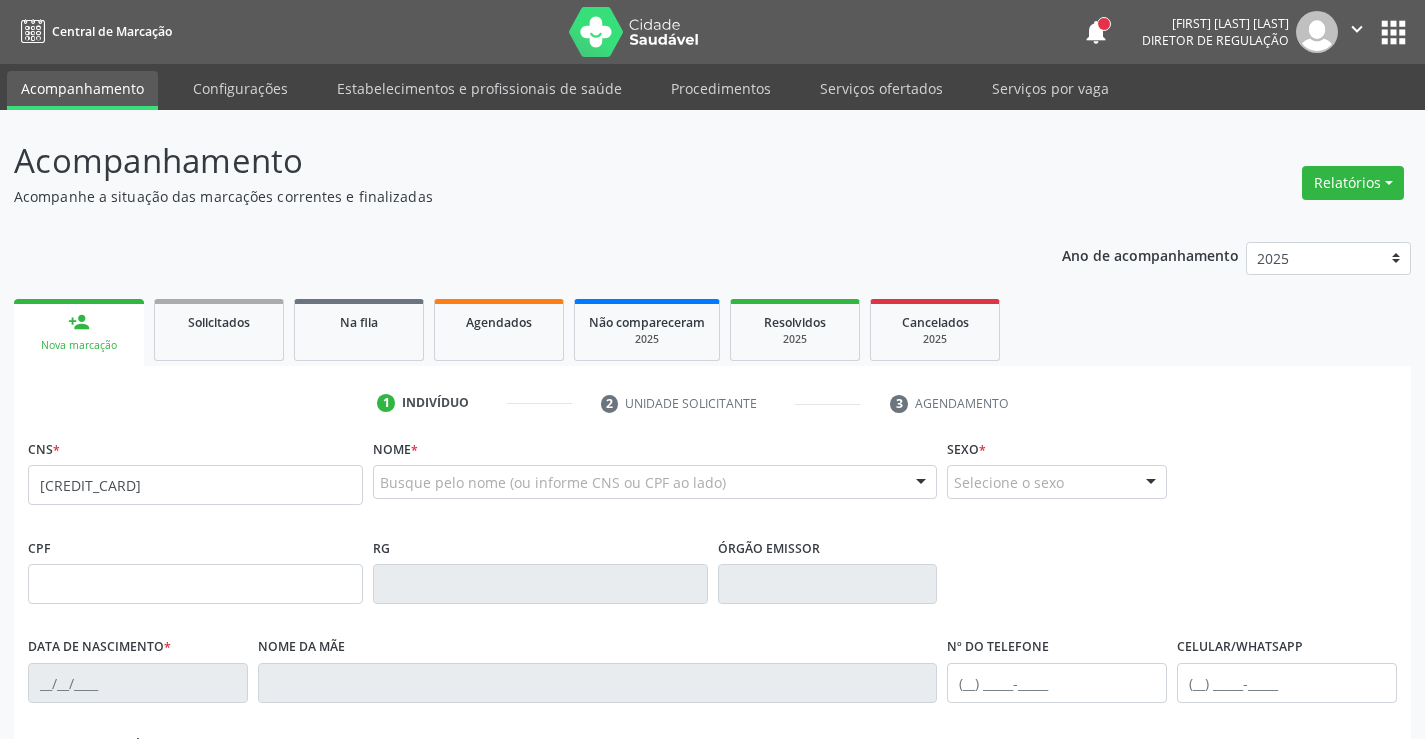 scroll, scrollTop: 345, scrollLeft: 0, axis: vertical 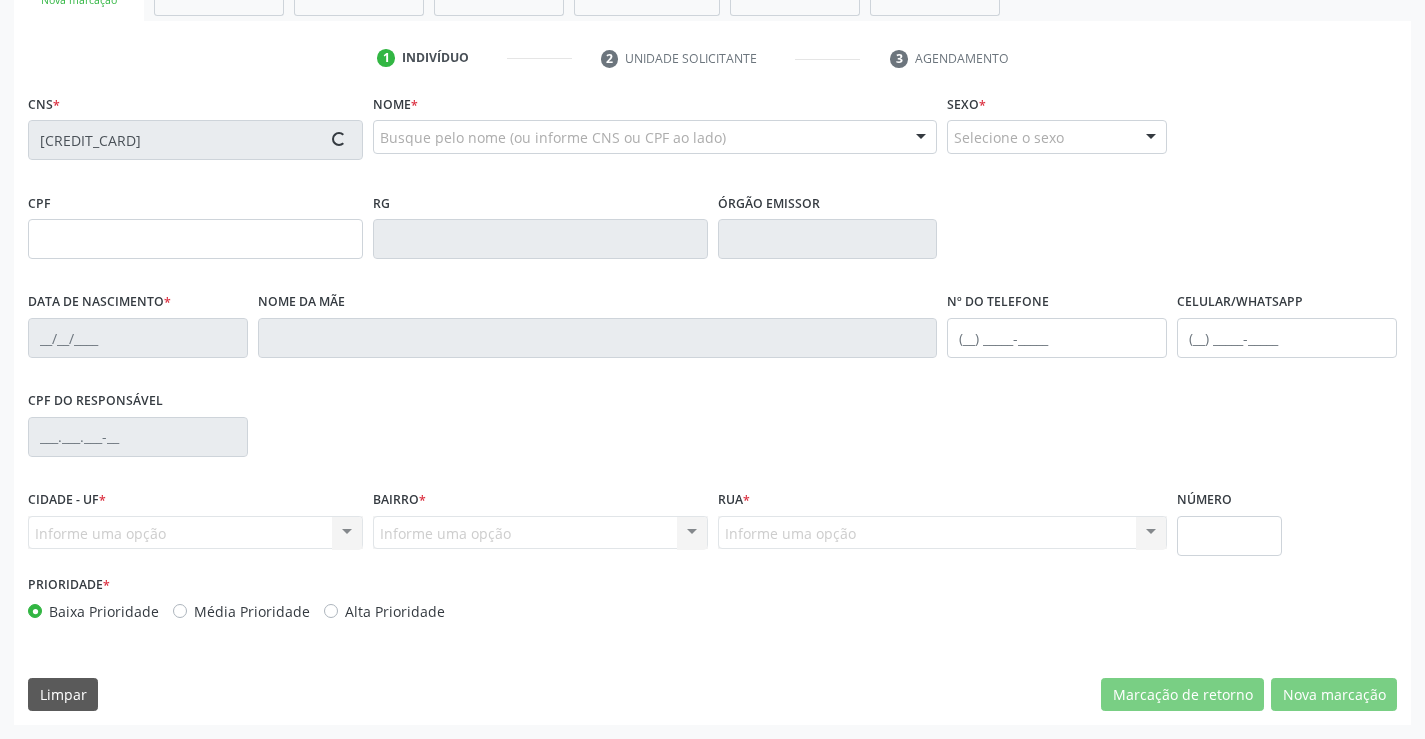 type on "[DATE]" 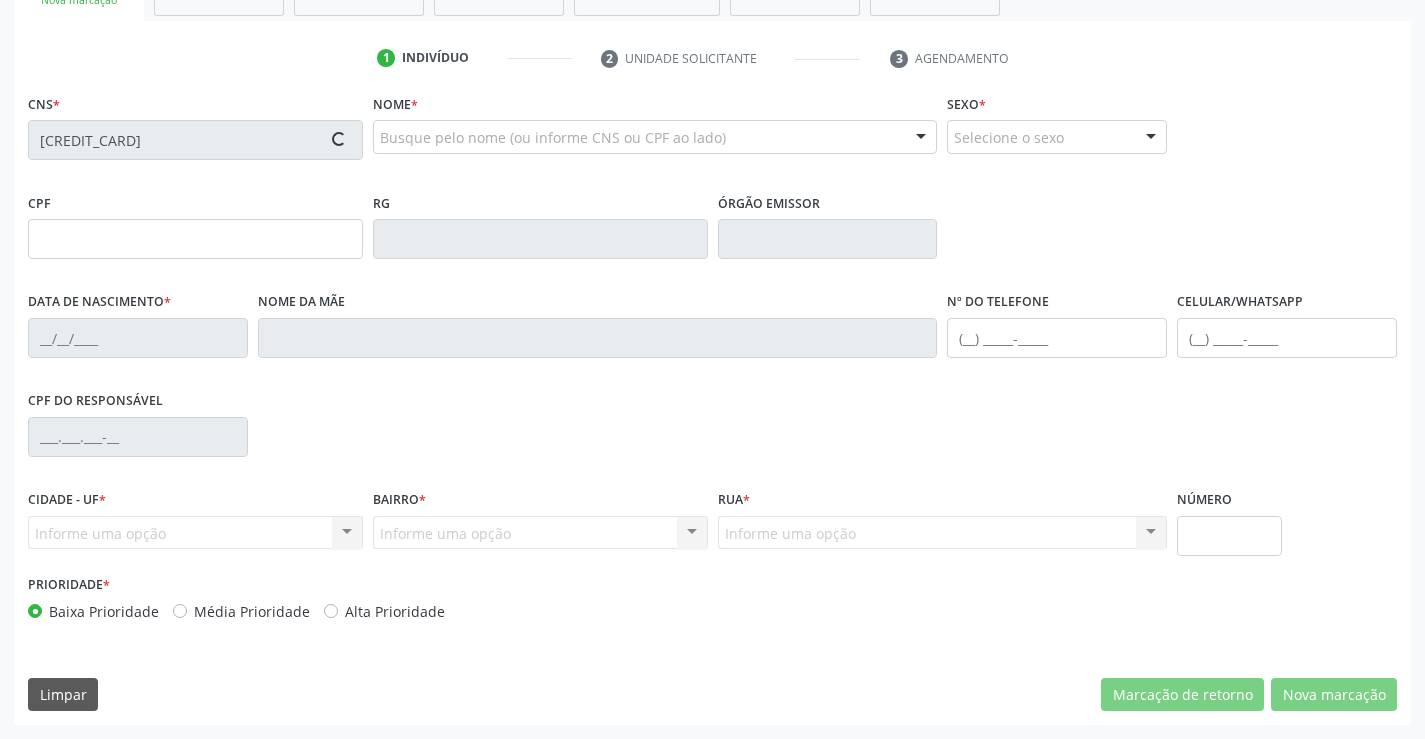 type on "[FIRST] [MIDDLE] [LAST] [LAST]" 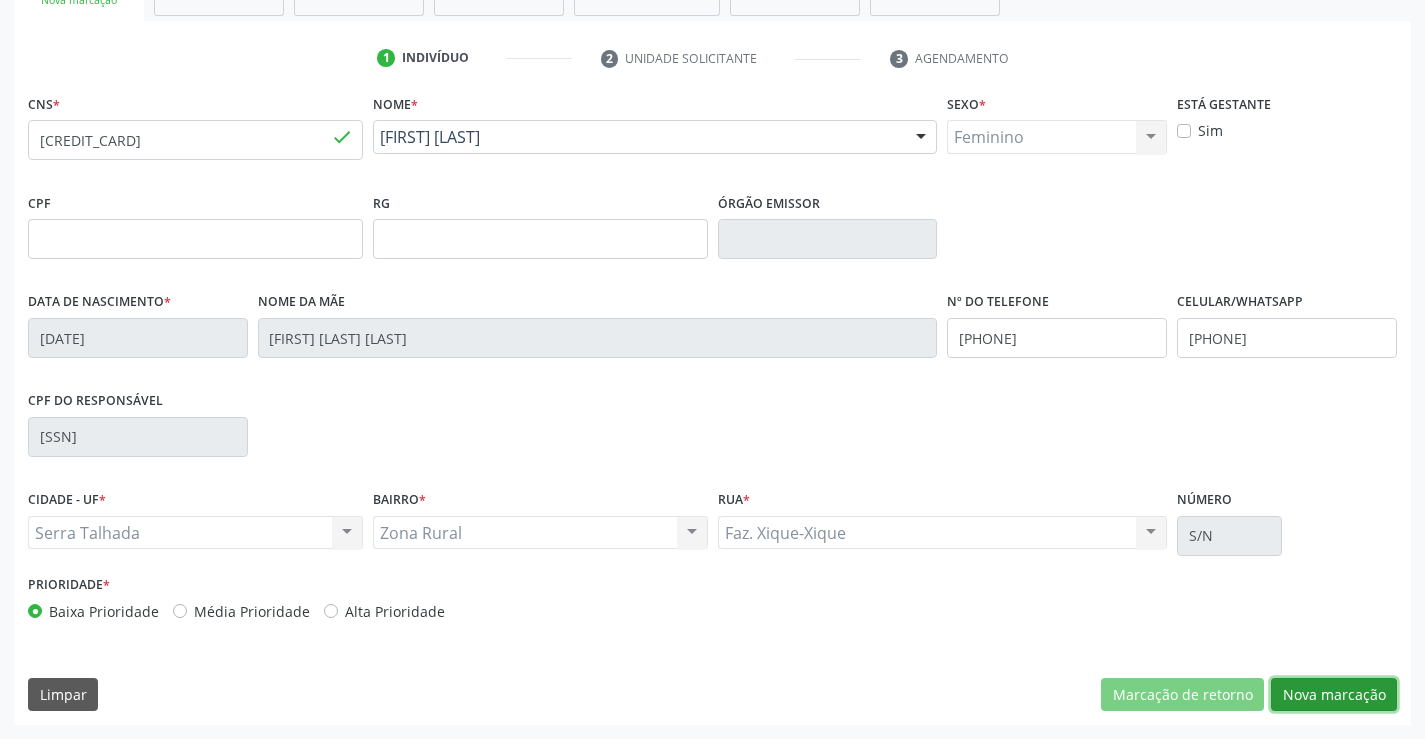 click on "Nova marcação" at bounding box center (1334, 695) 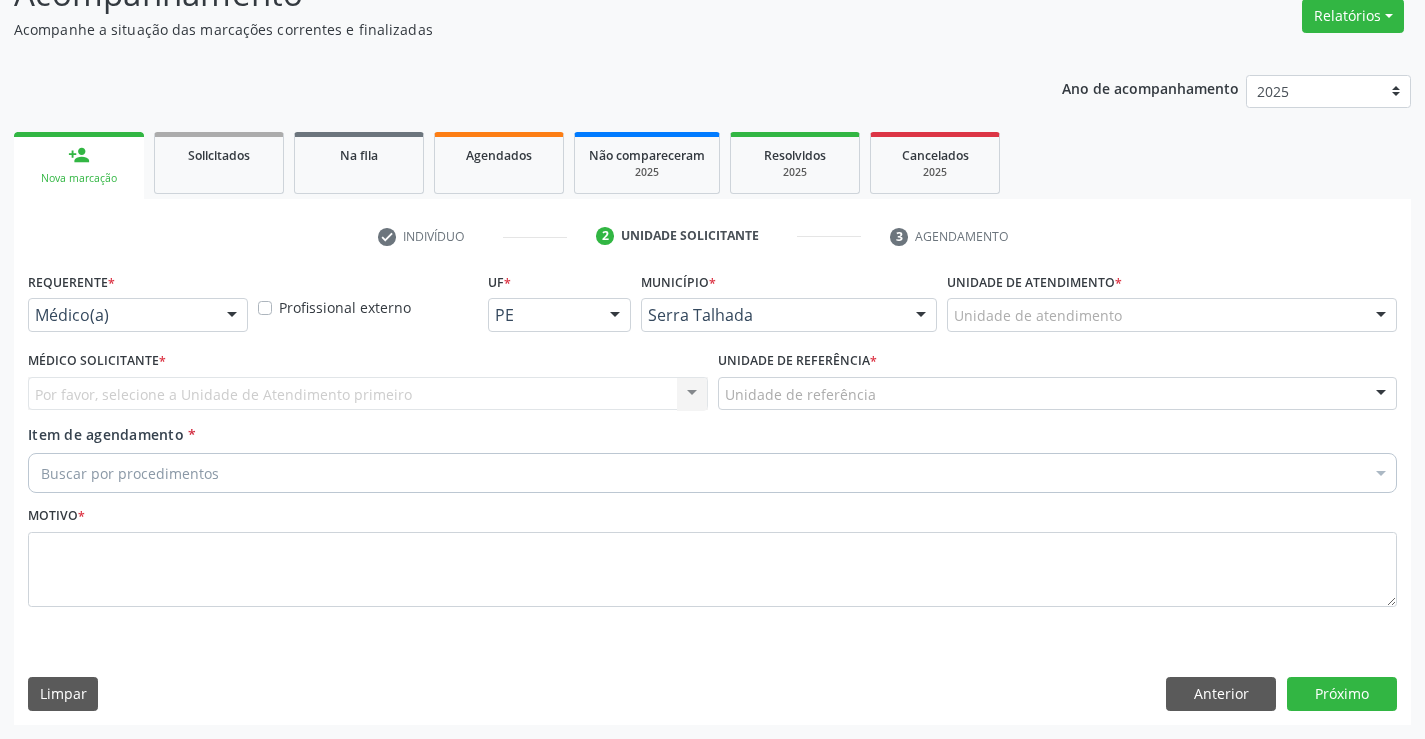 scroll, scrollTop: 167, scrollLeft: 0, axis: vertical 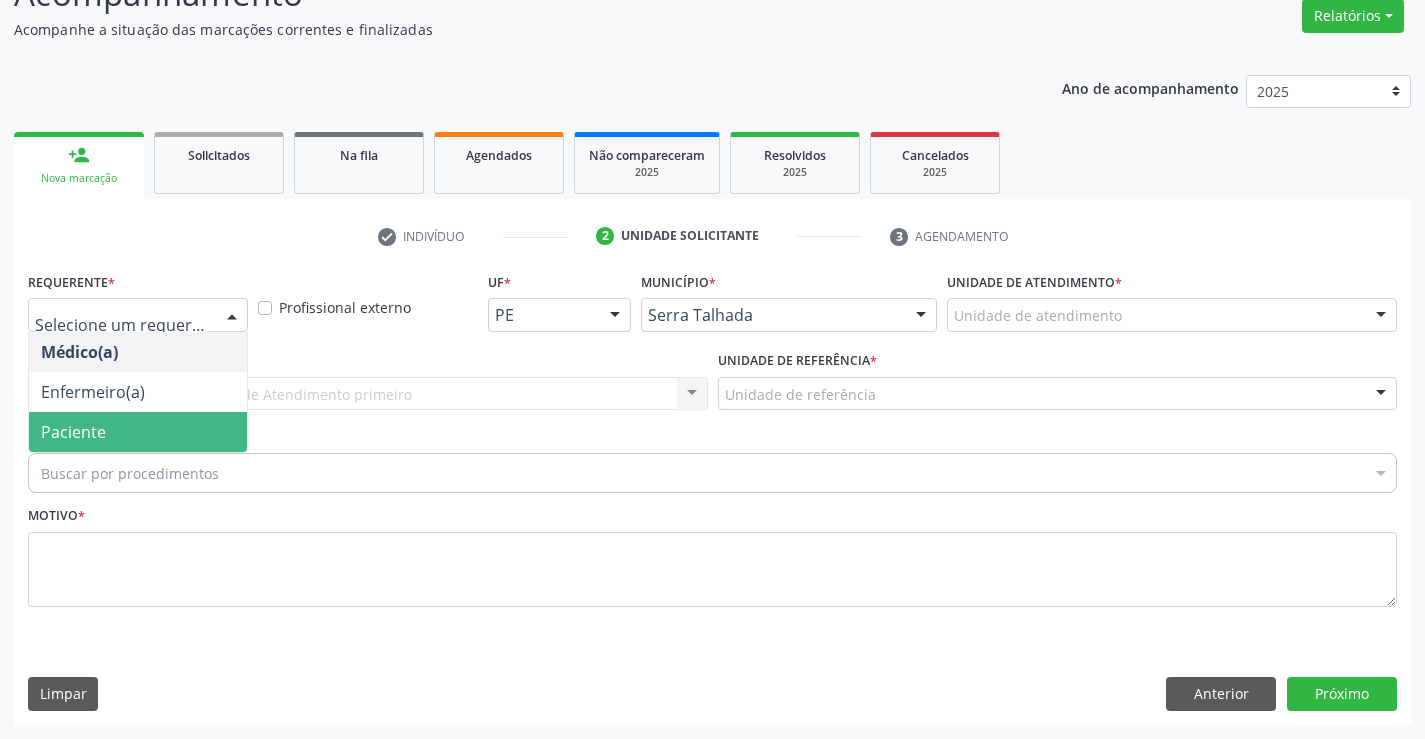 click on "Paciente" at bounding box center [138, 432] 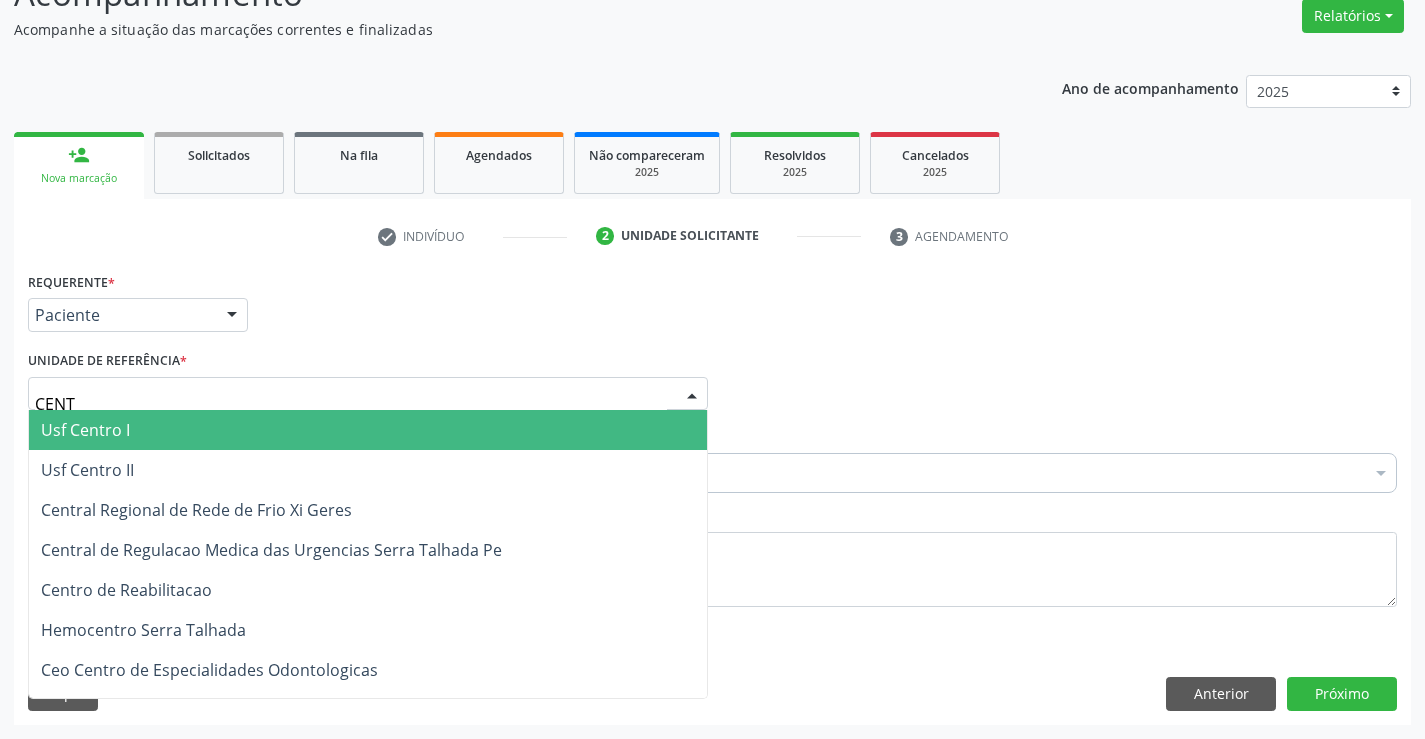 type on "CENTR" 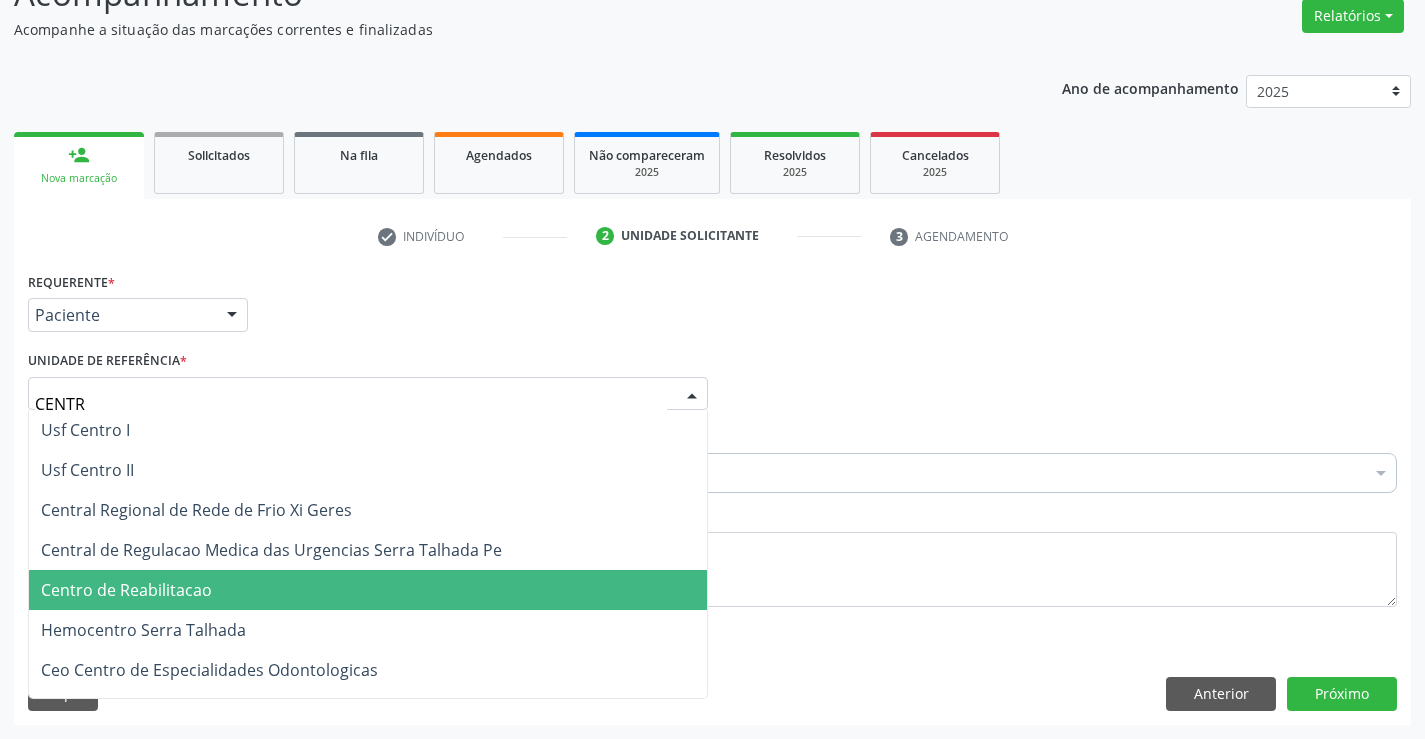 click on "Centro de Reabilitacao" at bounding box center (126, 590) 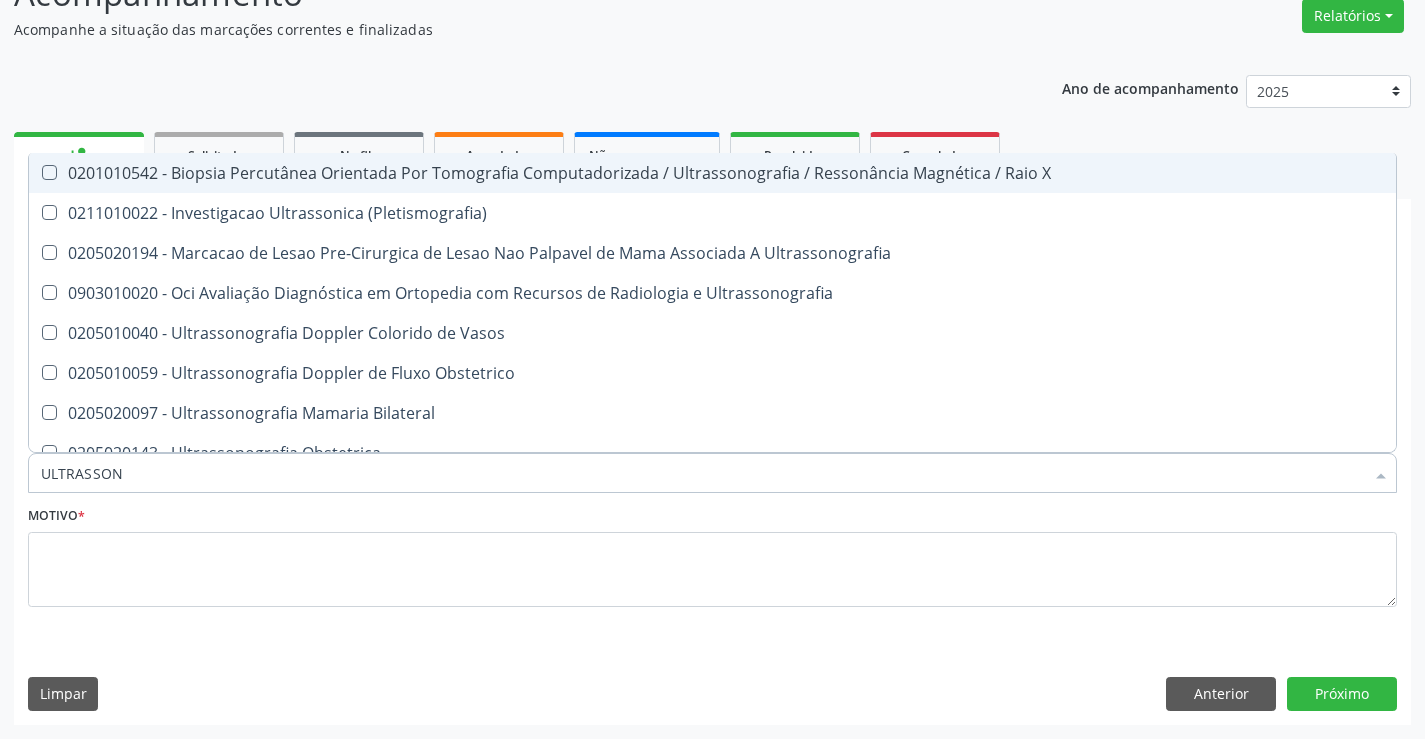 type on "ULTRASSONO" 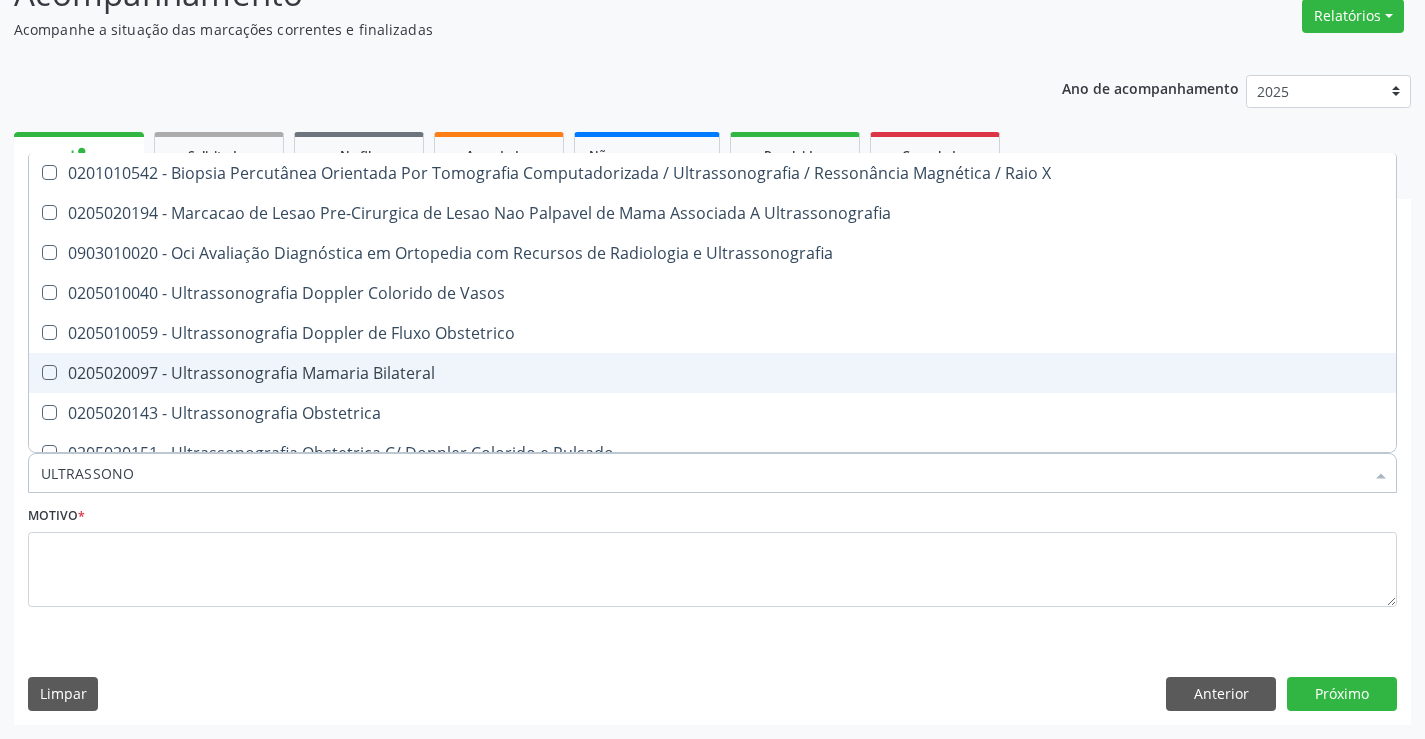 click on "0205020097 - Ultrassonografia Mamaria Bilateral" at bounding box center [712, 373] 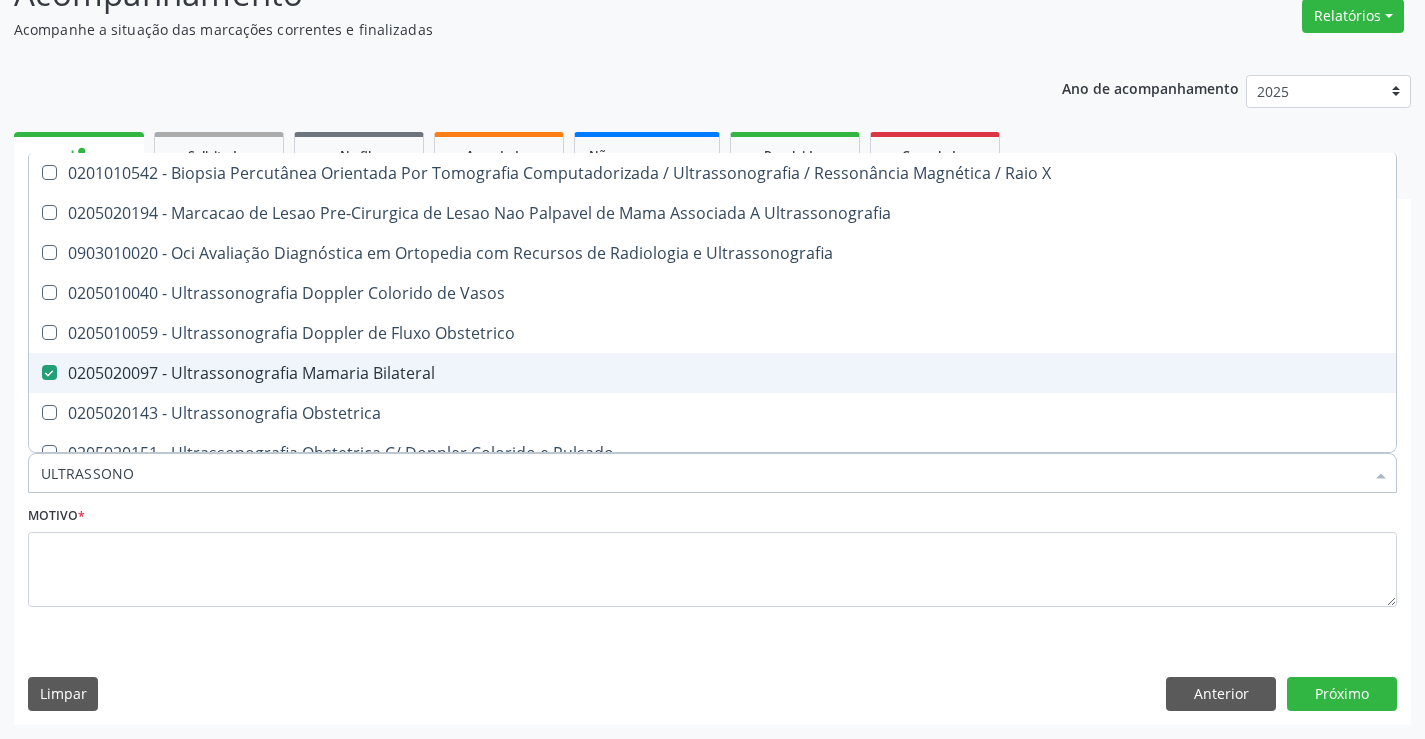 checkbox on "true" 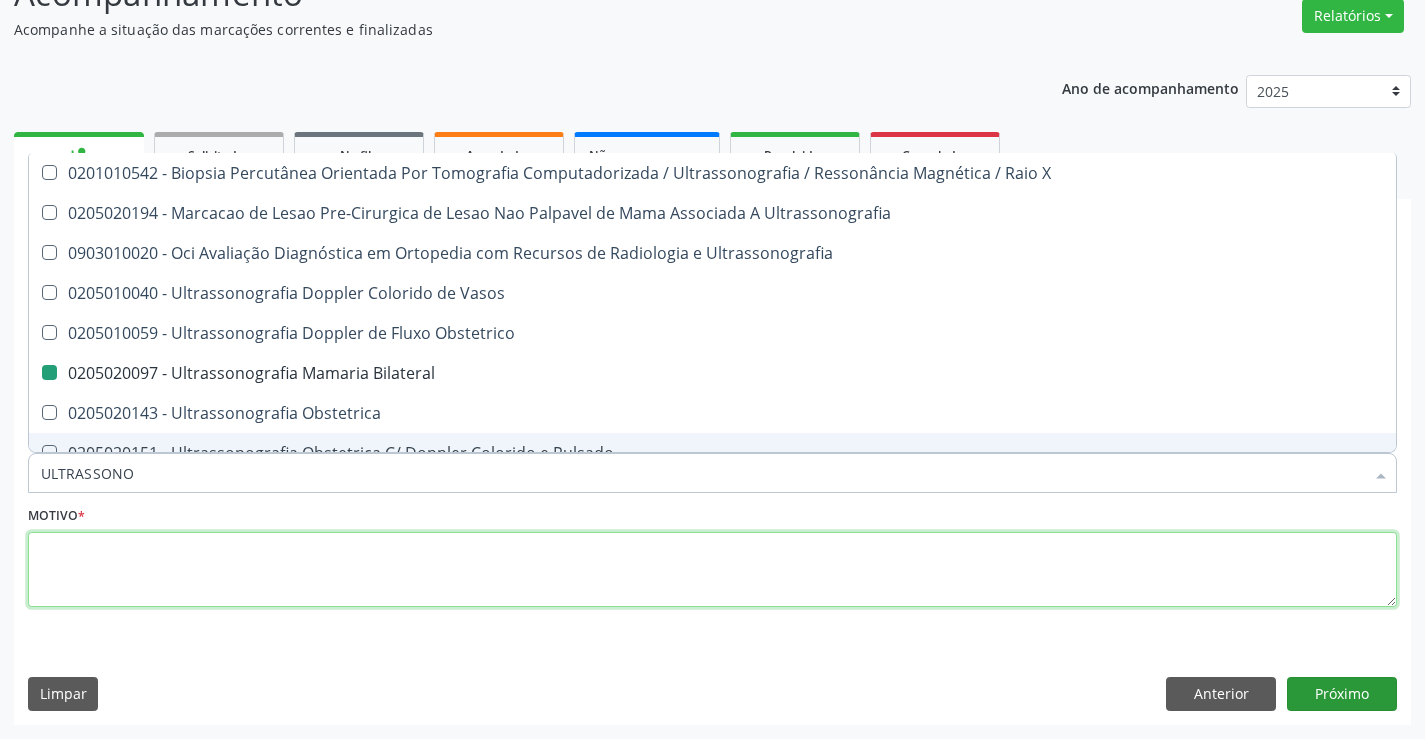 click at bounding box center [712, 570] 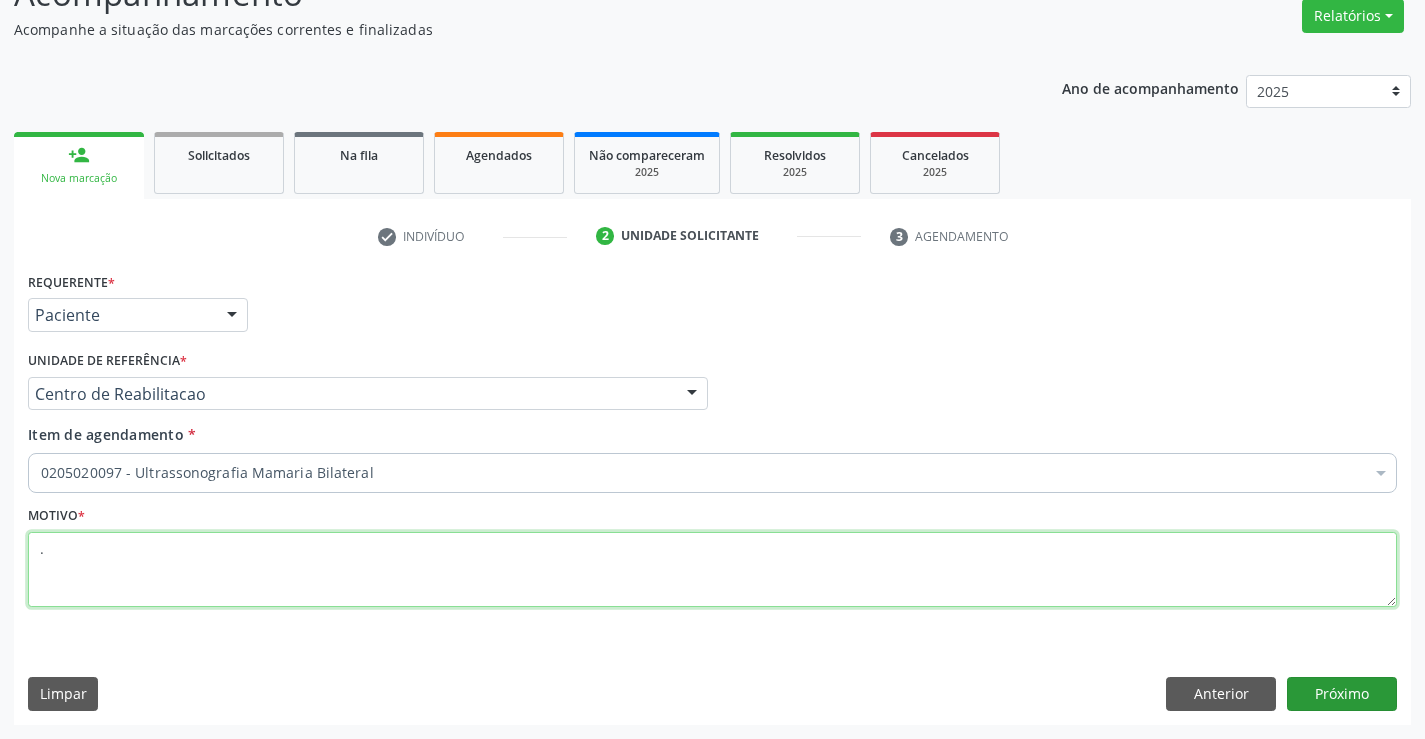 type on "." 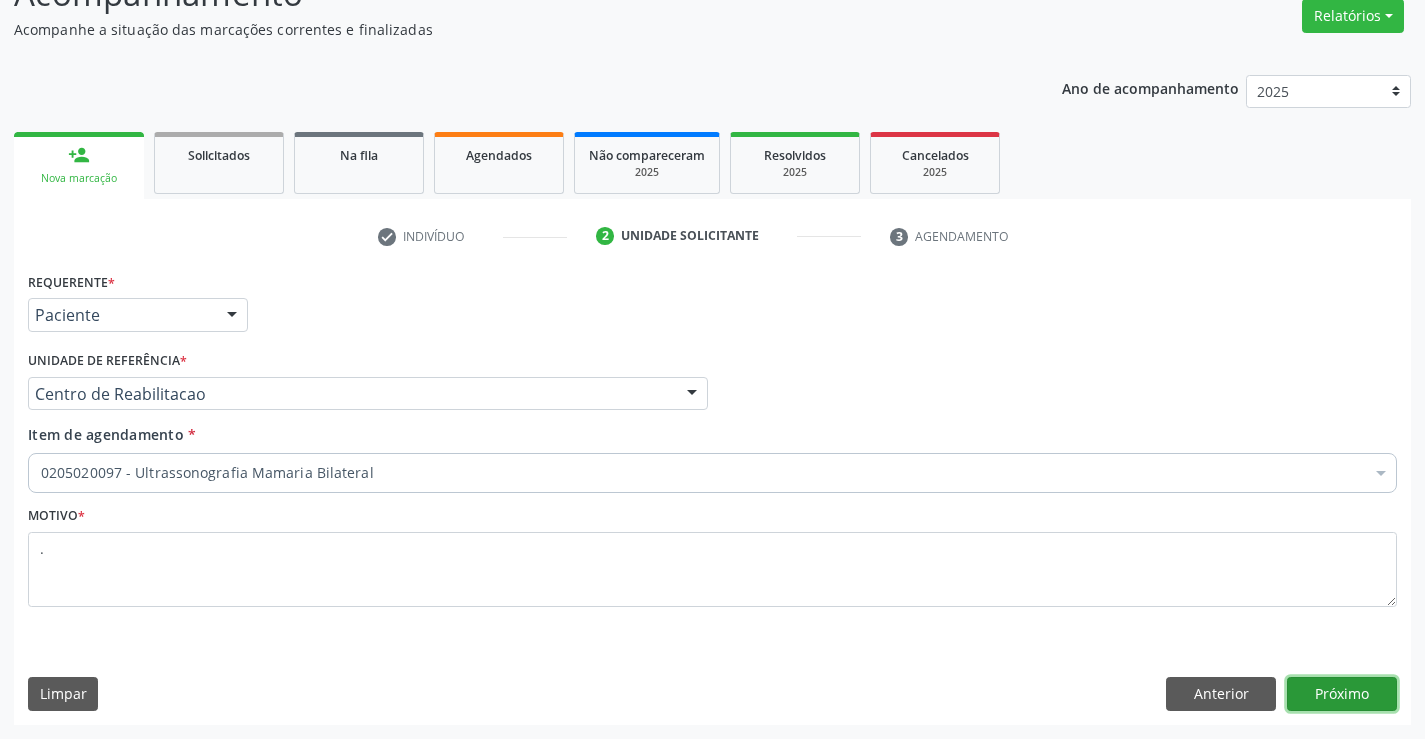 click on "Próximo" at bounding box center (1342, 694) 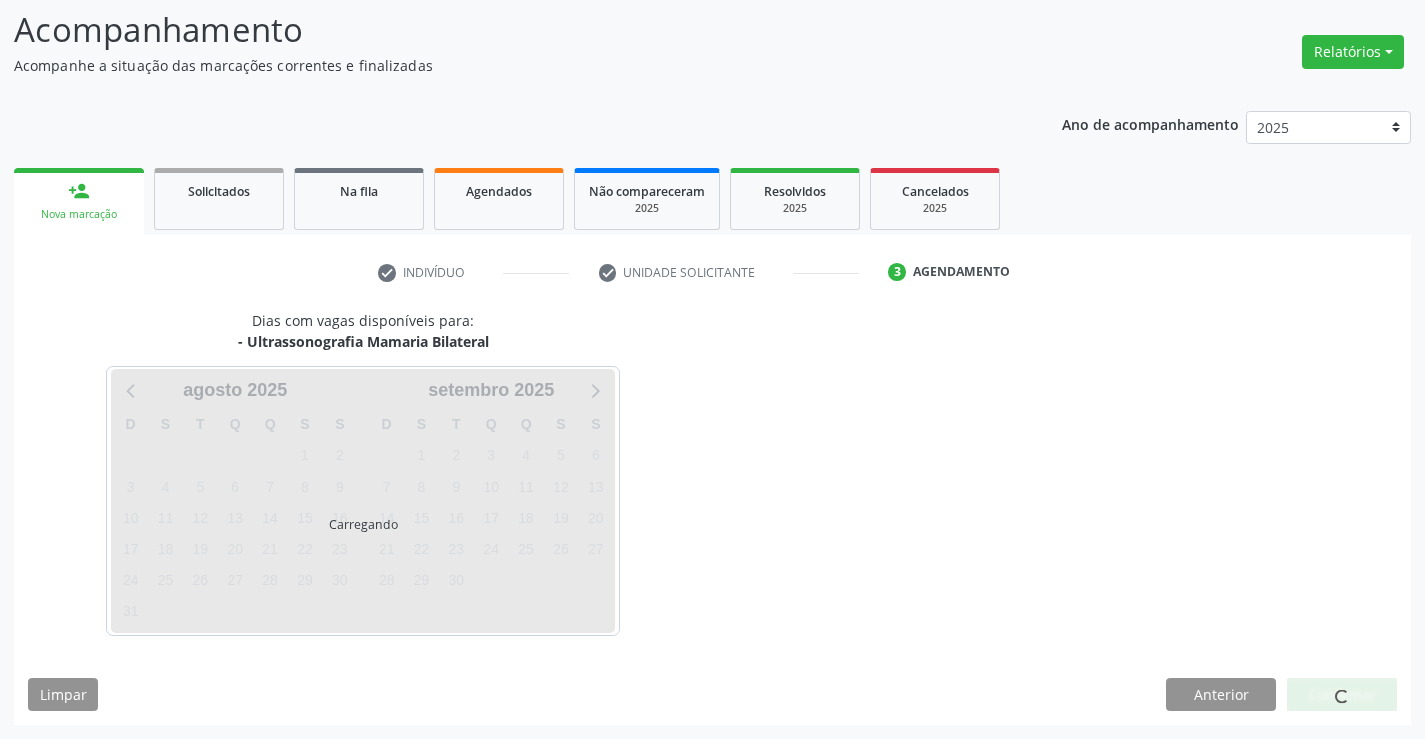 scroll, scrollTop: 131, scrollLeft: 0, axis: vertical 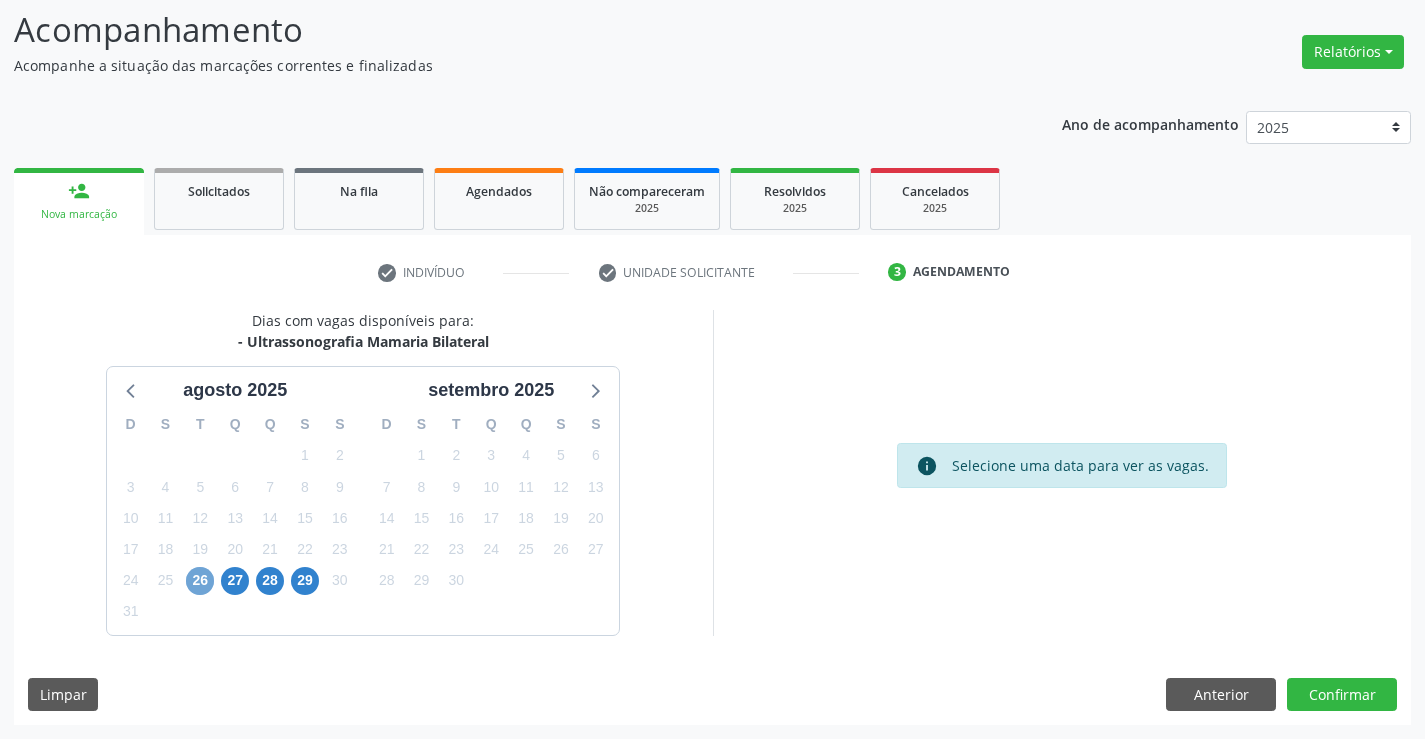 click on "26" at bounding box center [200, 581] 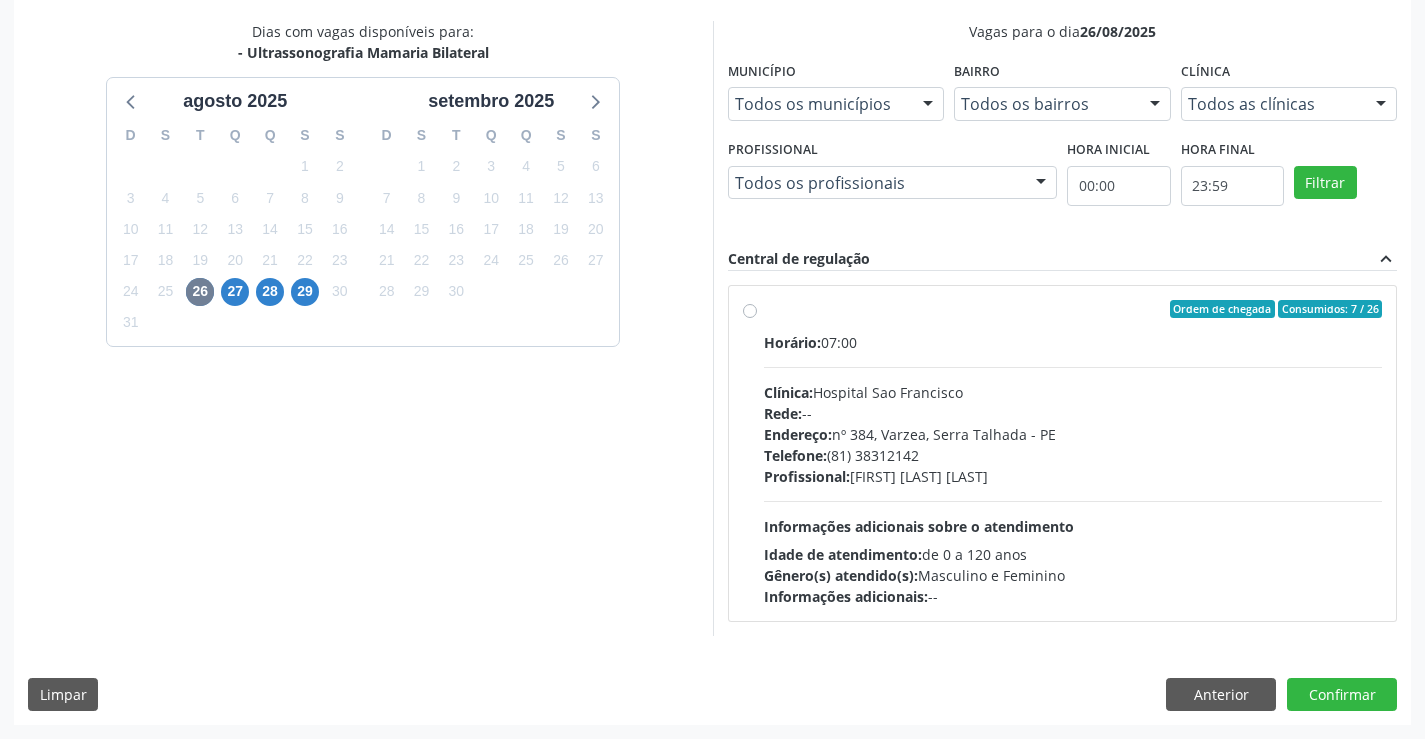 click on "Informações adicionais:" at bounding box center [846, 596] 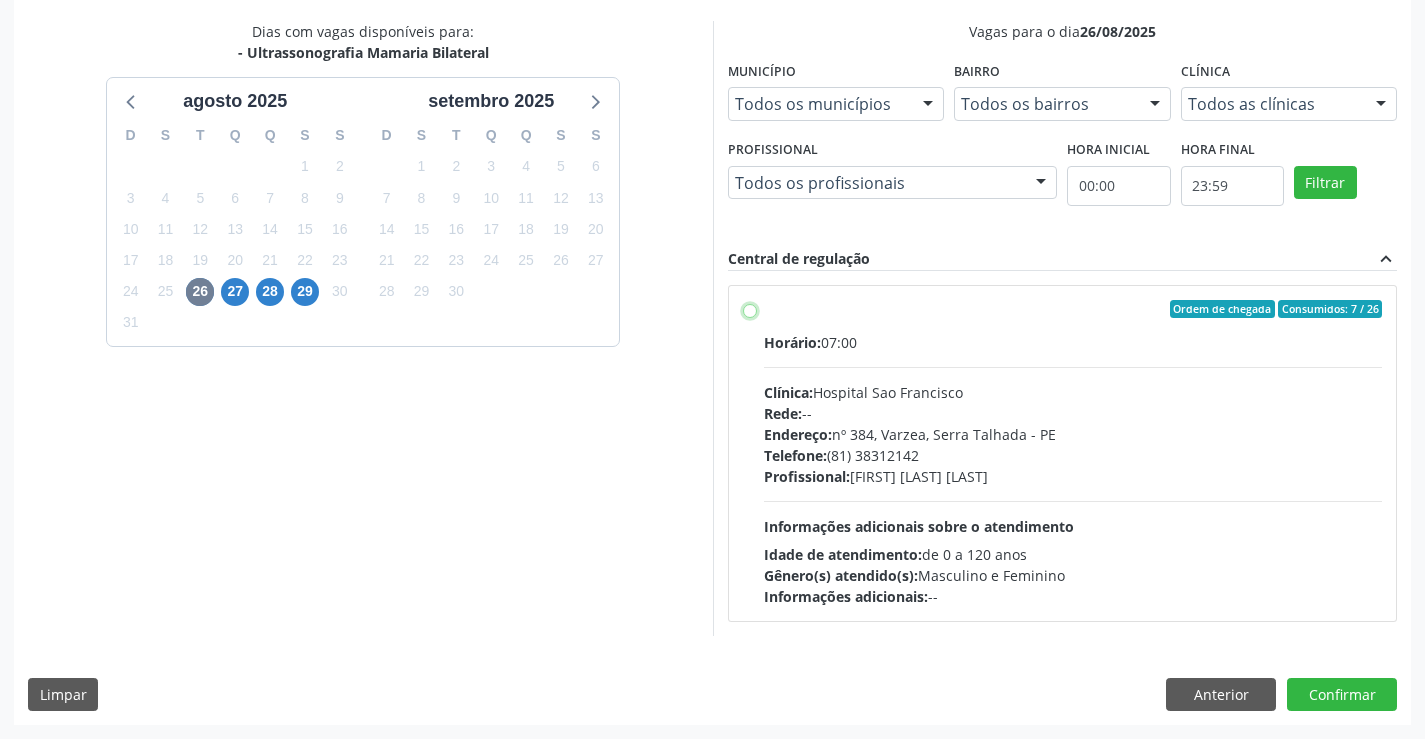 click on "Ordem de chegada
Consumidos: 7 / 26
Horário:   07:00
Clínica:  Hospital Sao Francisco
Rede:
--
Endereço:   nº 384, Varzea, Serra Talhada - PE
Telefone:   (81) 38312142
Profissional:
Yuri Araujo Magalhaes
Informações adicionais sobre o atendimento
Idade de atendimento:
de 0 a 120 anos
Gênero(s) atendido(s):
Masculino e Feminino
Informações adicionais:
--" at bounding box center (750, 309) 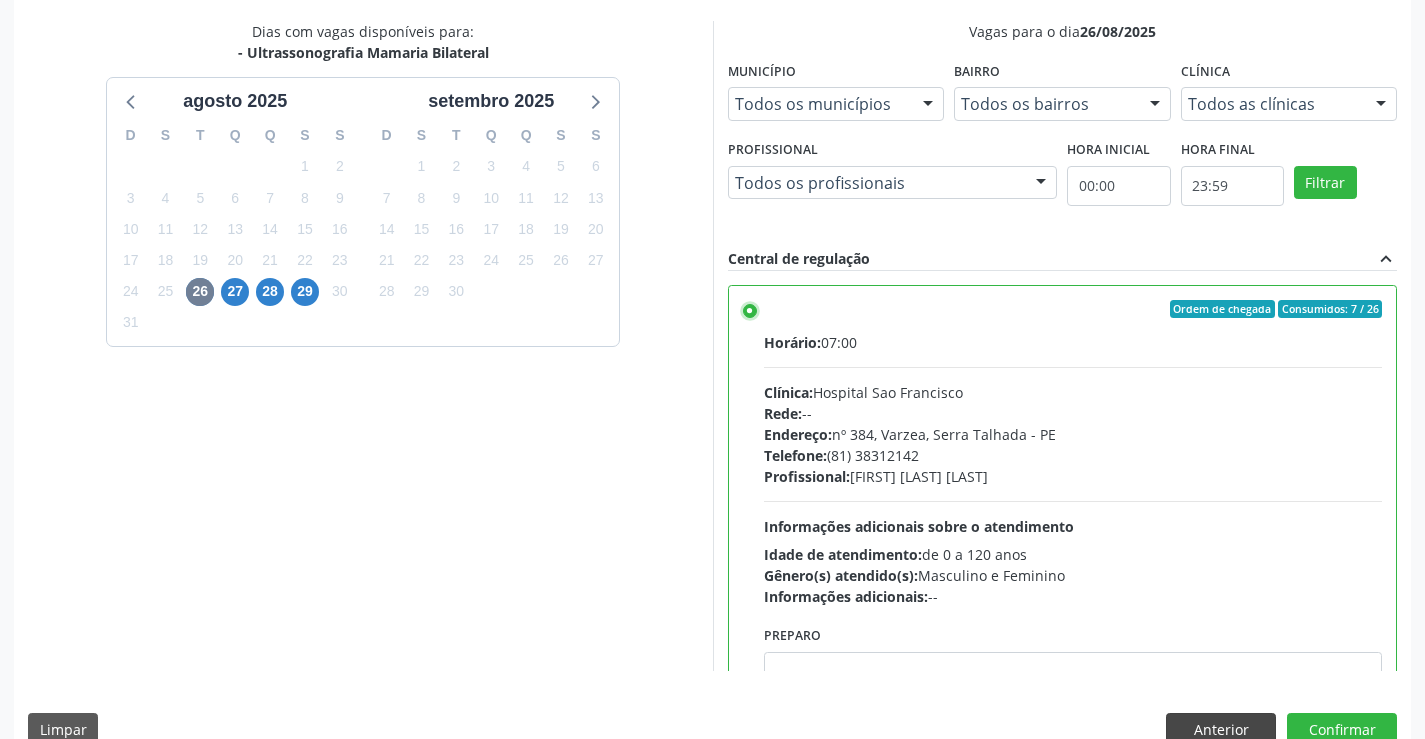 scroll, scrollTop: 456, scrollLeft: 0, axis: vertical 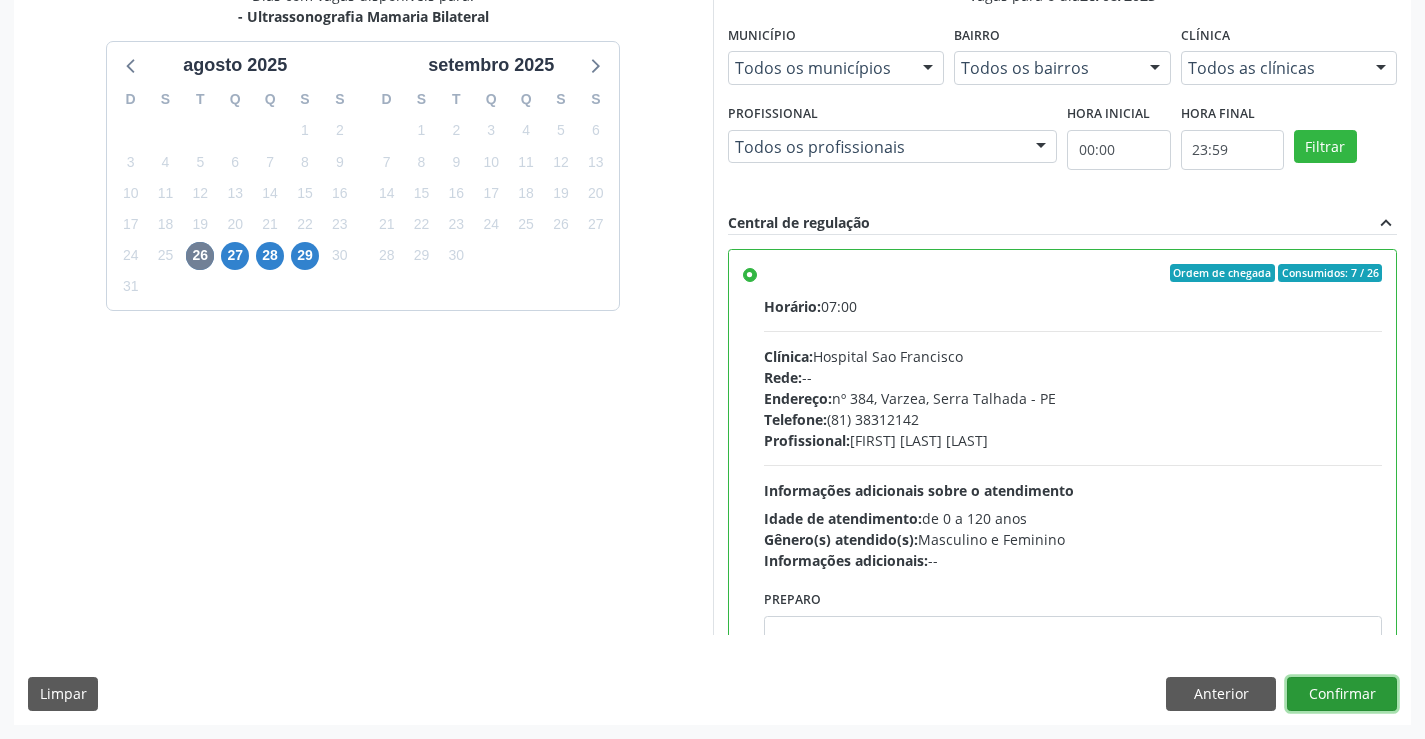 click on "Confirmar" at bounding box center (1342, 694) 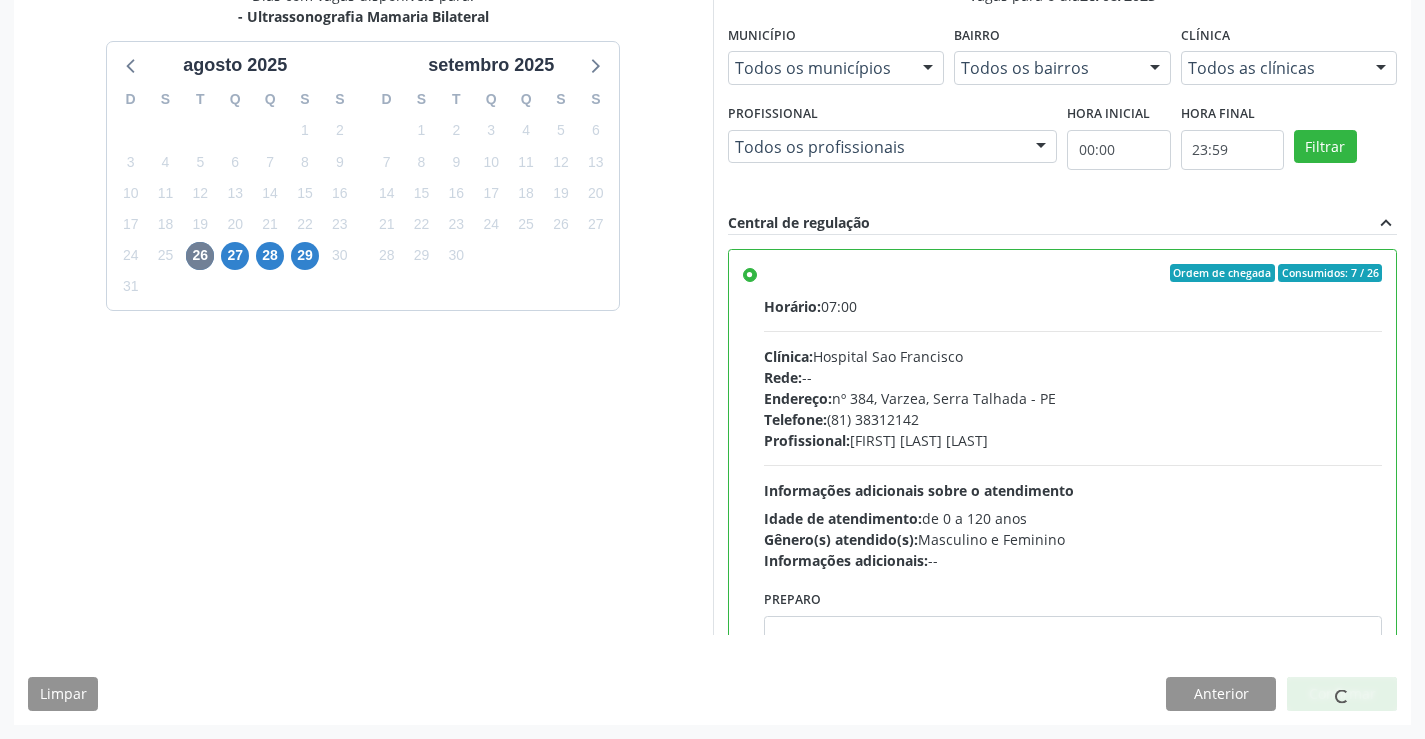 scroll, scrollTop: 0, scrollLeft: 0, axis: both 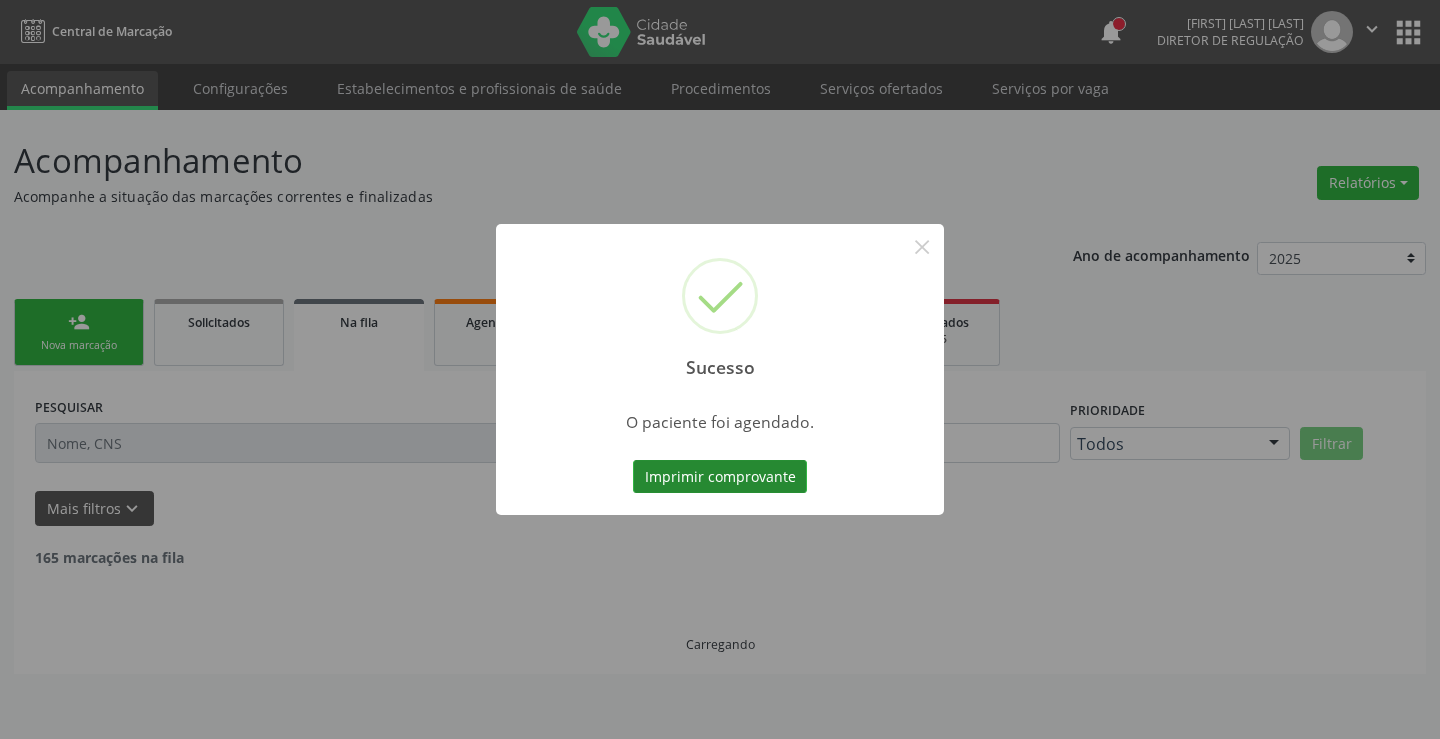 click on "Imprimir comprovante" at bounding box center (720, 477) 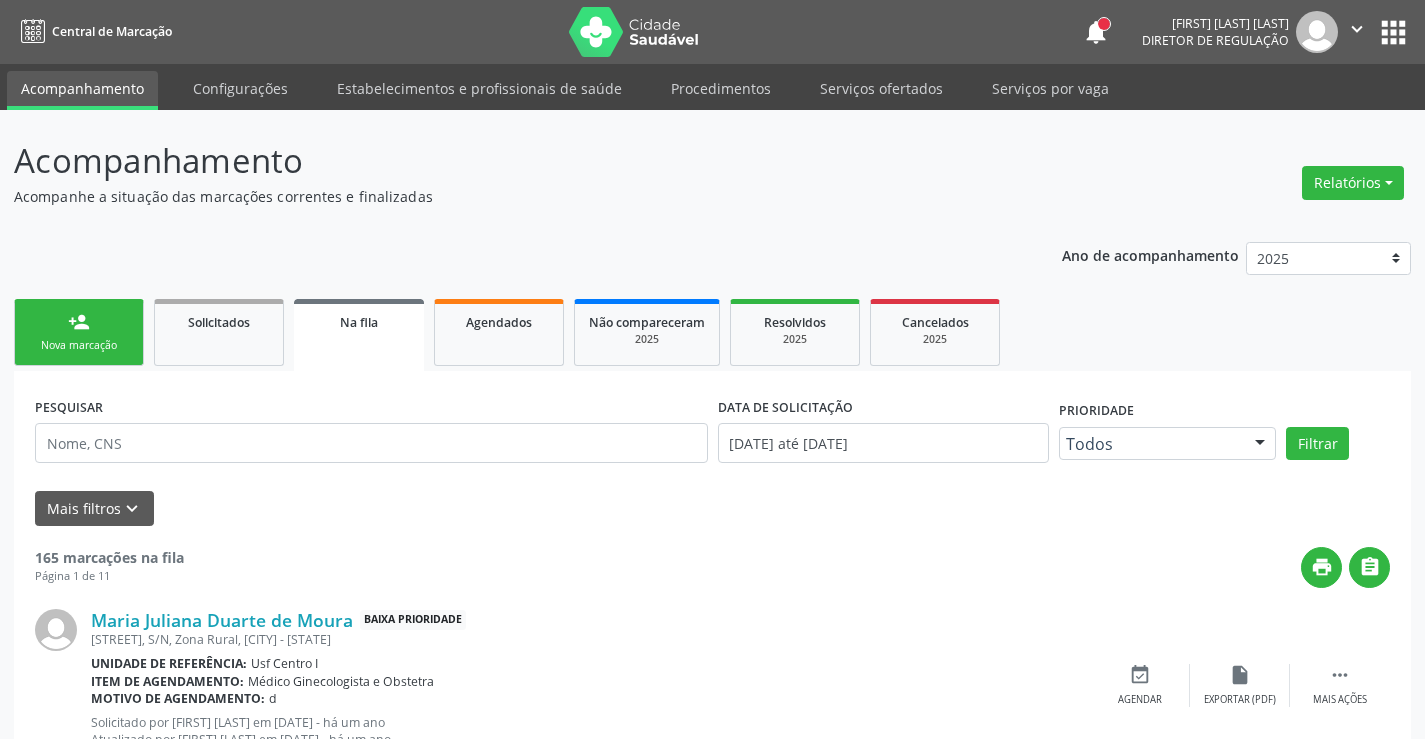 click on "person_add
Nova marcação" at bounding box center (79, 332) 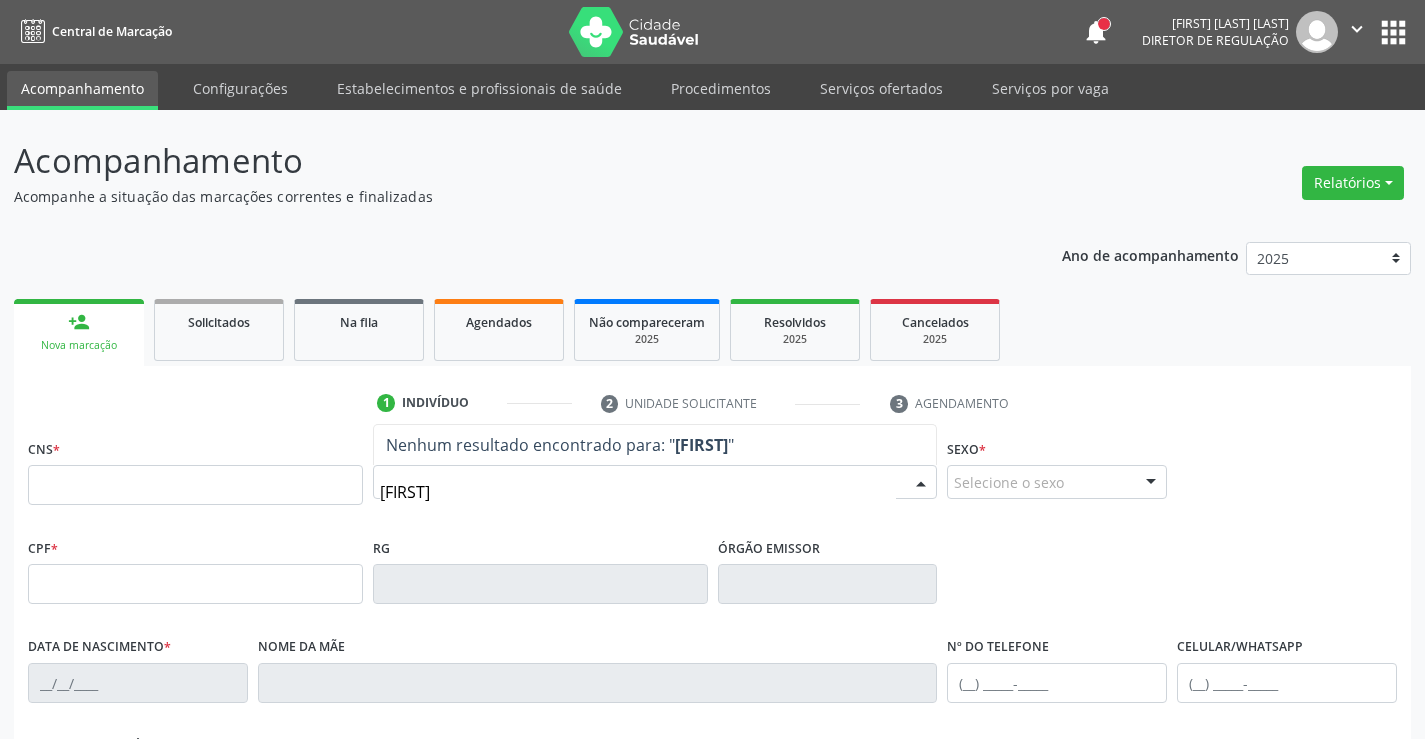 type on "ELIANA FERNAND" 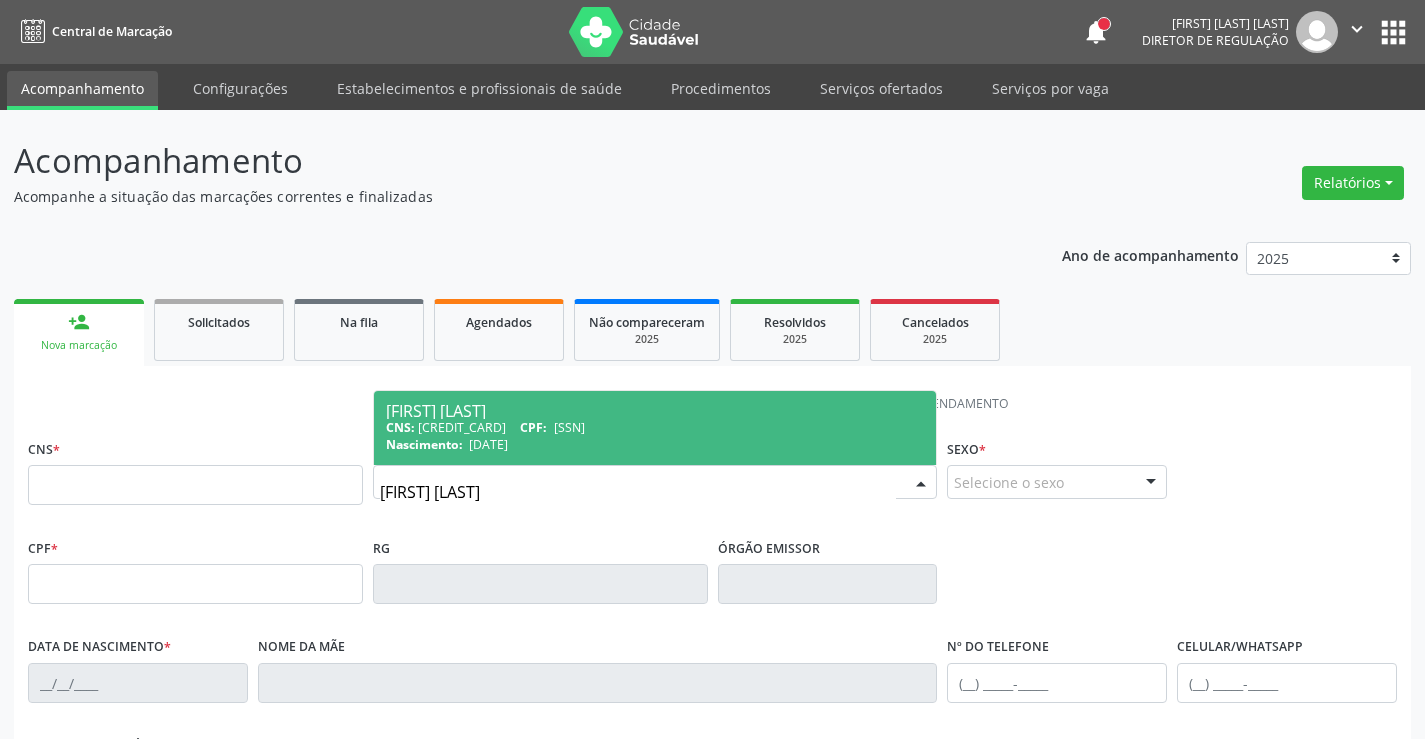 click on "CNS:
702 4040 9893 6124
CPF:
087.925.234-04" at bounding box center (655, 427) 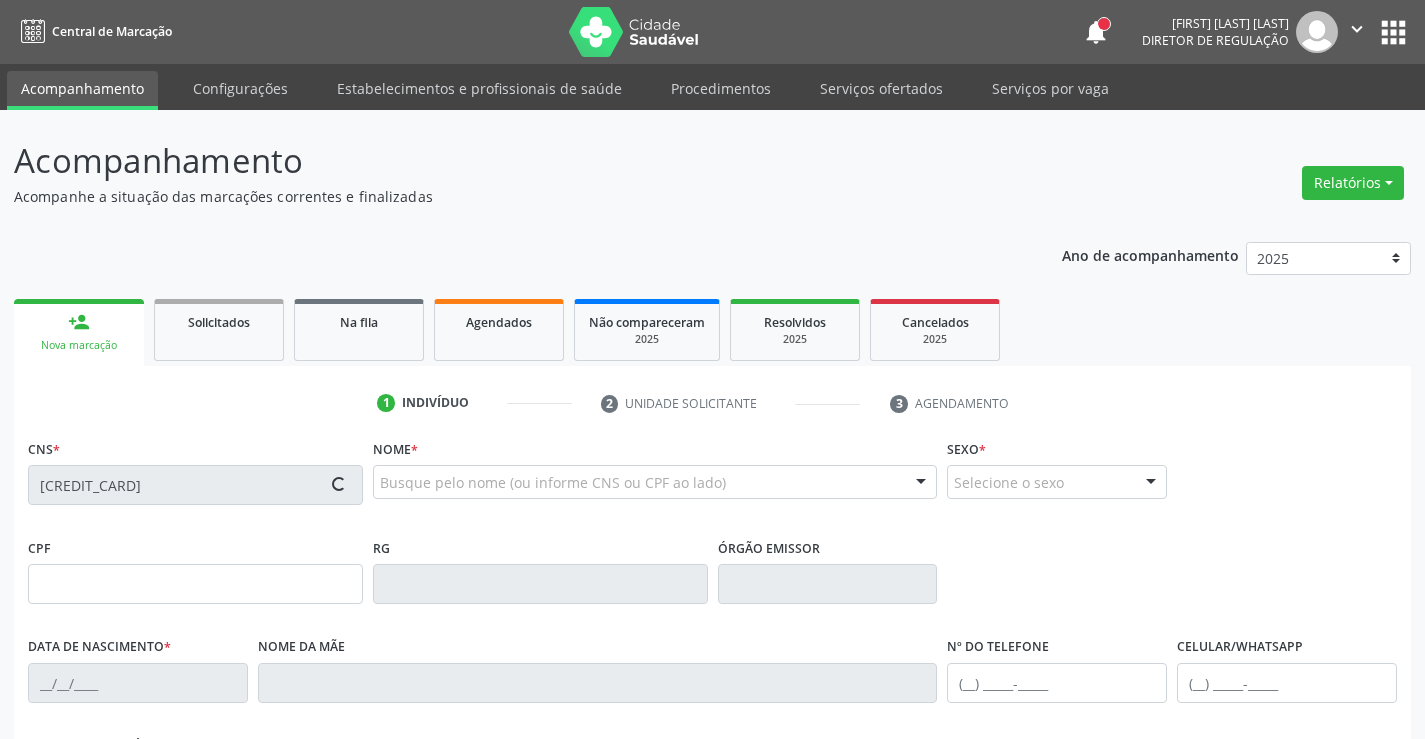 scroll, scrollTop: 345, scrollLeft: 0, axis: vertical 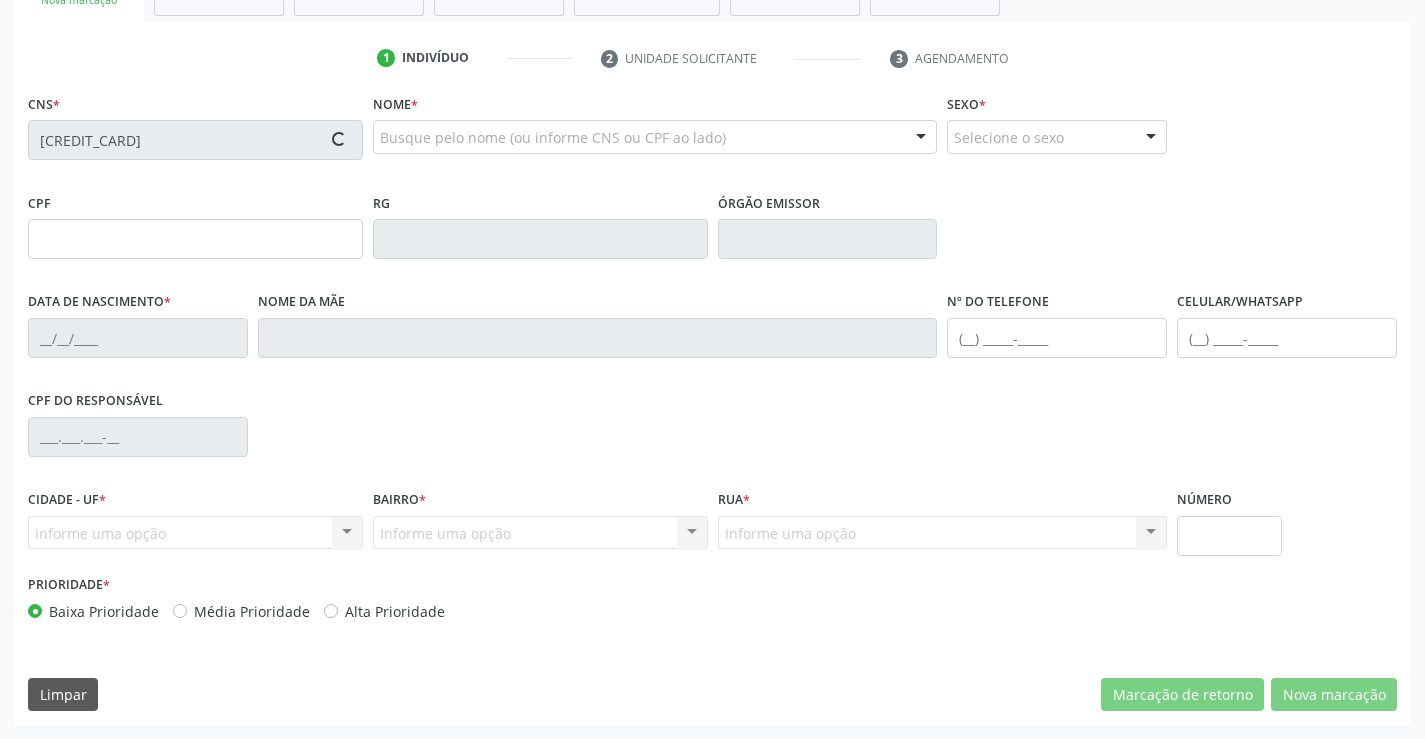type on "087.925.234-04" 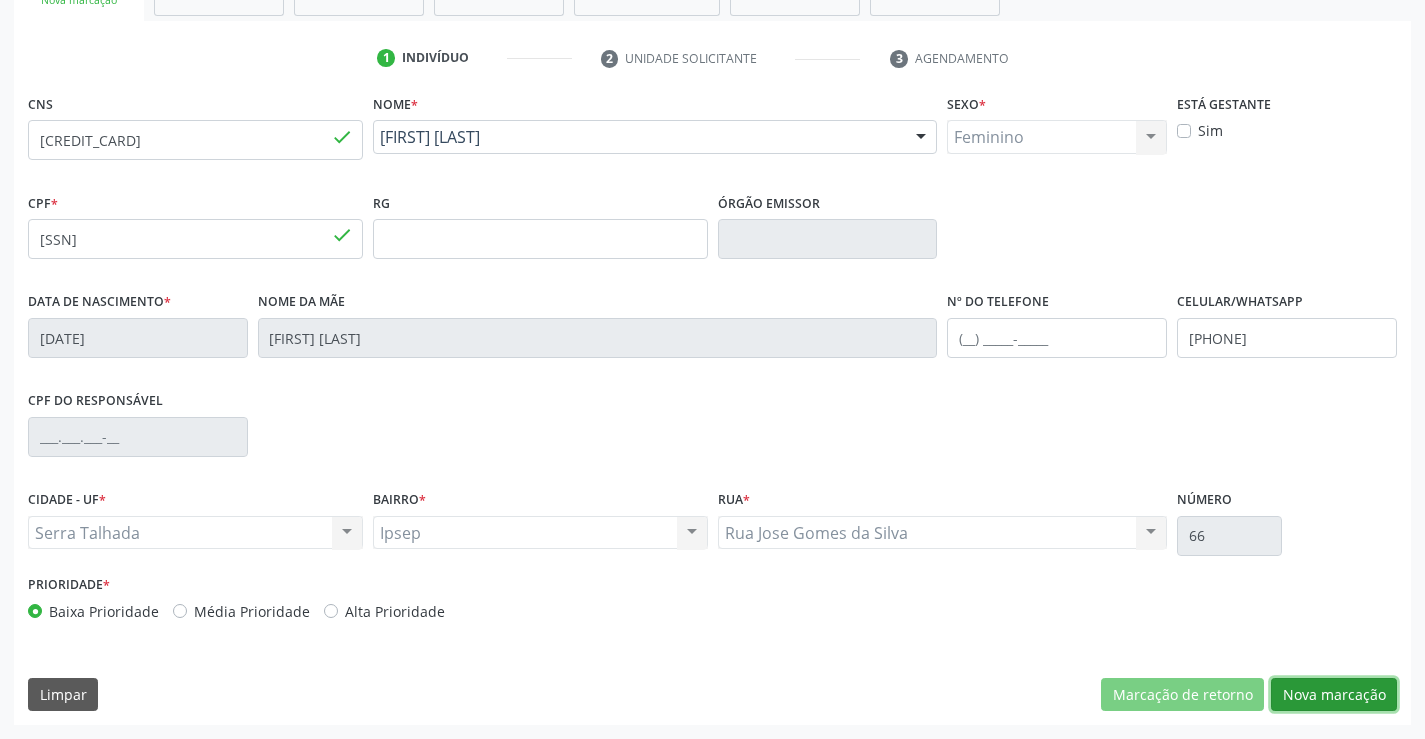 click on "Nova marcação" at bounding box center (1334, 695) 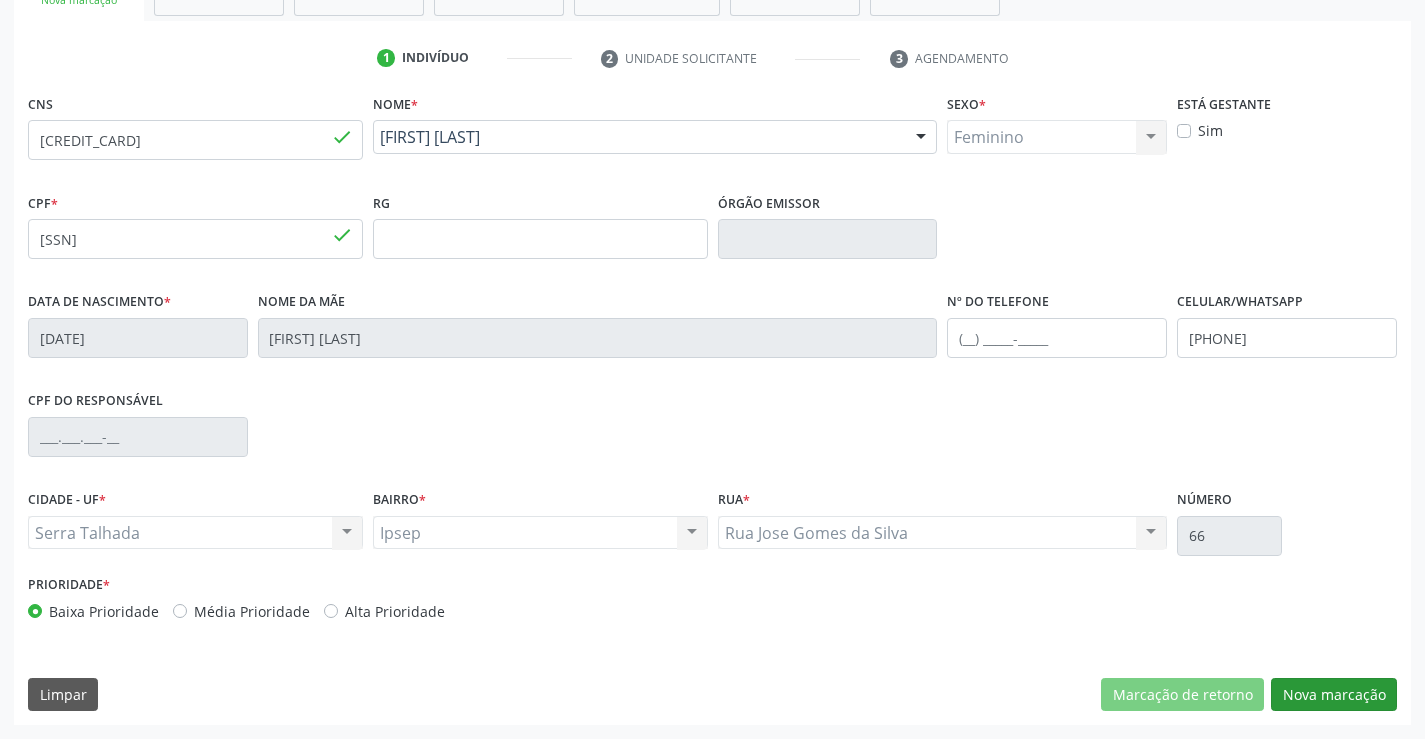 scroll, scrollTop: 167, scrollLeft: 0, axis: vertical 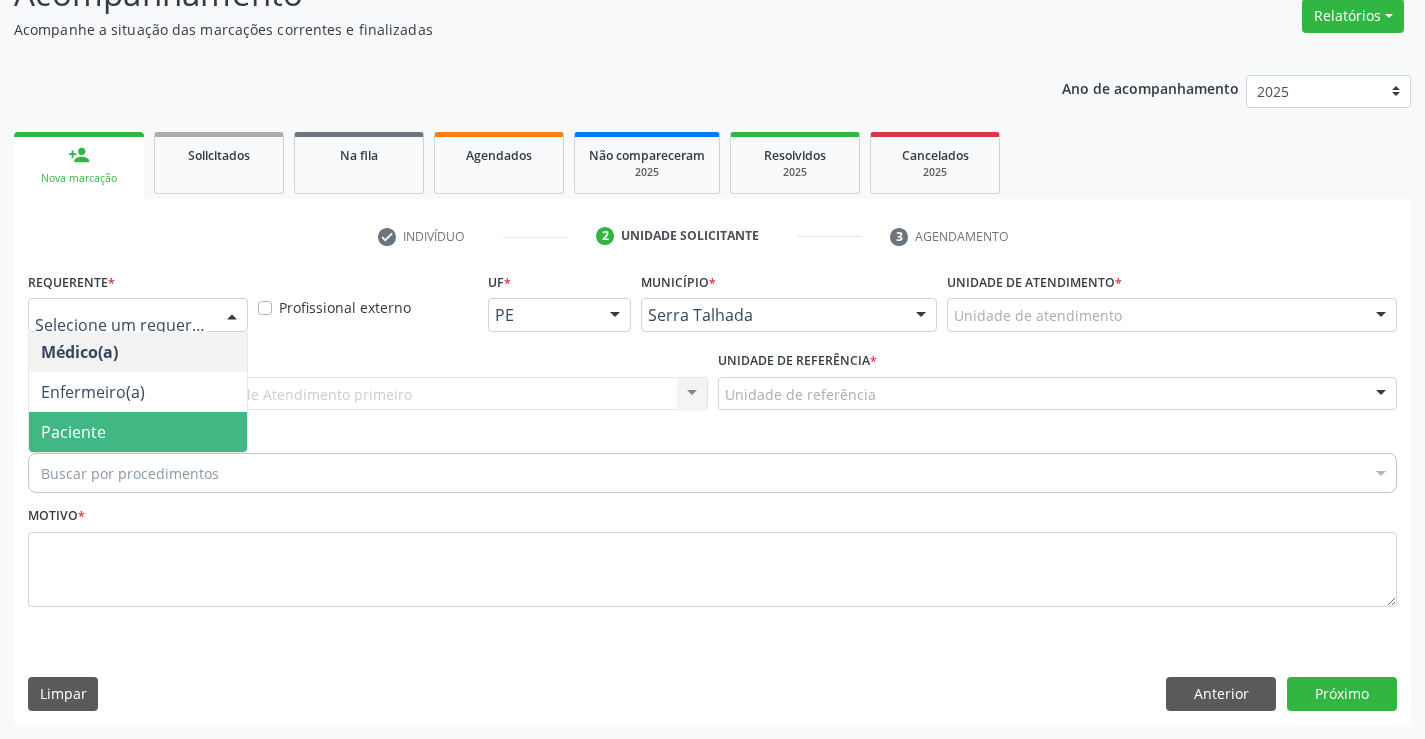 click on "Paciente" at bounding box center (138, 432) 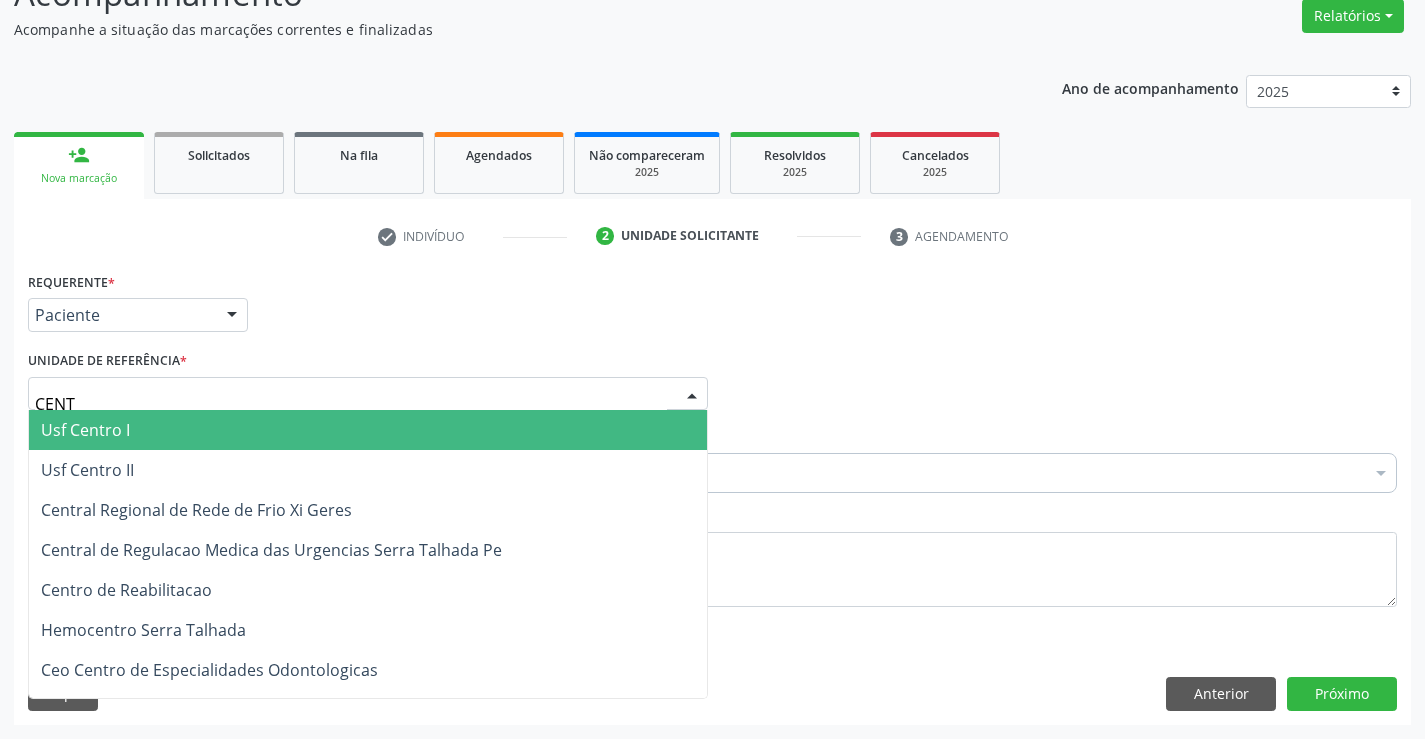 type on "CENTR" 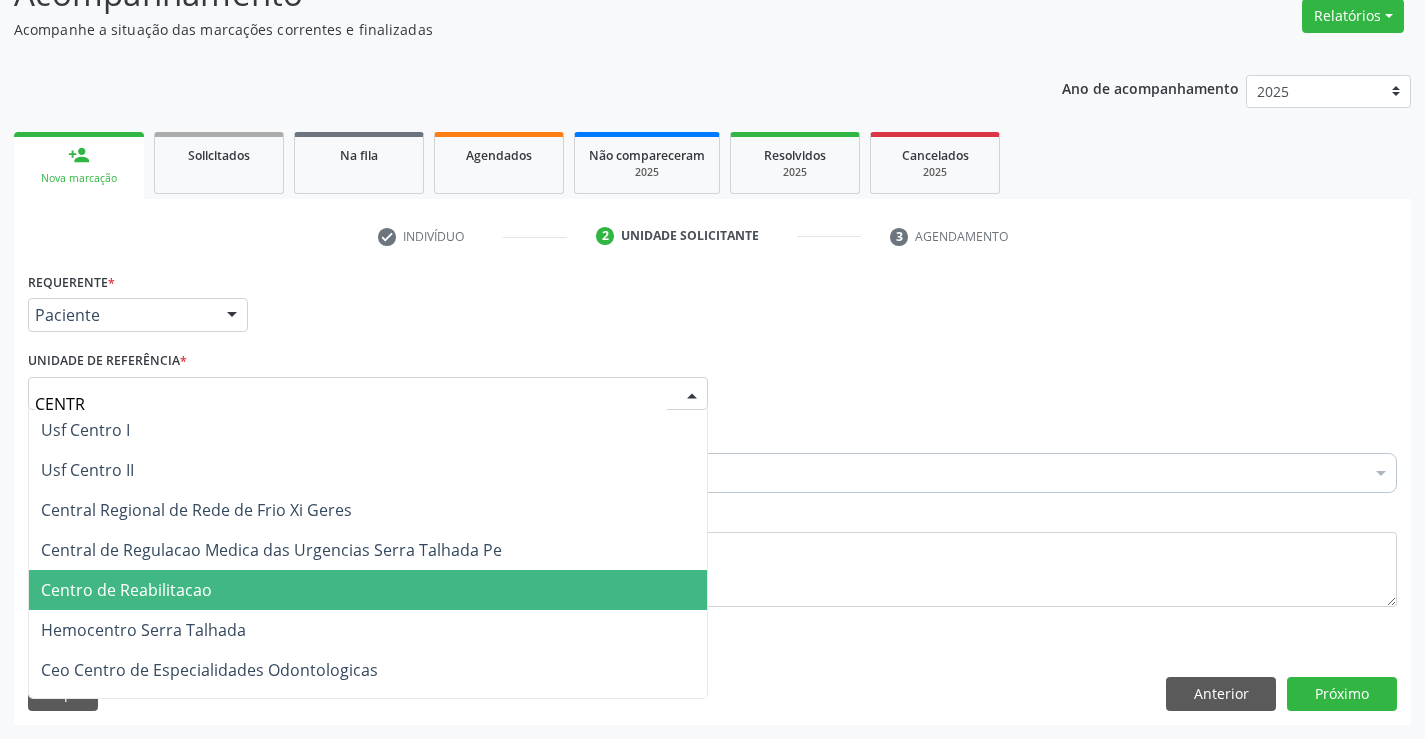 click on "Centro de Reabilitacao" at bounding box center (126, 590) 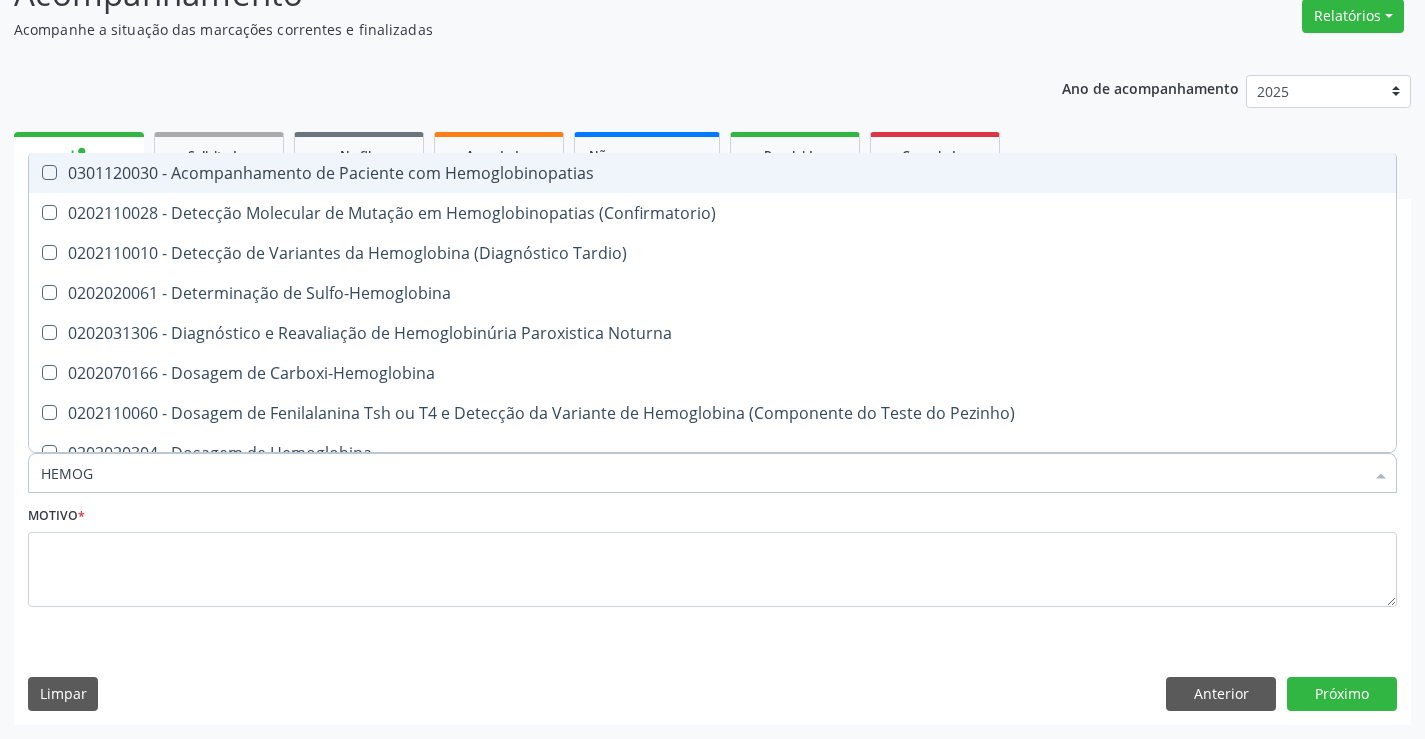type on "HEMOGR" 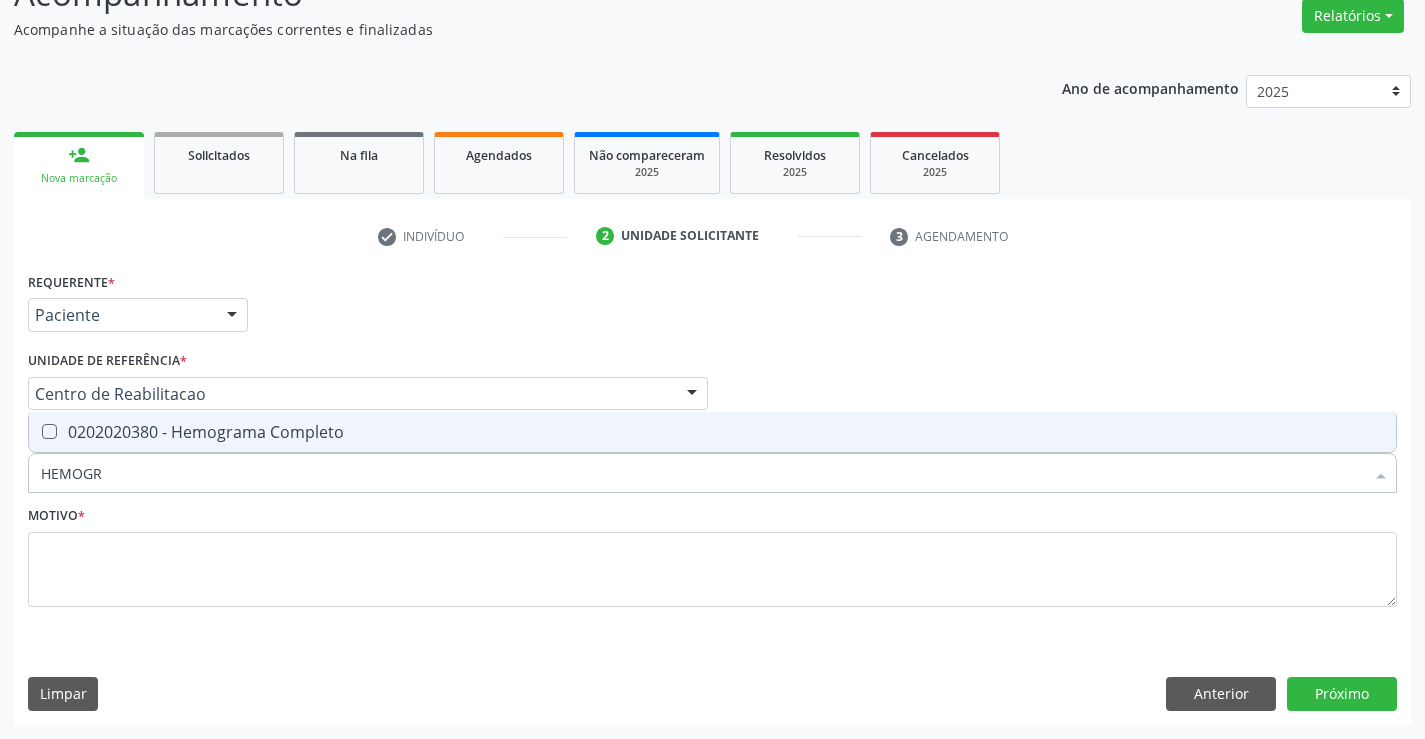 click on "0202020380 - Hemograma Completo" at bounding box center (712, 432) 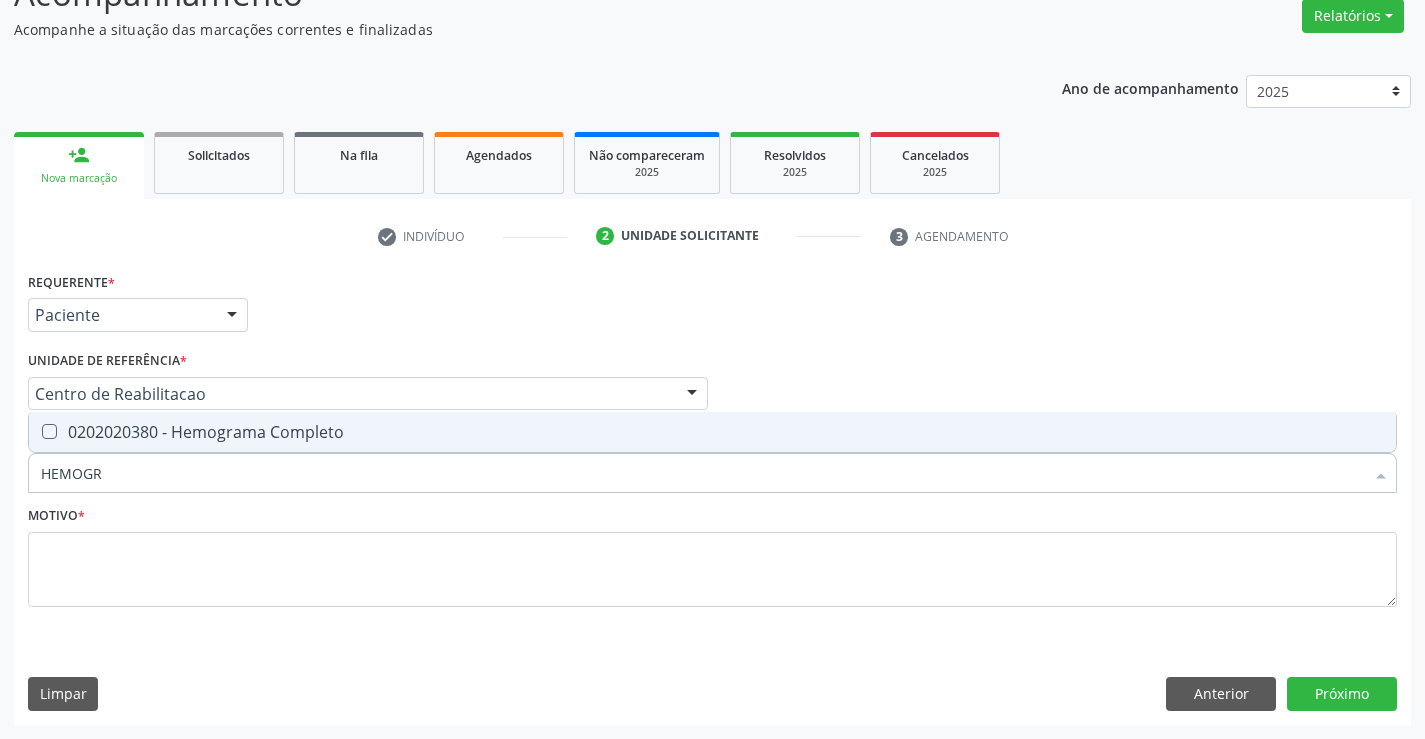 checkbox on "true" 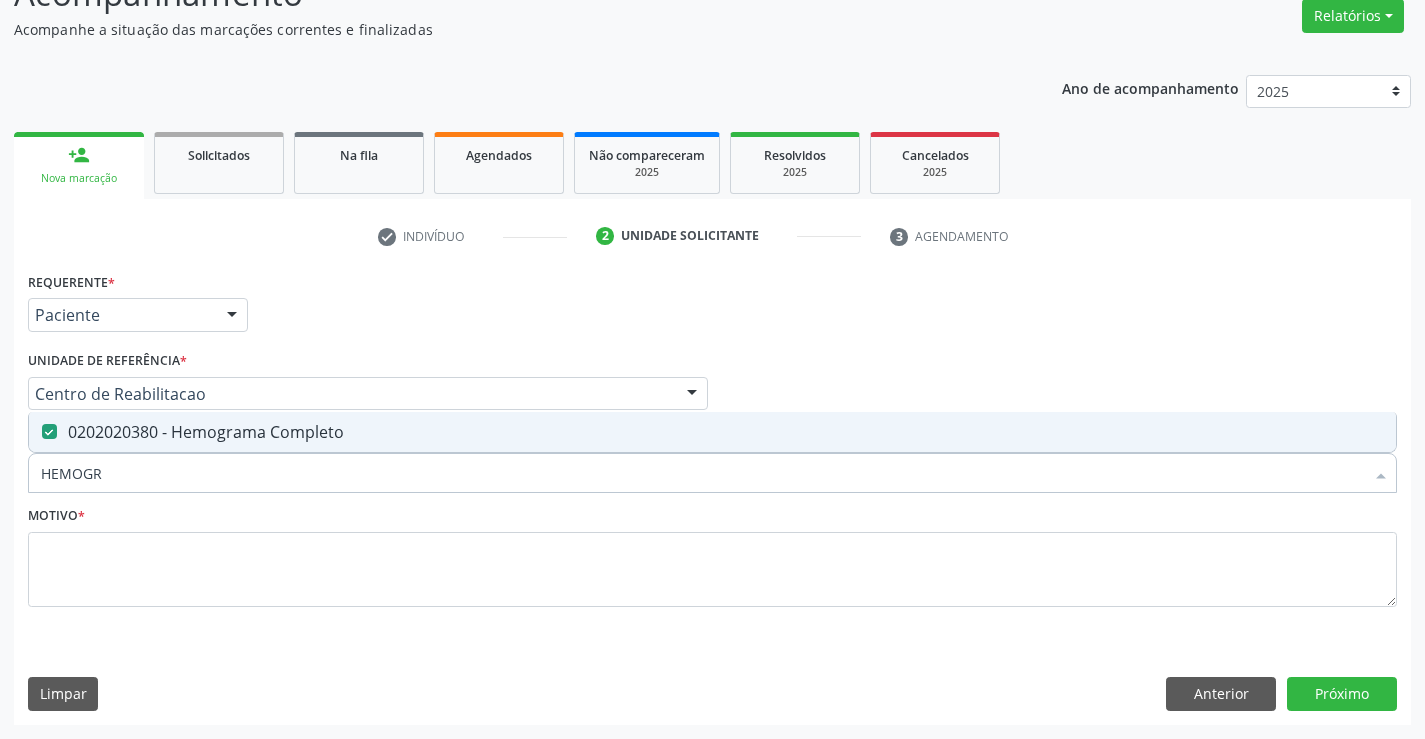 drag, startPoint x: 156, startPoint y: 470, endPoint x: 10, endPoint y: 470, distance: 146 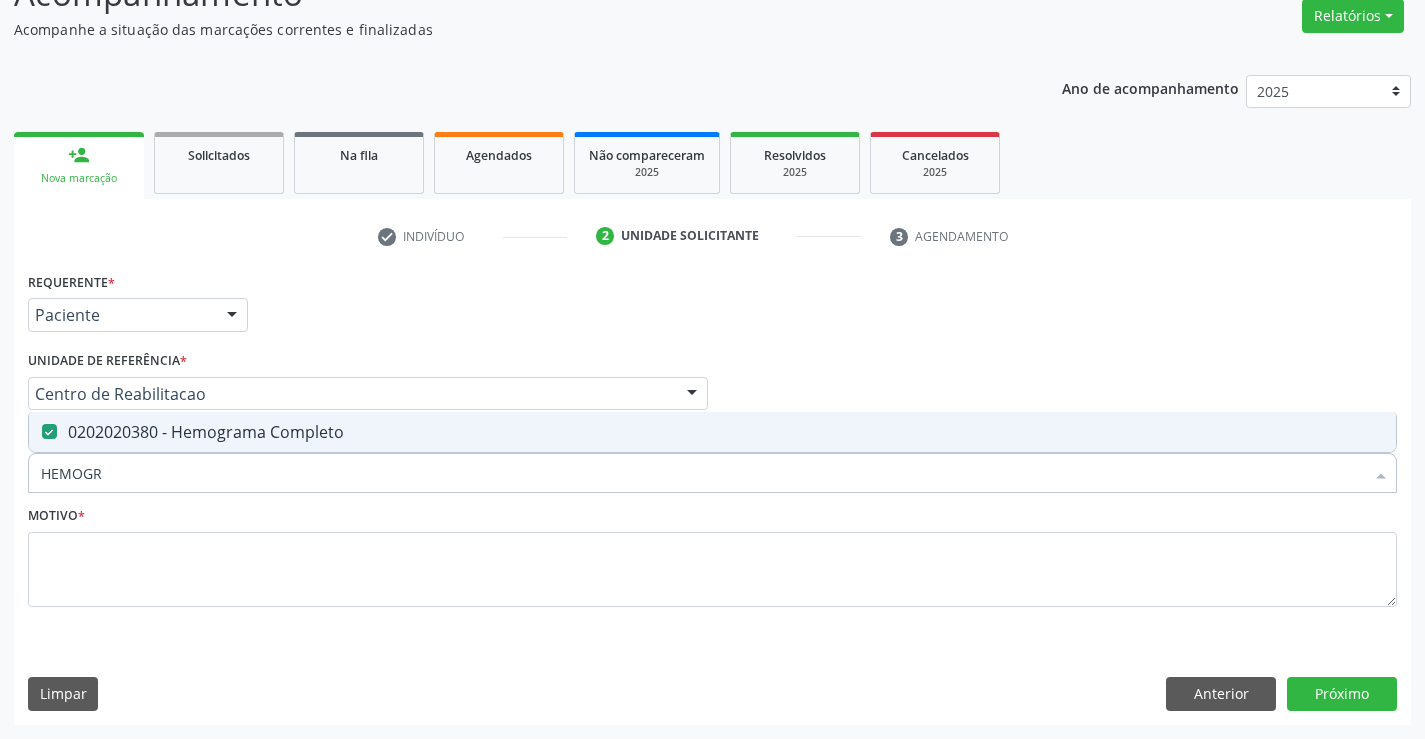 click on "Acompanhamento
Acompanhe a situação das marcações correntes e finalizadas
Relatórios
Acompanhamento
Consolidado
Agendamentos
Procedimentos realizados
Ano de acompanhamento
2025 2024
person_add
Nova marcação
Solicitados   Na fila   Agendados   Não compareceram
2025
Resolvidos
2025
Cancelados
2025
check
Indivíduo
2
Unidade solicitante
3
Agendamento
CNS
702 4040 9893 6124       done
Nome
*
Eliana Fernandes dos Santos
Eliana Fernandes dos Santos
CNS:
702 4040 9893 6124
CPF:
087.925.234-04
Nascimento:
18/10/1988
Nenhum resultado encontrado para: "   "
Digite o nome
Sexo
*" at bounding box center (712, 341) 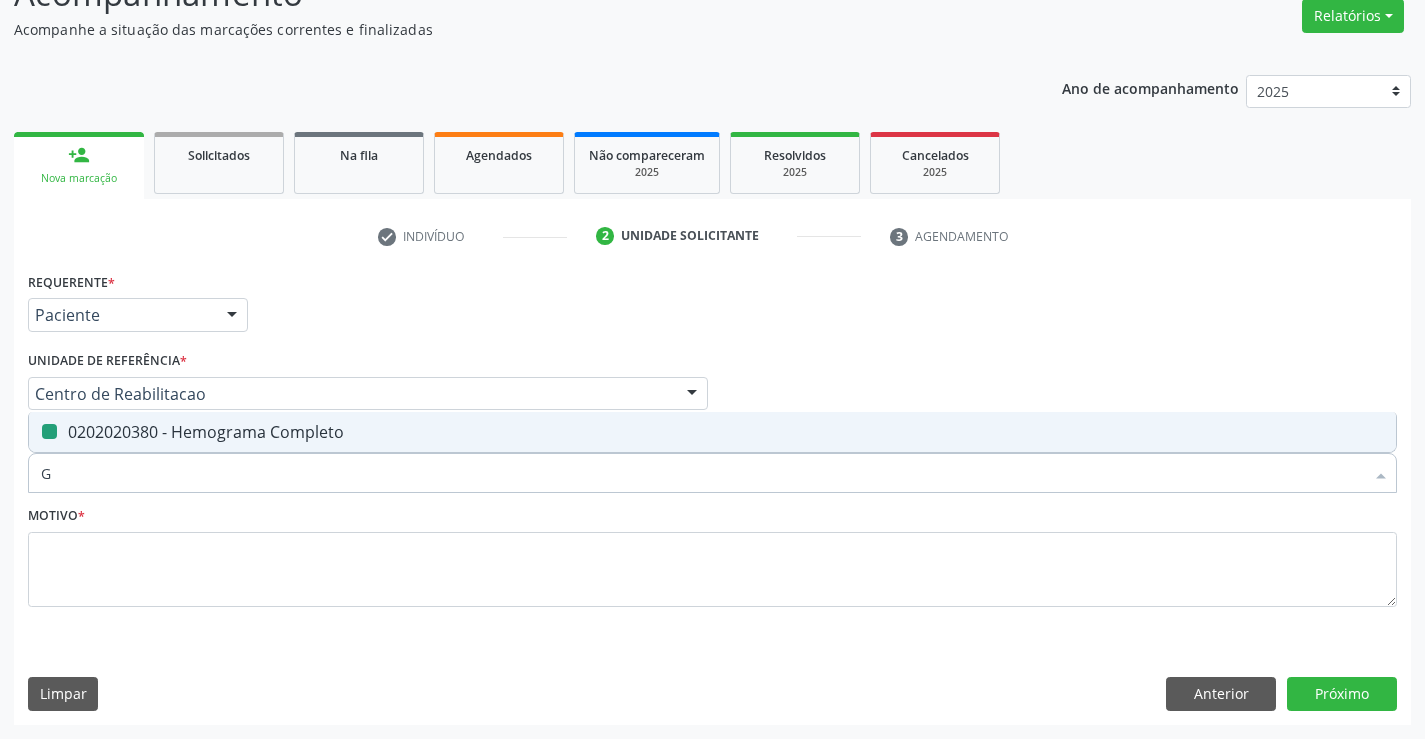 type on "GL" 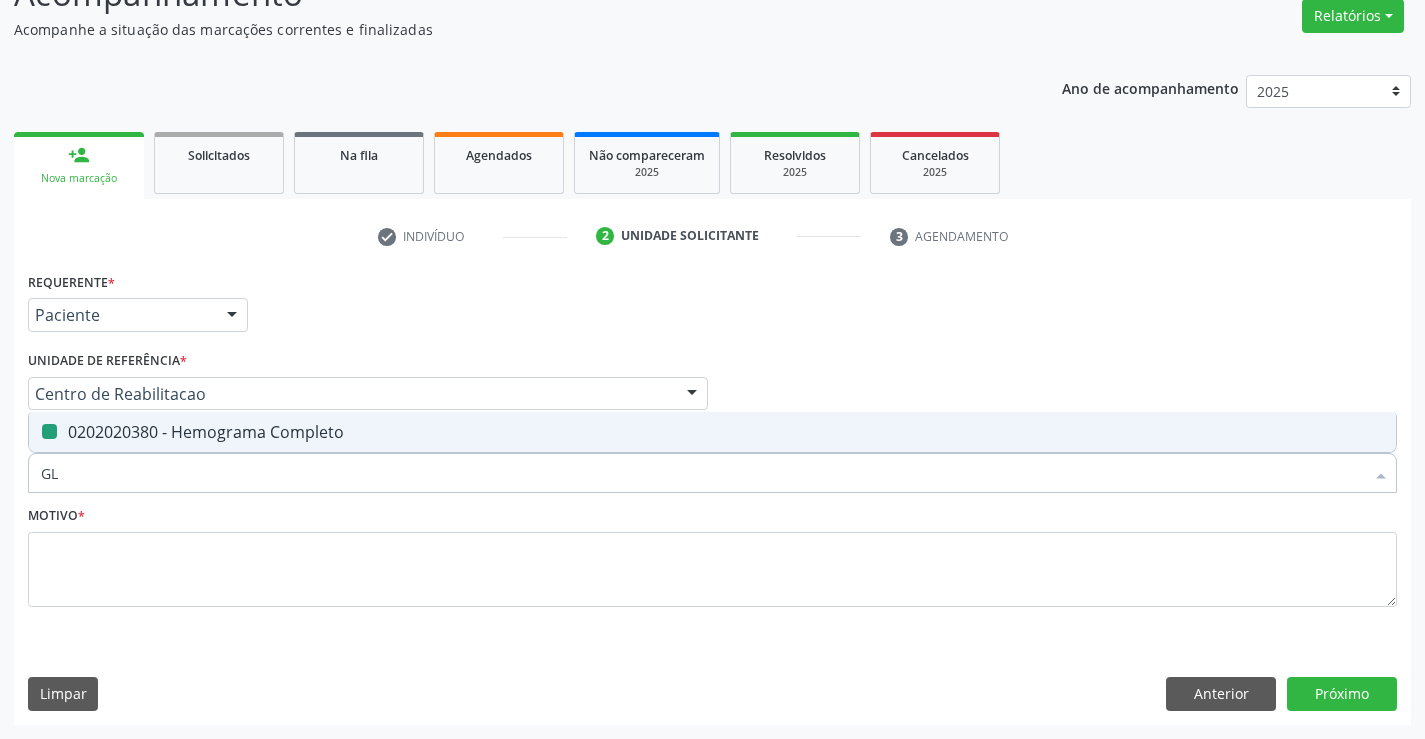 checkbox on "false" 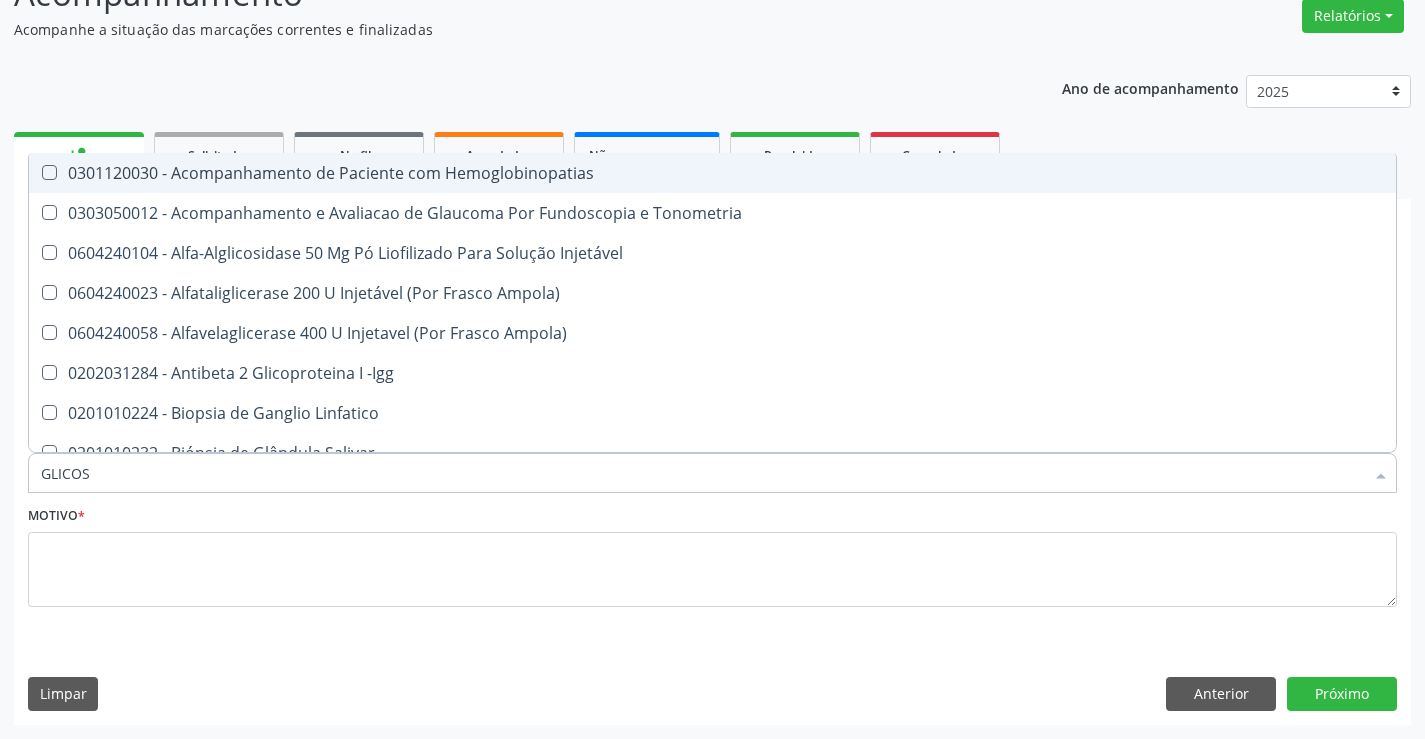 type on "GLICOSE" 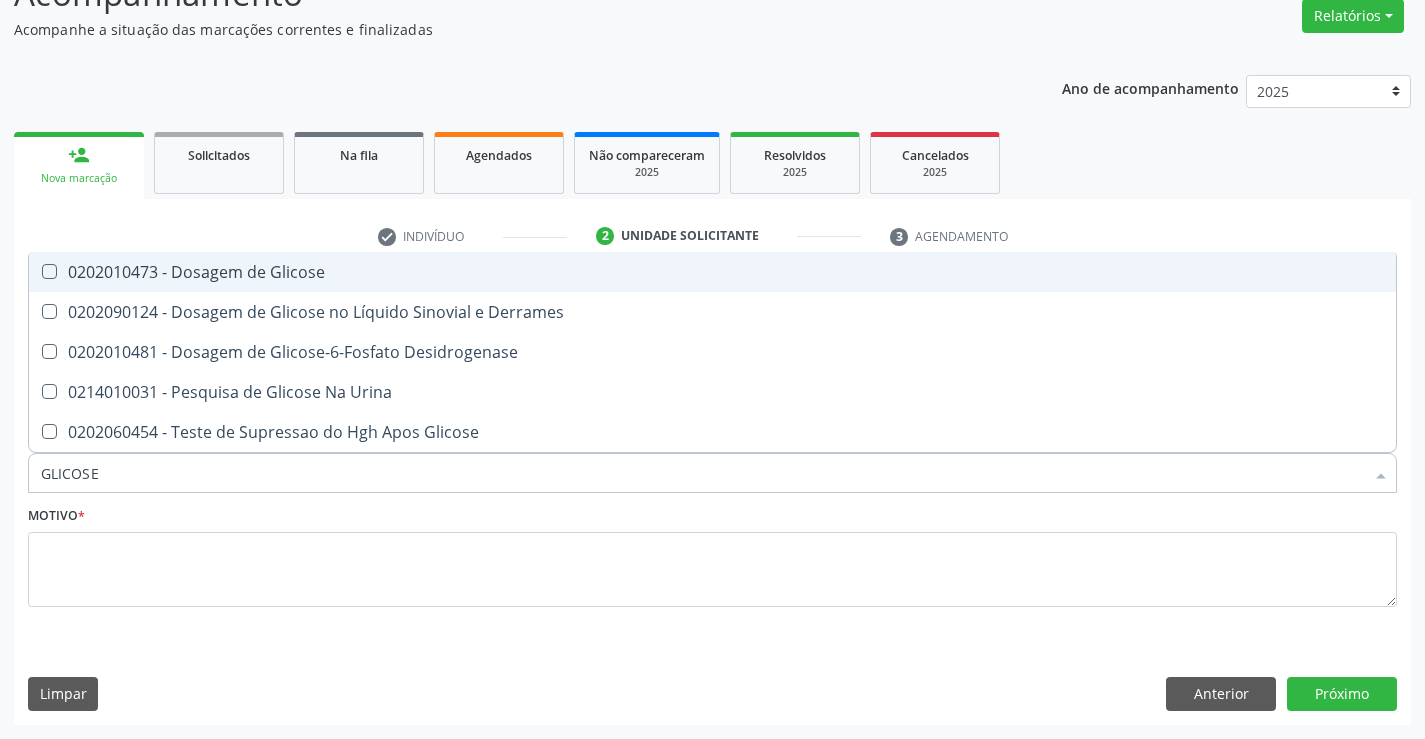 click on "0202010473 - Dosagem de Glicose" at bounding box center (712, 272) 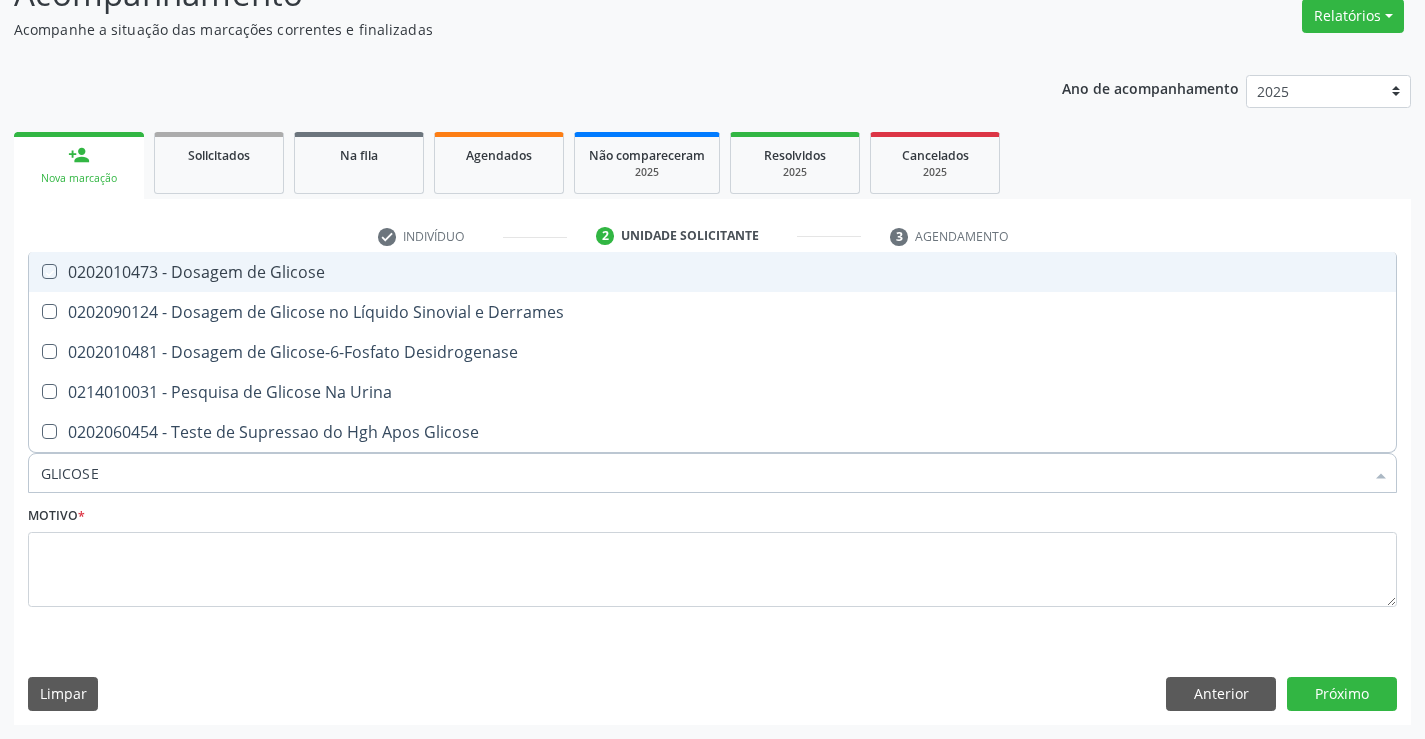 checkbox on "true" 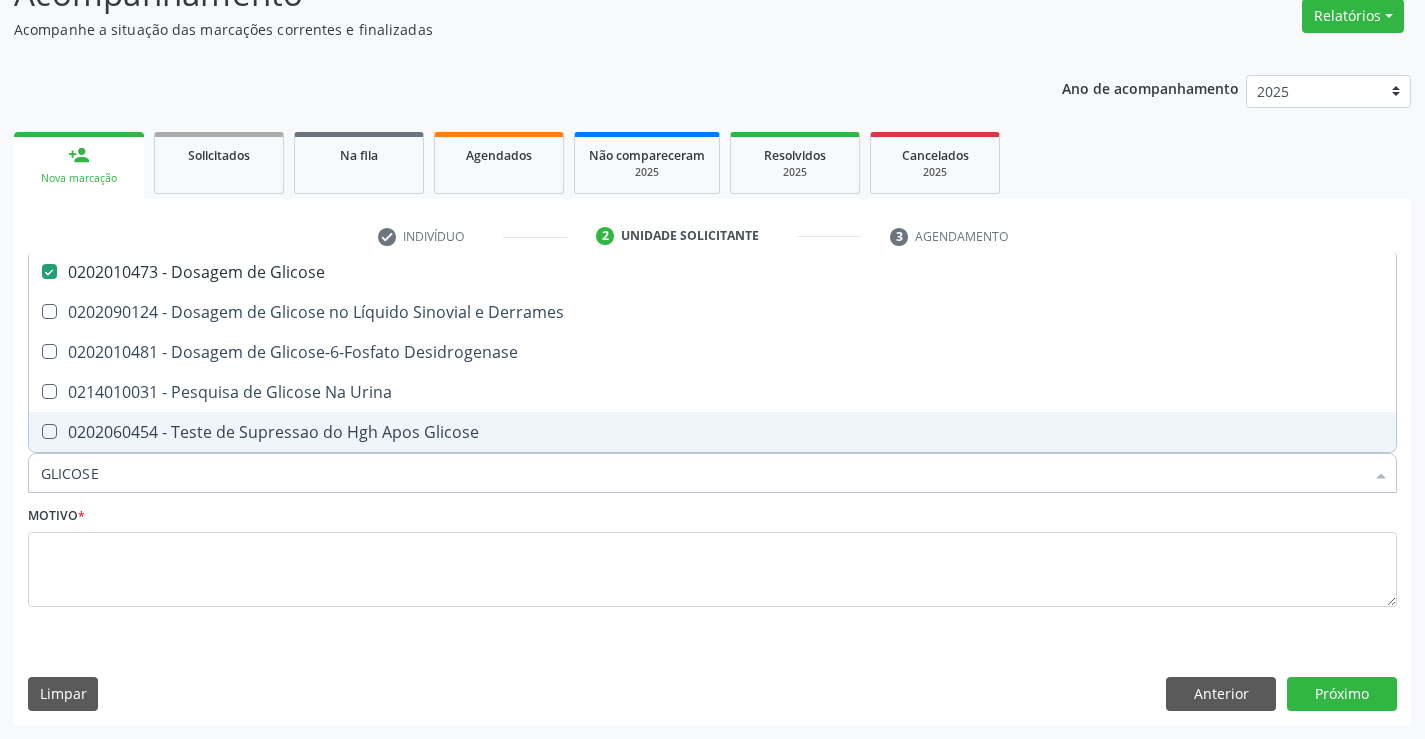 drag, startPoint x: 119, startPoint y: 490, endPoint x: 16, endPoint y: 499, distance: 103.392456 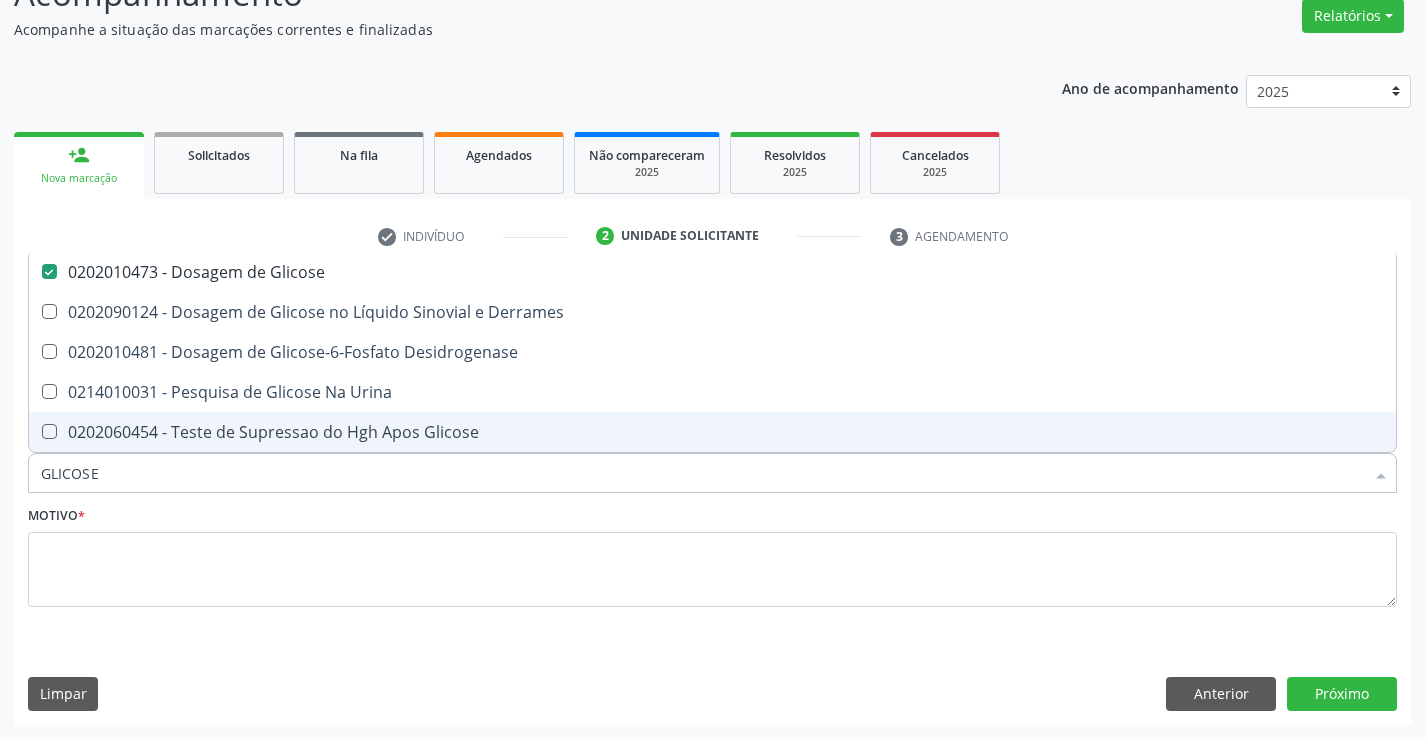 click on "Requerente
*
Paciente         Médico(a)   Enfermeiro(a)   Paciente
Nenhum resultado encontrado para: "   "
Não há nenhuma opção para ser exibida.
UF
PE         PE
Nenhum resultado encontrado para: "   "
Não há nenhuma opção para ser exibida.
Município
Serra Talhada         Serra Talhada
Nenhum resultado encontrado para: "   "
Não há nenhuma opção para ser exibida.
Médico Solicitante
Por favor, selecione a Unidade de Atendimento primeiro
Nenhum resultado encontrado para: "   "
Não há nenhuma opção para ser exibida.
Unidade de referência
*
Centro de Reabilitacao         Usf do Mutirao   Usf Cohab   Usf Caicarinha da Penha Tauapiranga   Posto de Saude Bernardo Vieira   Usf Borborema   Usf Bom Jesus I   Usf Ipsep   Usf Sao Cristovao" at bounding box center (712, 495) 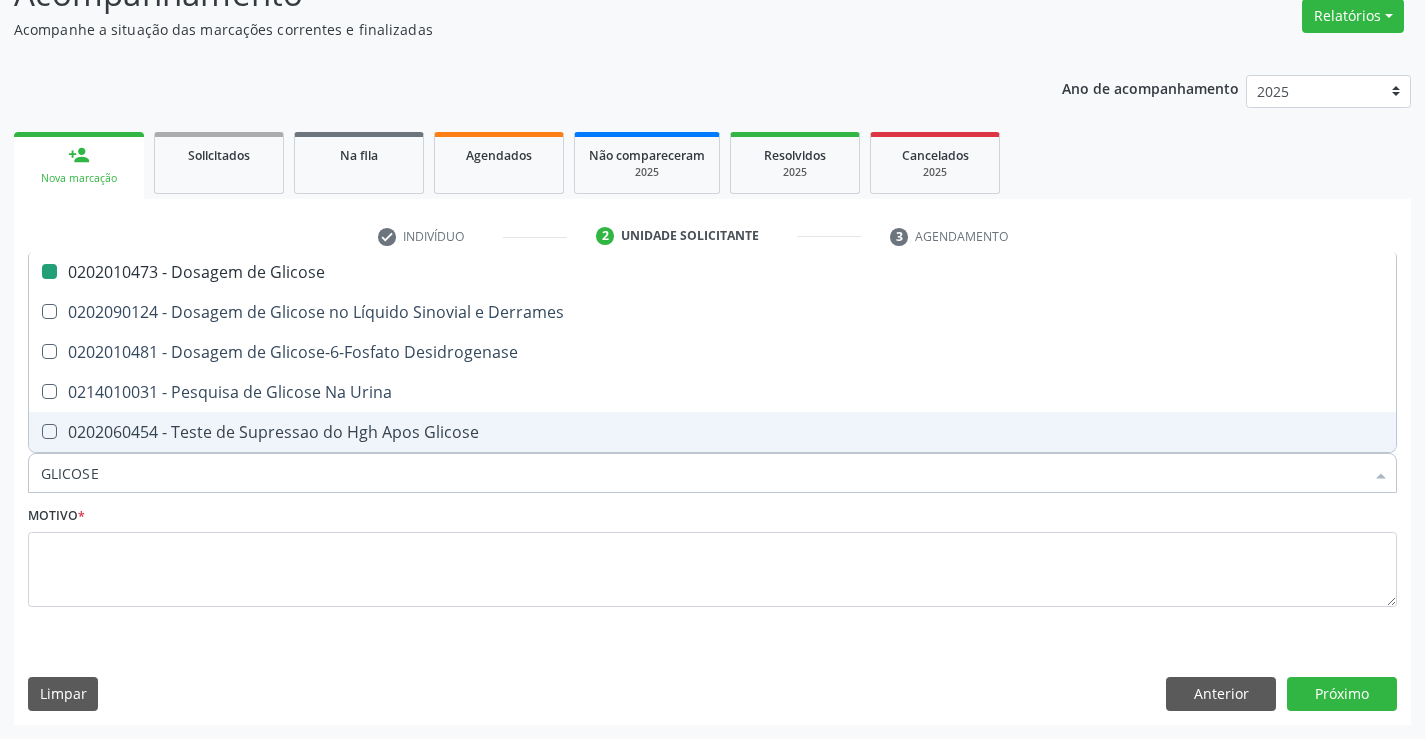 type on "T" 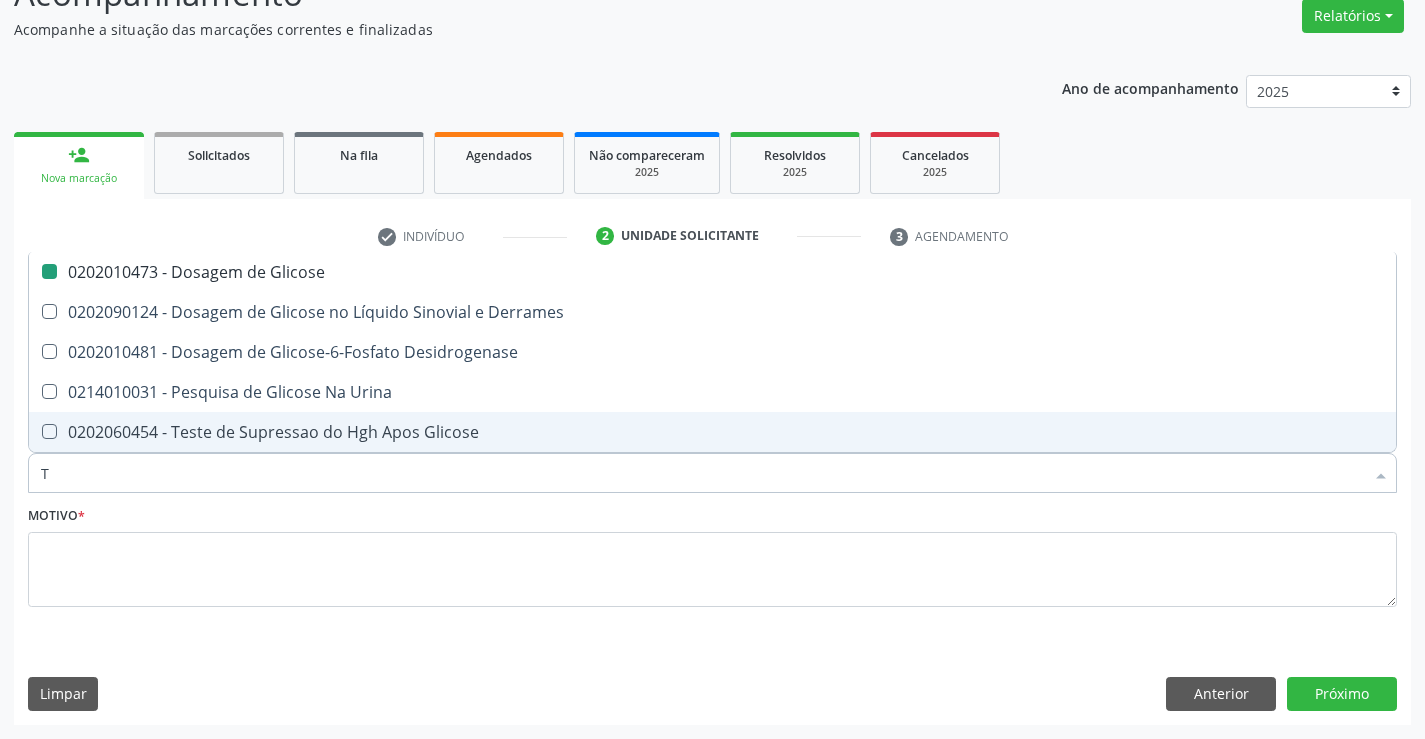 checkbox on "false" 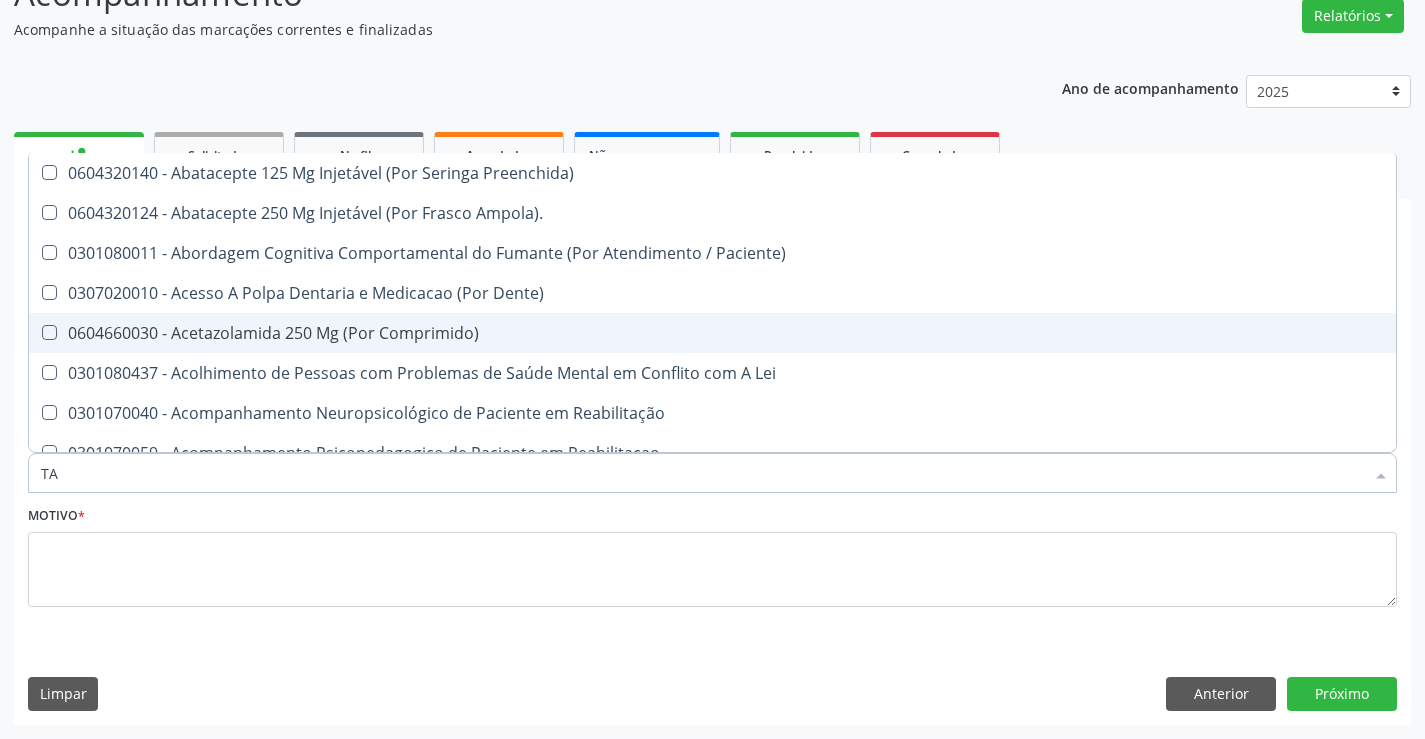 type on "TAP" 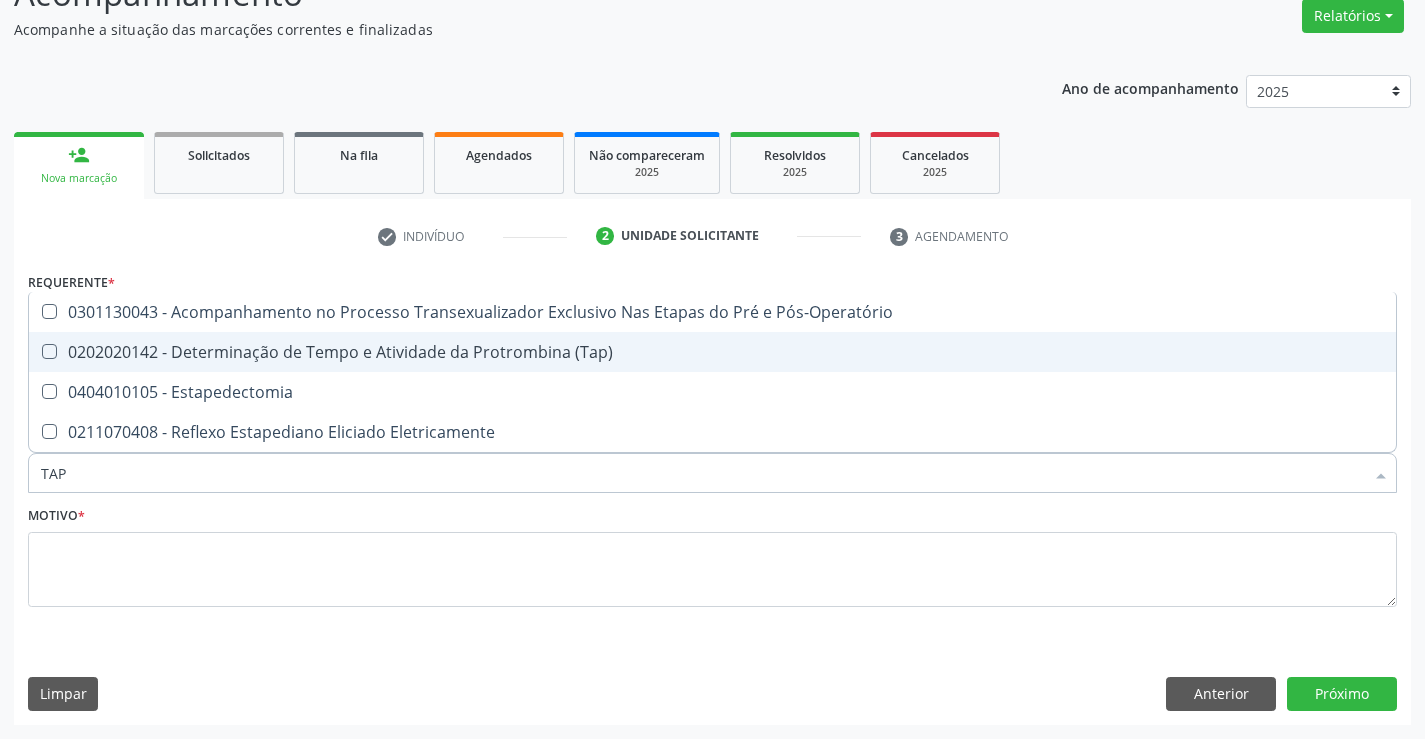 click on "0202020142 - Determinação de Tempo e Atividade da Protrombina (Tap)" at bounding box center (712, 352) 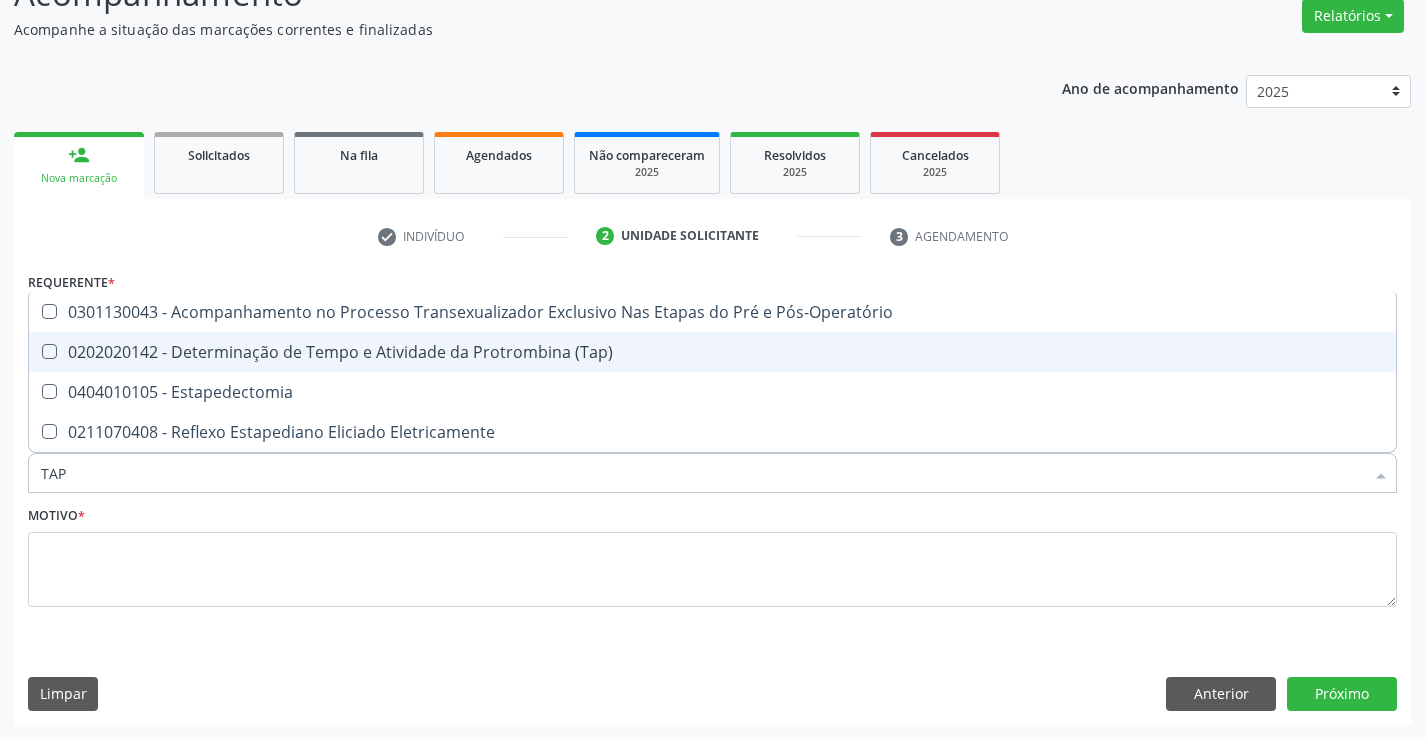 checkbox on "true" 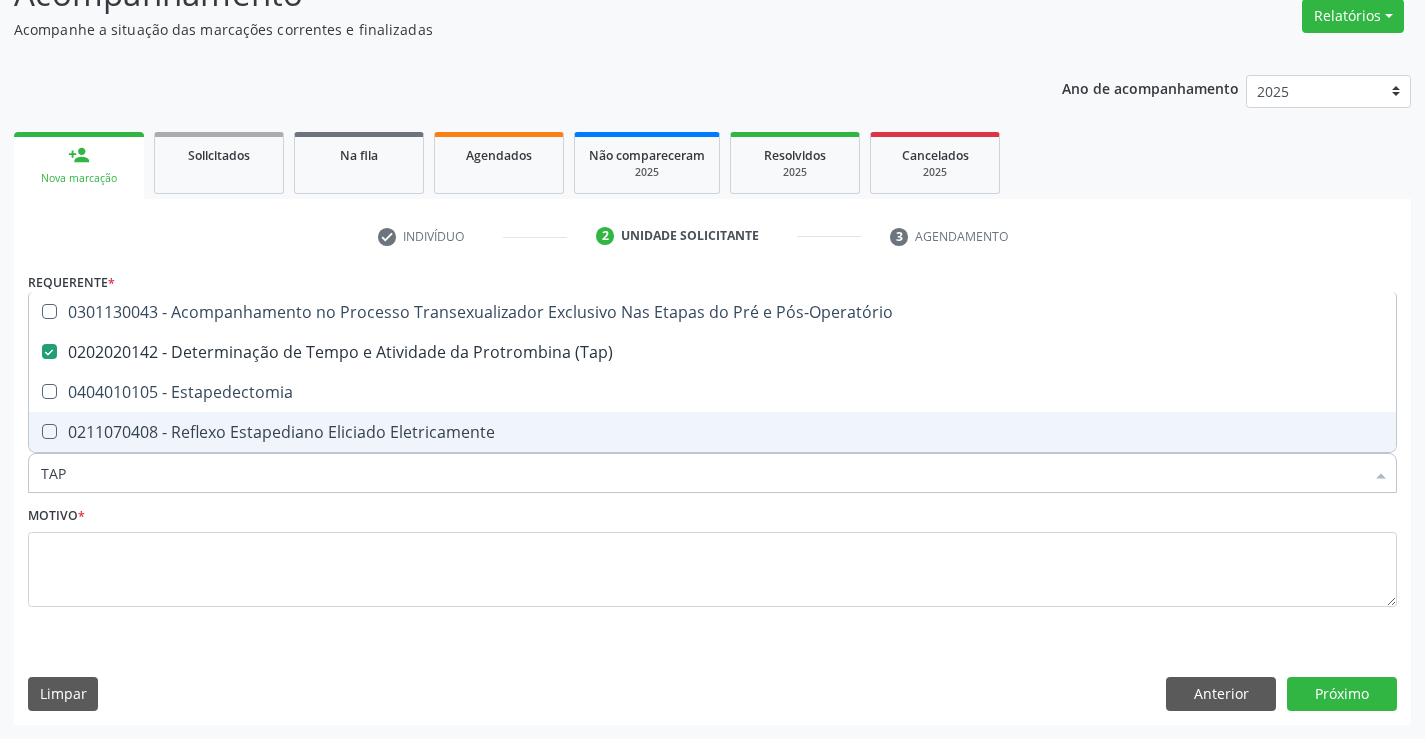 drag, startPoint x: 76, startPoint y: 471, endPoint x: 0, endPoint y: 378, distance: 120.10412 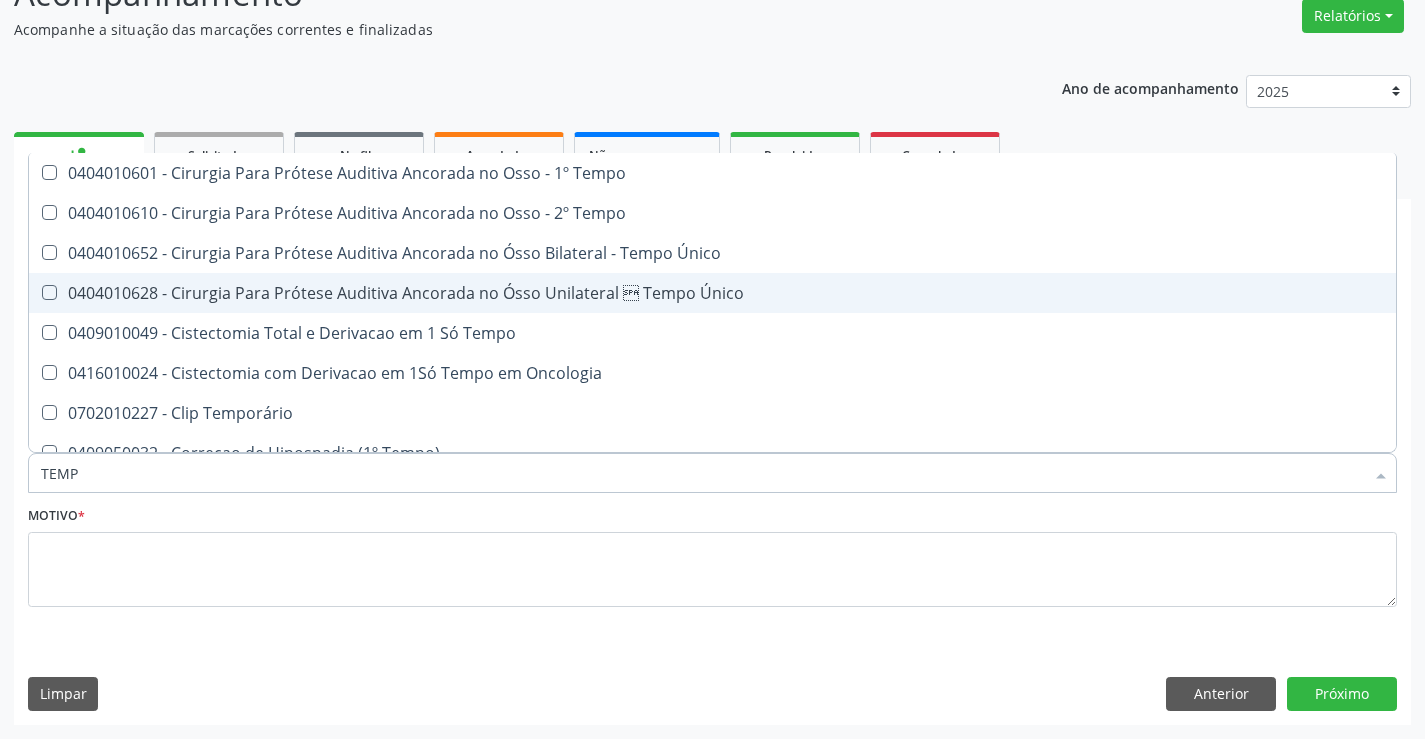 type on "TEMPO" 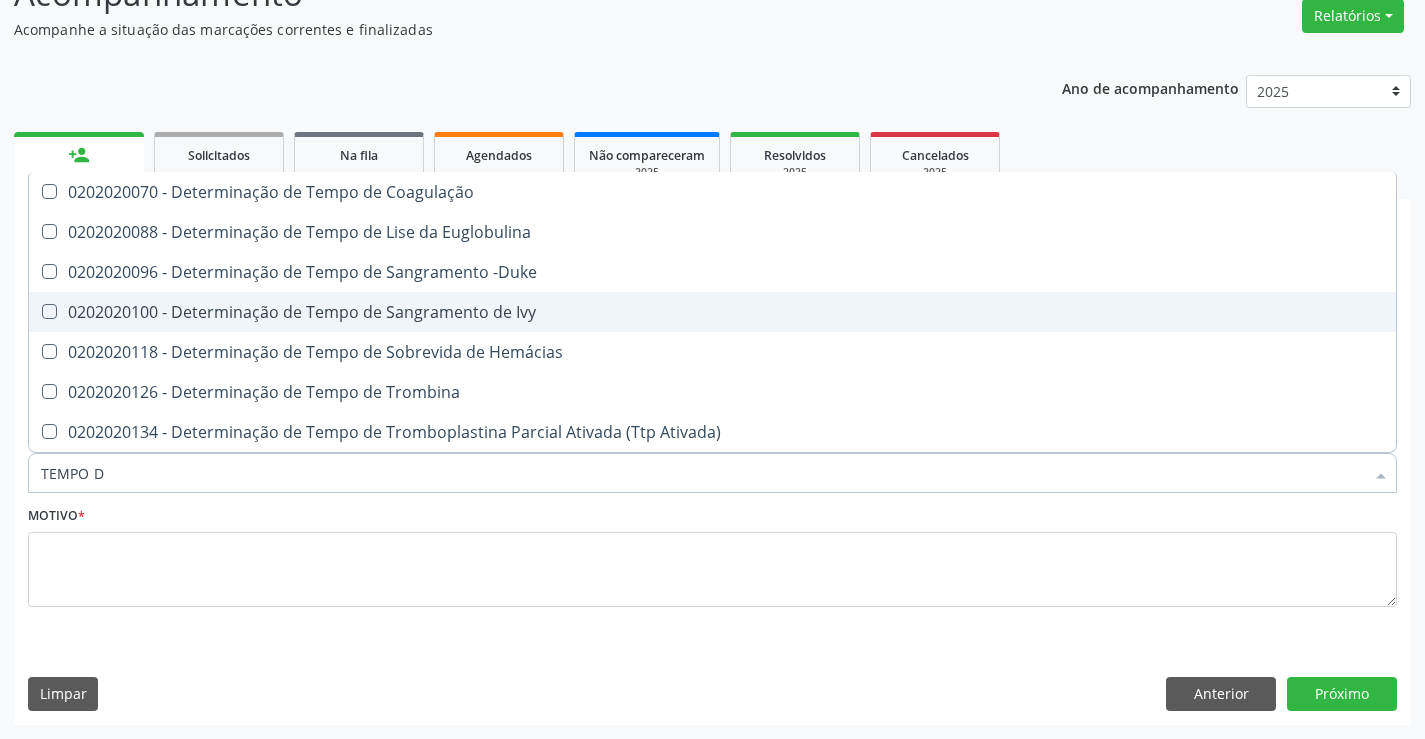 type on "TEMPO DE" 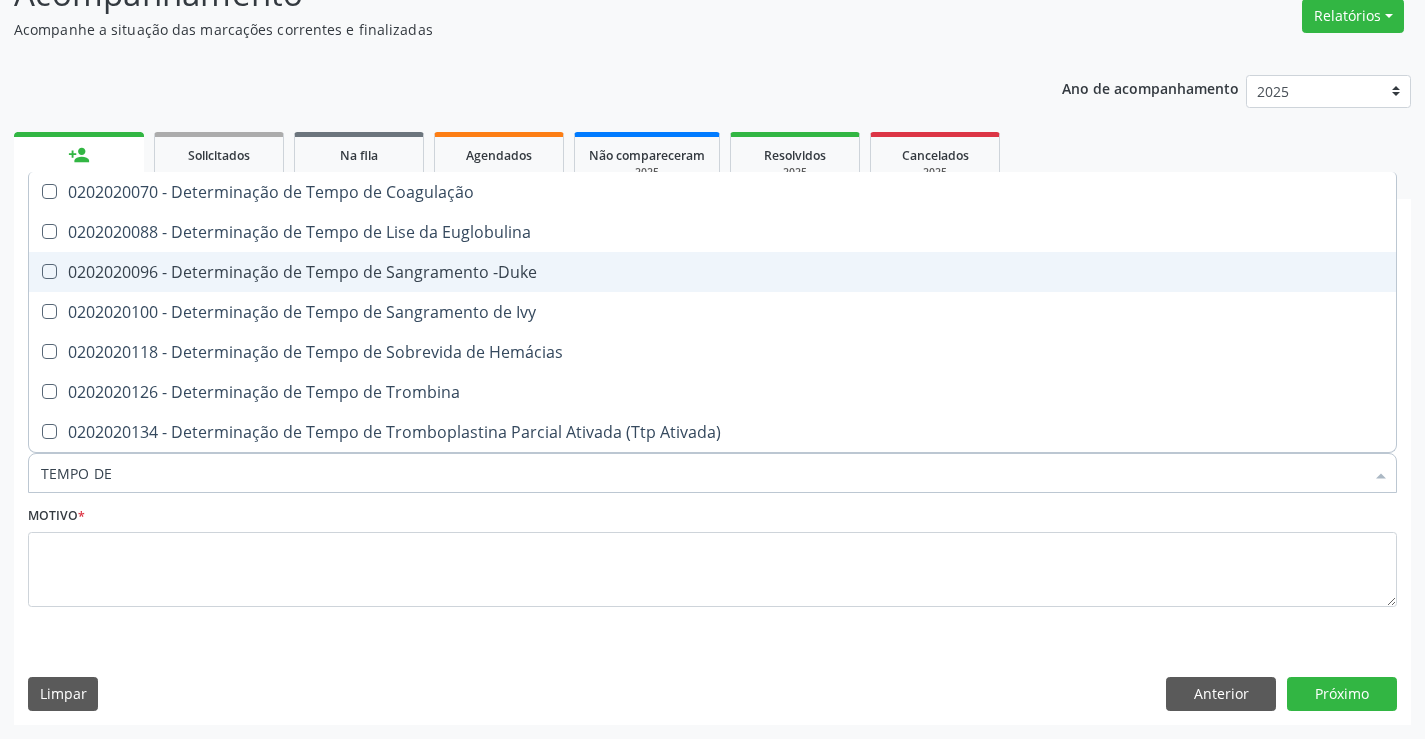 click on "0202020096 - Determinação de Tempo de Sangramento -Duke" at bounding box center (712, 272) 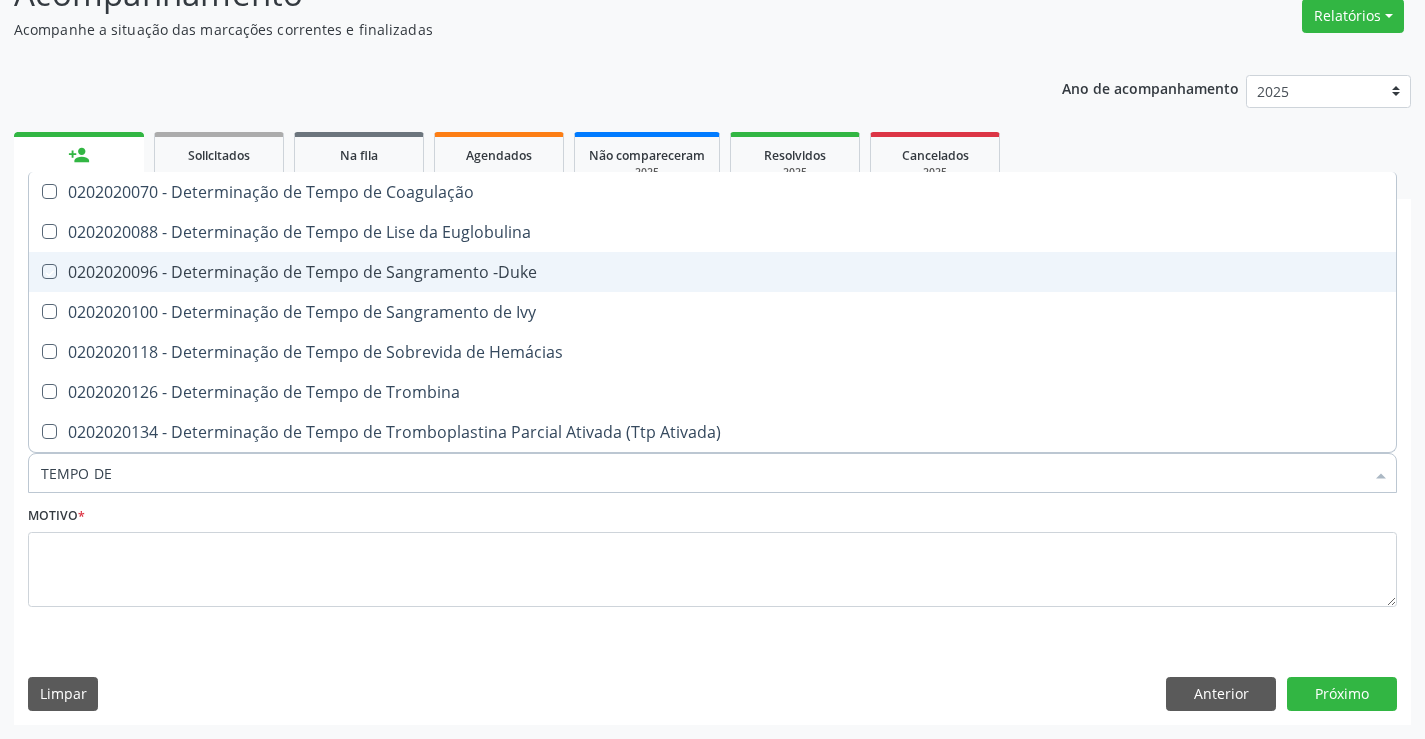 checkbox on "true" 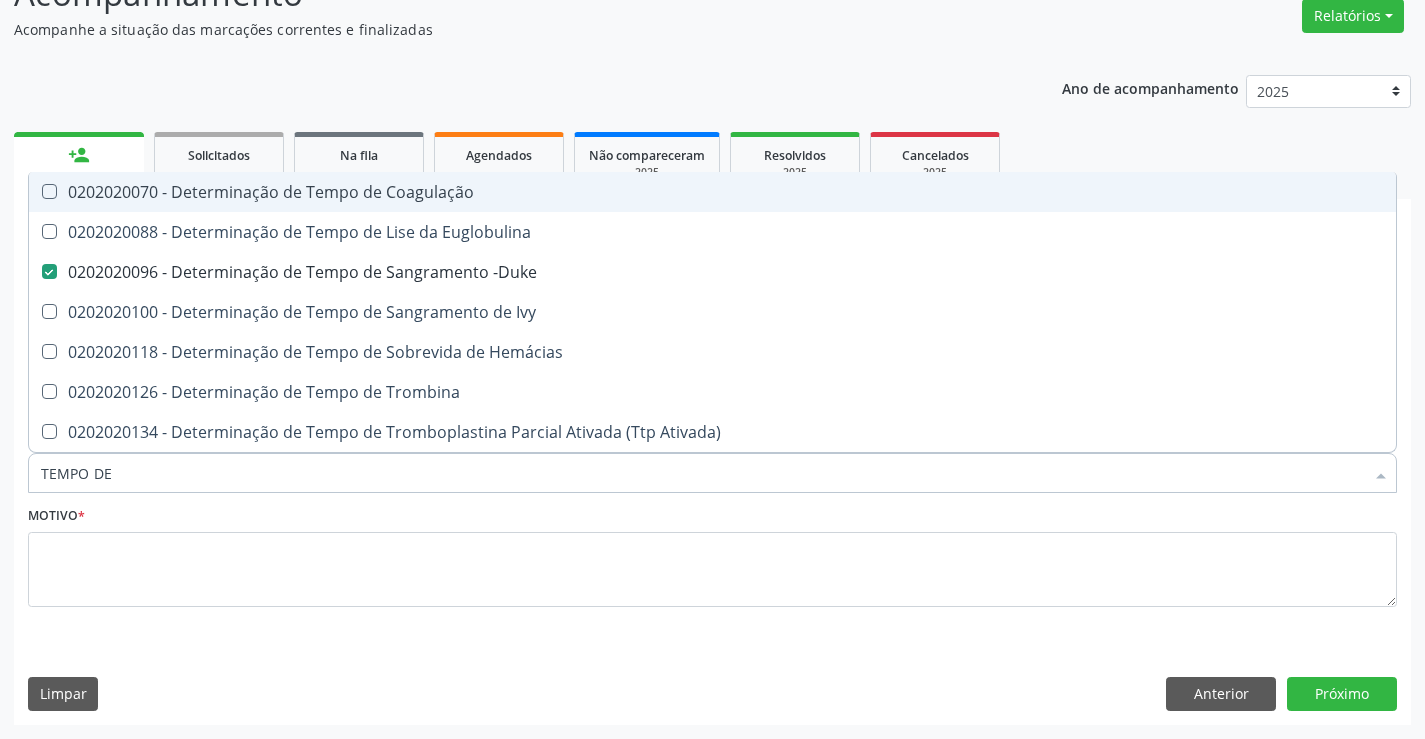 click on "0202020070 - Determinação de Tempo de Coagulação" at bounding box center (712, 192) 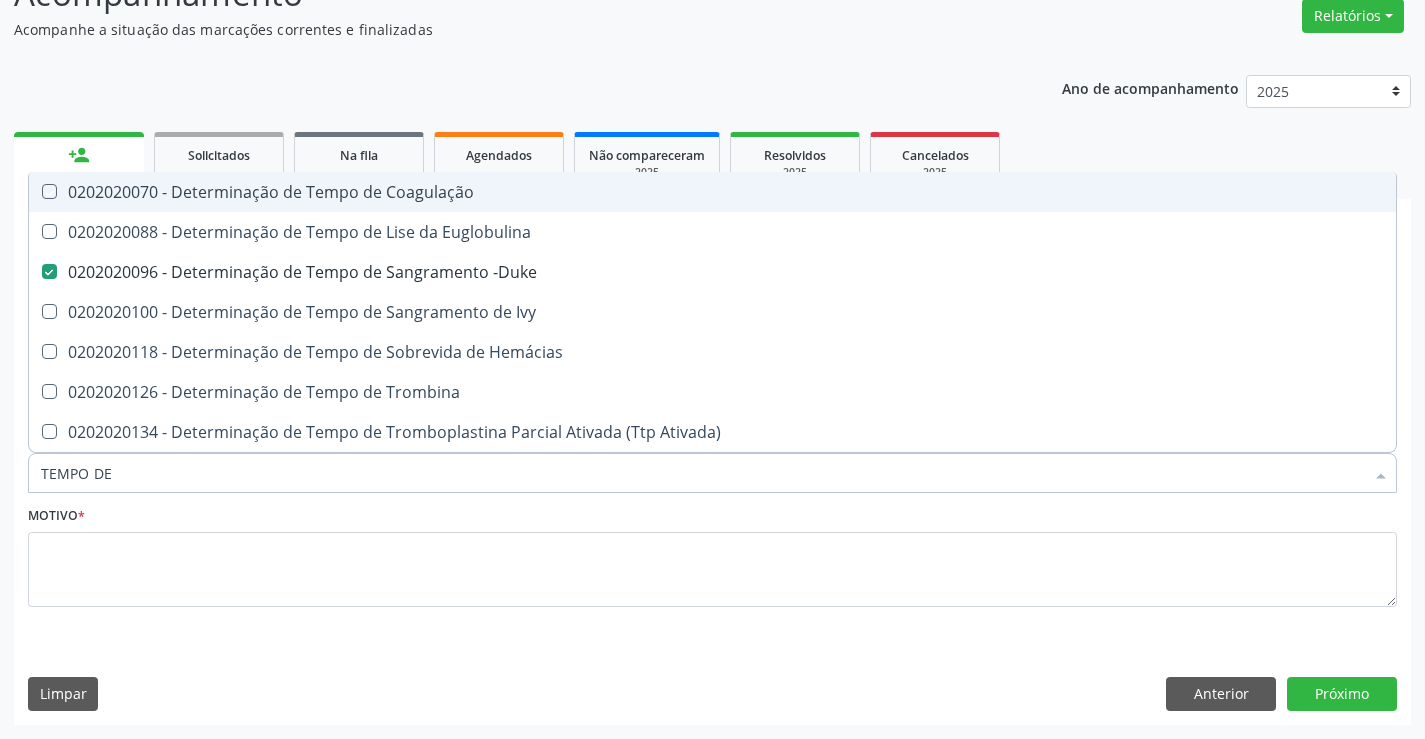 checkbox on "true" 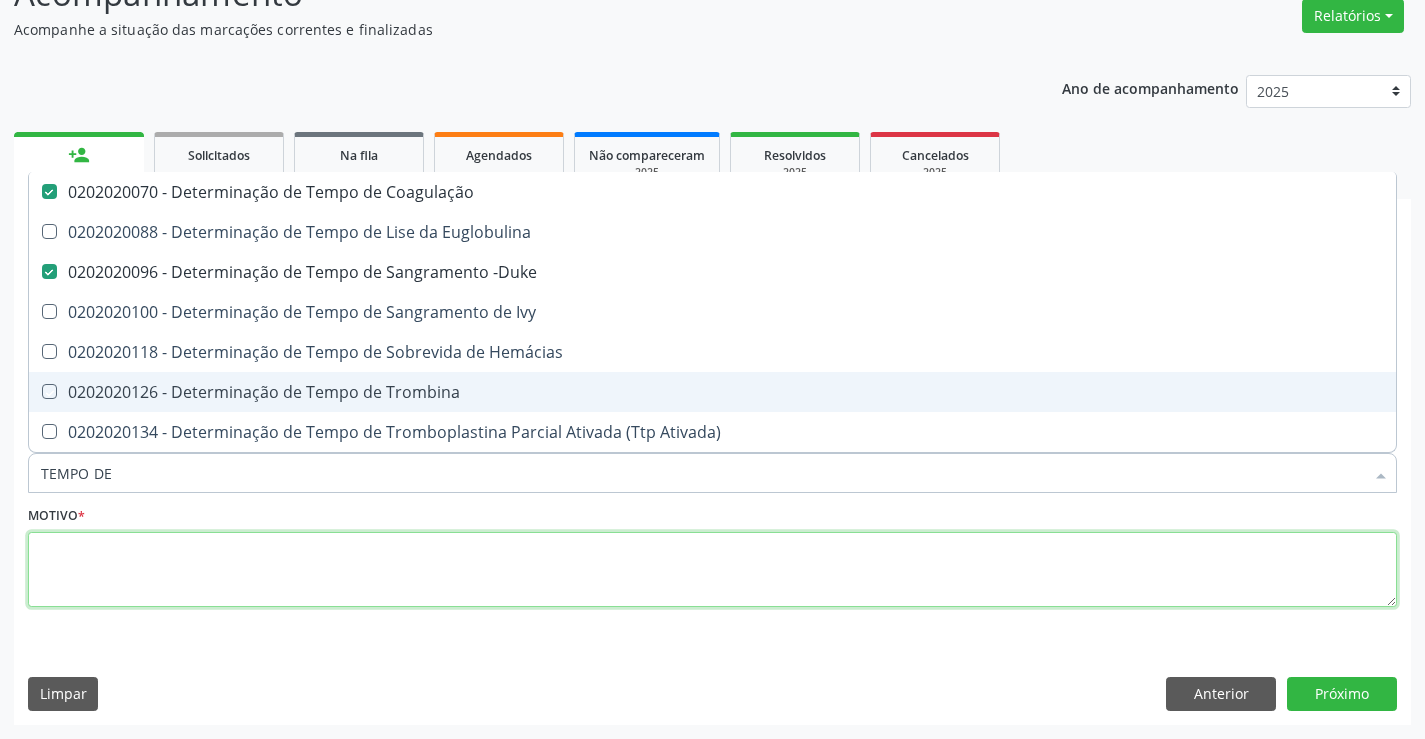 click at bounding box center [712, 570] 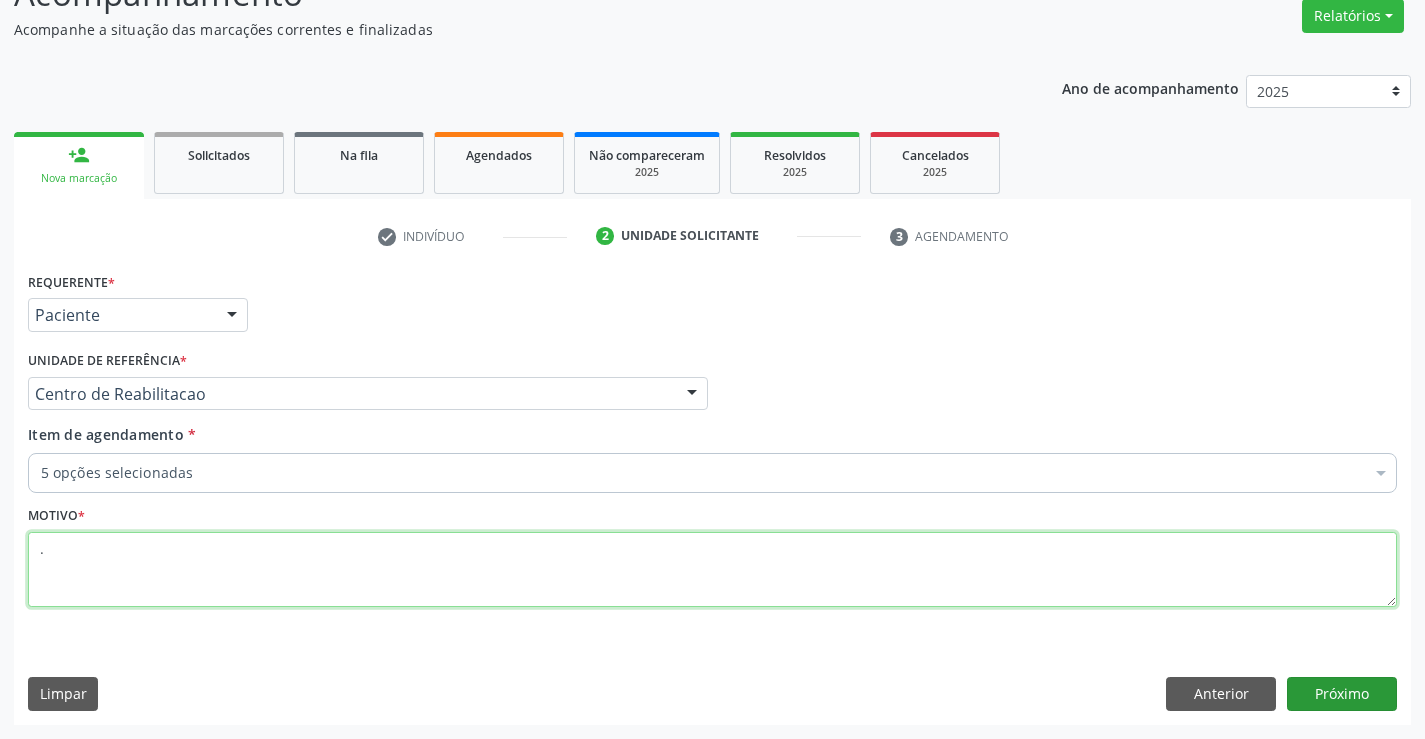 type on "." 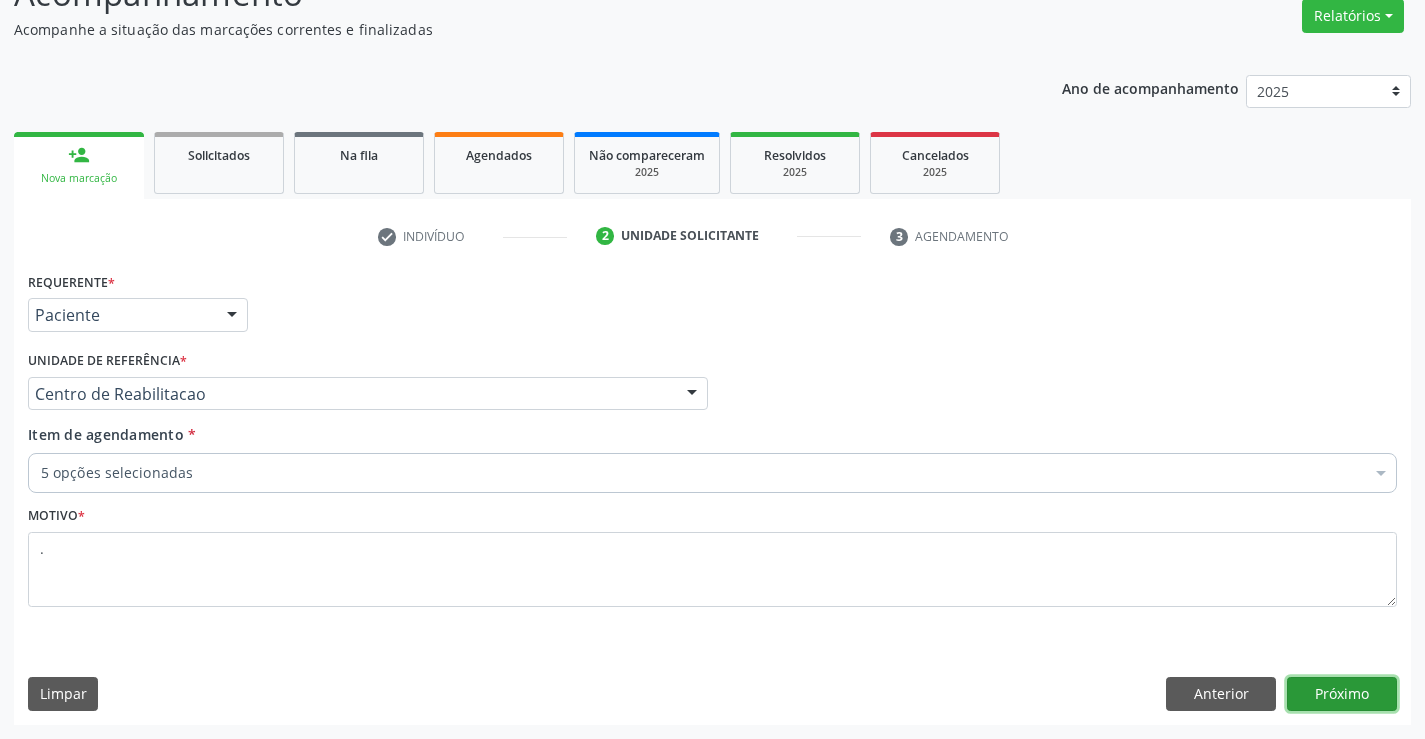 click on "Próximo" at bounding box center [1342, 694] 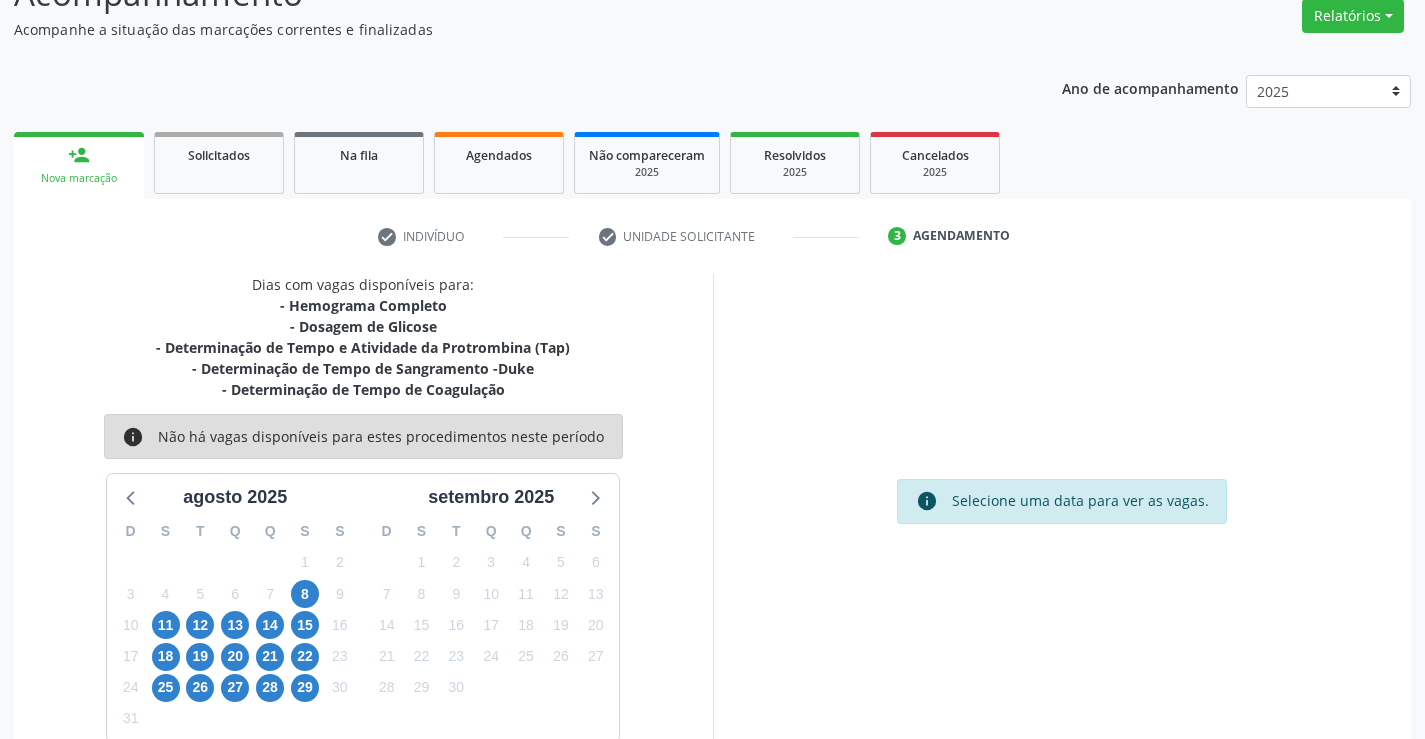 scroll, scrollTop: 215, scrollLeft: 0, axis: vertical 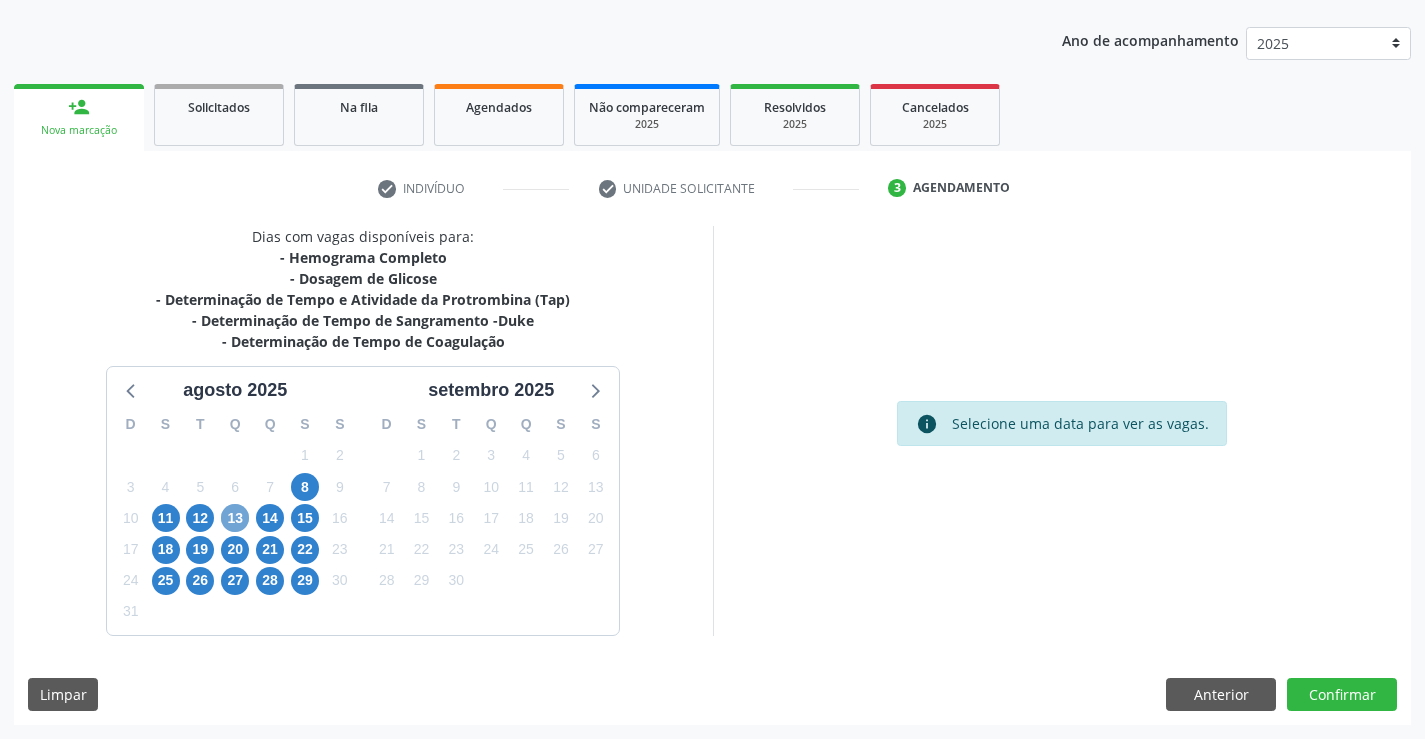 click on "13" at bounding box center [235, 518] 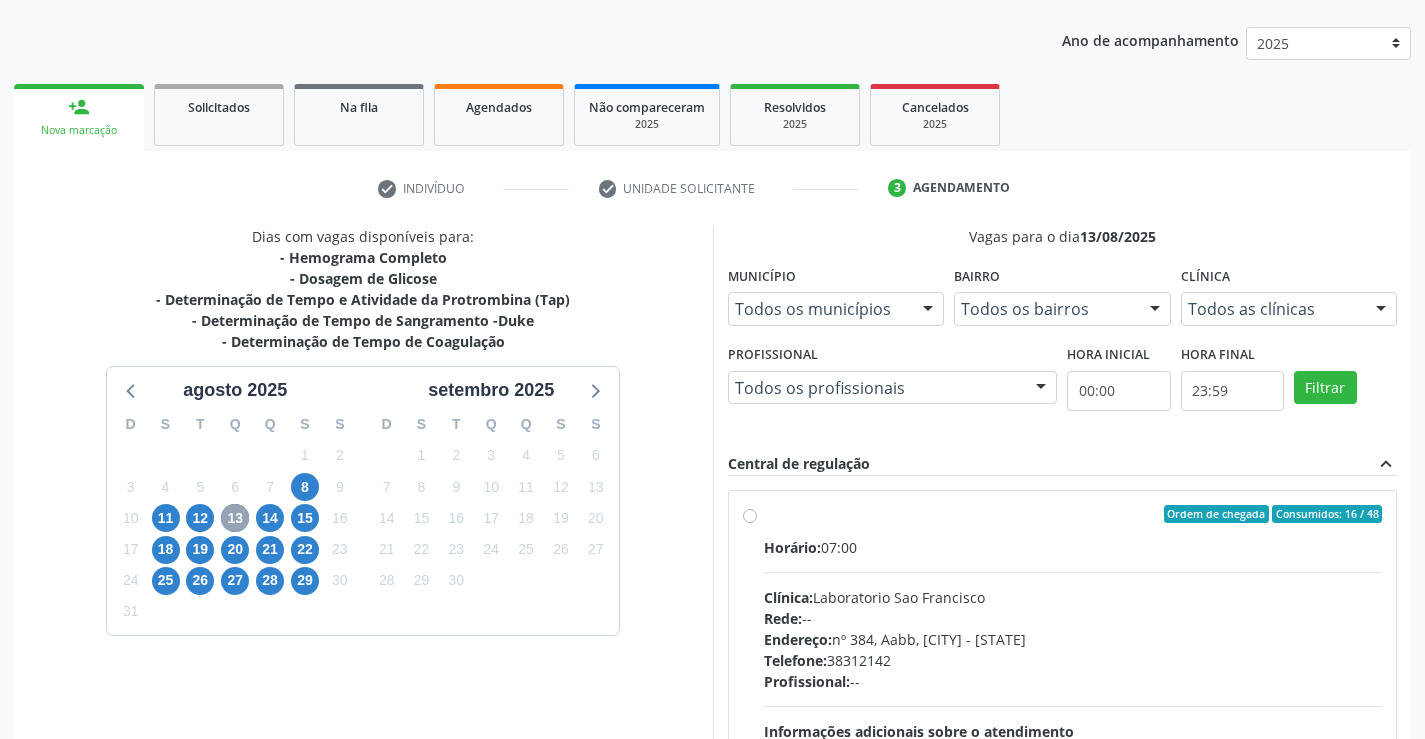 scroll, scrollTop: 456, scrollLeft: 0, axis: vertical 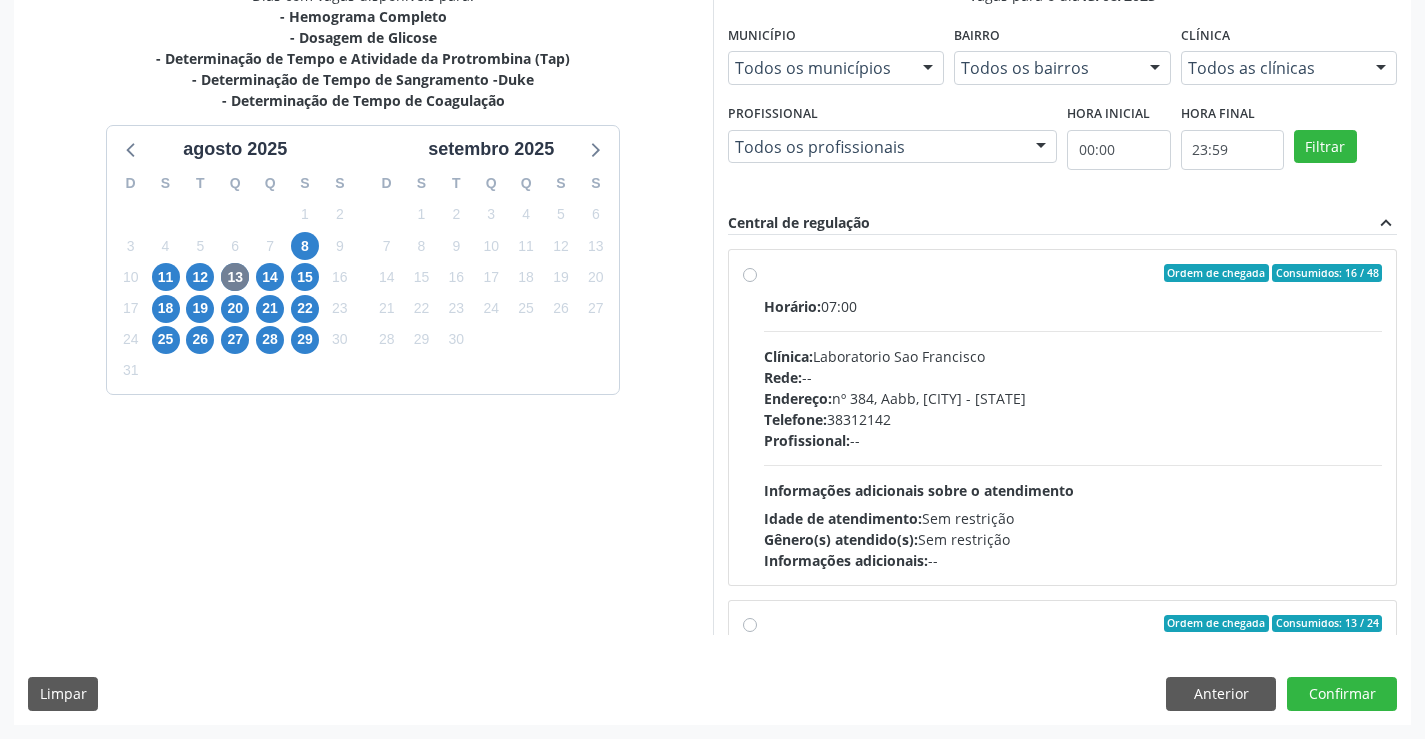 click on "Horário:   07:00
Clínica:  Laboratorio Sao Francisco
Rede:
--
Endereço:   nº 384, Aabb, Serra Talhada - PE
Telefone:   38312142
Profissional:
--
Informações adicionais sobre o atendimento
Idade de atendimento:
Sem restrição
Gênero(s) atendido(s):
Sem restrição
Informações adicionais:
--" at bounding box center [1073, 433] 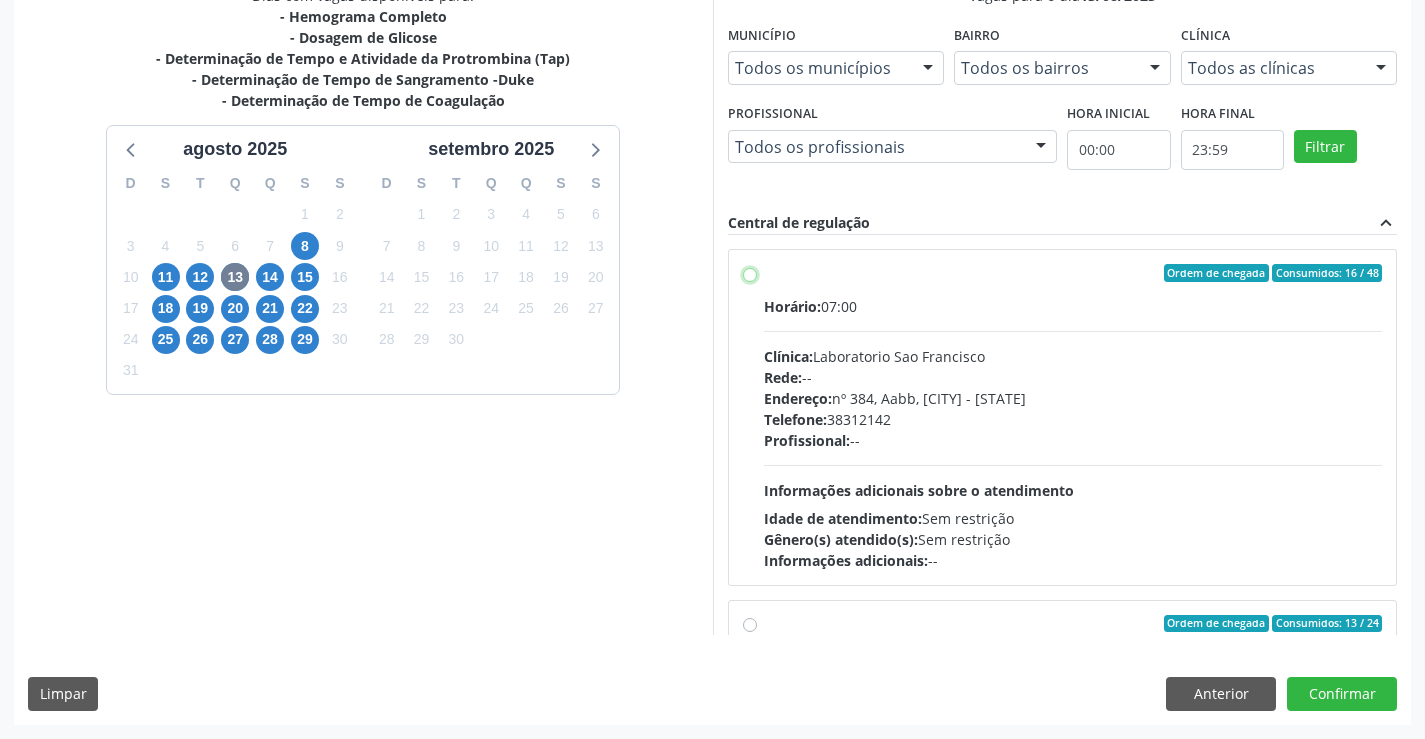 click on "Ordem de chegada
Consumidos: 16 / 48
Horário:   07:00
Clínica:  Laboratorio Sao Francisco
Rede:
--
Endereço:   nº 384, Aabb, Serra Talhada - PE
Telefone:   38312142
Profissional:
--
Informações adicionais sobre o atendimento
Idade de atendimento:
Sem restrição
Gênero(s) atendido(s):
Sem restrição
Informações adicionais:
--" at bounding box center (750, 273) 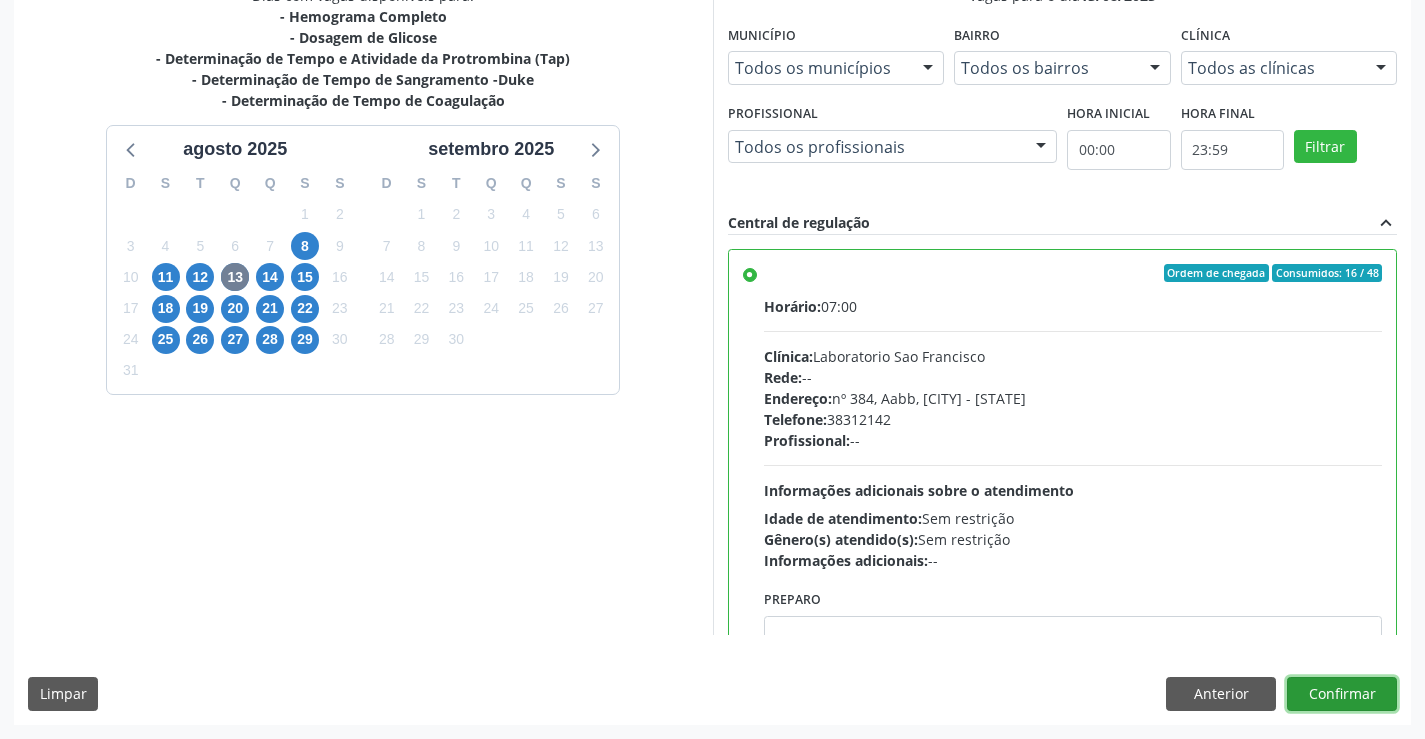 click on "Confirmar" at bounding box center (1342, 694) 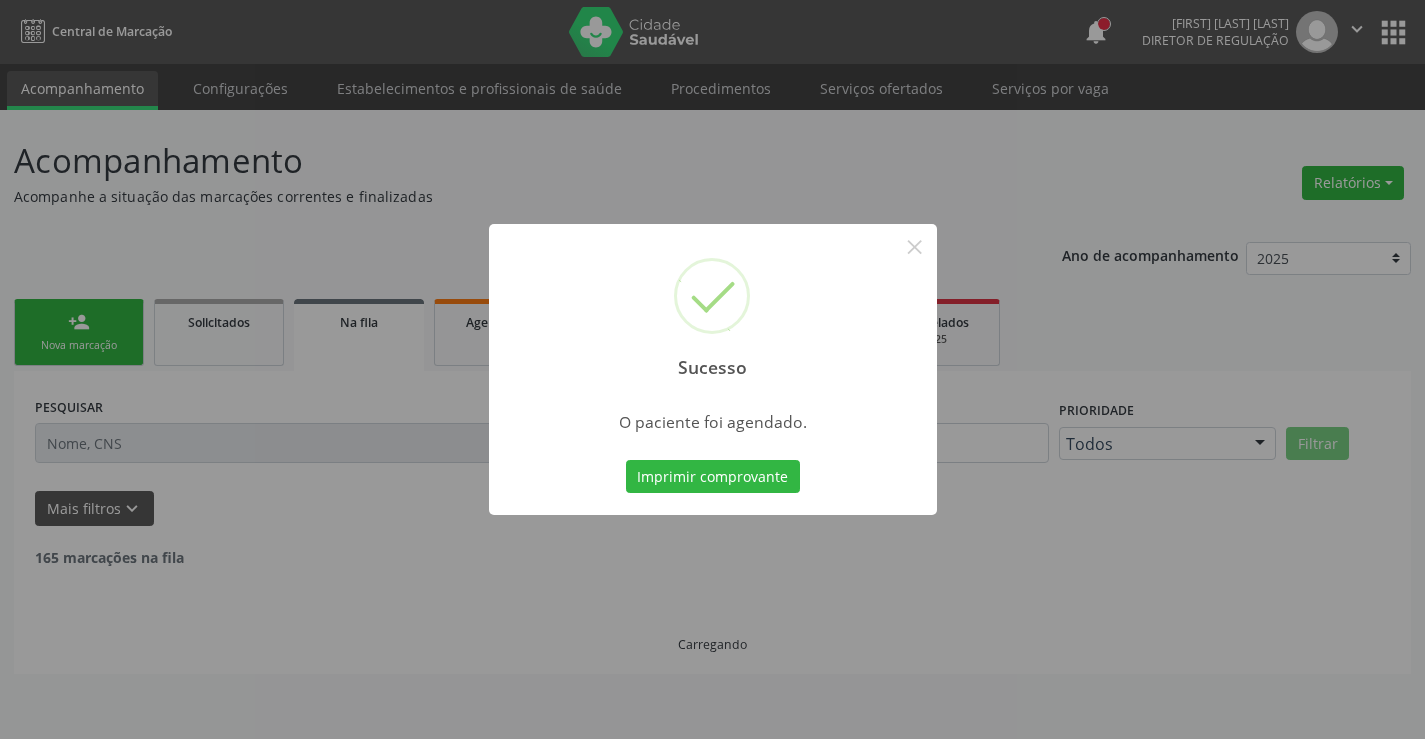 scroll, scrollTop: 0, scrollLeft: 0, axis: both 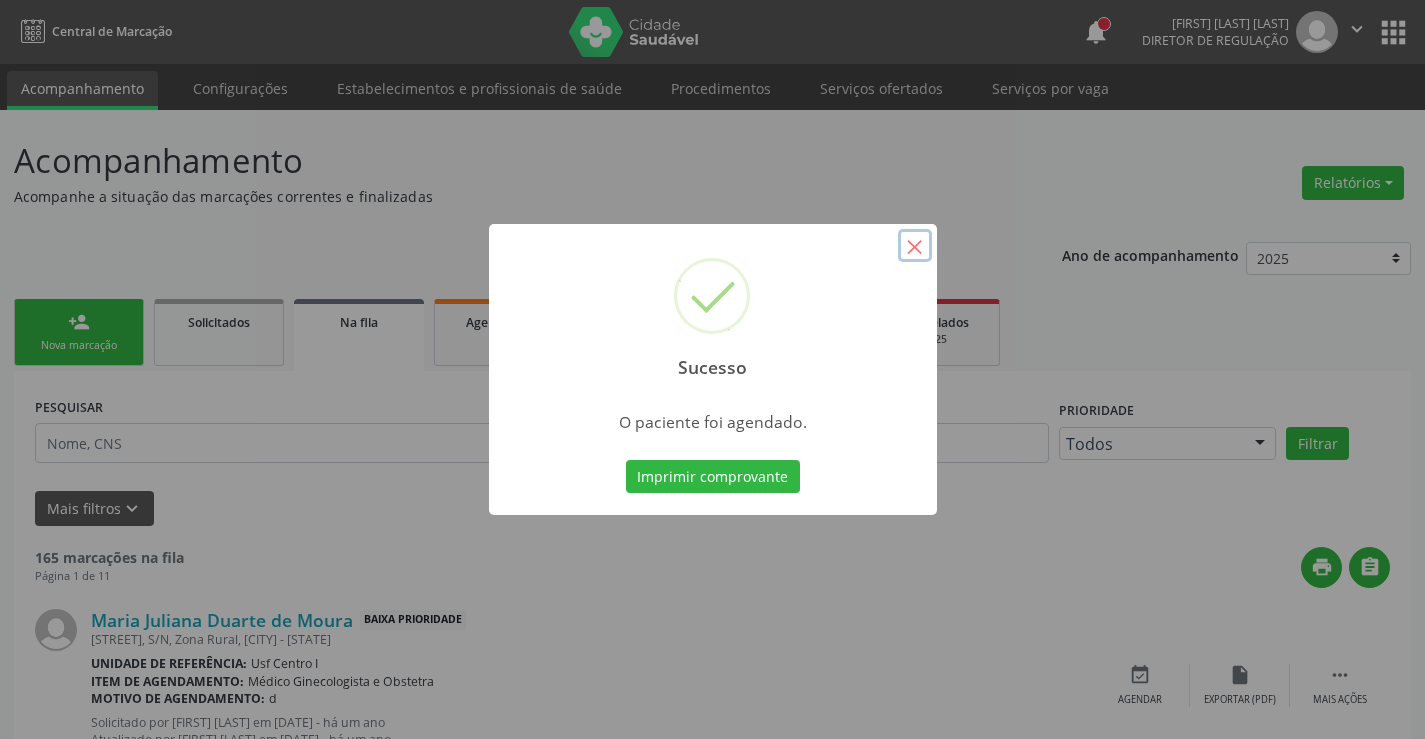 click on "×" at bounding box center [915, 246] 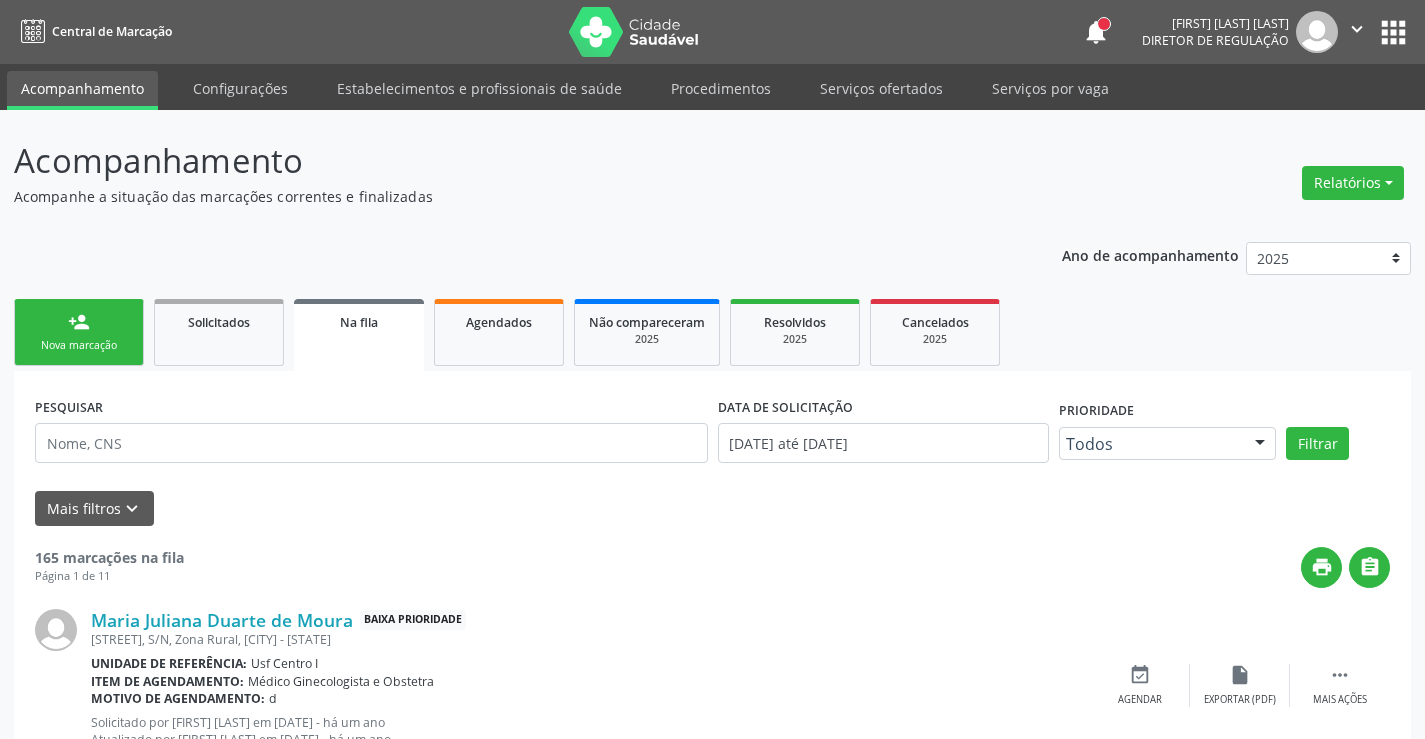 click on "person_add
Nova marcação" at bounding box center [79, 332] 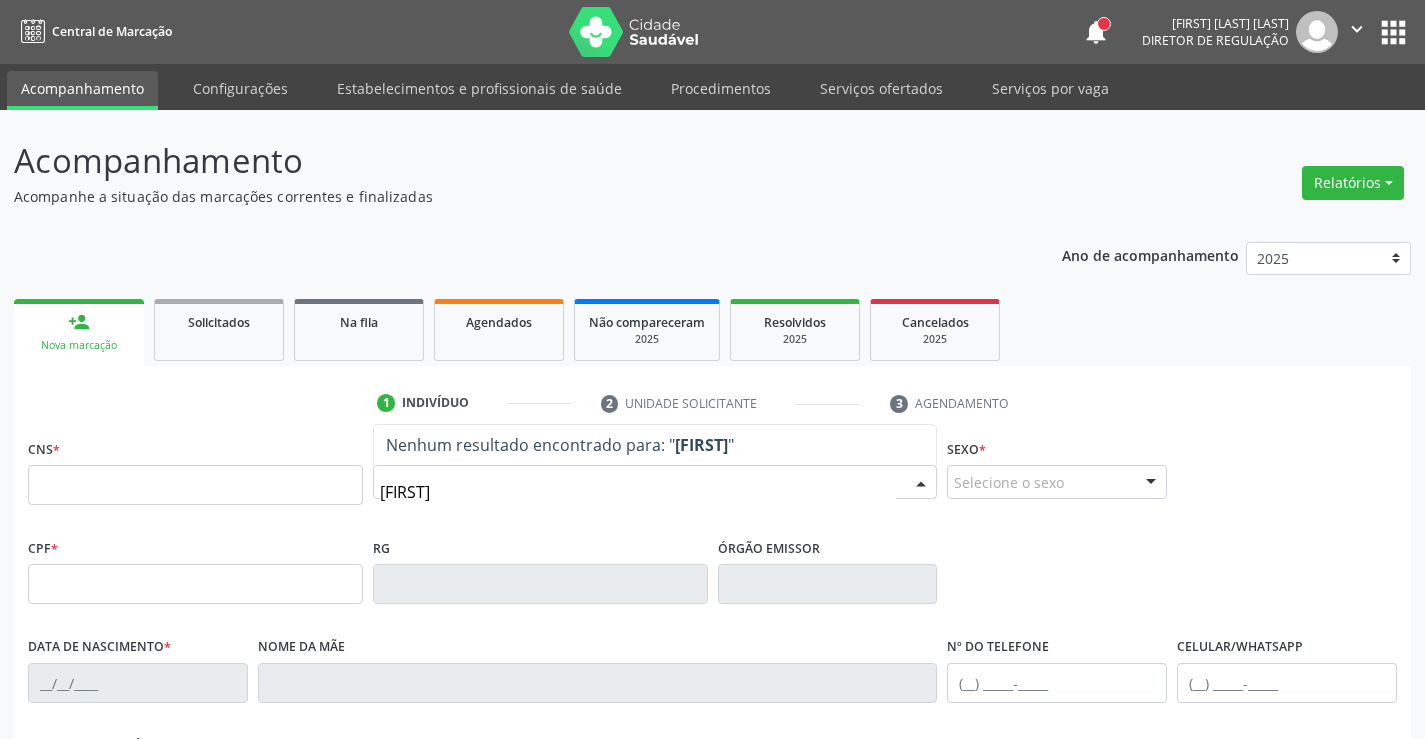 type on "ELIANA FERNAN" 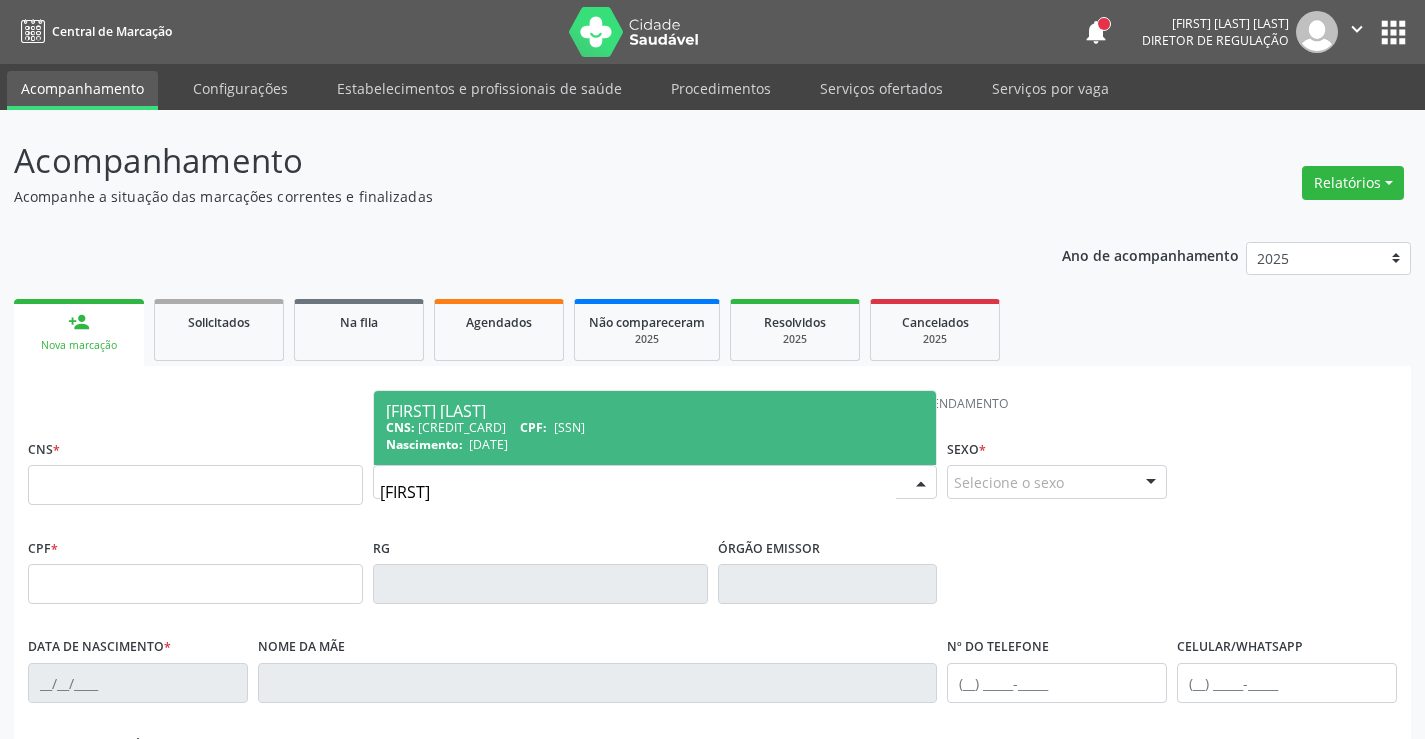 click on "18/10/1988" at bounding box center (488, 444) 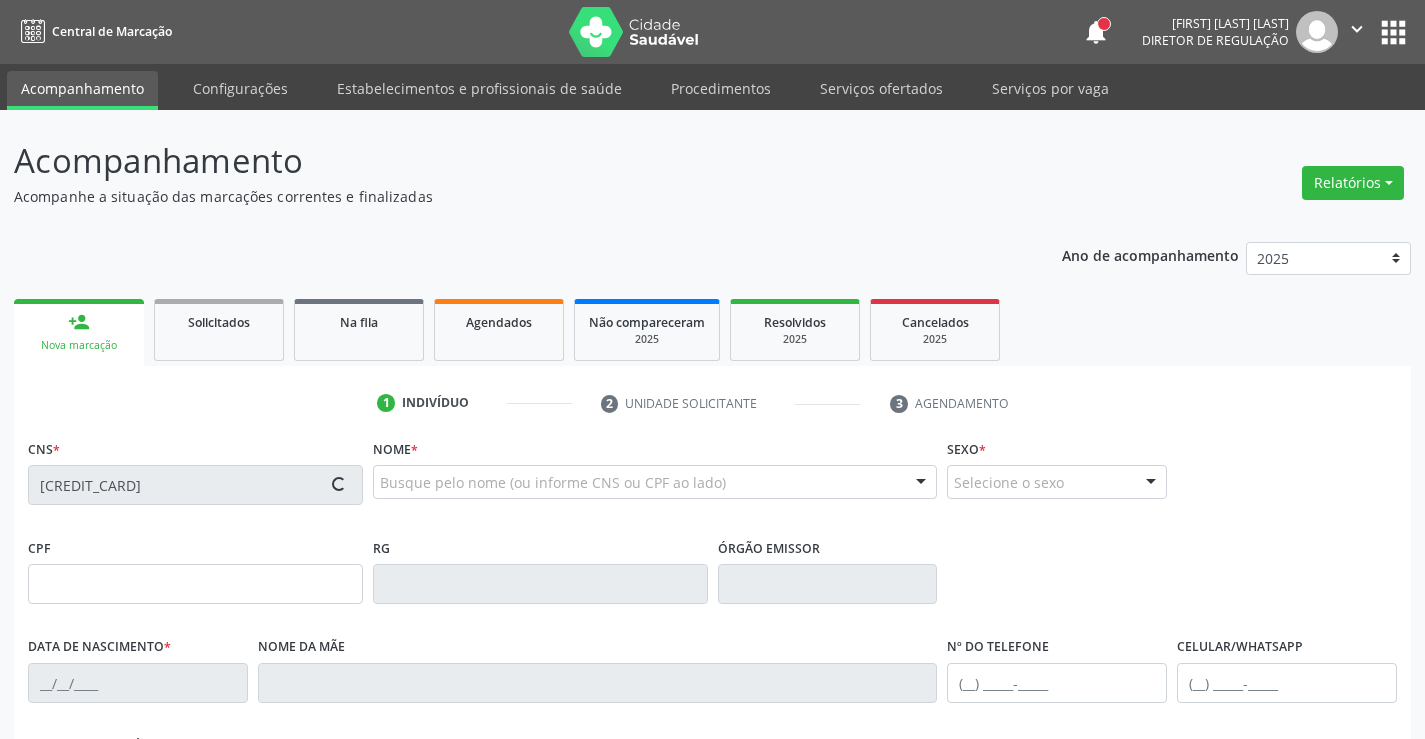 scroll, scrollTop: 345, scrollLeft: 0, axis: vertical 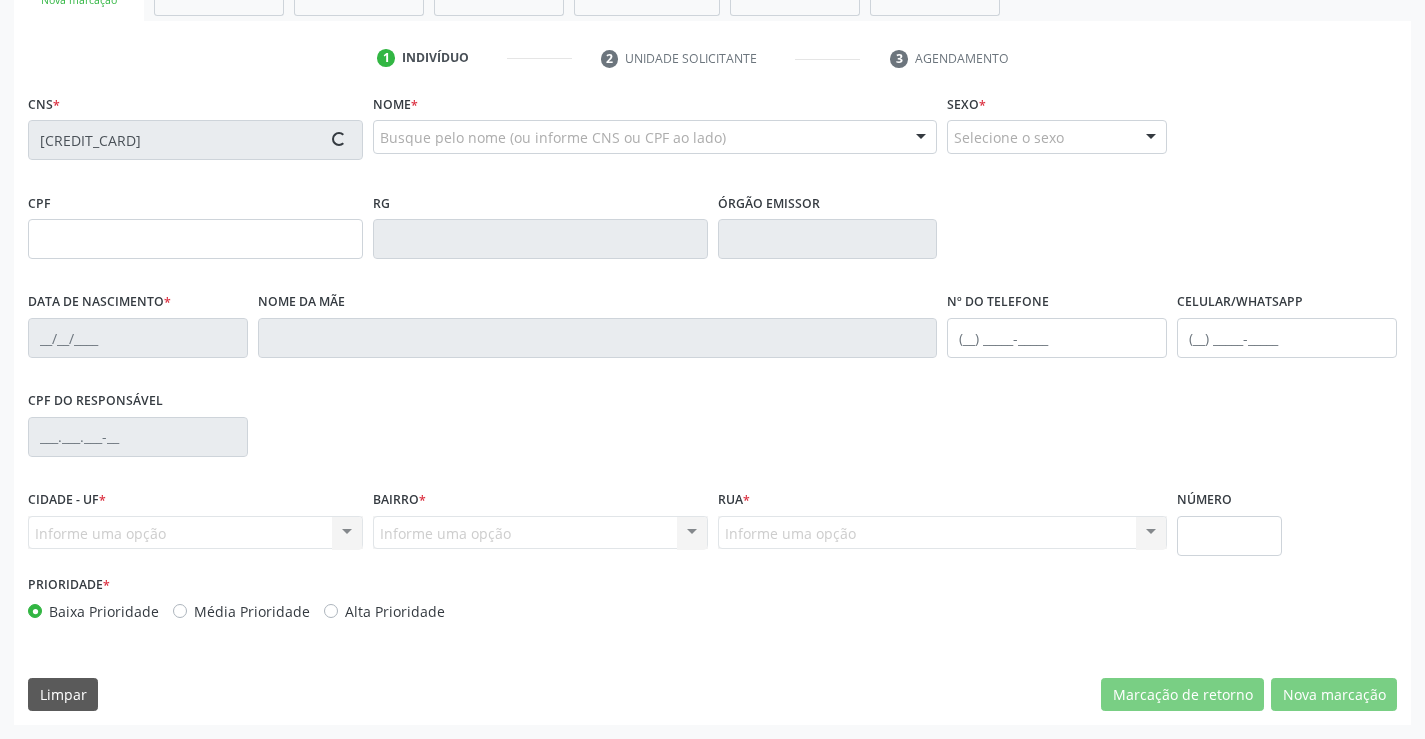 type on "087.925.234-04" 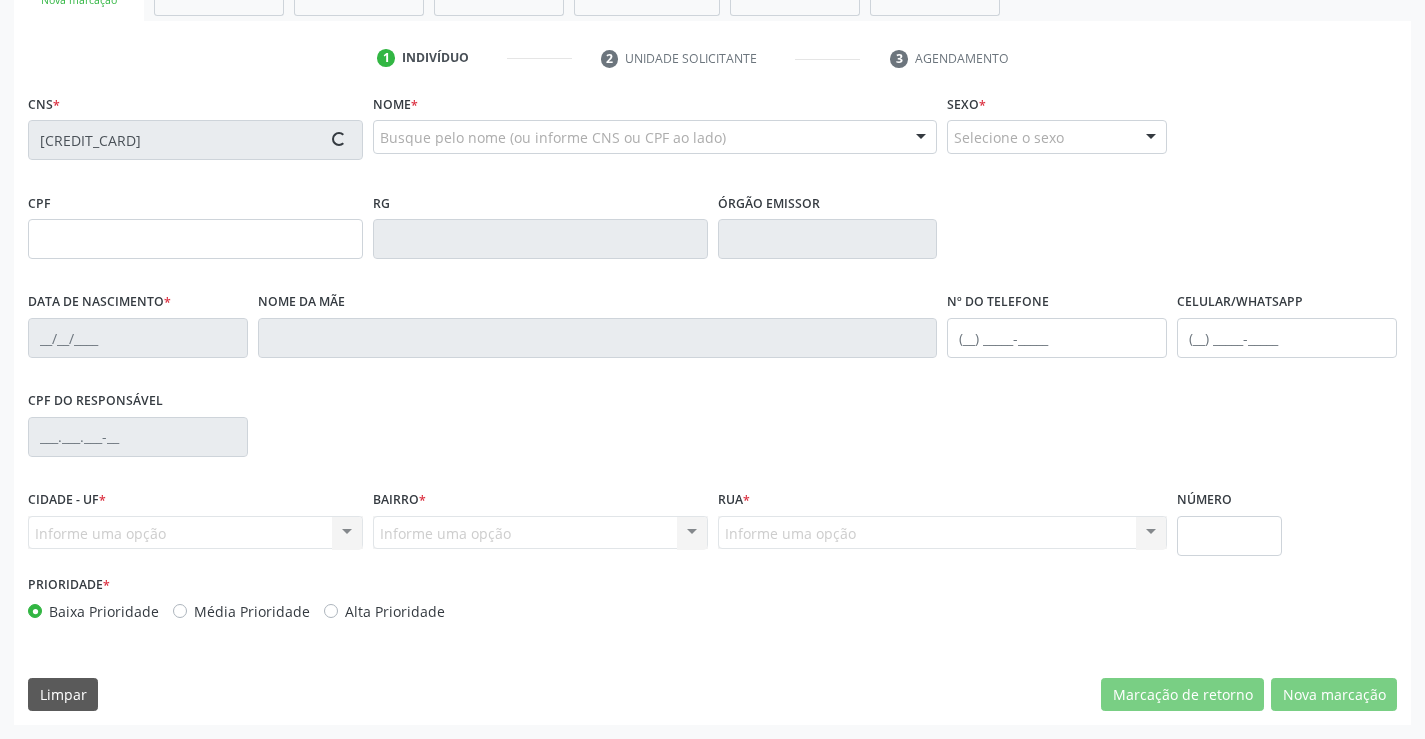 type on "66" 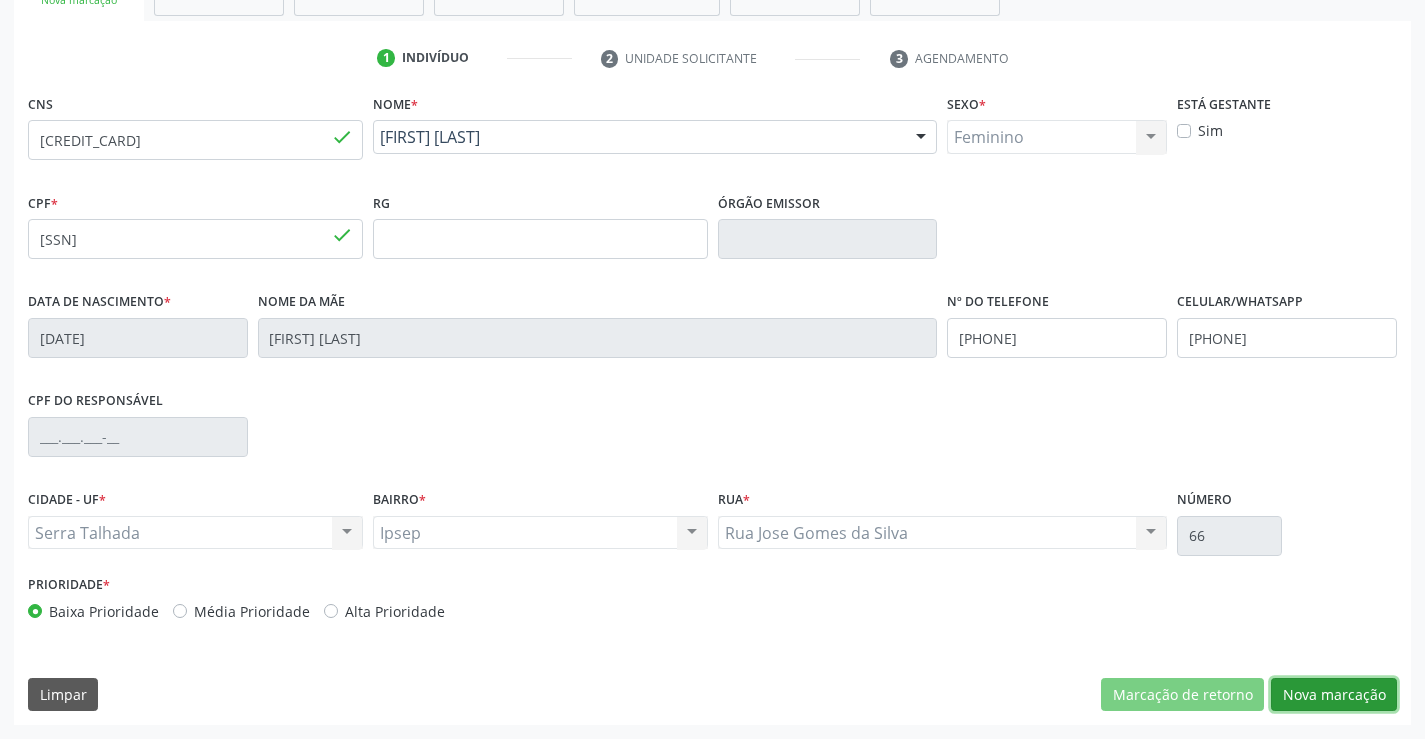 click on "Nova marcação" at bounding box center [1334, 695] 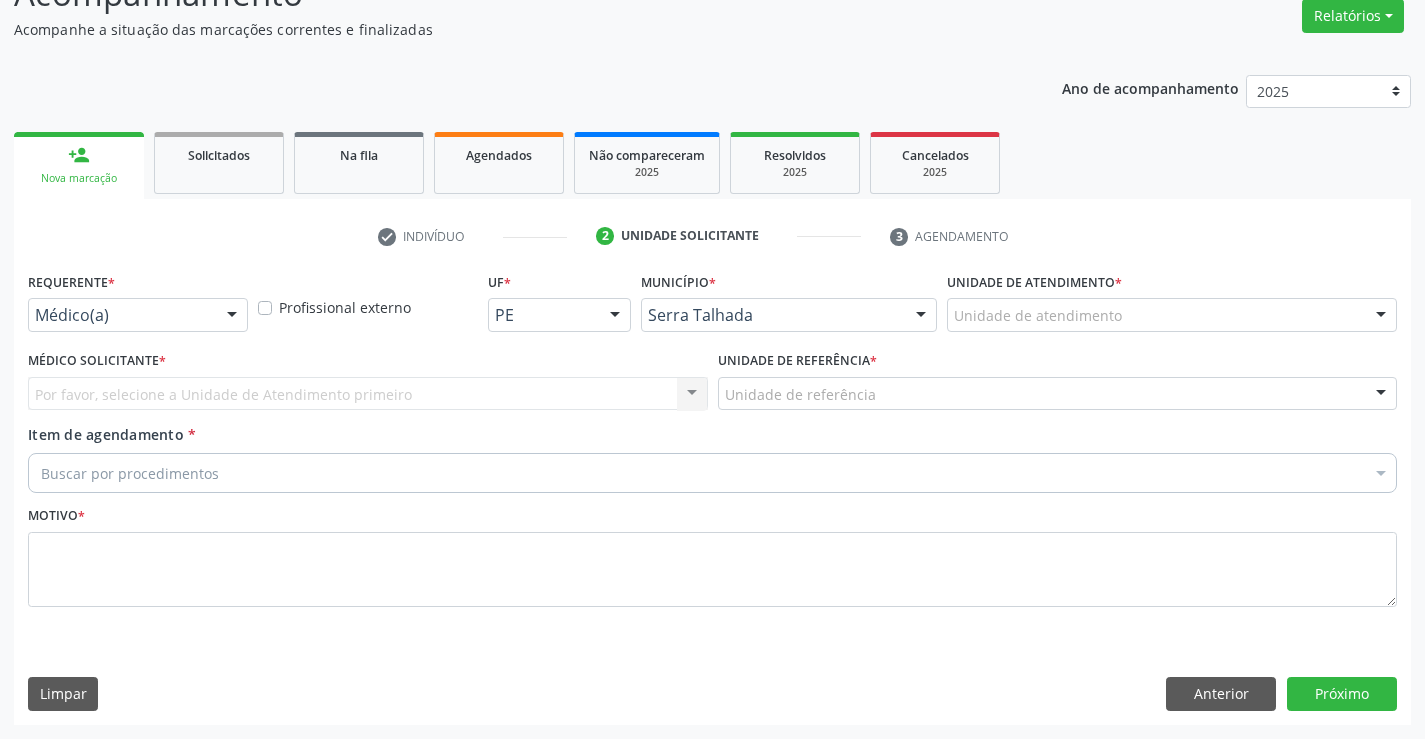 scroll, scrollTop: 167, scrollLeft: 0, axis: vertical 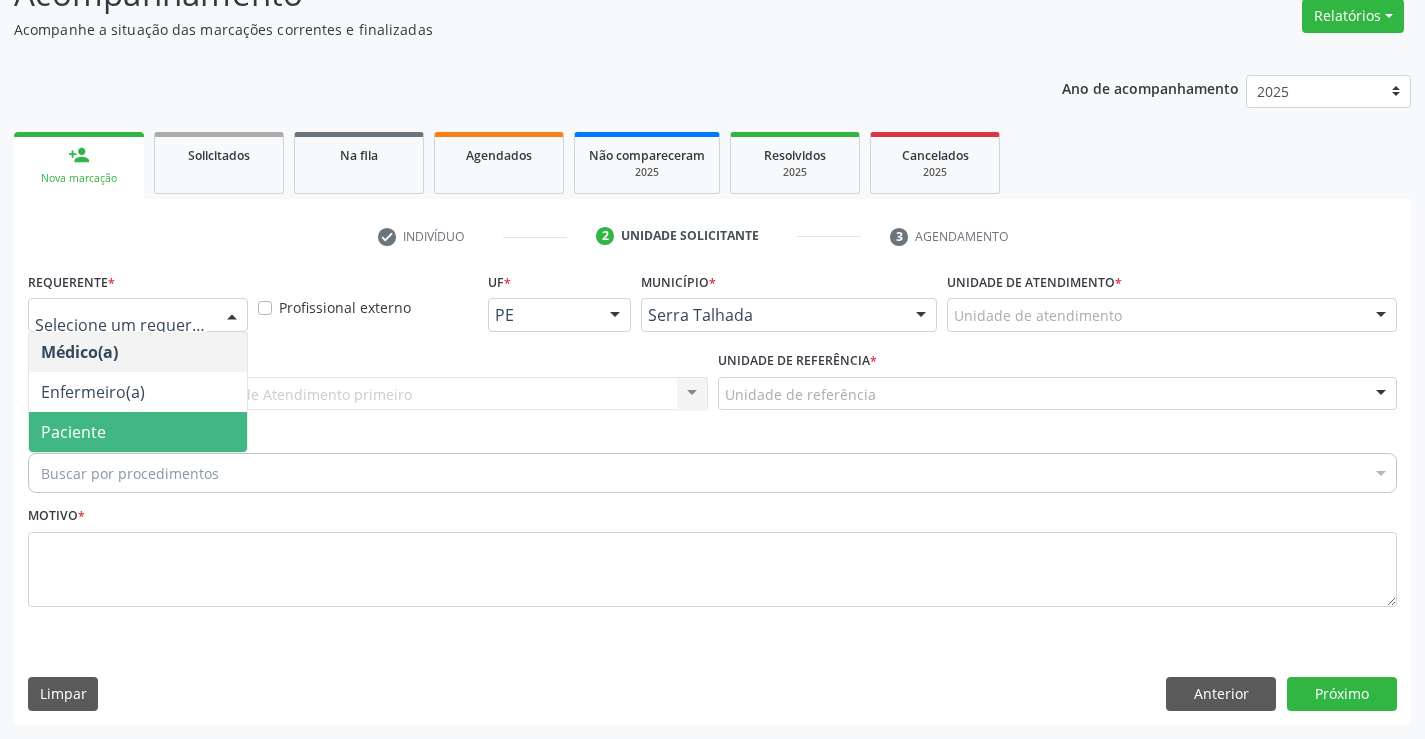 click on "Paciente" at bounding box center (138, 432) 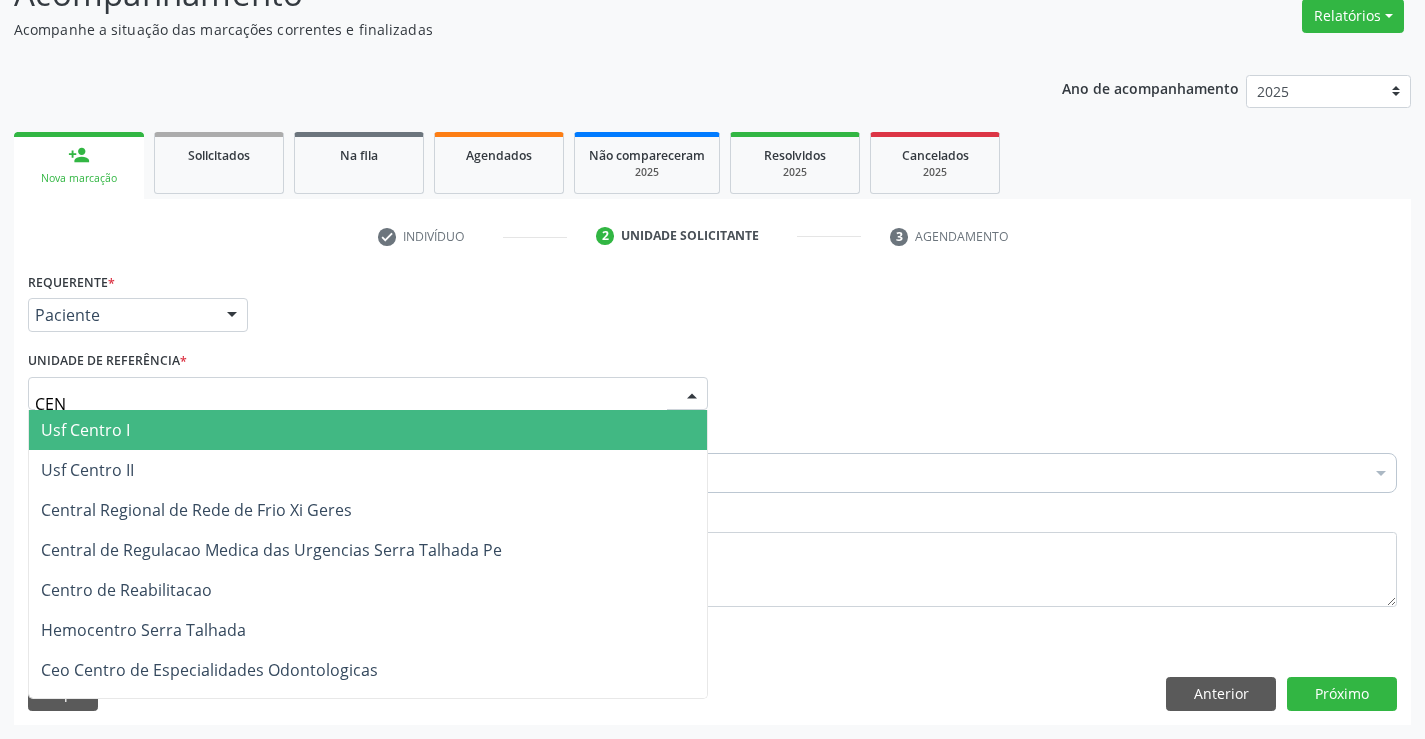 type on "CENT" 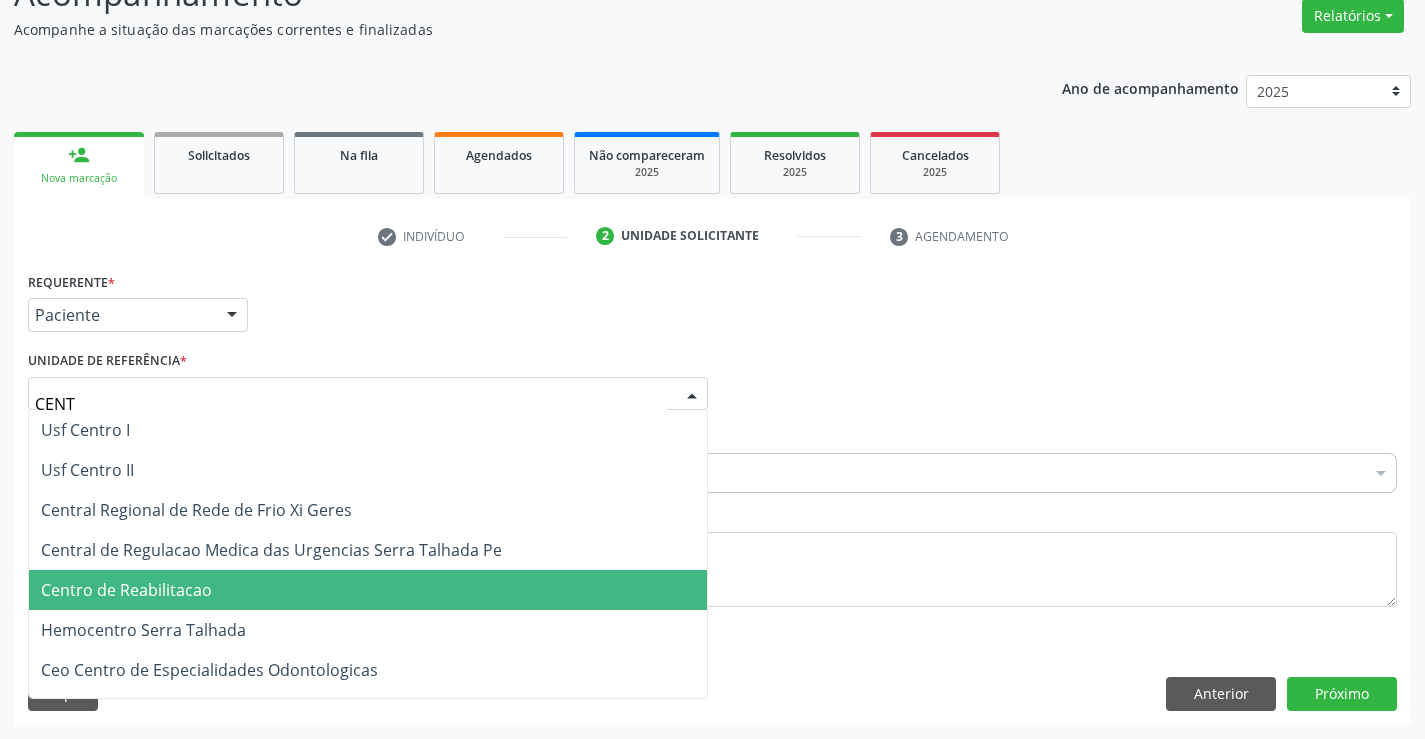 click on "Centro de Reabilitacao" at bounding box center (126, 590) 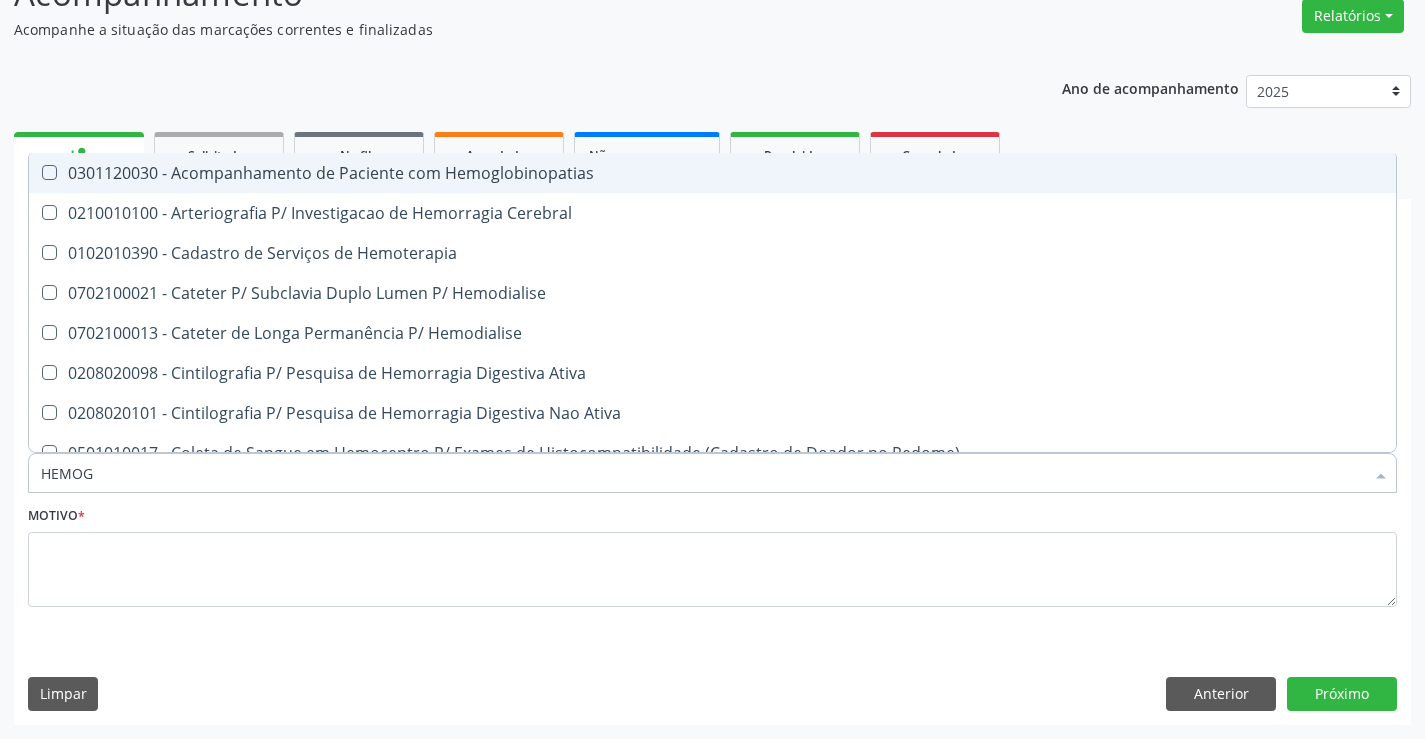 type on "HEMOGR" 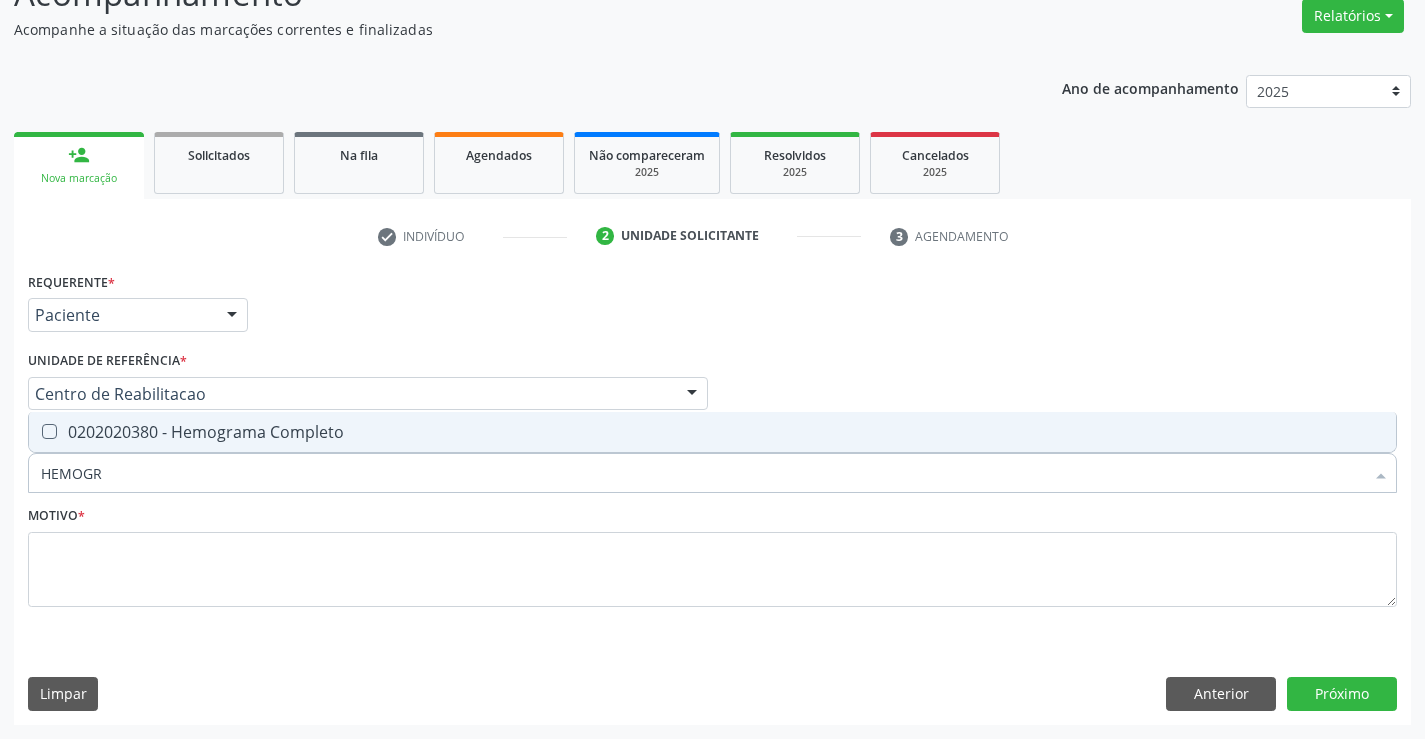 click on "0202020380 - Hemograma Completo" at bounding box center (712, 432) 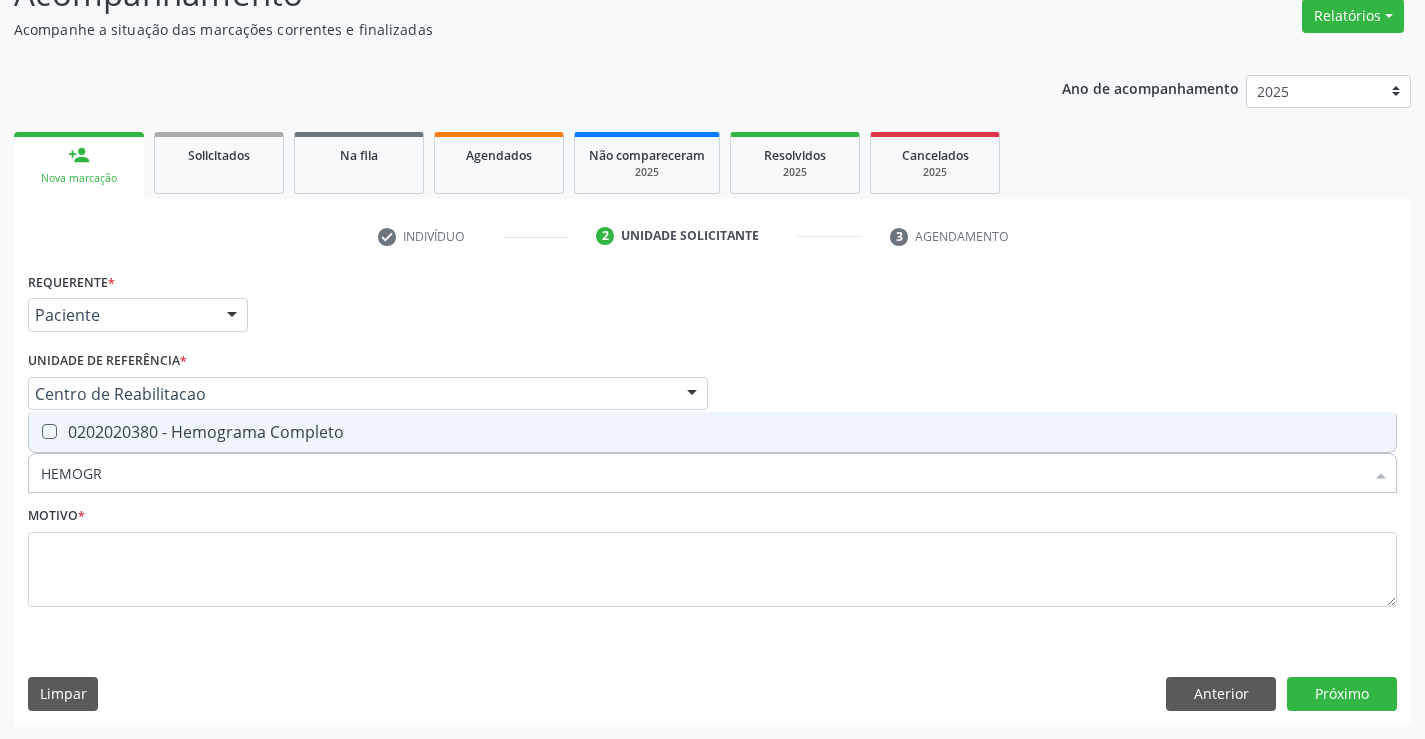 checkbox on "true" 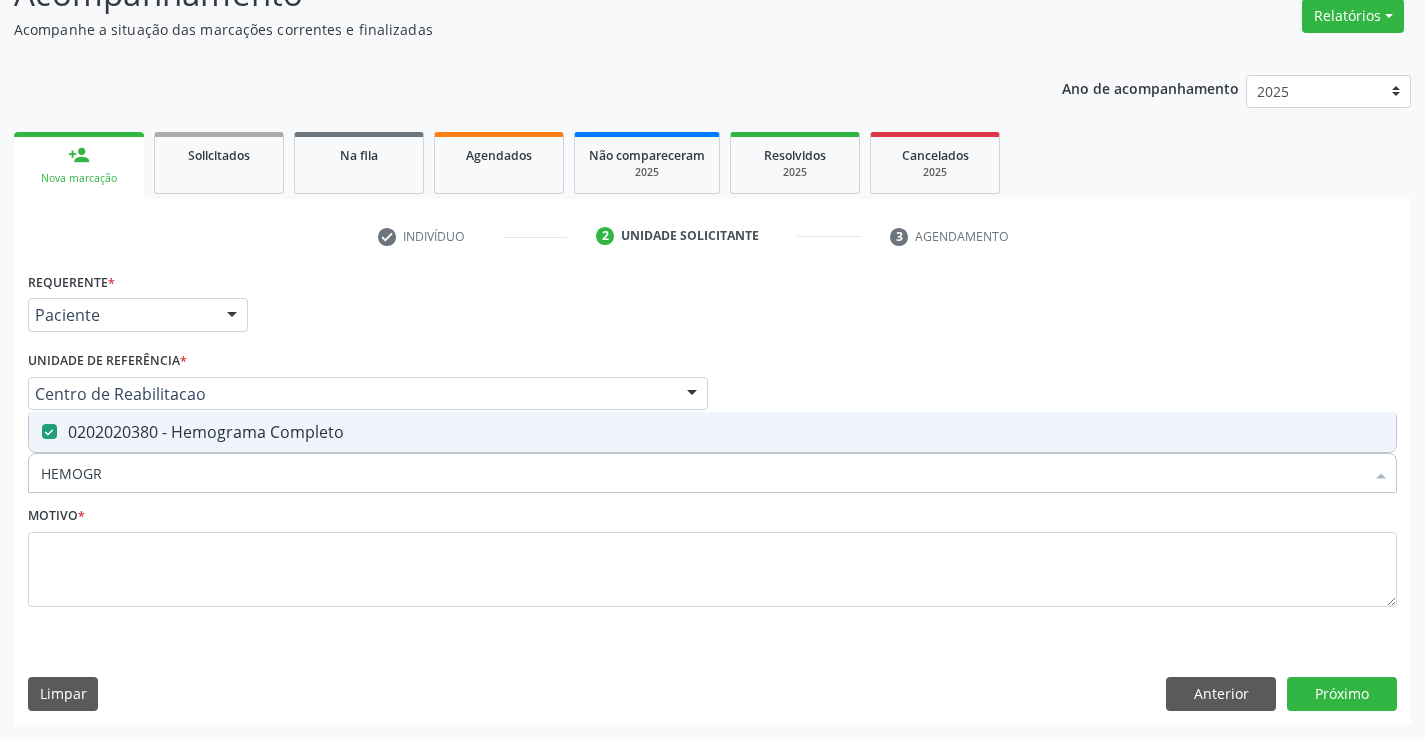 drag, startPoint x: 143, startPoint y: 471, endPoint x: 0, endPoint y: 465, distance: 143.12582 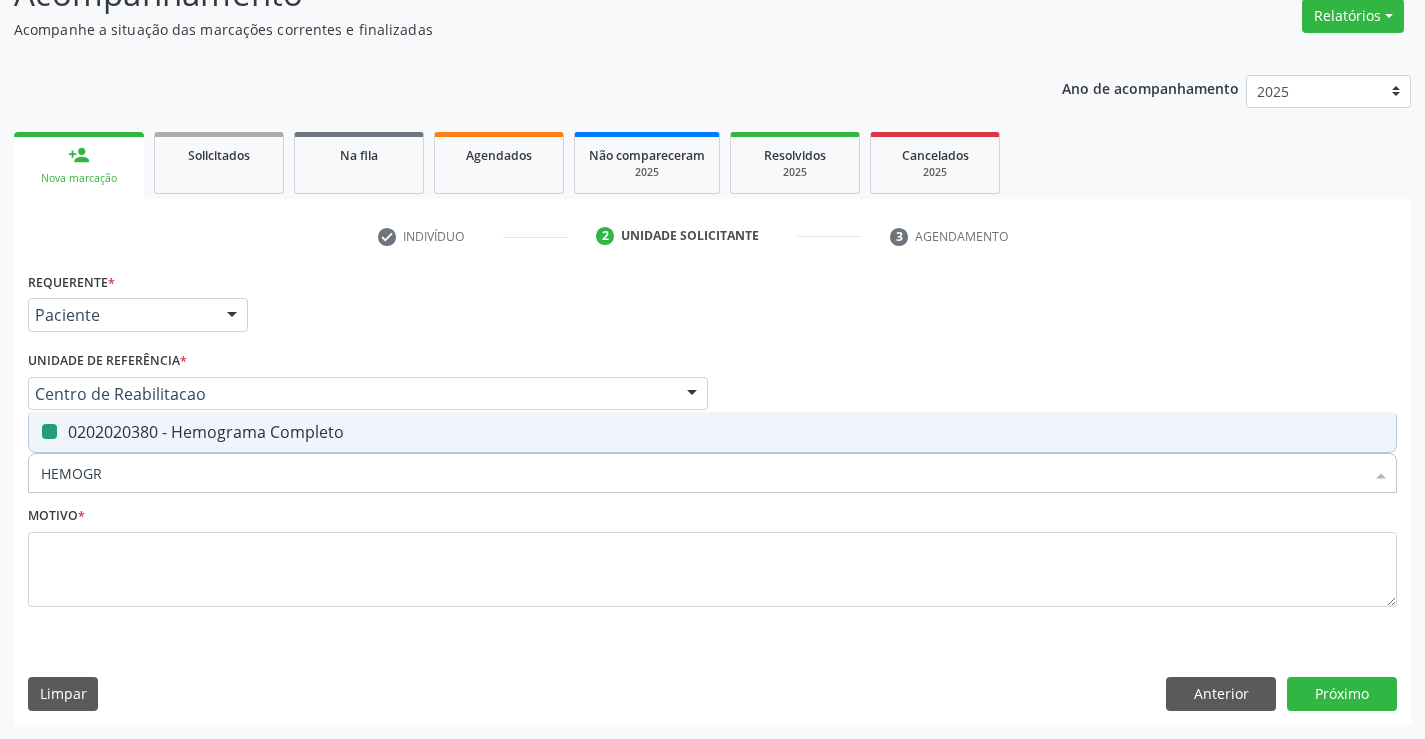 type on "G" 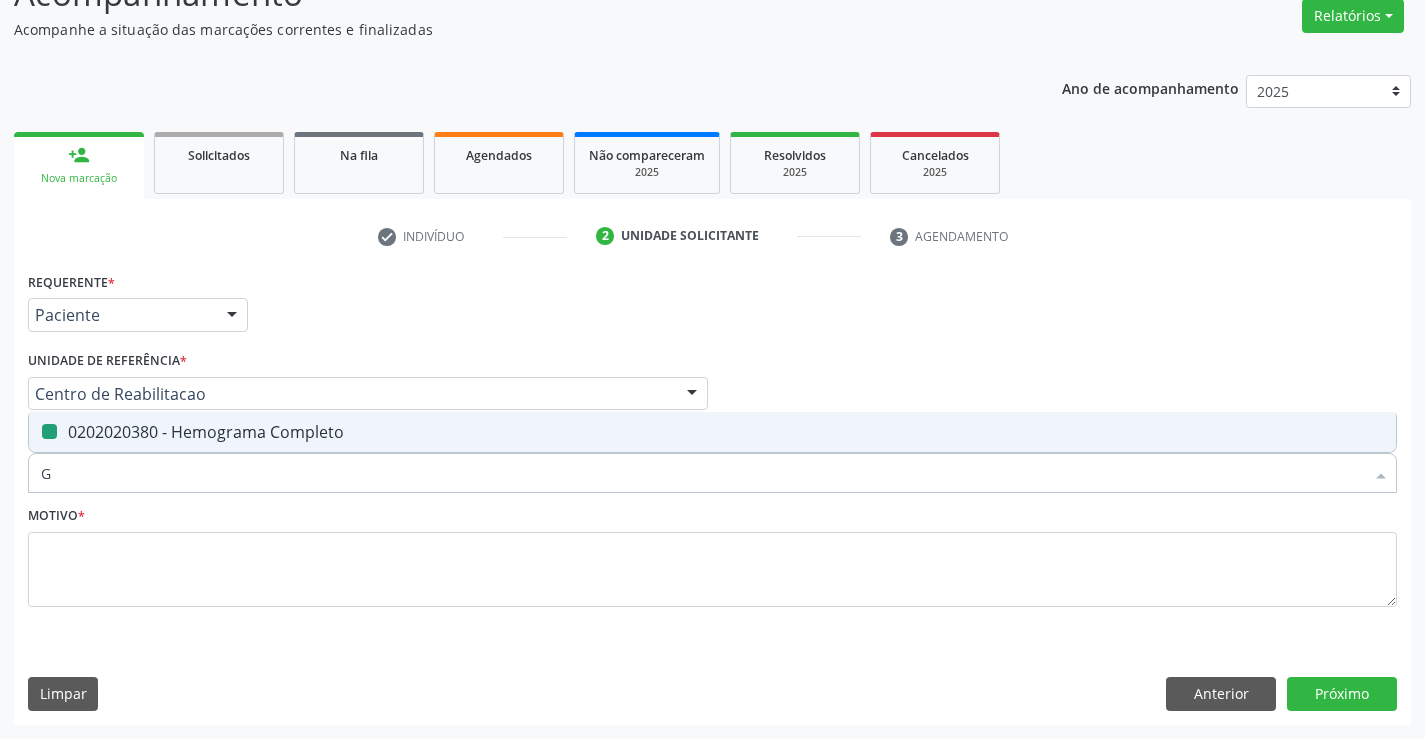 checkbox on "false" 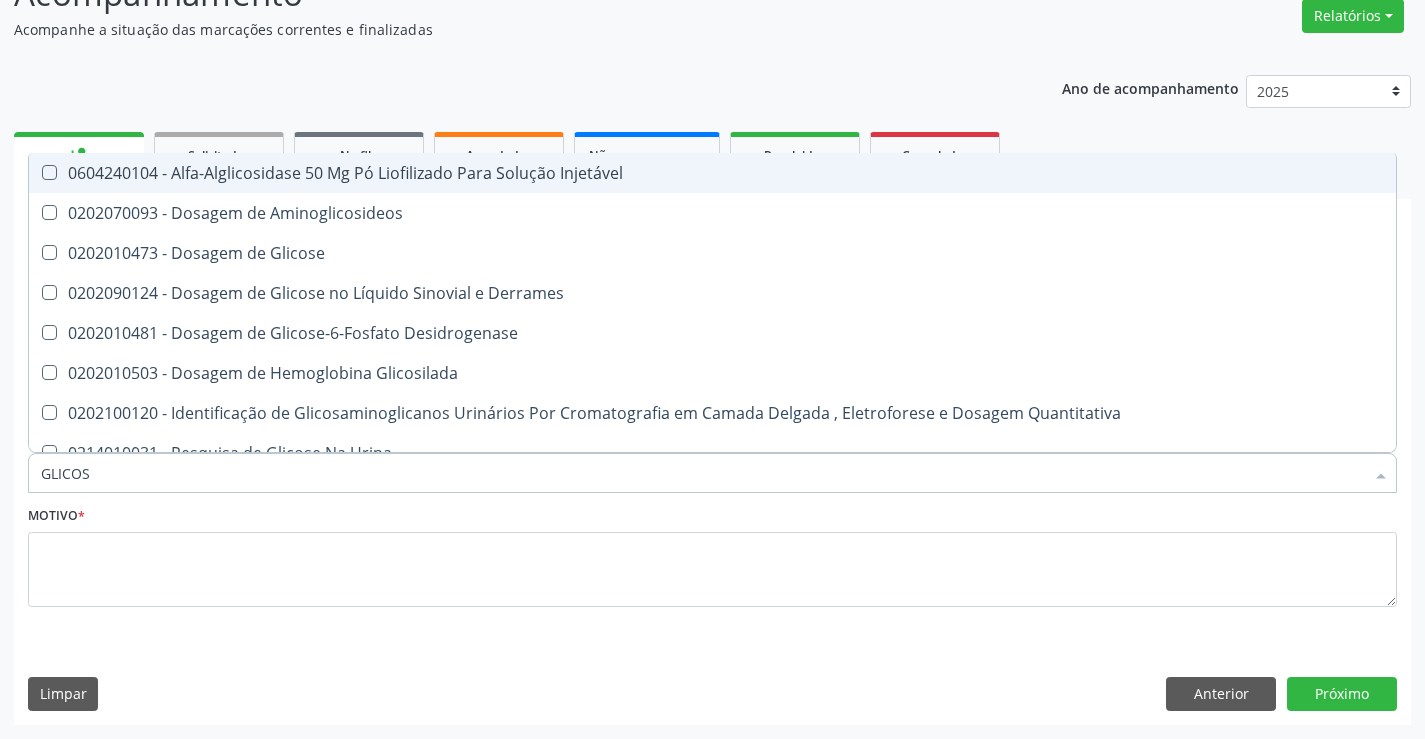 type on "GLICOSE" 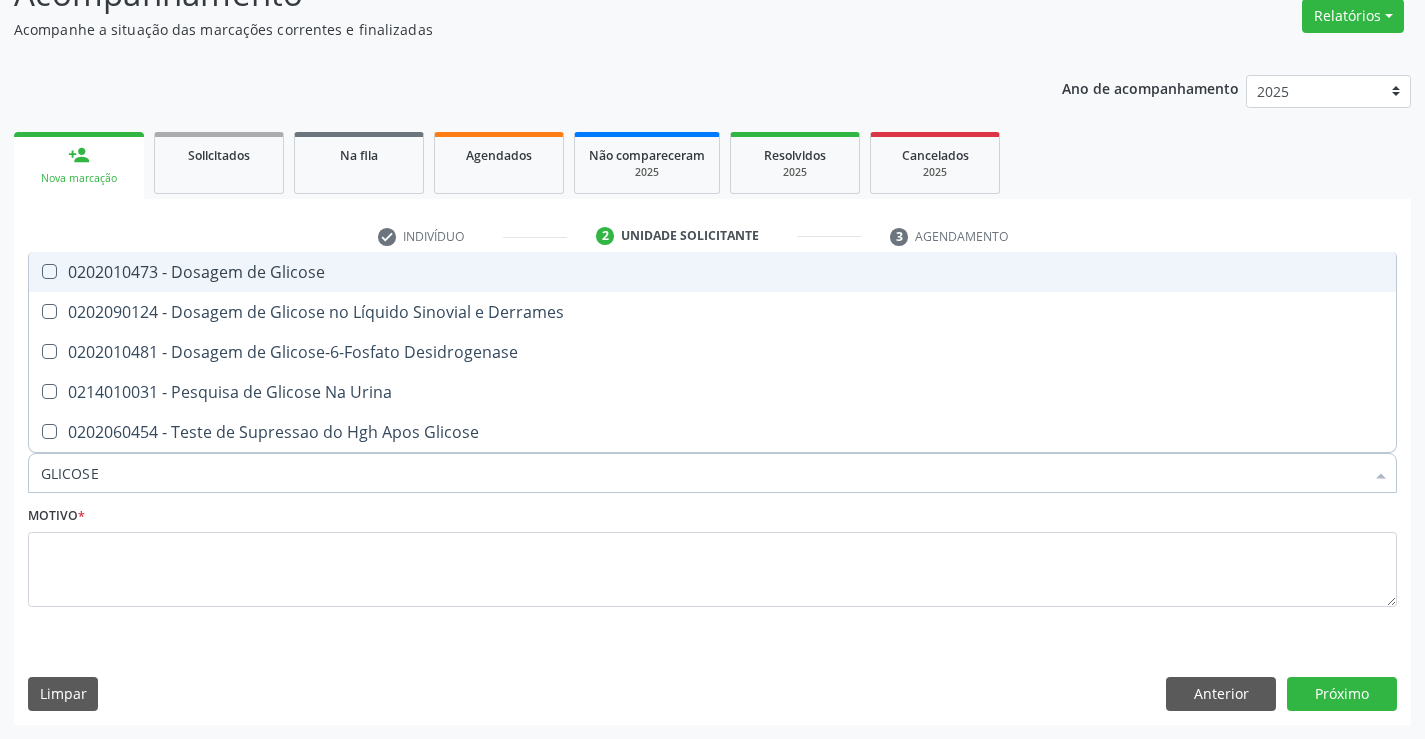 click on "0202010473 - Dosagem de Glicose" at bounding box center (712, 272) 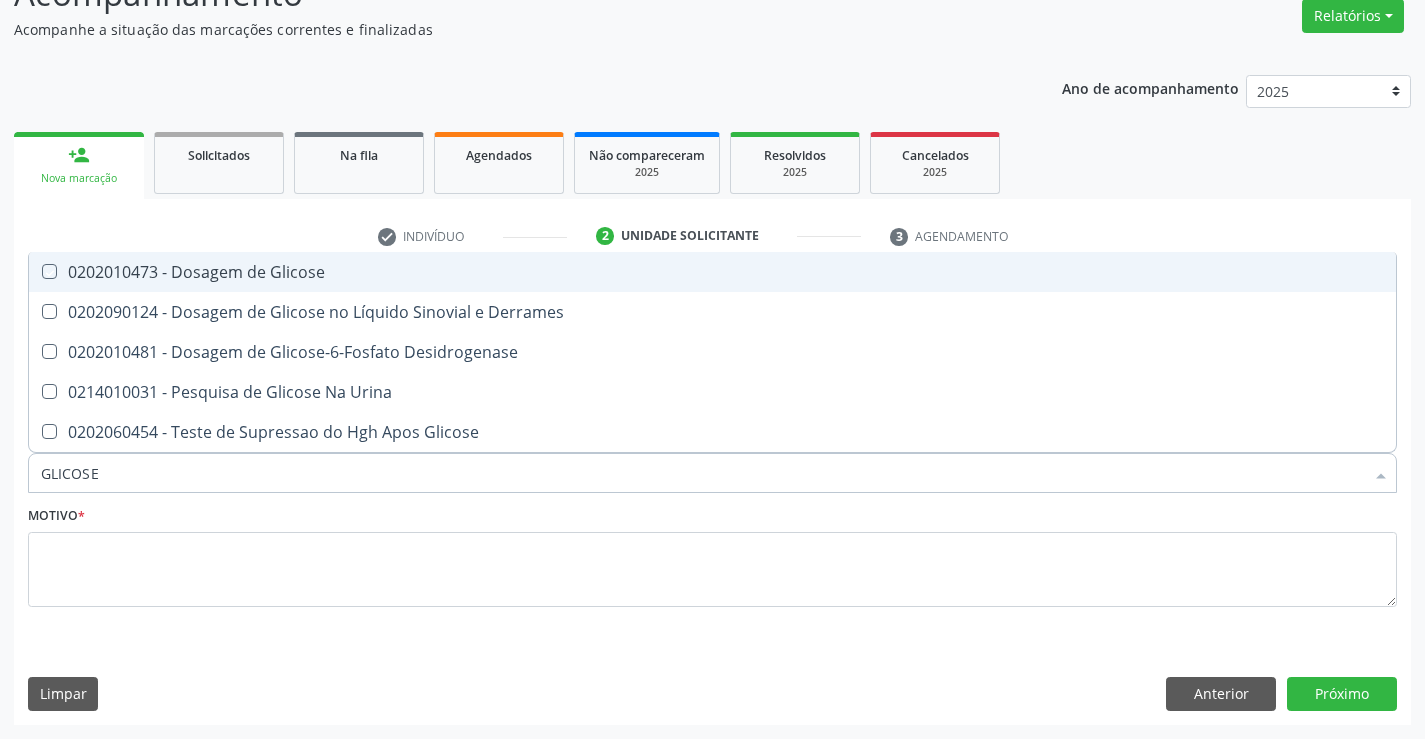 checkbox on "true" 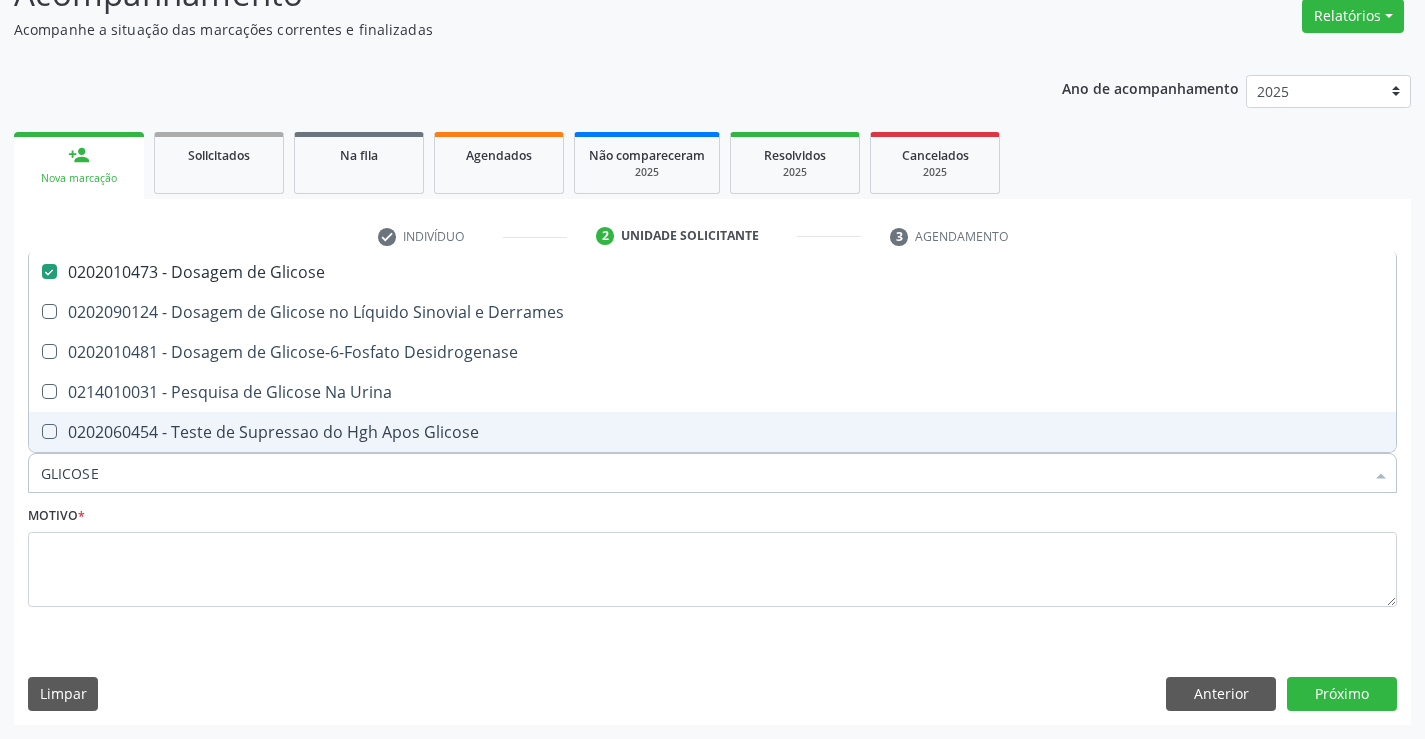 drag, startPoint x: 119, startPoint y: 469, endPoint x: 24, endPoint y: 488, distance: 96.88137 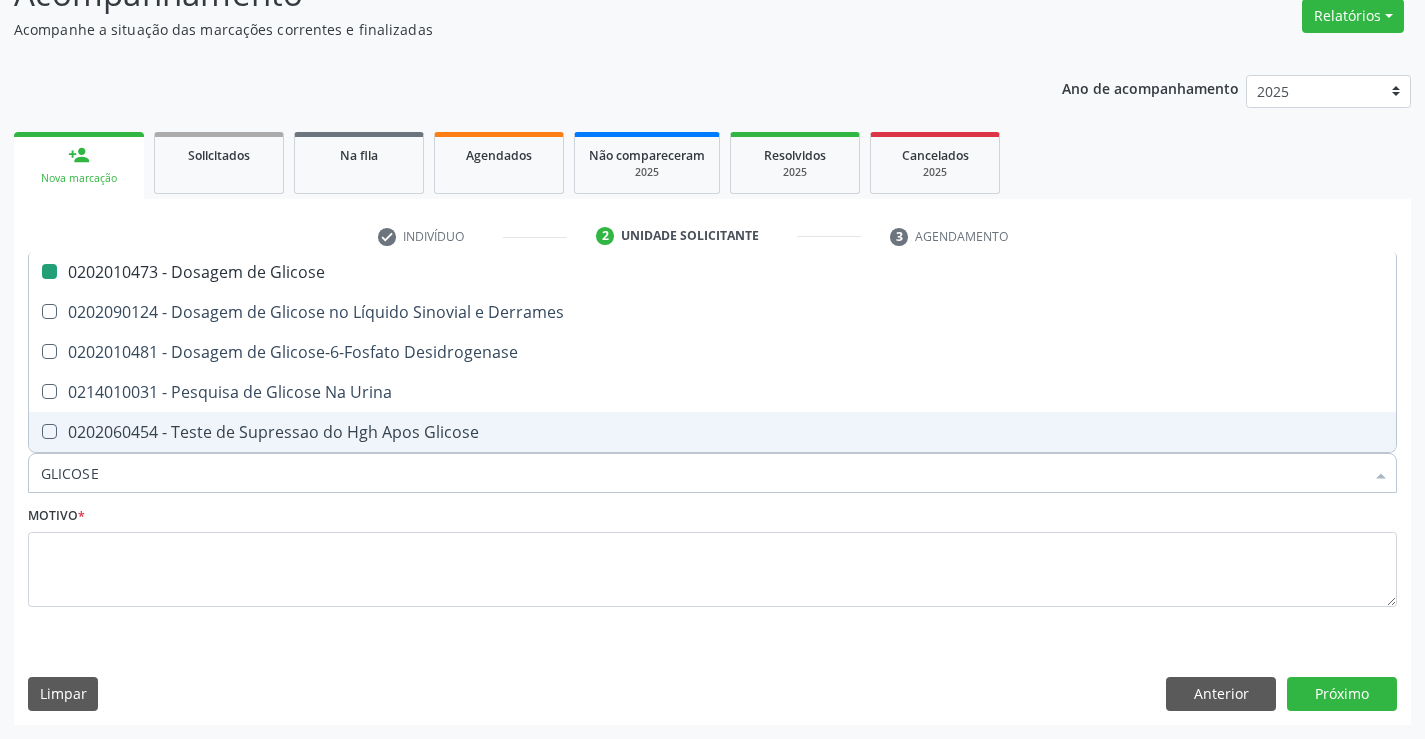 type 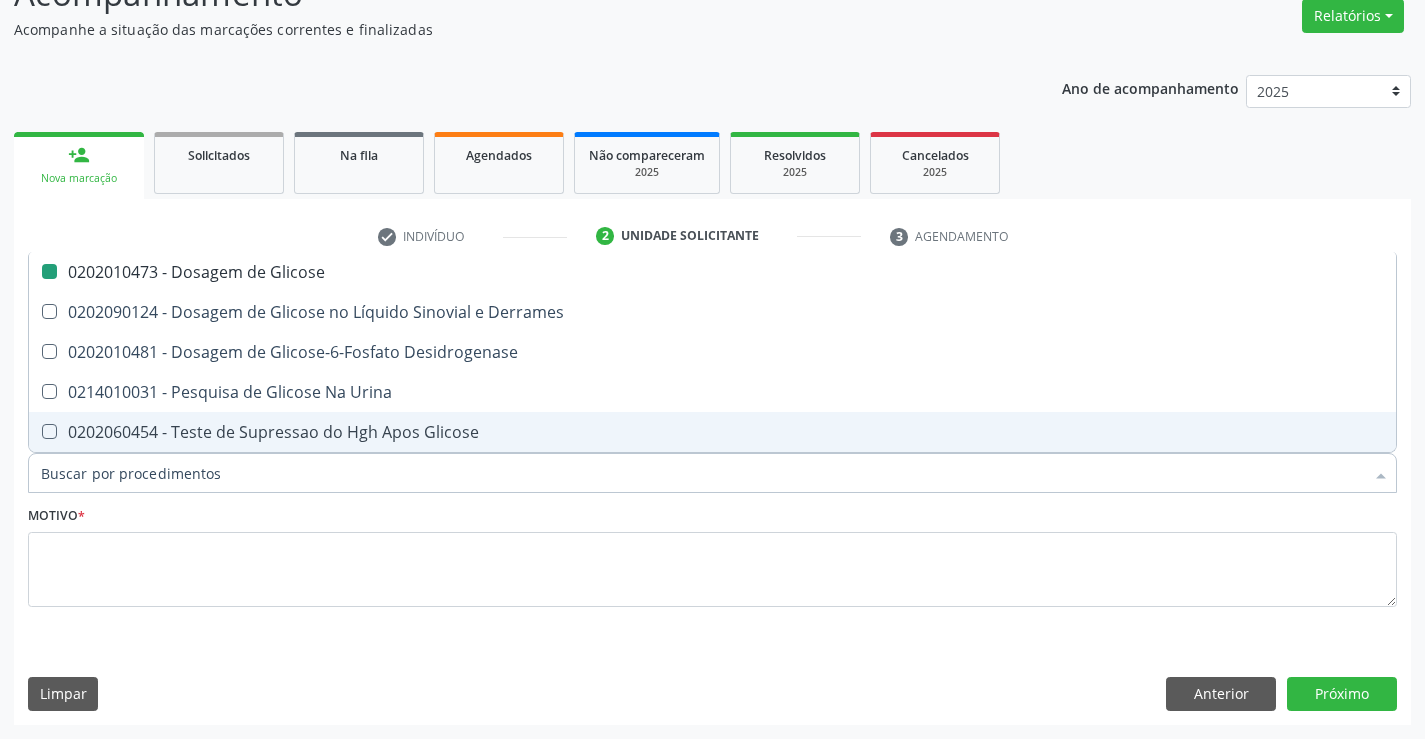checkbox on "false" 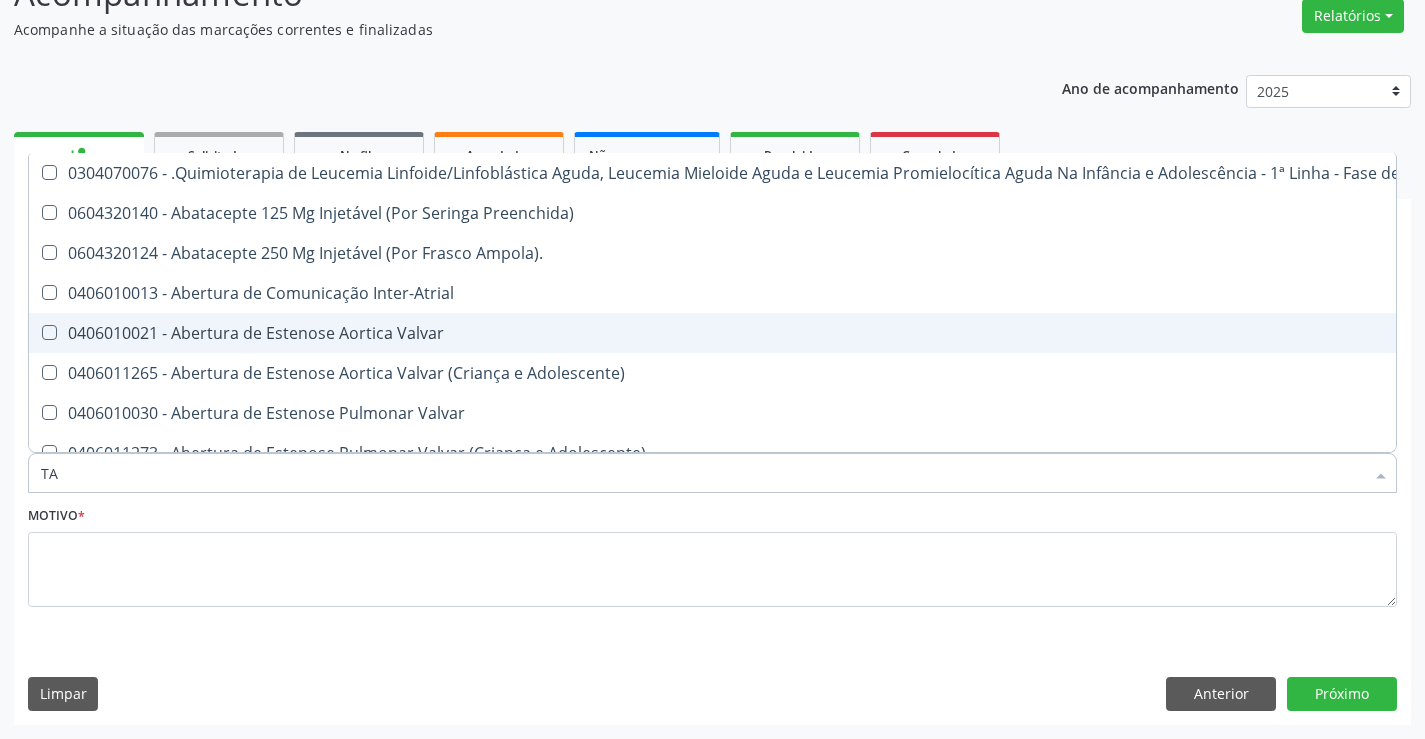 type on "TAP" 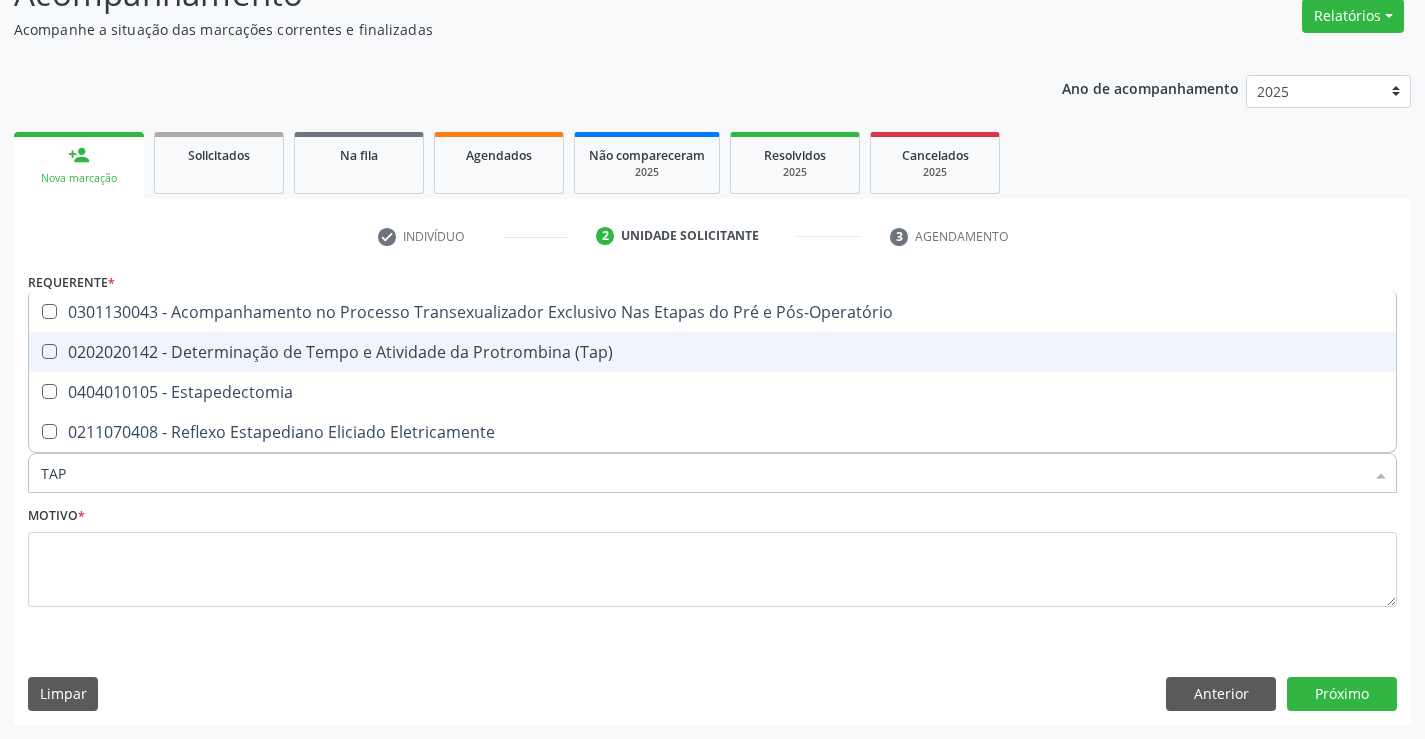 click on "0202020142 - Determinação de Tempo e Atividade da Protrombina (Tap)" at bounding box center [712, 352] 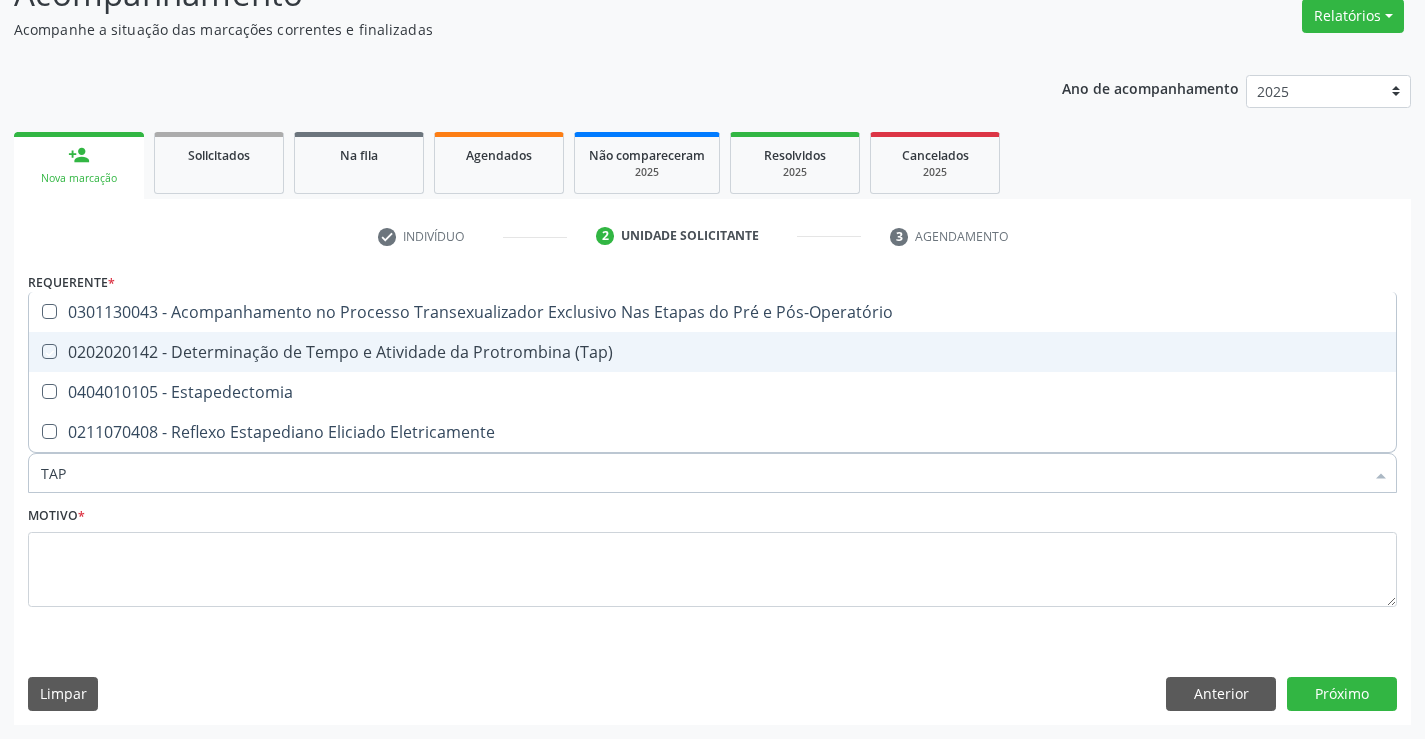 checkbox on "true" 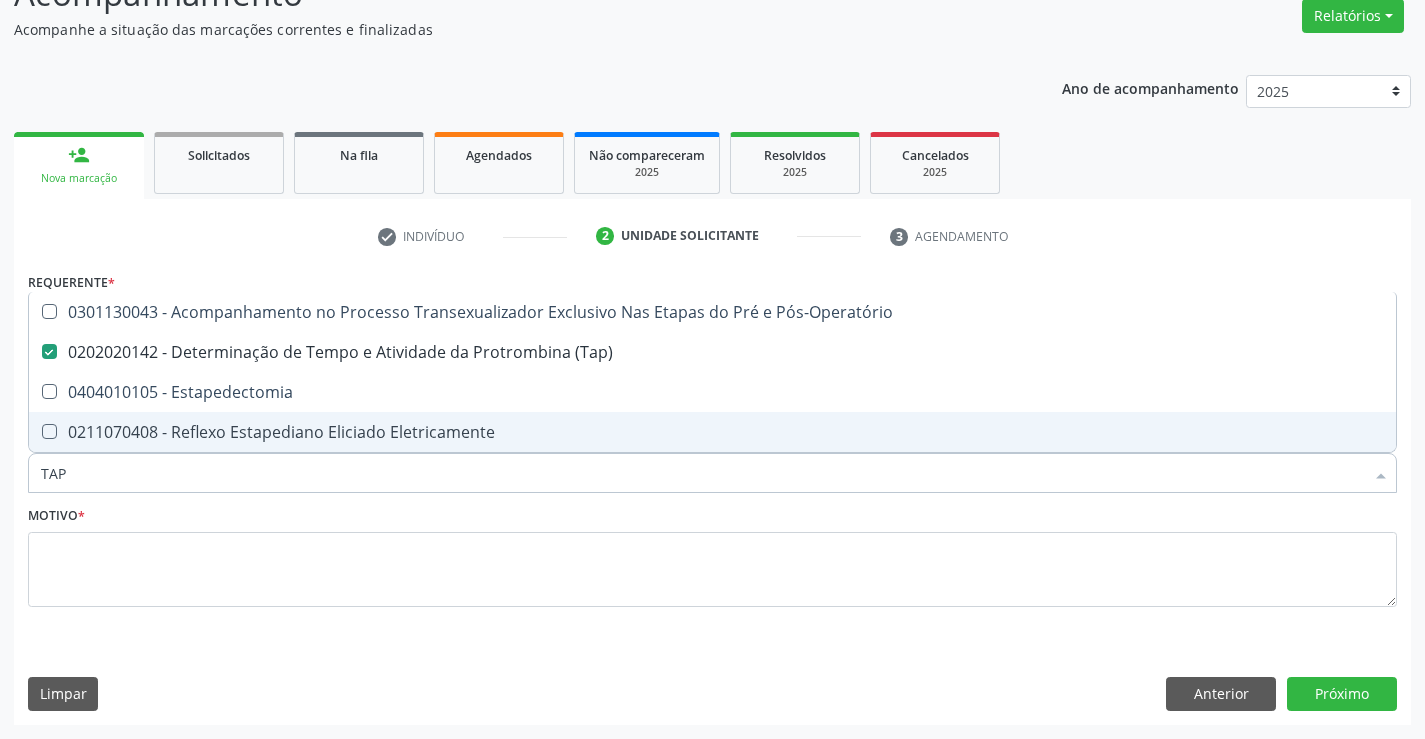 drag, startPoint x: 93, startPoint y: 477, endPoint x: 0, endPoint y: 476, distance: 93.00538 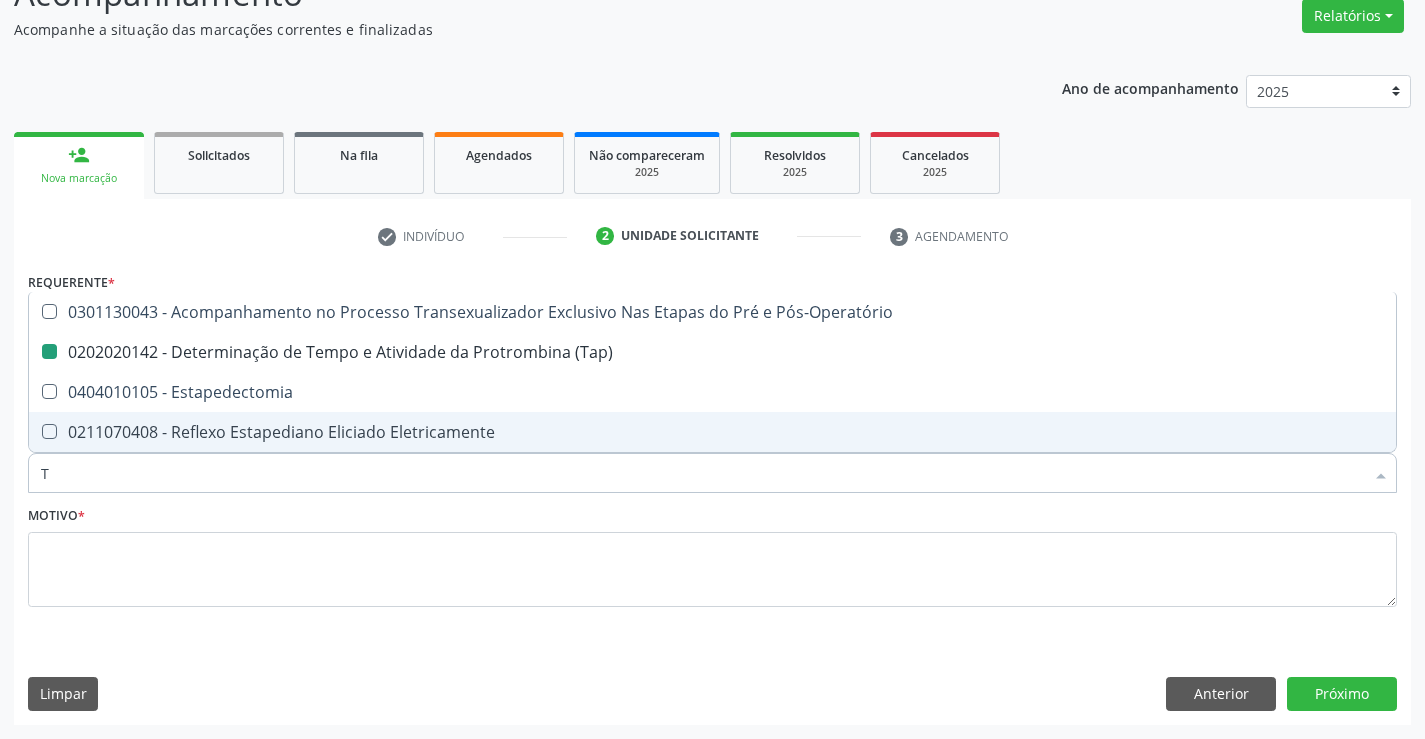 type on "TE" 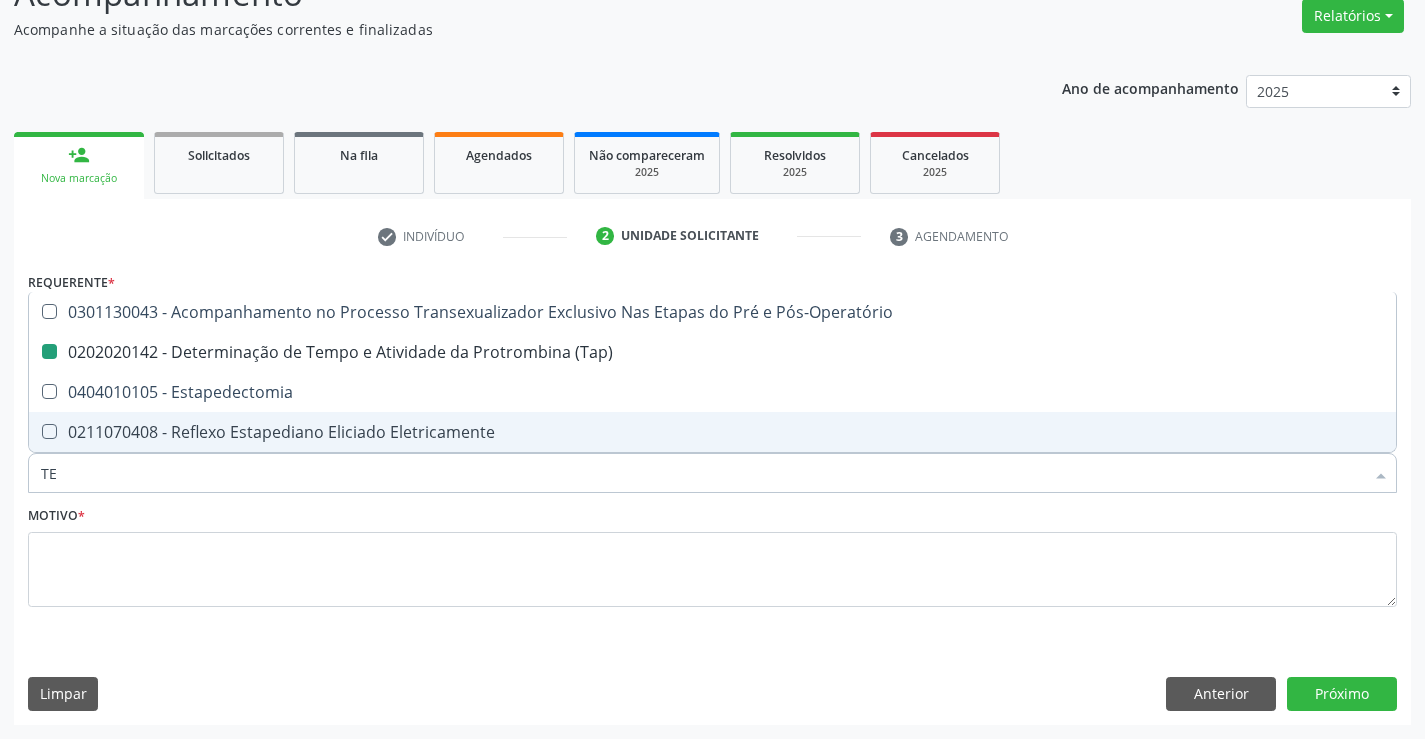 checkbox on "false" 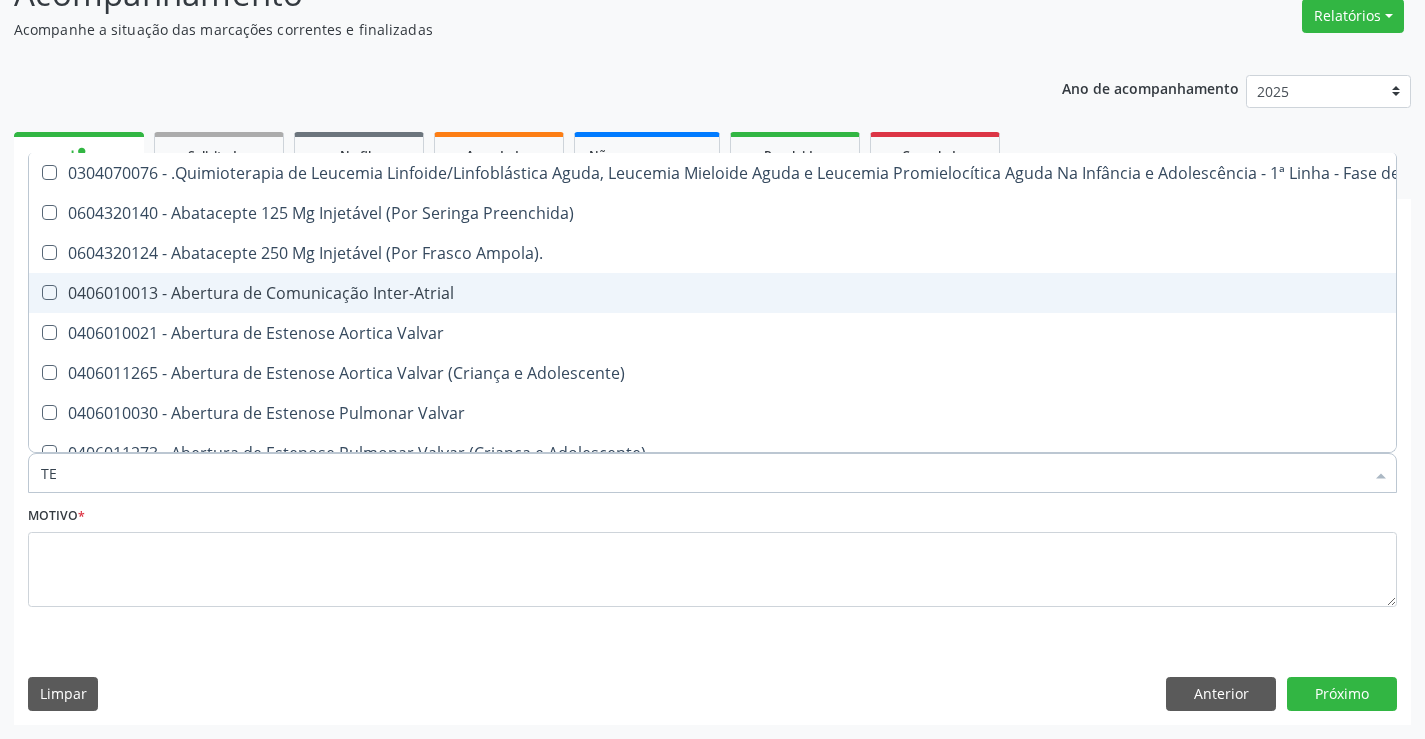 type on "TEM" 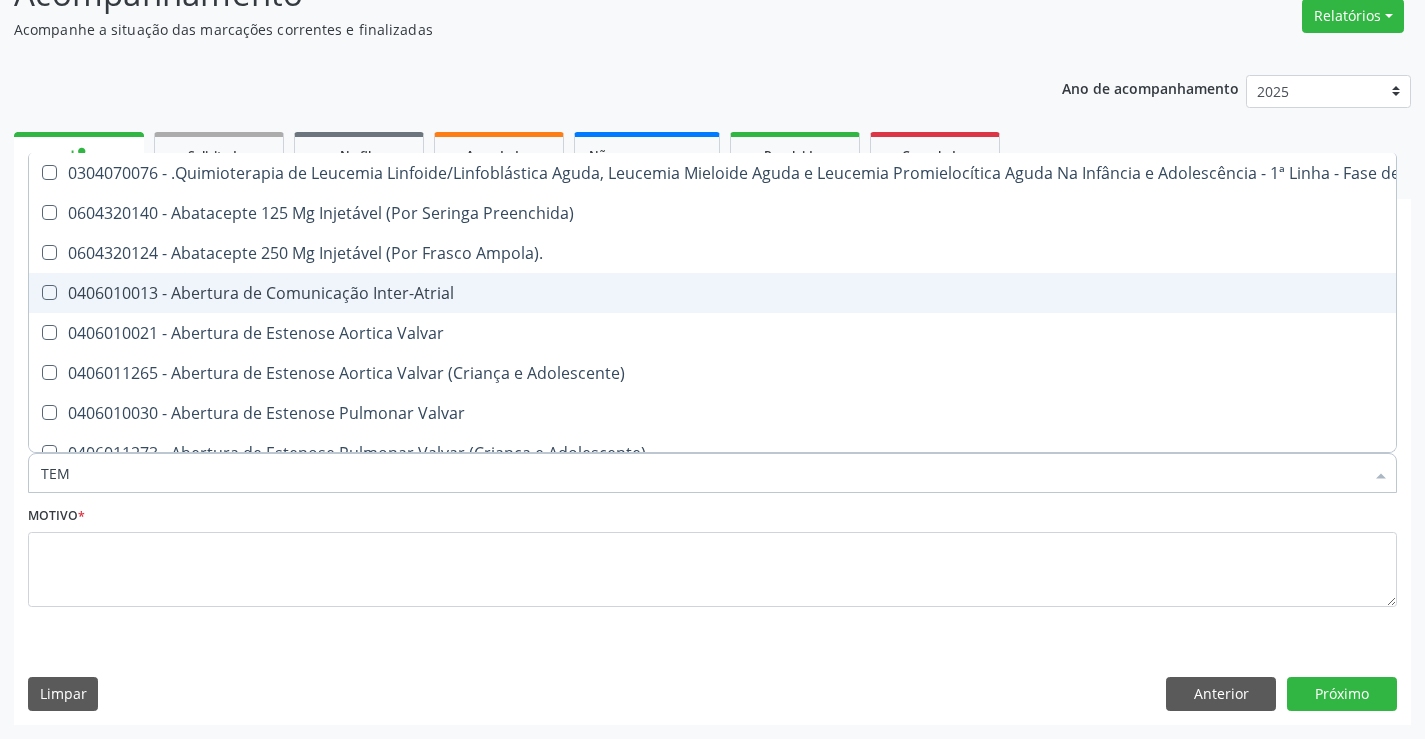 checkbox on "true" 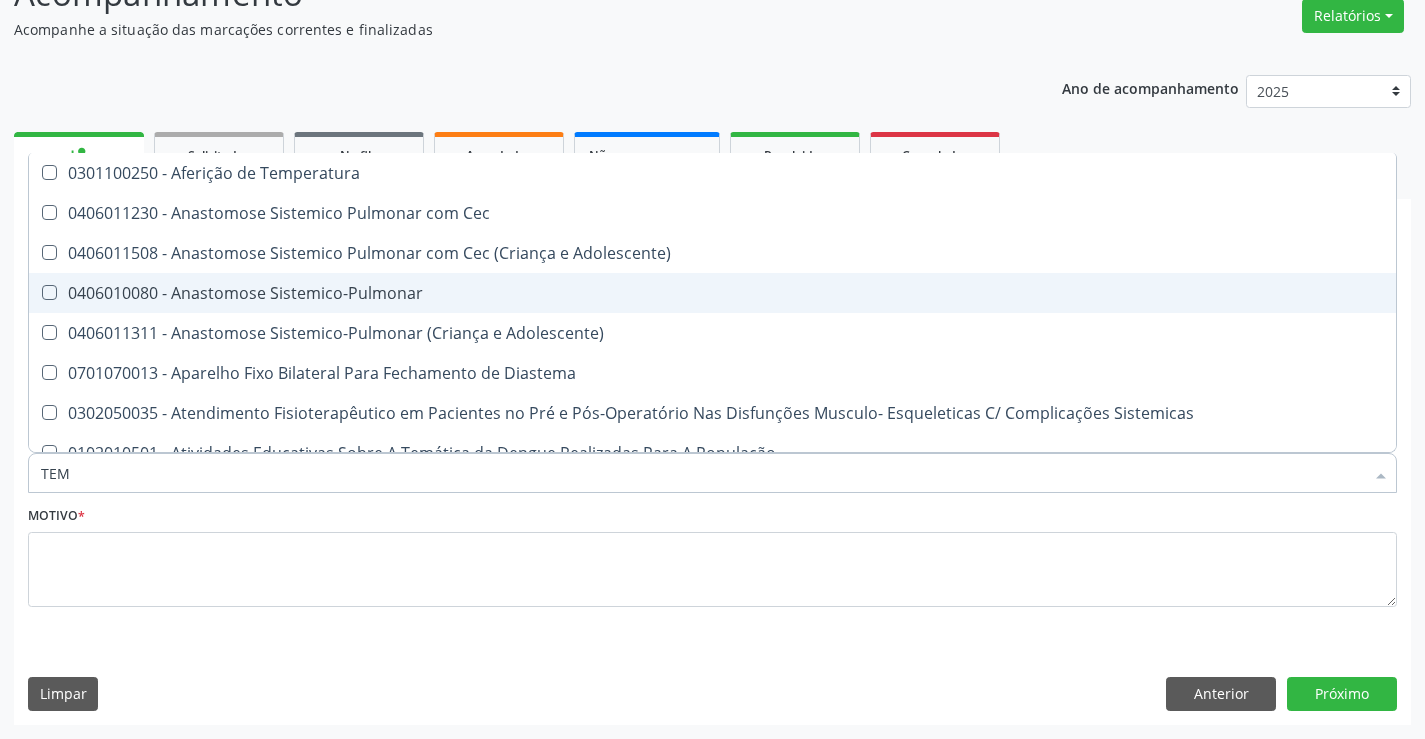 type on "TEMP" 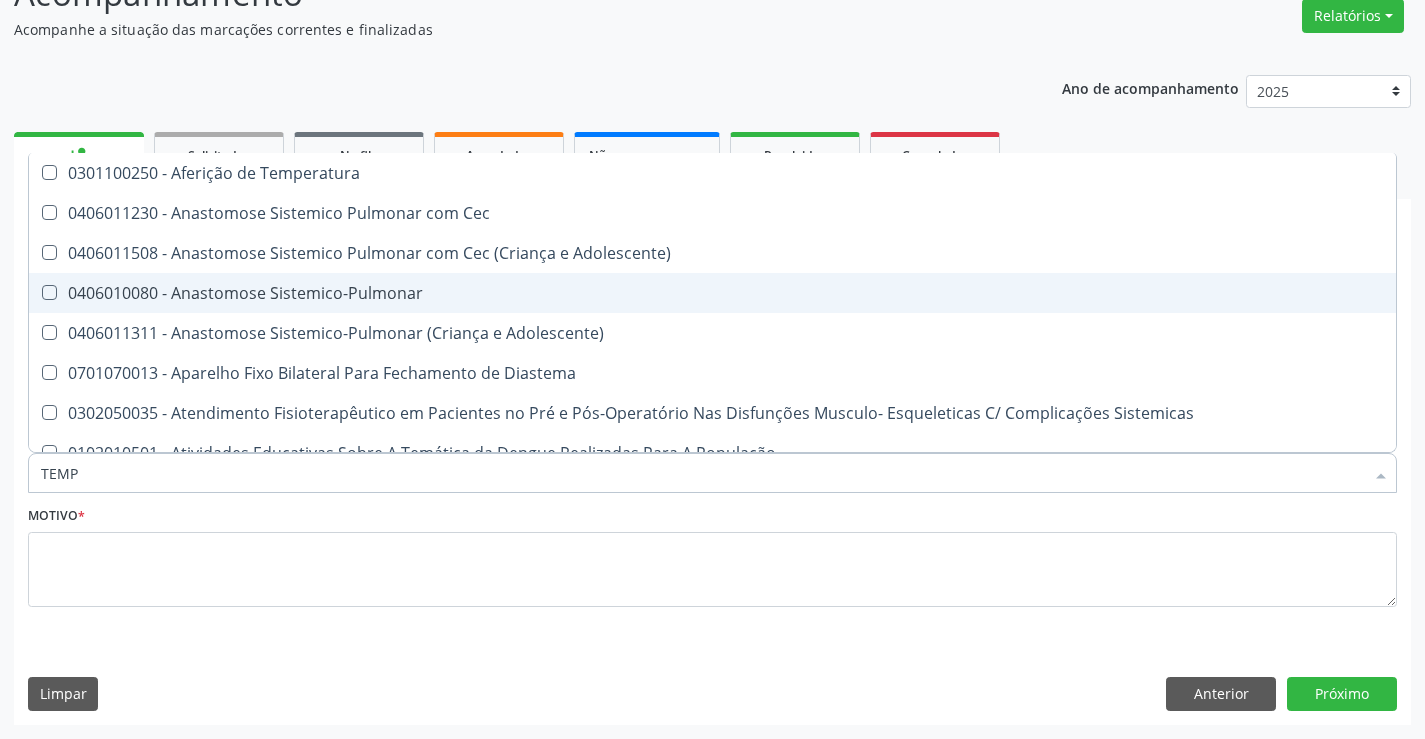 type on "TEMPO" 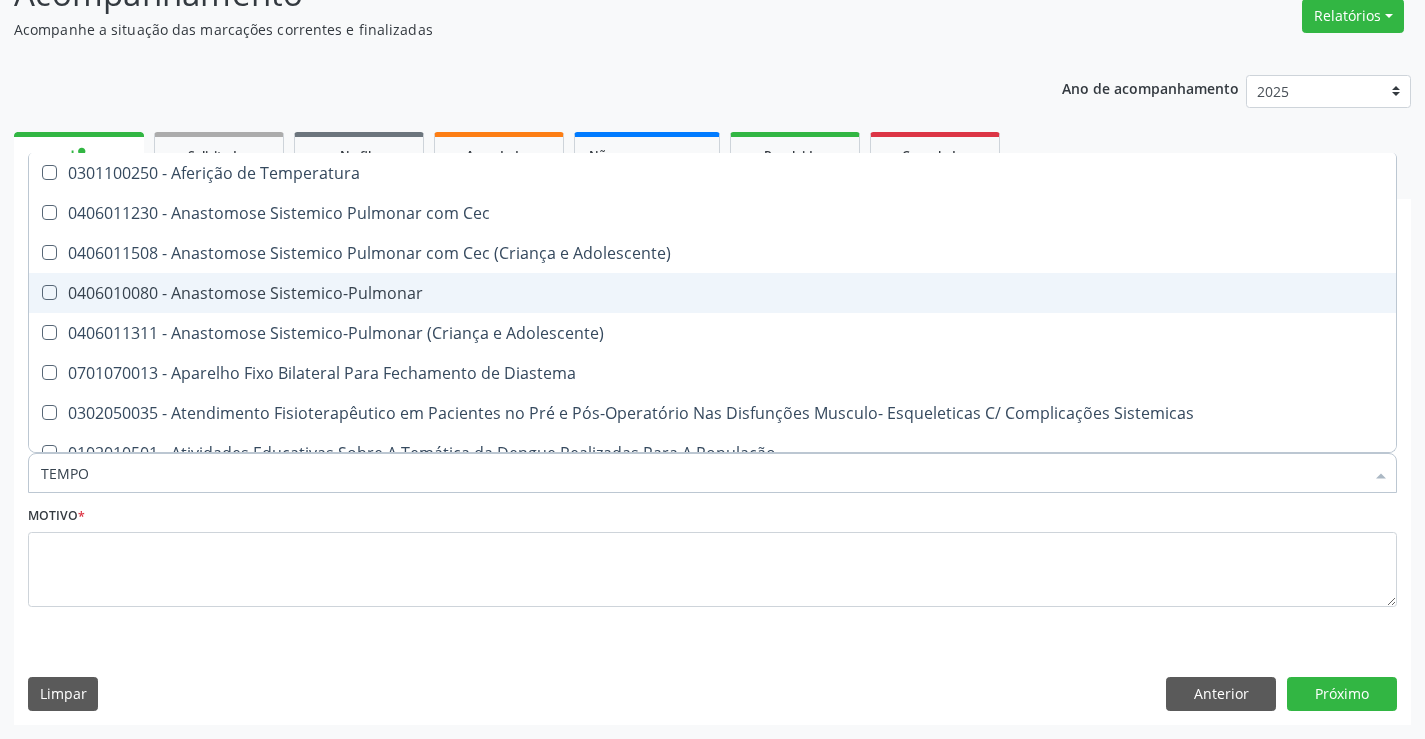 checkbox on "true" 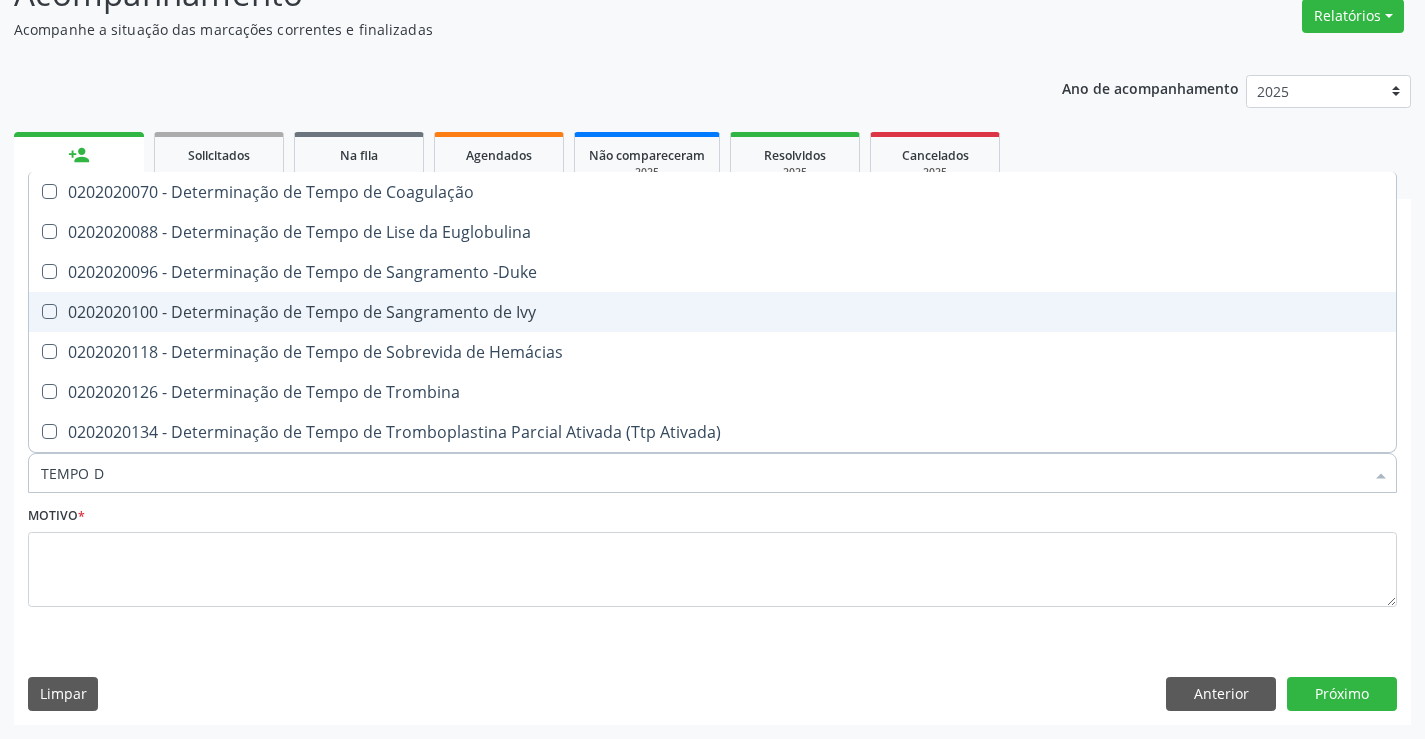 type on "TEMPO DE" 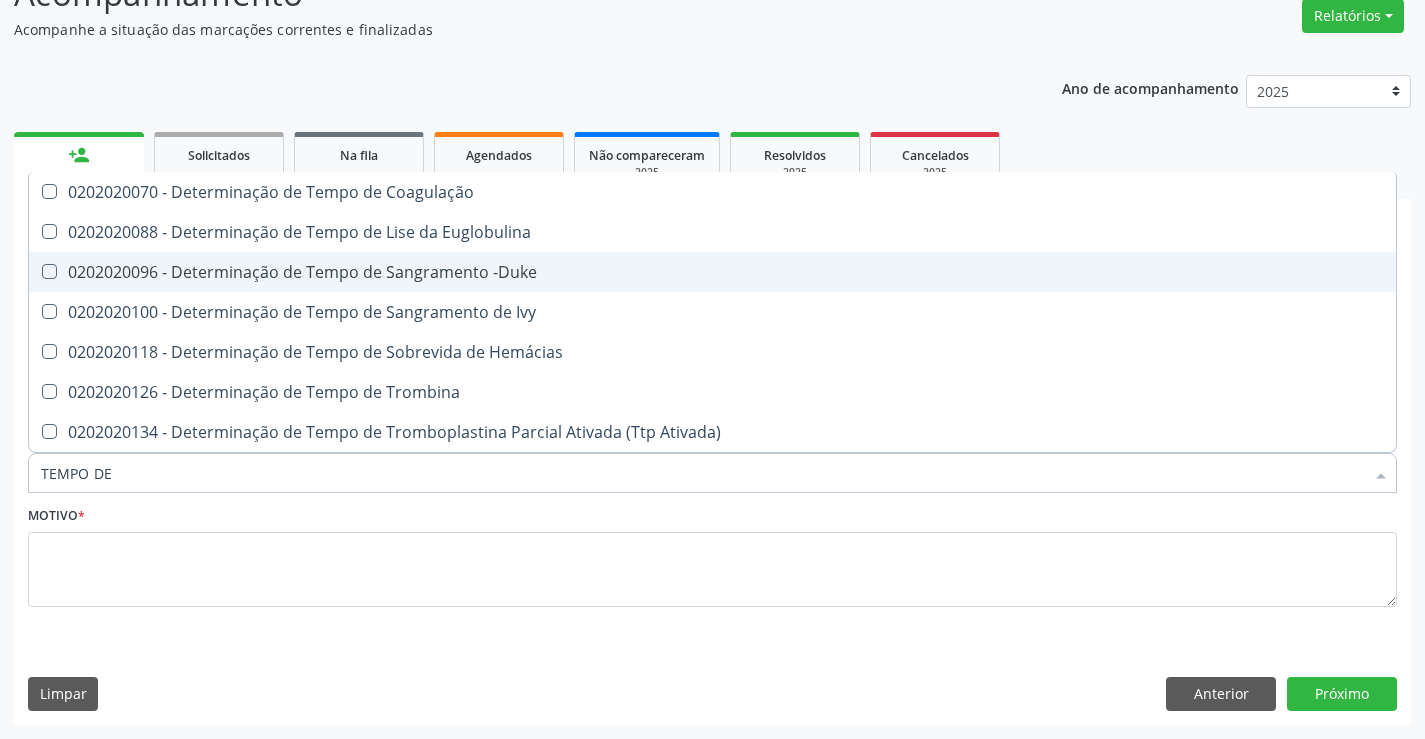 click on "0202020096 - Determinação de Tempo de Sangramento -Duke" at bounding box center (712, 272) 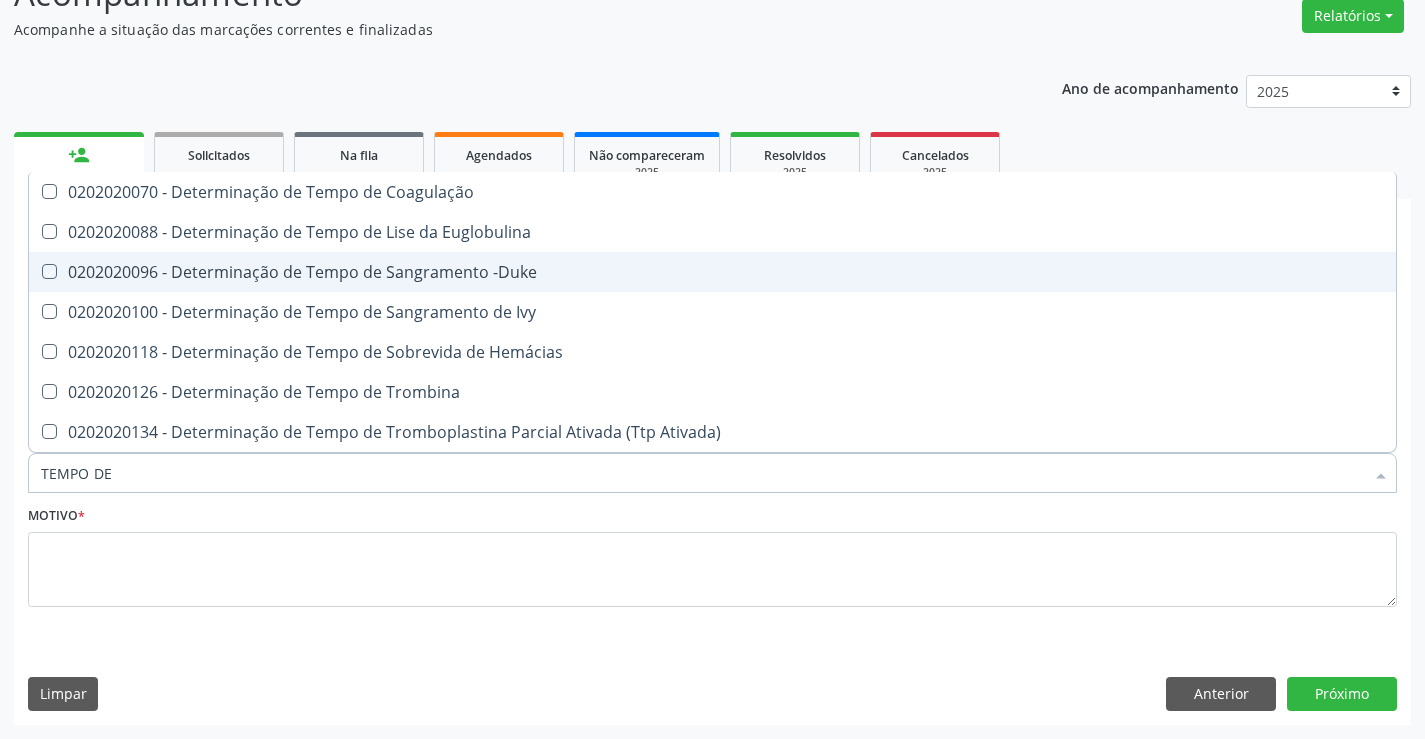 checkbox on "true" 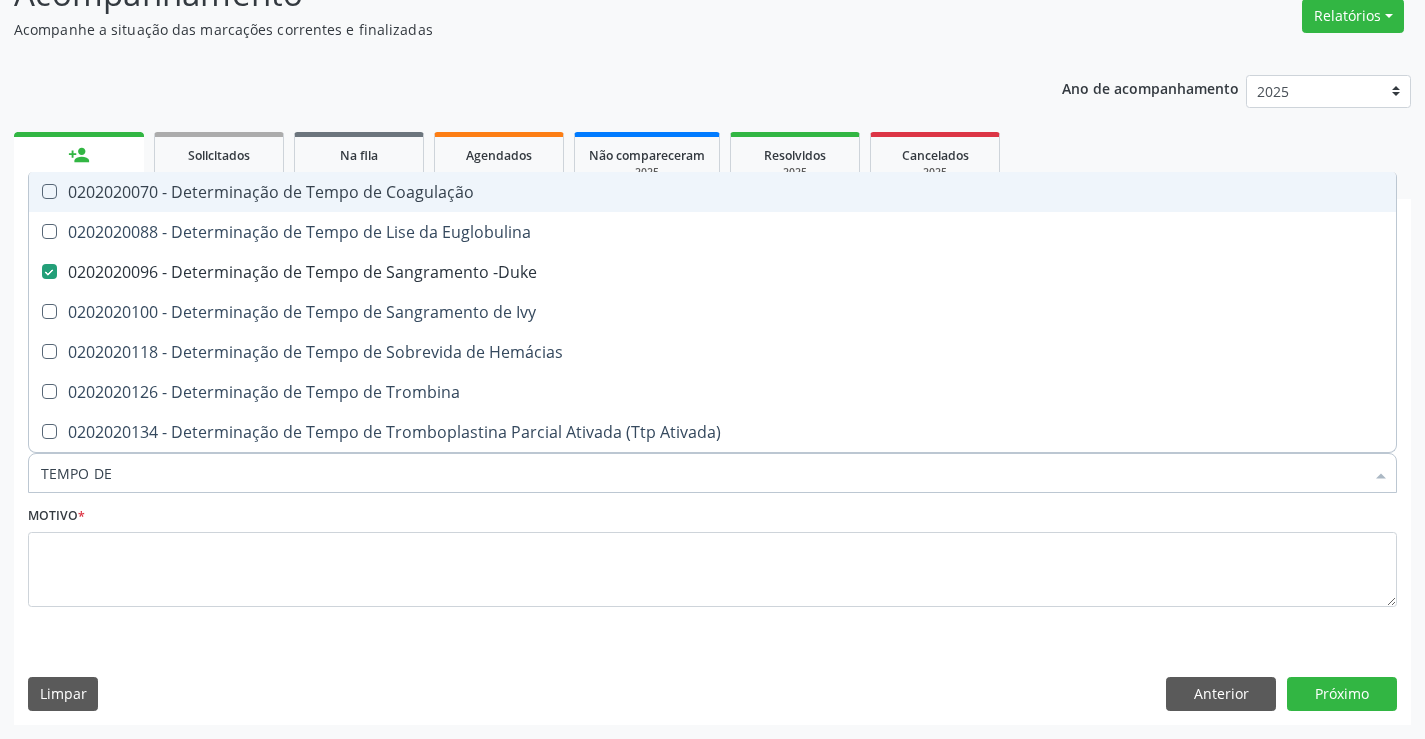 click on "0202020070 - Determinação de Tempo de Coagulação" at bounding box center (712, 192) 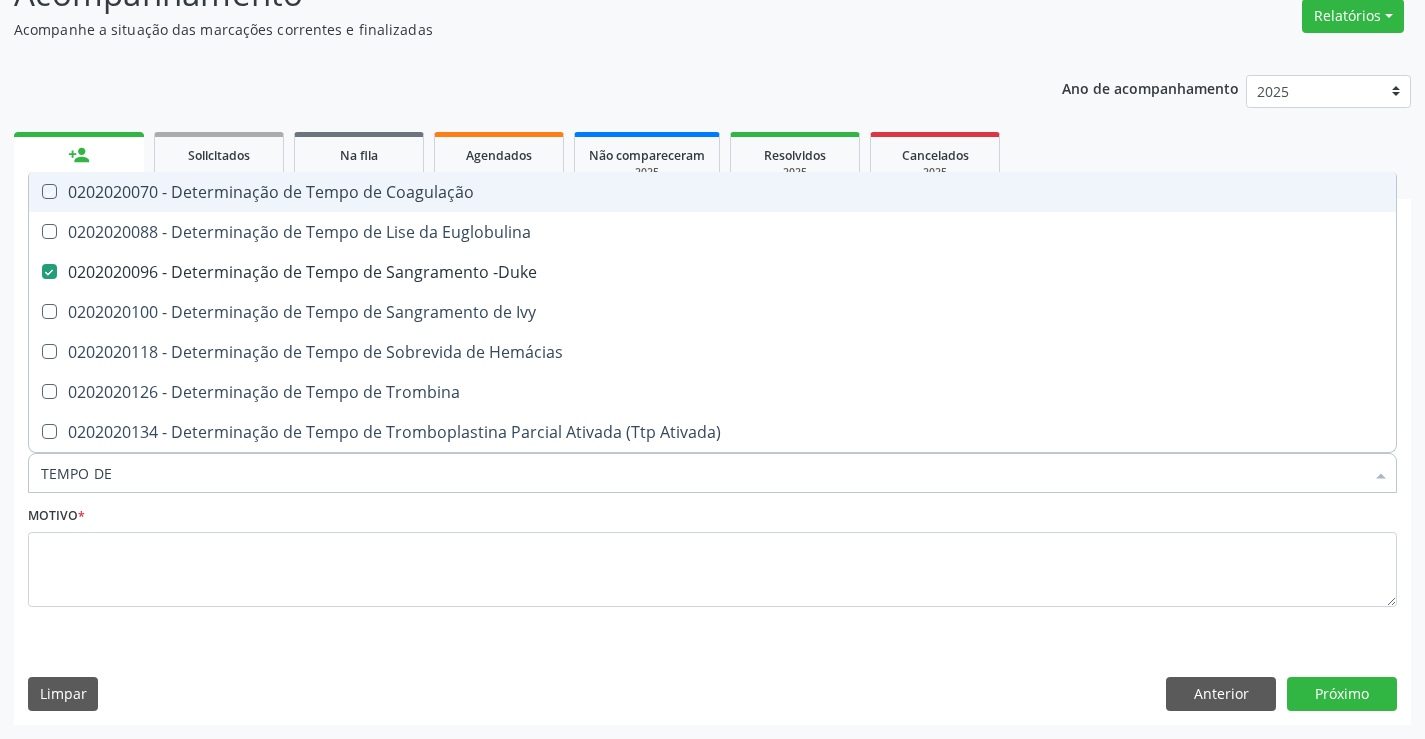 checkbox on "true" 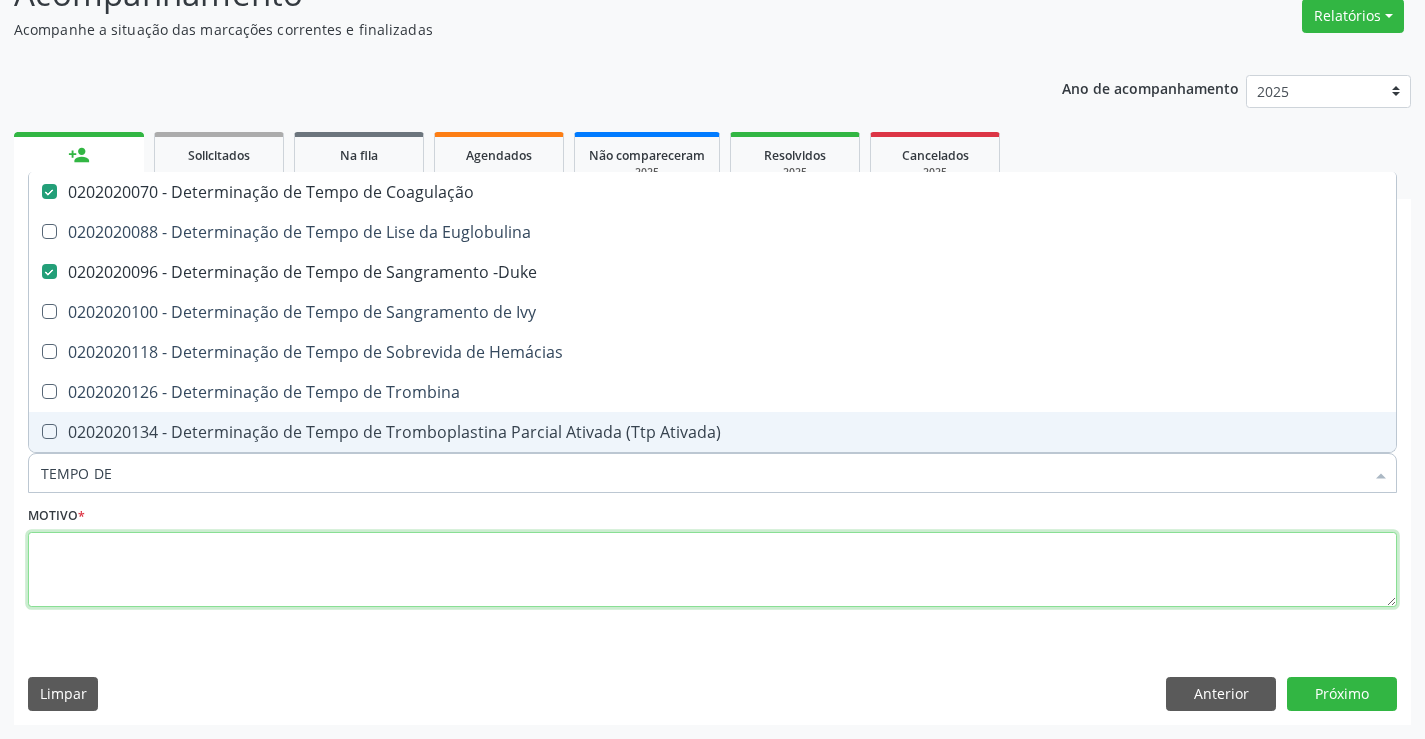 click at bounding box center [712, 570] 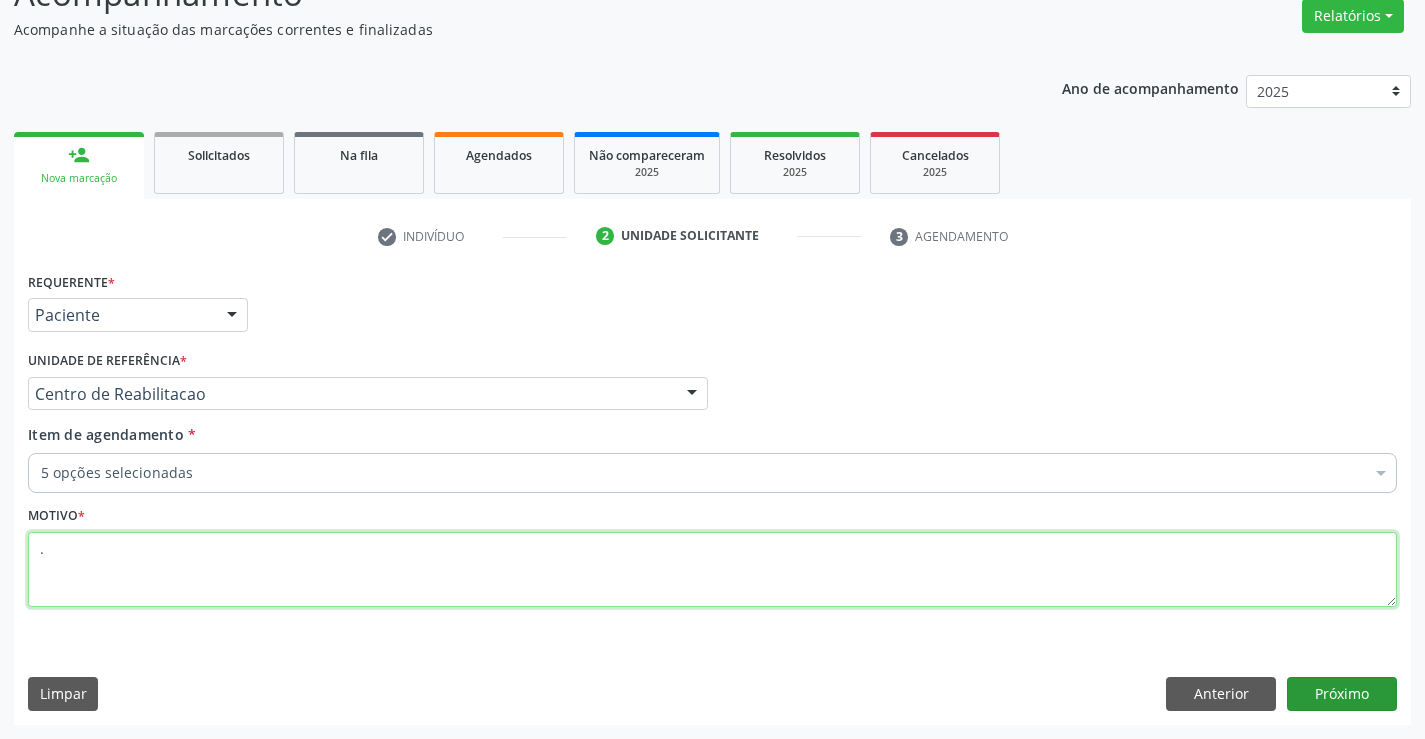 type on "." 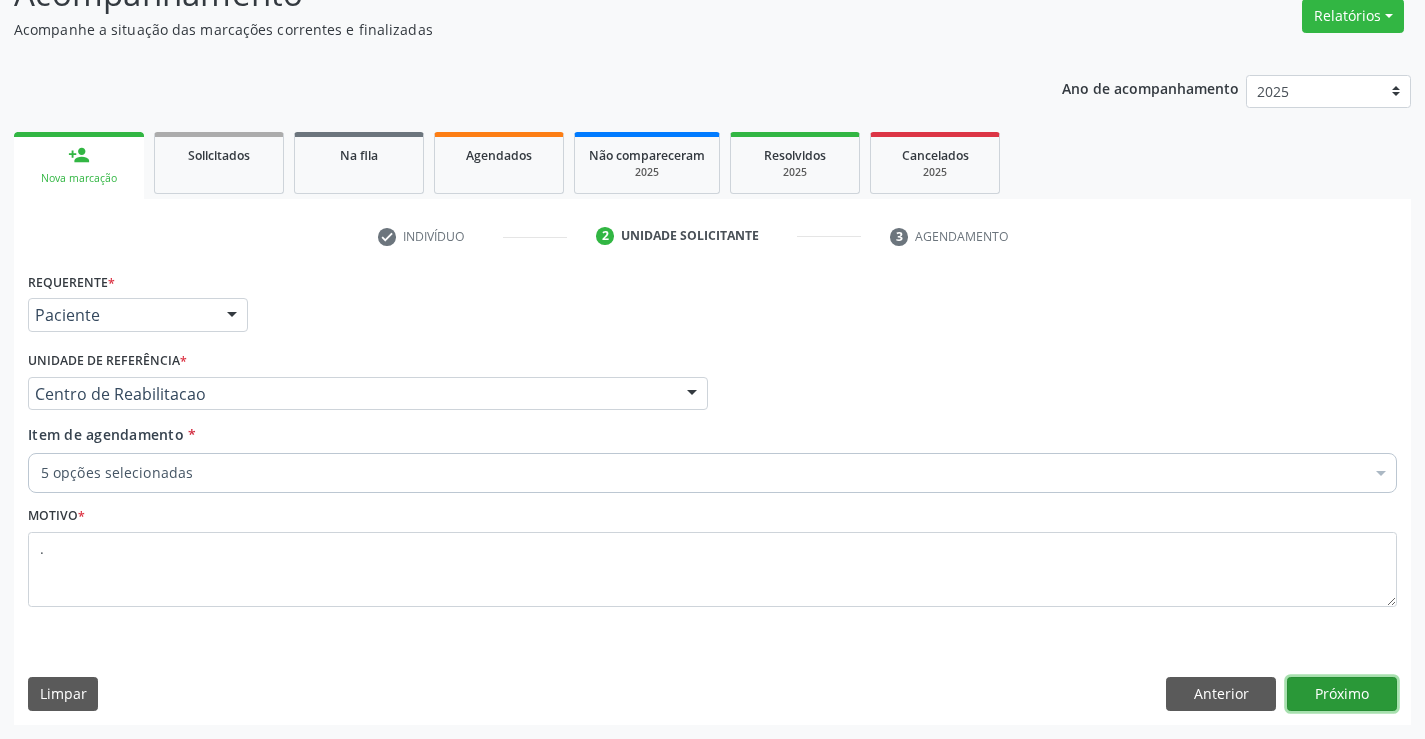 click on "Próximo" at bounding box center [1342, 694] 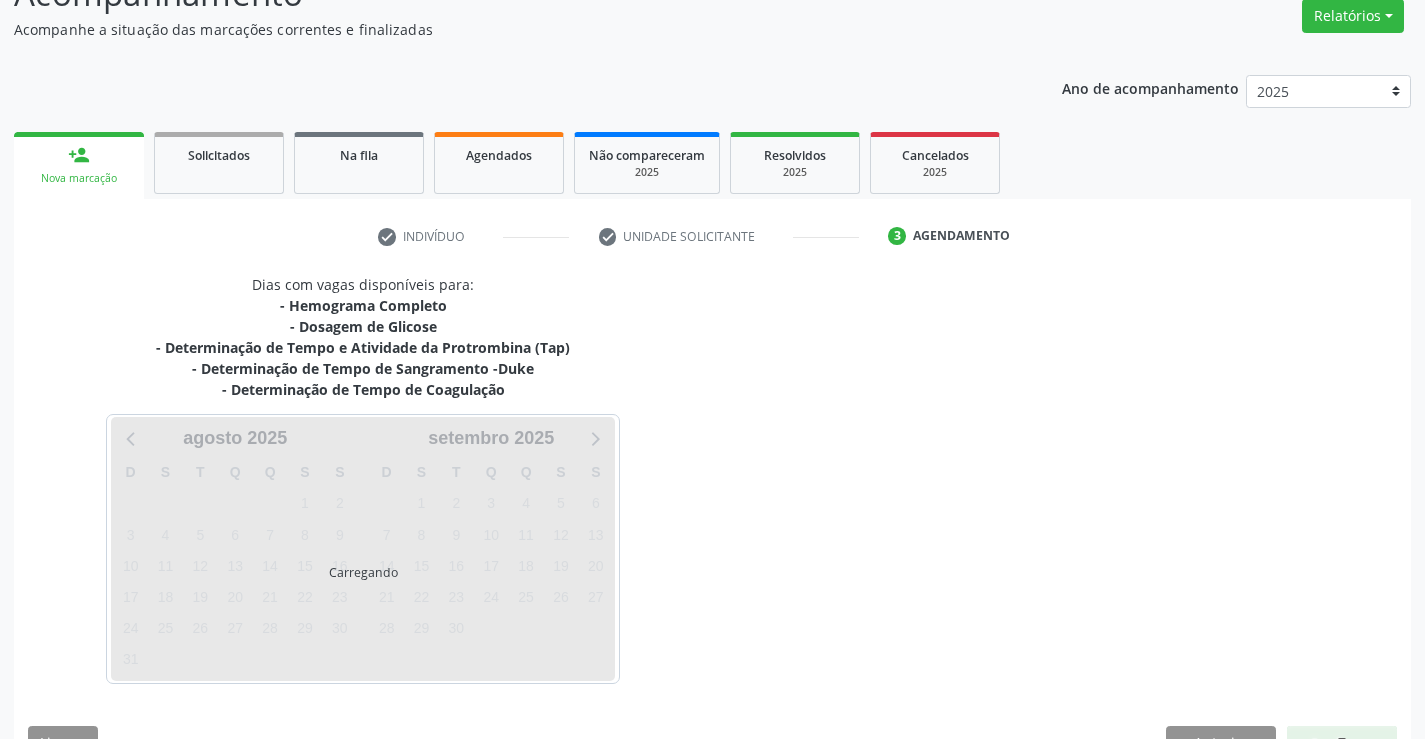 scroll, scrollTop: 215, scrollLeft: 0, axis: vertical 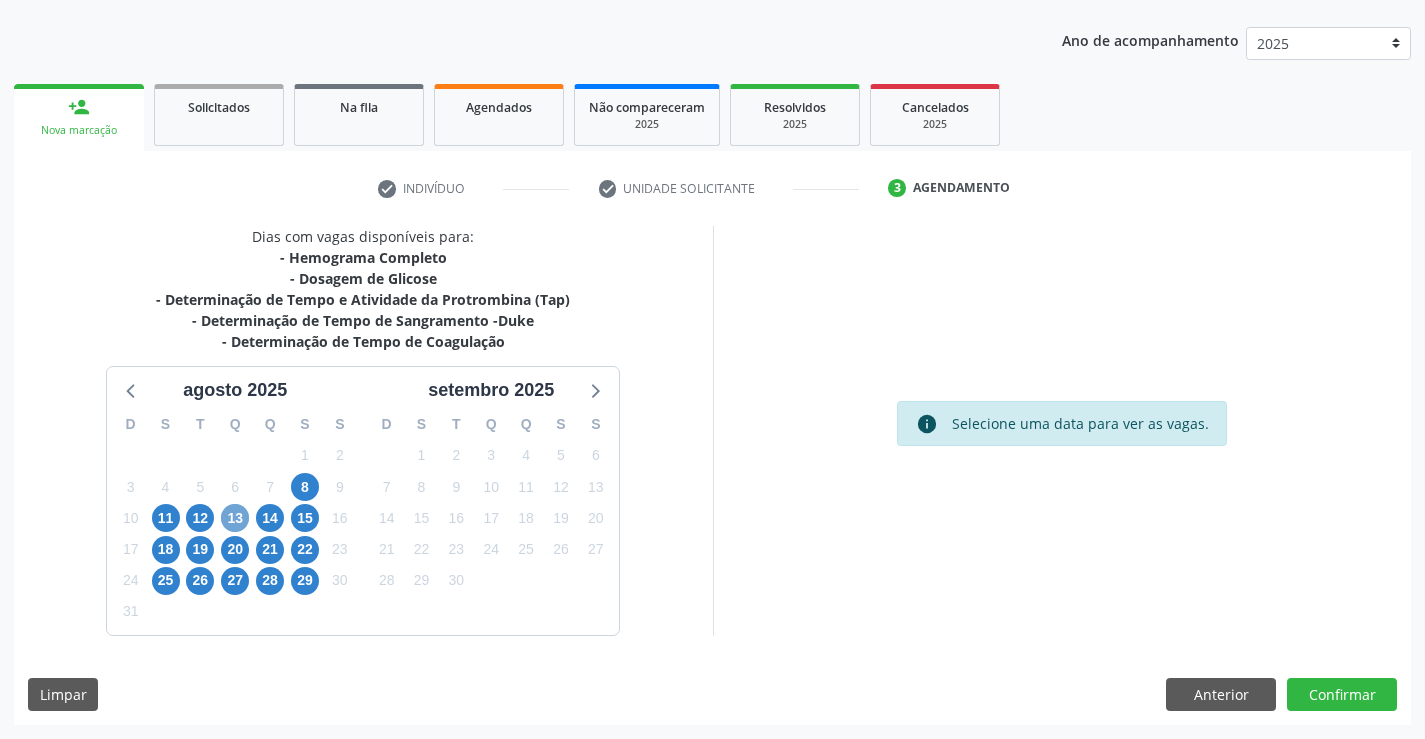 click on "13" at bounding box center (235, 518) 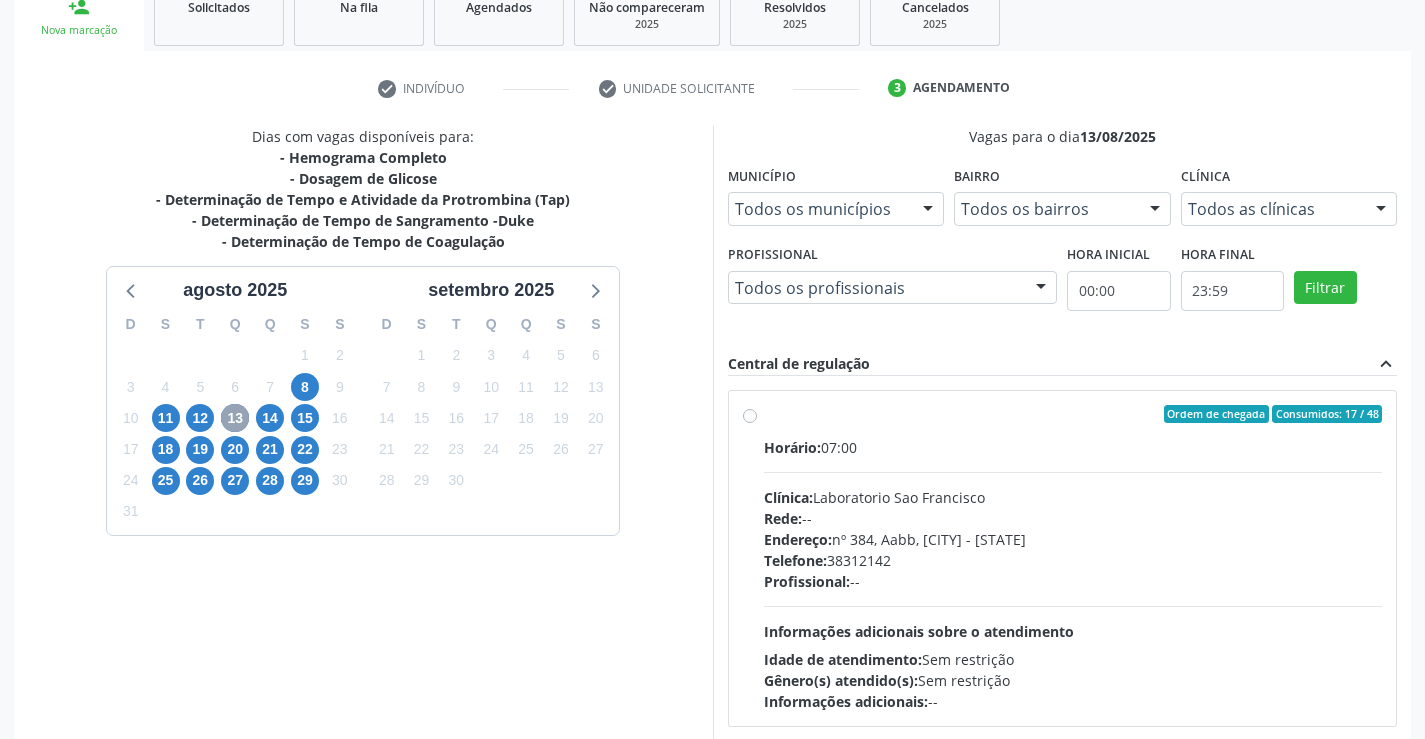 scroll, scrollTop: 456, scrollLeft: 0, axis: vertical 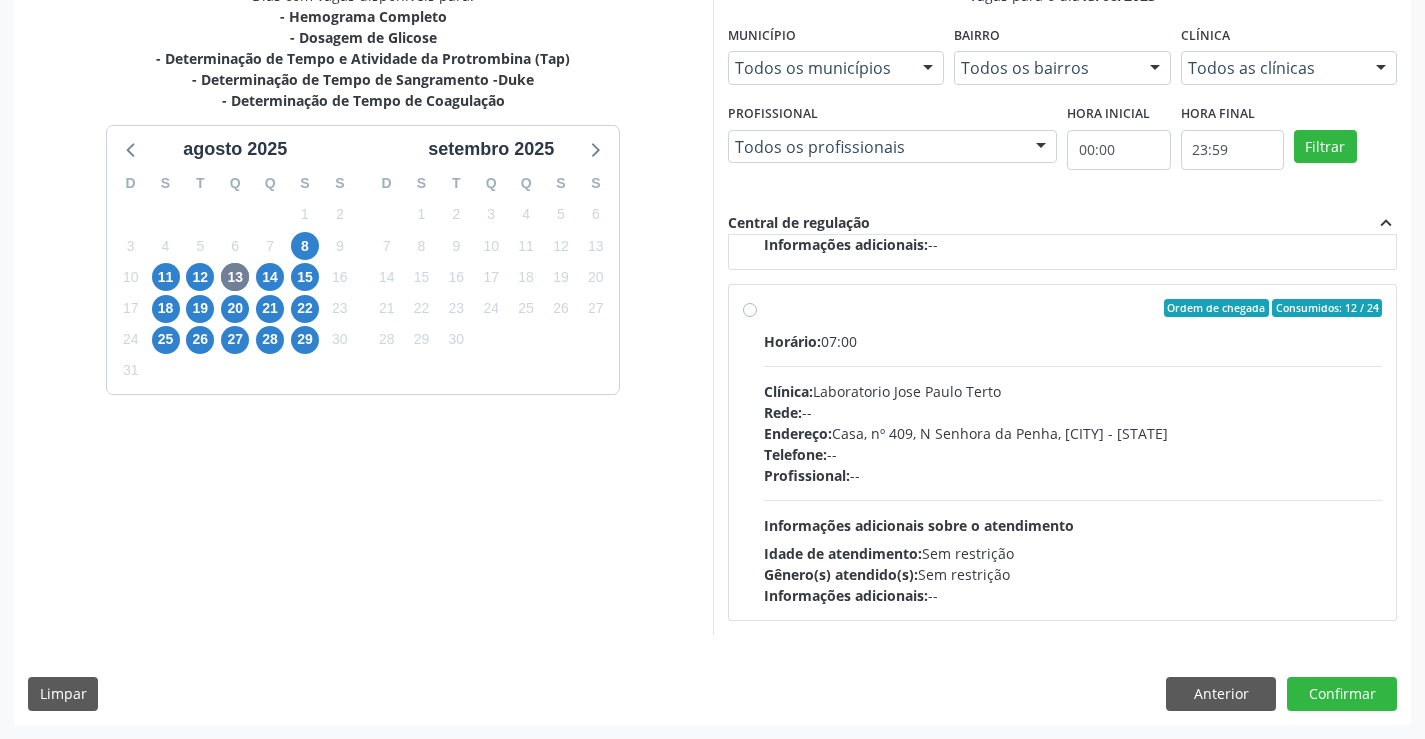 click on "Telefone:   --" at bounding box center [1073, 454] 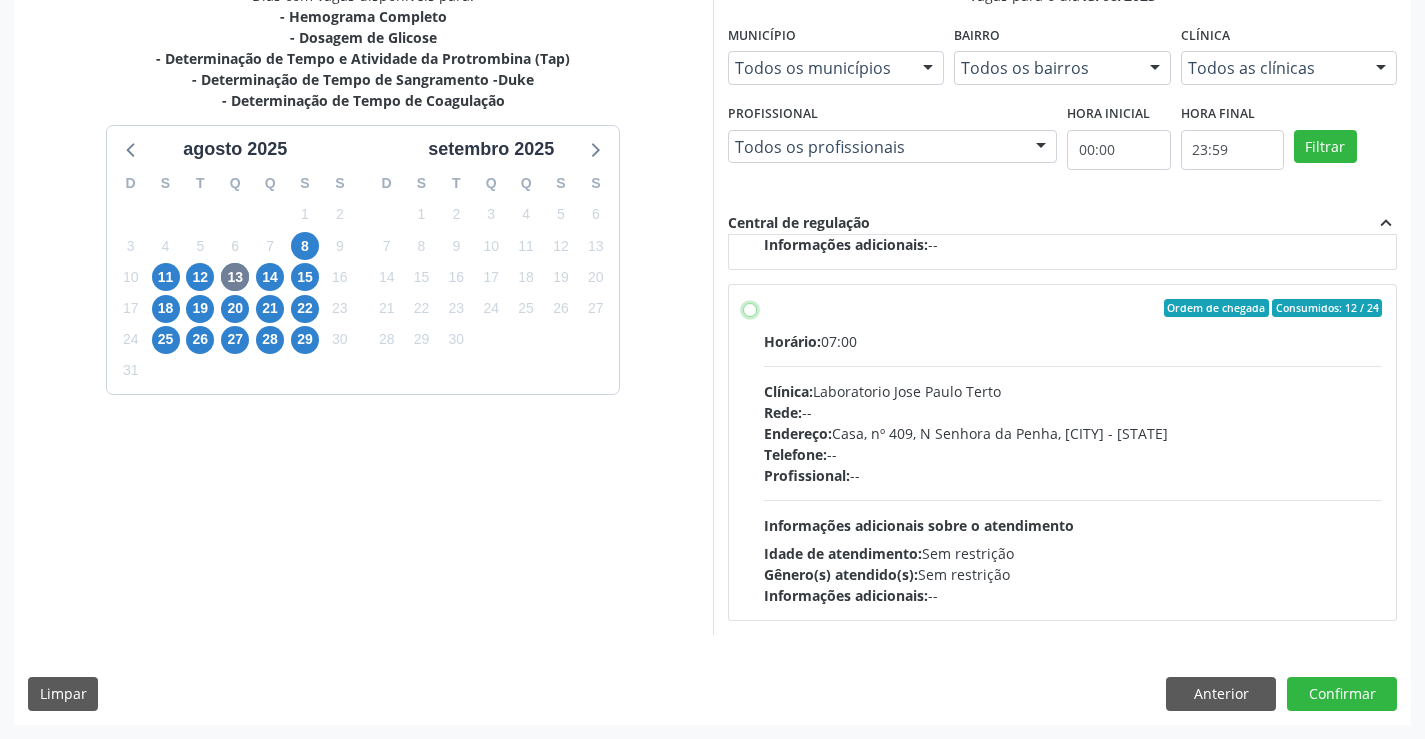 click on "Ordem de chegada
Consumidos: 12 / 24
Horário:   07:00
Clínica:  Laboratorio Jose Paulo Terto
Rede:
--
Endereço:   Casa, nº 409, N Senhora da Penha, Serra Talhada - PE
Telefone:   --
Profissional:
--
Informações adicionais sobre o atendimento
Idade de atendimento:
Sem restrição
Gênero(s) atendido(s):
Sem restrição
Informações adicionais:
--" at bounding box center (750, 308) 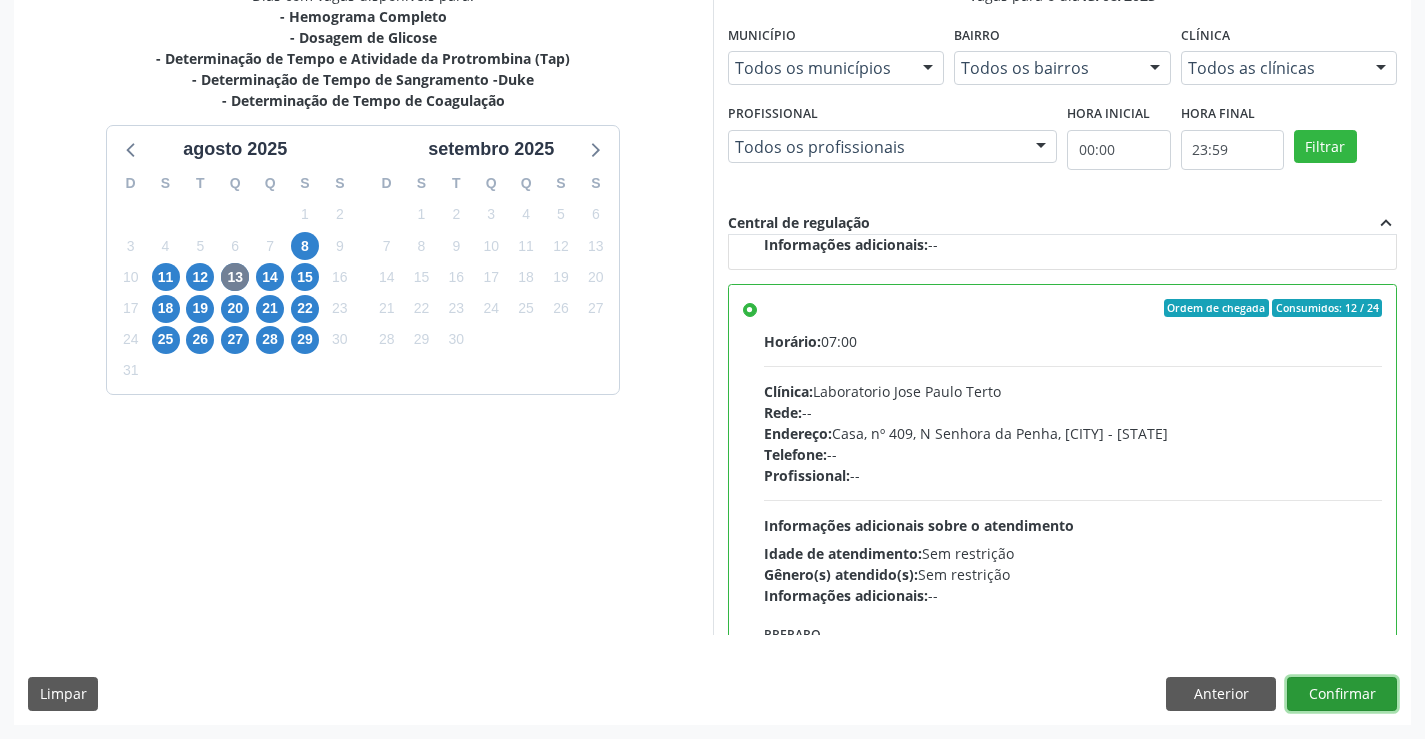 click on "Confirmar" at bounding box center (1342, 694) 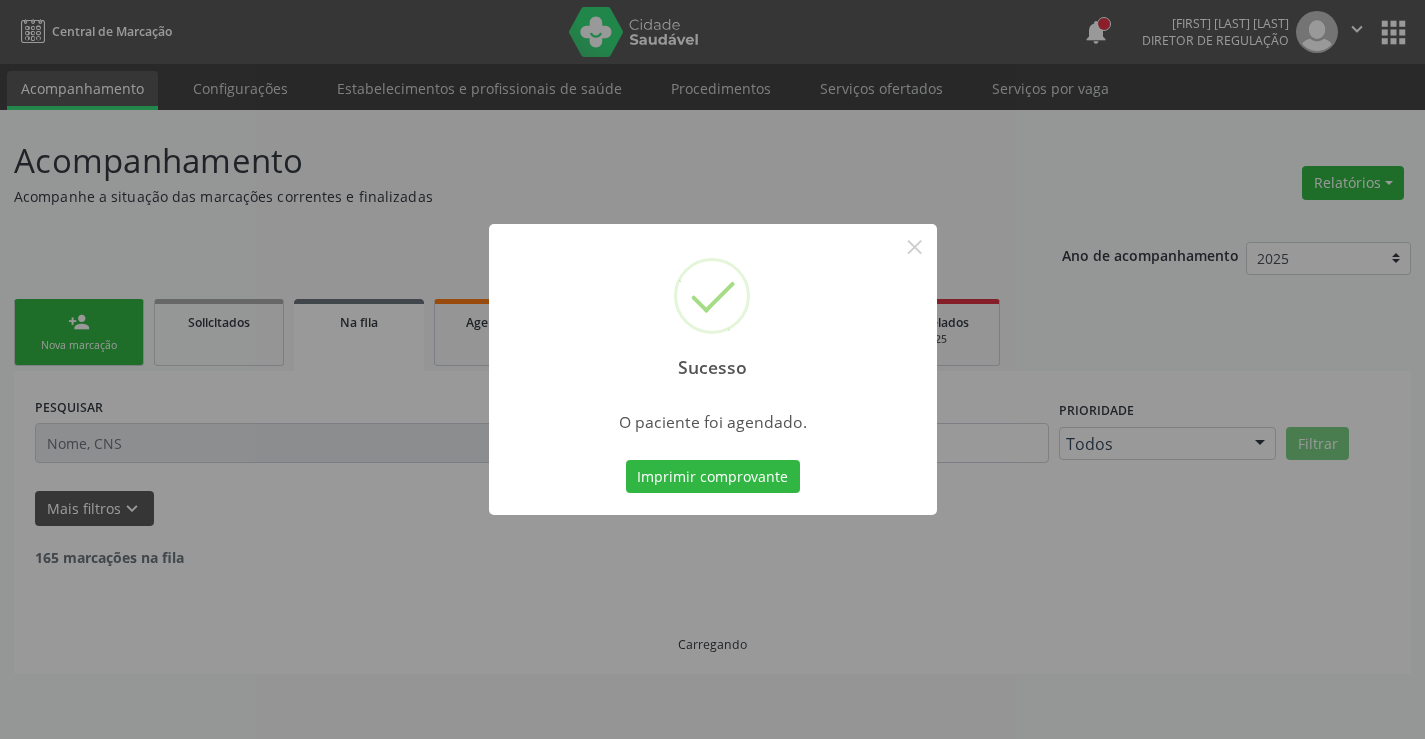 scroll, scrollTop: 0, scrollLeft: 0, axis: both 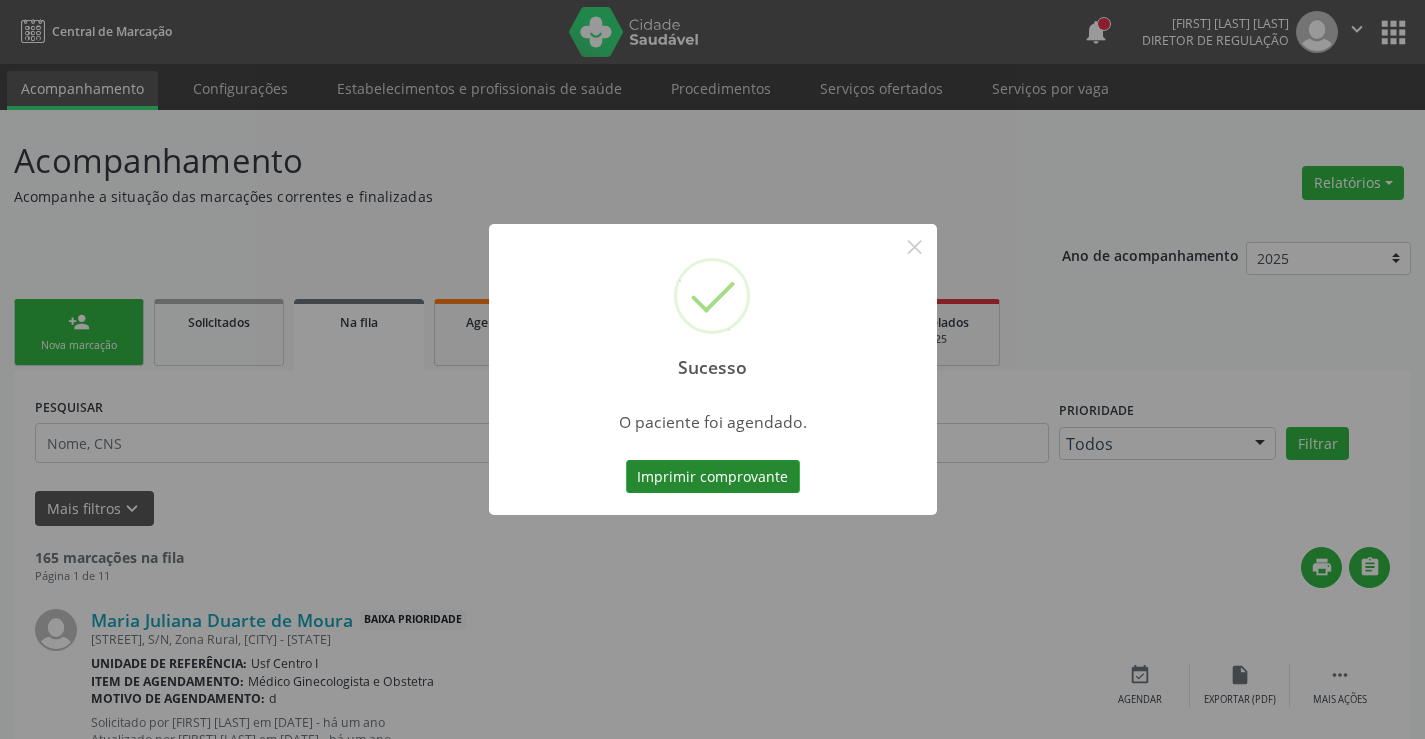 click on "Imprimir comprovante" at bounding box center (713, 477) 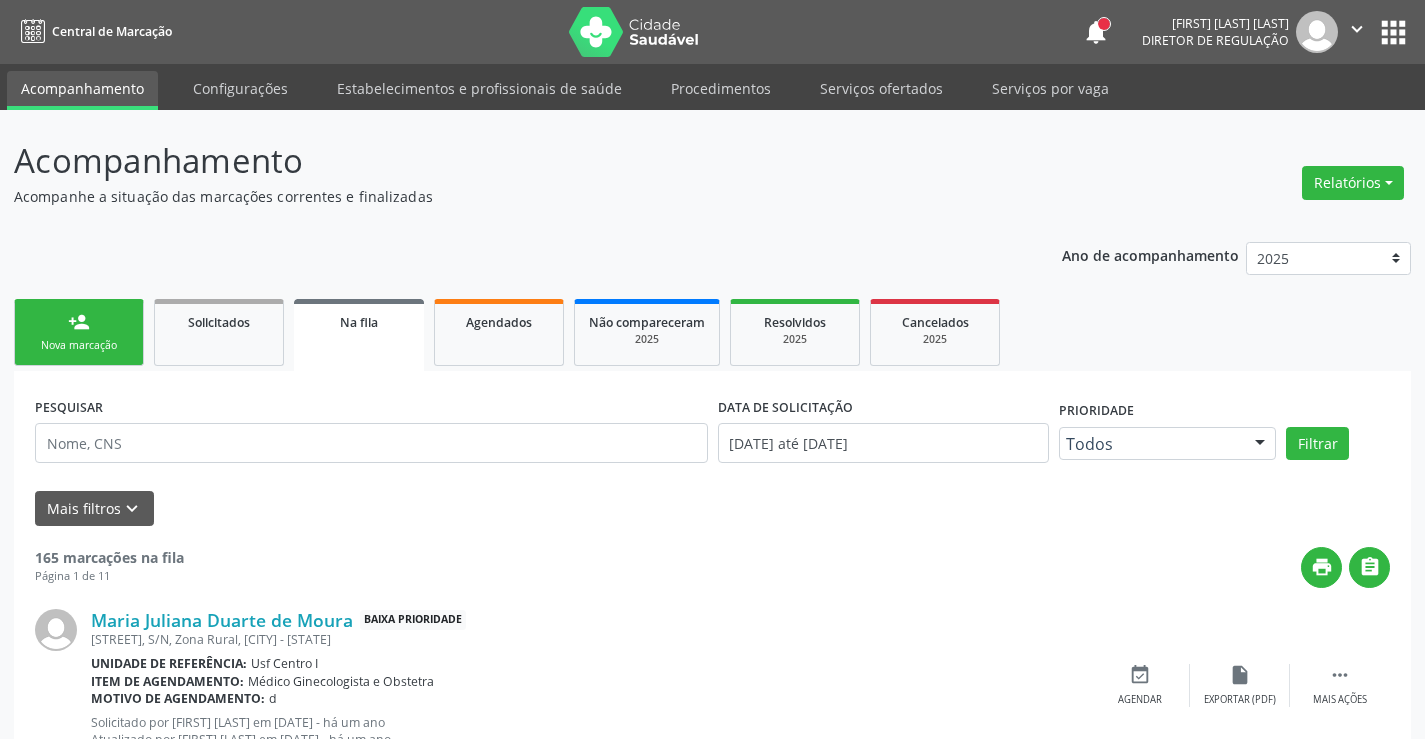 click on "person_add
Nova marcação" at bounding box center [79, 332] 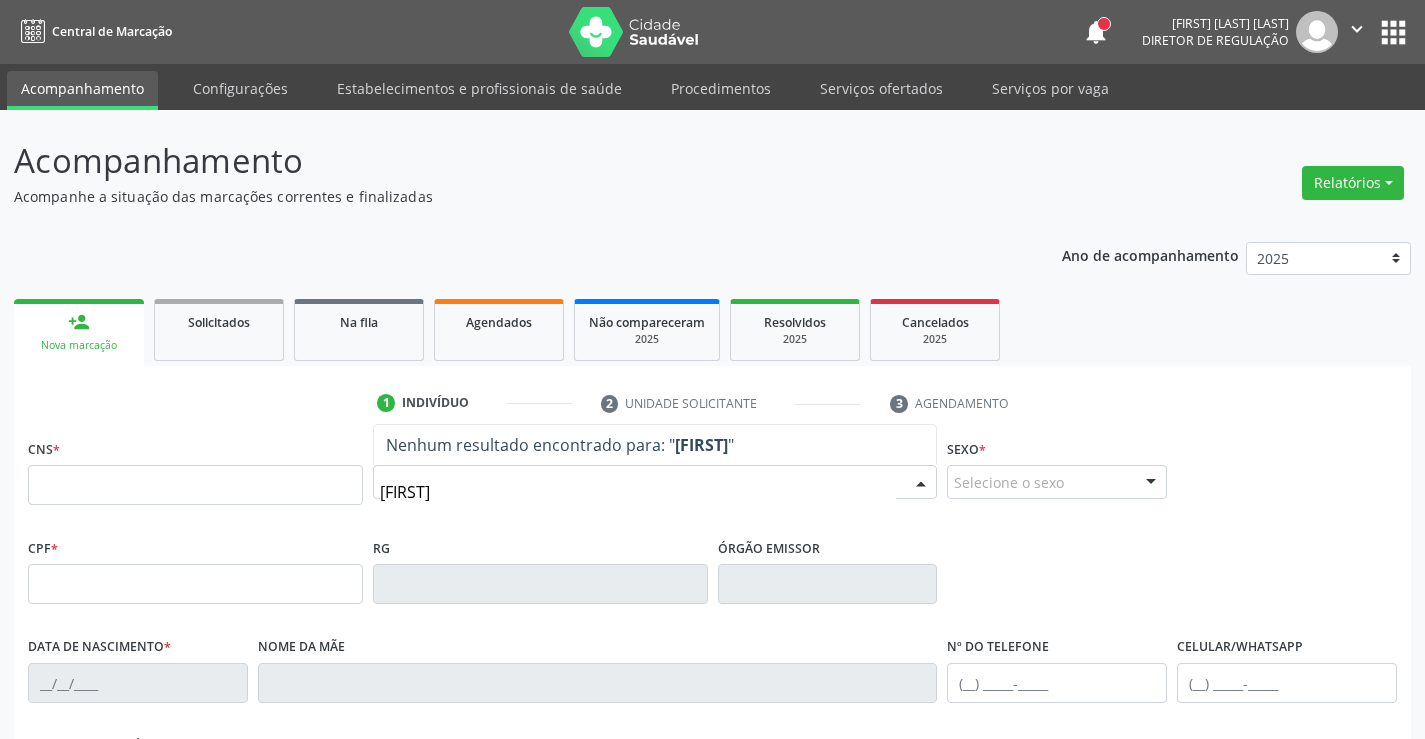 type on "ELIANE FERNAN" 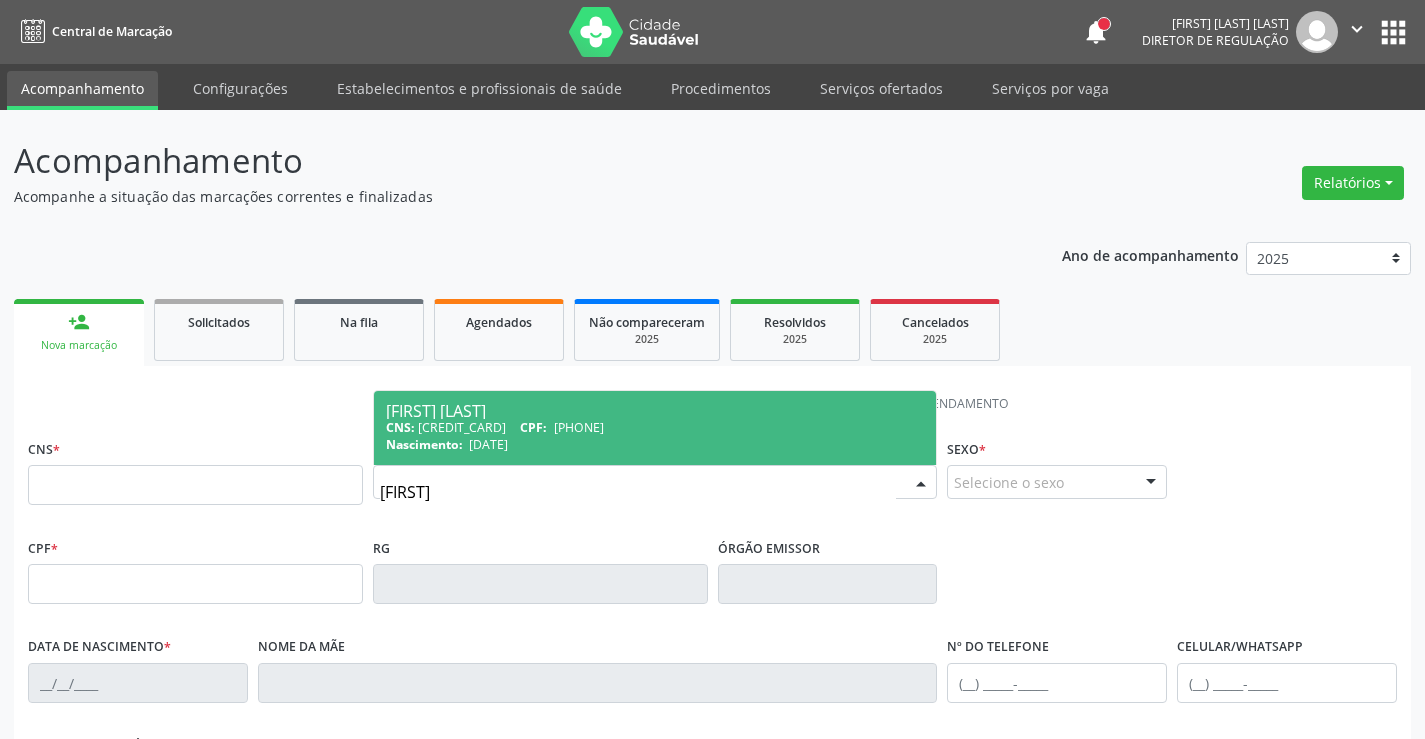 click on "CPF:" at bounding box center (533, 427) 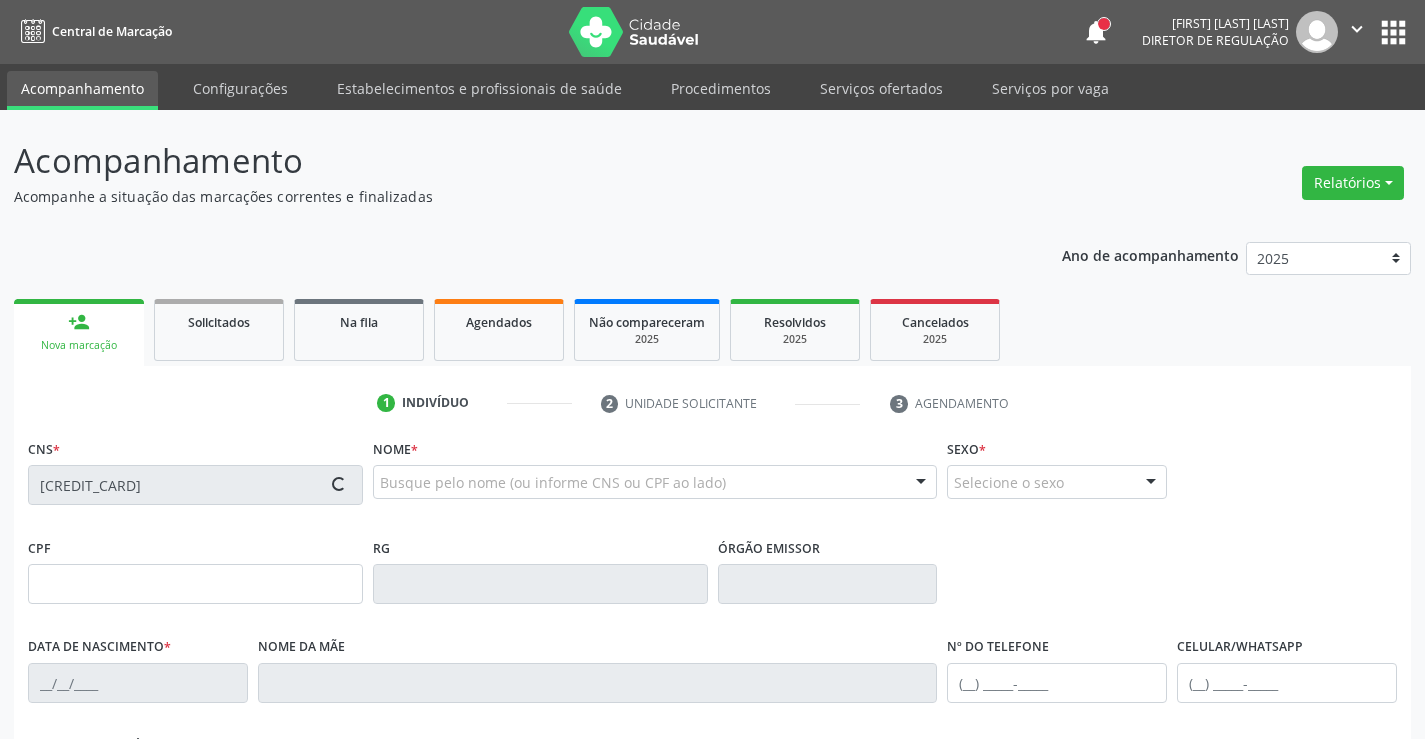 scroll, scrollTop: 345, scrollLeft: 0, axis: vertical 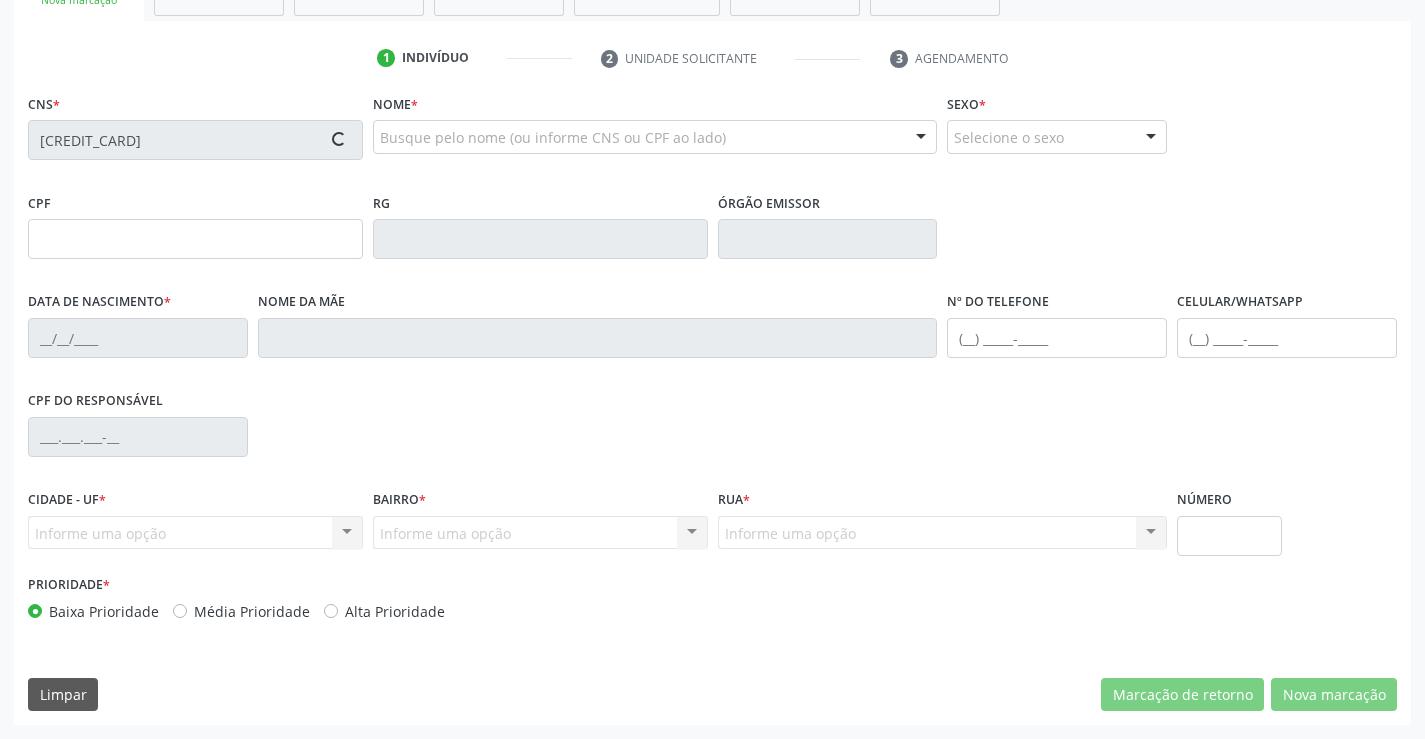 type on "127.205.164-14" 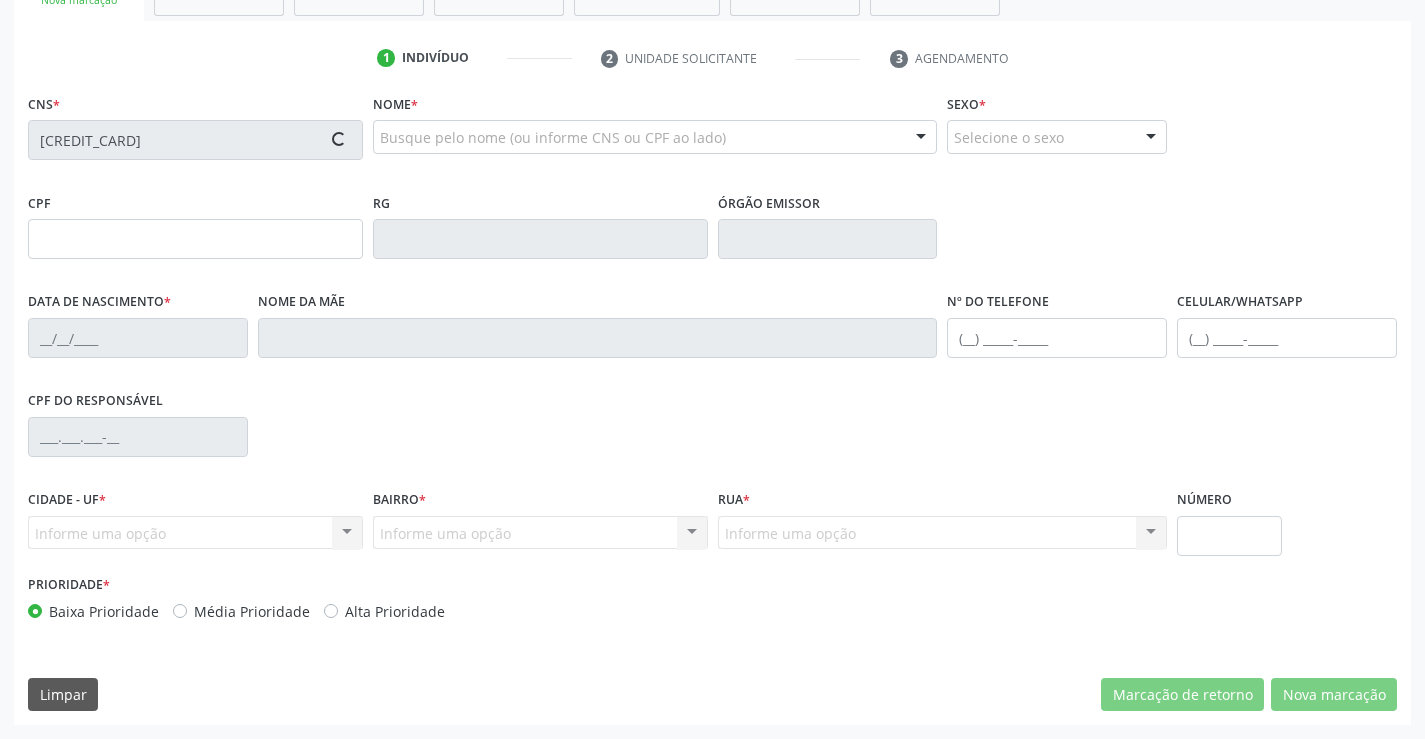 type on "(87) 98841-3506" 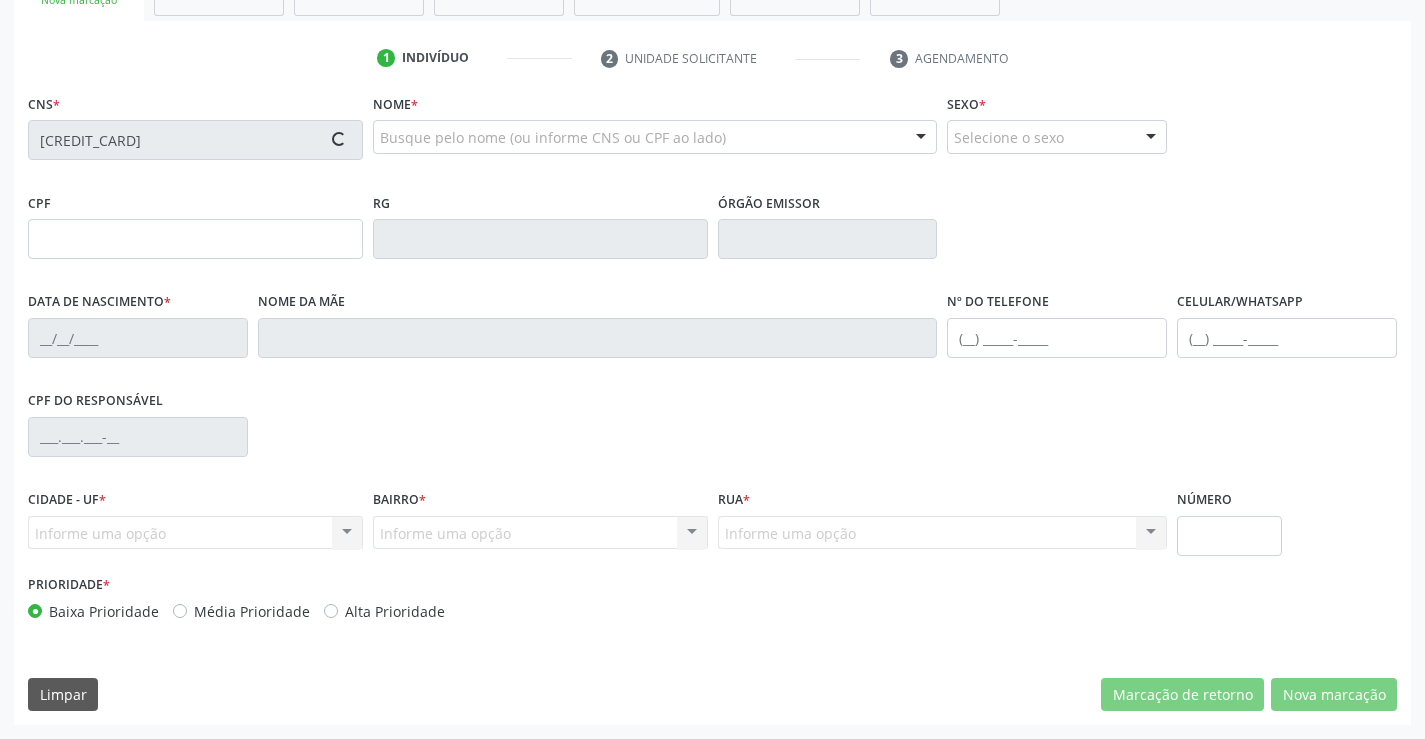 type on "(87) 98841-3506" 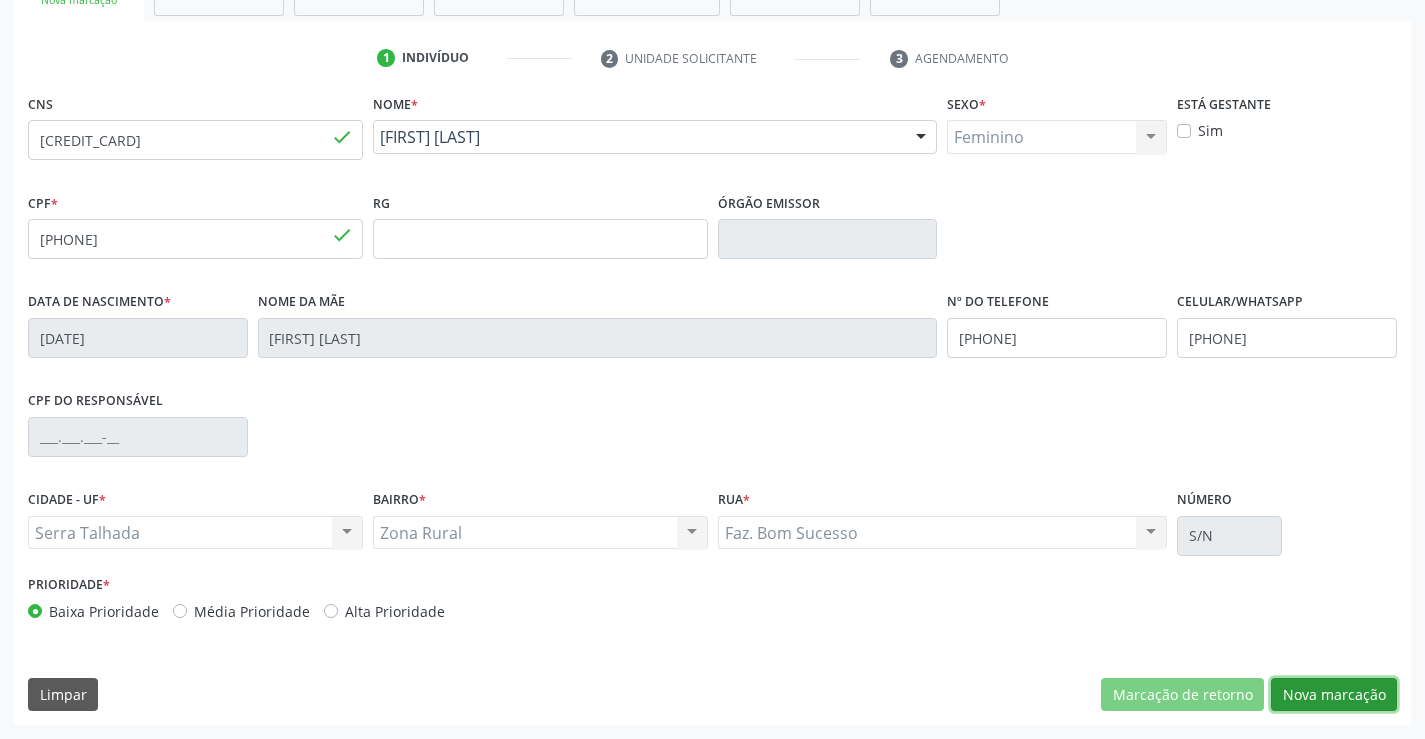click on "Nova marcação" at bounding box center [1334, 695] 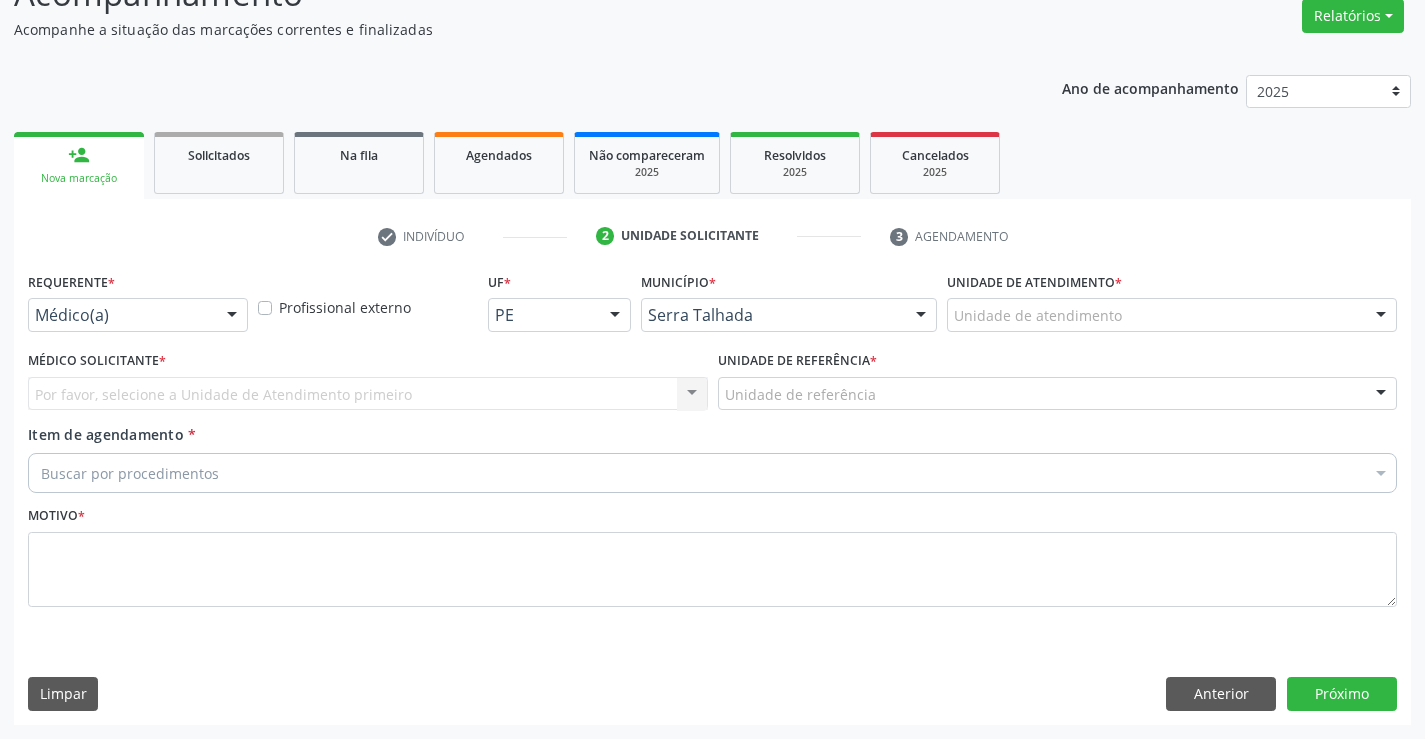scroll, scrollTop: 167, scrollLeft: 0, axis: vertical 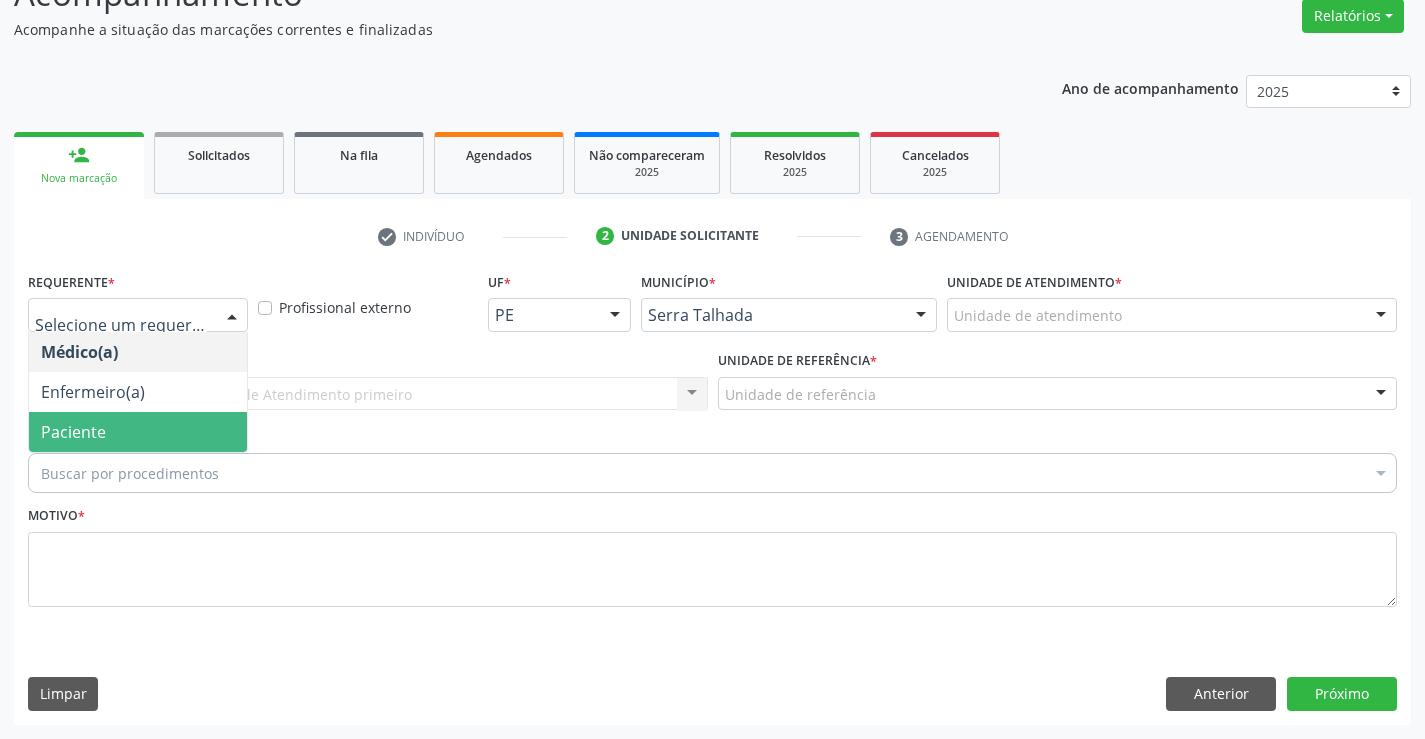 click on "Paciente" at bounding box center (138, 432) 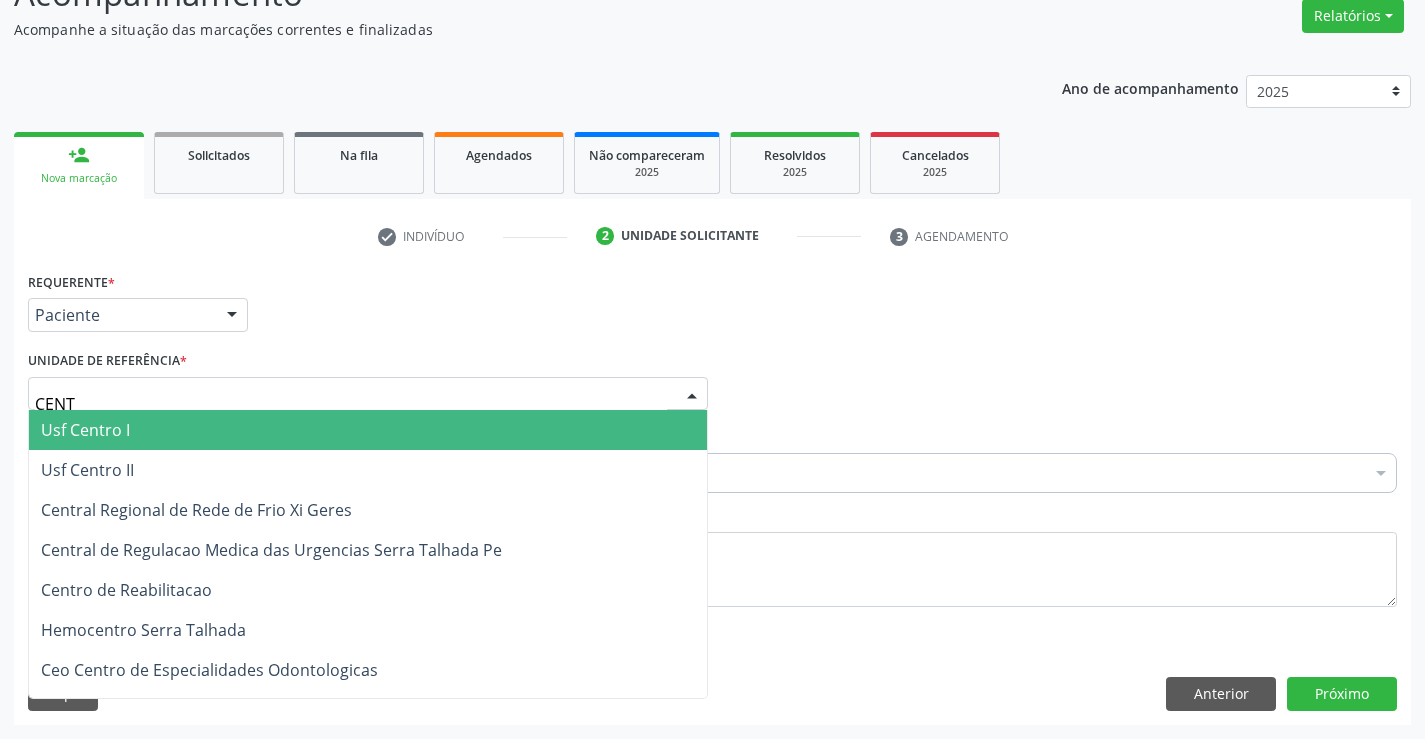 type on "CENTR" 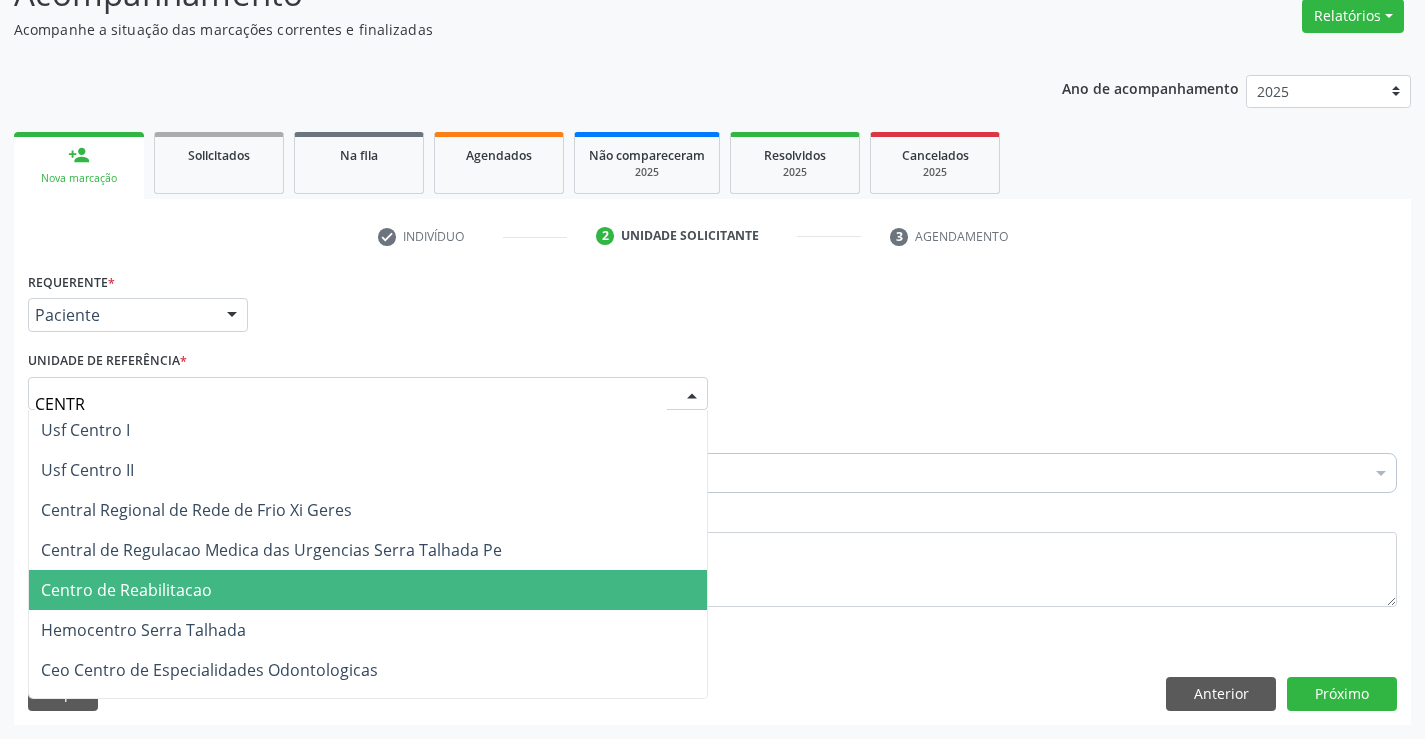 click on "Centro de Reabilitacao" at bounding box center (126, 590) 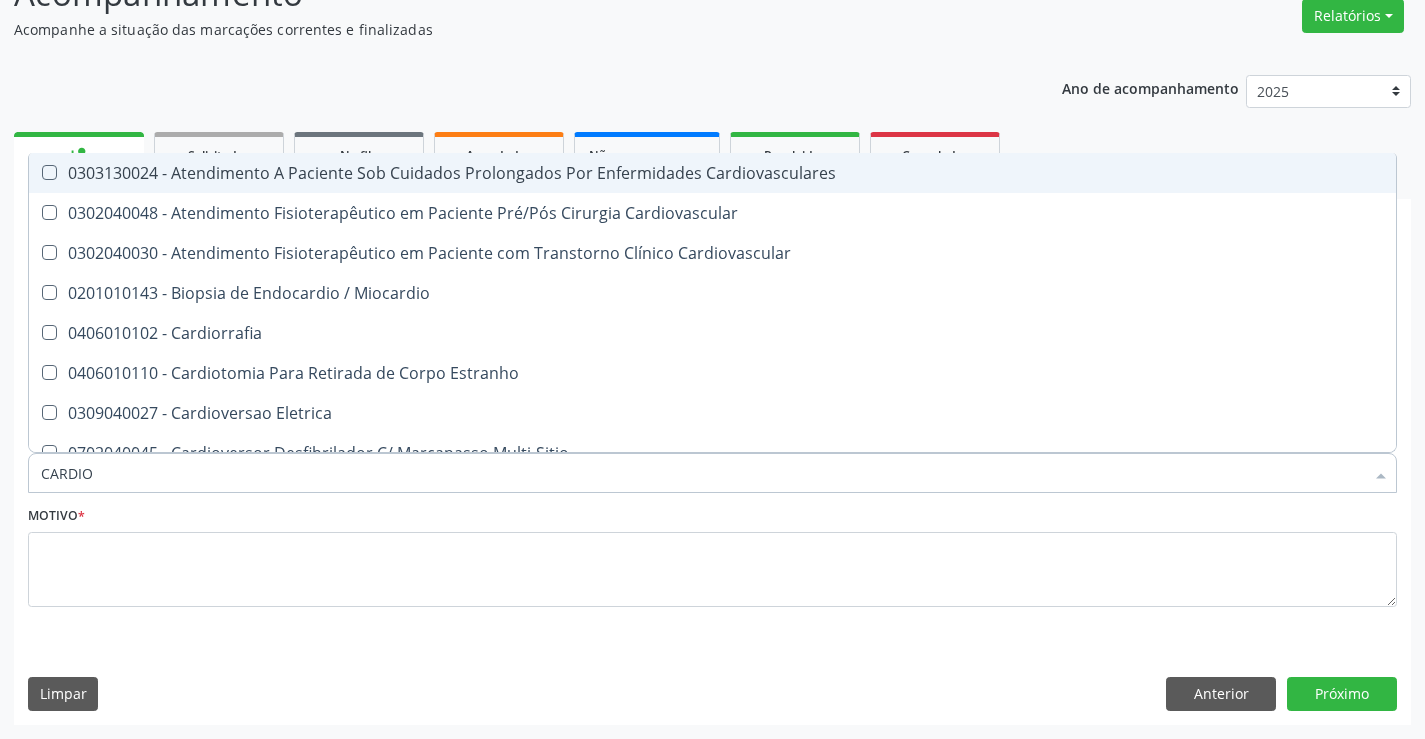 type on "CARDIOL" 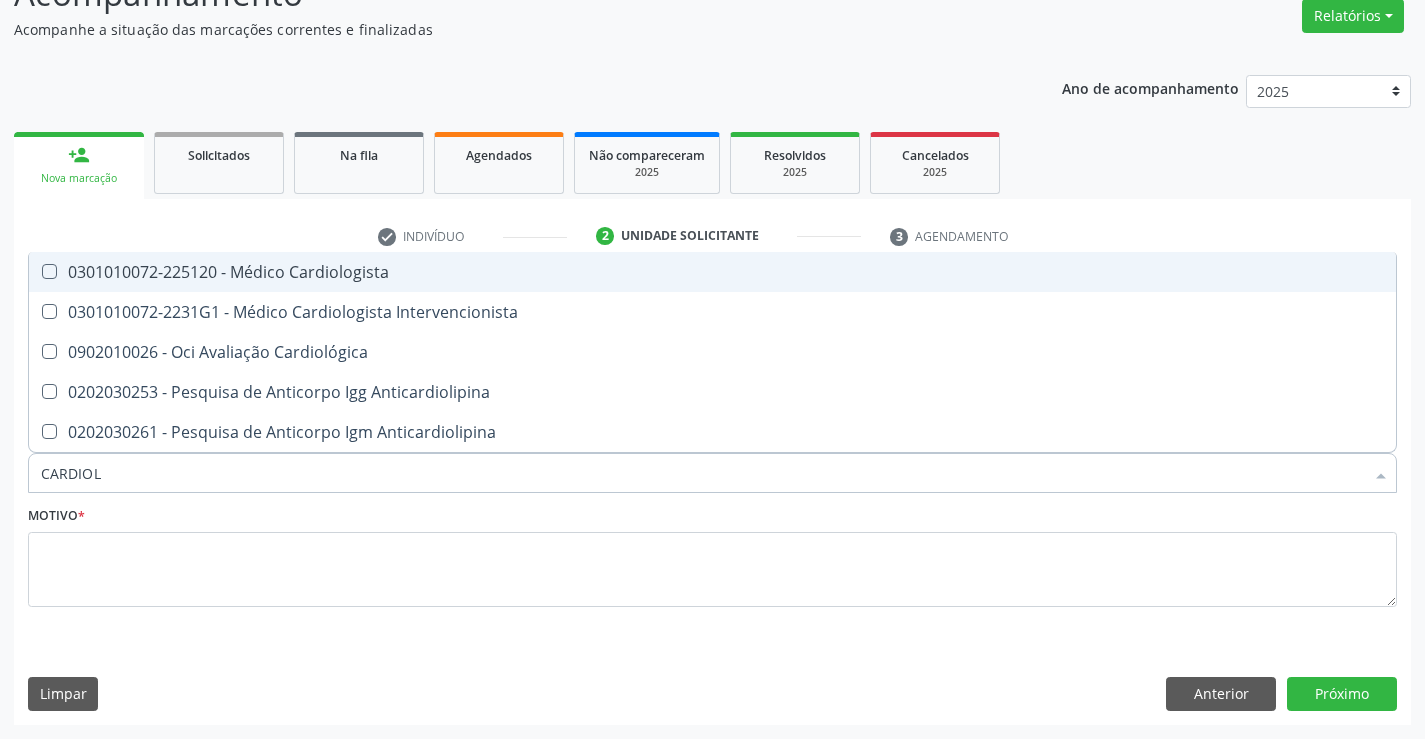 click on "0301010072-225120 - Médico Cardiologista" at bounding box center (712, 272) 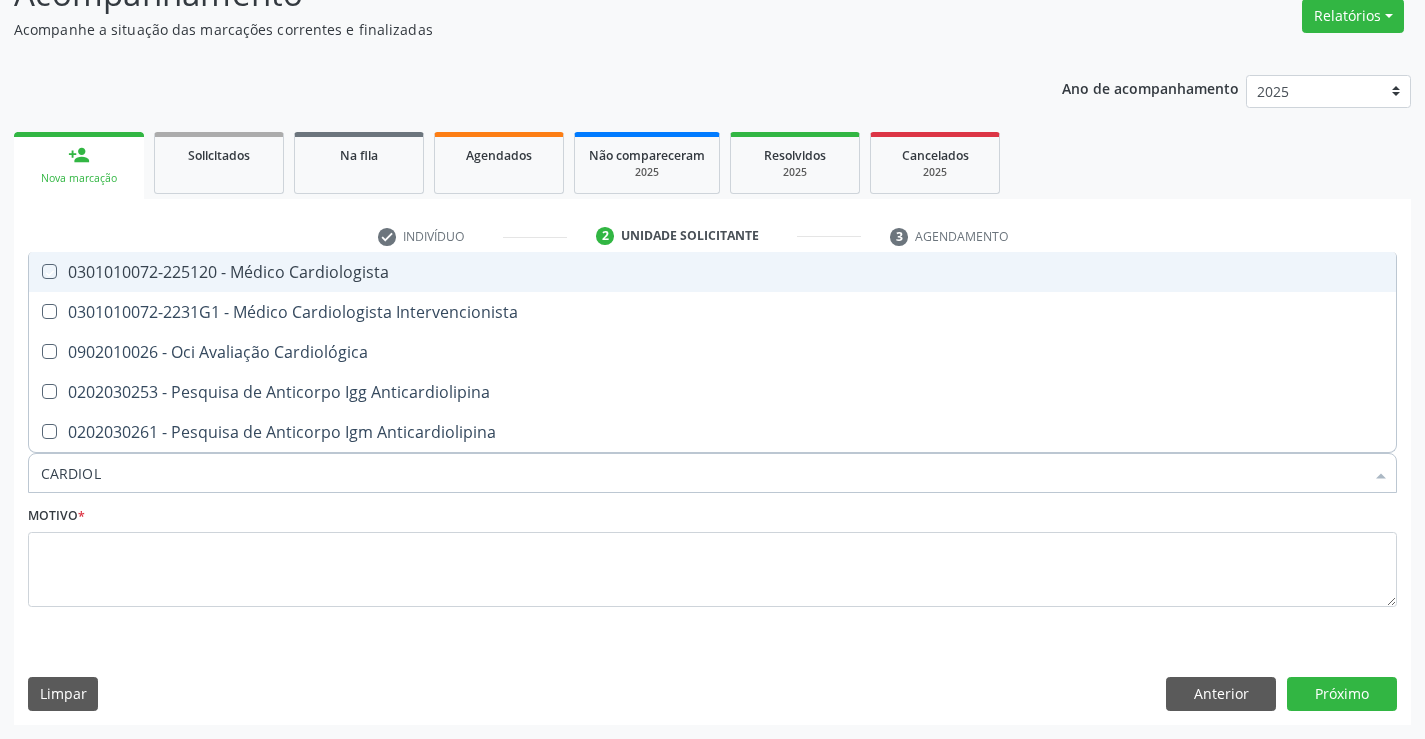 checkbox on "true" 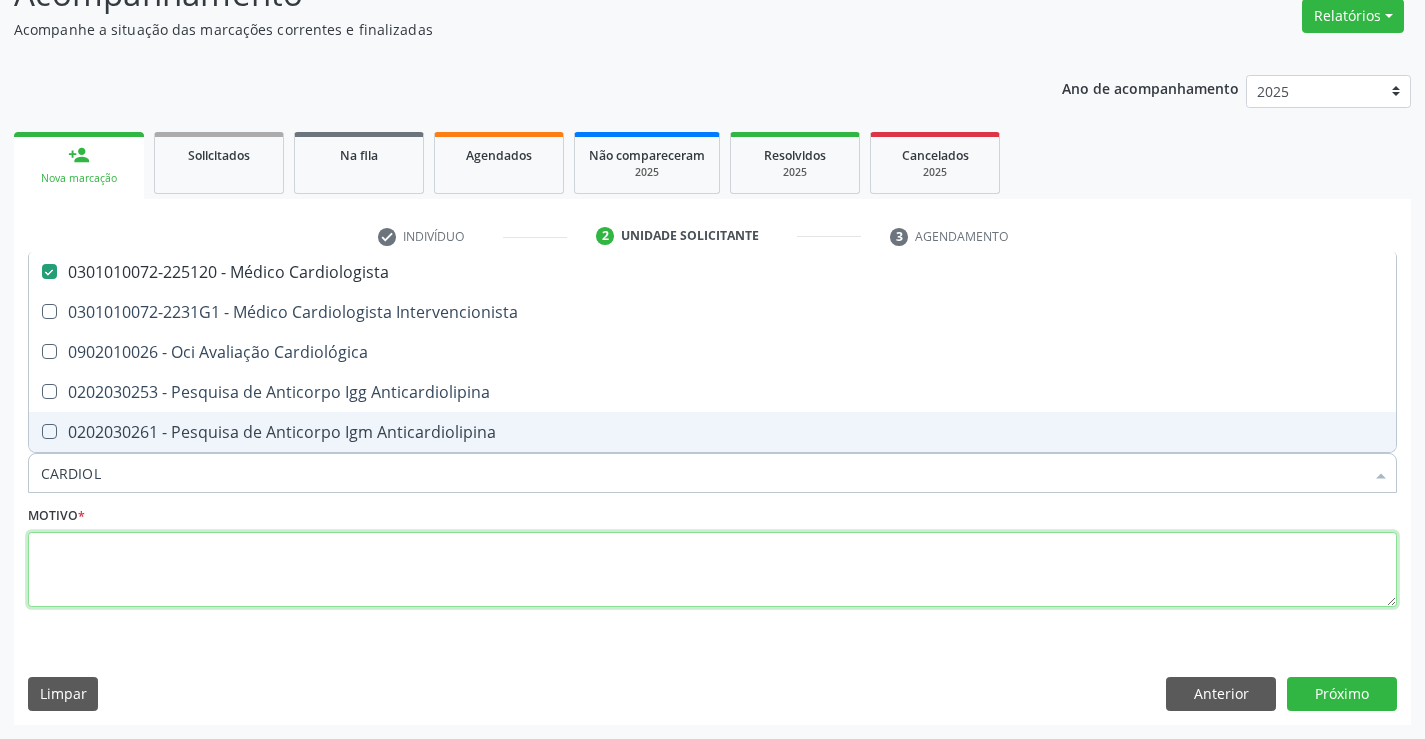 click at bounding box center [712, 570] 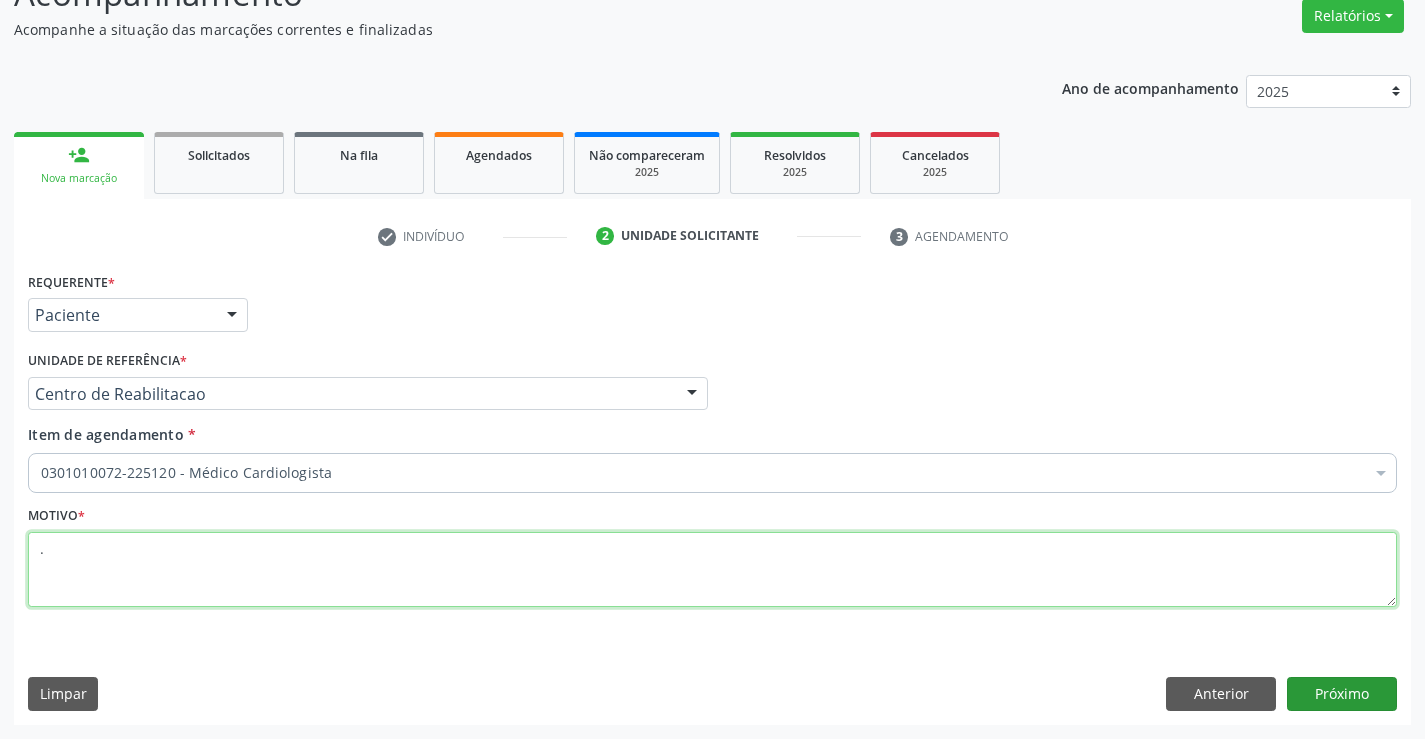 type on "." 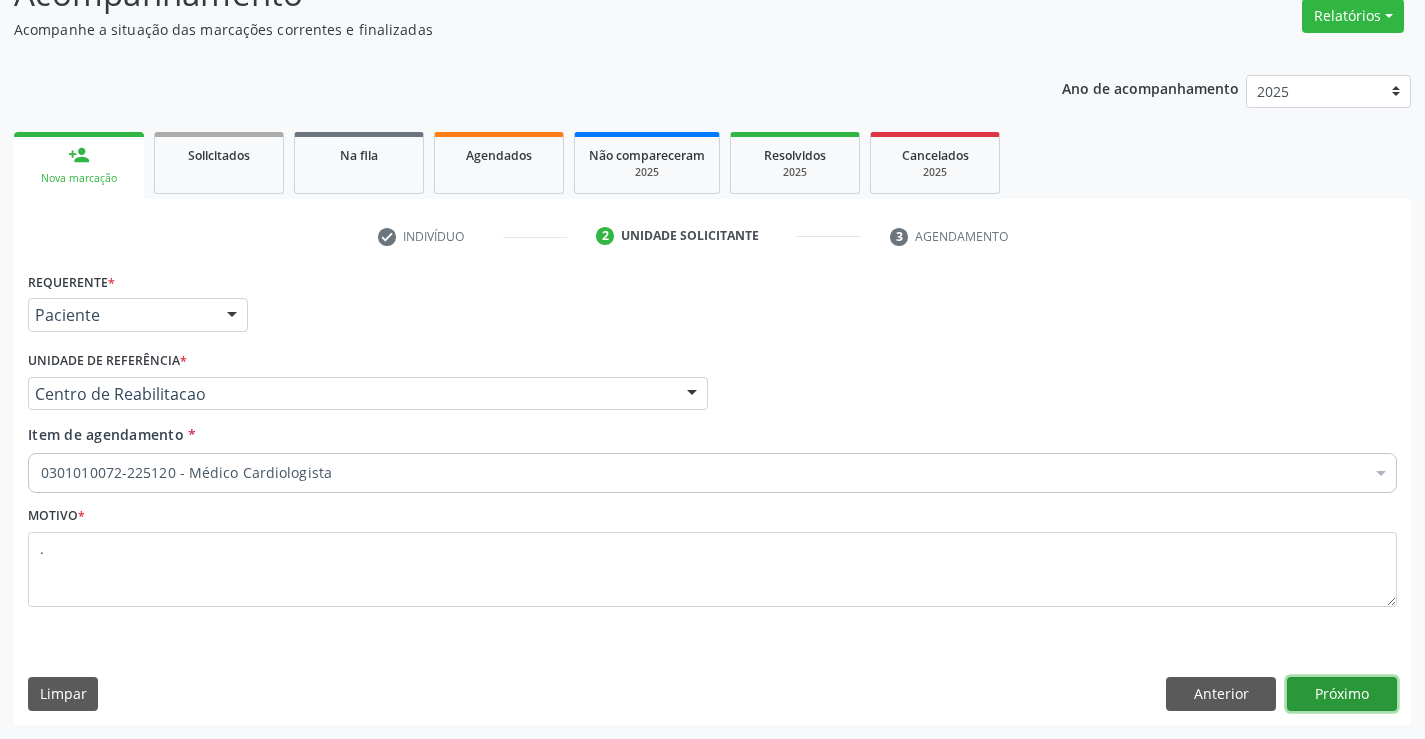 click on "Próximo" at bounding box center [1342, 694] 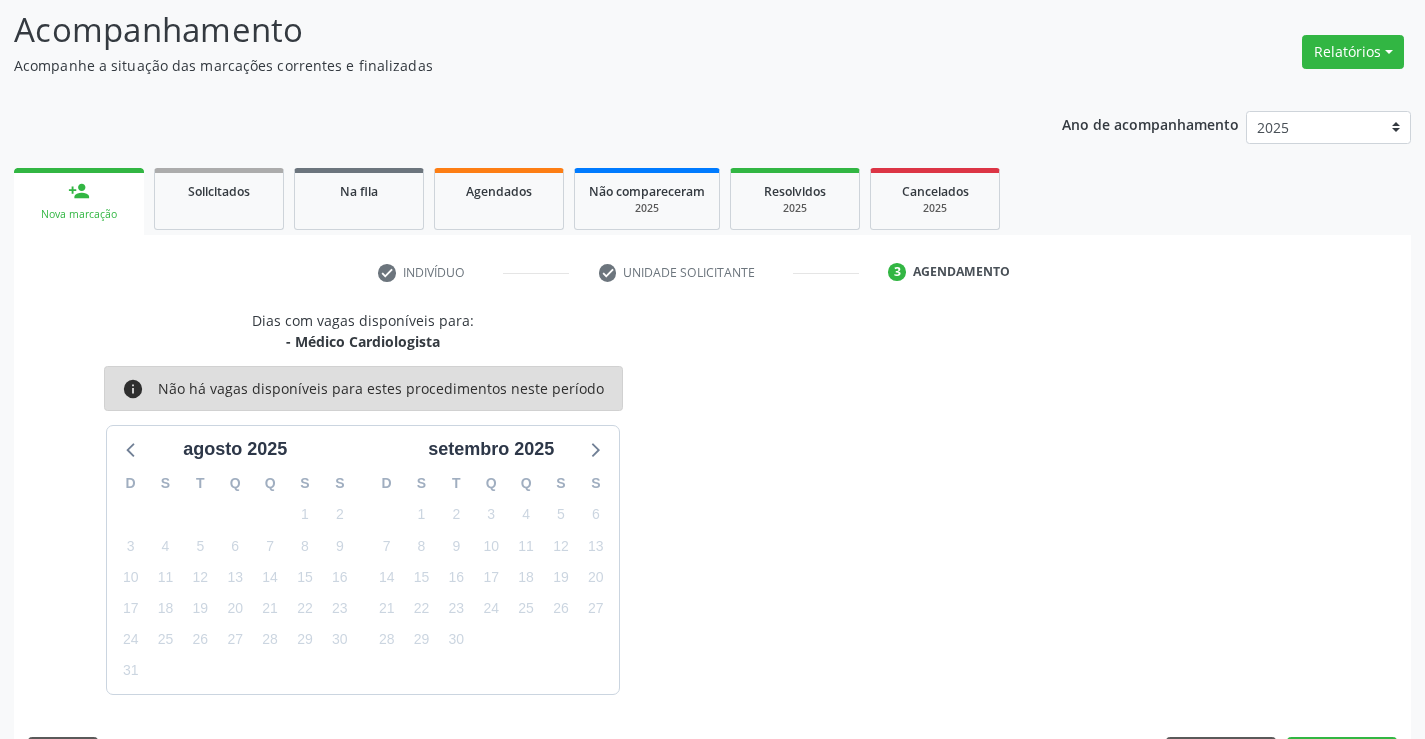 scroll, scrollTop: 167, scrollLeft: 0, axis: vertical 